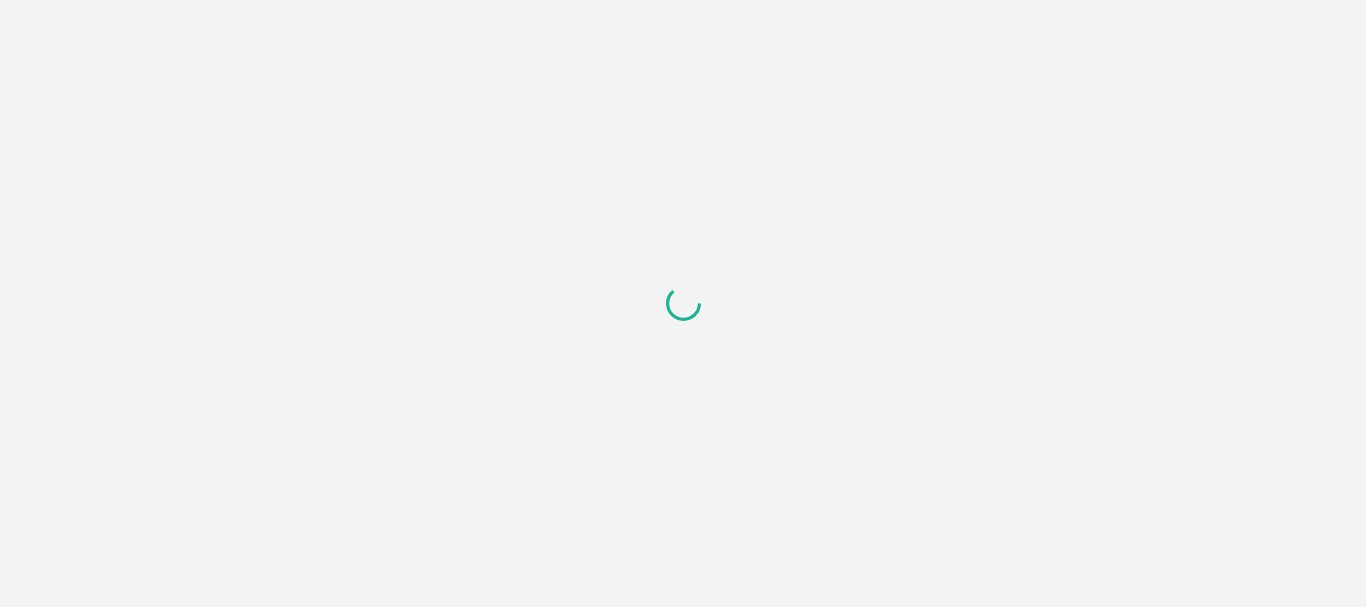scroll, scrollTop: 0, scrollLeft: 0, axis: both 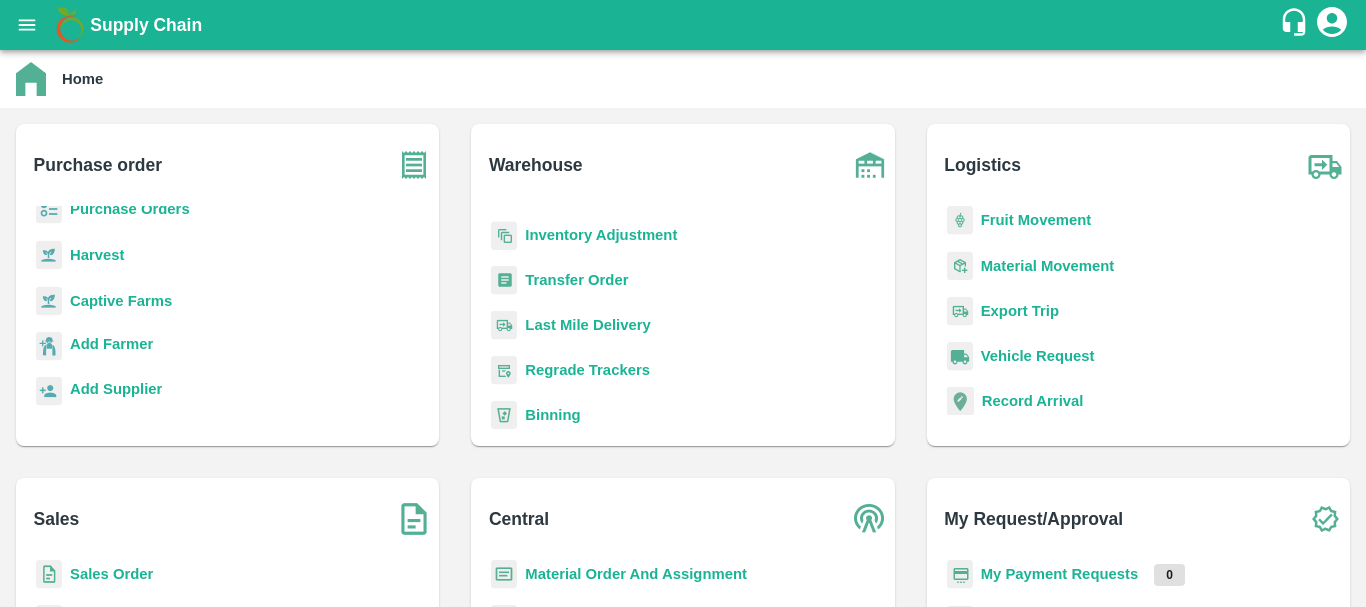 click on "Transfer Order" at bounding box center (576, 280) 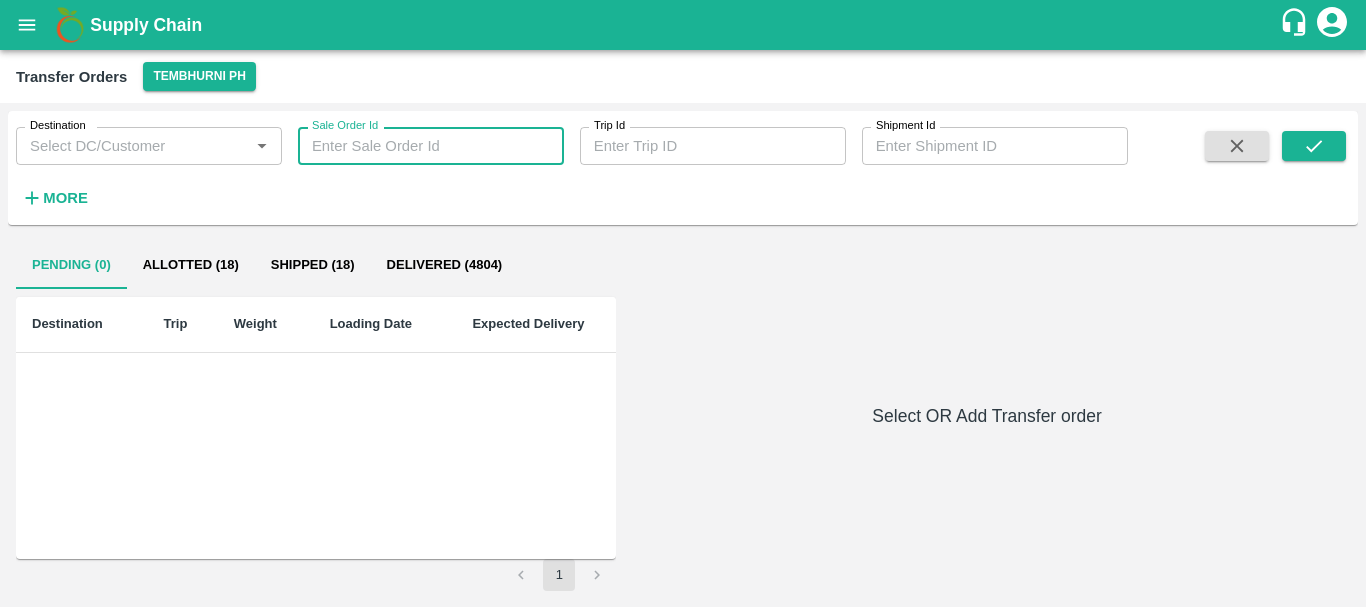 click on "Sale Order Id" at bounding box center [431, 146] 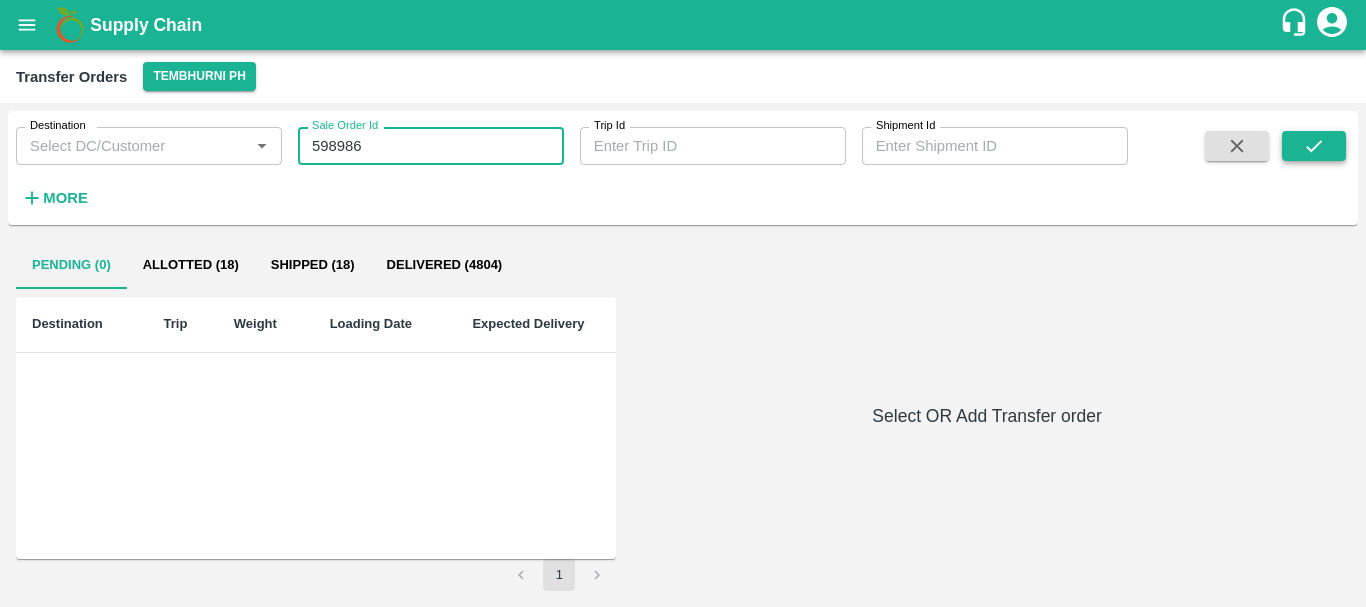 type on "598986" 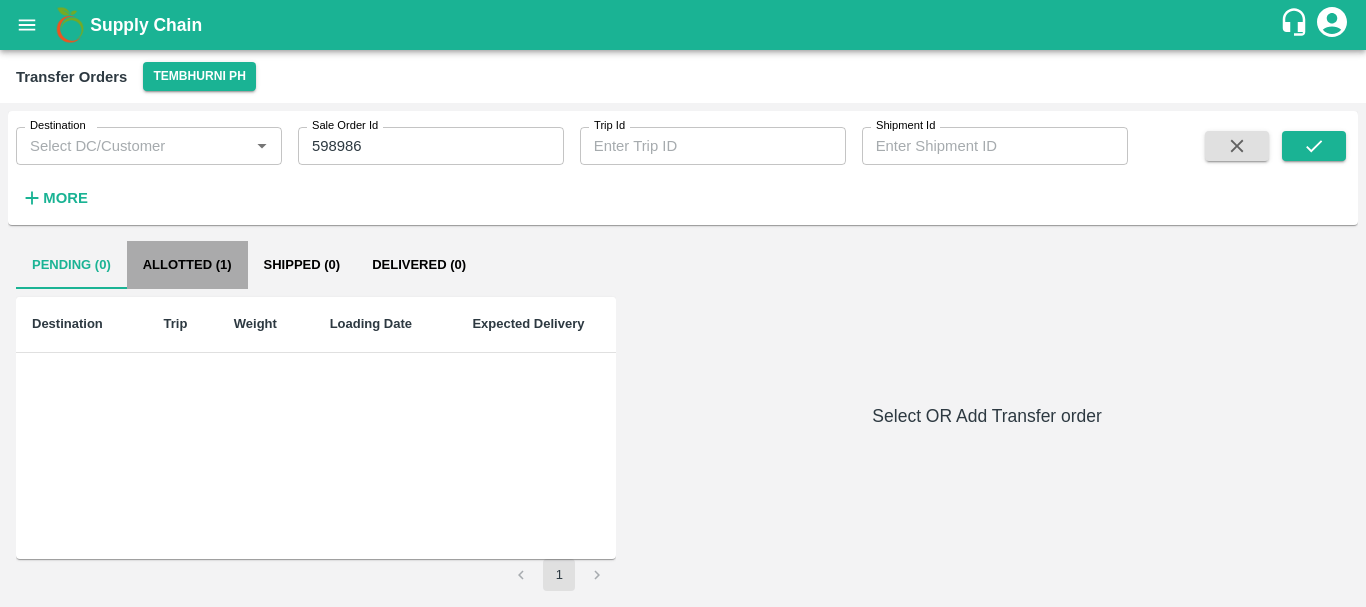 click on "Allotted (1)" at bounding box center (187, 265) 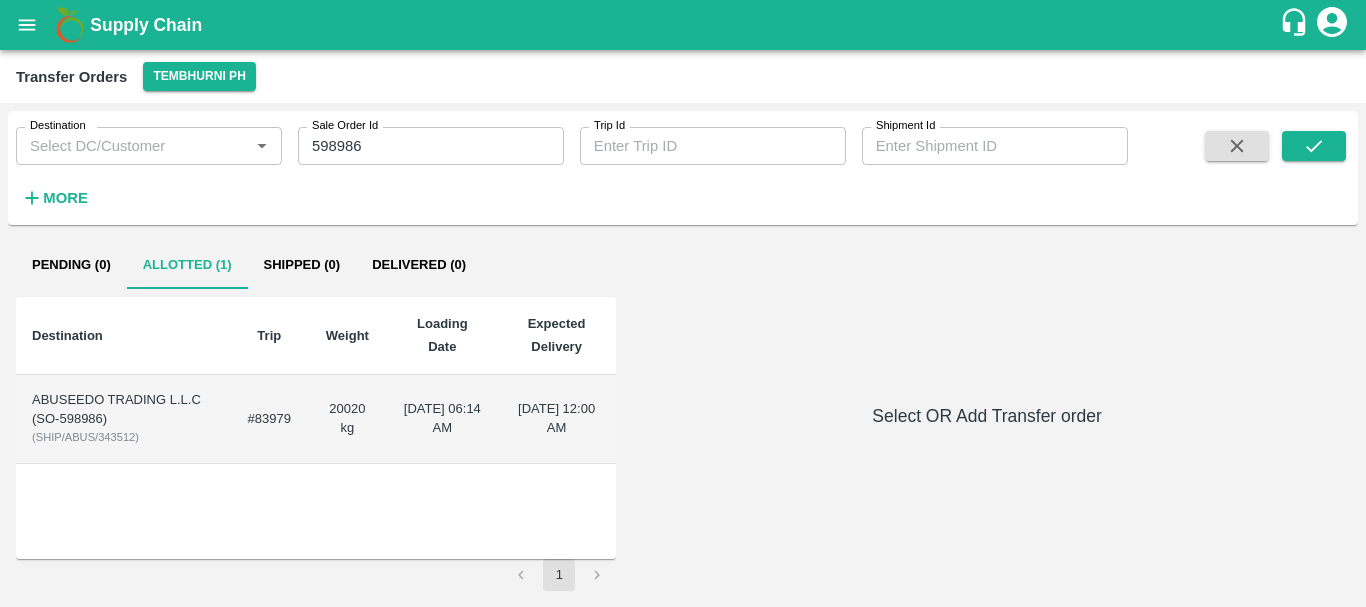 click on "ABUSEEDO TRADING L.L.C (SO-598986) ( SHIP/ABUS/343512 )" at bounding box center [124, 419] 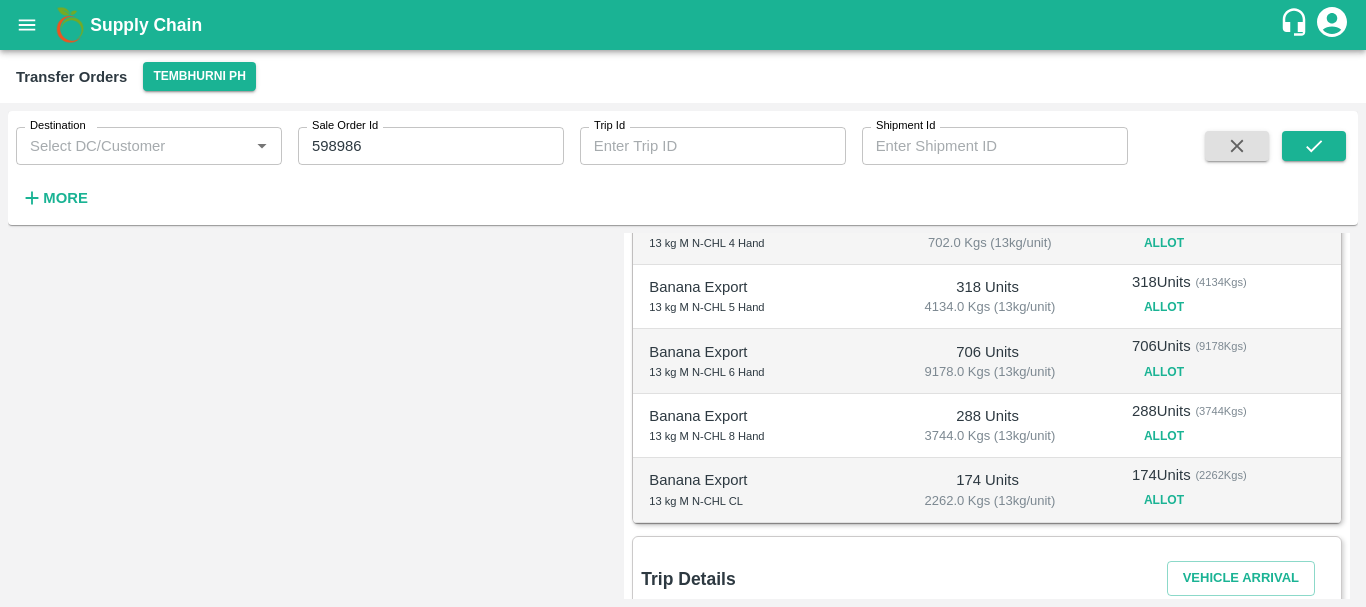 scroll, scrollTop: 680, scrollLeft: 0, axis: vertical 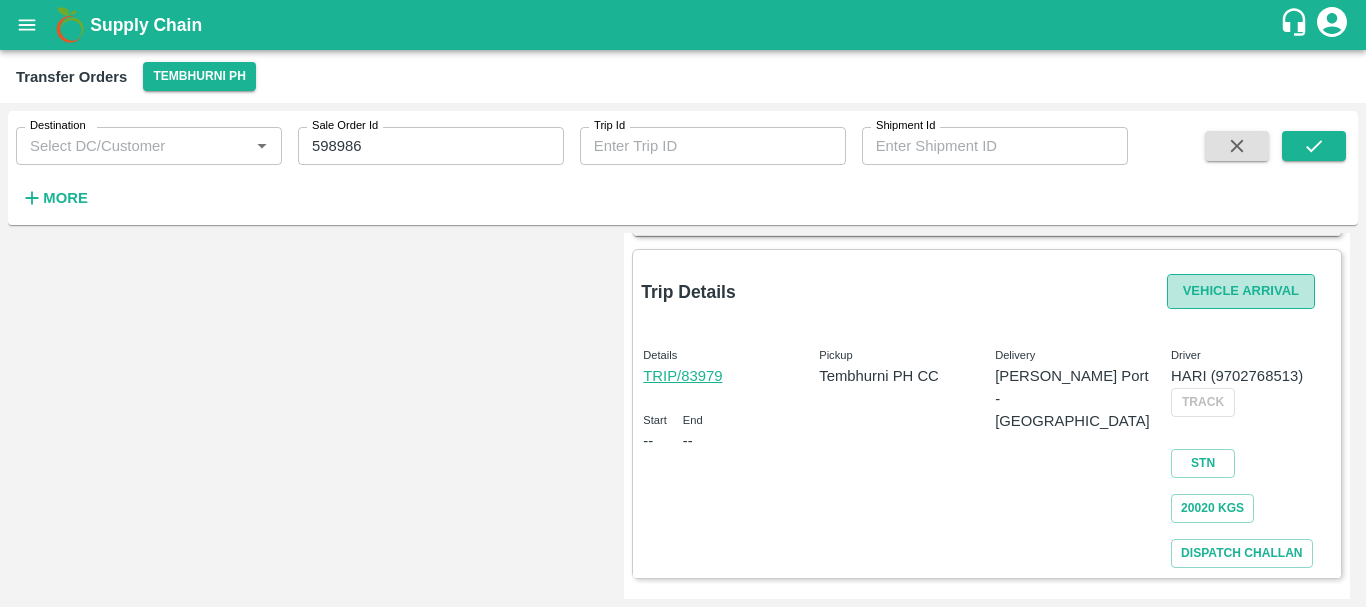 click on "Vehicle Arrival" at bounding box center [1241, 291] 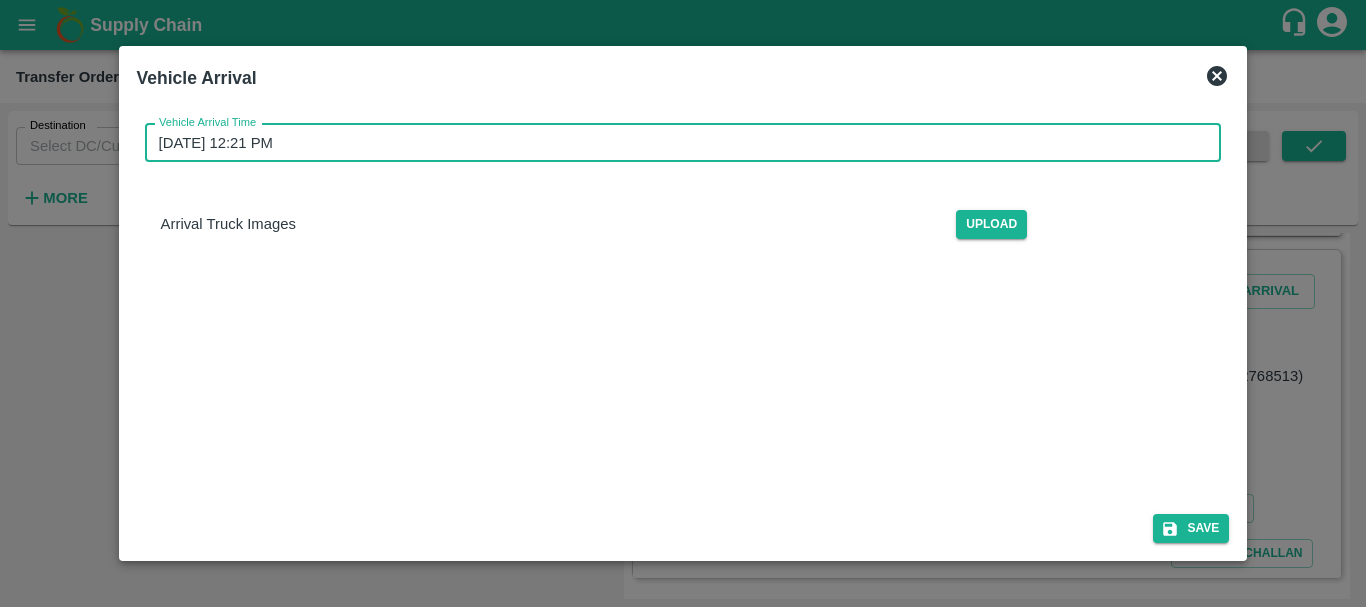 click on "10/07/2025 12:21 PM" at bounding box center (676, 143) 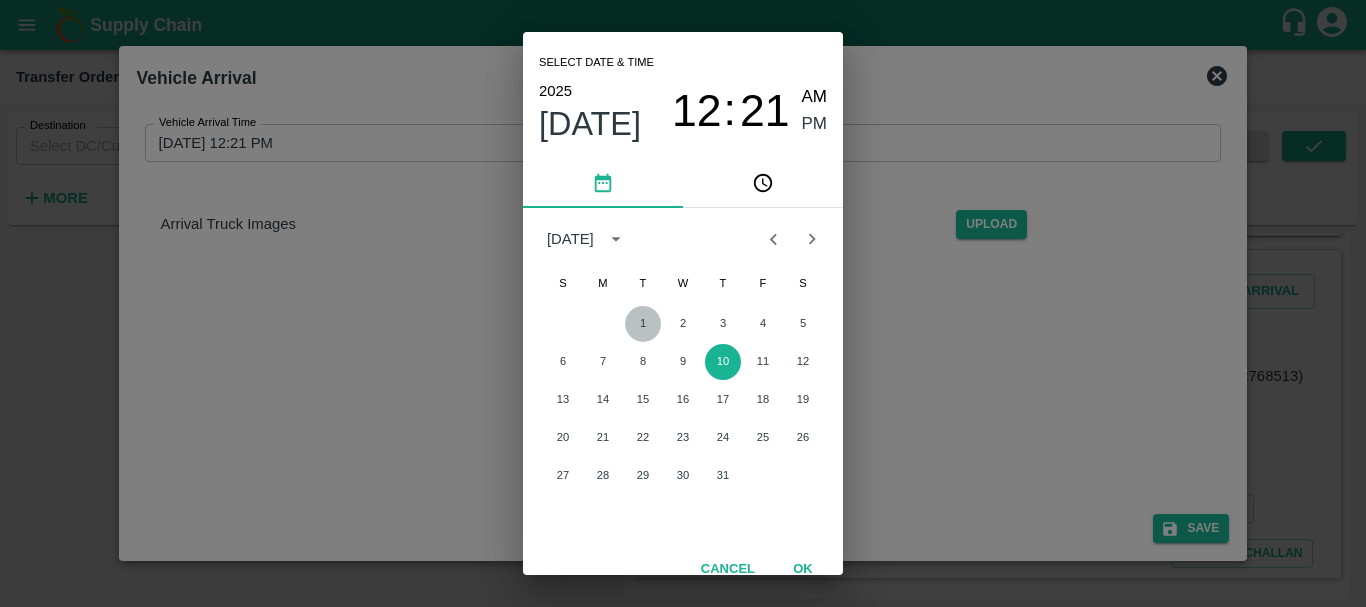 click on "1" at bounding box center [643, 324] 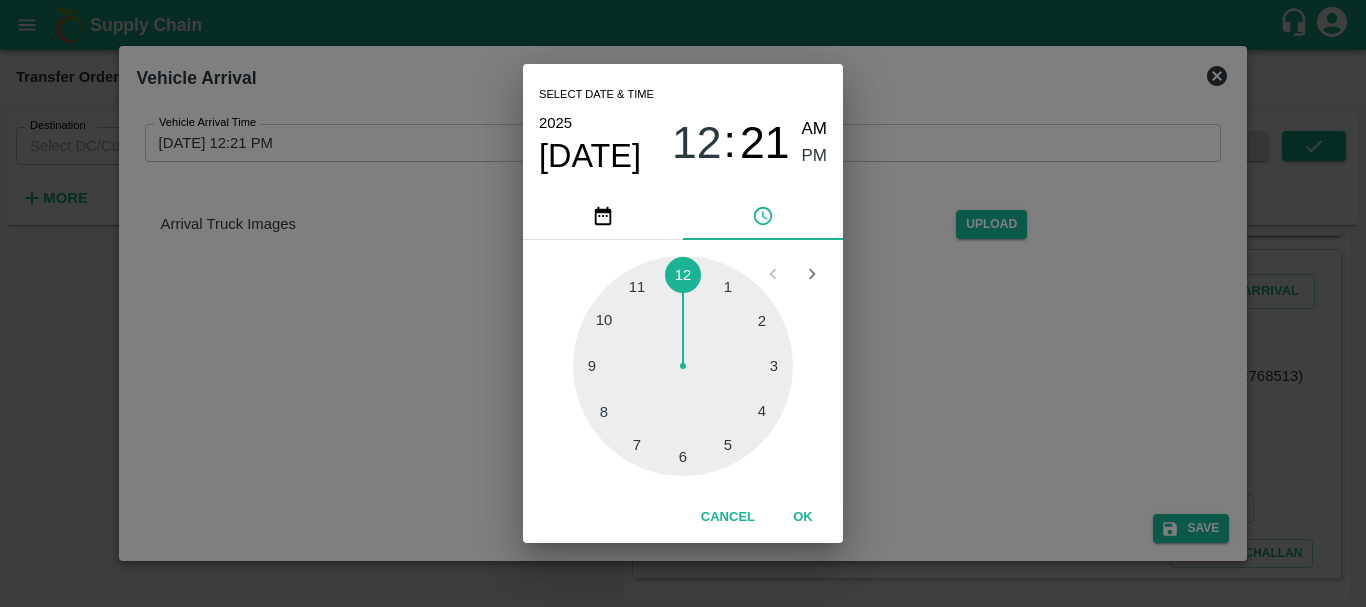 click at bounding box center [683, 366] 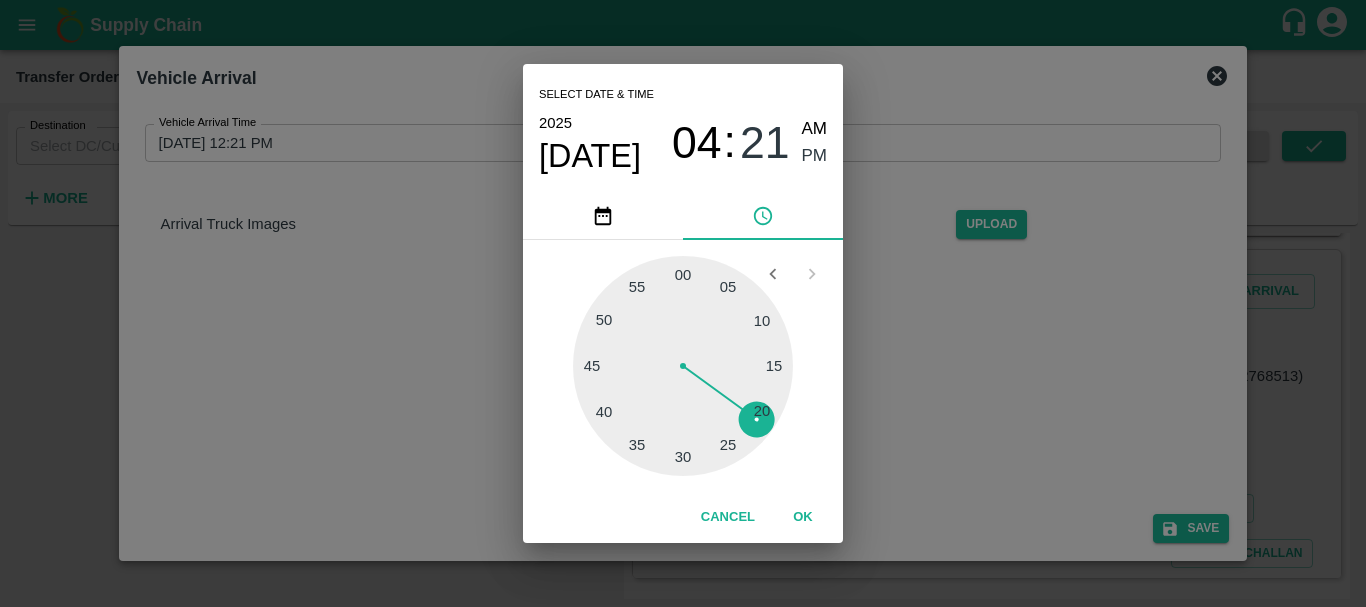 type on "01/07/2025 04:21 PM" 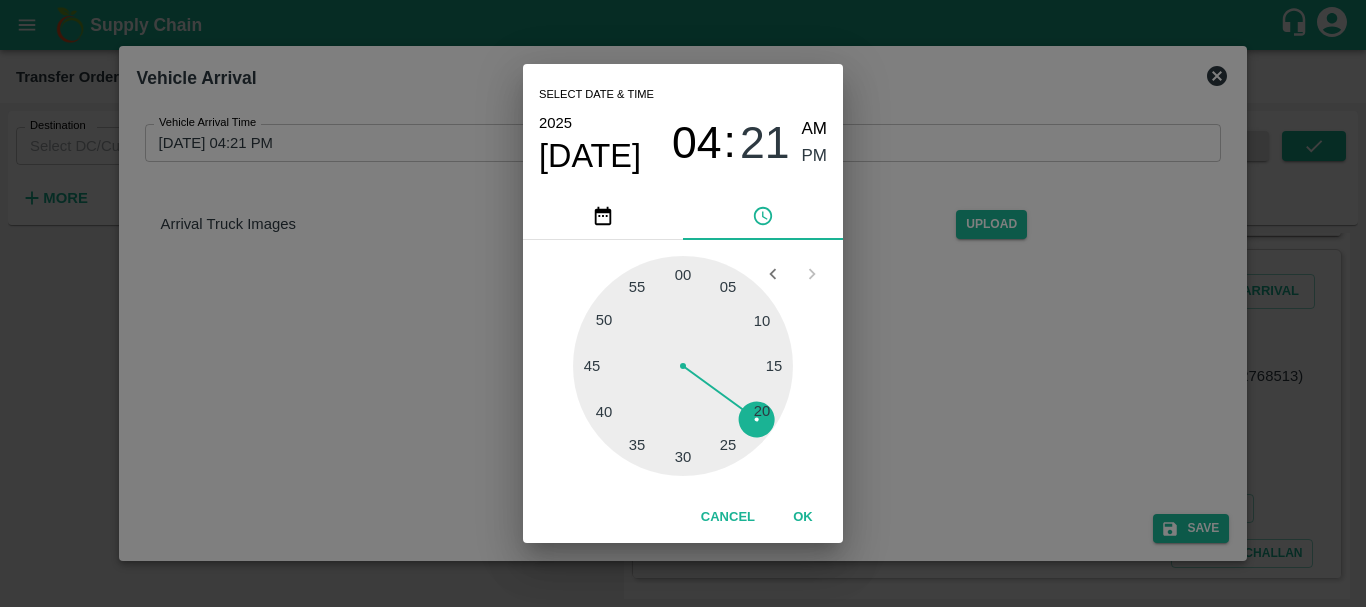 click on "Select date & time 2025 Jul 1 04 : 21 AM PM 05 10 15 20 25 30 35 40 45 50 55 00 Cancel OK" at bounding box center (683, 303) 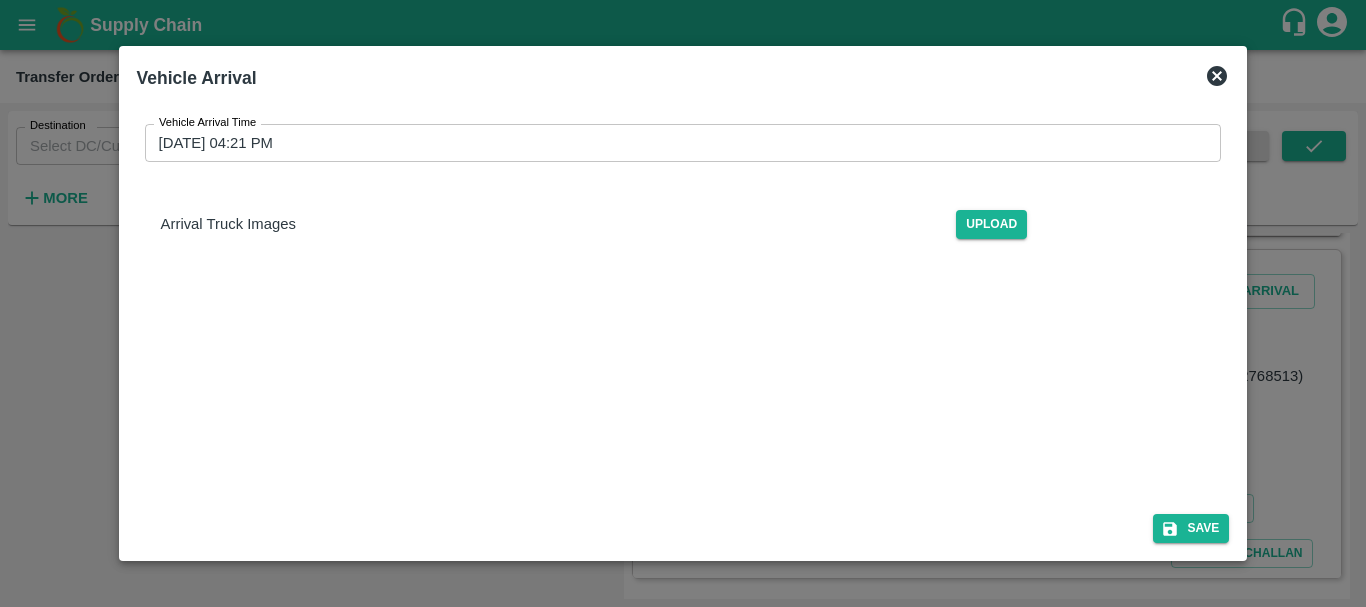 click on "Vehicle Arrival Time 01/07/2025 04:21 PM Vehicle Arrival Time Arrival Truck Images Upload" at bounding box center [683, 351] 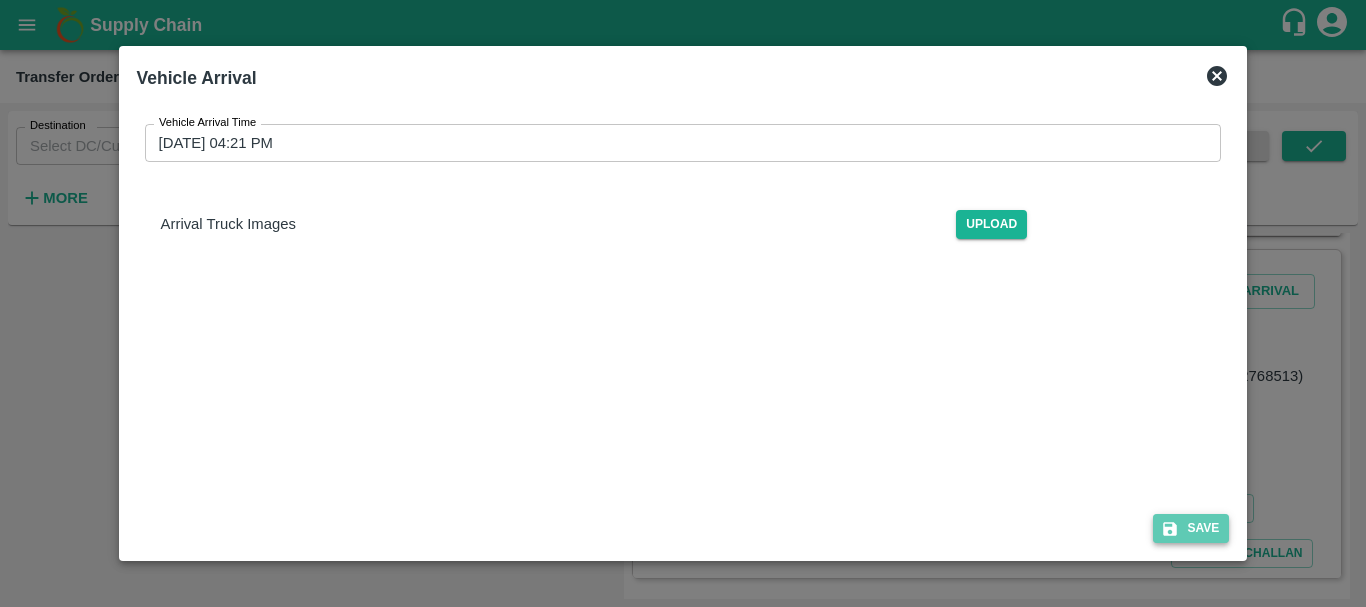 click 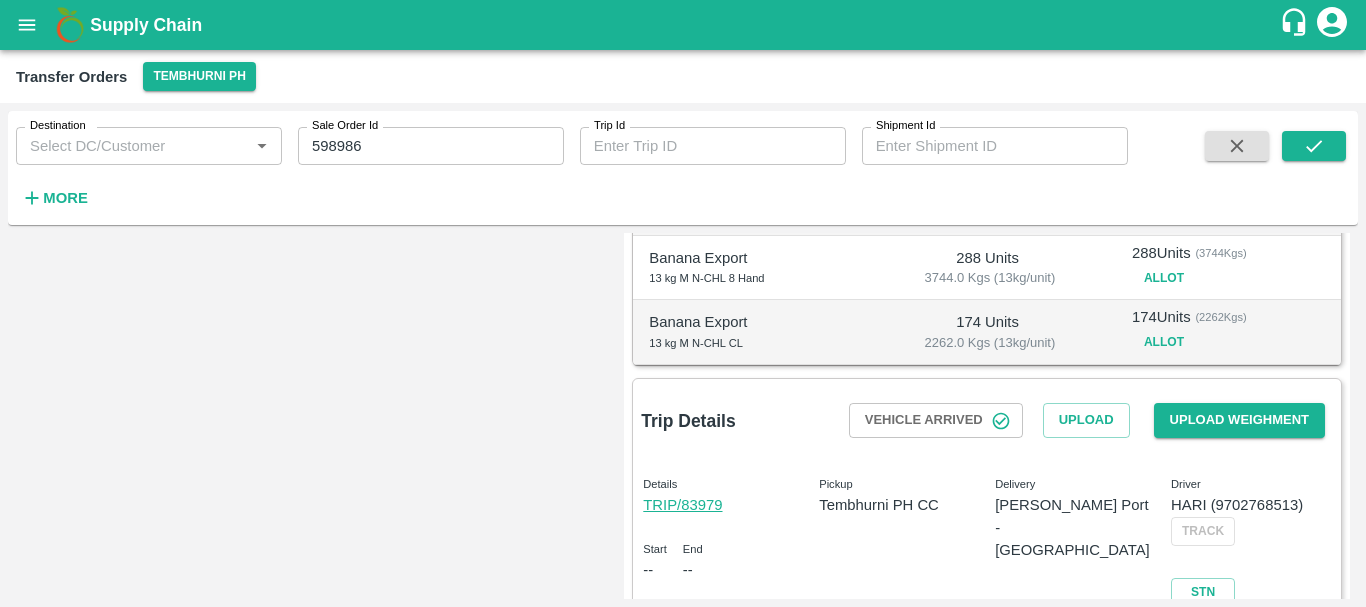 scroll, scrollTop: 566, scrollLeft: 0, axis: vertical 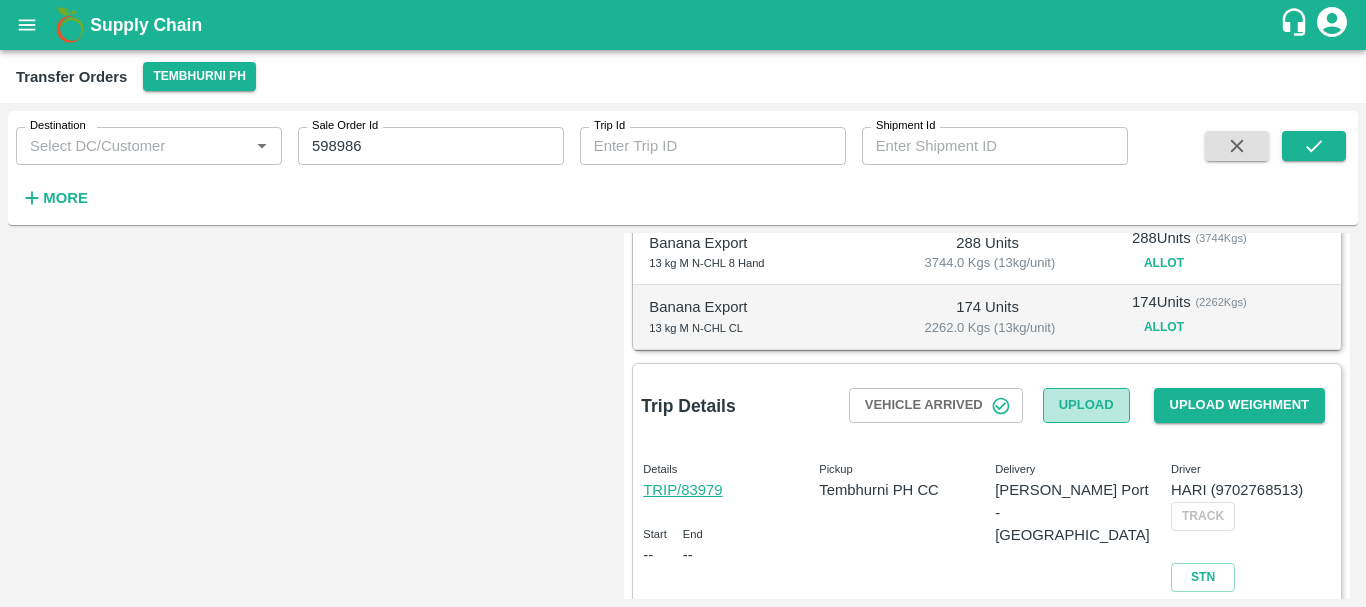 click on "Upload" at bounding box center (1086, 405) 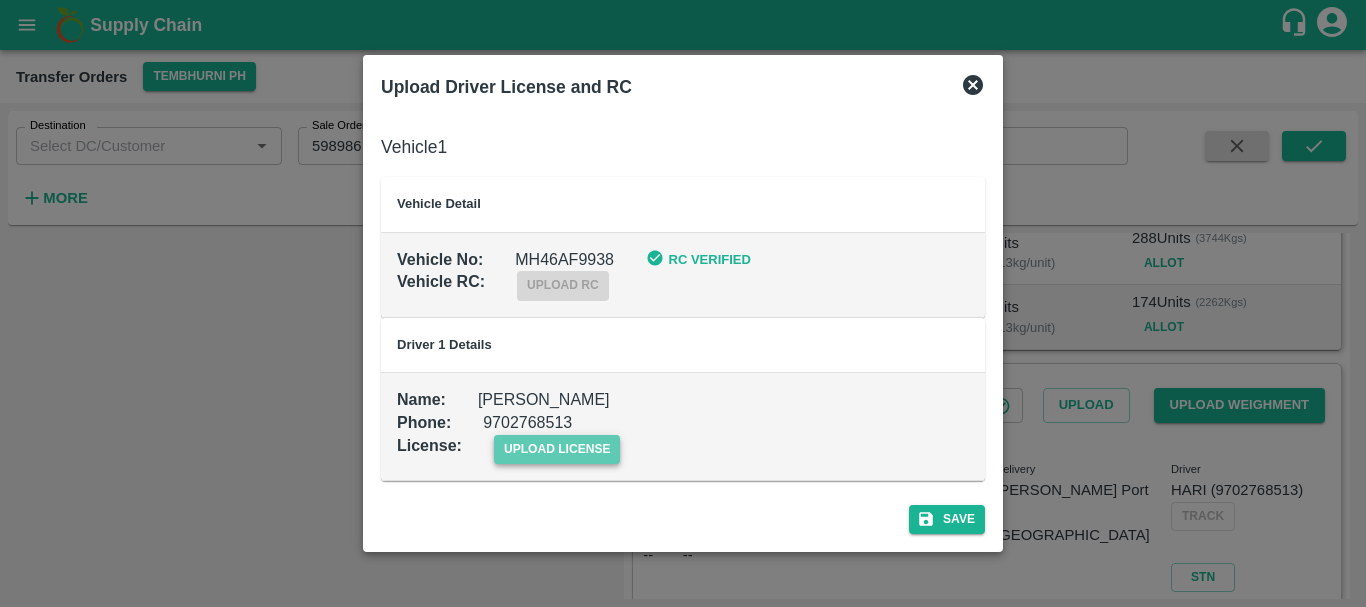 click on "upload license" at bounding box center (557, 449) 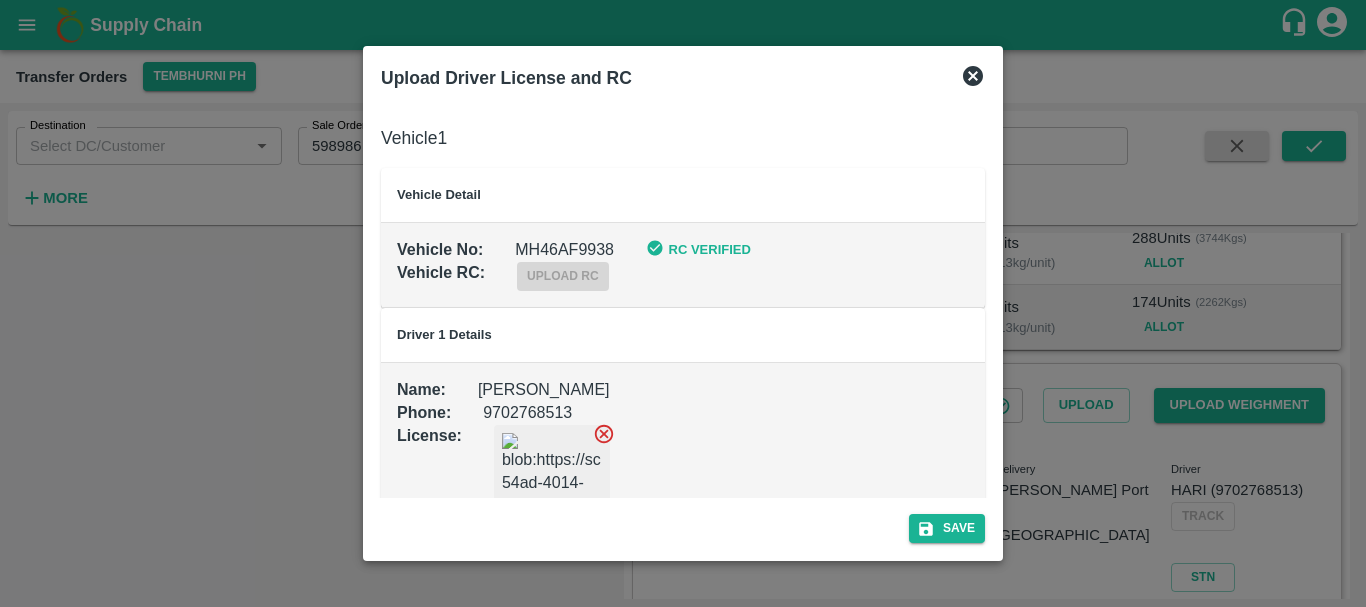 scroll, scrollTop: 67, scrollLeft: 0, axis: vertical 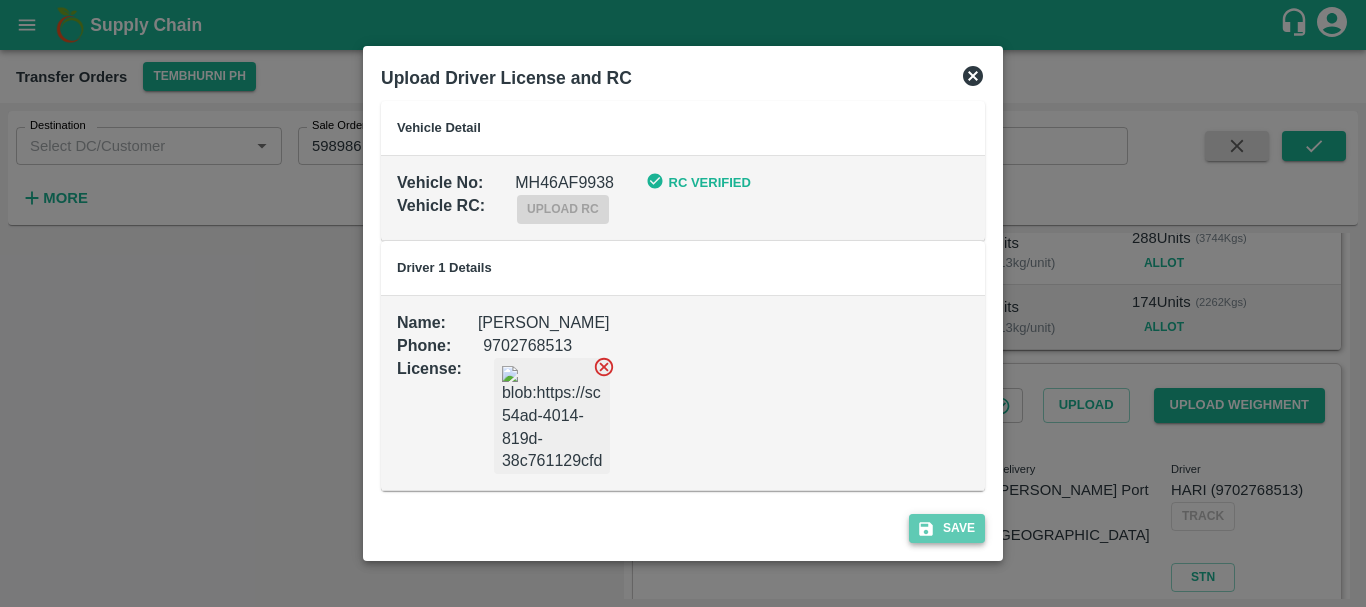click 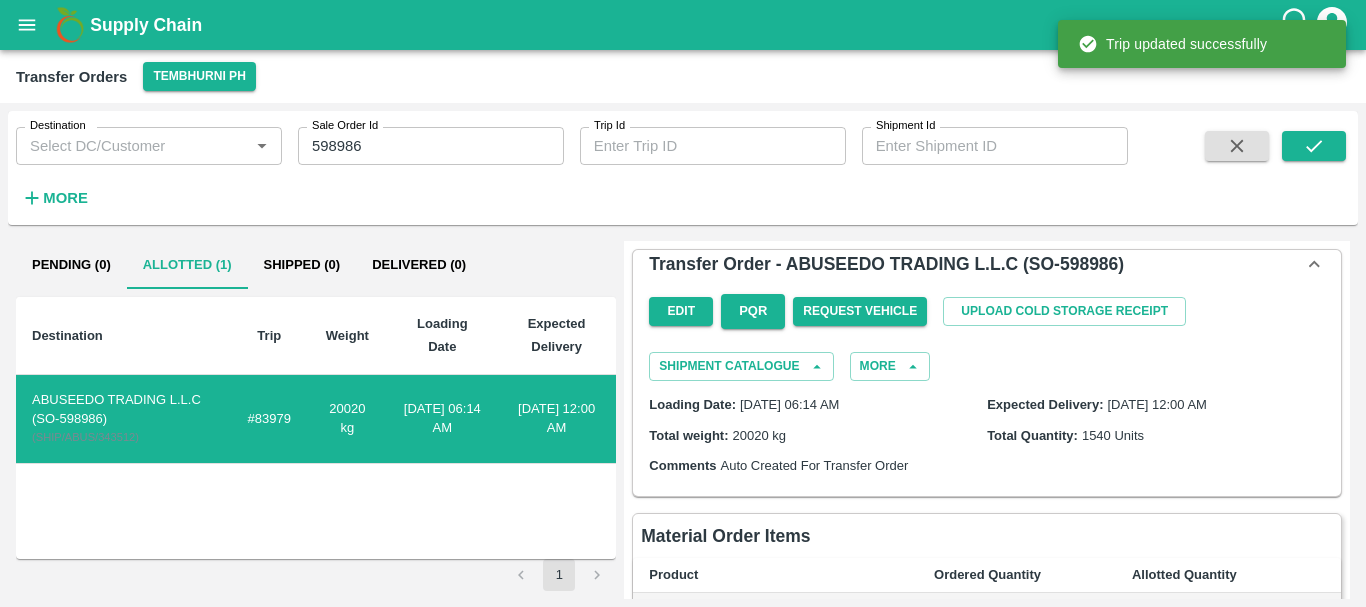 scroll, scrollTop: 703, scrollLeft: 0, axis: vertical 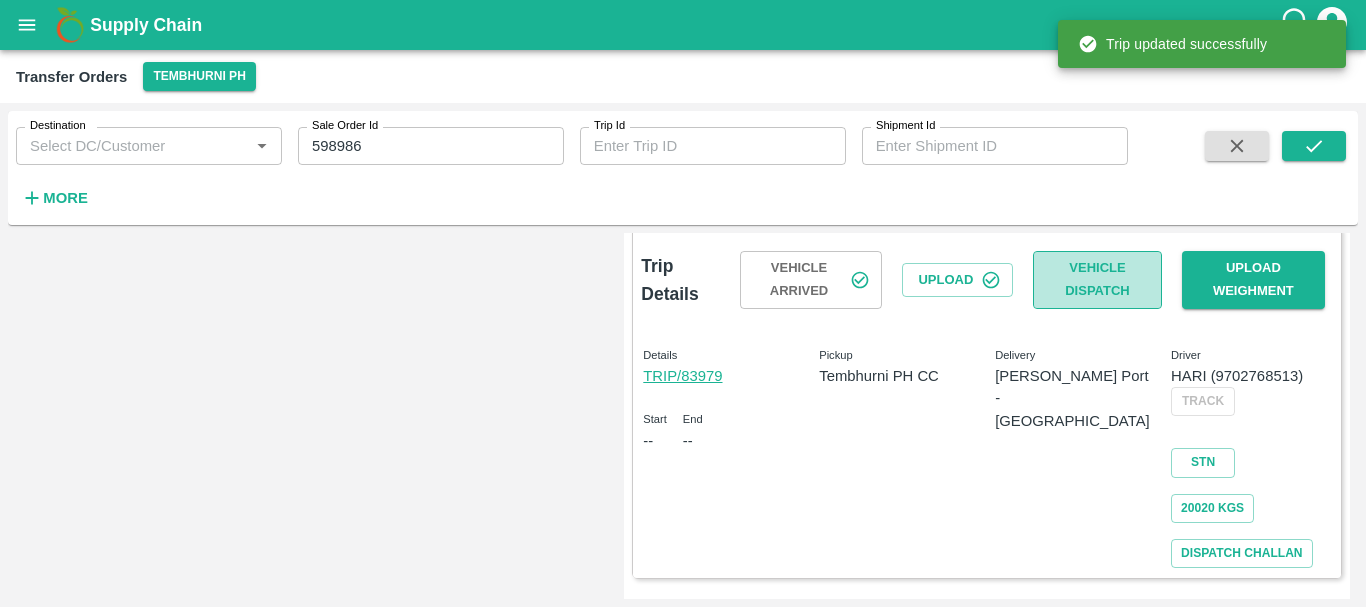 click on "Vehicle Dispatch" at bounding box center (1097, 280) 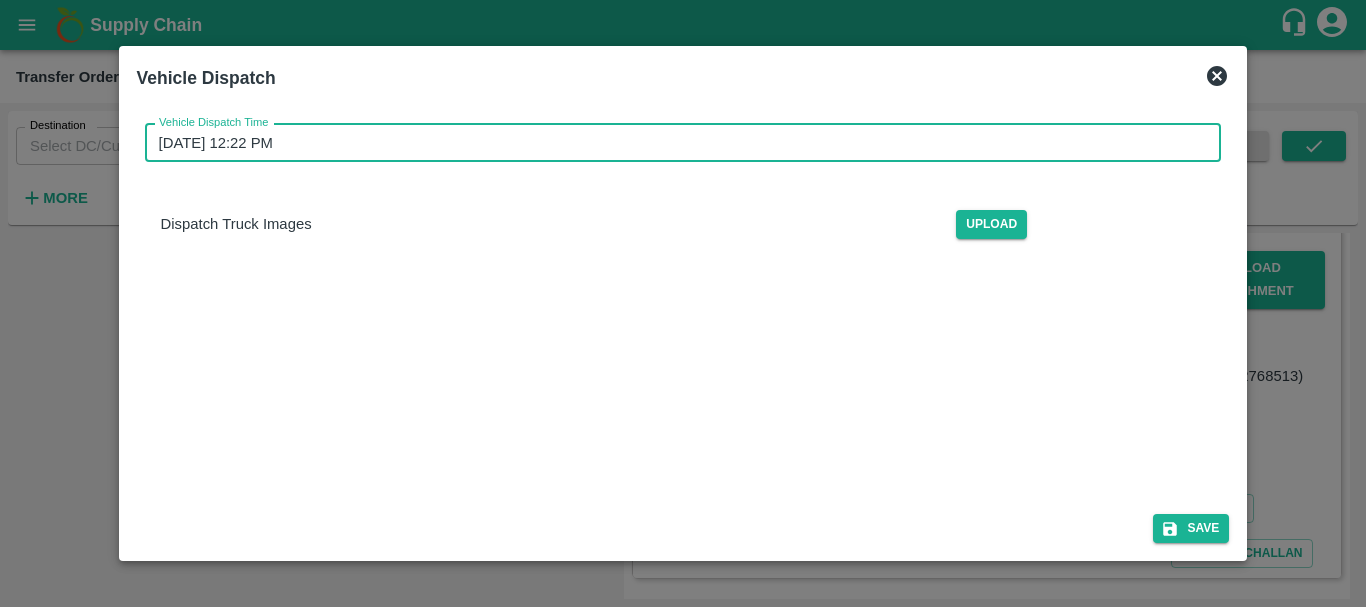 click on "10/07/2025 12:22 PM" at bounding box center [676, 143] 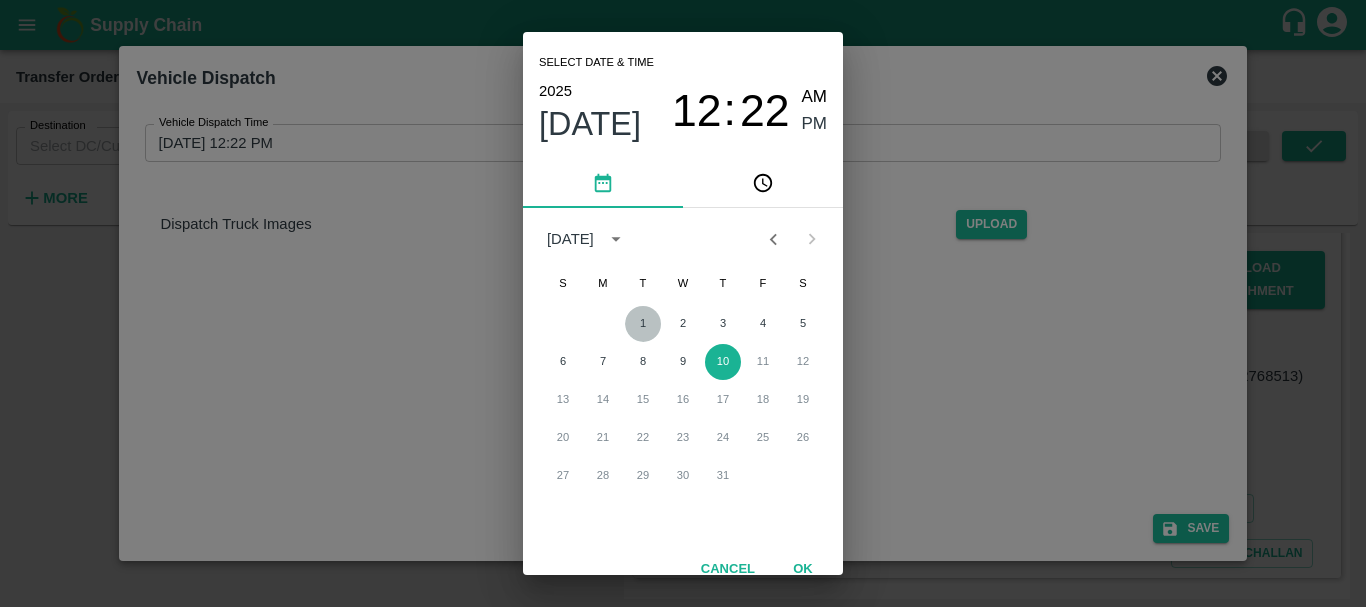 click on "1" at bounding box center [643, 324] 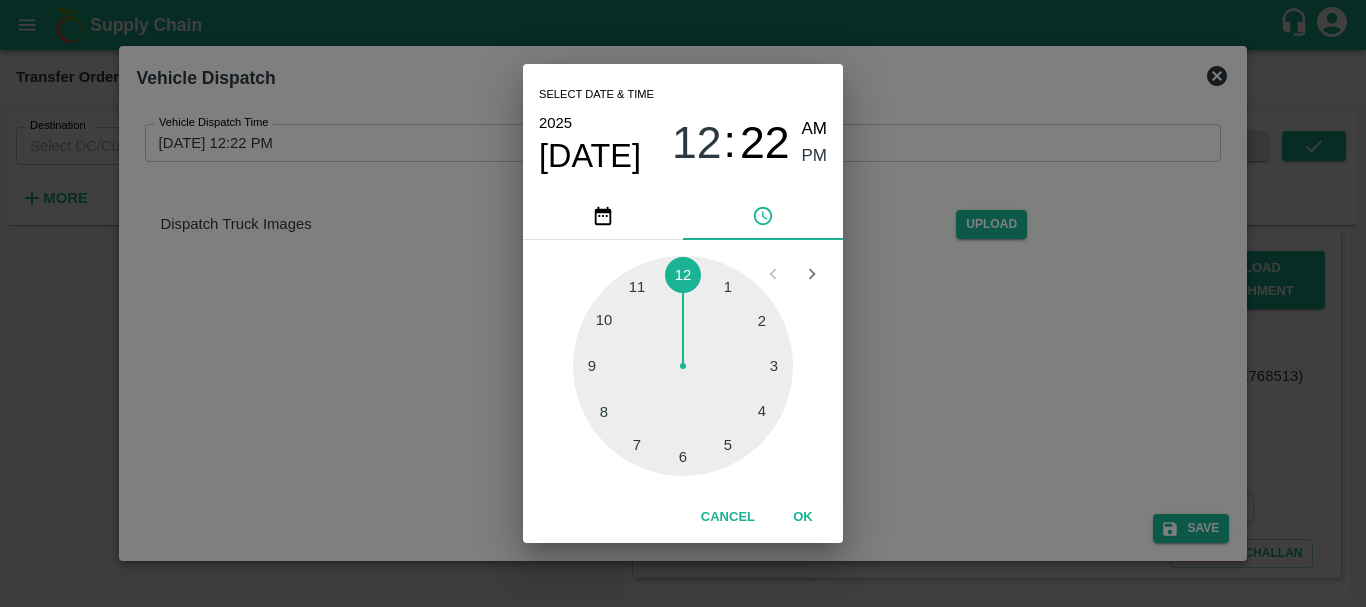 click on "Select date & time 2025 Jul 1 12 : 22 AM PM 1 2 3 4 5 6 7 8 9 10 11 12 Cancel OK" at bounding box center (683, 303) 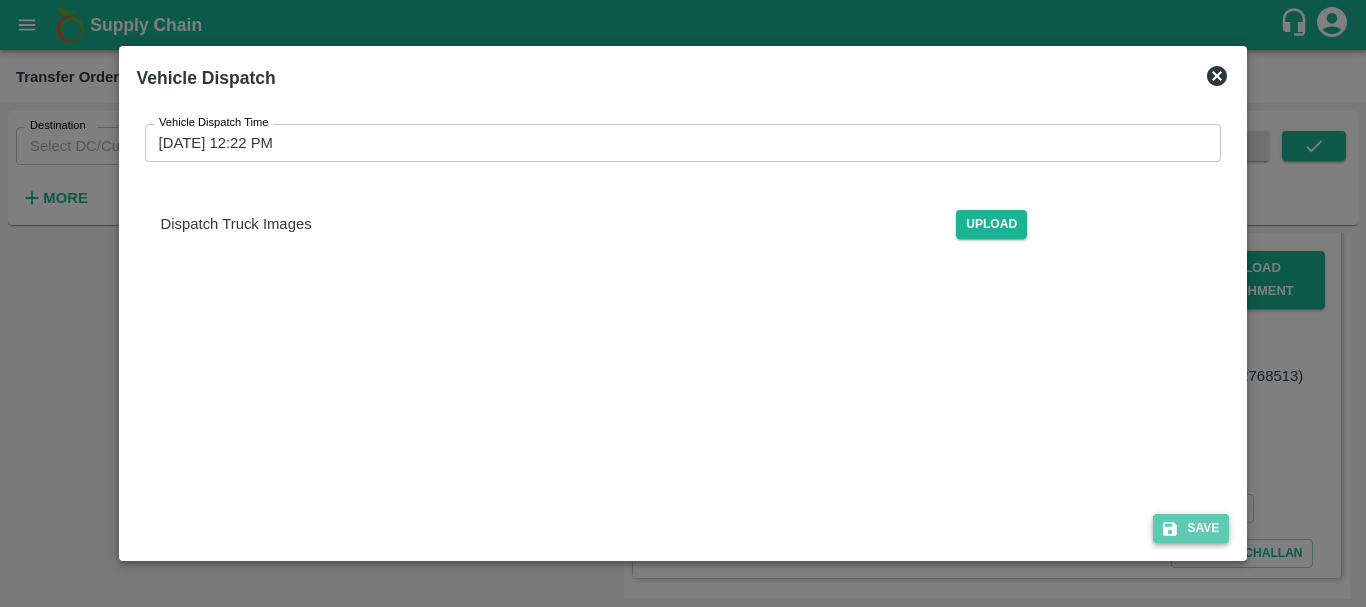 click 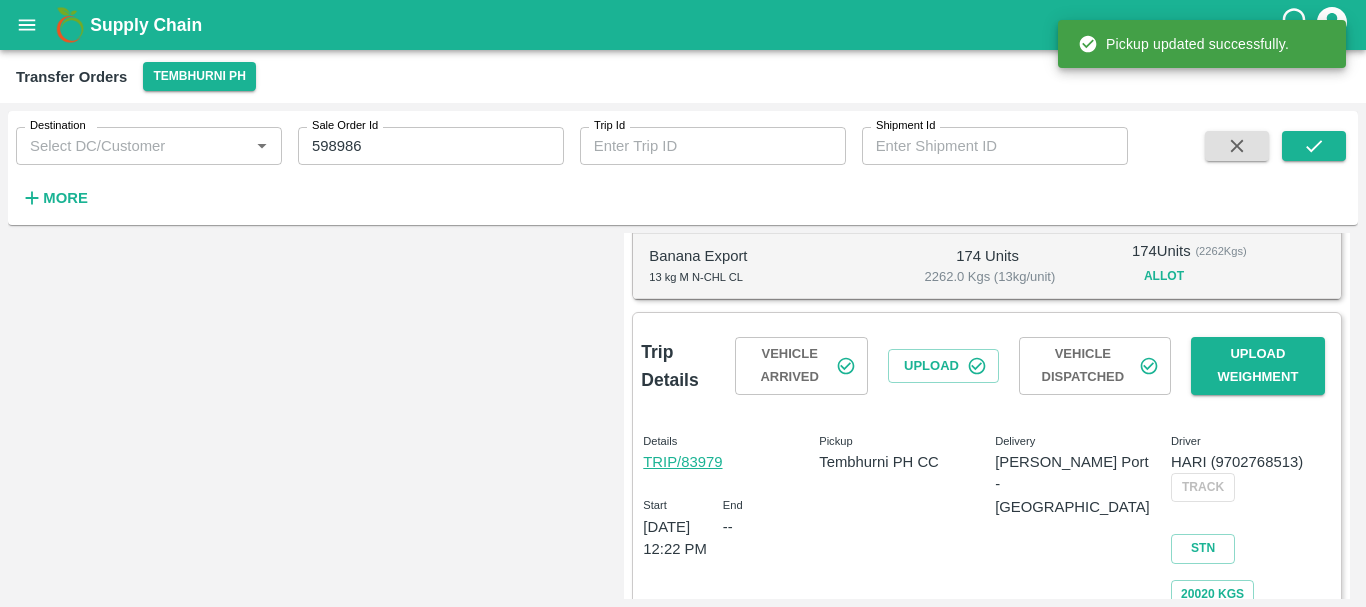 scroll, scrollTop: 703, scrollLeft: 0, axis: vertical 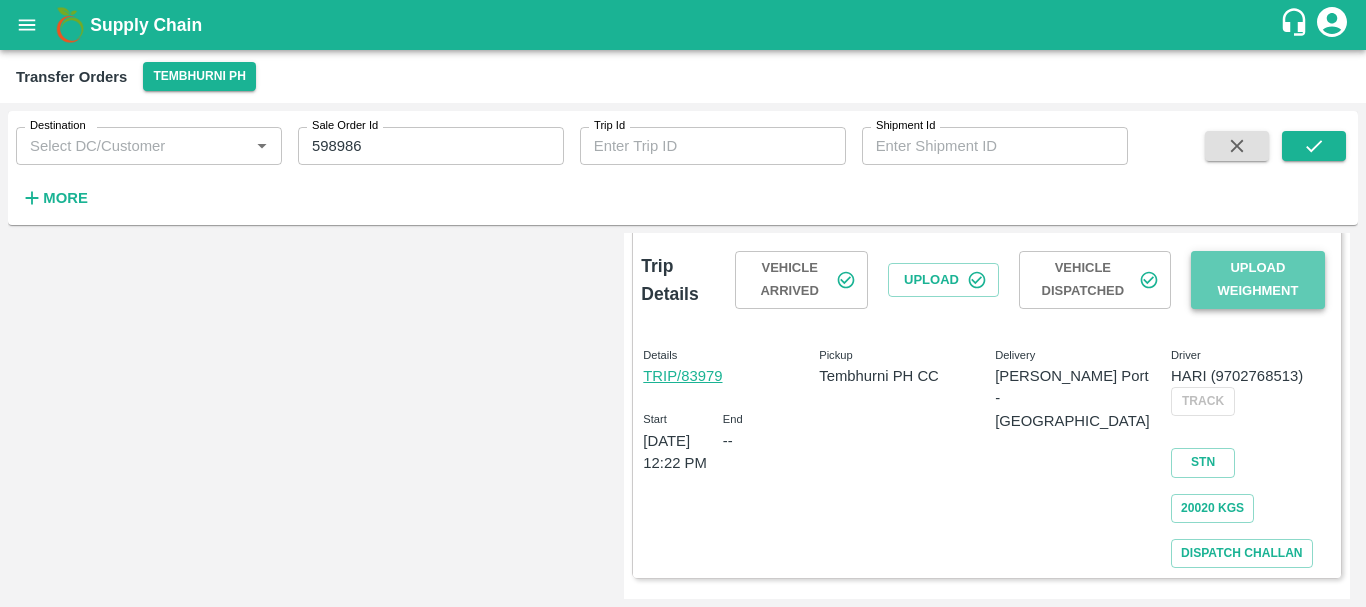 click on "Upload Weighment" at bounding box center [1258, 280] 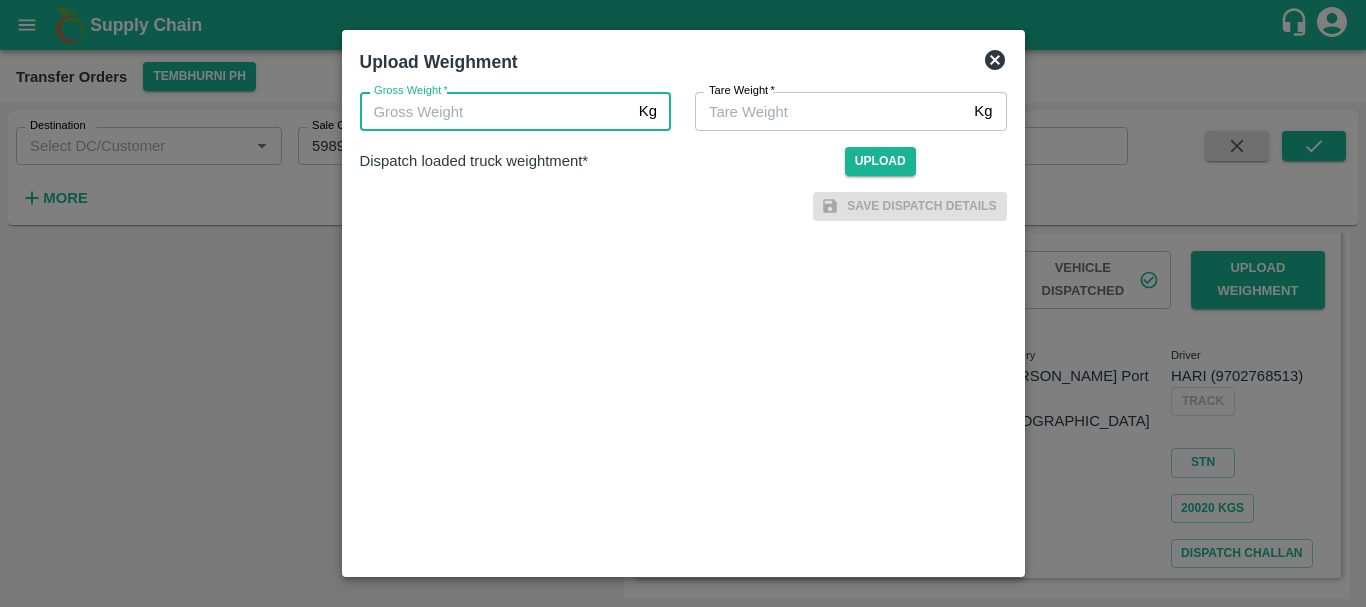 click on "Gross Weight   *" at bounding box center (495, 111) 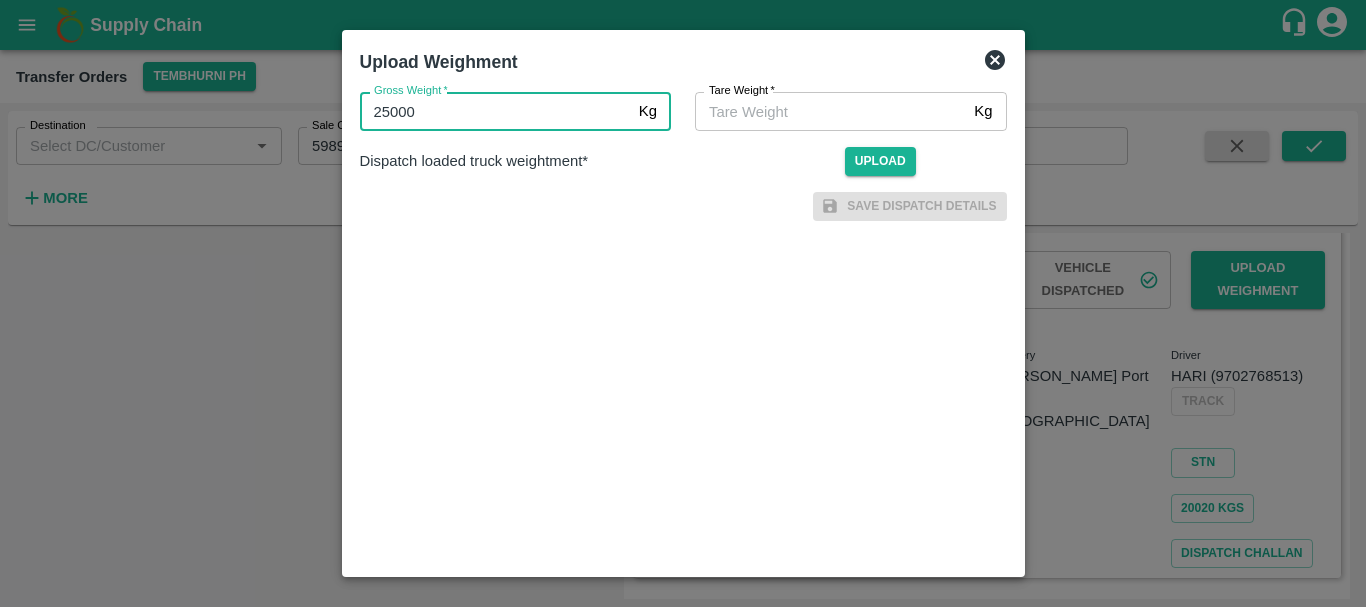 type on "25000" 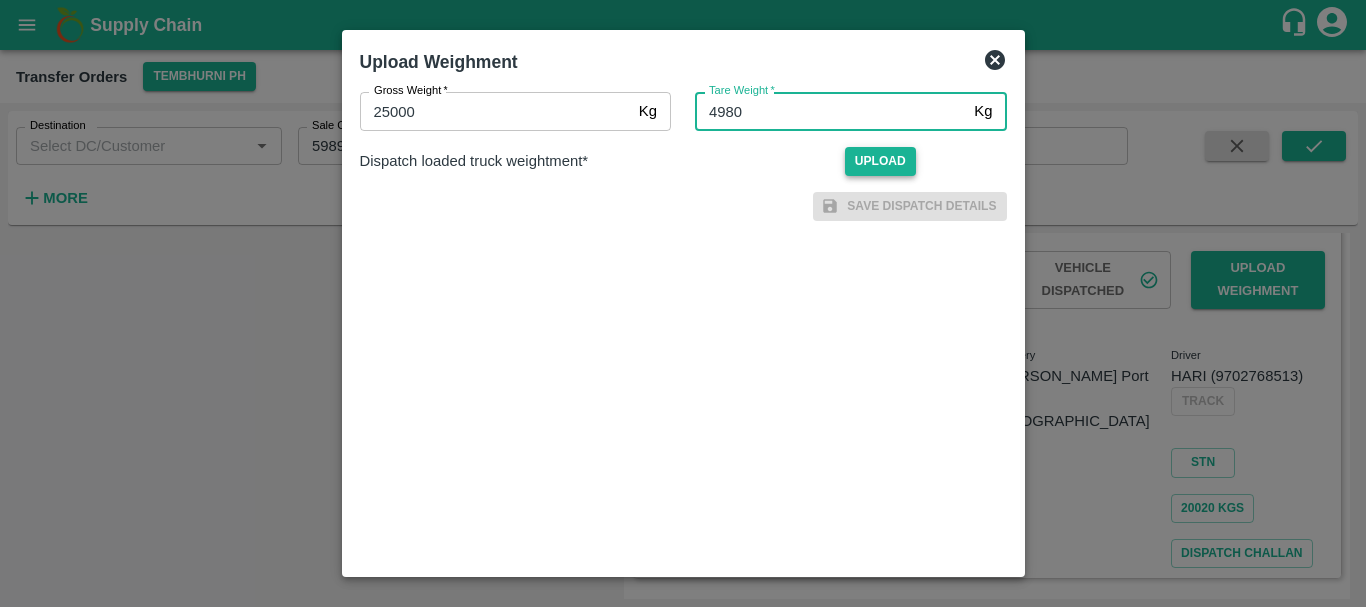 type on "4980" 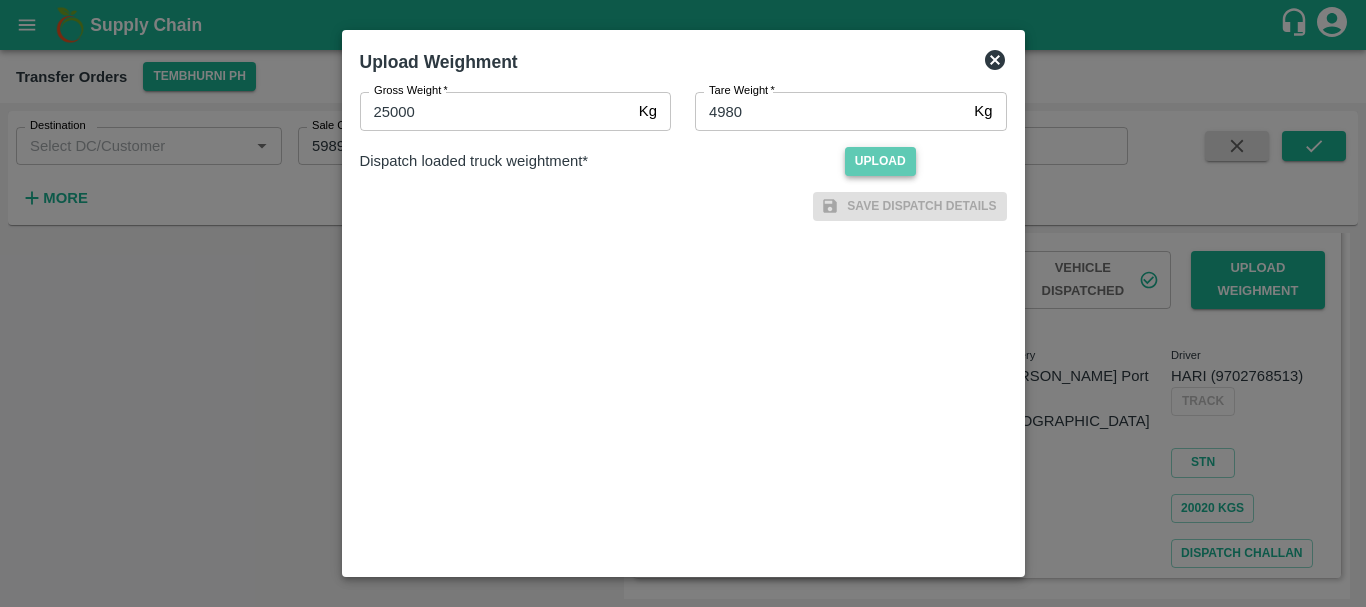 click on "Upload" at bounding box center (880, 161) 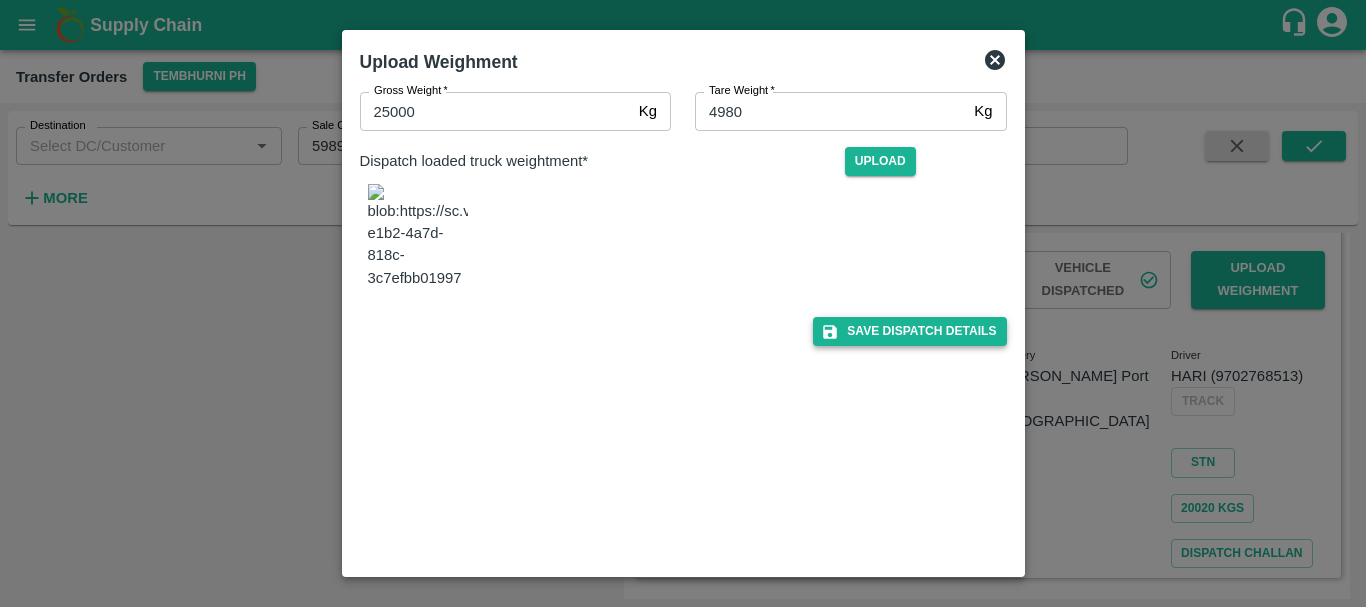 click on "Save Dispatch Details" at bounding box center [909, 331] 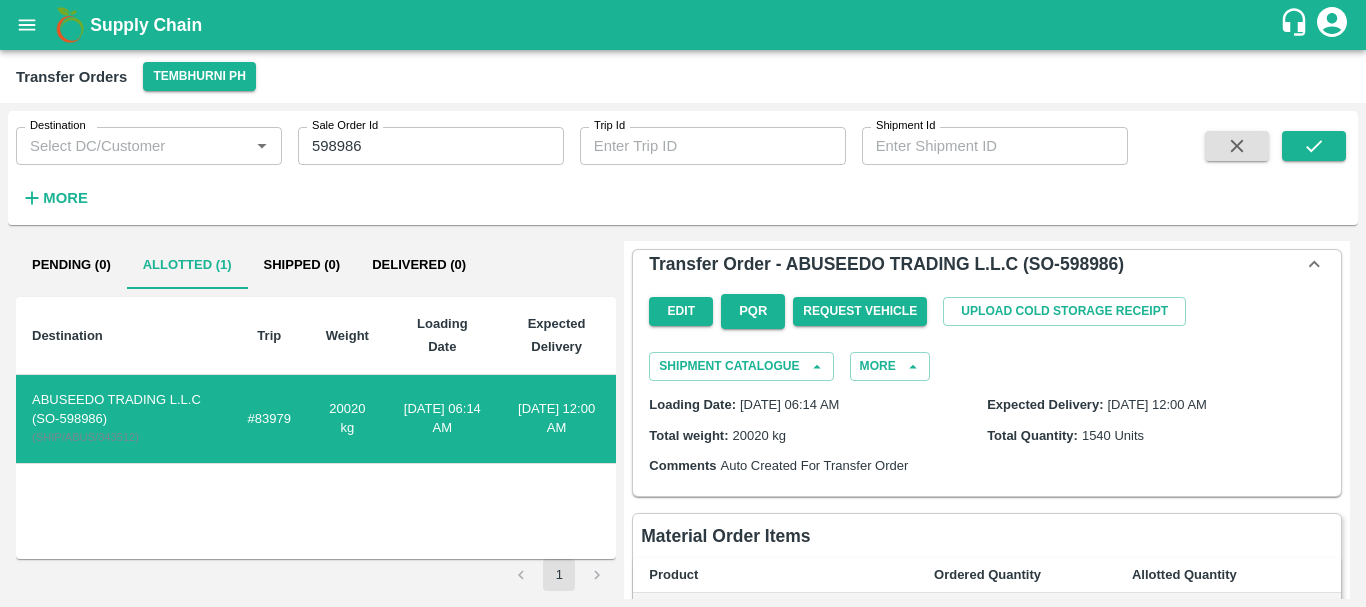 scroll, scrollTop: 703, scrollLeft: 0, axis: vertical 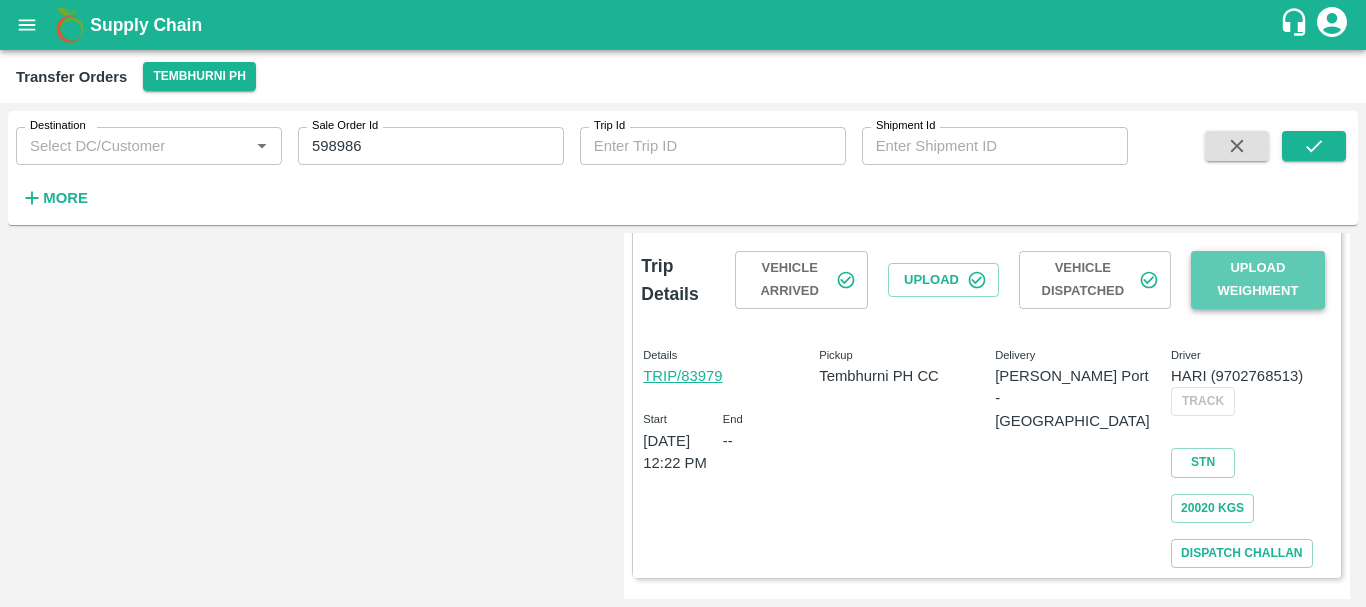 click on "Upload Weighment" at bounding box center [1258, 280] 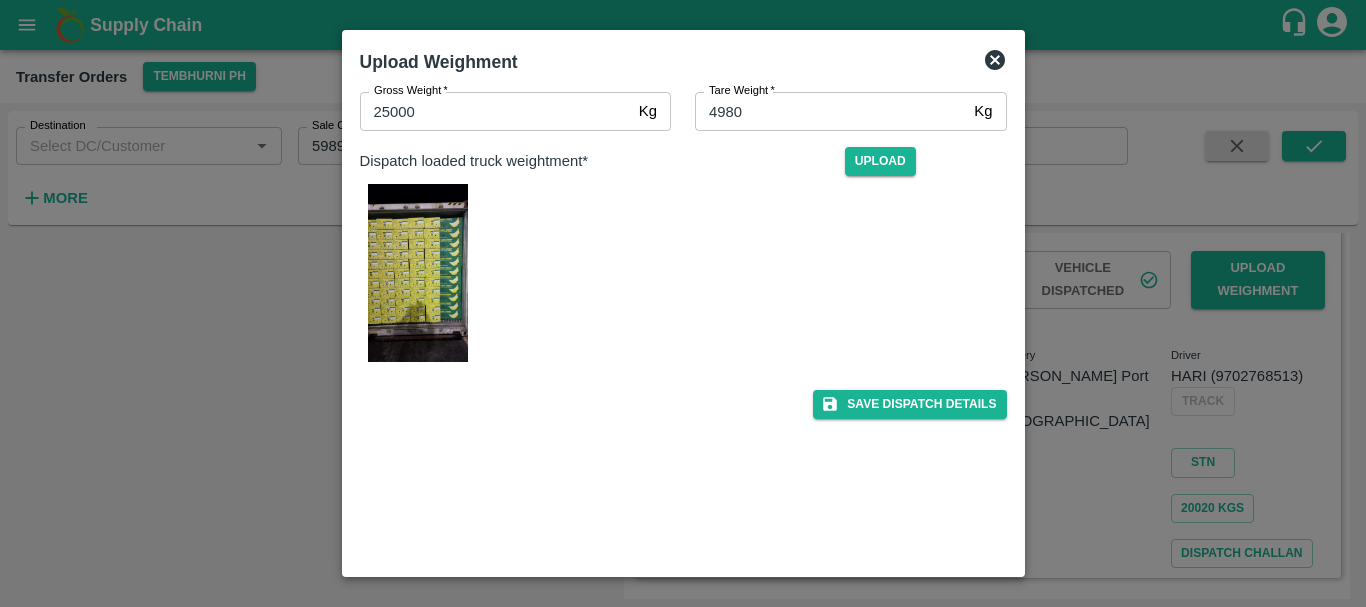 click at bounding box center (683, 303) 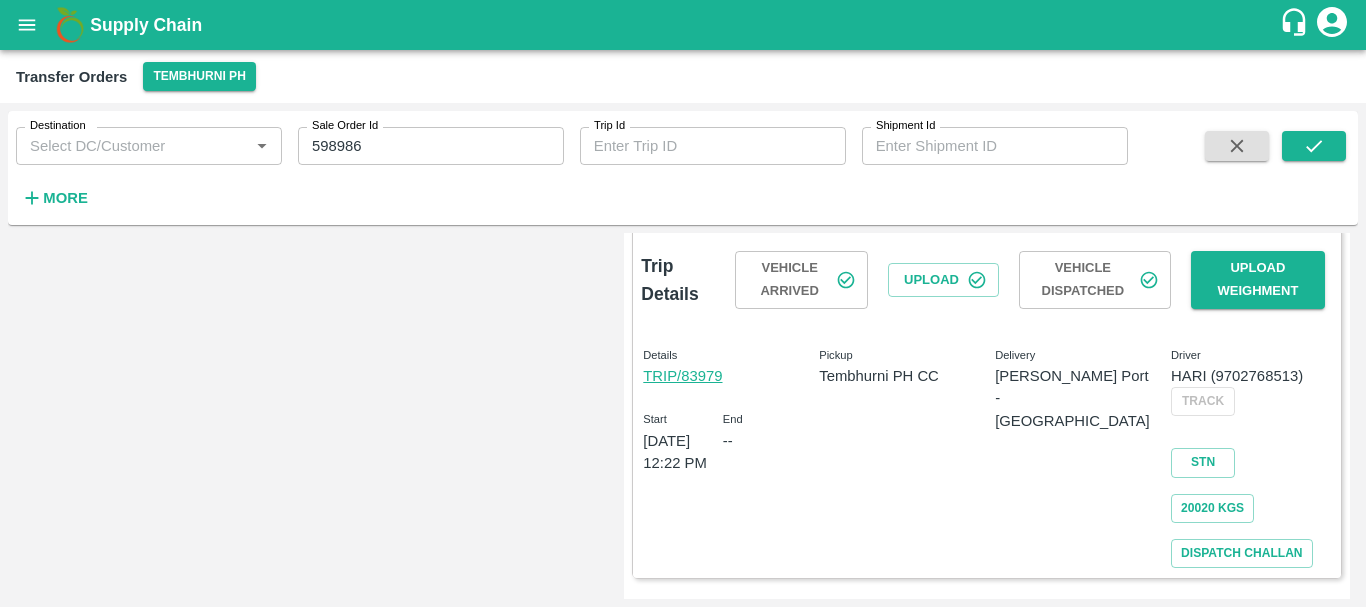 scroll, scrollTop: 0, scrollLeft: 0, axis: both 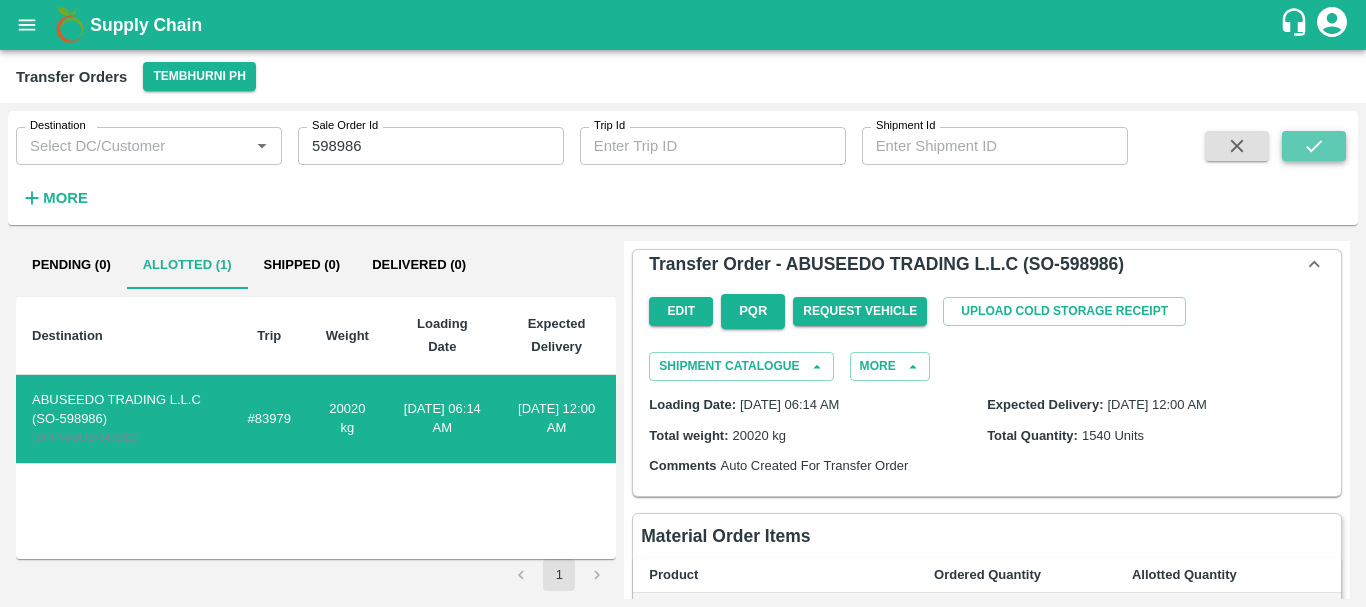 click 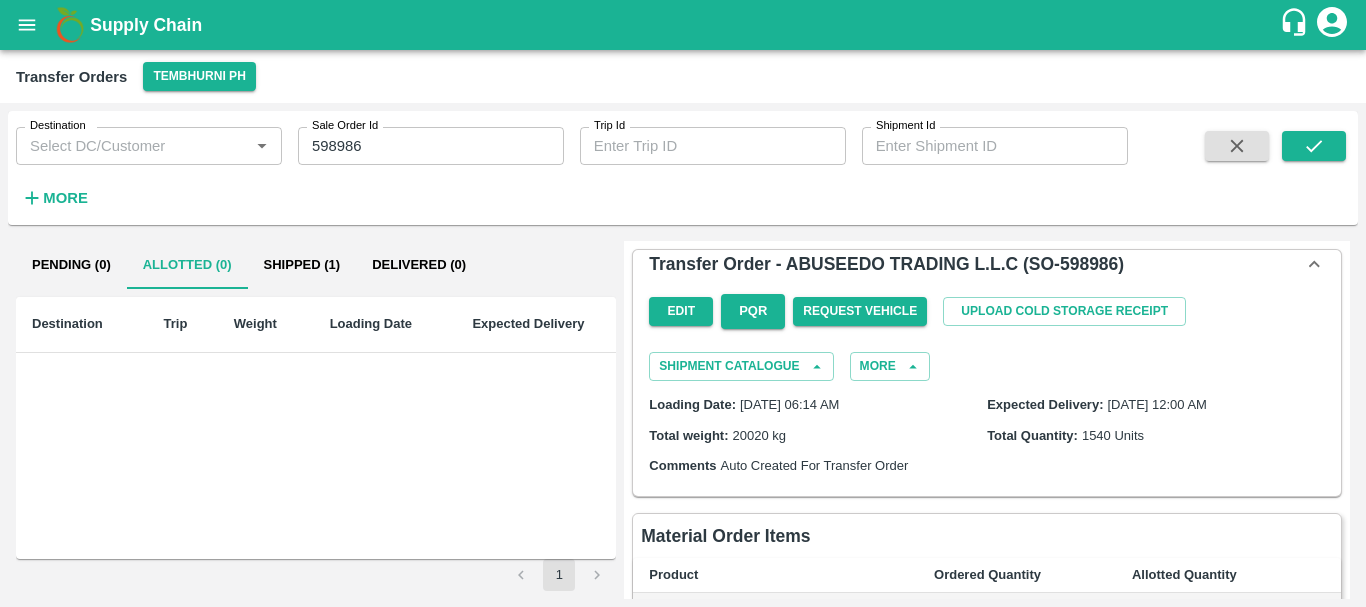 type 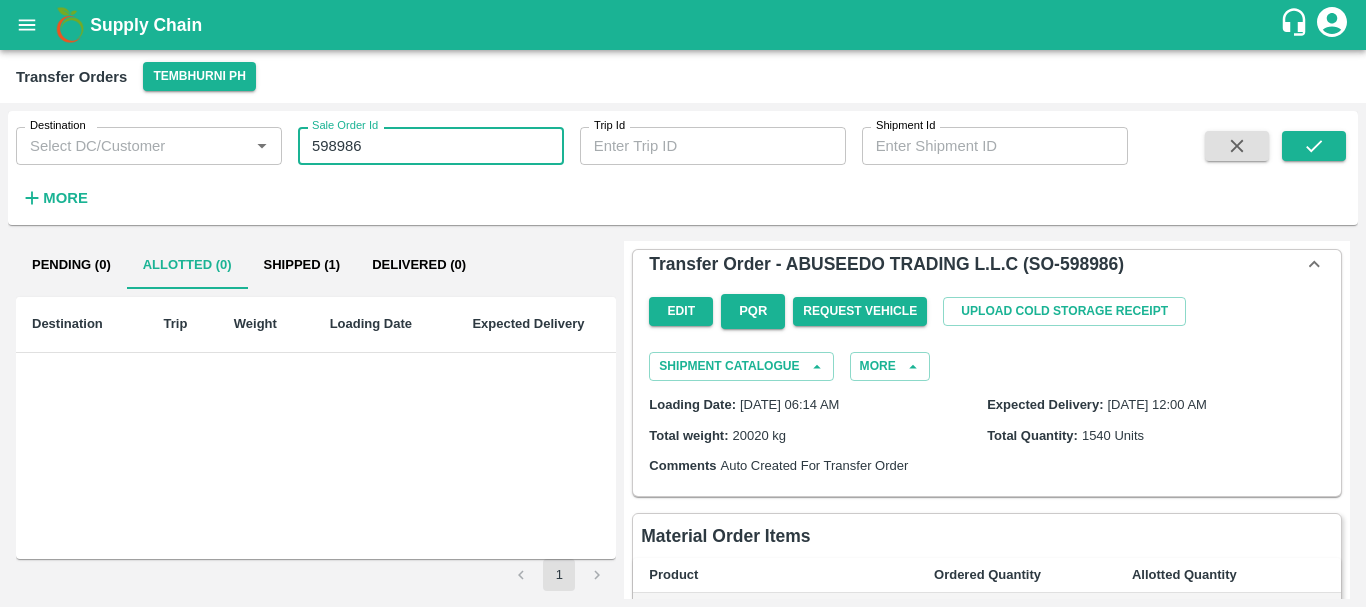 click on "598986" at bounding box center (431, 146) 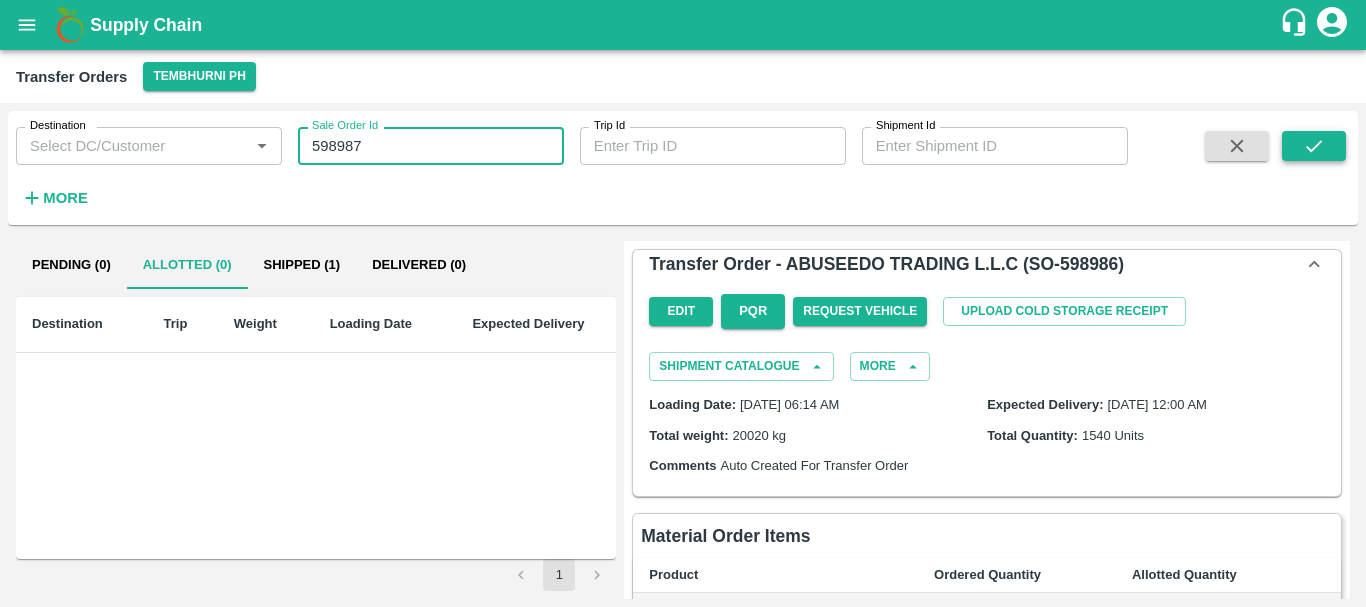 type on "598987" 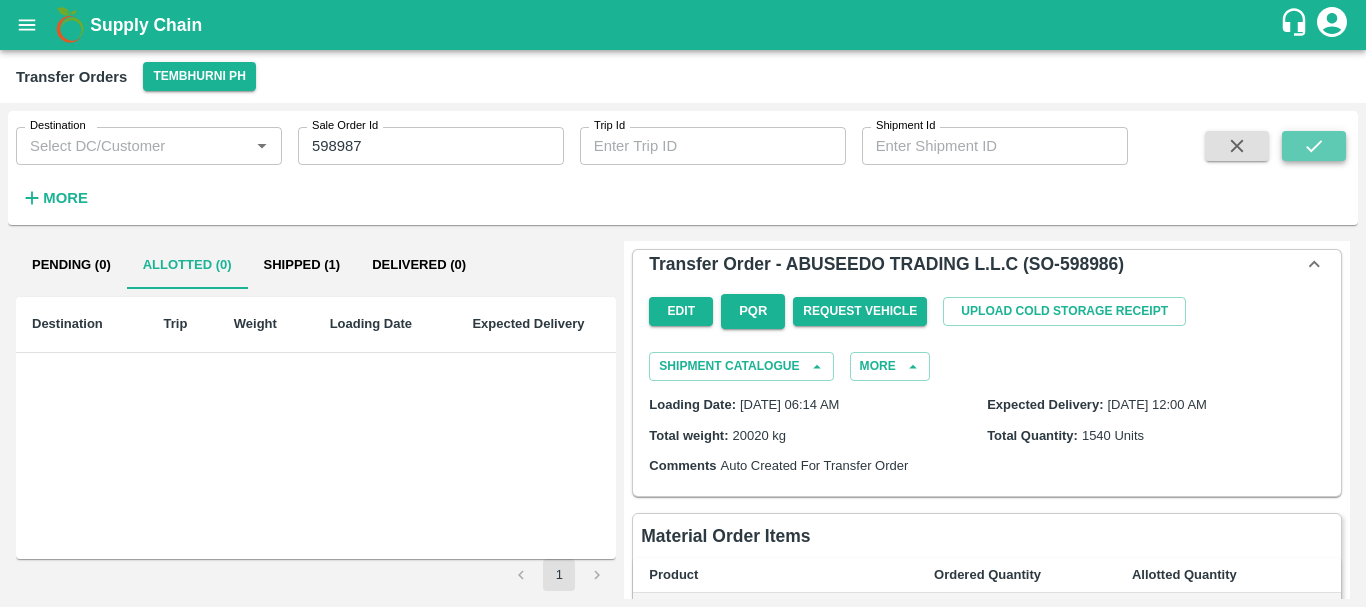 click 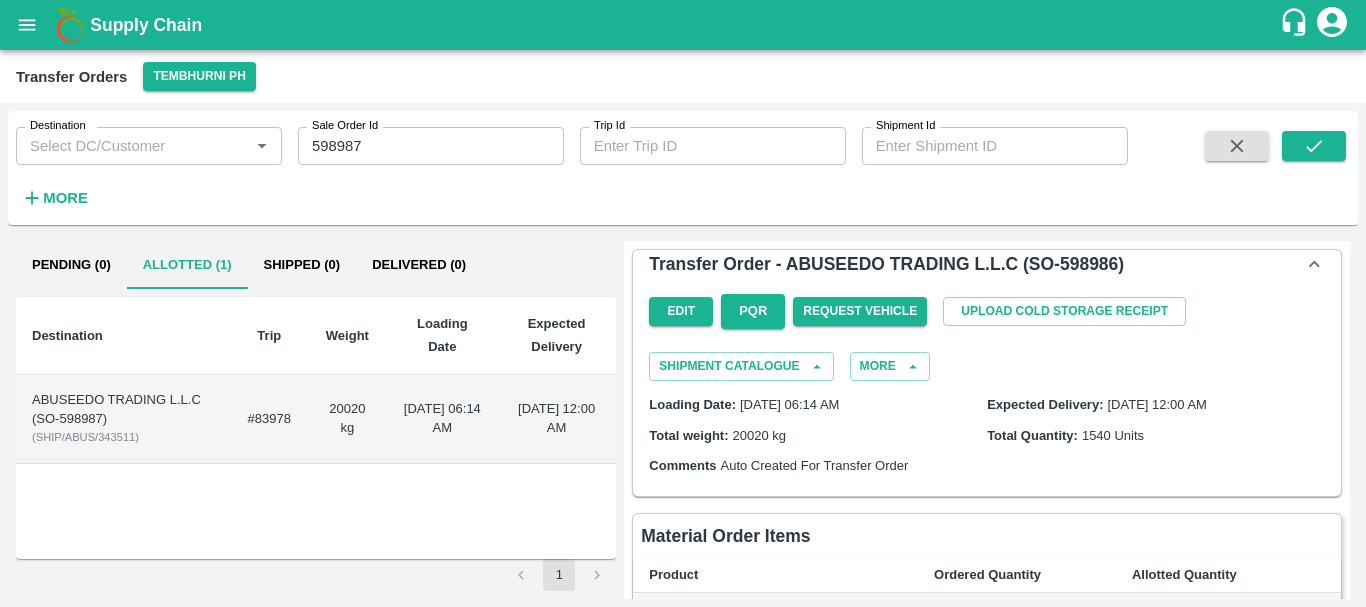 click on "20020 kg" at bounding box center (347, 419) 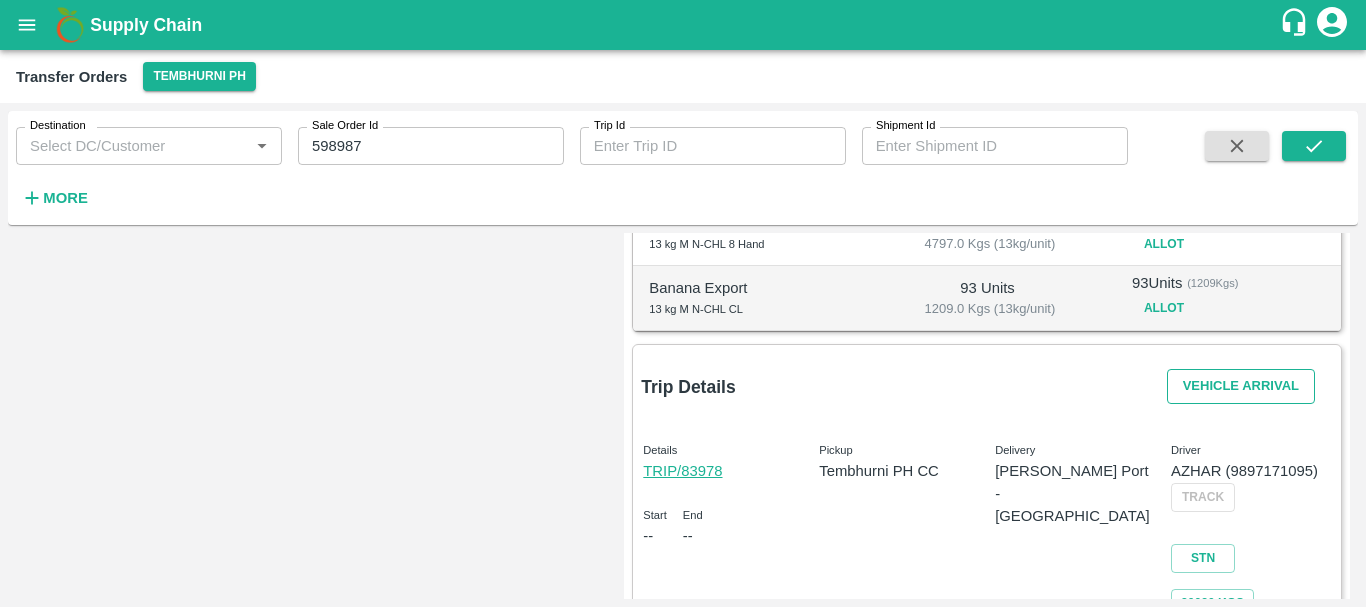 scroll, scrollTop: 588, scrollLeft: 0, axis: vertical 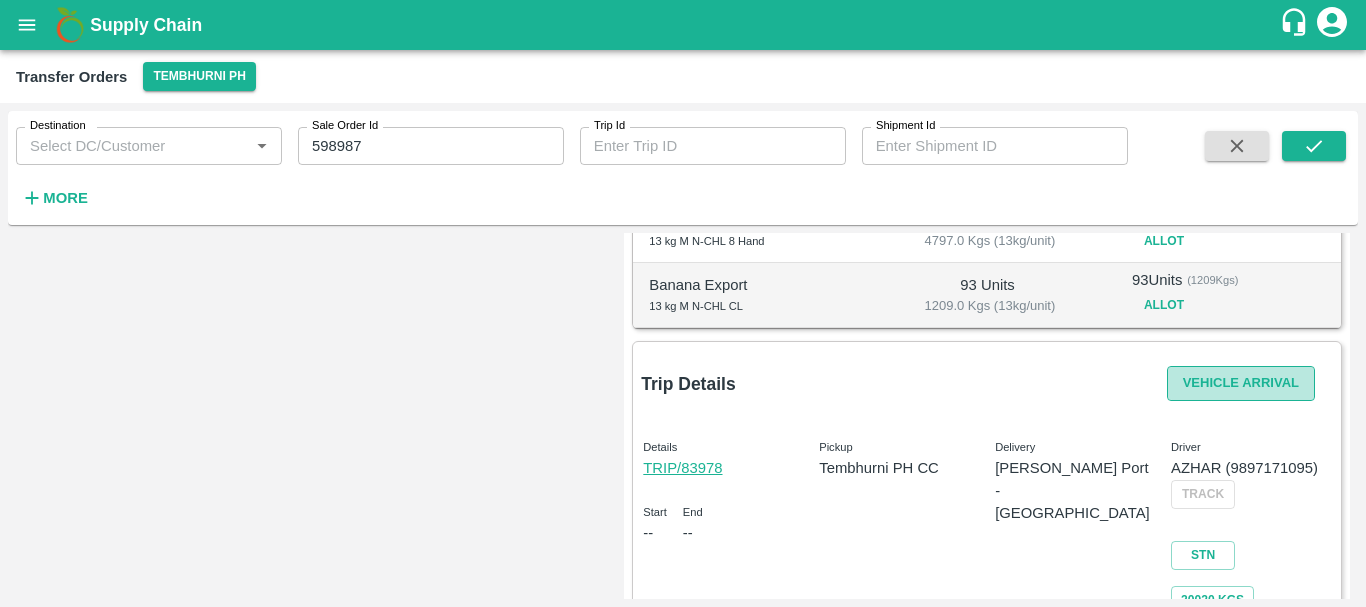 click on "Vehicle Arrival" at bounding box center [1241, 383] 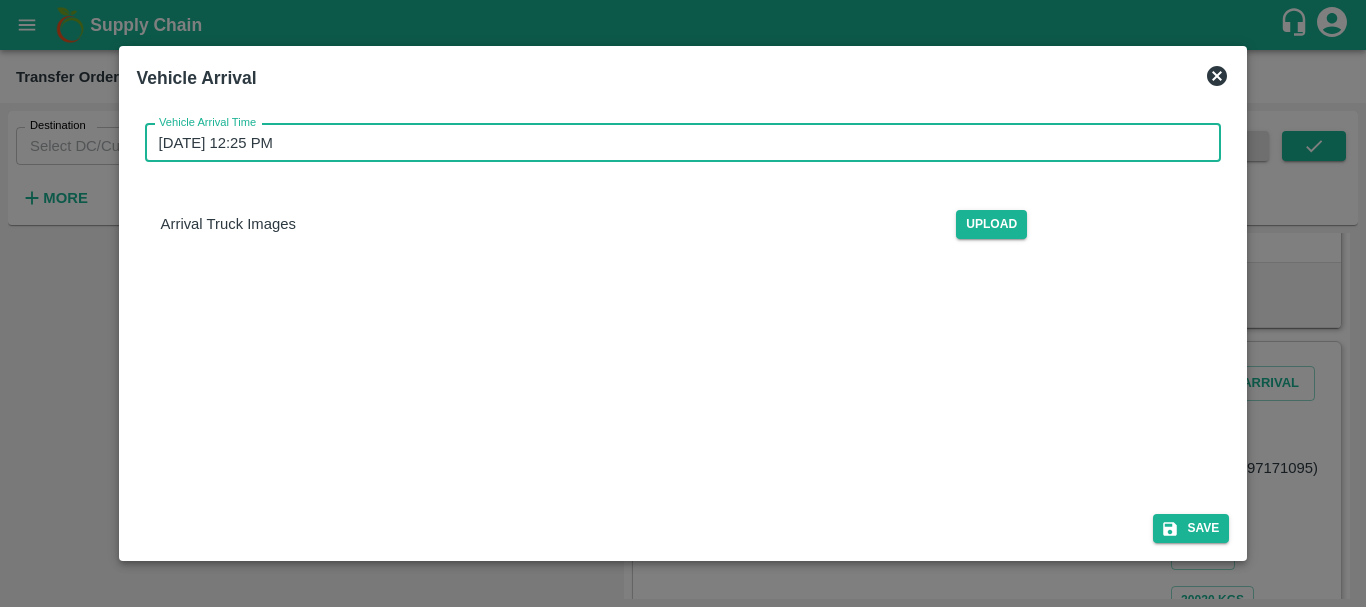 click on "10/07/2025 12:25 PM" at bounding box center [676, 143] 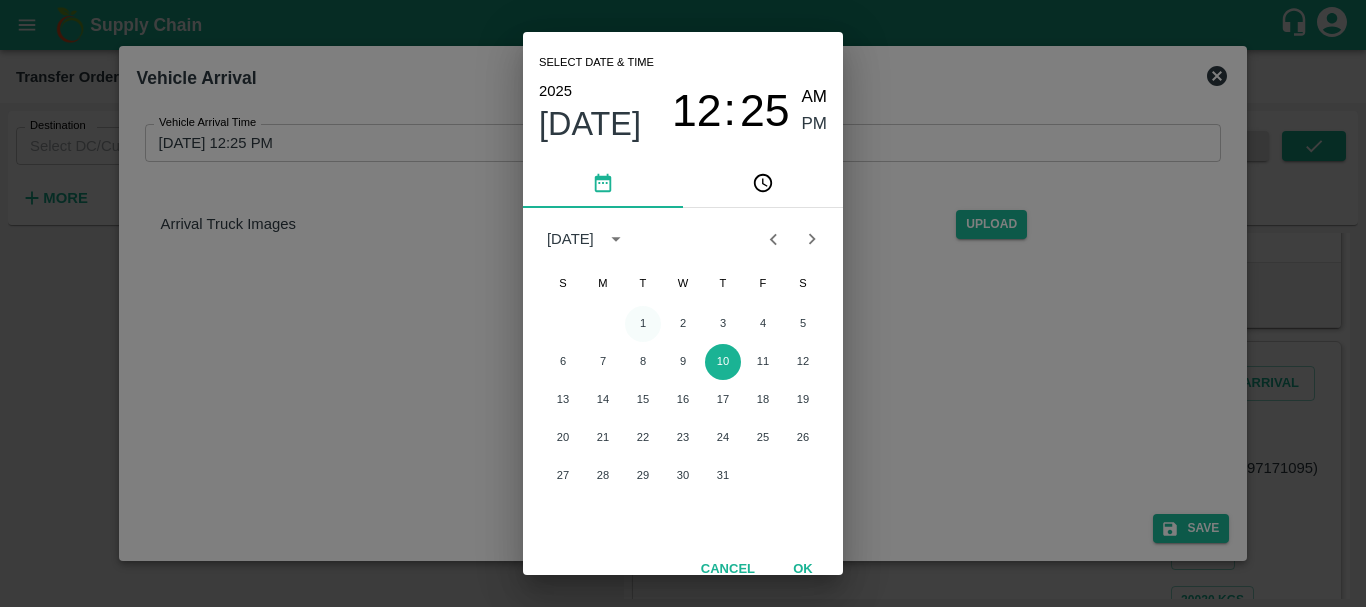 click on "1" at bounding box center [643, 324] 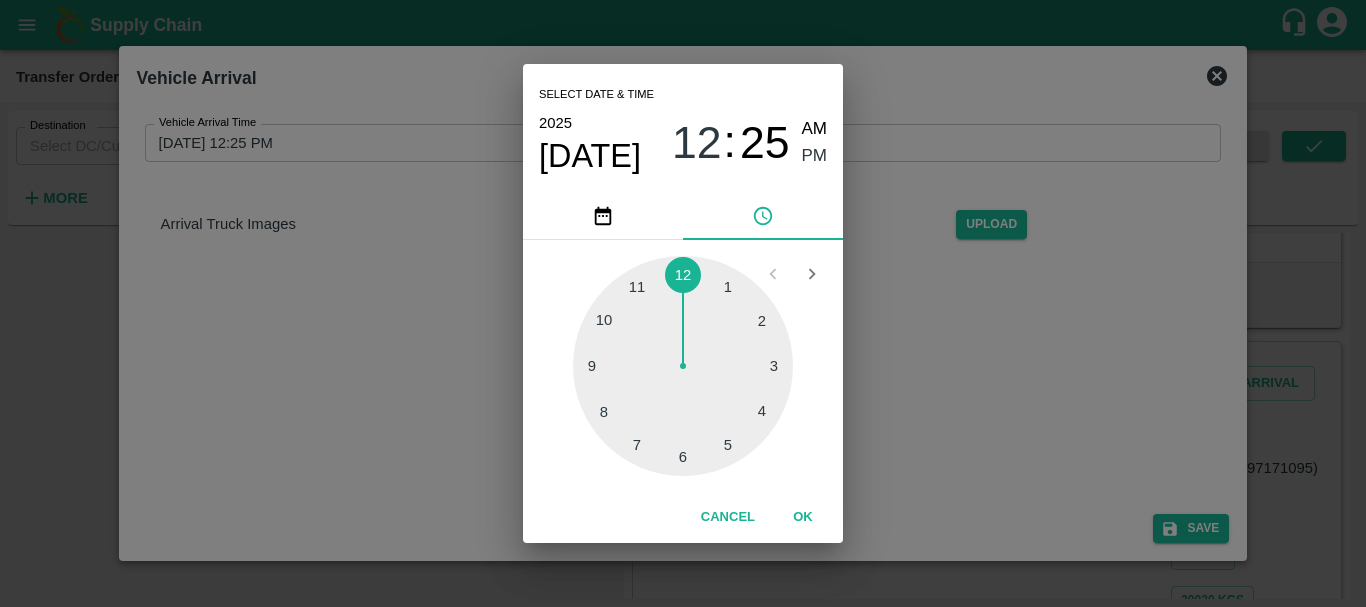 type on "01/07/2025 12:25 PM" 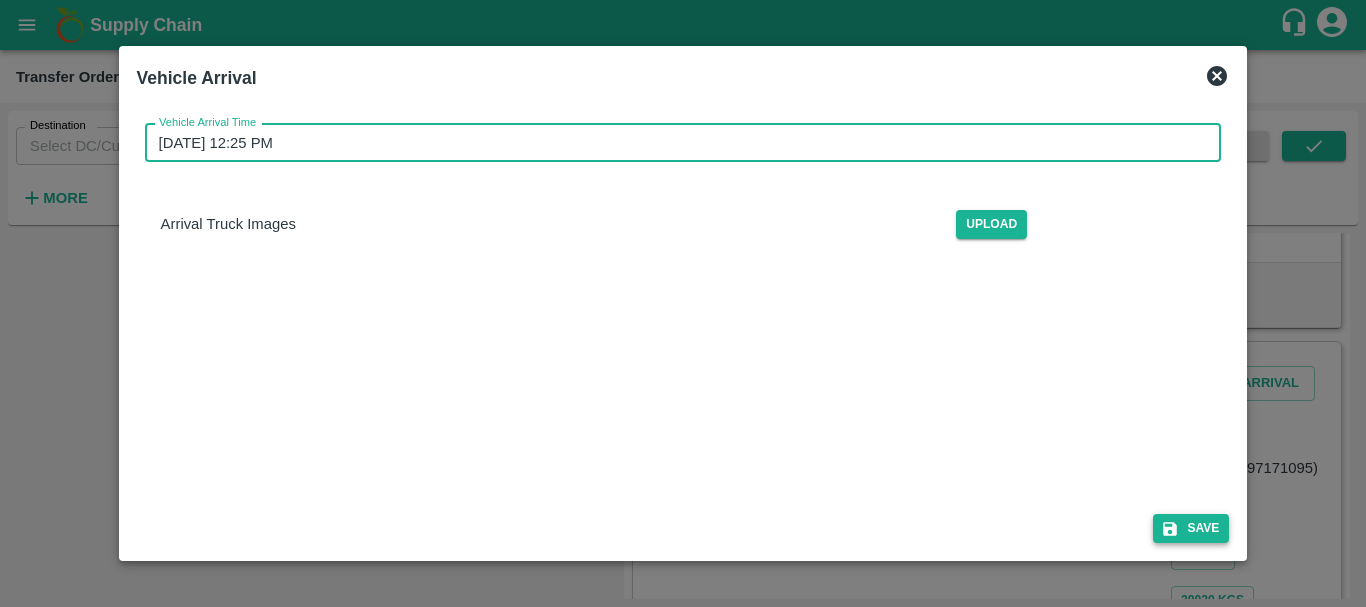 click on "Save" at bounding box center [1191, 528] 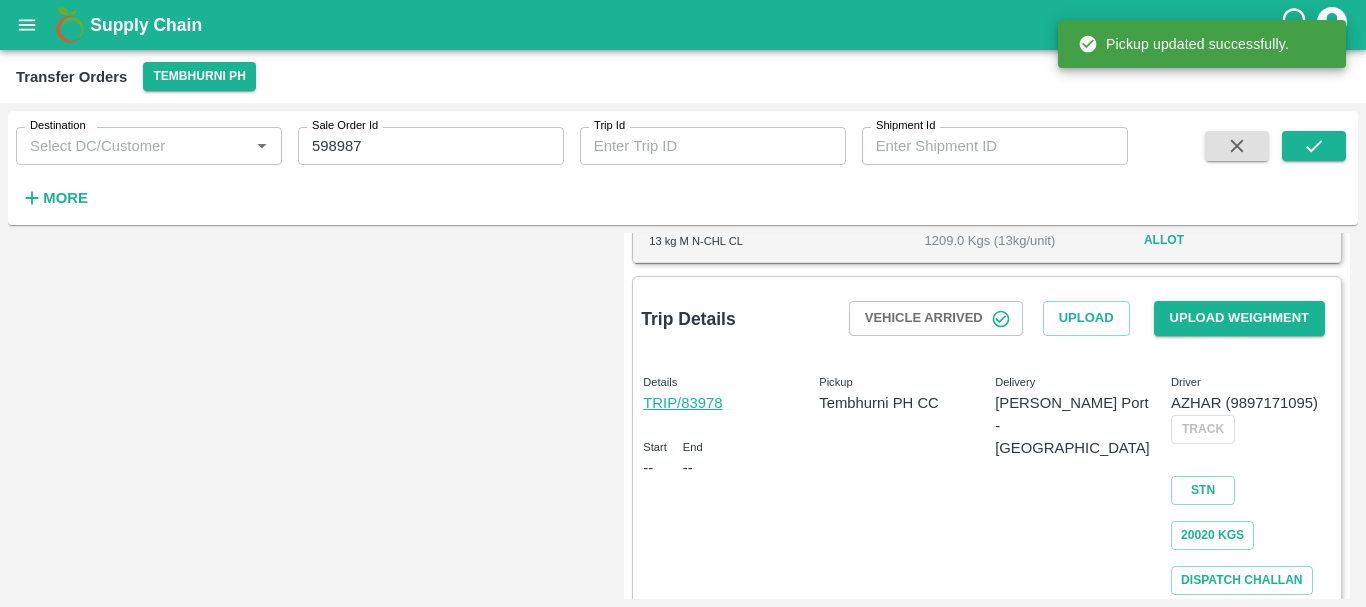 scroll, scrollTop: 680, scrollLeft: 0, axis: vertical 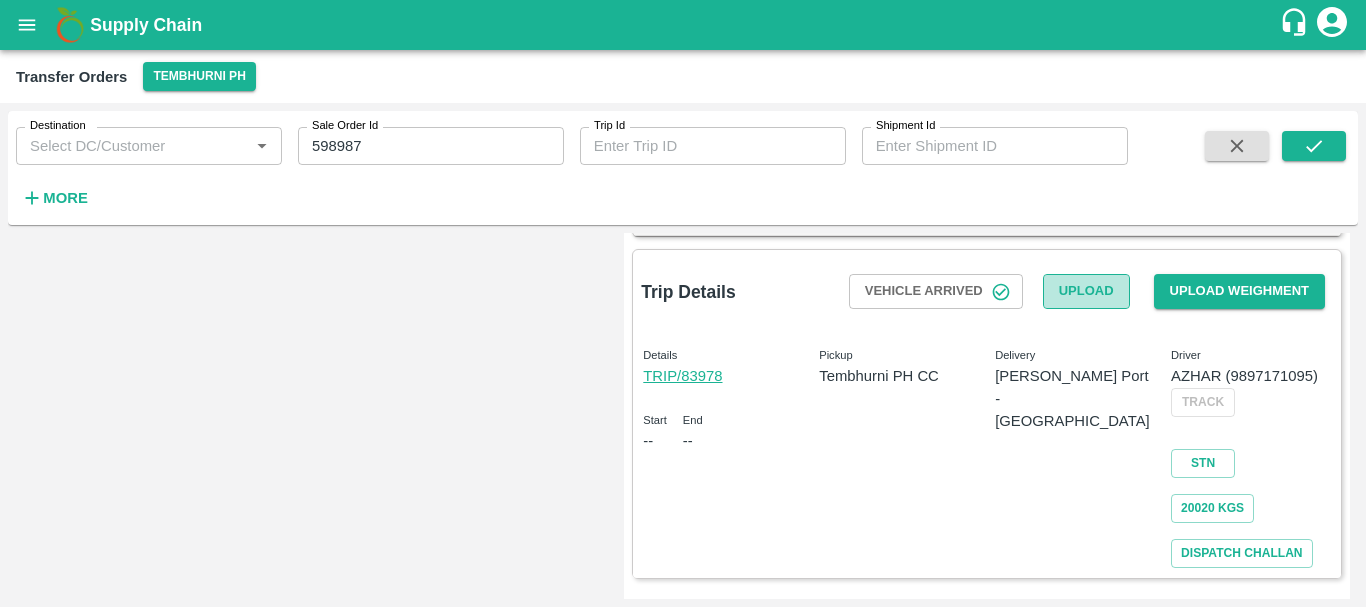 click on "Upload" at bounding box center [1086, 291] 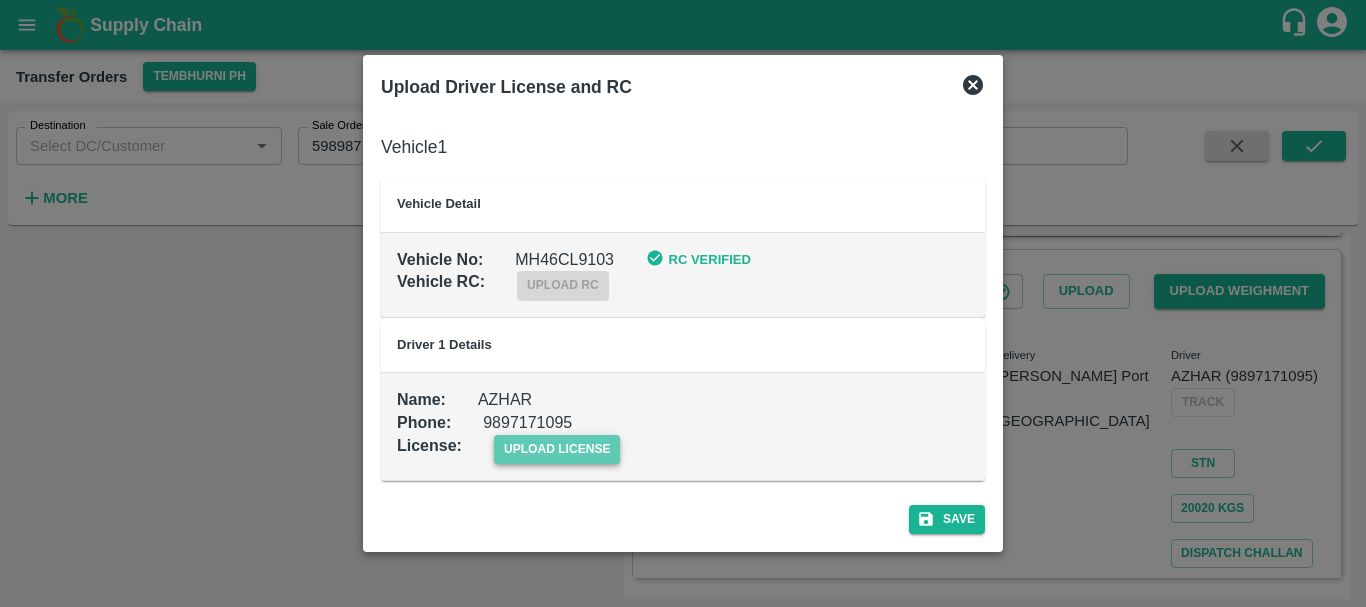click on "upload license" at bounding box center [557, 449] 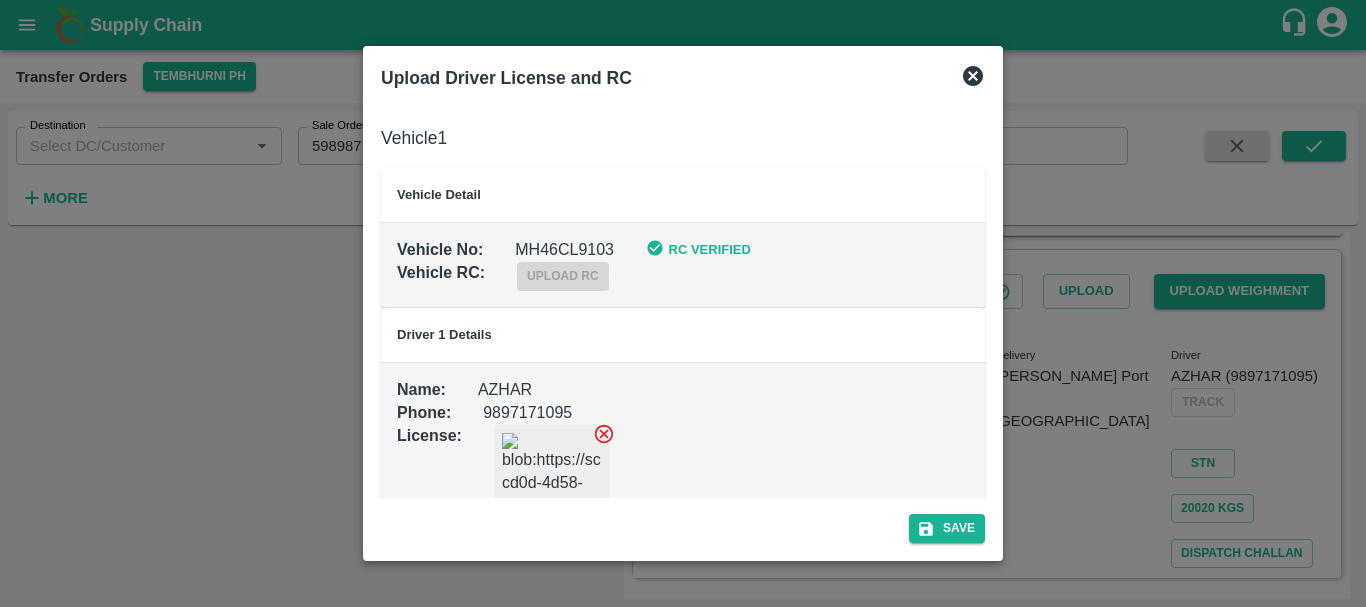 scroll, scrollTop: 67, scrollLeft: 0, axis: vertical 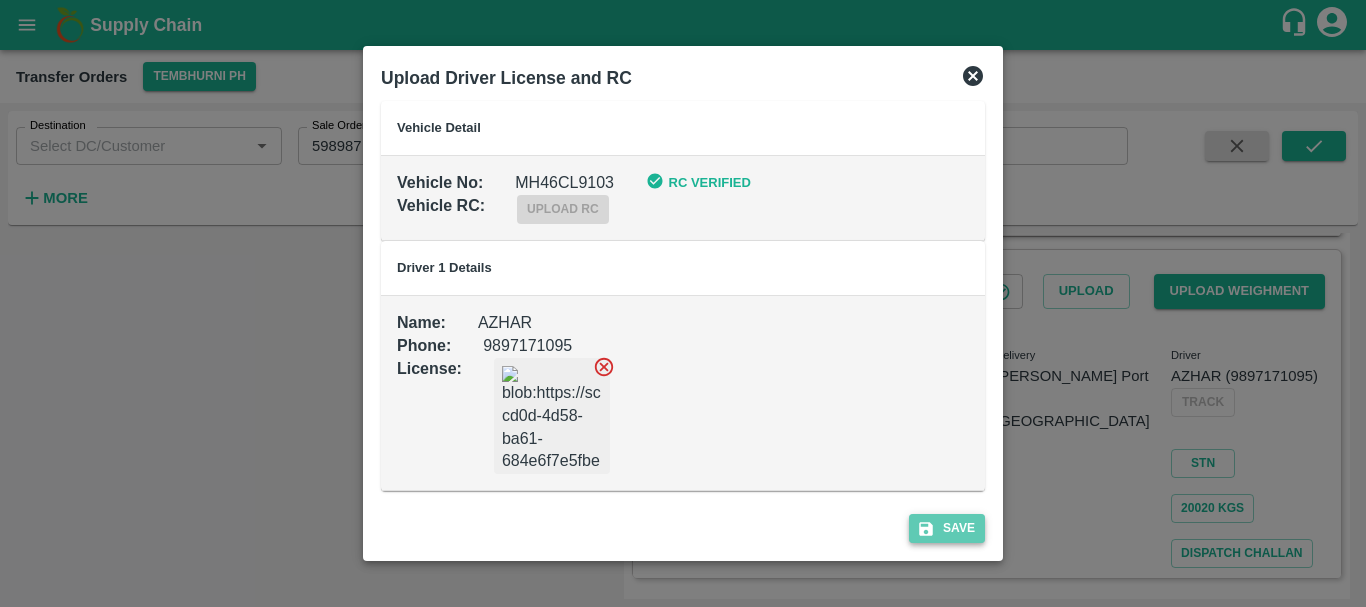 click 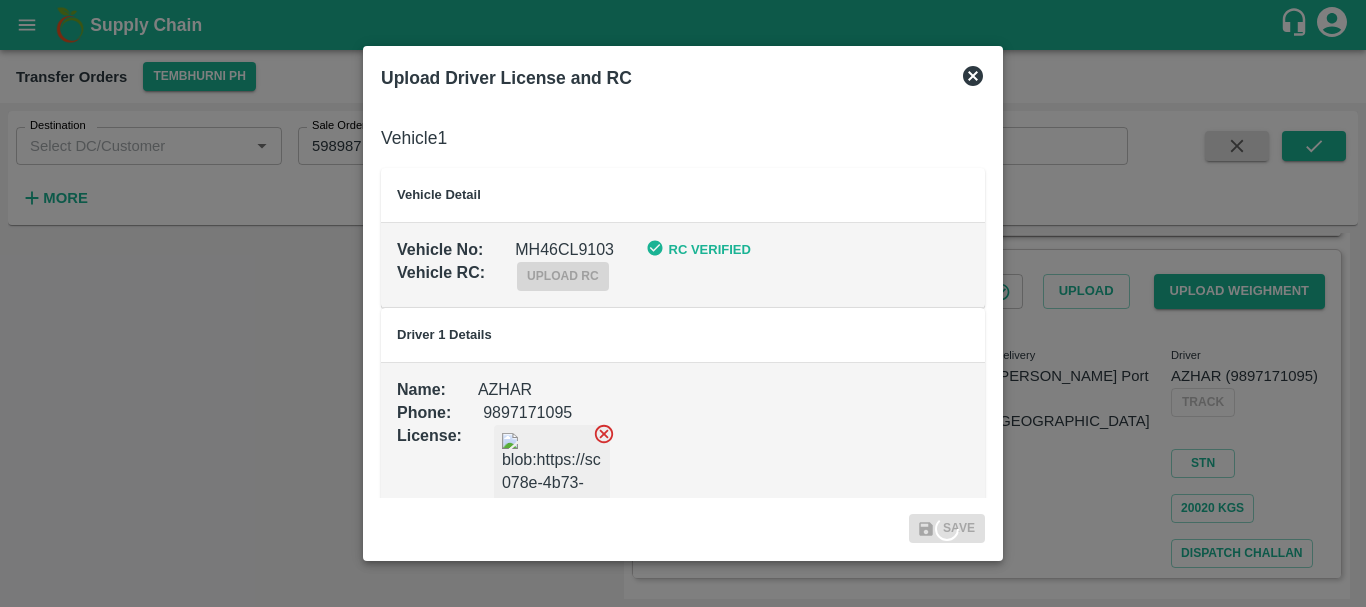 scroll, scrollTop: 67, scrollLeft: 0, axis: vertical 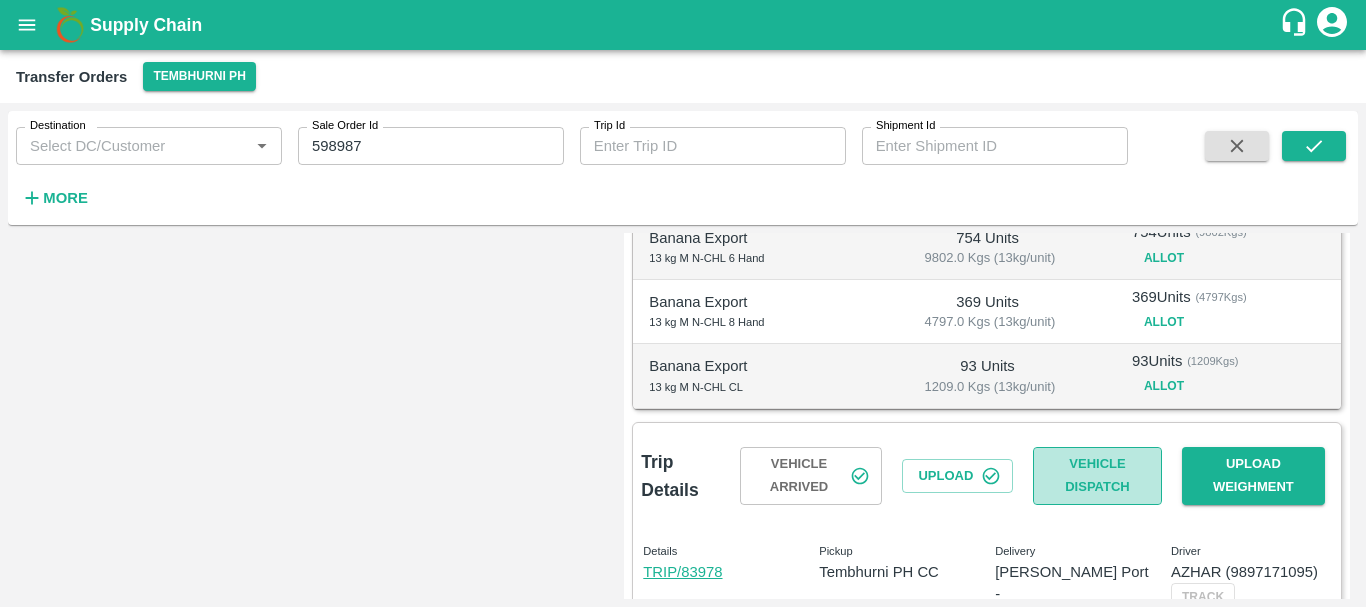 click on "Vehicle Dispatch" at bounding box center [1097, 476] 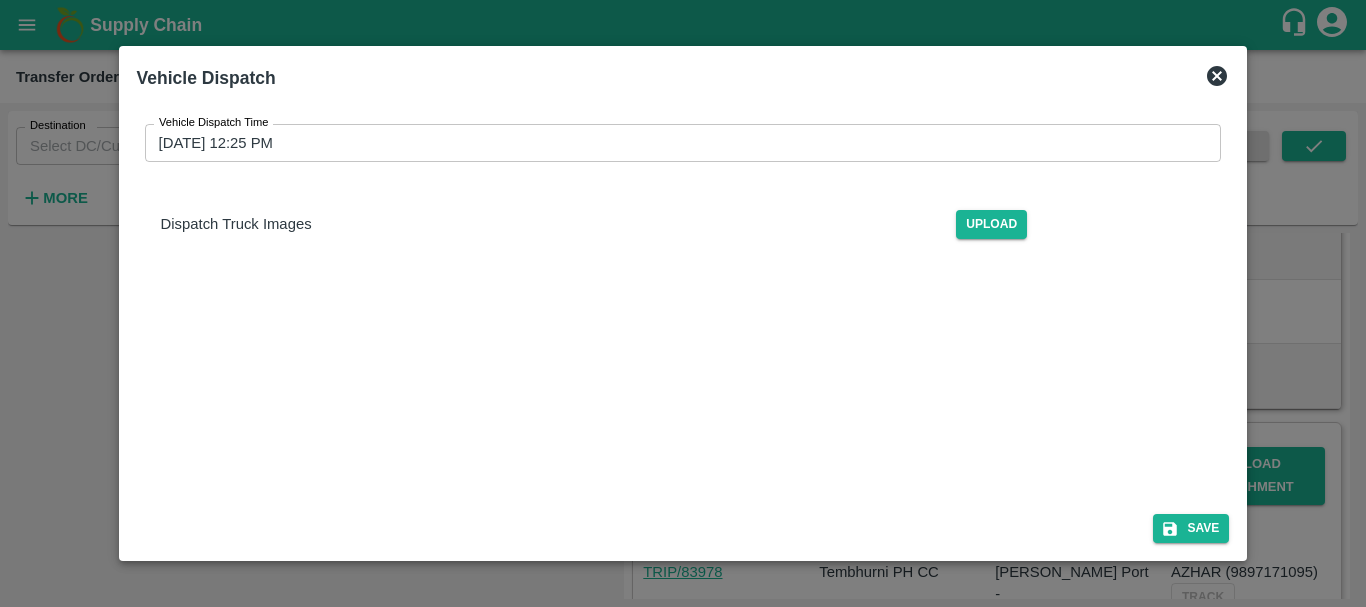 click on "10/07/2025 12:25 PM" at bounding box center [676, 143] 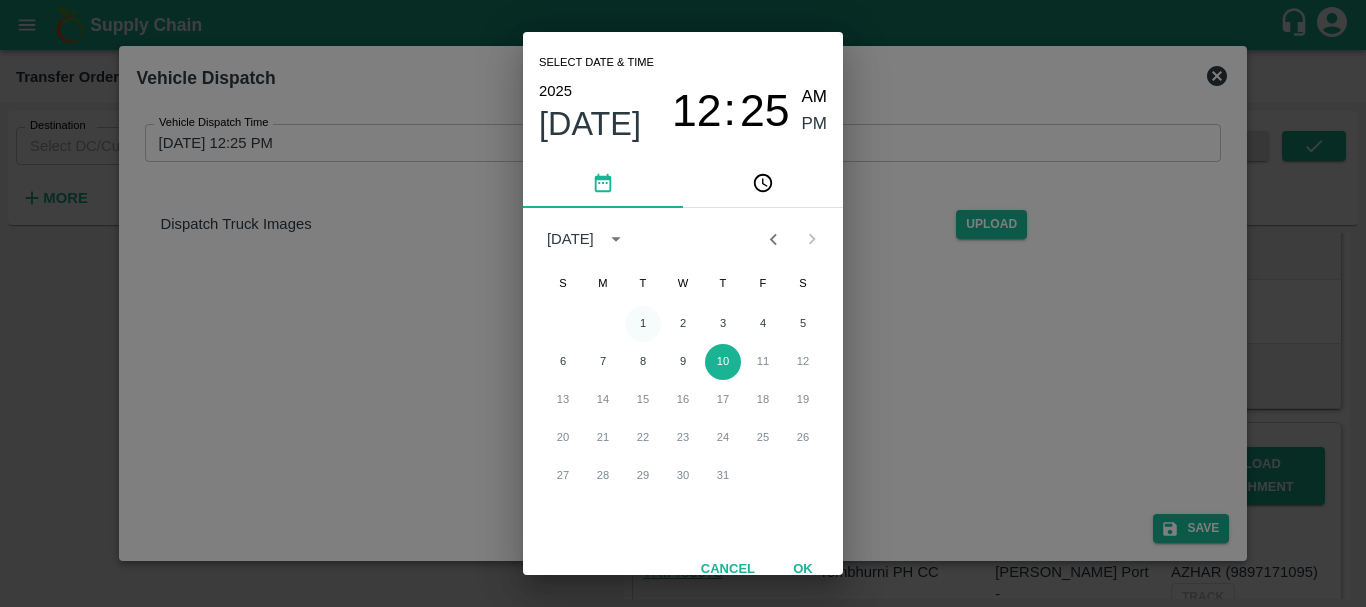 click on "1" at bounding box center [643, 324] 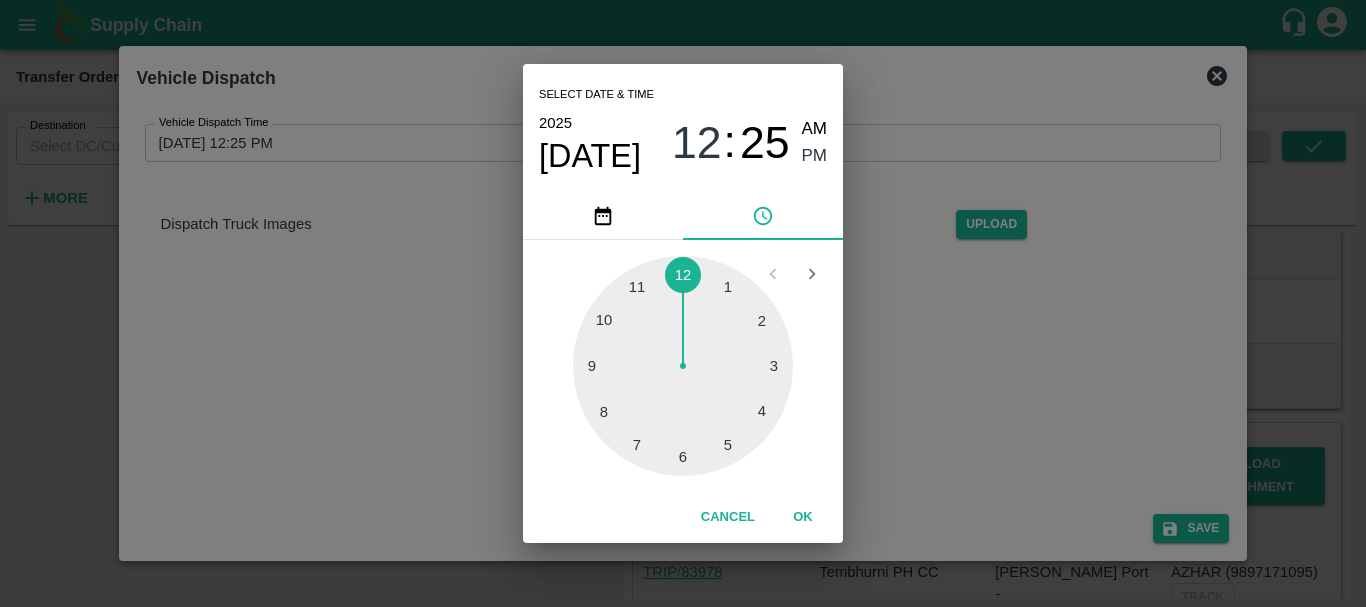 click on "Select date & time 2025 Jul 1 12 : 25 AM PM 1 2 3 4 5 6 7 8 9 10 11 12 Cancel OK" at bounding box center (683, 303) 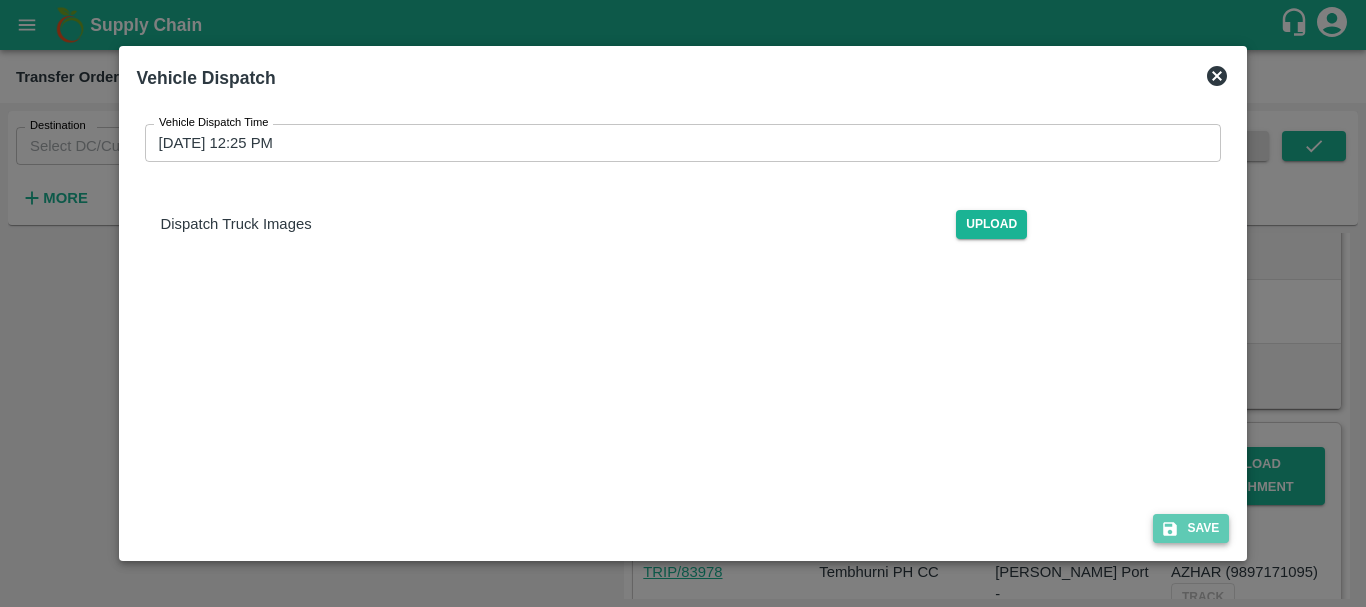 click on "Save" at bounding box center [1191, 528] 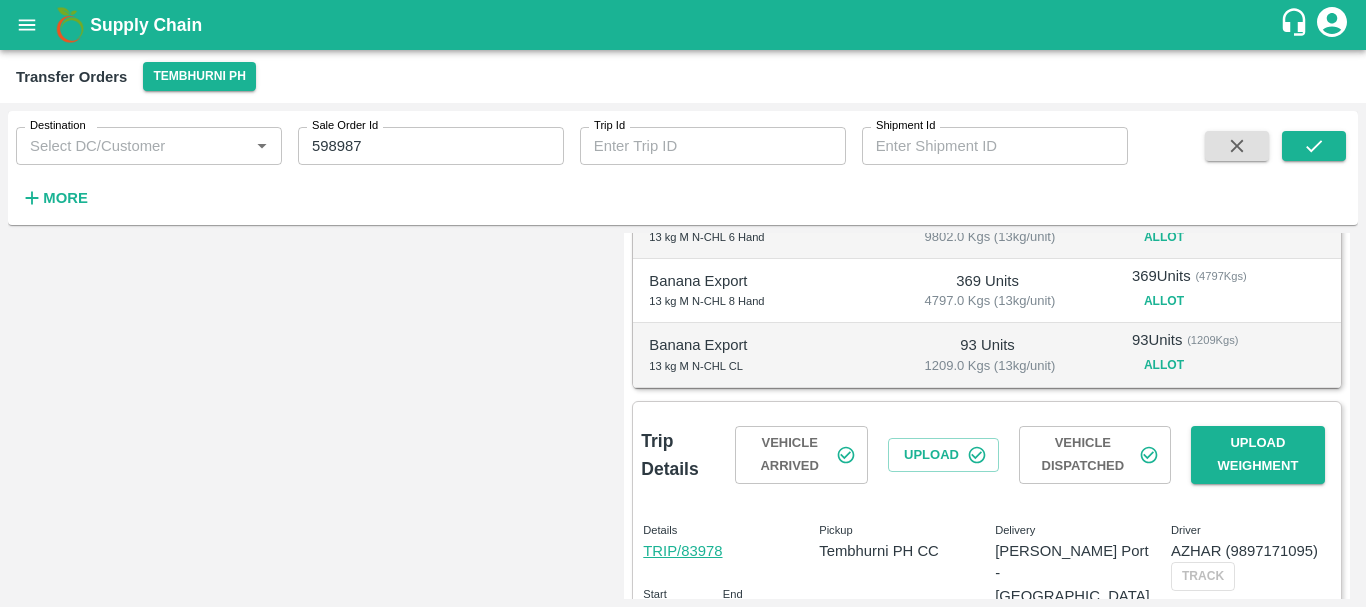 scroll, scrollTop: 703, scrollLeft: 0, axis: vertical 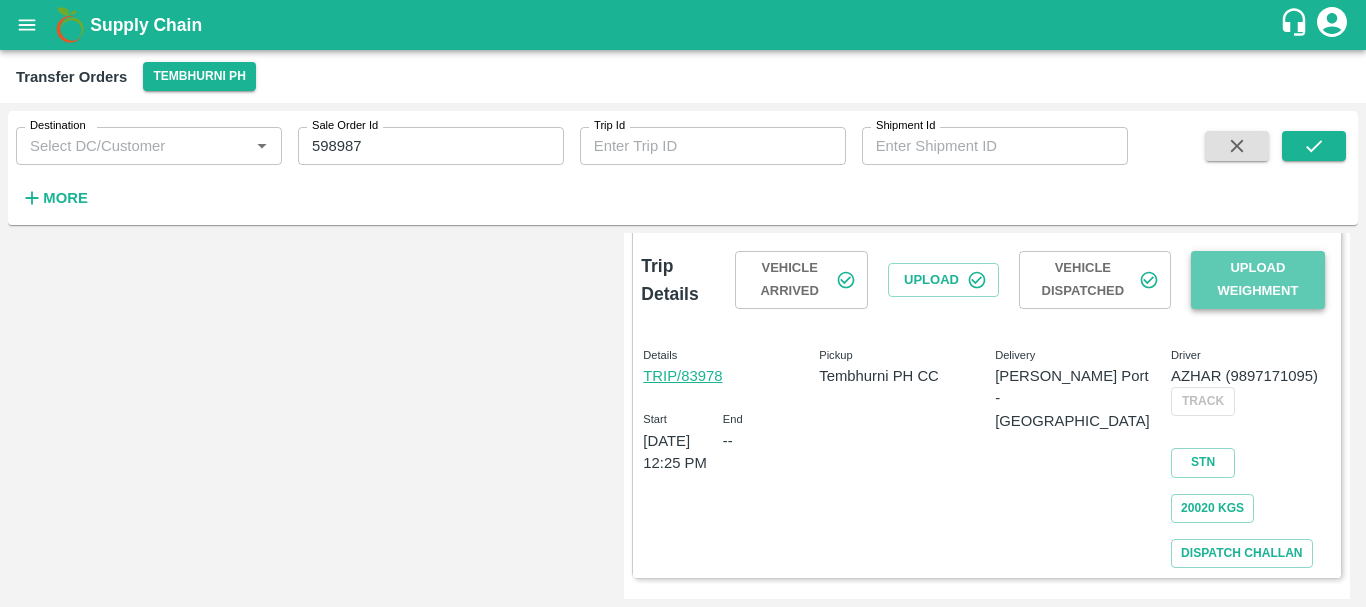 click on "Upload Weighment" at bounding box center (1258, 280) 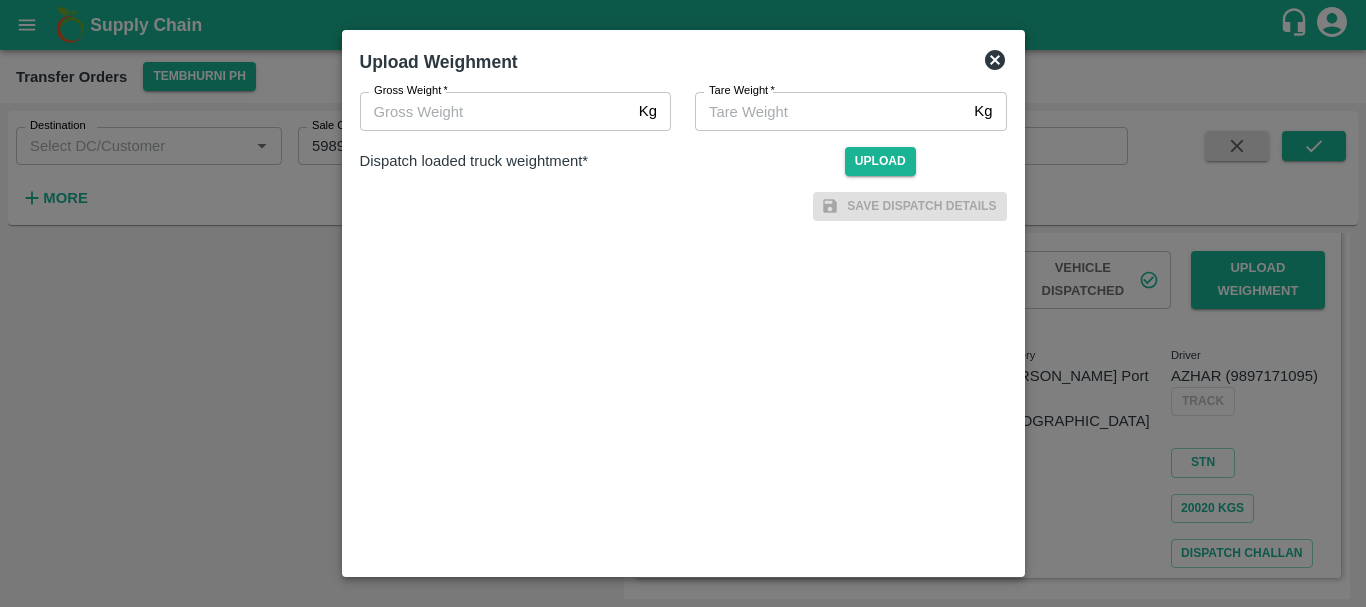 click at bounding box center (683, 303) 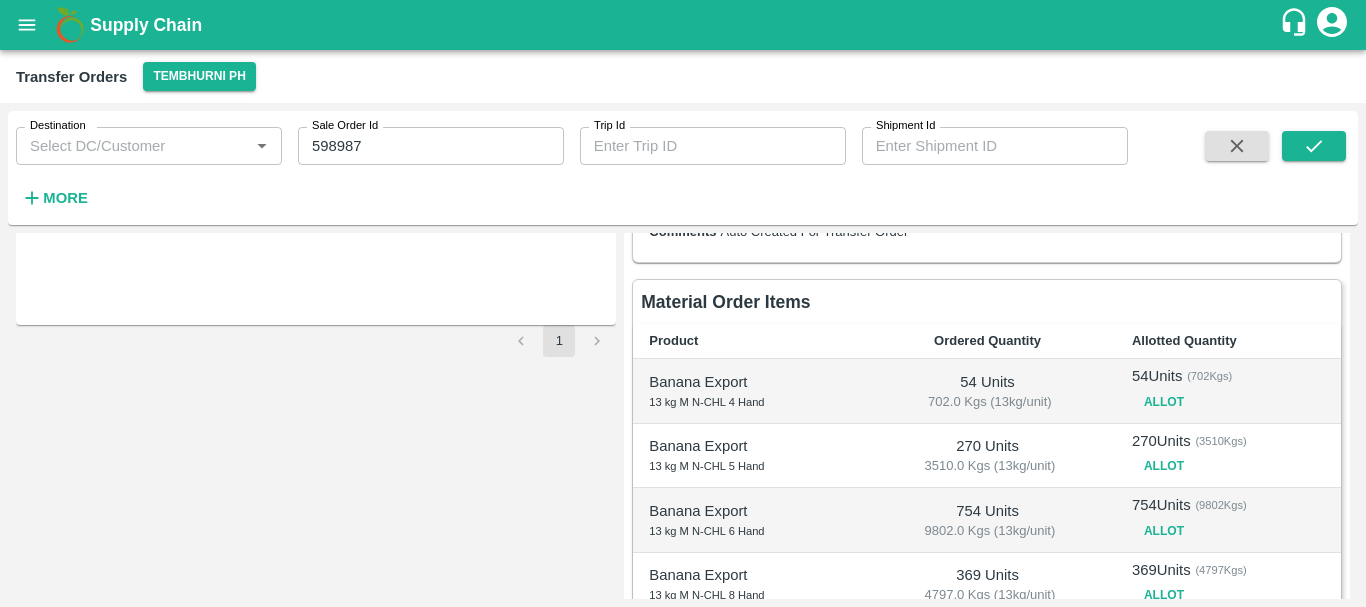 scroll, scrollTop: 0, scrollLeft: 0, axis: both 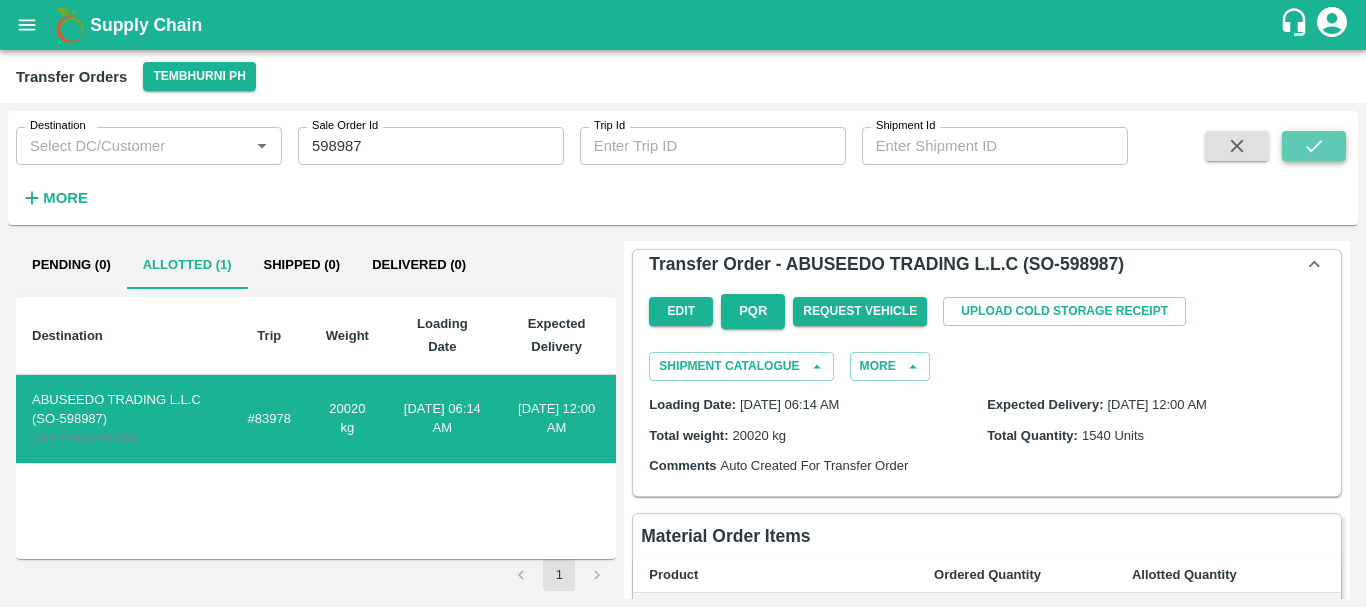 click 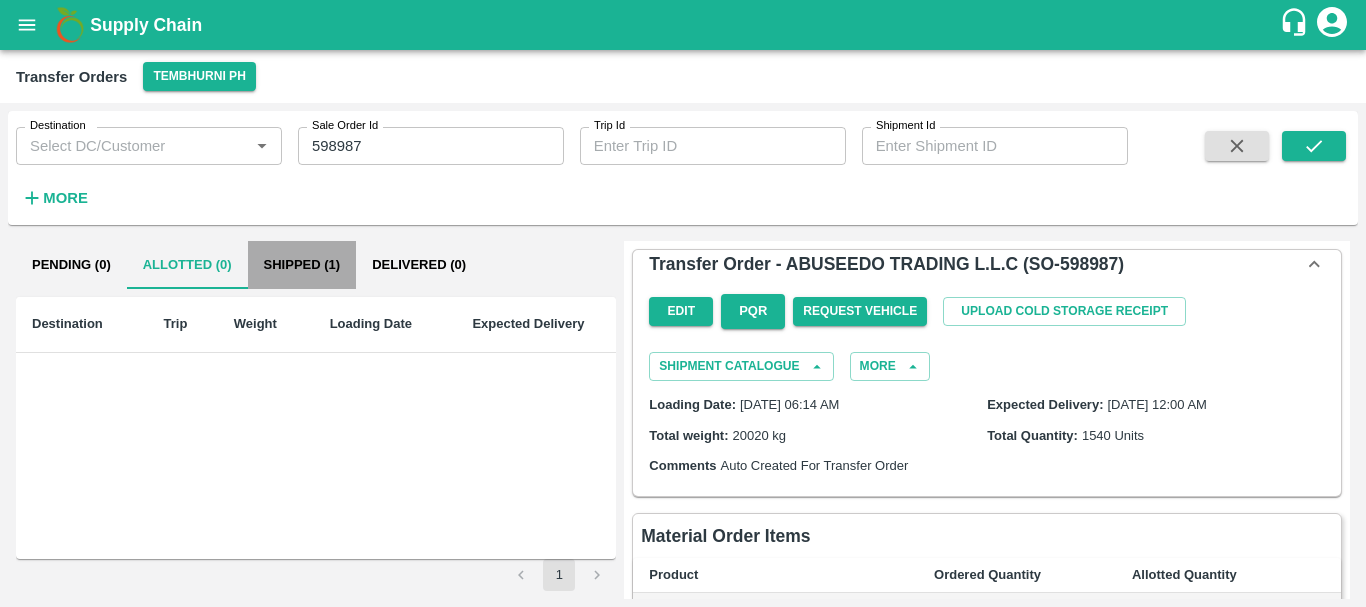 click on "Shipped (1)" at bounding box center [302, 265] 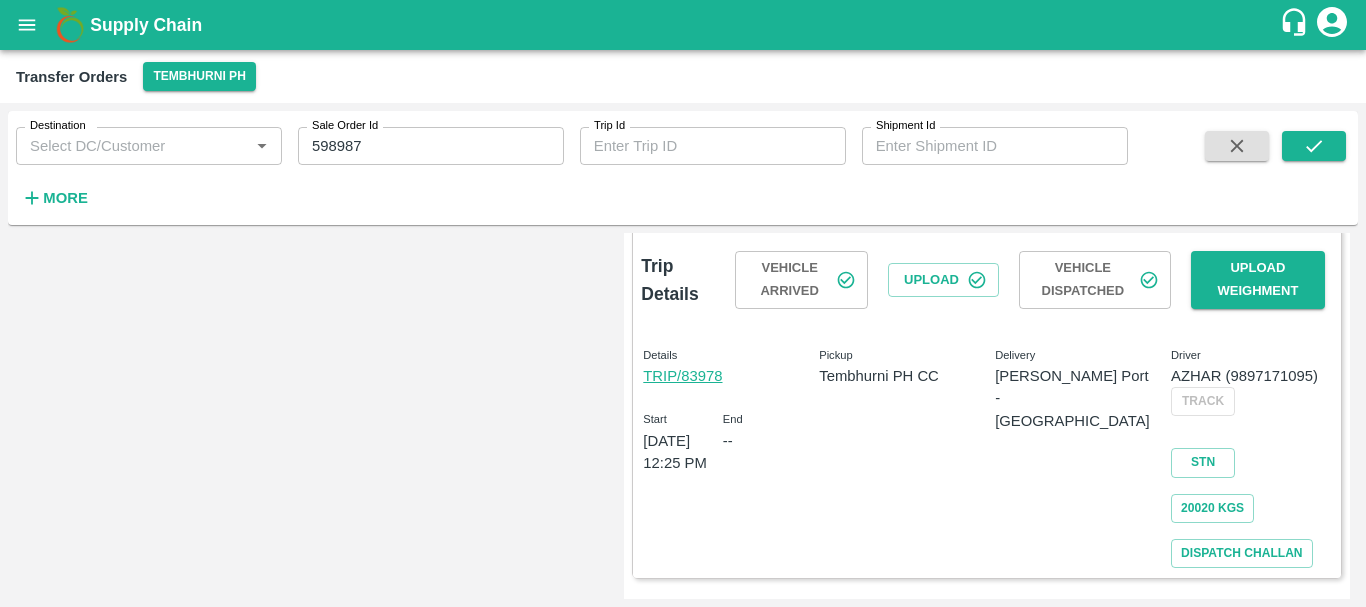 scroll, scrollTop: 0, scrollLeft: 0, axis: both 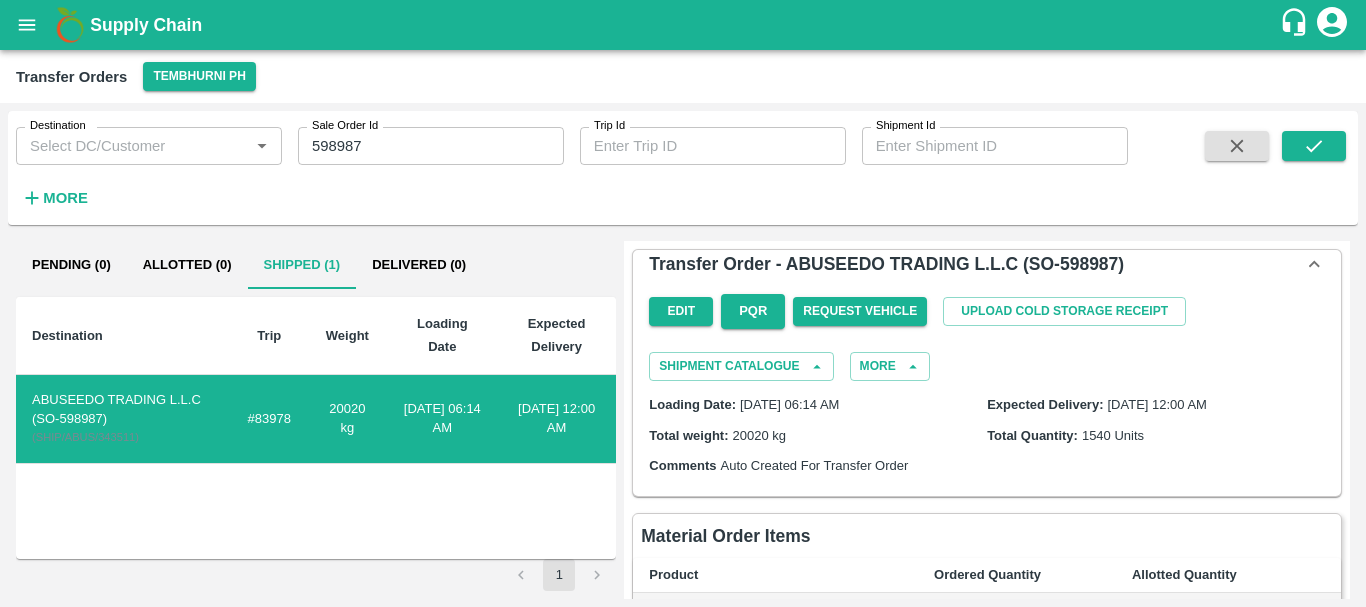 click on "598987" at bounding box center [431, 146] 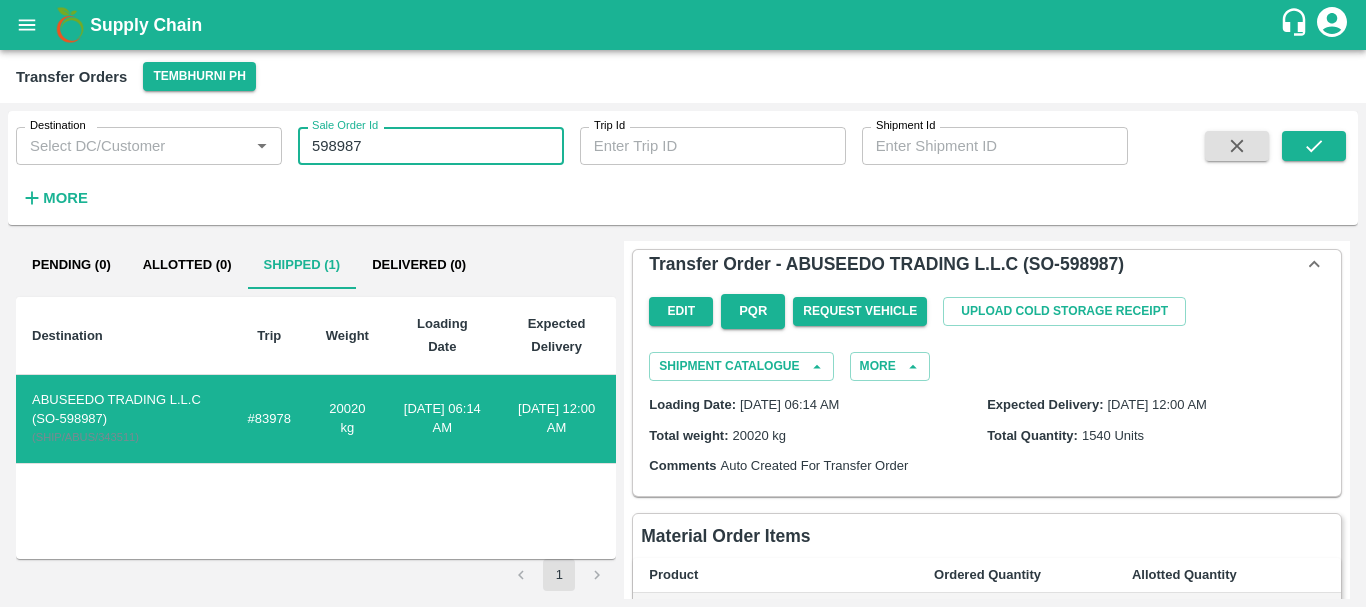 click on "598987" at bounding box center (431, 146) 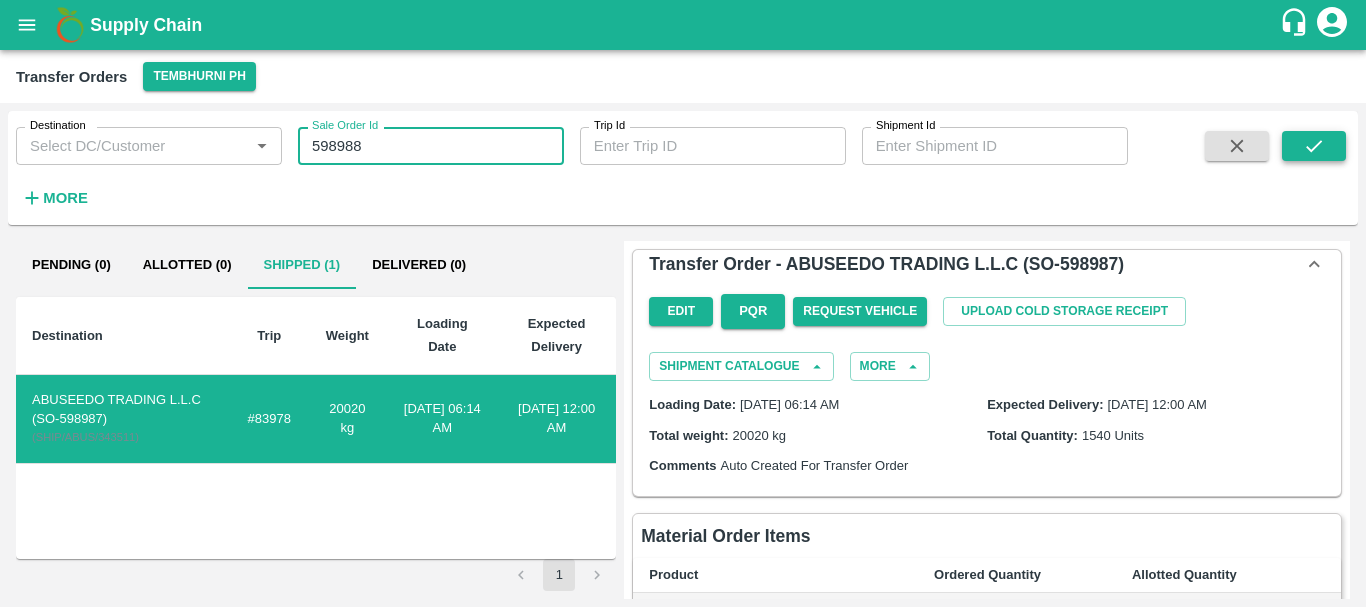 type on "598988" 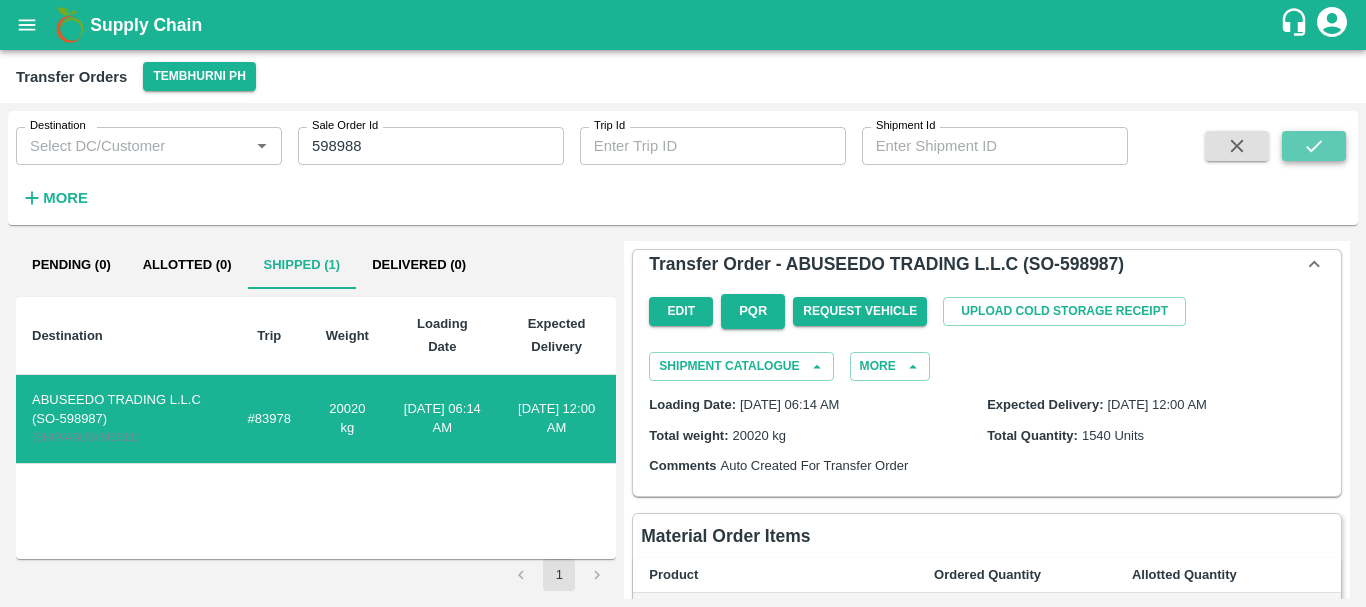 click 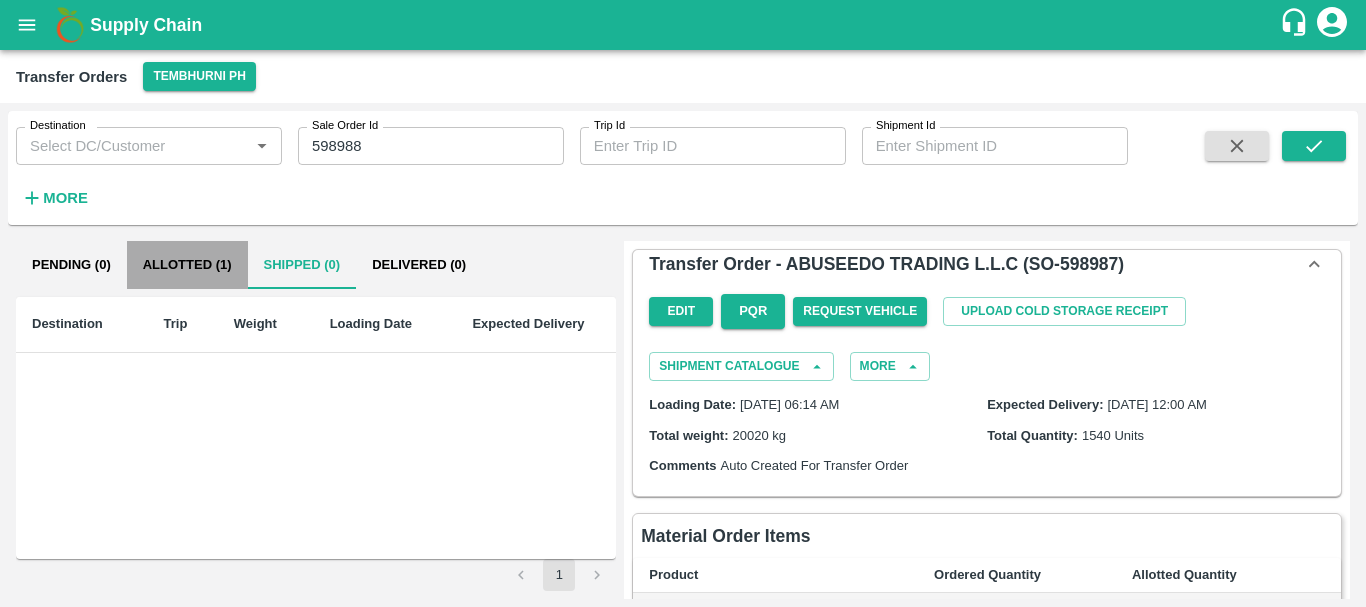 click on "Allotted (1)" at bounding box center [187, 265] 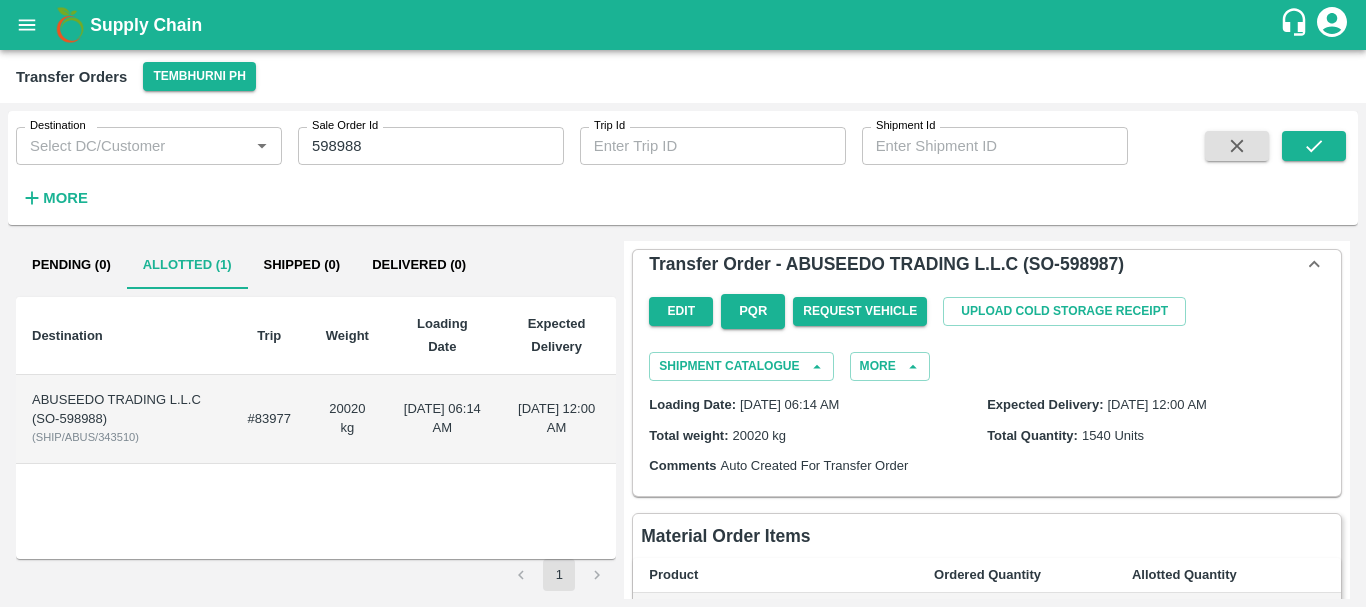 click on "ABUSEEDO TRADING L.L.C (SO-598988) ( SHIP/ABUS/343510 )" at bounding box center [124, 419] 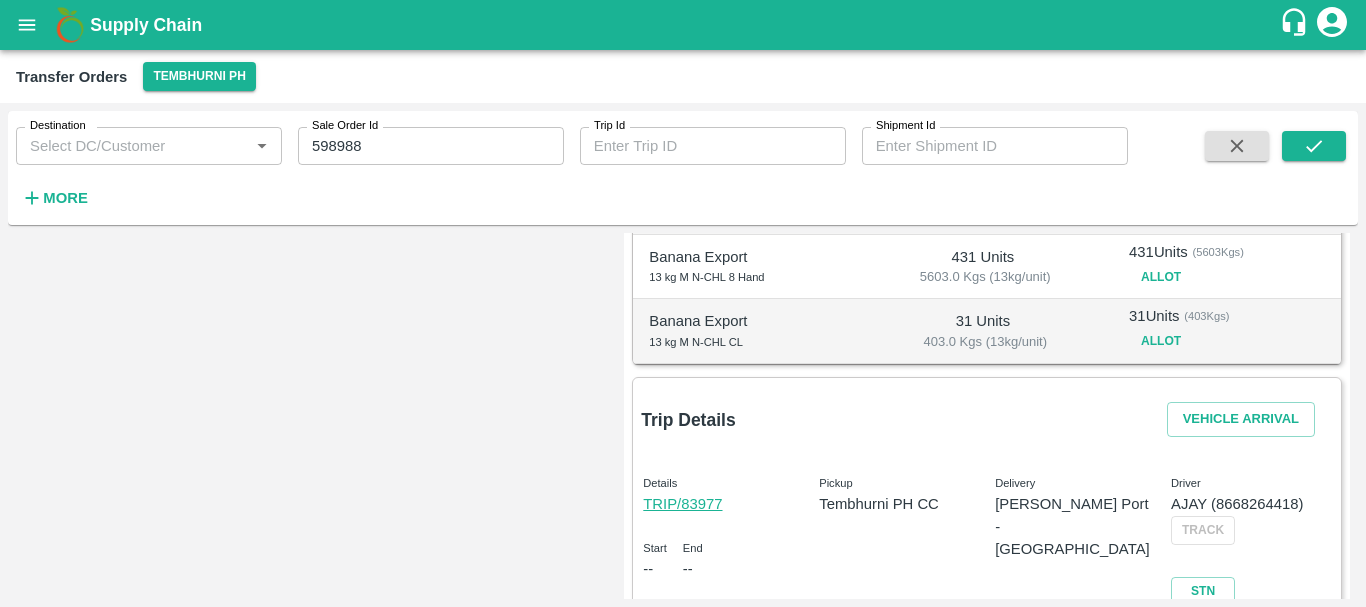 scroll, scrollTop: 546, scrollLeft: 0, axis: vertical 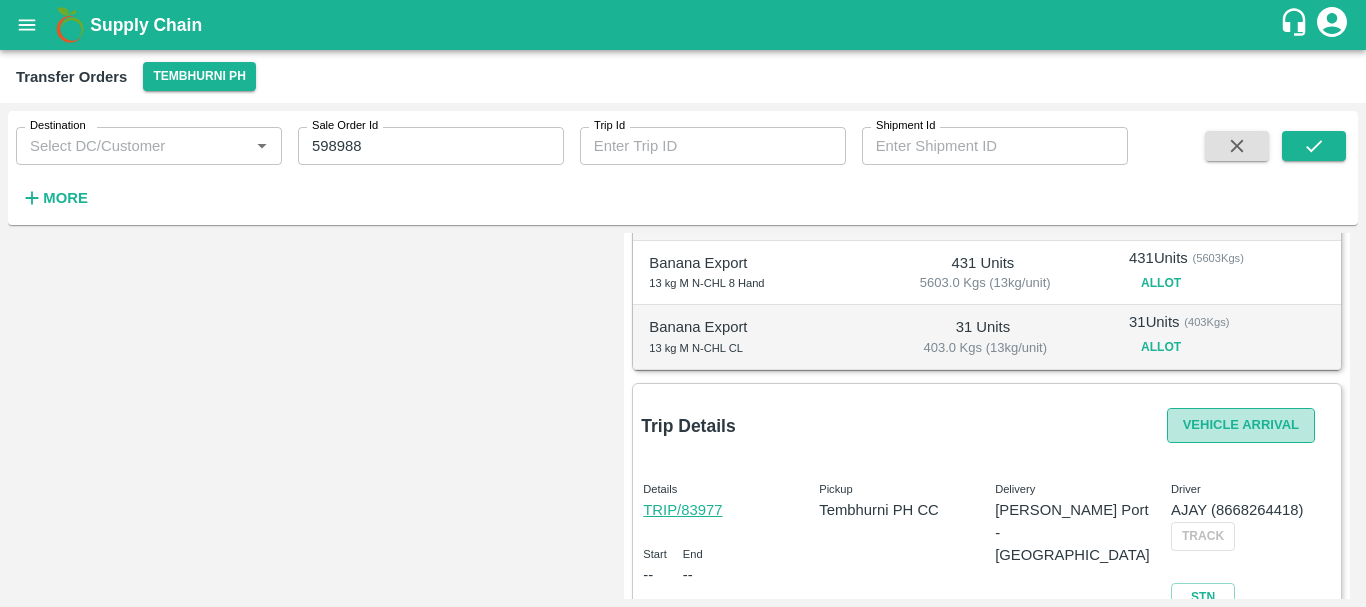click on "Vehicle Arrival" at bounding box center [1241, 425] 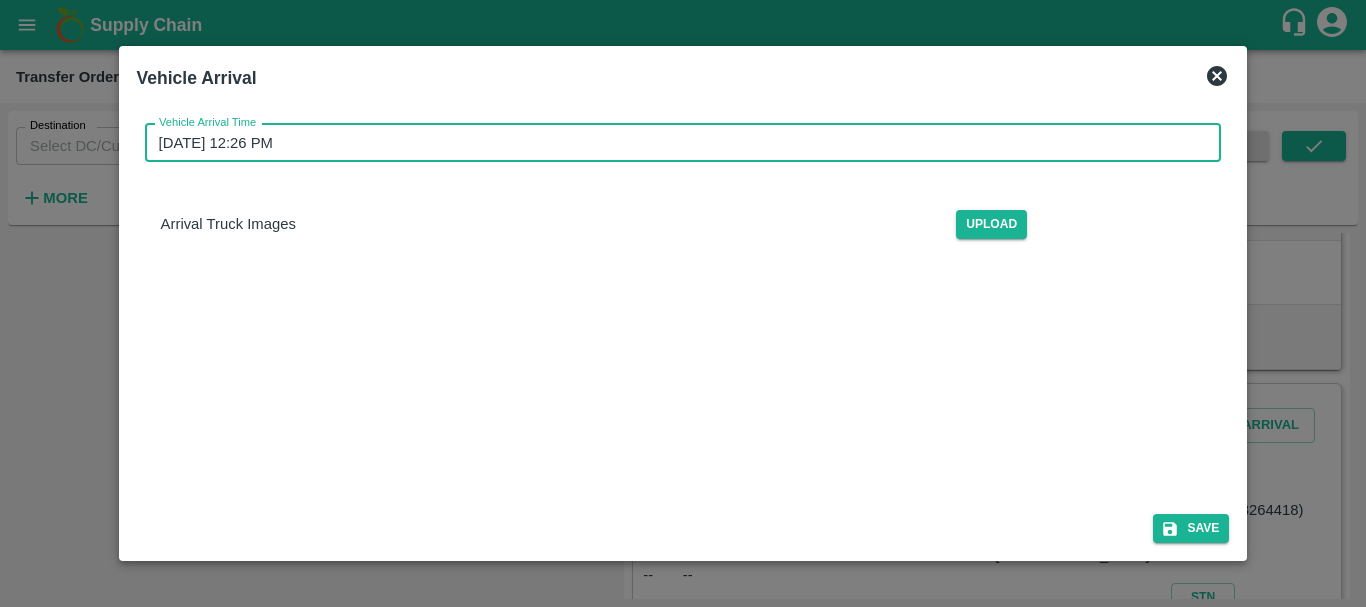 click on "10/07/2025 12:26 PM" at bounding box center [676, 143] 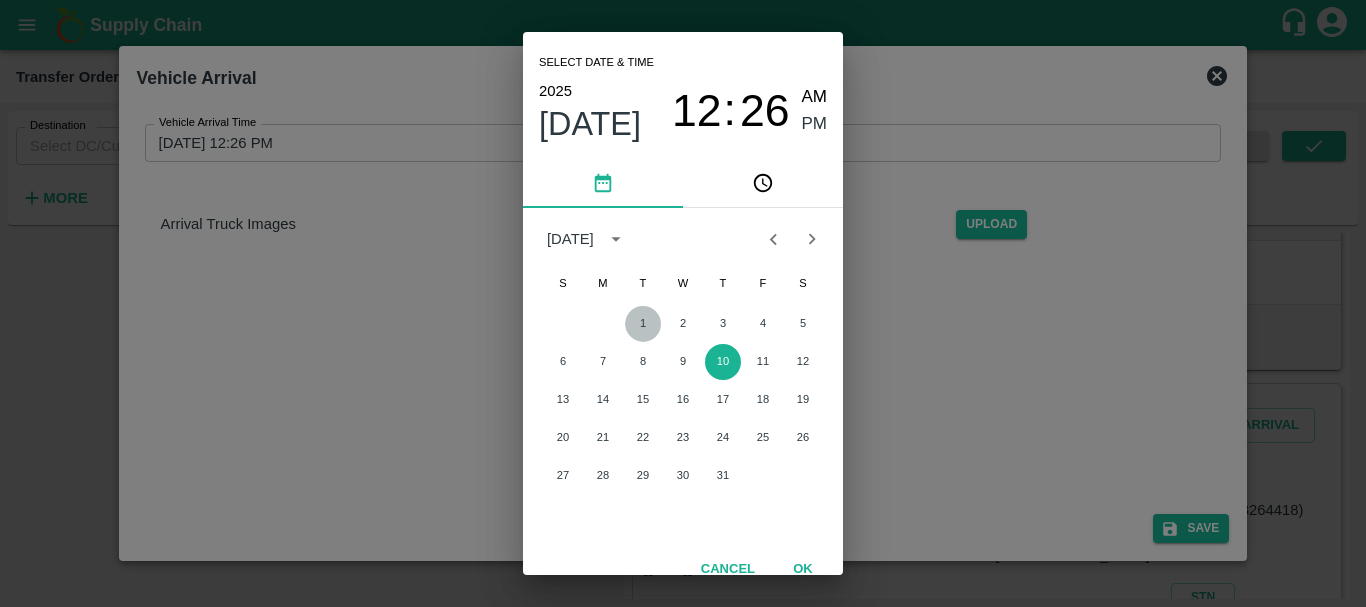 click on "1" at bounding box center (643, 324) 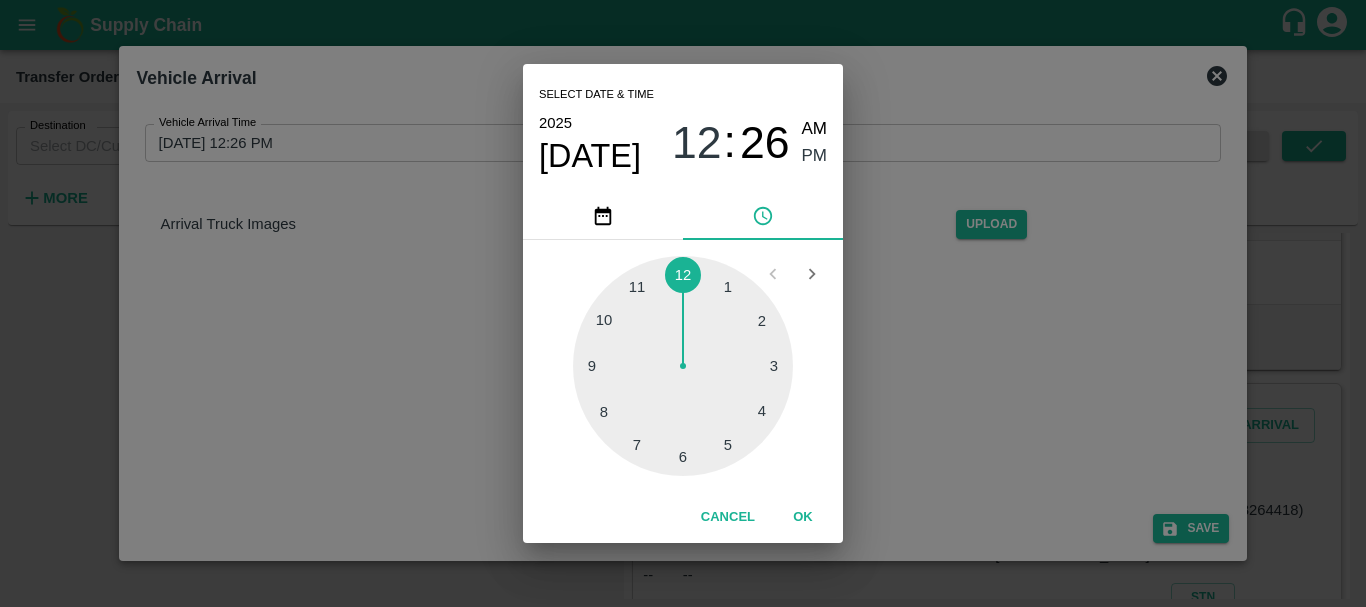 click on "Select date & time 2025 Jul 1 12 : 26 AM PM 1 2 3 4 5 6 7 8 9 10 11 12 Cancel OK" at bounding box center [683, 303] 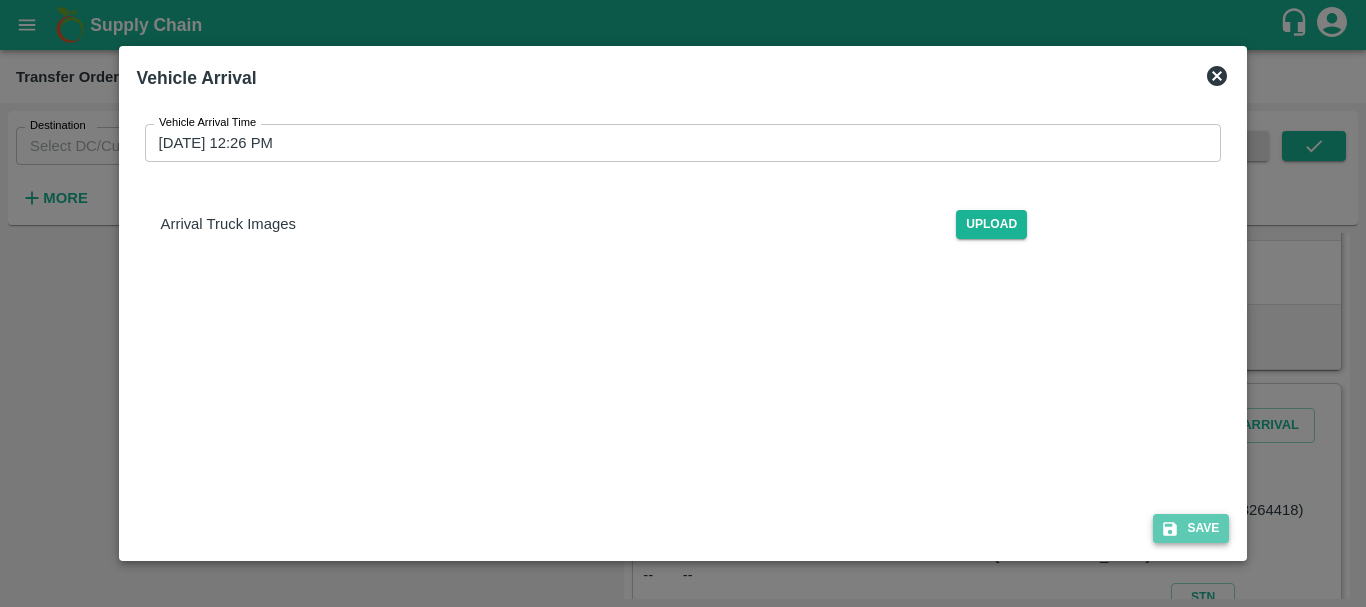 click on "Save" at bounding box center (1191, 528) 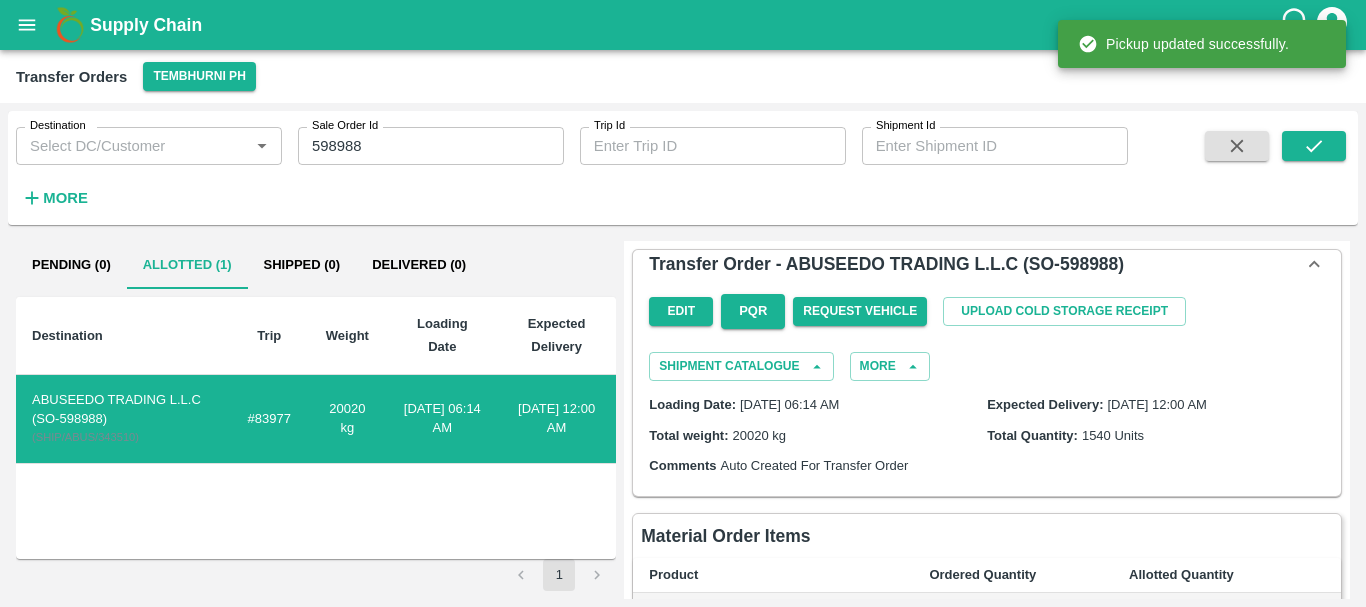 scroll, scrollTop: 680, scrollLeft: 0, axis: vertical 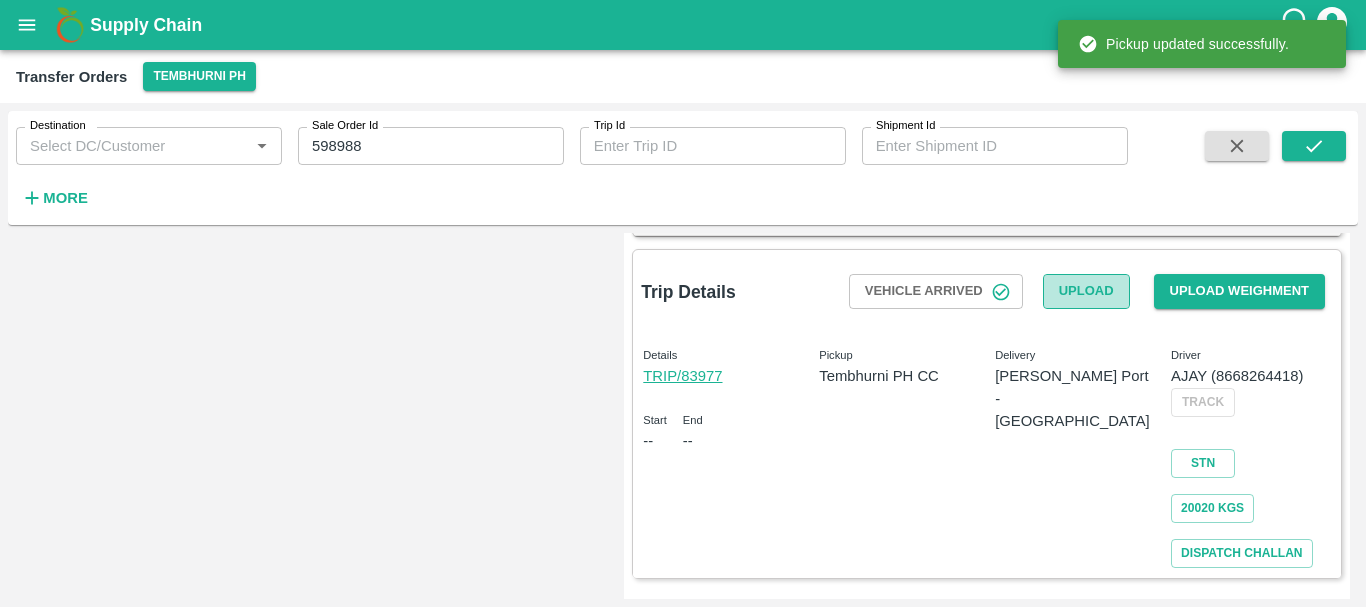 click on "Upload" at bounding box center [1086, 291] 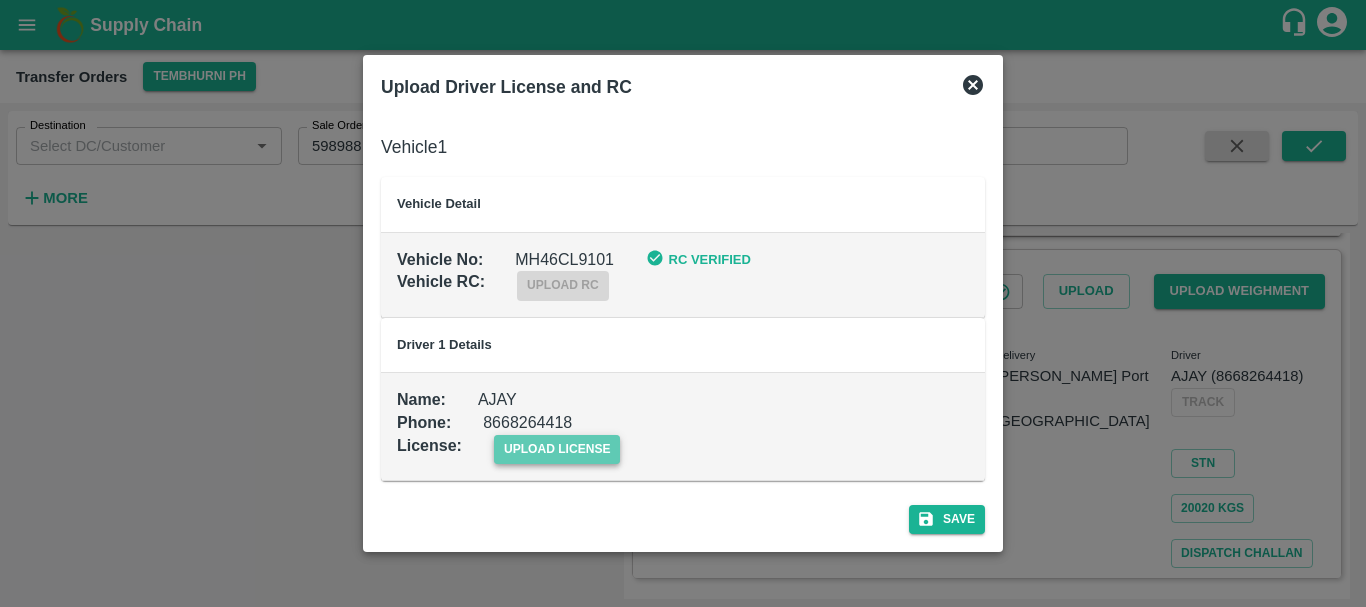 click on "upload license" at bounding box center [557, 449] 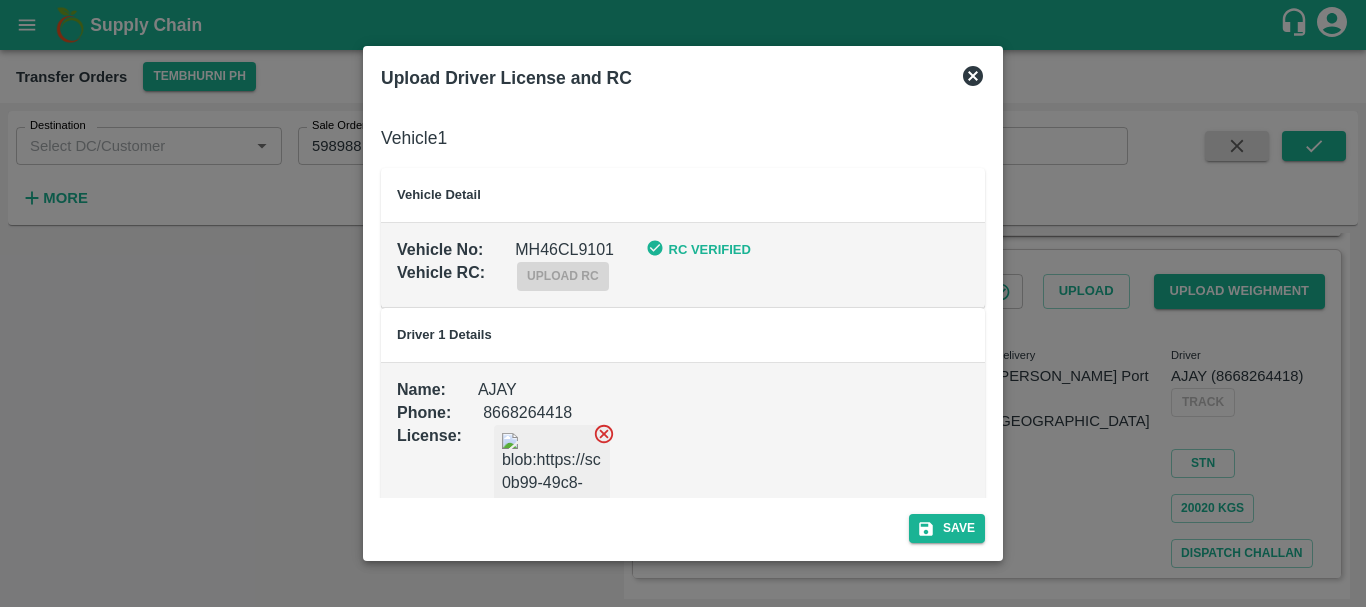 scroll, scrollTop: 67, scrollLeft: 0, axis: vertical 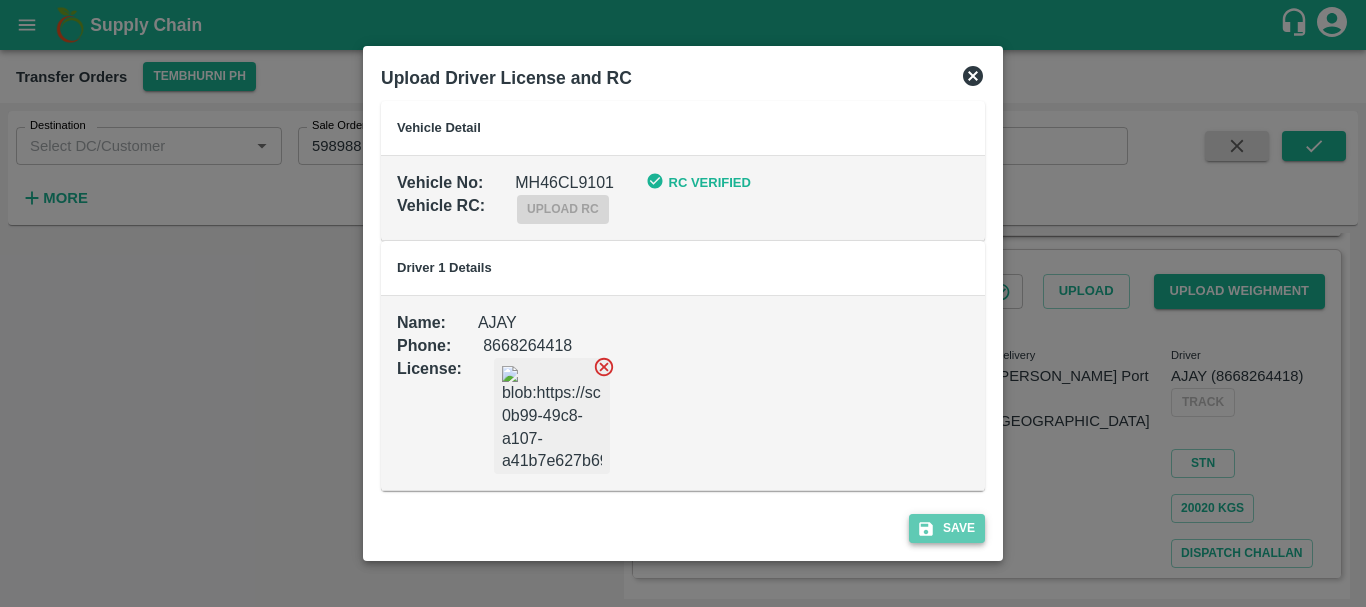 click on "Save" at bounding box center (947, 528) 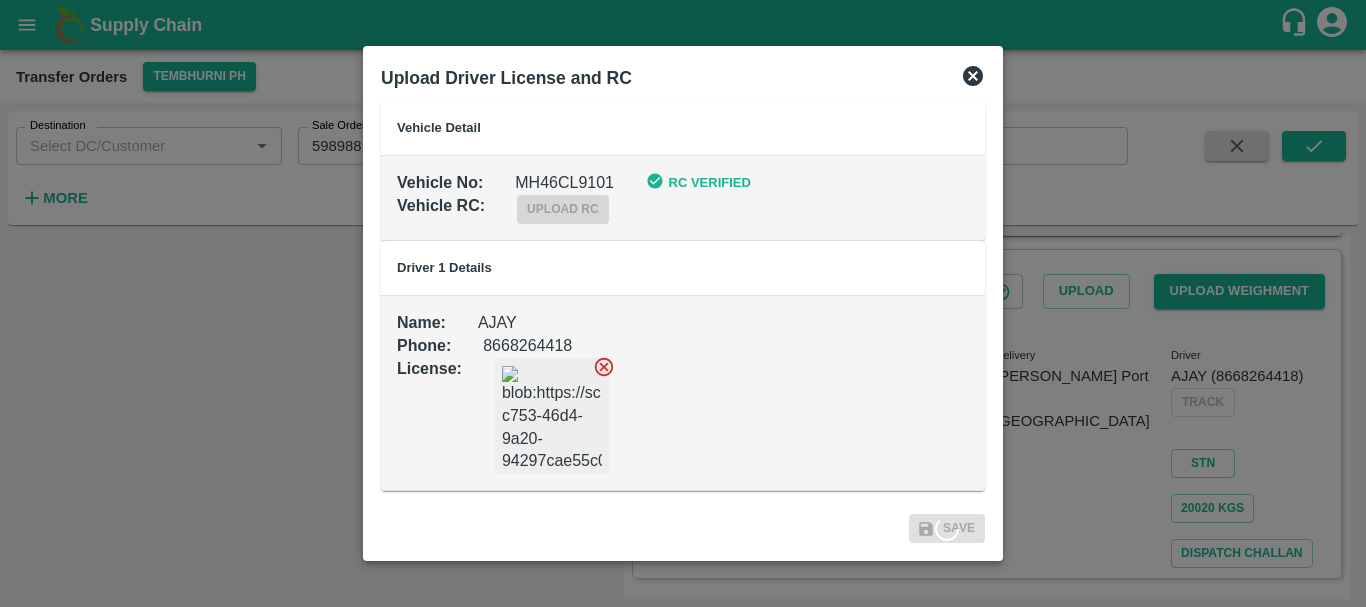 scroll, scrollTop: 0, scrollLeft: 0, axis: both 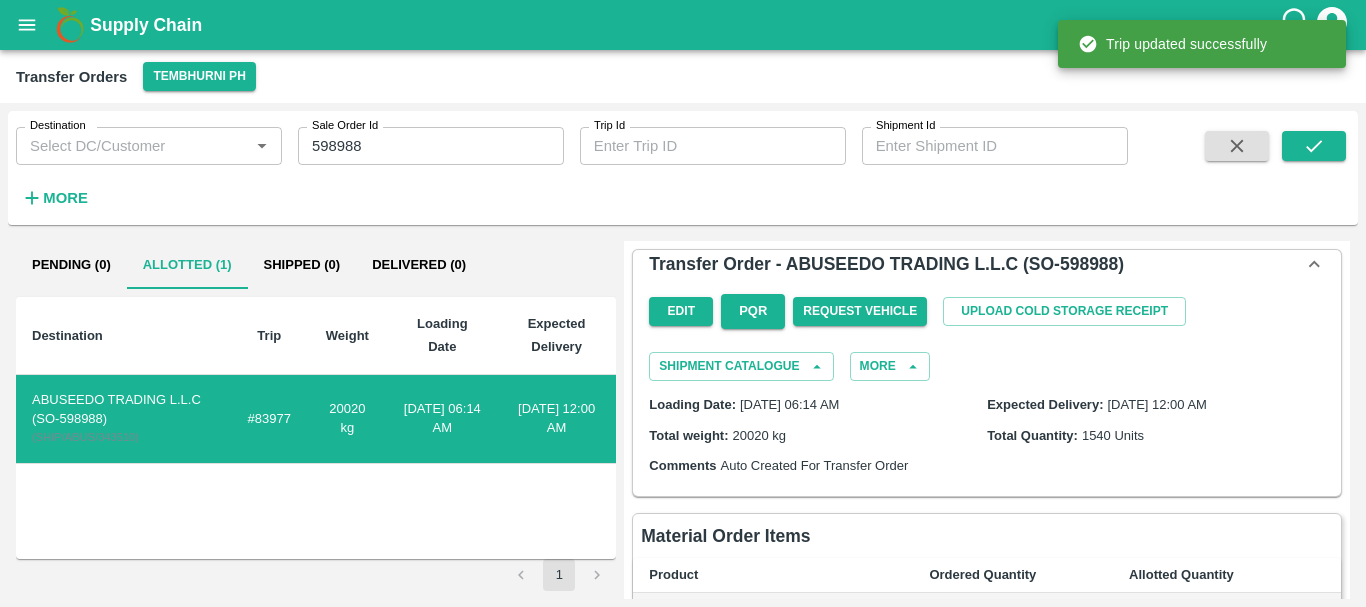 click on "Loading Date: 12 Jun 2025, 06:14 AM Expected Delivery: 05 Jul 2025, 12:00 AM Total weight: 20020 kg Total Quantity: 1540 Units Comments Auto Created For Transfer Order" at bounding box center (987, 434) 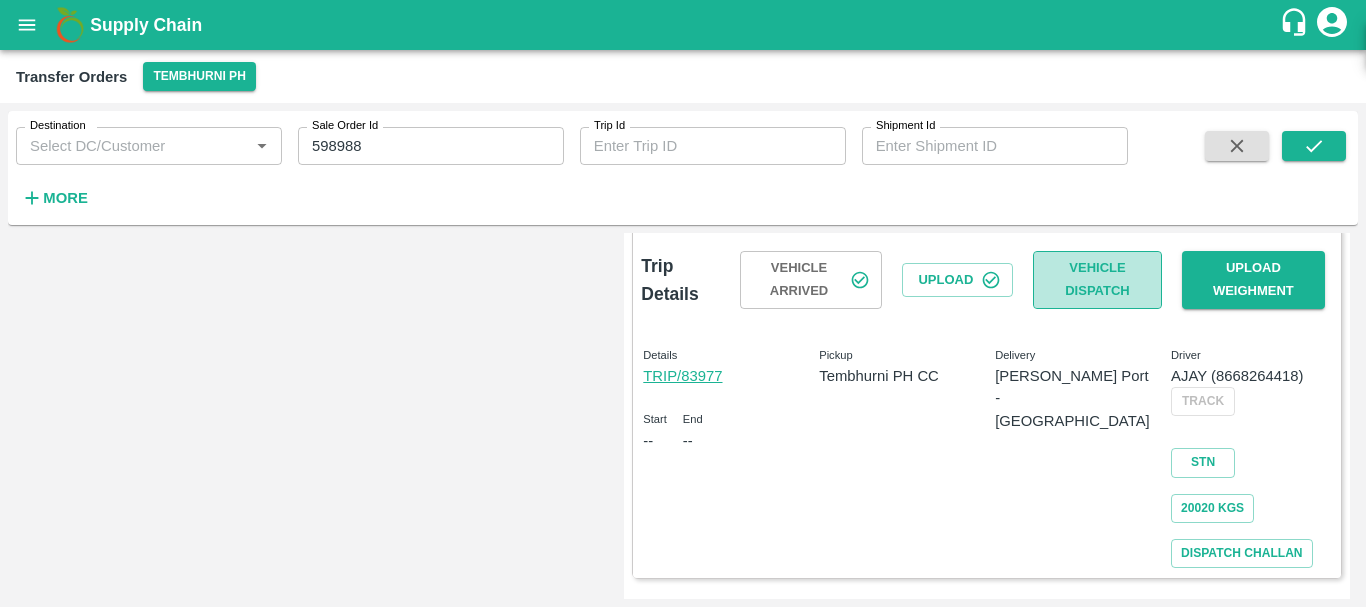 click on "Vehicle Dispatch" at bounding box center (1097, 280) 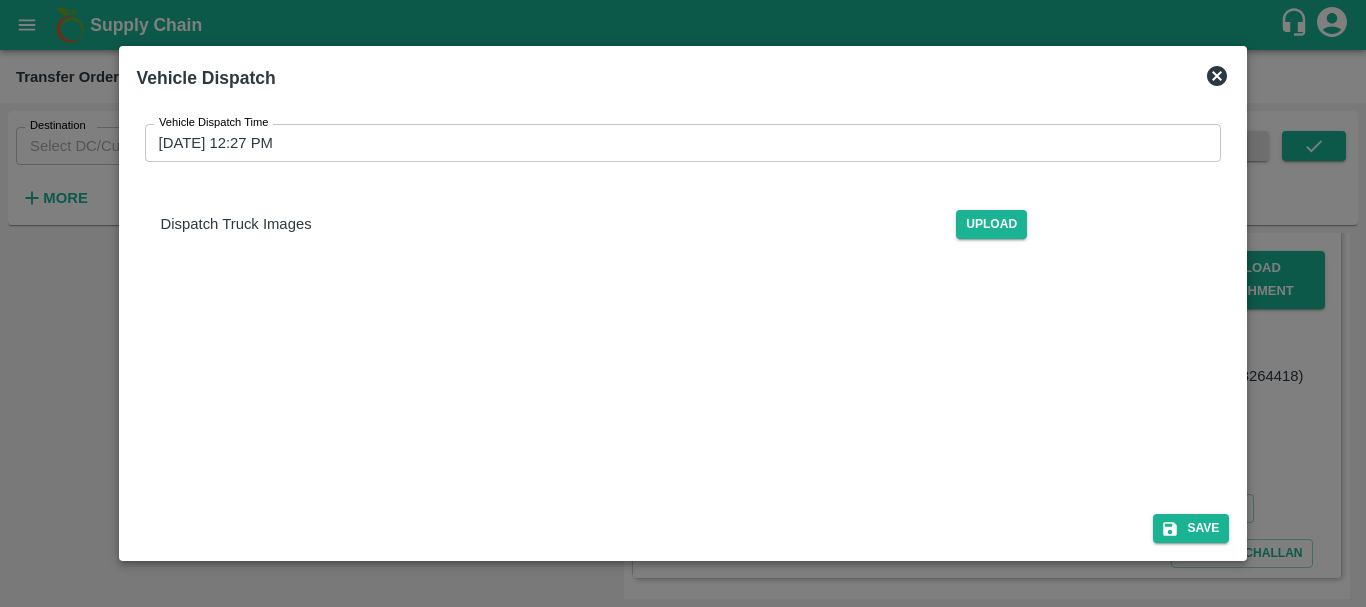 click on "Vehicle Dispatch Time 10/07/2025 12:27 PM Vehicle Dispatch Time Dispatch Truck Images Upload" at bounding box center (683, 189) 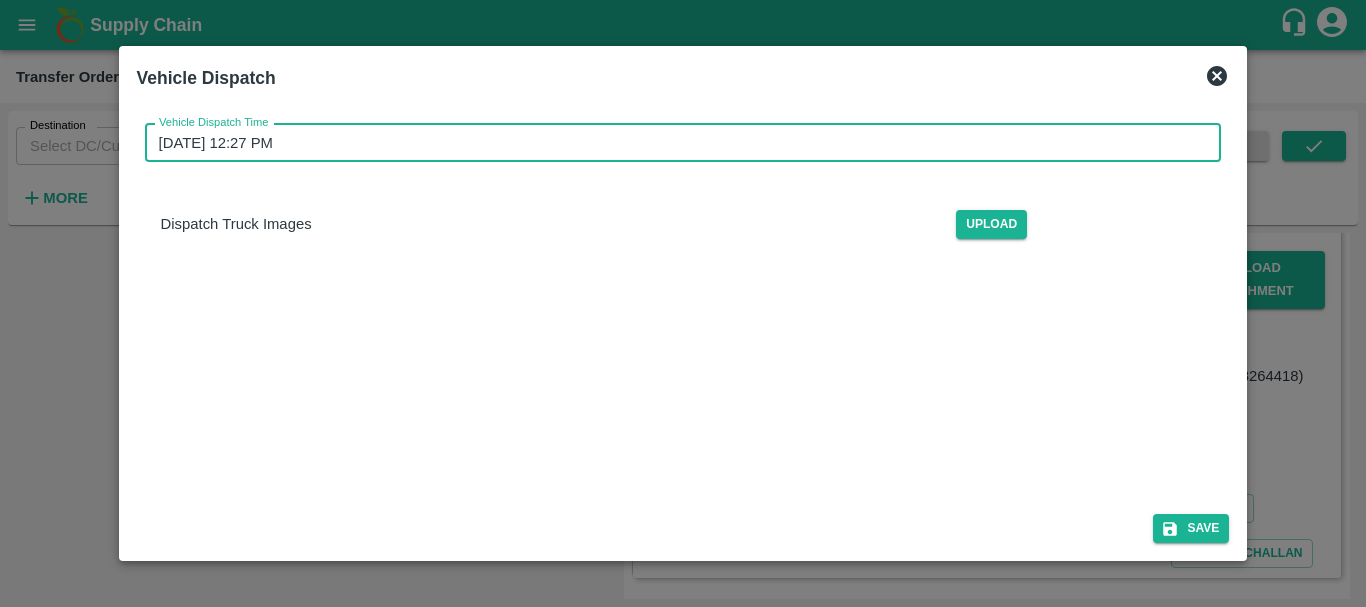 click on "10/07/2025 12:27 PM" at bounding box center [676, 143] 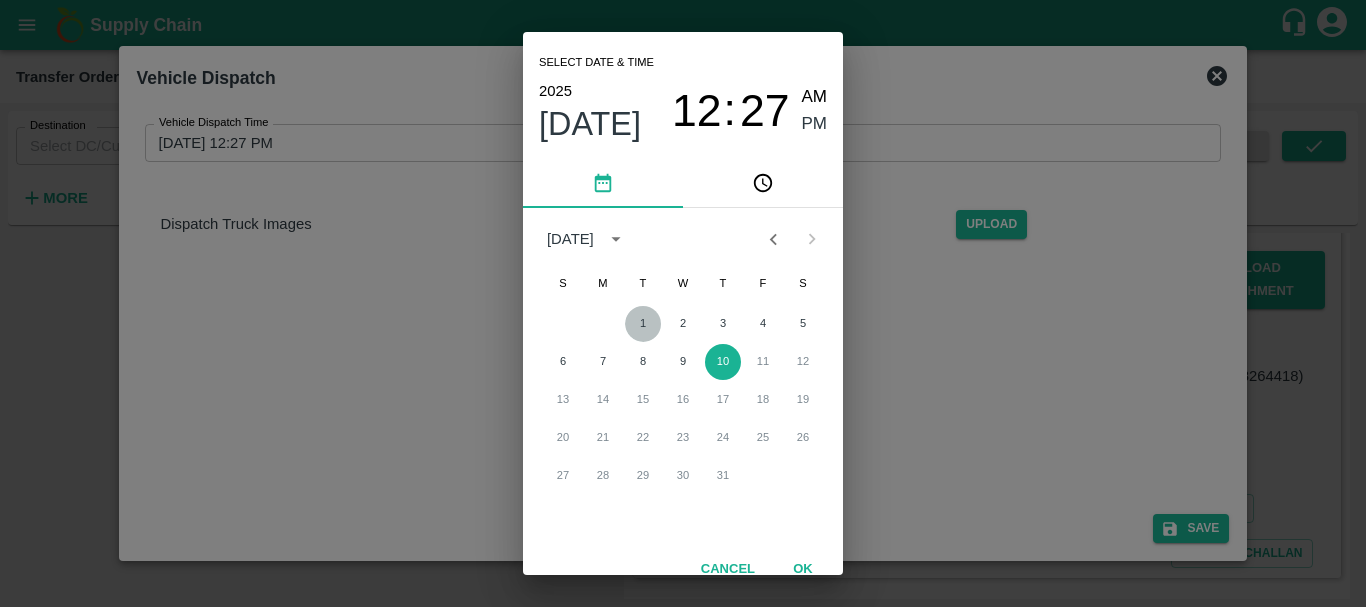 click on "1" at bounding box center (643, 324) 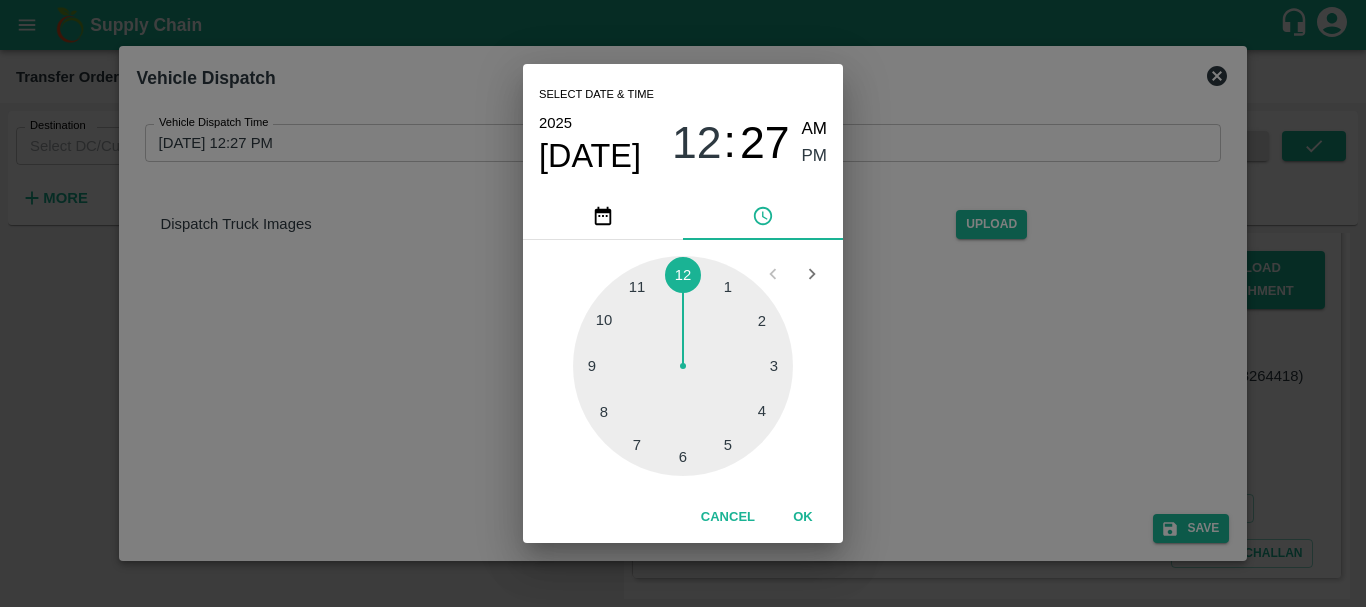 click on "Select date & time 2025 Jul 1 12 : 27 AM PM 1 2 3 4 5 6 7 8 9 10 11 12 Cancel OK" at bounding box center [683, 303] 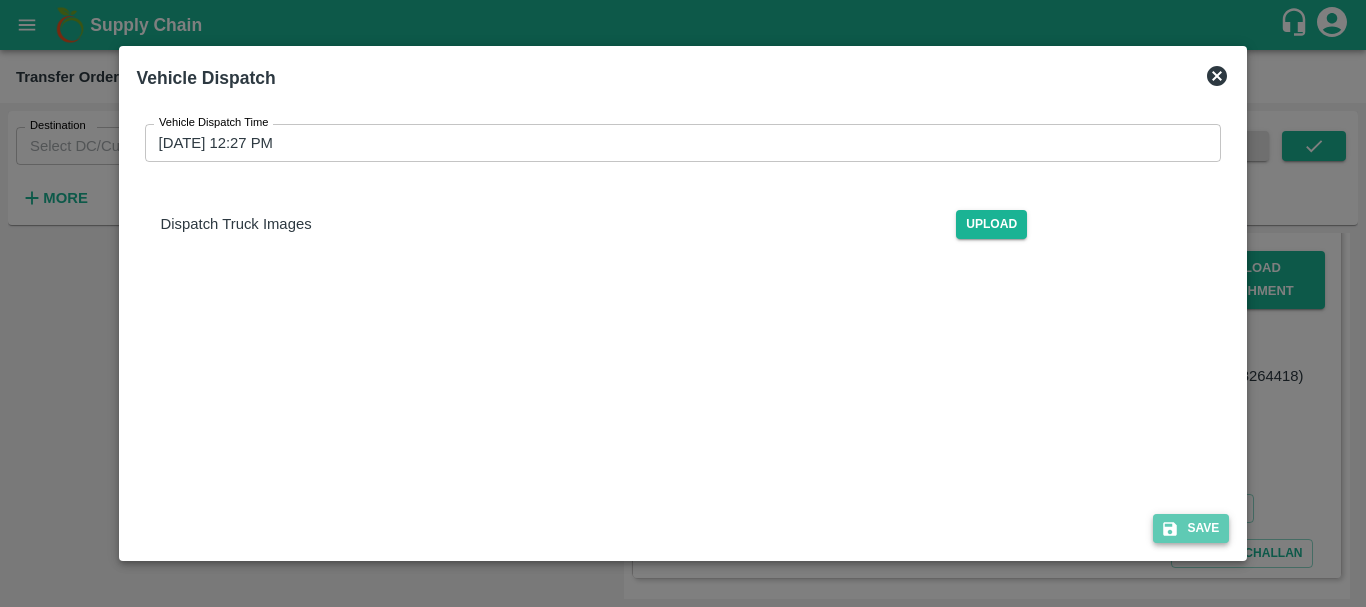 click 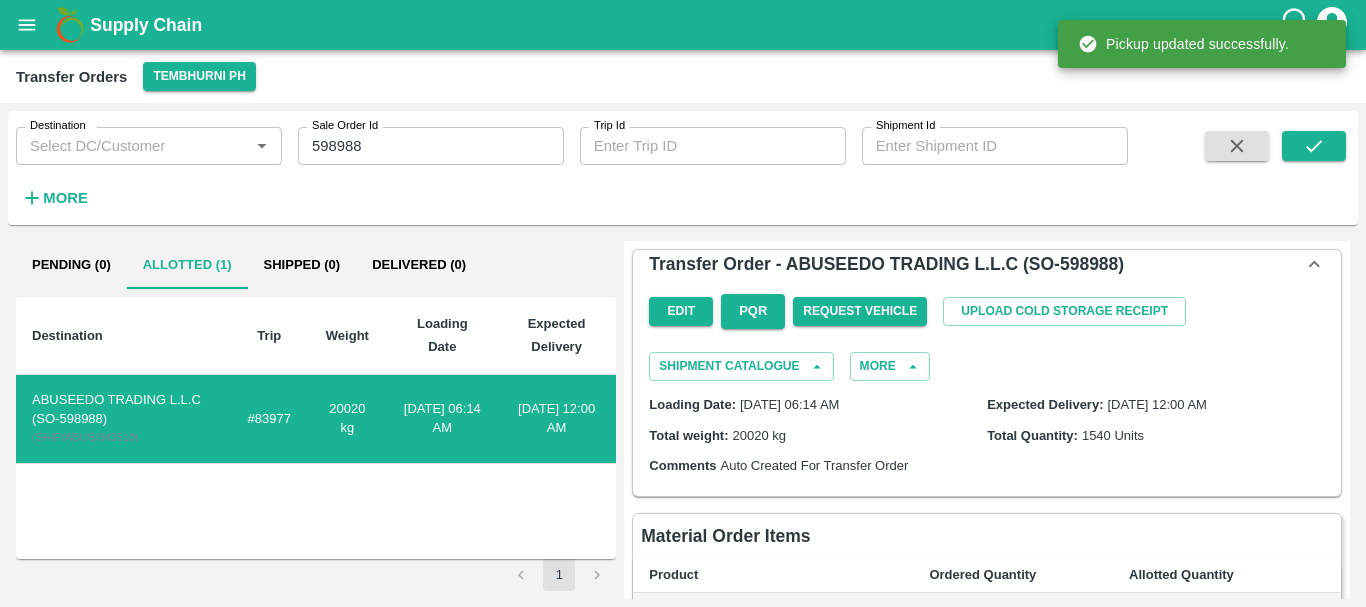scroll, scrollTop: 703, scrollLeft: 0, axis: vertical 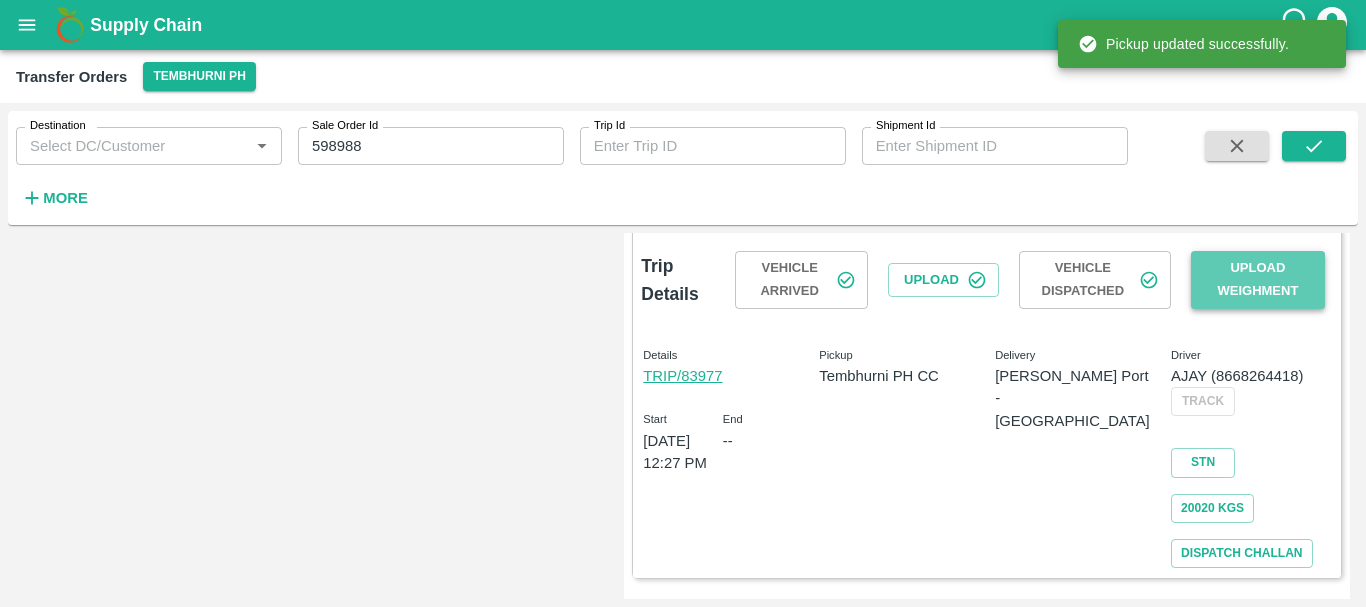 click on "Upload Weighment" at bounding box center (1258, 280) 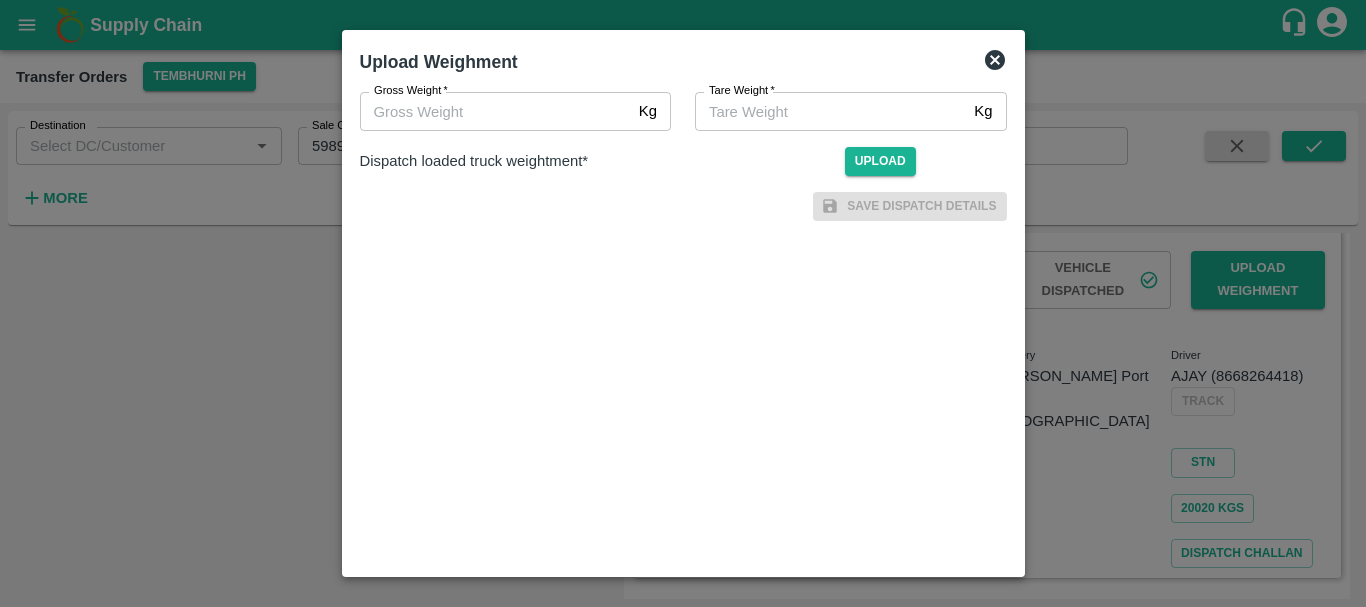 click at bounding box center [683, 303] 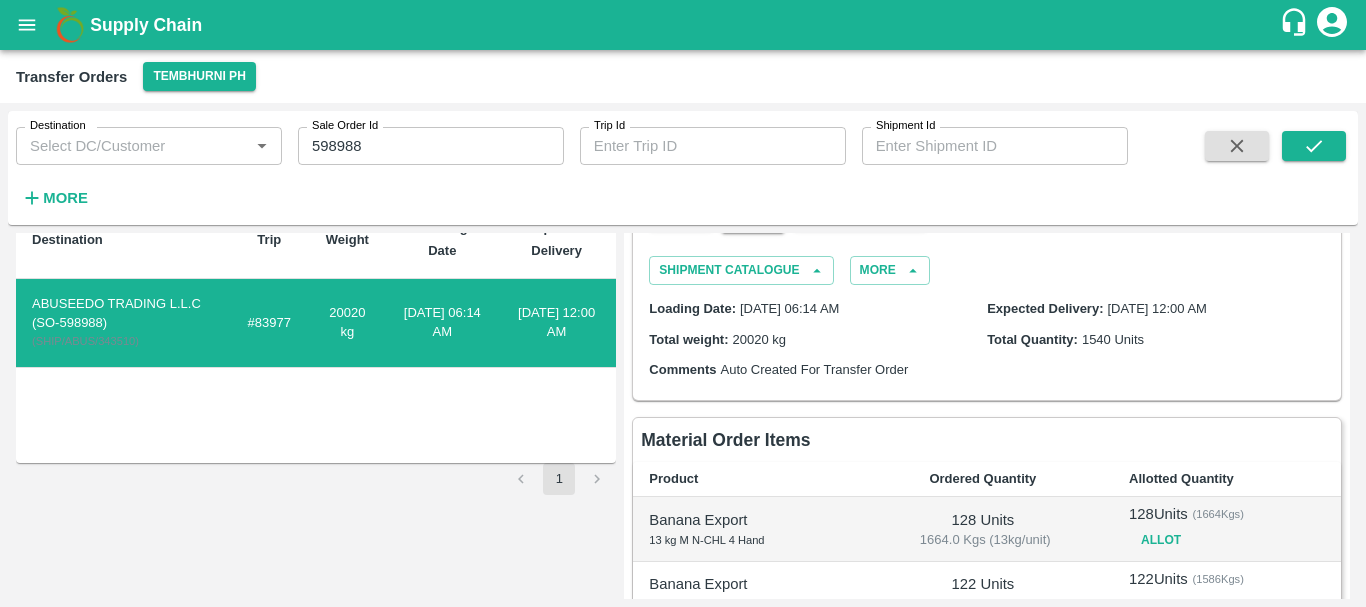 scroll, scrollTop: 0, scrollLeft: 0, axis: both 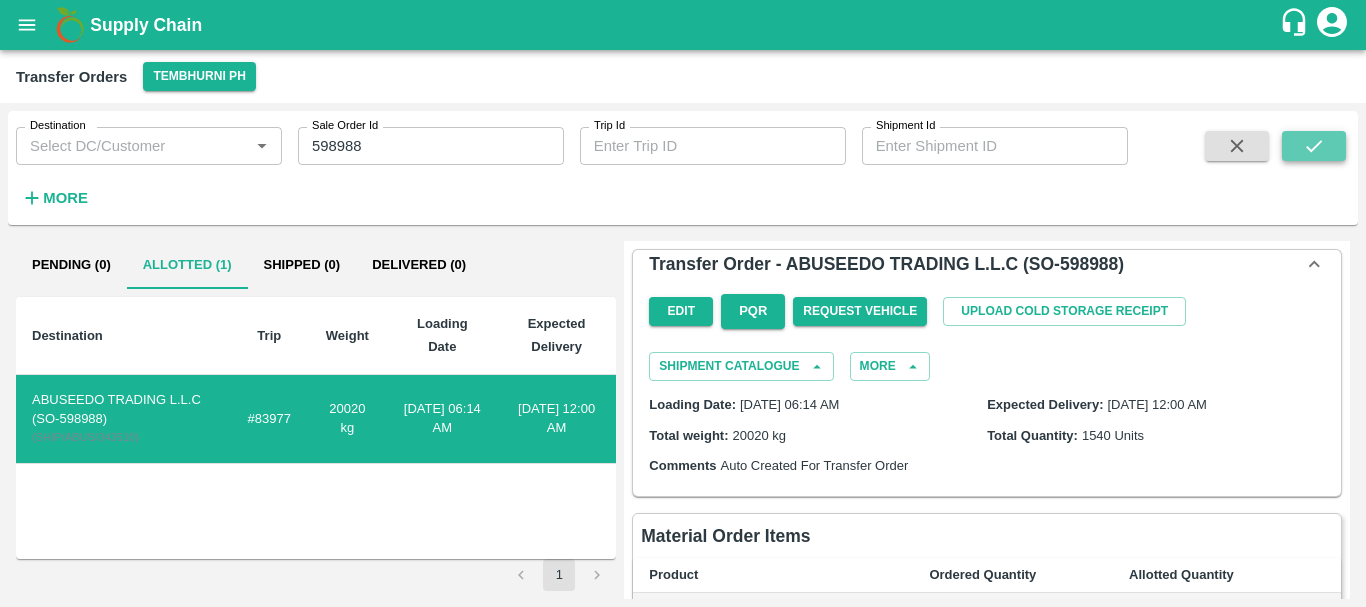 click 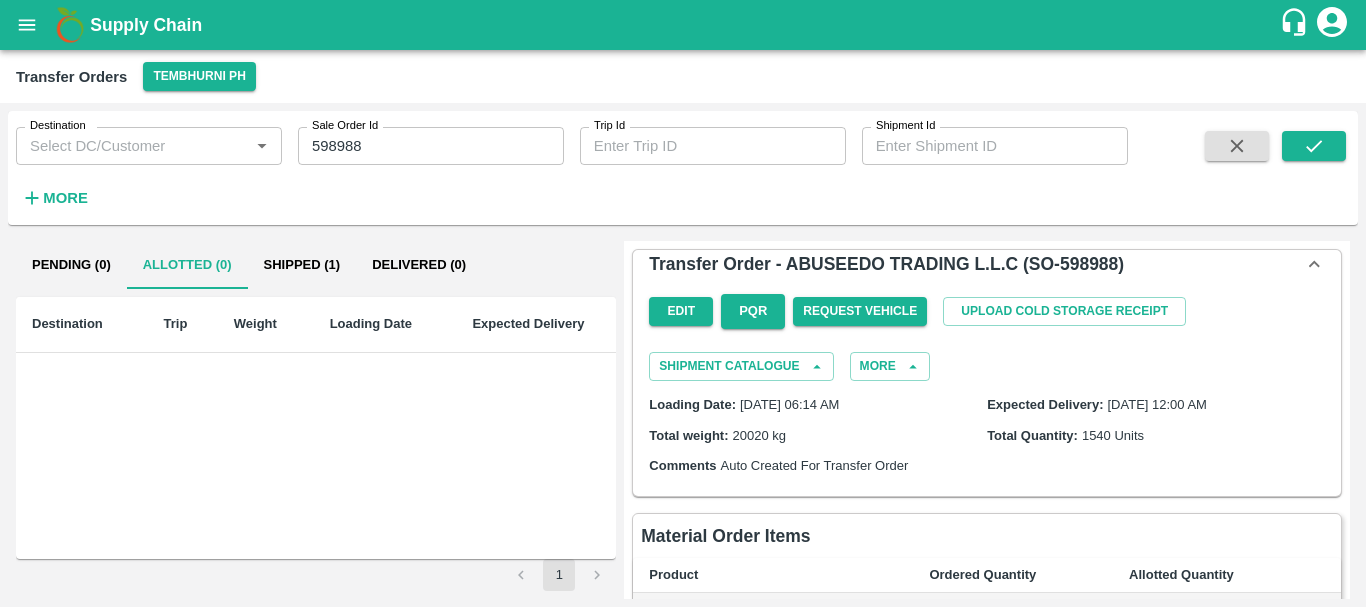 click on "598988" at bounding box center [431, 146] 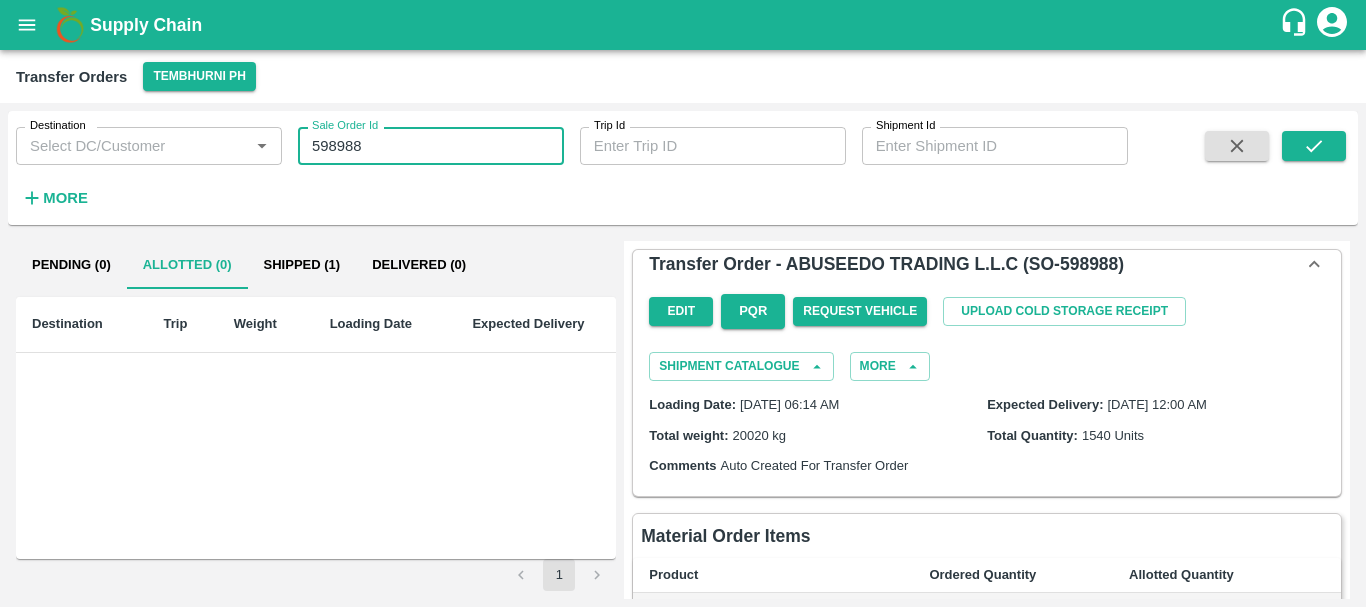click on "598988" at bounding box center [431, 146] 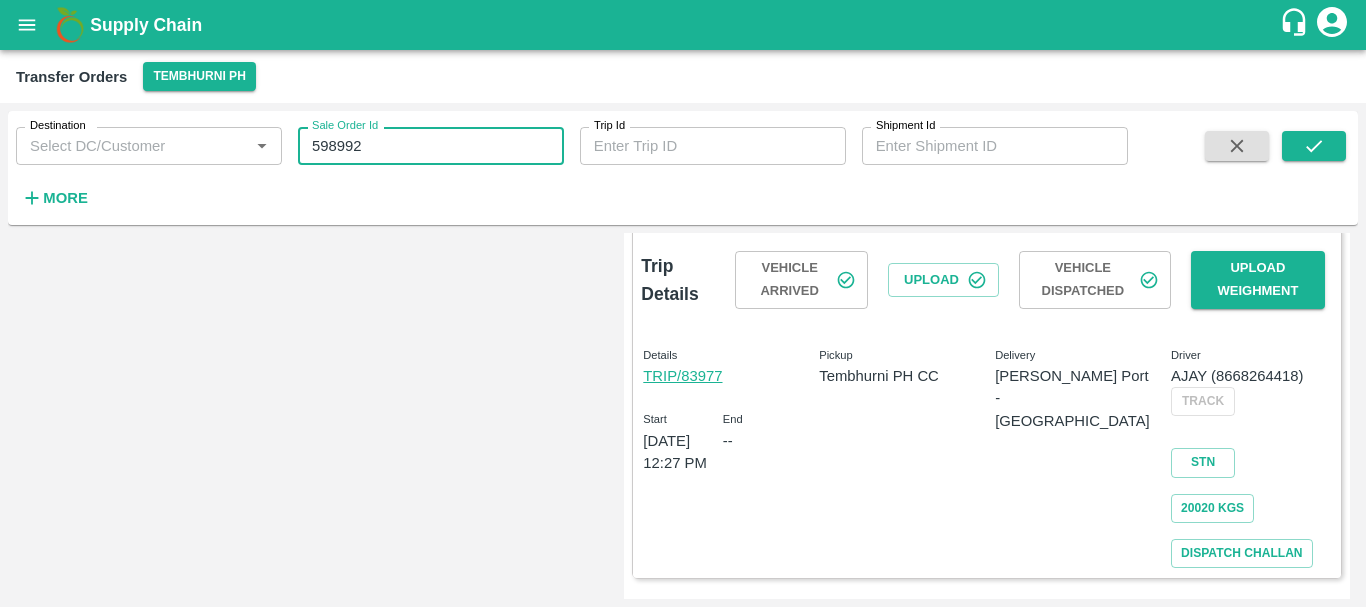 scroll, scrollTop: 637, scrollLeft: 0, axis: vertical 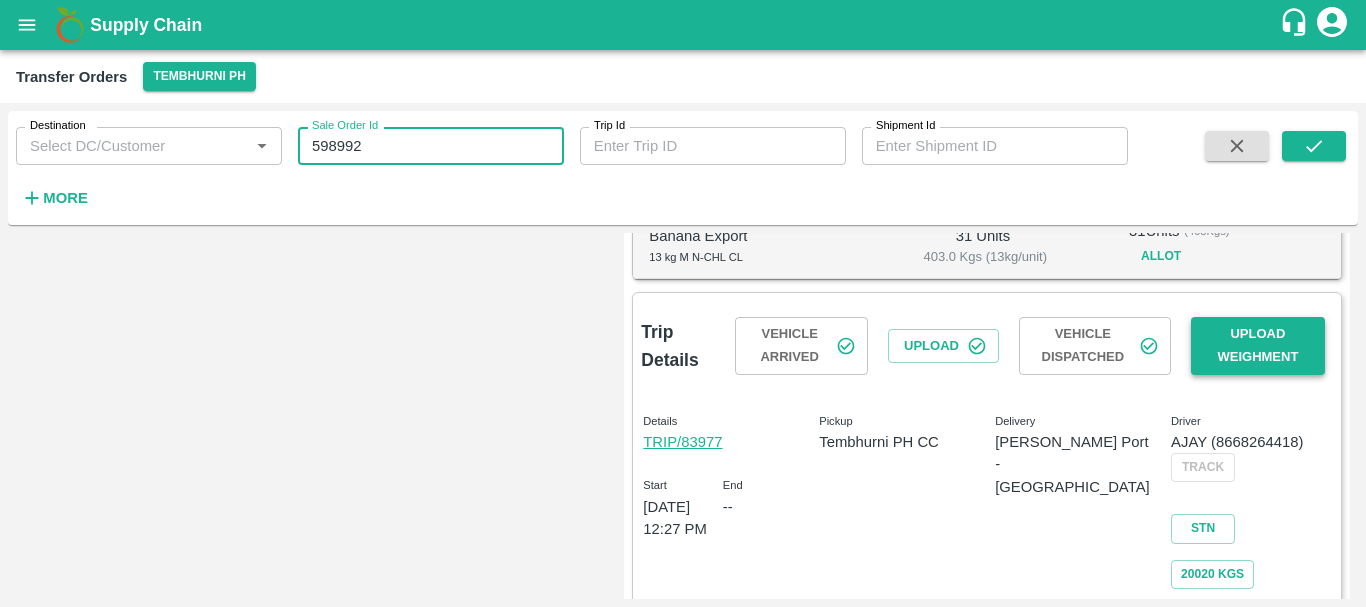 type on "598992" 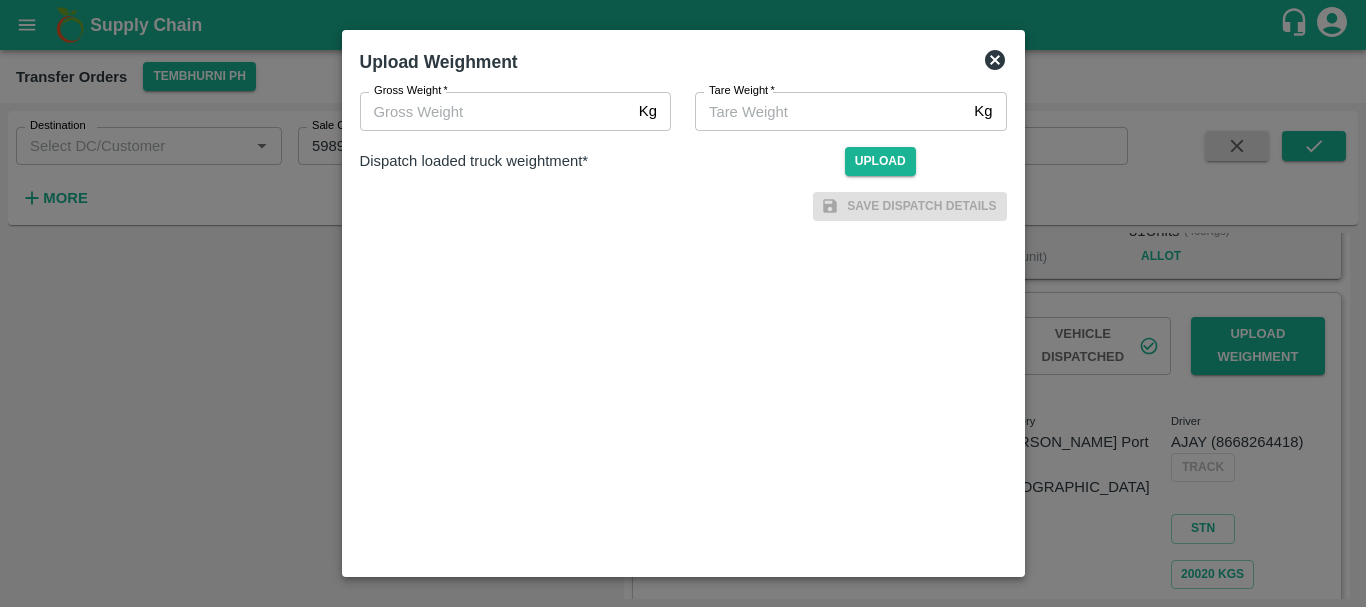 click at bounding box center [683, 303] 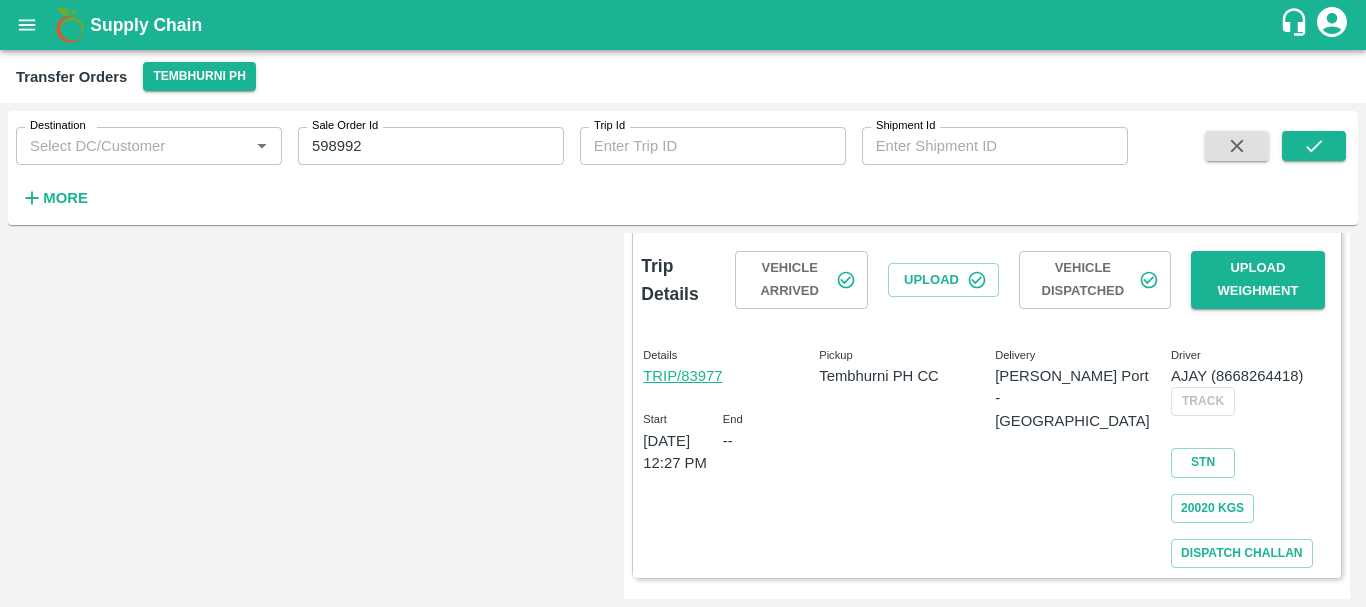 scroll, scrollTop: 655, scrollLeft: 0, axis: vertical 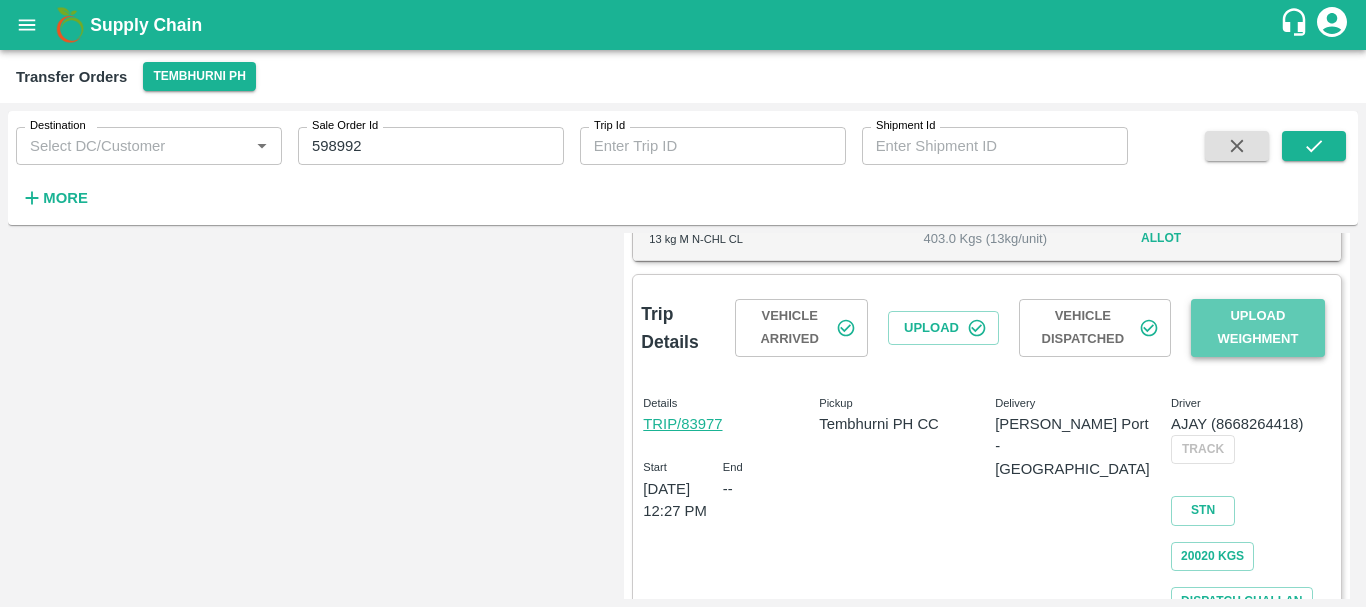 click on "Upload Weighment" at bounding box center (1258, 328) 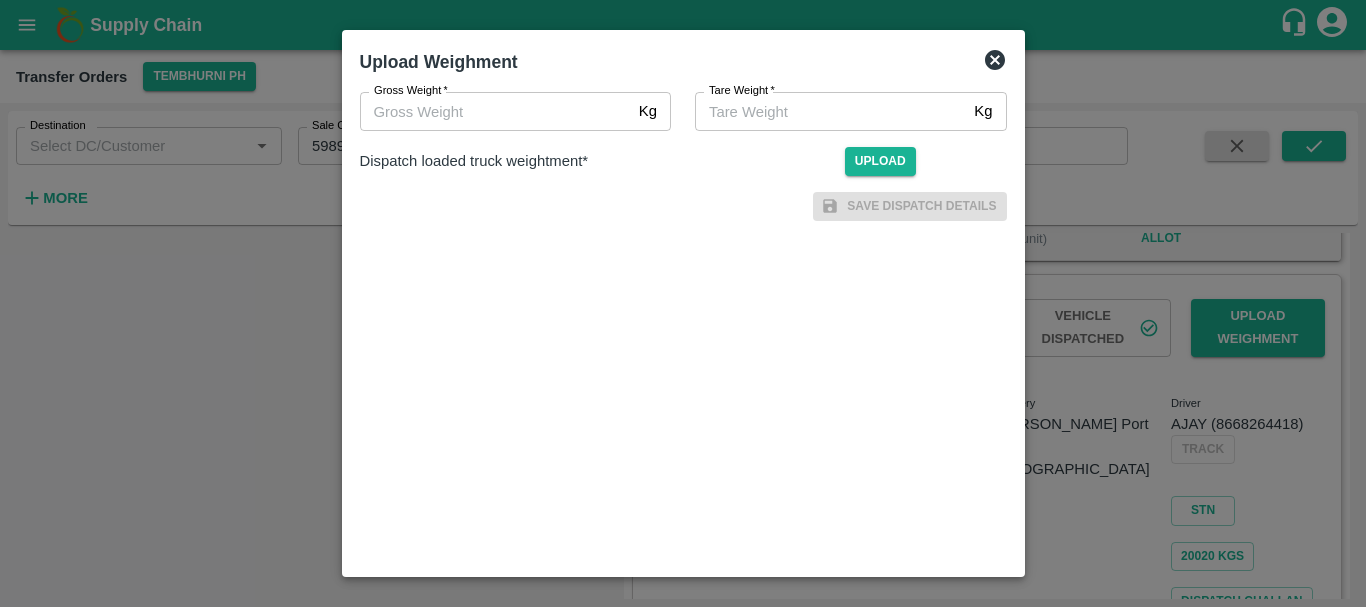 click at bounding box center [683, 303] 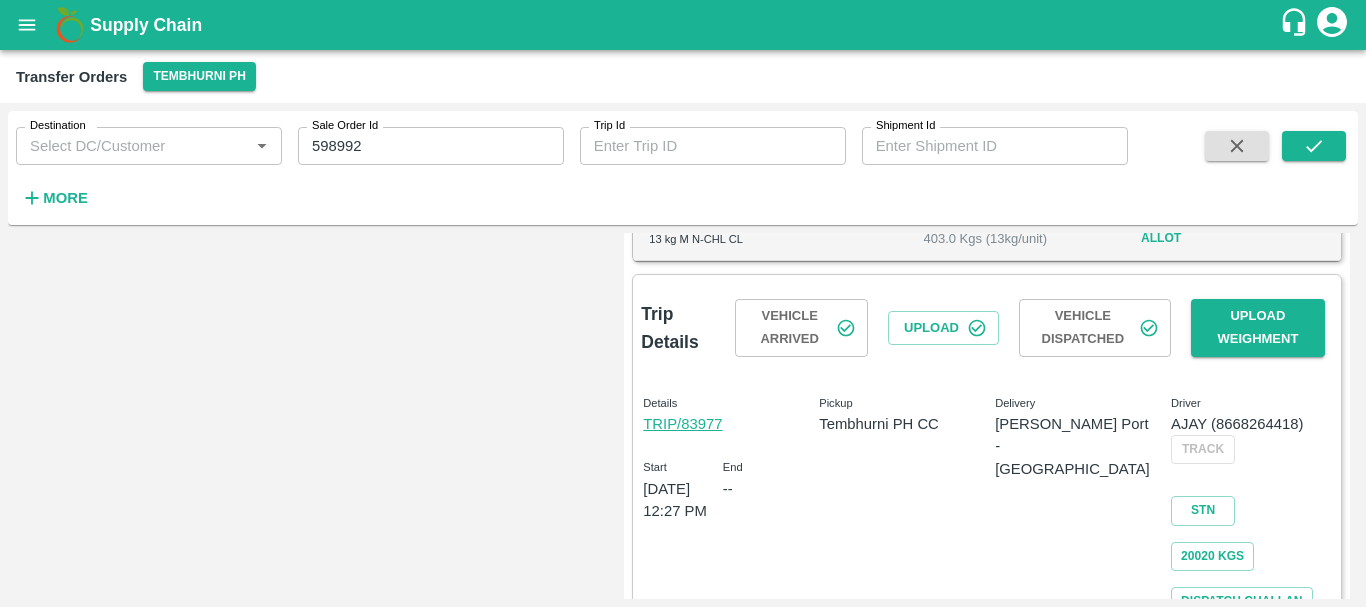 scroll, scrollTop: 0, scrollLeft: 0, axis: both 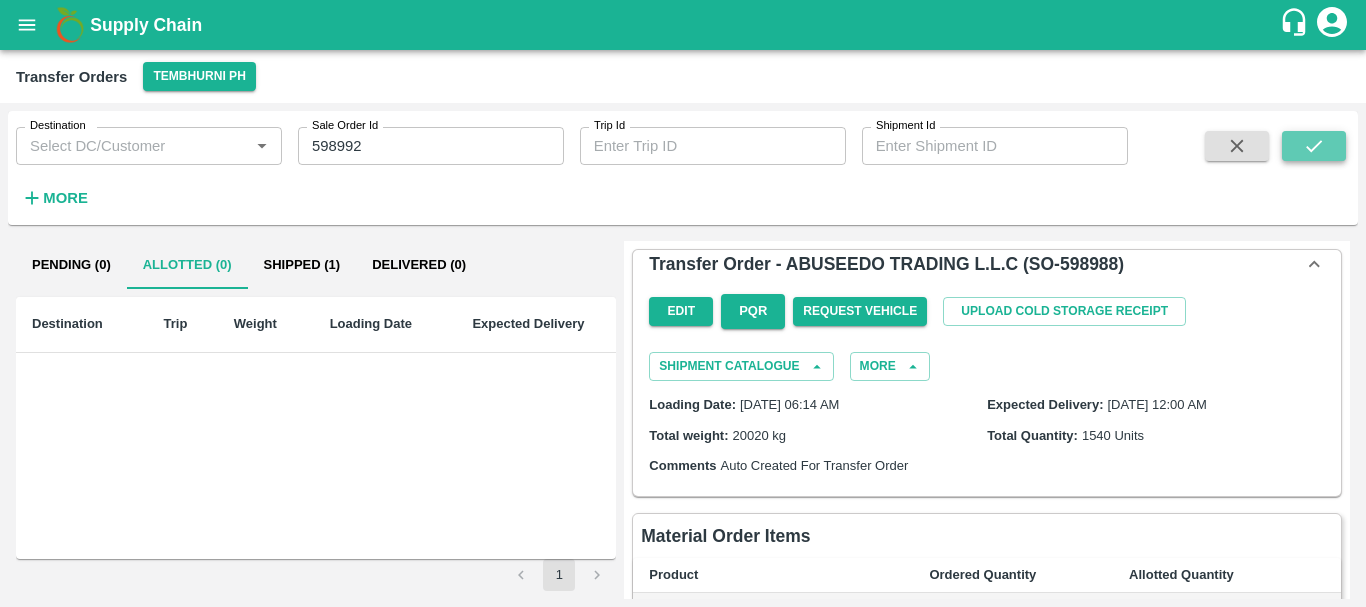 click 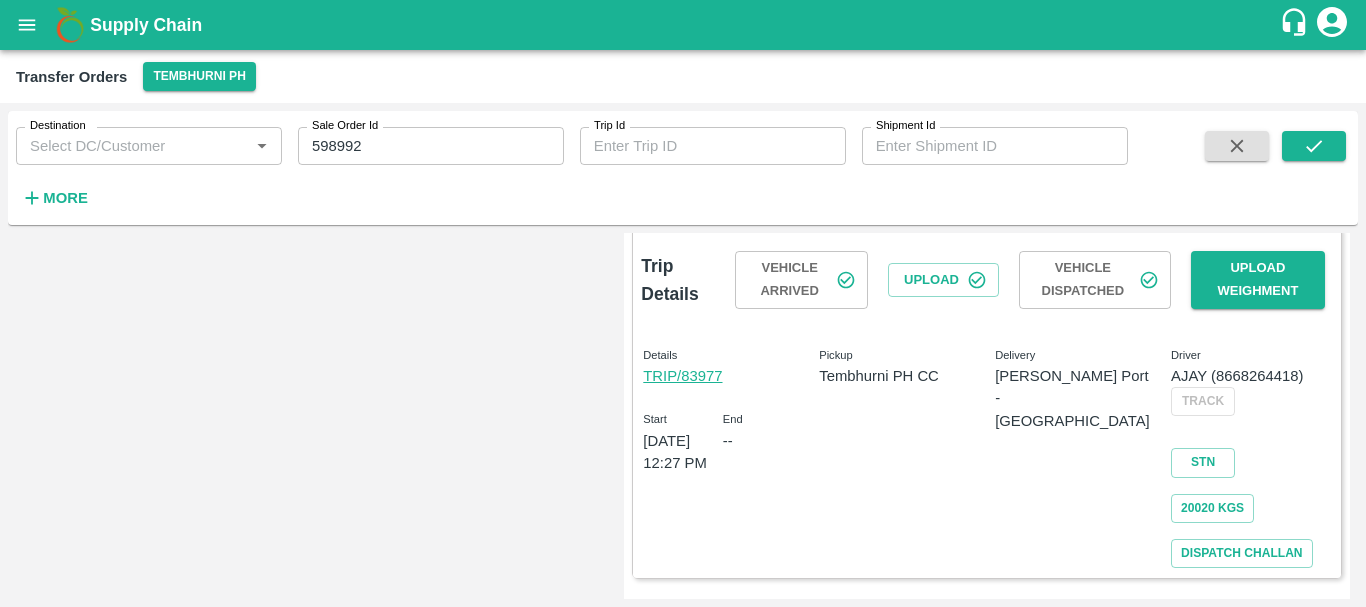 scroll, scrollTop: 0, scrollLeft: 0, axis: both 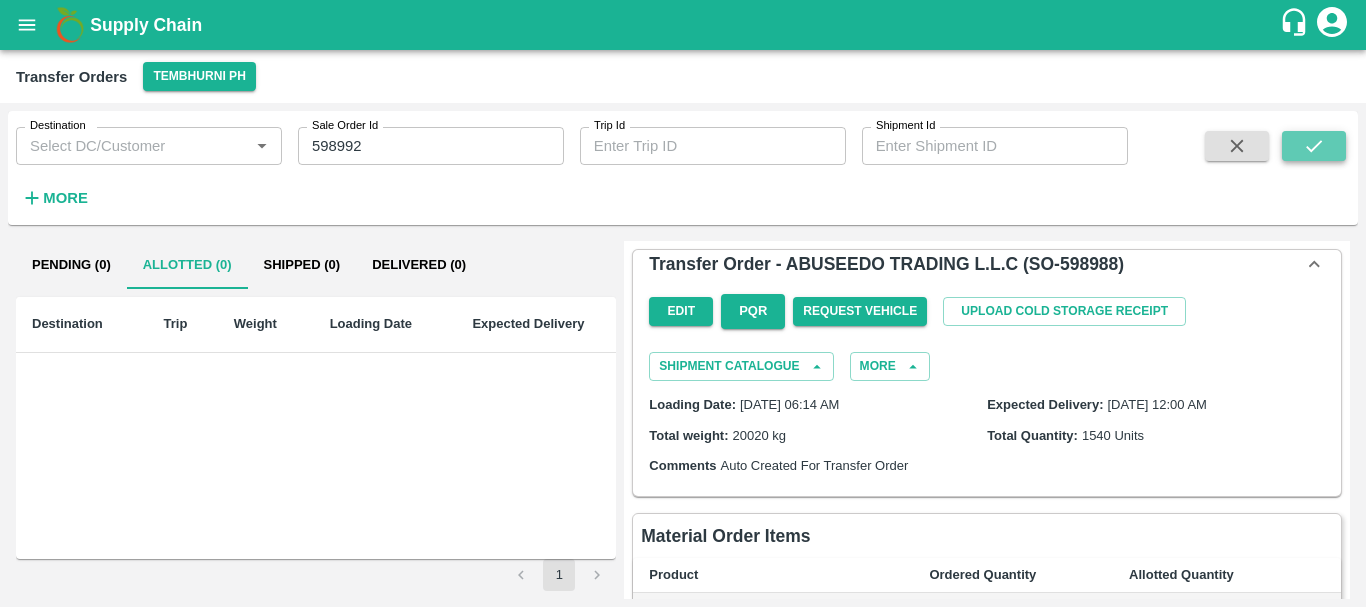 click at bounding box center [1314, 146] 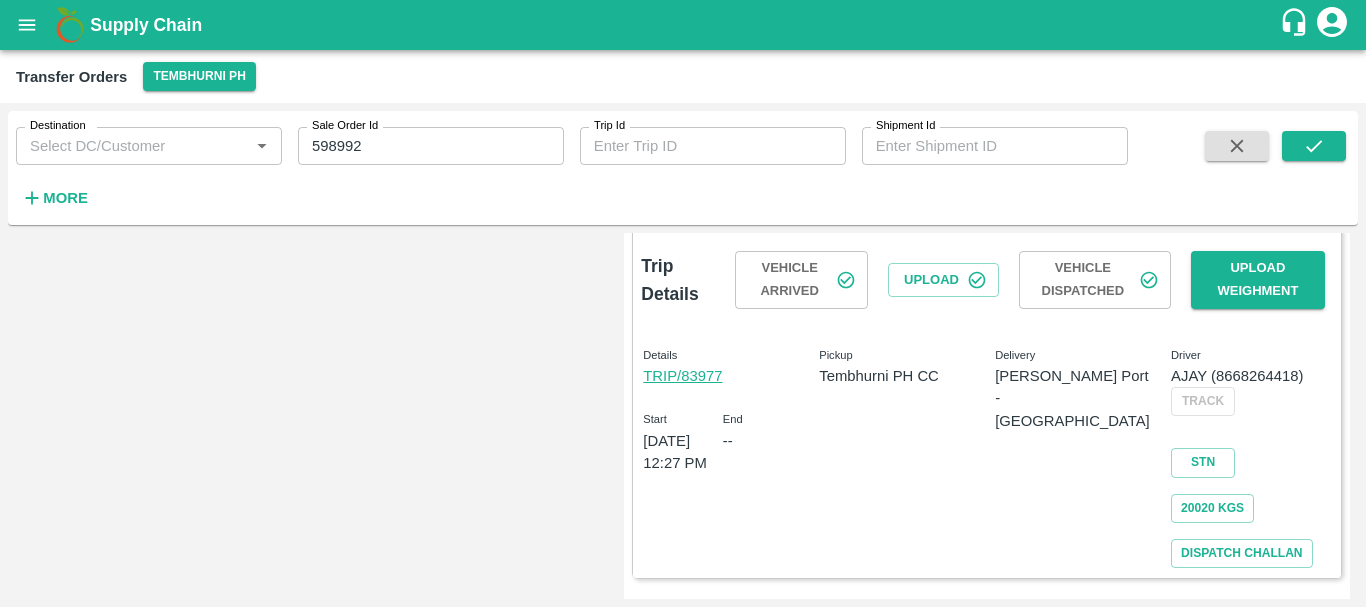 scroll, scrollTop: 576, scrollLeft: 0, axis: vertical 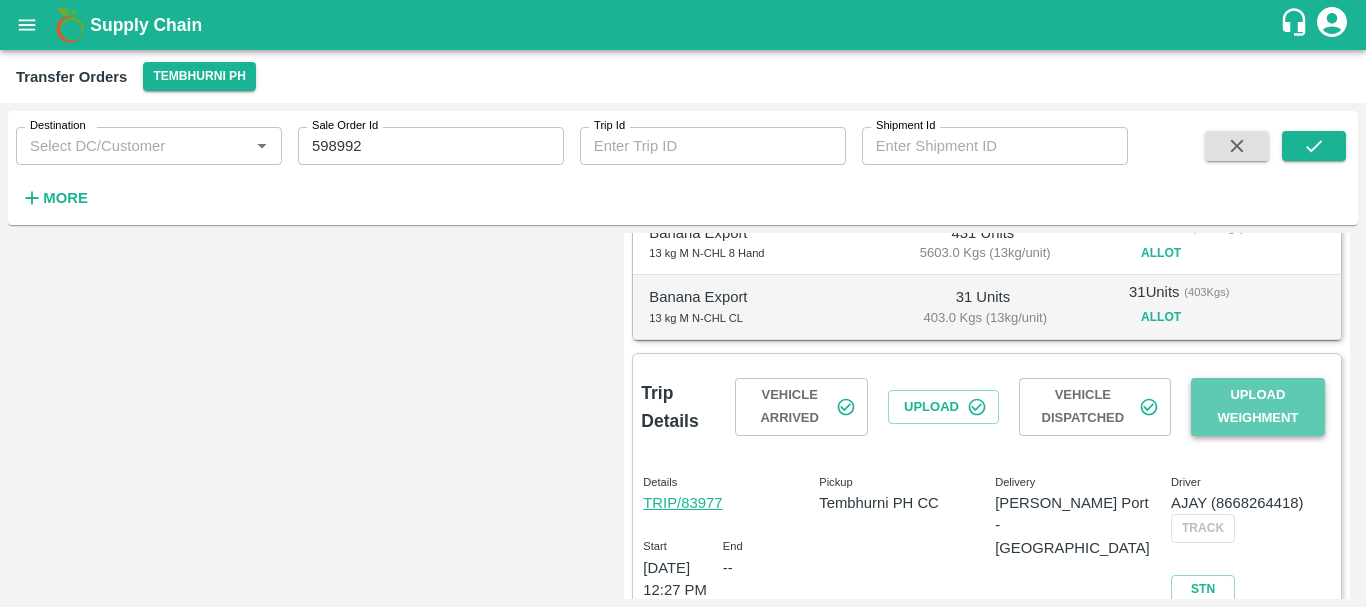 click on "Upload Weighment" at bounding box center [1258, 407] 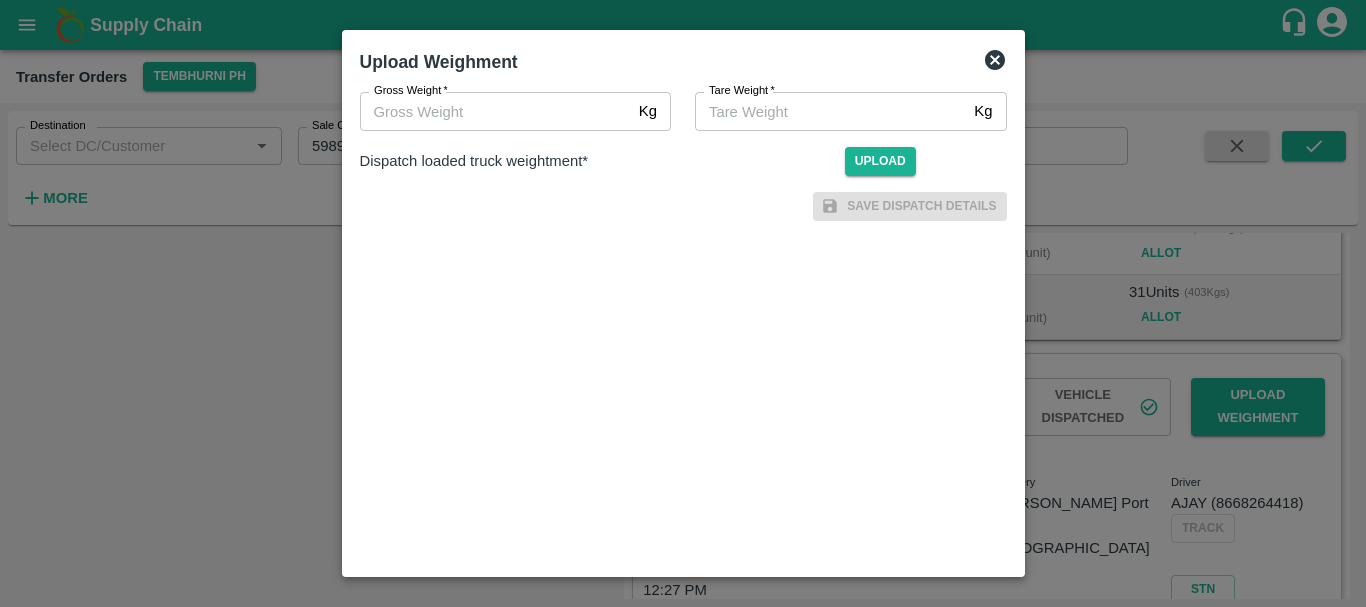 click at bounding box center (683, 303) 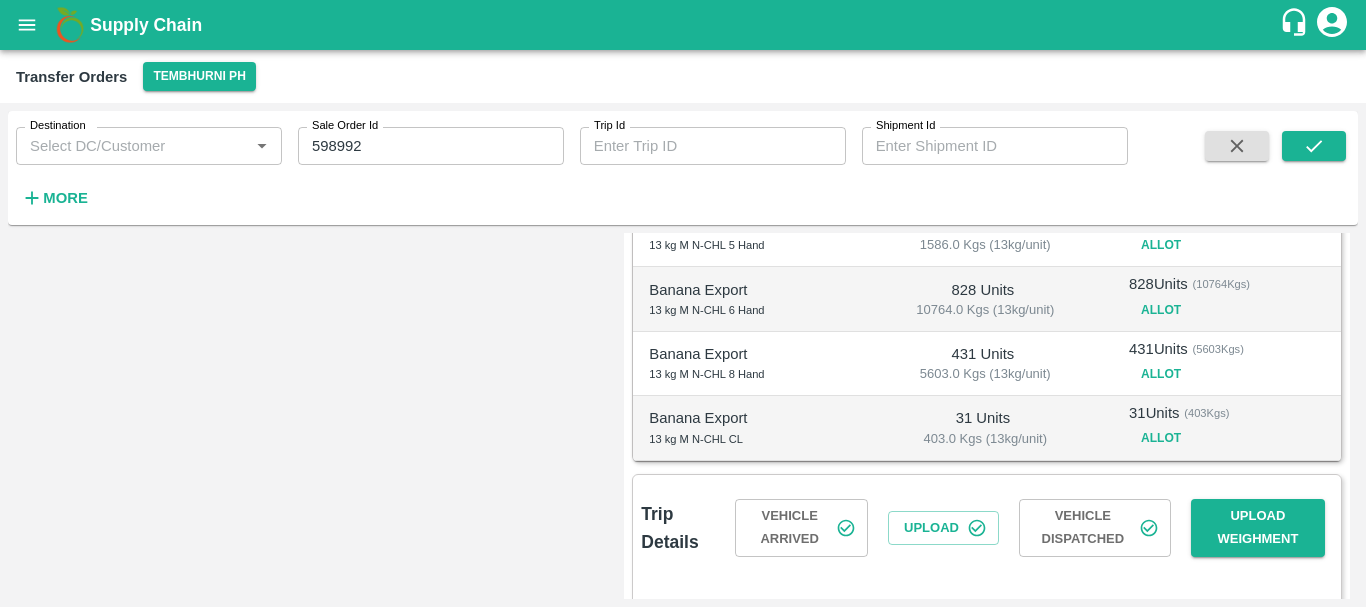 scroll, scrollTop: 580, scrollLeft: 0, axis: vertical 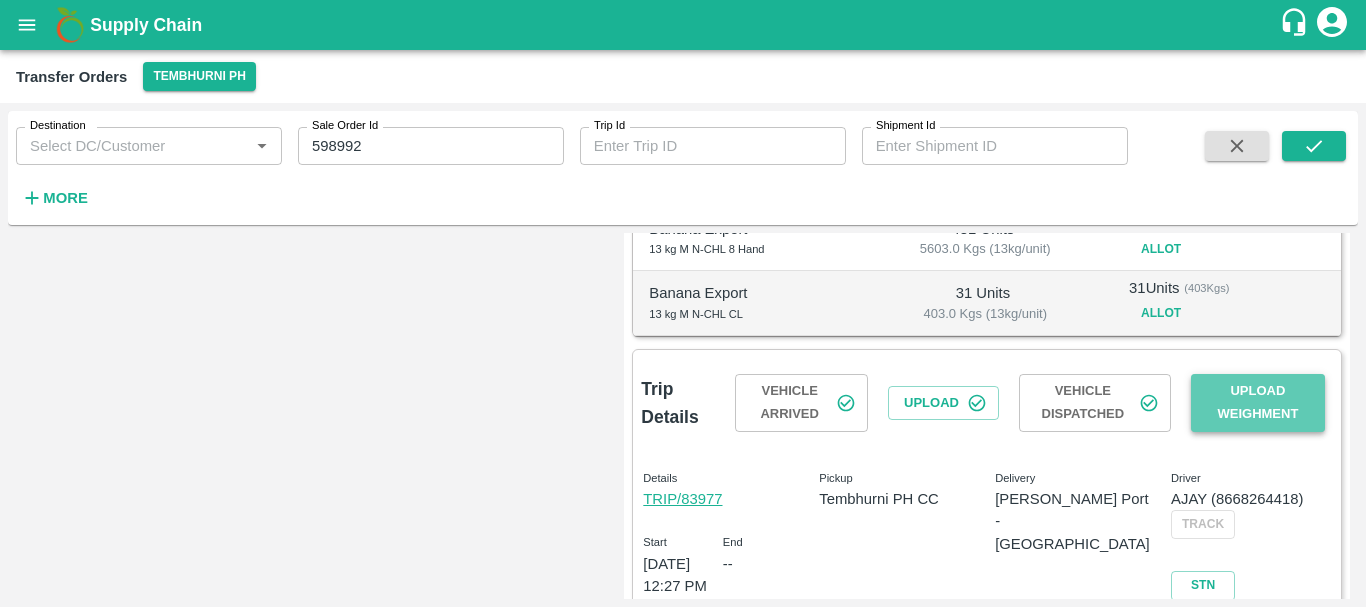 click on "Upload Weighment" at bounding box center (1258, 403) 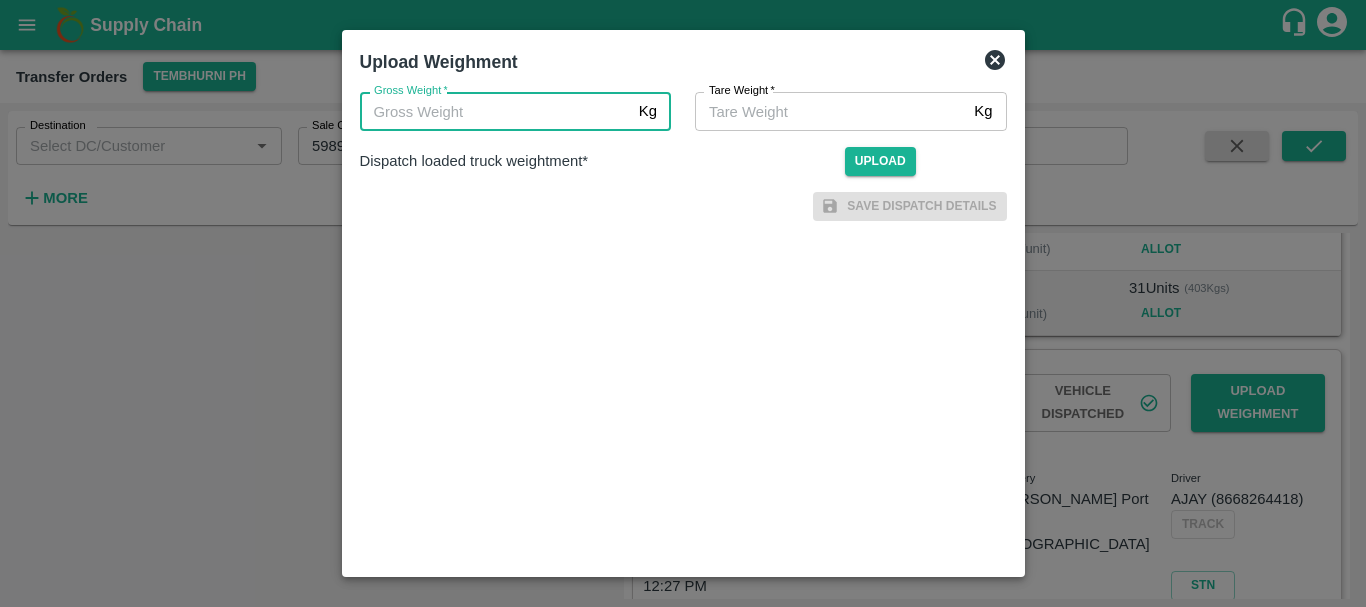 click on "Gross Weight   *" at bounding box center [495, 111] 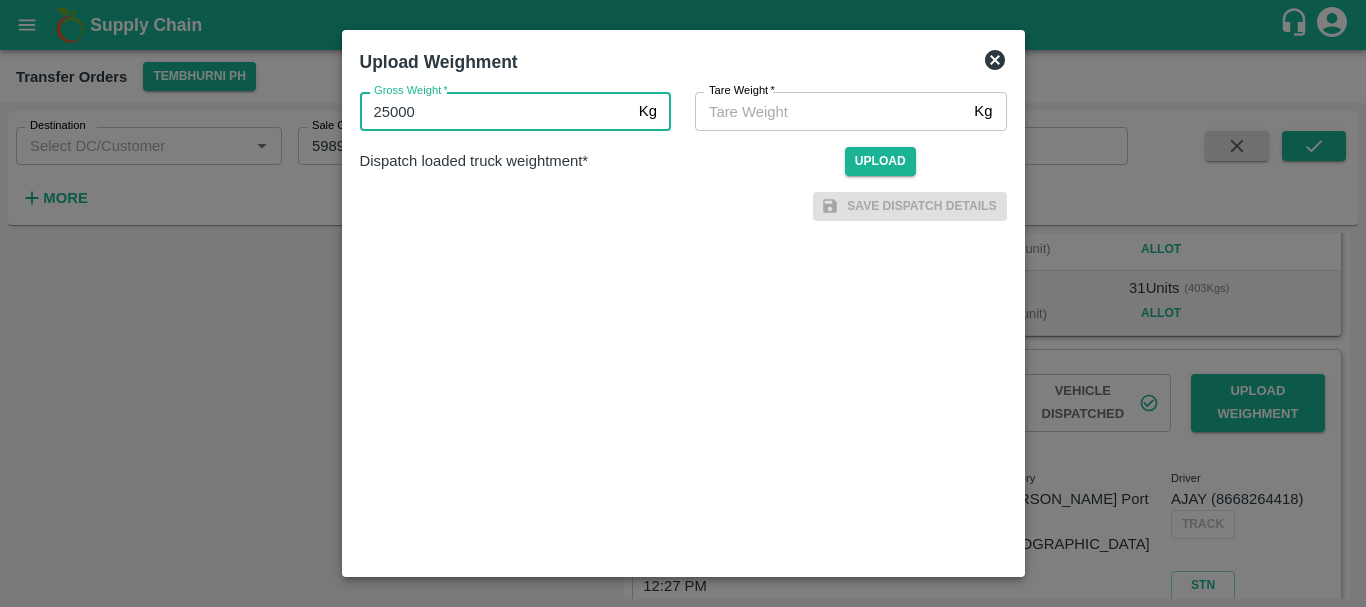 type on "25000" 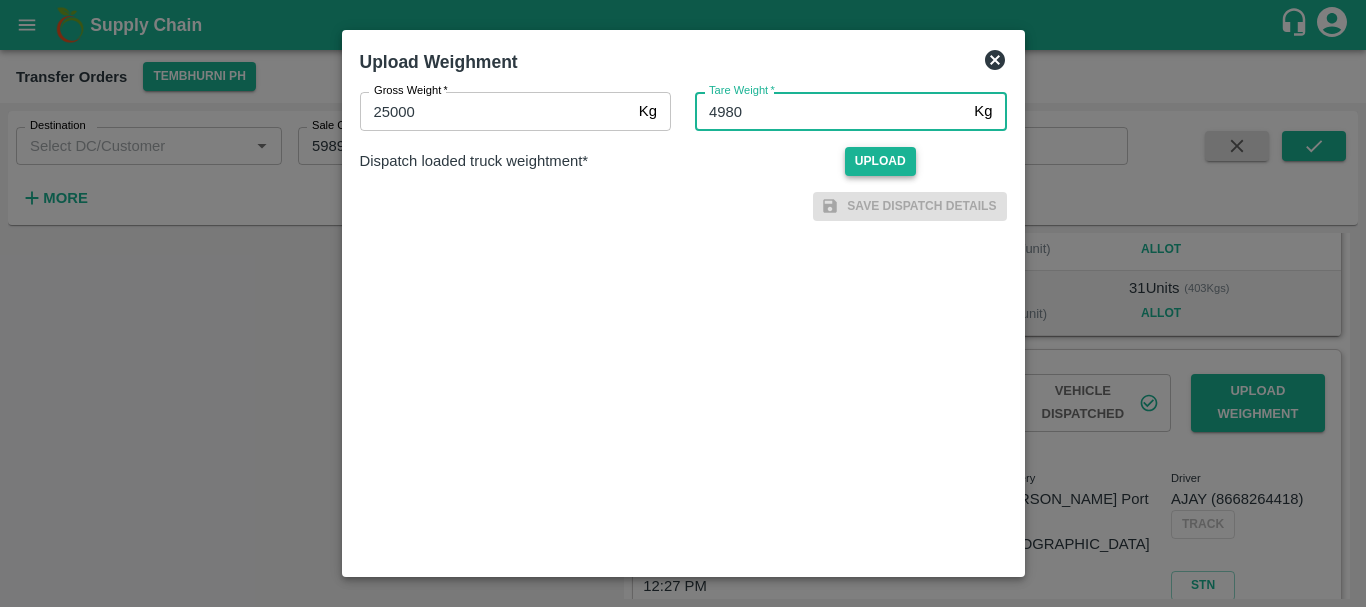 type on "4980" 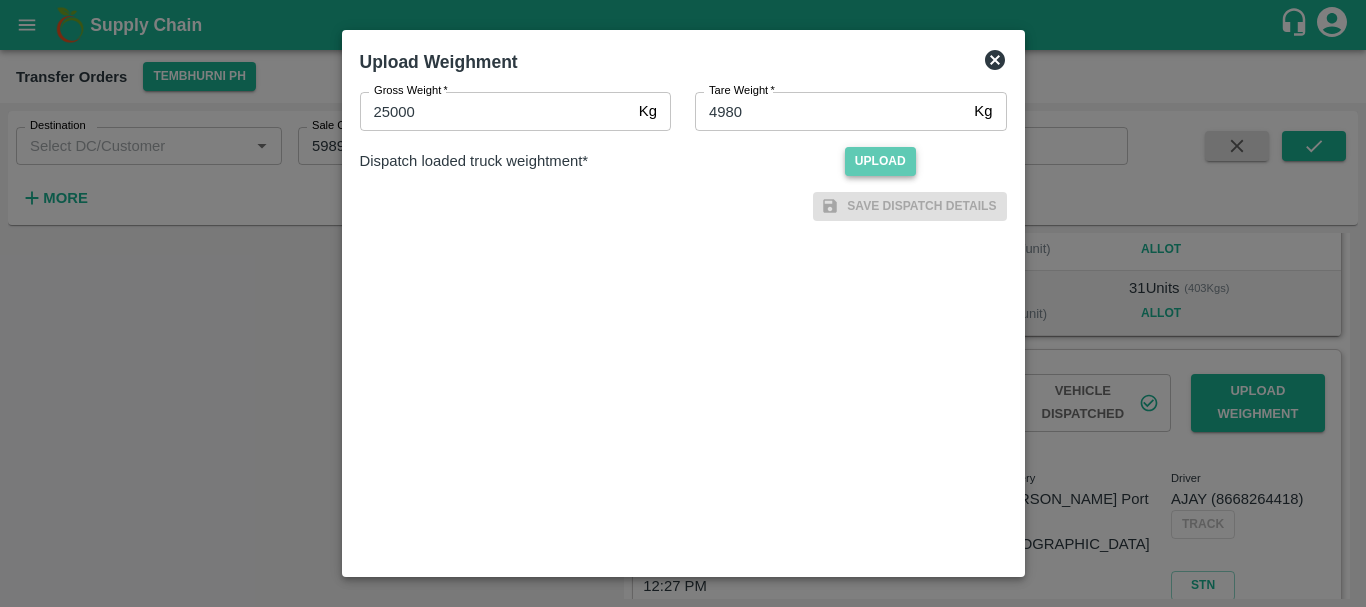 click on "Upload" at bounding box center (880, 161) 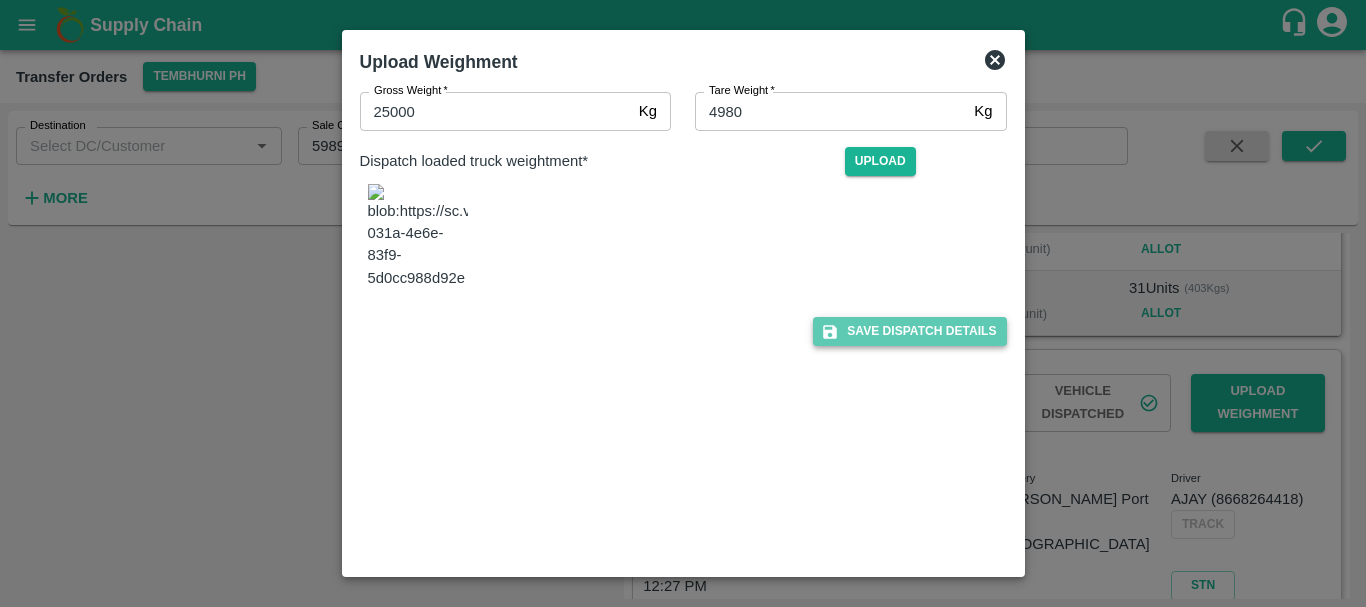 click on "Save Dispatch Details" at bounding box center (909, 331) 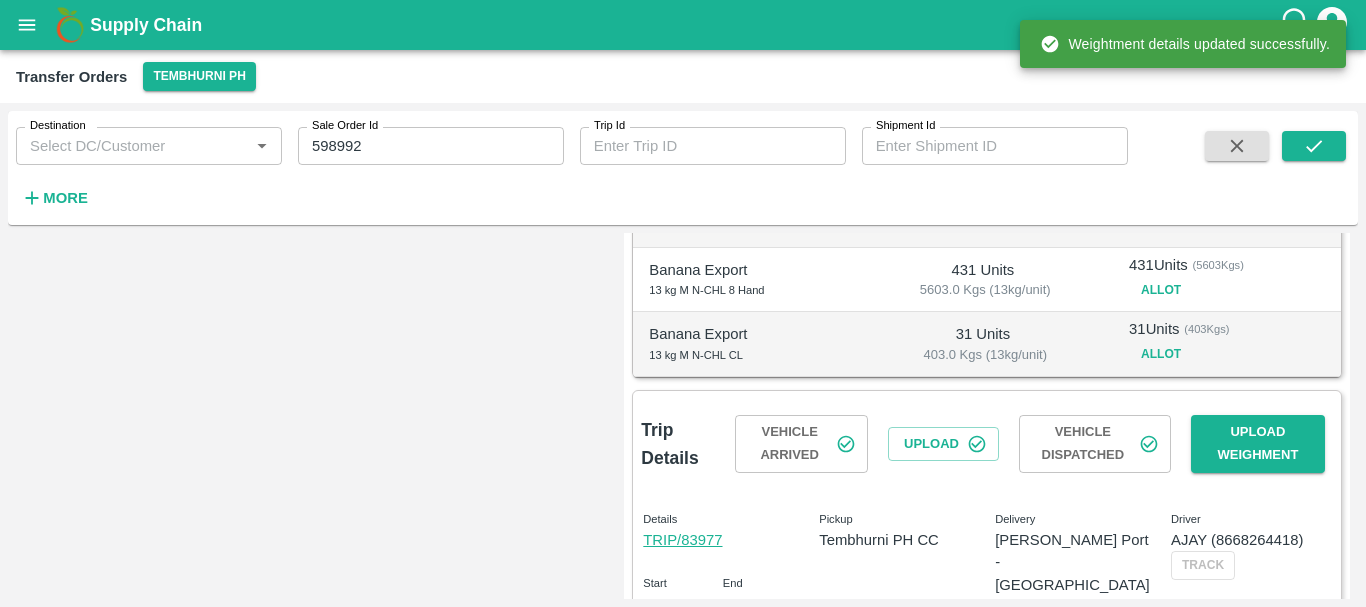 scroll, scrollTop: 703, scrollLeft: 0, axis: vertical 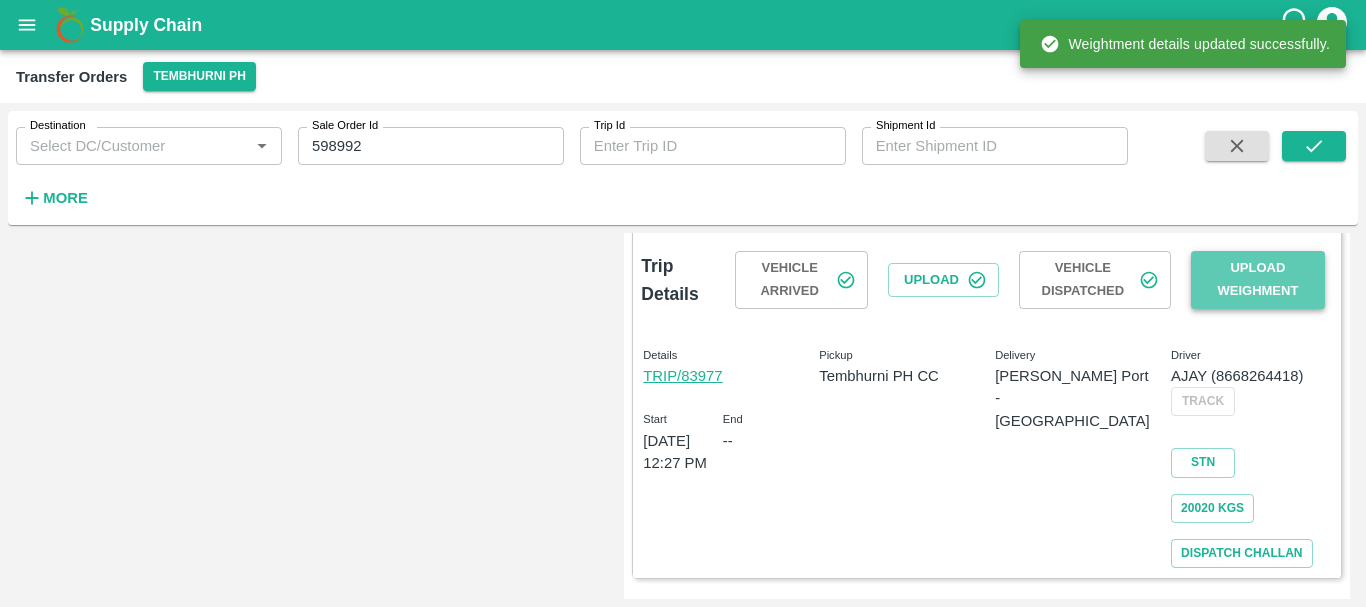 click on "Upload Weighment" at bounding box center [1258, 280] 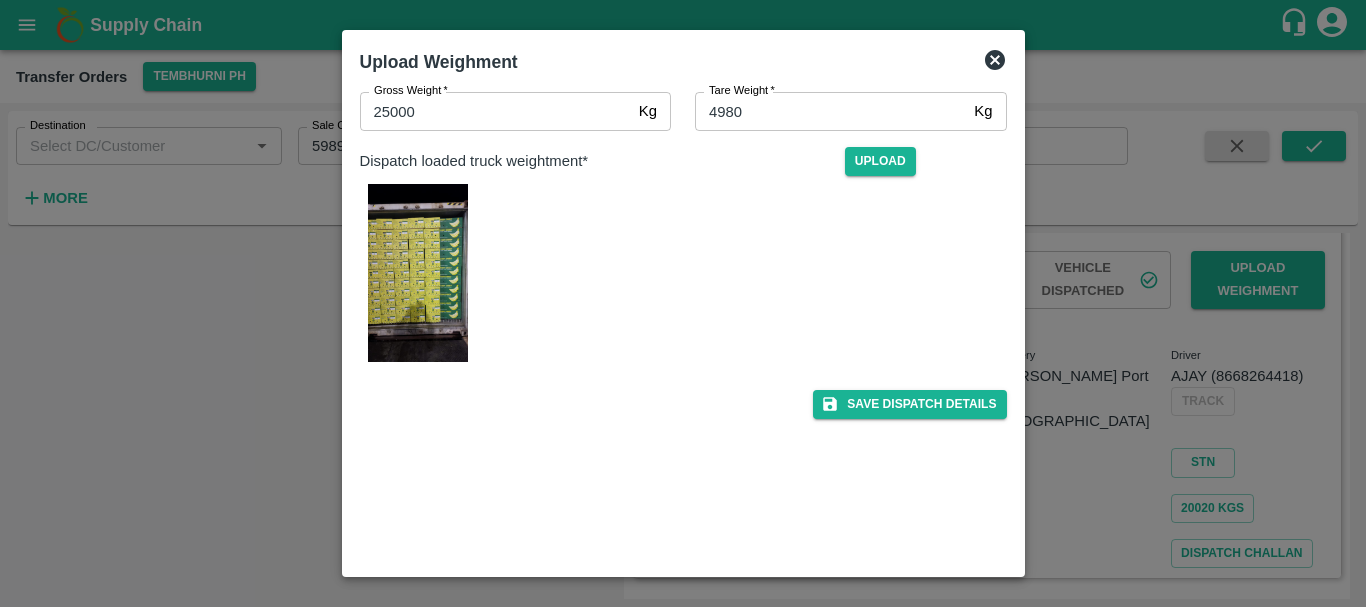 click at bounding box center [683, 303] 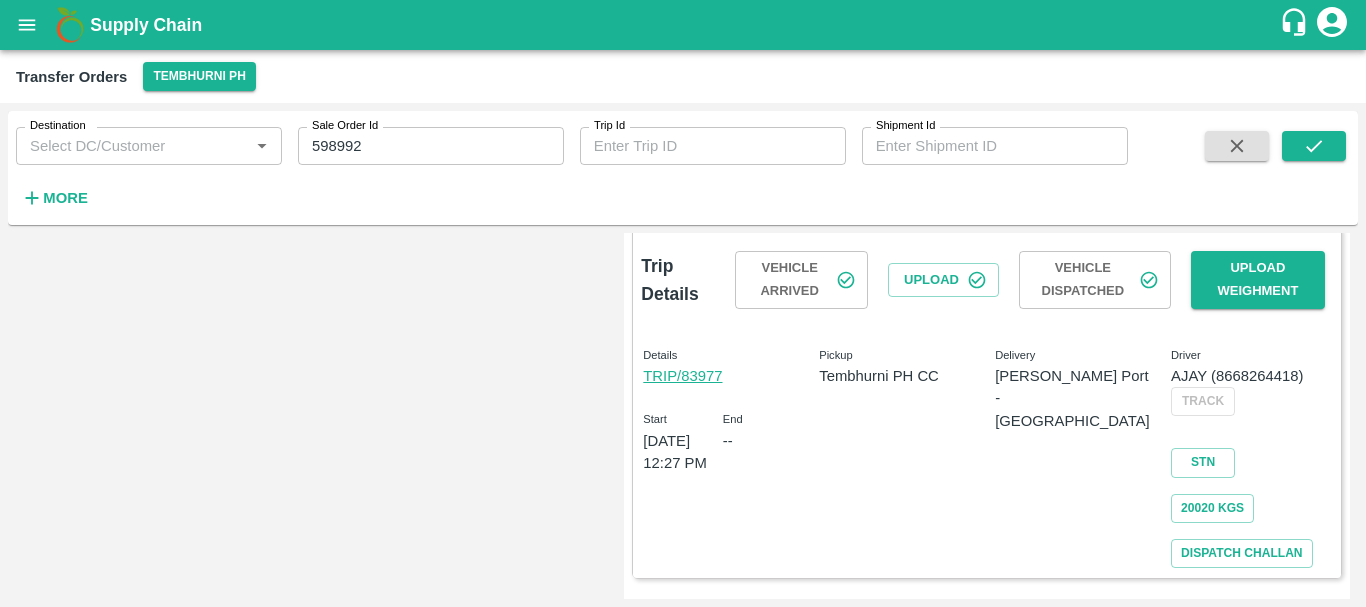 scroll, scrollTop: 0, scrollLeft: 0, axis: both 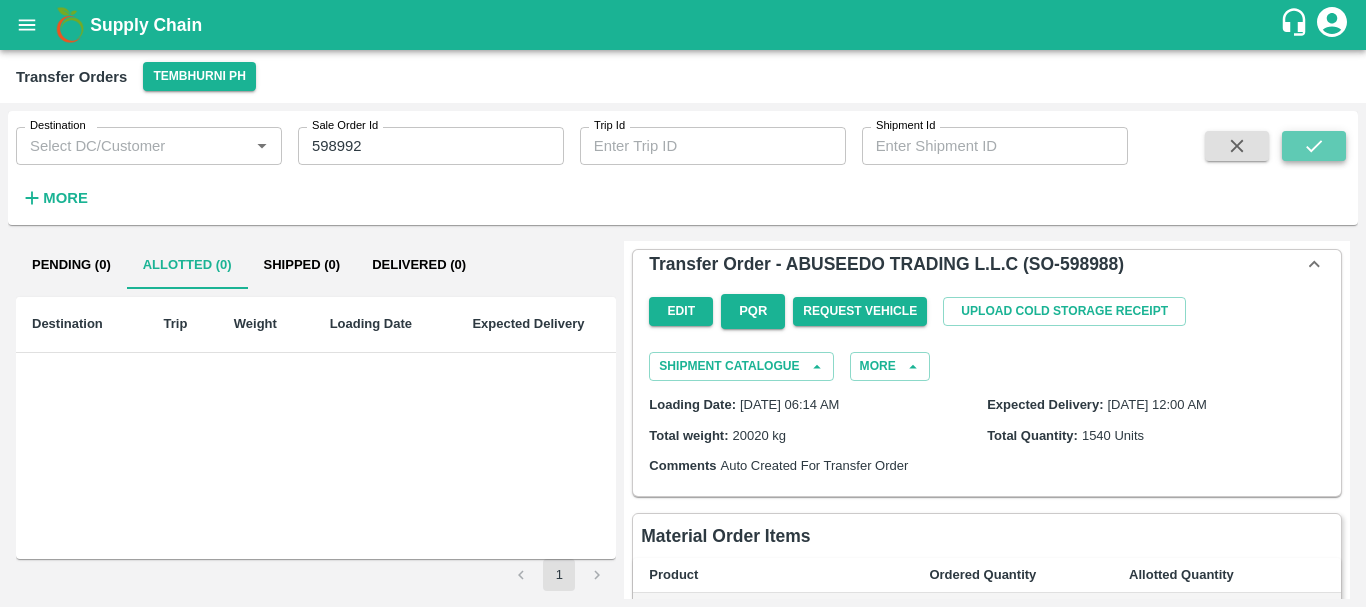 click 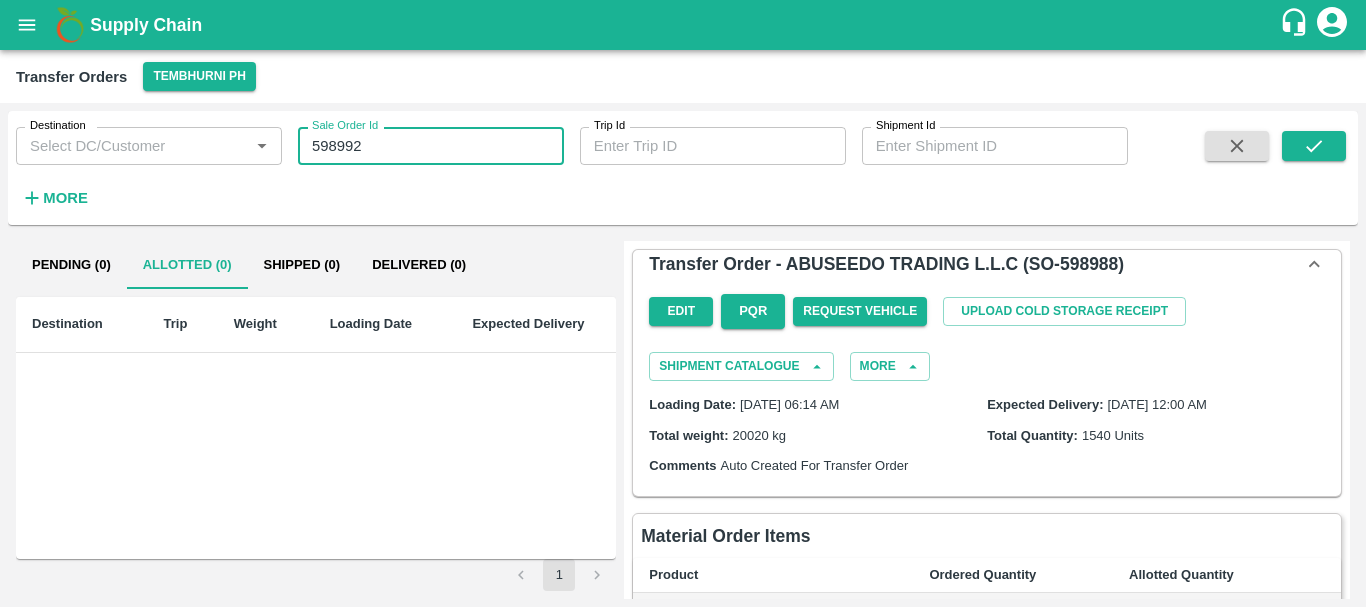 click on "598992" at bounding box center [431, 146] 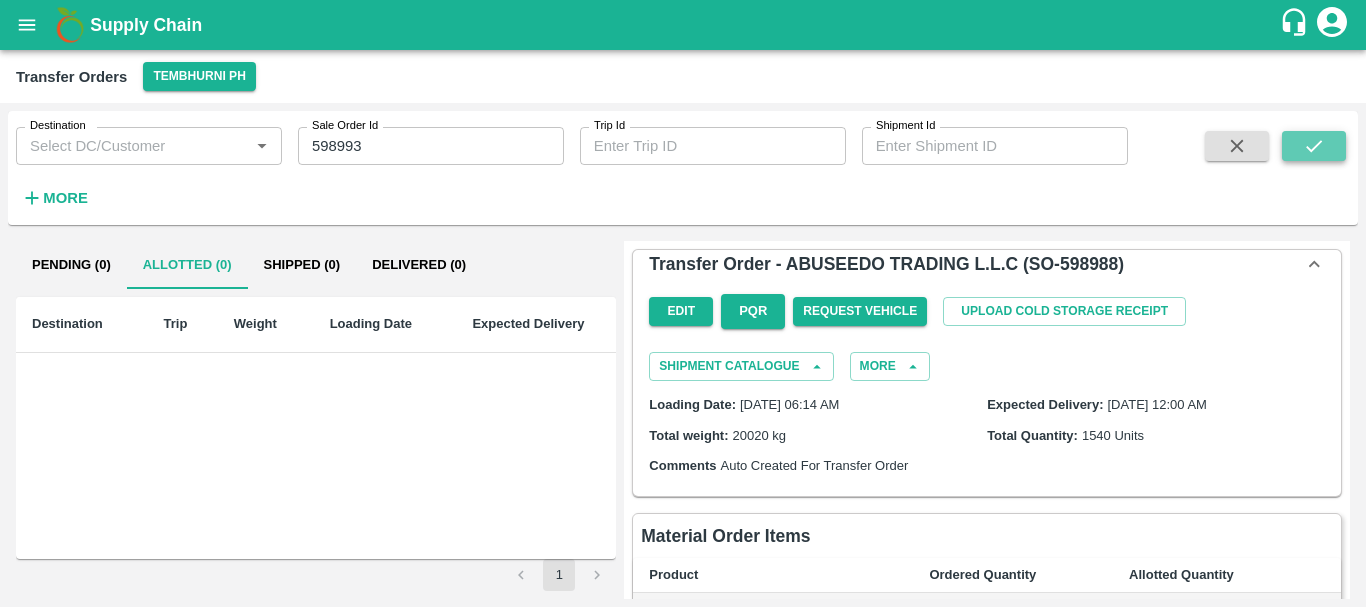 click 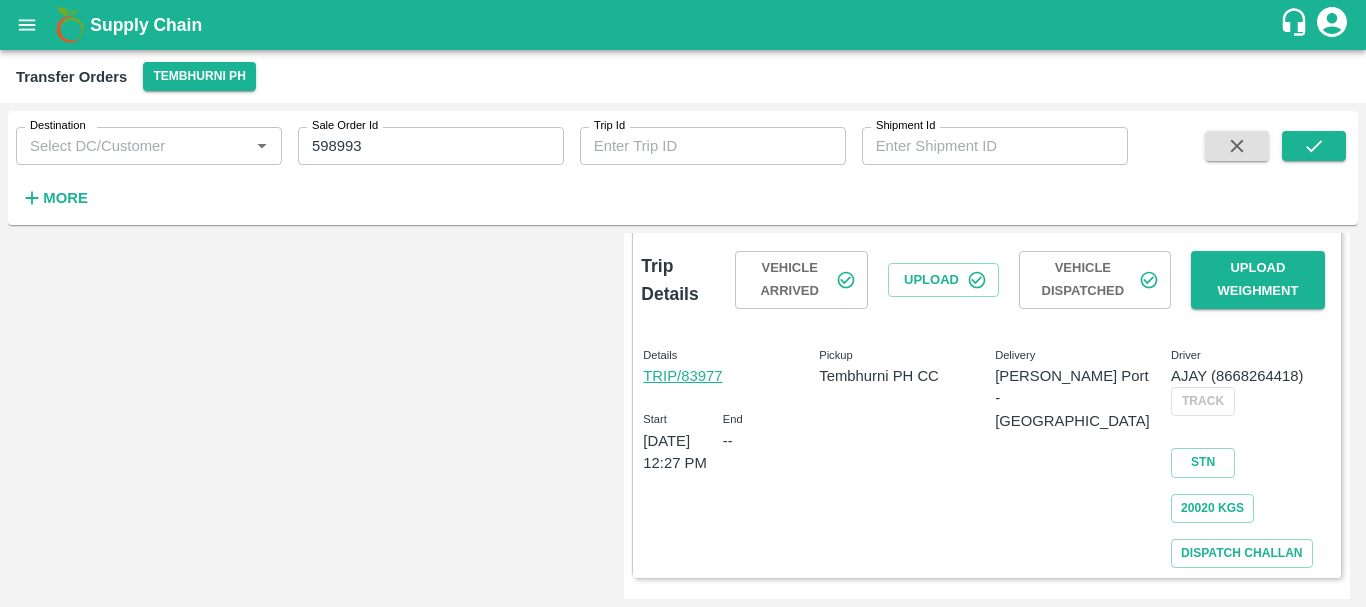scroll, scrollTop: 0, scrollLeft: 0, axis: both 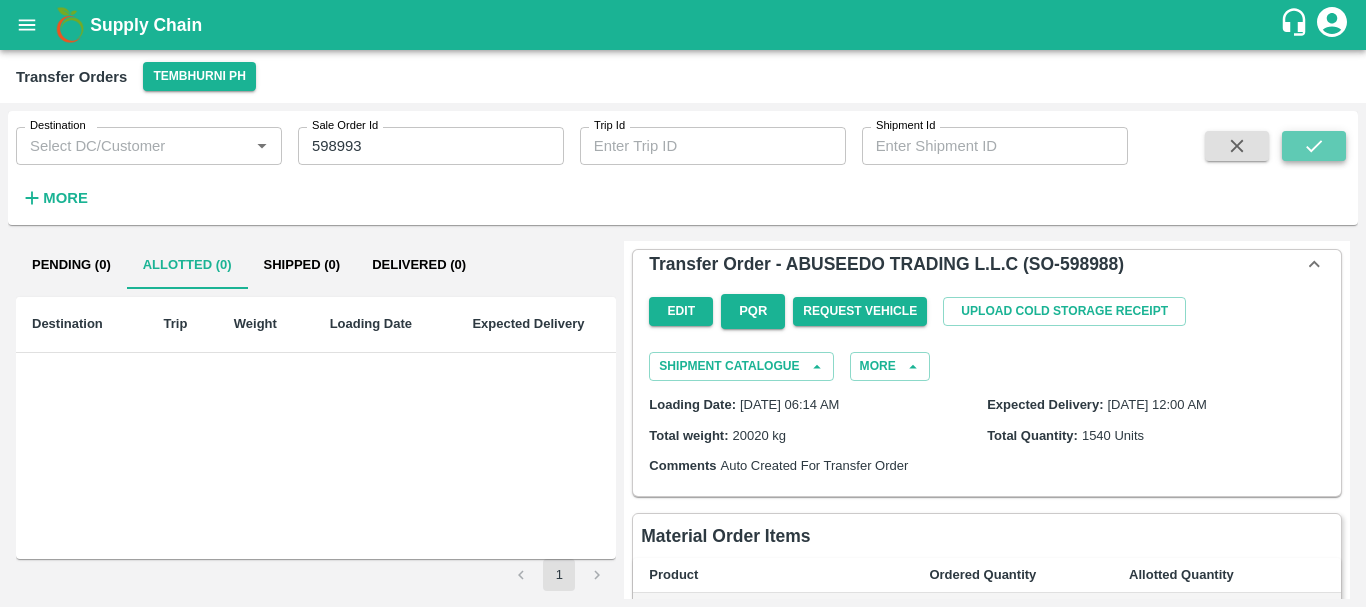 click 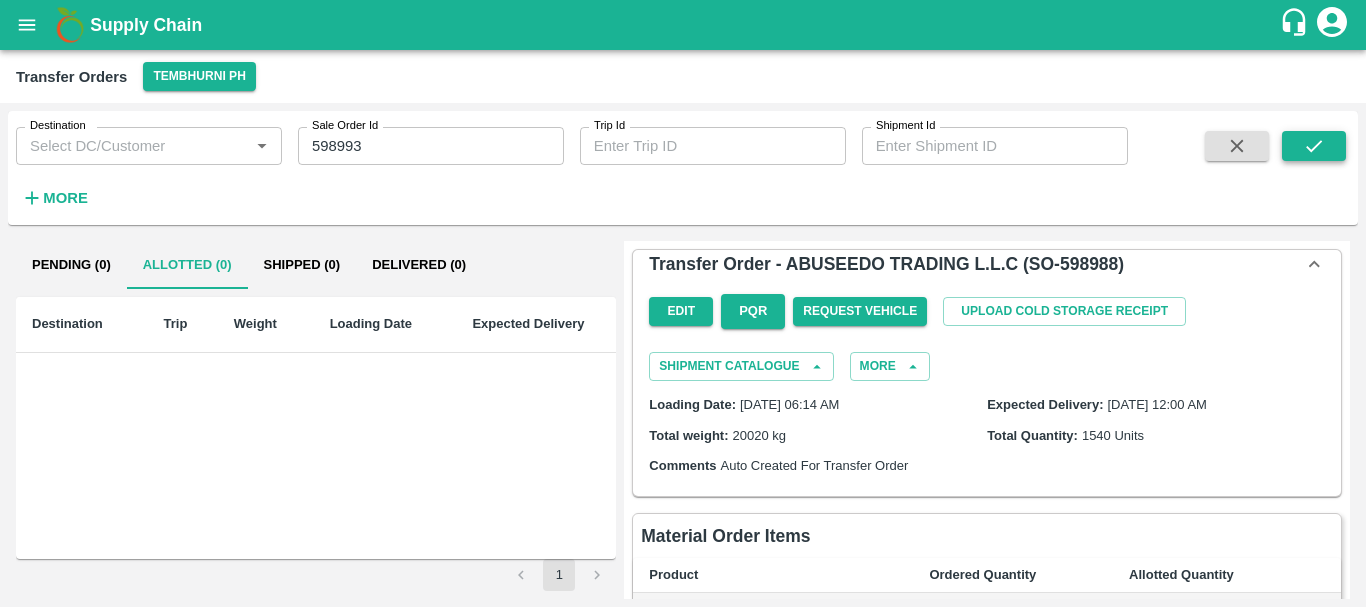 click 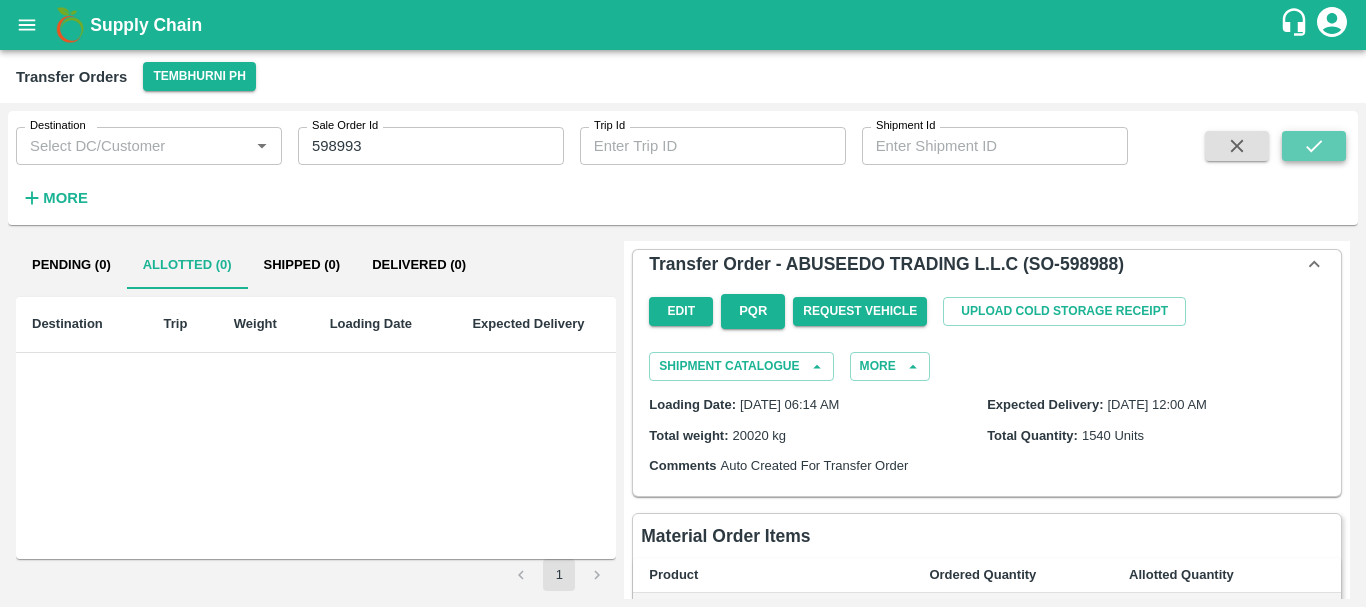 click 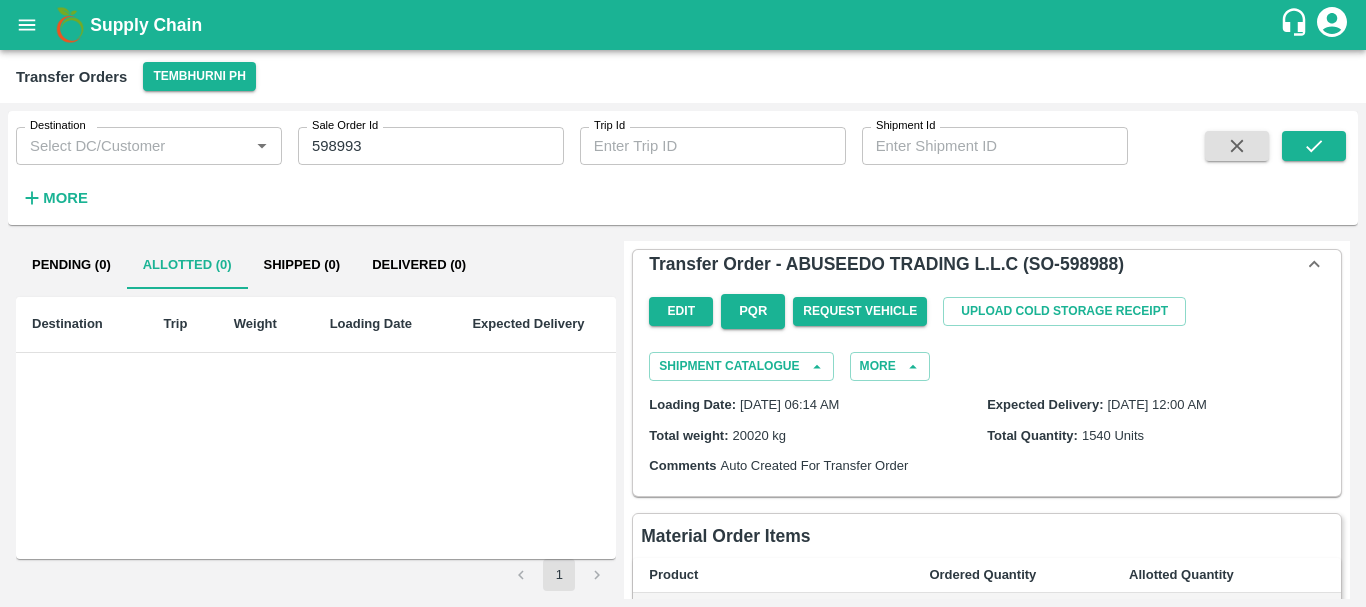 click on "Transfer Order - ABUSEEDO TRADING L.L.C (SO-598988) Edit PQR Request Vehicle Upload Cold Storage Receipt Shipment Catalogue More Loading Date: 12 Jun 2025, 06:14 AM Expected Delivery: 05 Jul 2025, 12:00 AM Total weight: 20020 kg Total Quantity: 1540 Units Comments Auto Created For Transfer Order Material Order Items Product Ordered Quantity Allotted Quantity Banana Export 13 kg M N-CHL 4 Hand 128   Units   1664.0 Kgs (13kg/unit)   128  Units ( 1664  Kgs) Allot Banana Export 13 kg M N-CHL 5 Hand 122   Units   1586.0 Kgs (13kg/unit)   122  Units ( 1586  Kgs) Allot Banana Export 13 kg M N-CHL 6 Hand 828   Units   10764.0 Kgs (13kg/unit)   828  Units ( 10764  Kgs) Allot Banana Export 13 kg M N-CHL 8 Hand 431   Units   5603.0 Kgs (13kg/unit)   431  Units ( 5603  Kgs) Allot Banana Export 13 kg M N-CHL CL 31   Units   403.0 Kgs (13kg/unit)   31  Units ( 403  Kgs) Allot Trip Details Vehicle Arrived Upload Vehicle Dispatched Upload Weighment Details TRIP/83977 Start 01 Jul 2025 12:27 PM End -- Pickup Tembhurni PH CC" at bounding box center (987, 771) 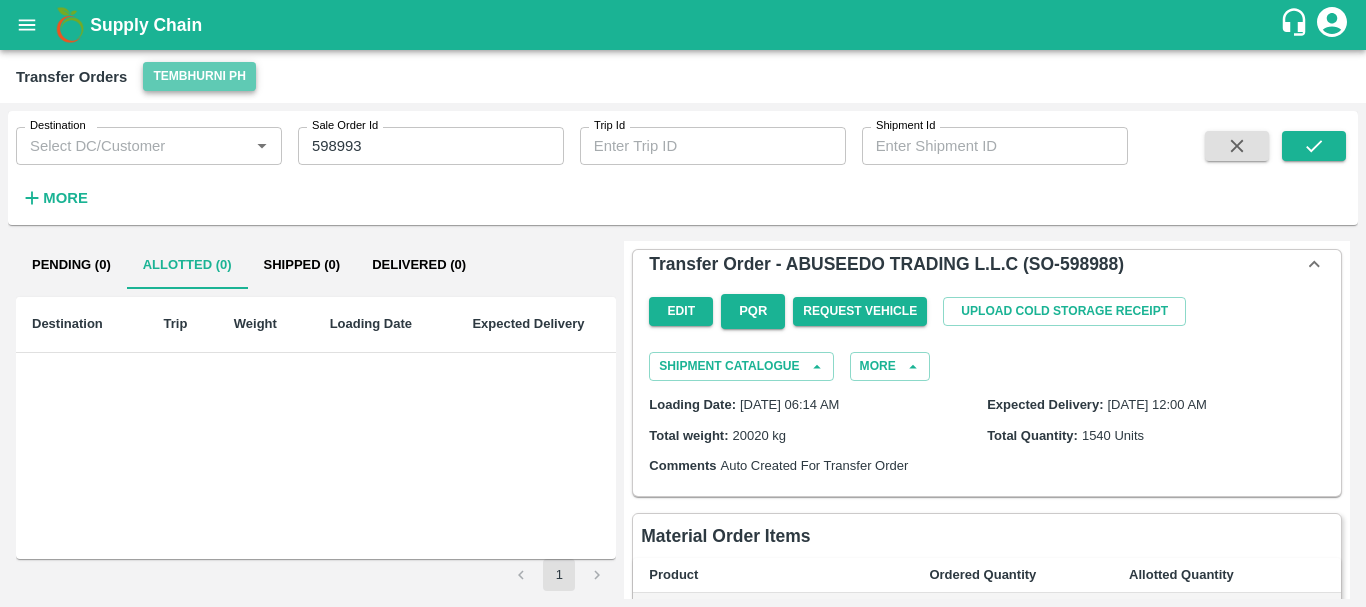 click on "Tembhurni PH" at bounding box center [199, 76] 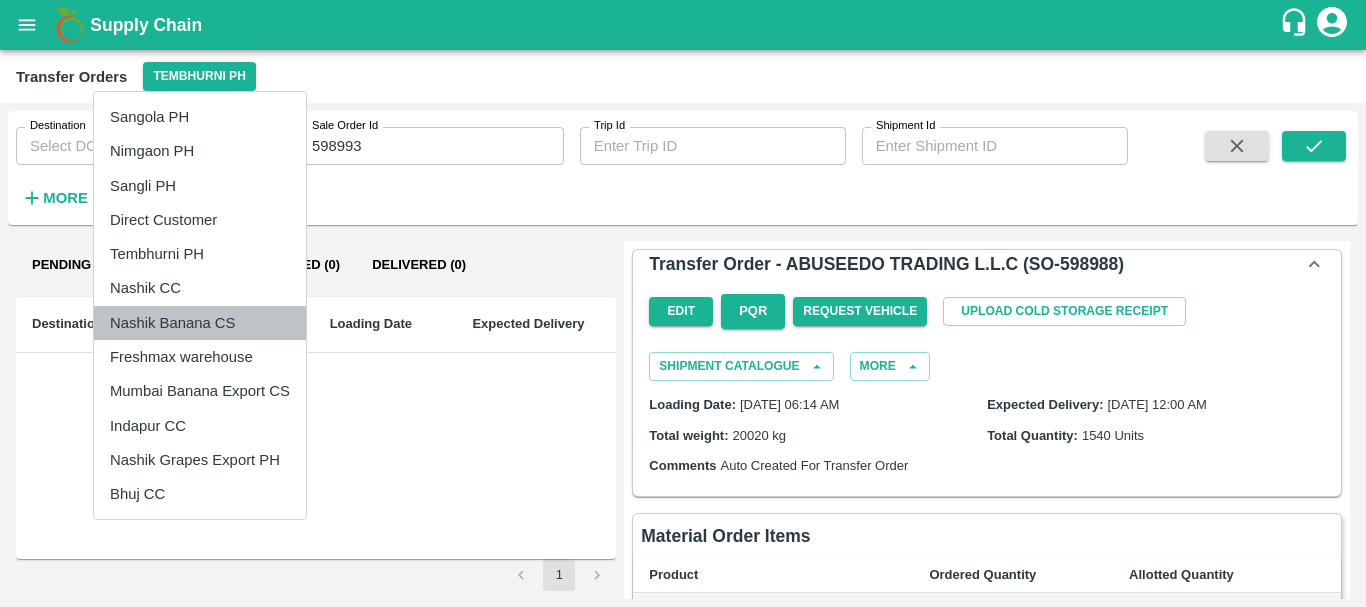 click on "Nashik Banana CS" at bounding box center (200, 323) 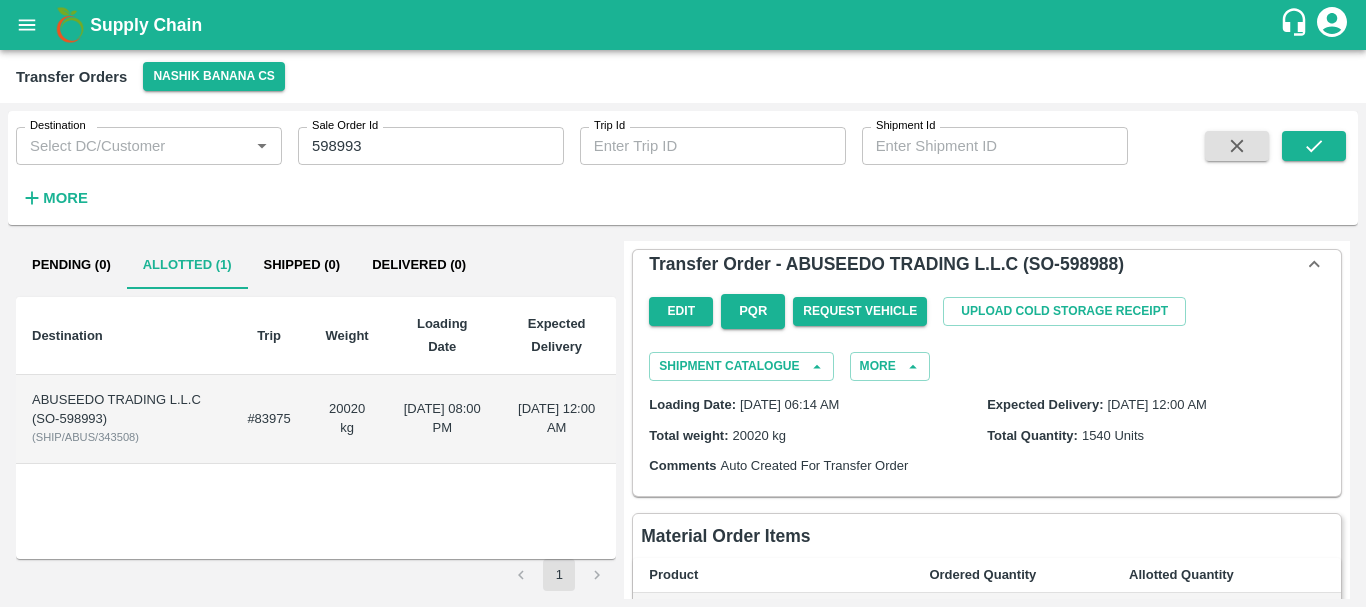 click on "20020 kg" at bounding box center [347, 419] 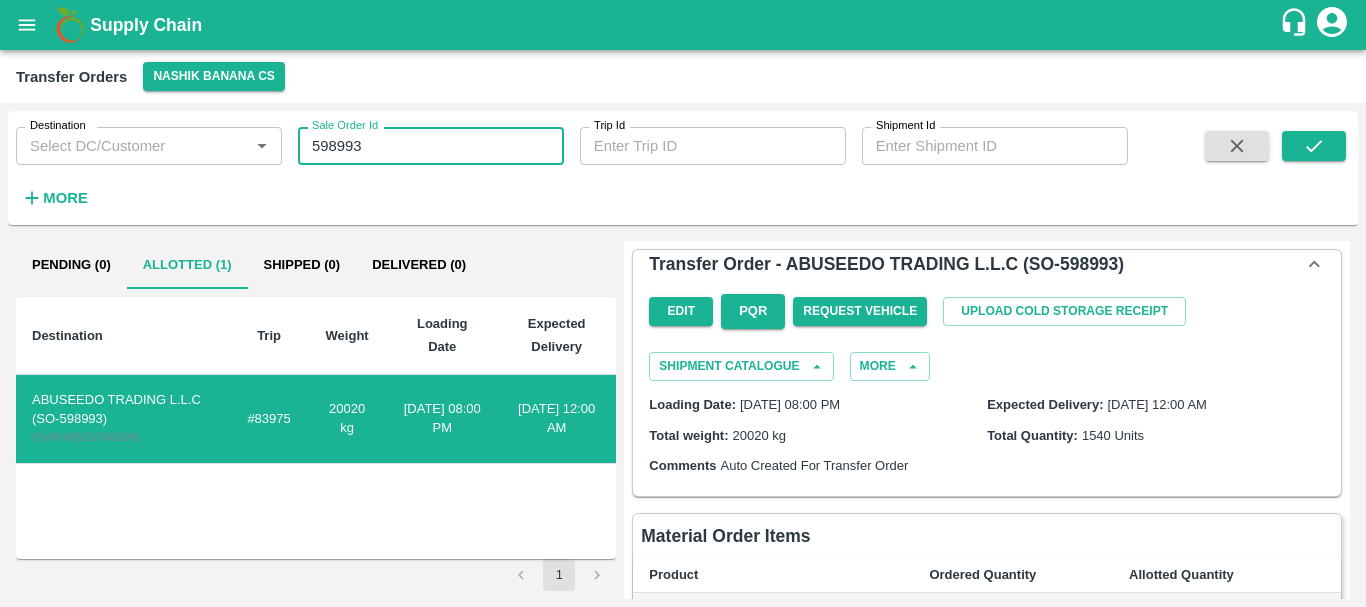 click on "598993" at bounding box center (431, 146) 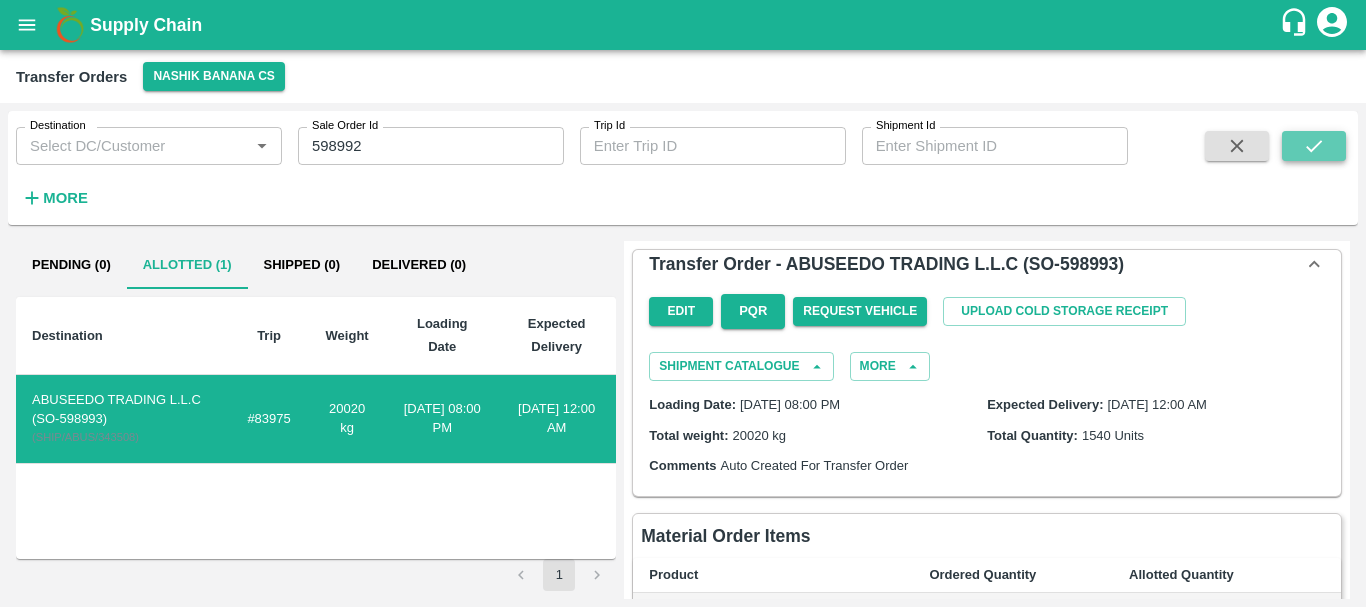 click 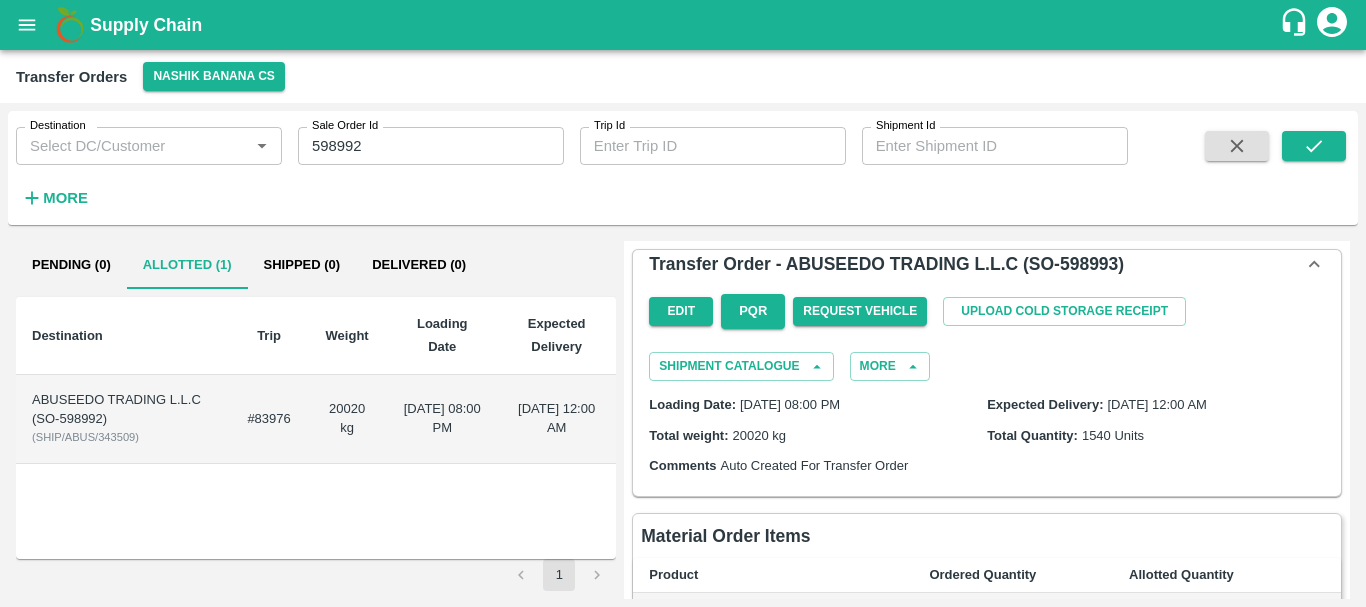 click on "20020 kg" at bounding box center (347, 419) 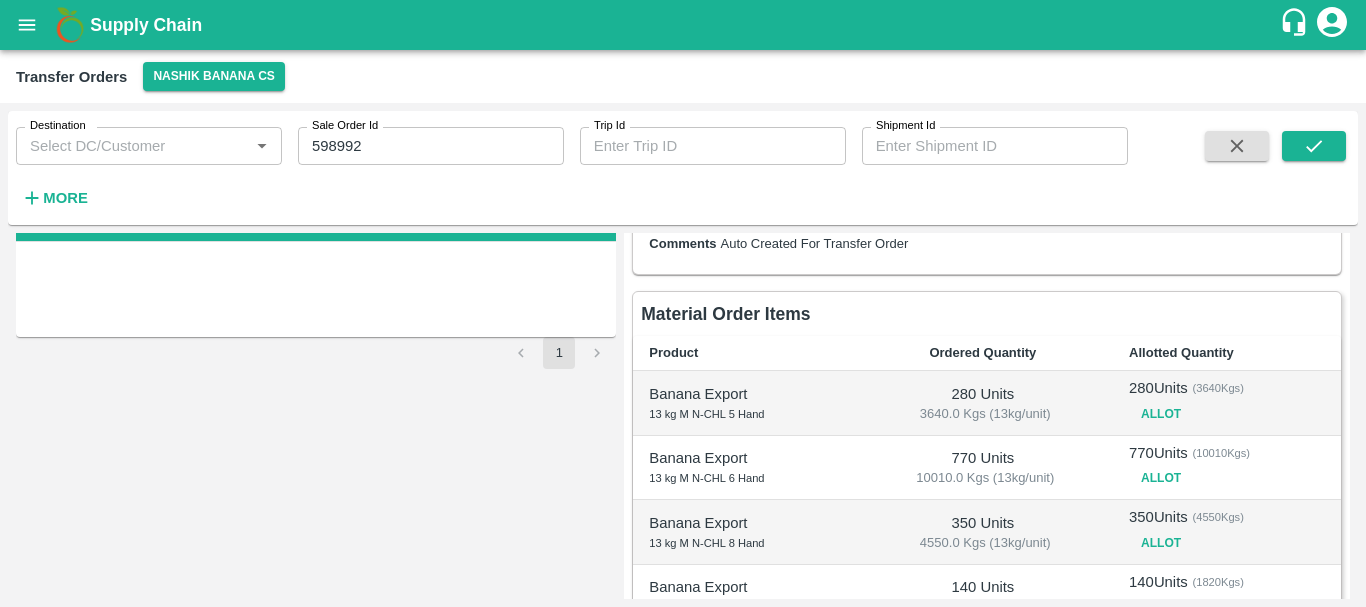 scroll, scrollTop: 0, scrollLeft: 0, axis: both 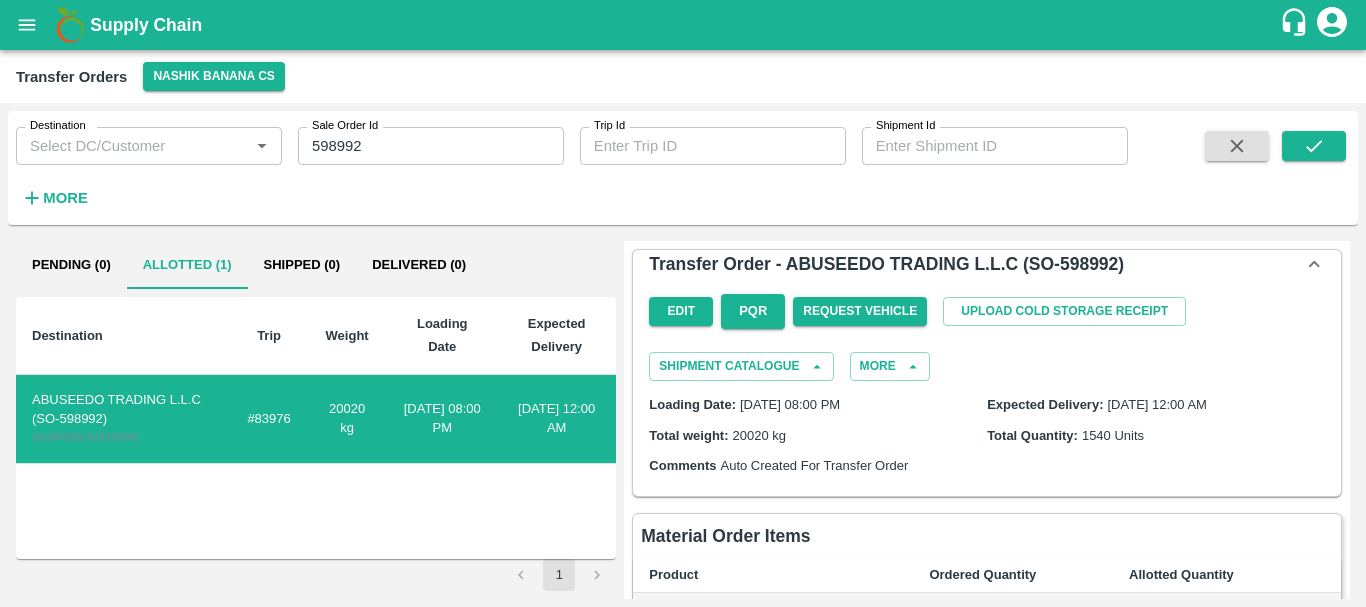 click on "Loading Date: 04 Jul 2025, 08:00 PM Expected Delivery: 05 Jul 2025, 12:00 AM Total weight: 20020 kg Total Quantity: 1540 Units Comments Auto Created For Transfer Order" at bounding box center (987, 434) 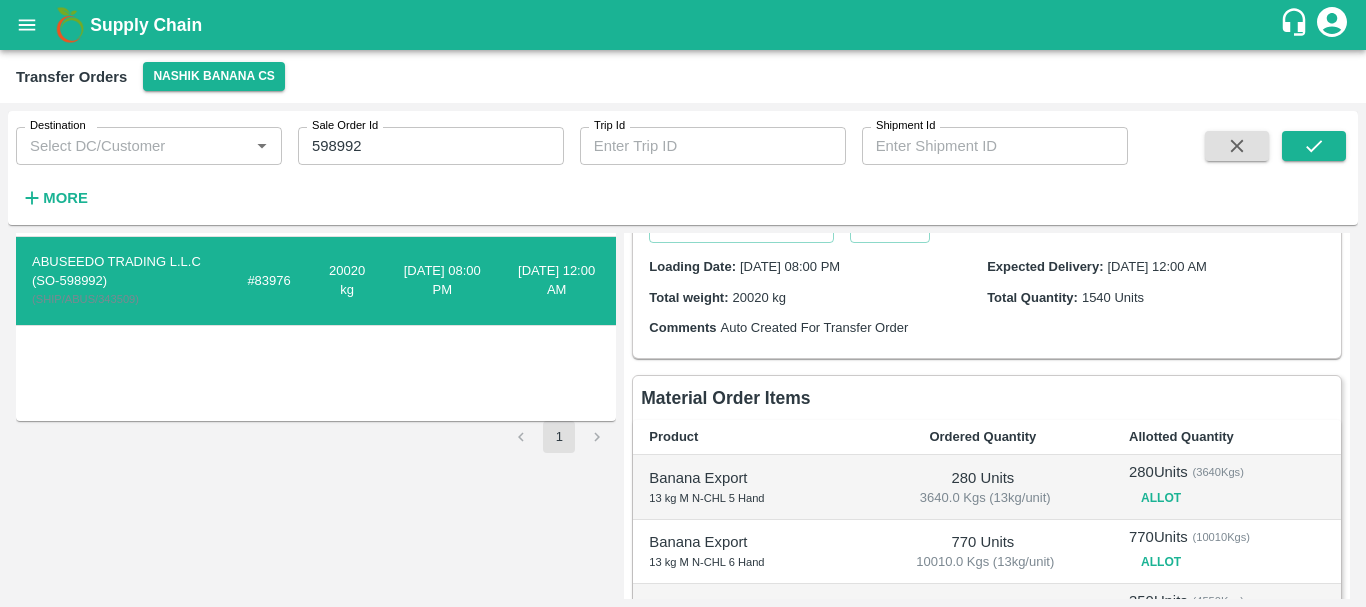 scroll, scrollTop: 0, scrollLeft: 0, axis: both 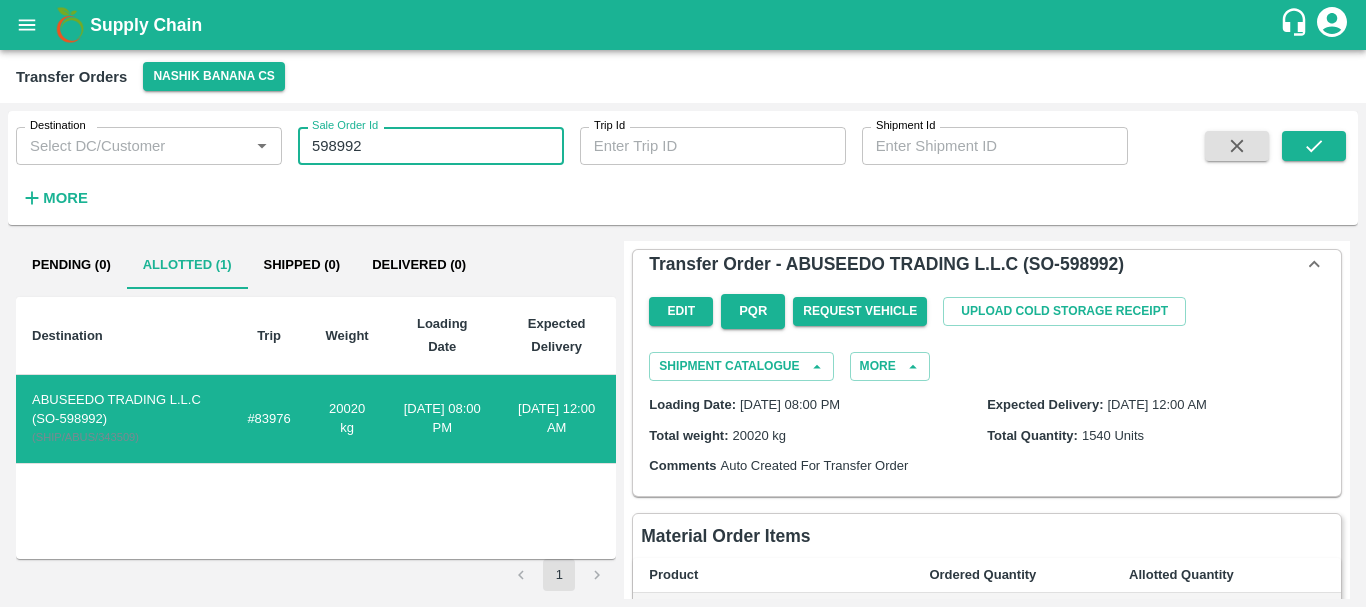 click on "598992" at bounding box center [431, 146] 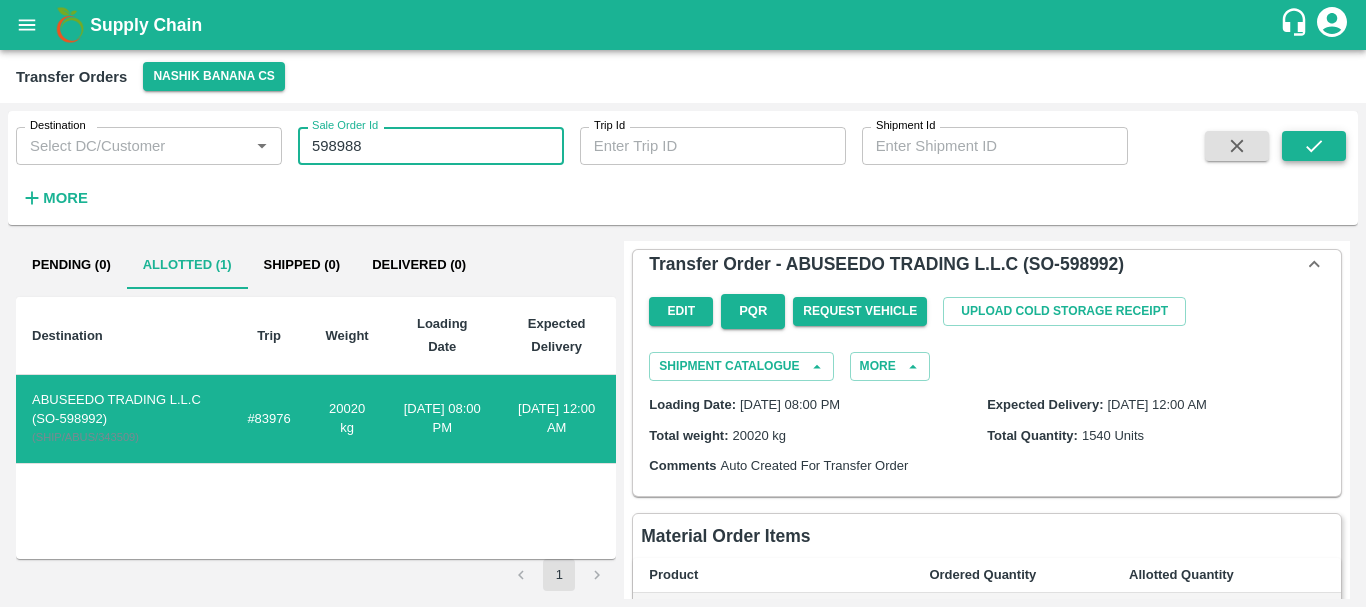 type on "598988" 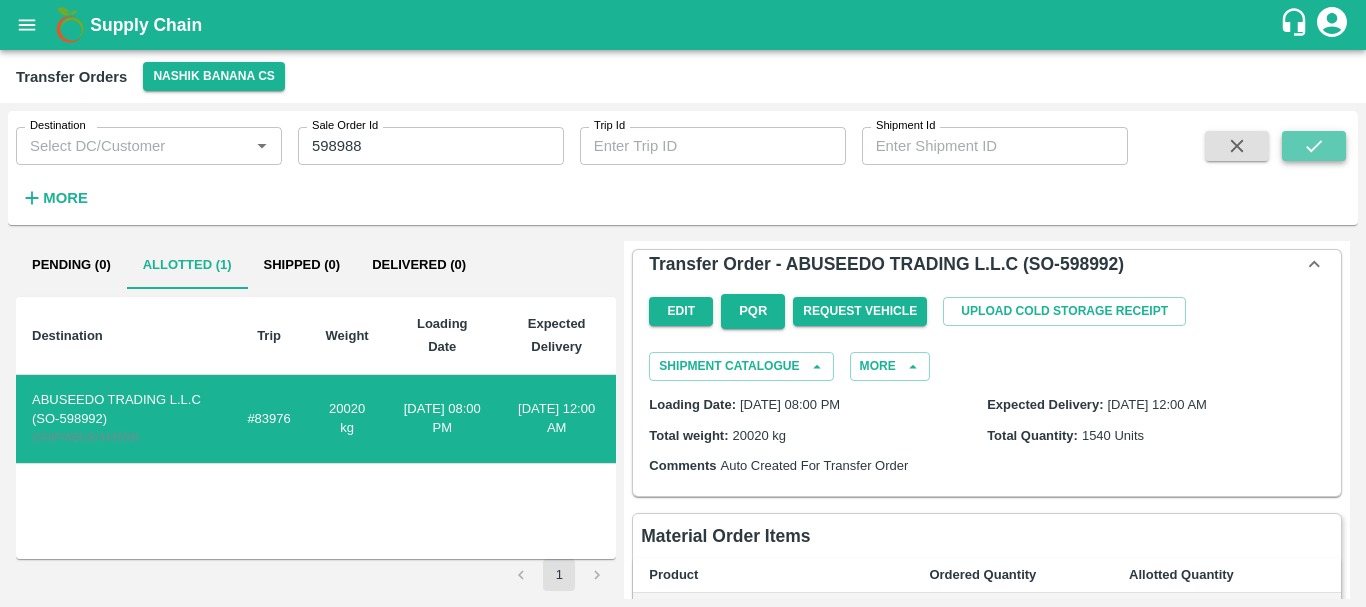 click at bounding box center (1314, 146) 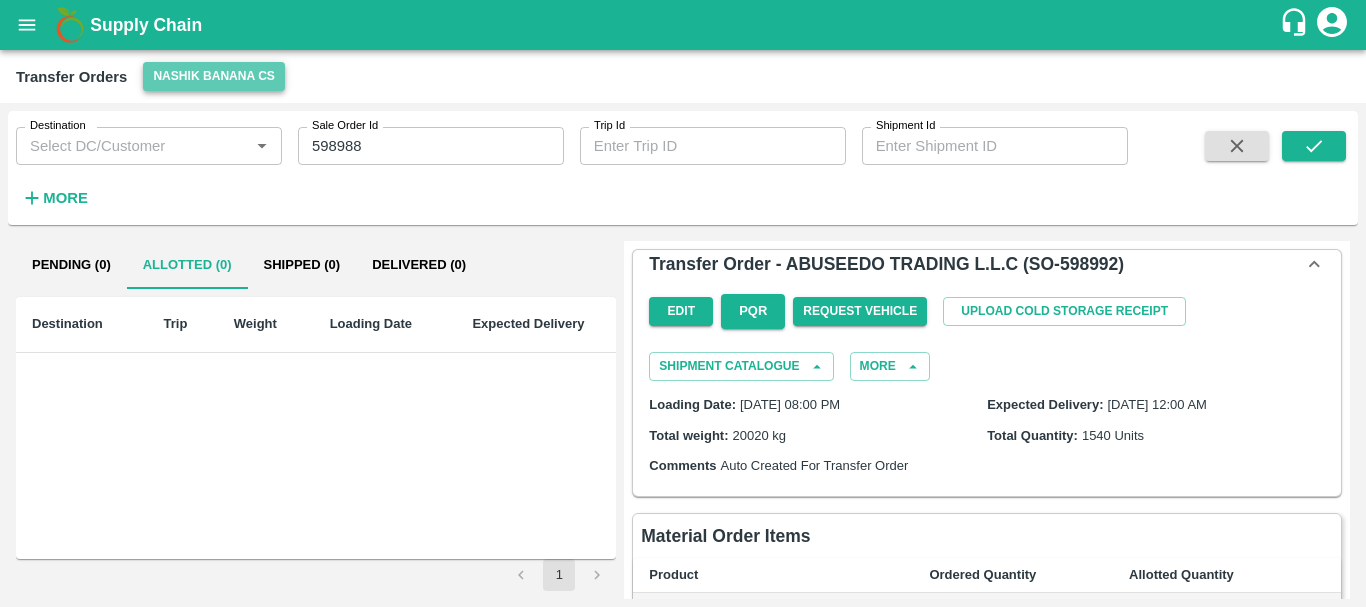 click on "Nashik Banana CS" at bounding box center [214, 76] 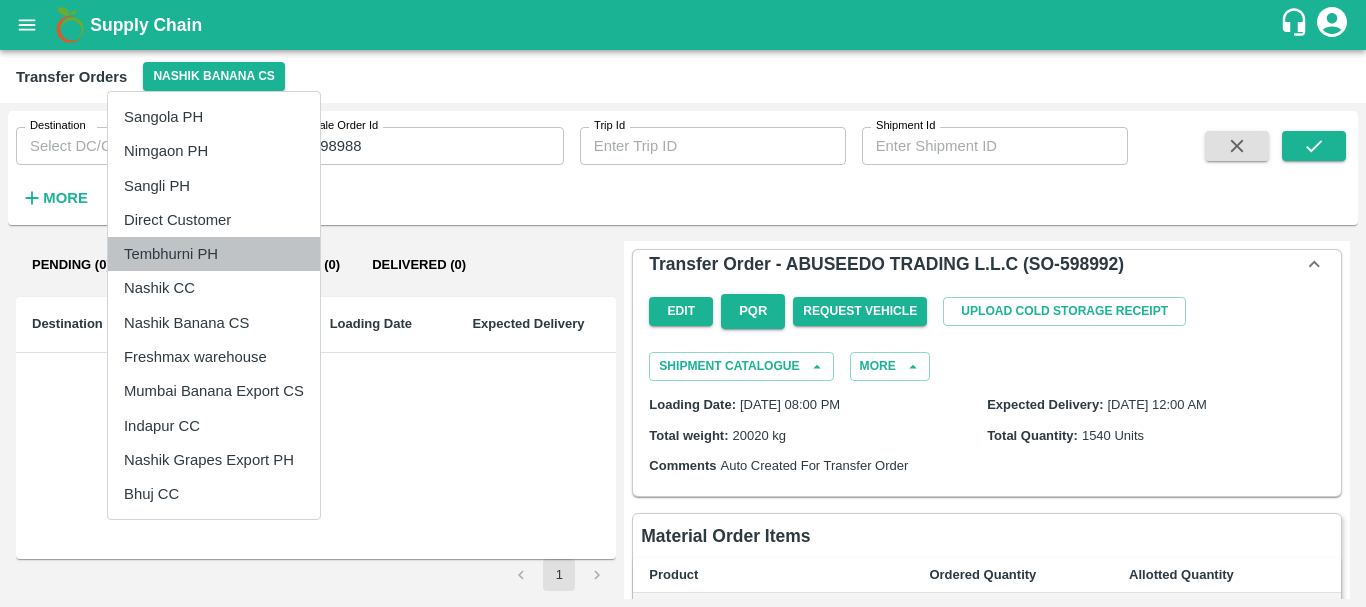click on "Tembhurni PH" at bounding box center (214, 254) 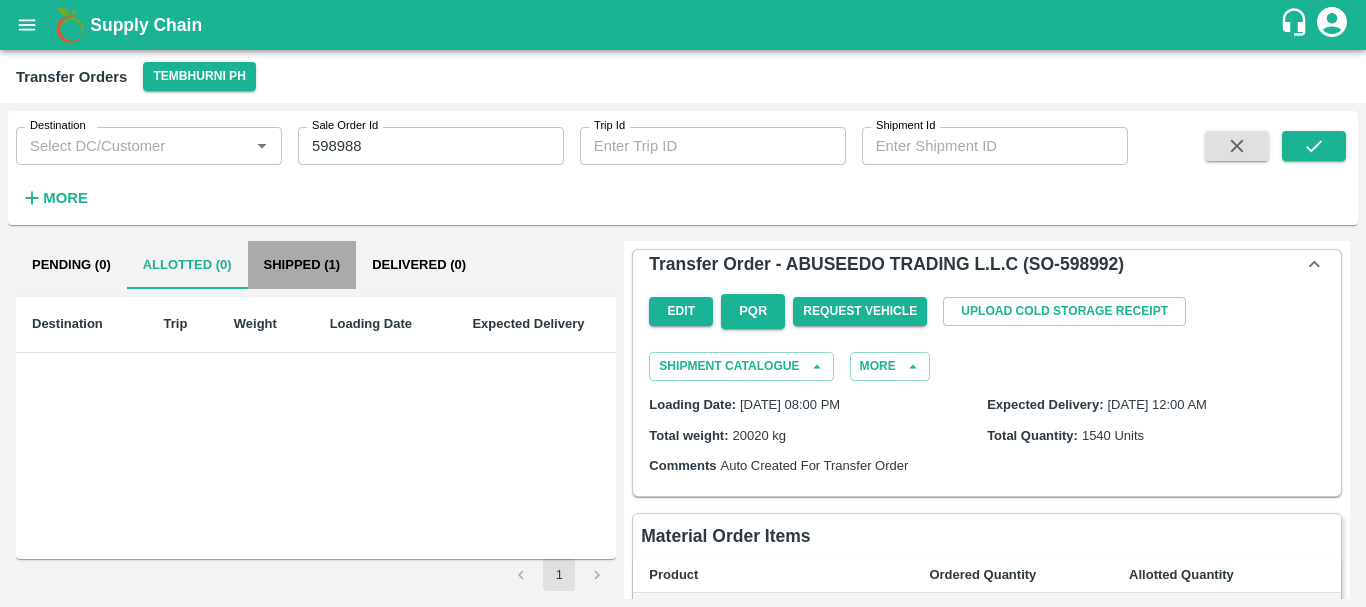 click on "Shipped (1)" at bounding box center (302, 265) 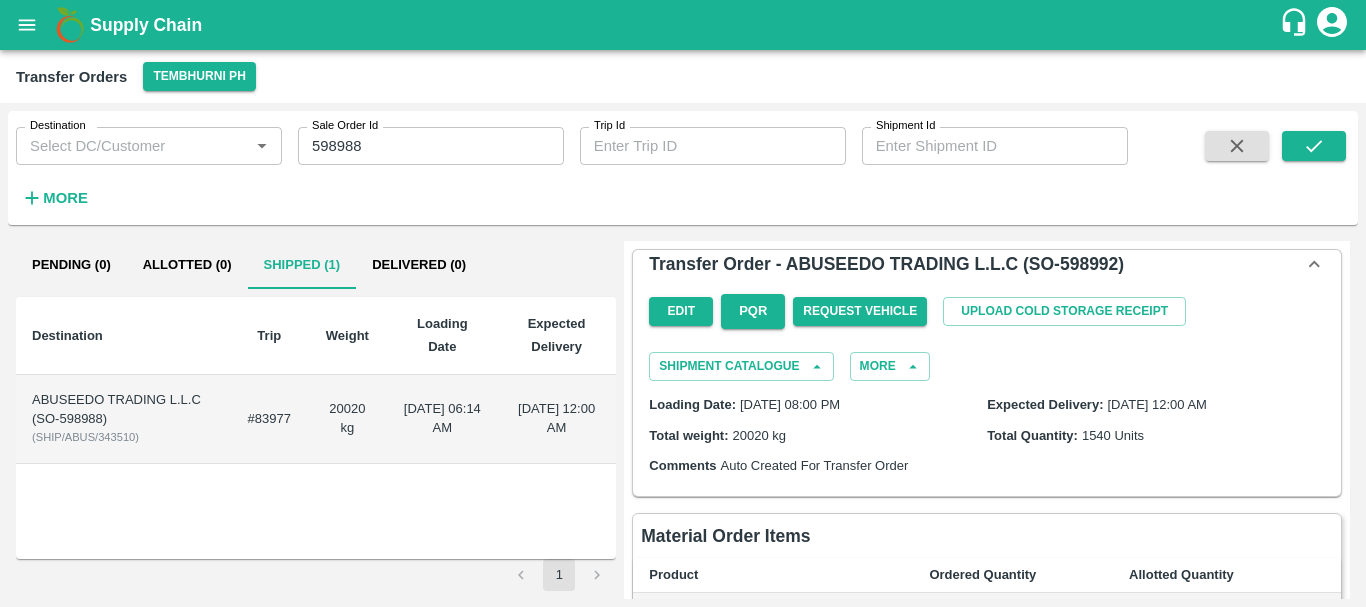 click on "20020 kg" at bounding box center (347, 419) 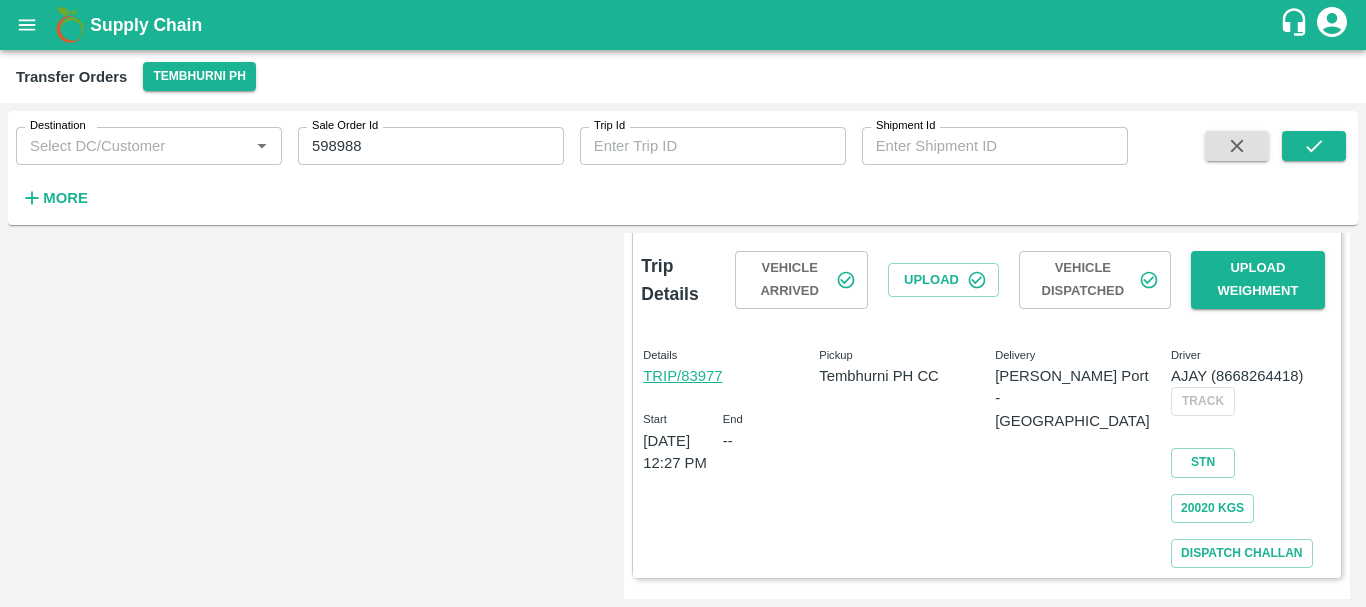 scroll, scrollTop: 671, scrollLeft: 0, axis: vertical 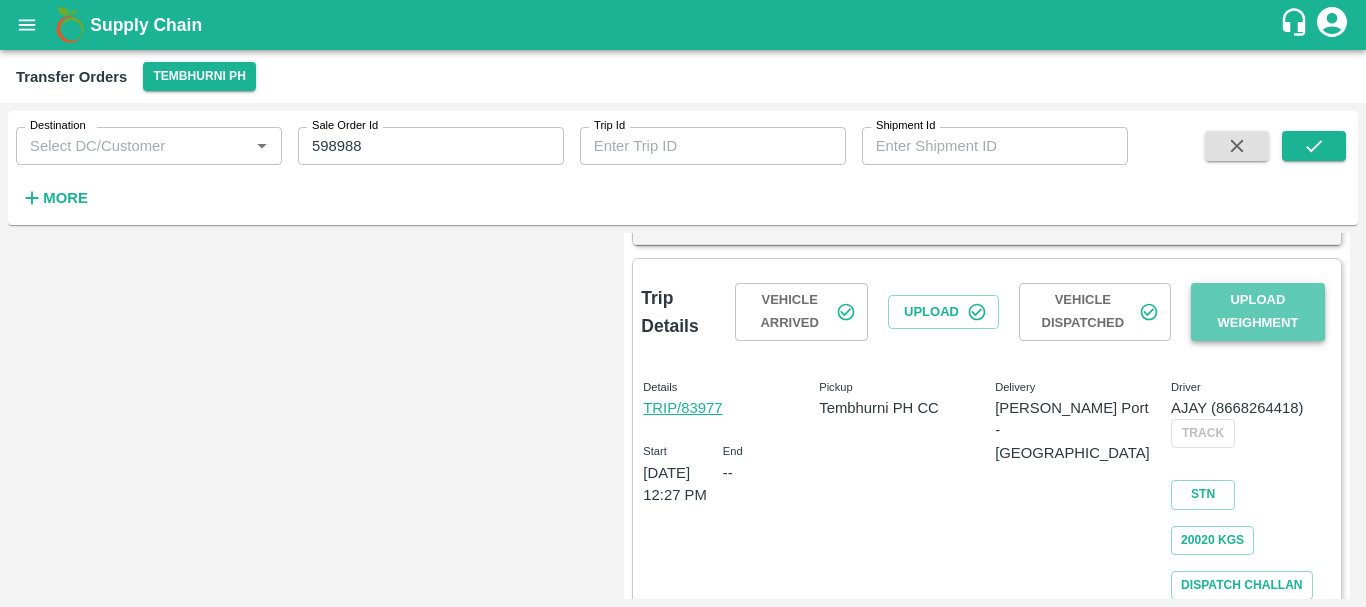 click on "Upload Weighment" at bounding box center [1258, 312] 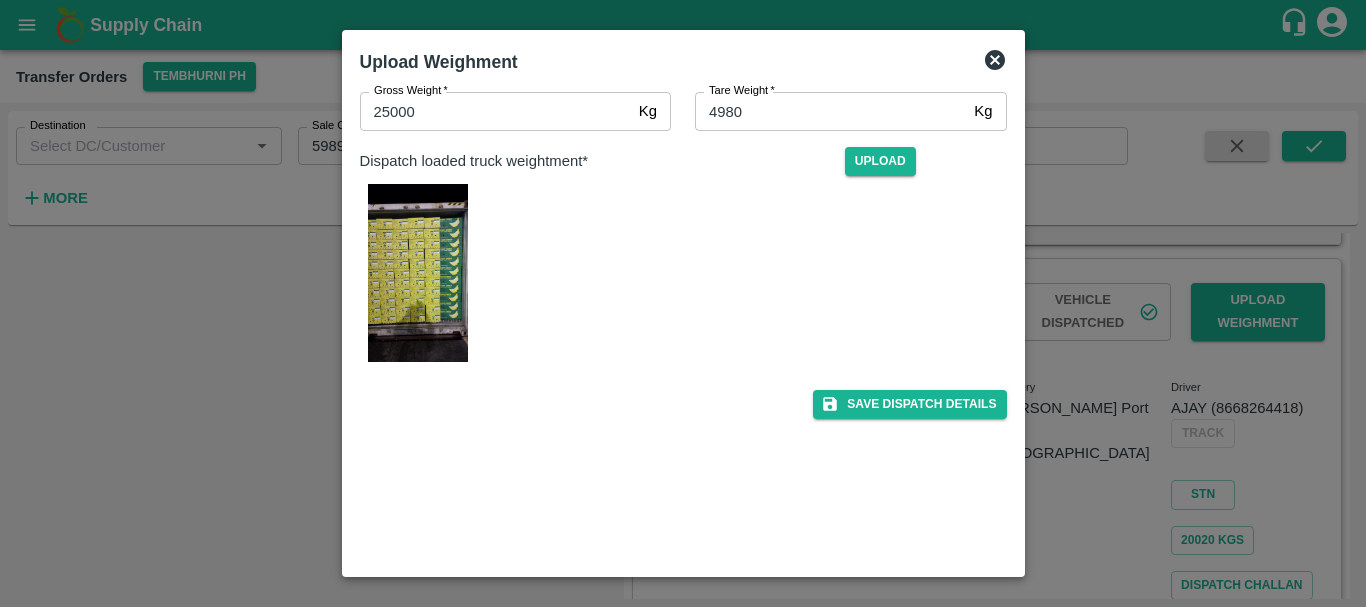 click at bounding box center (683, 303) 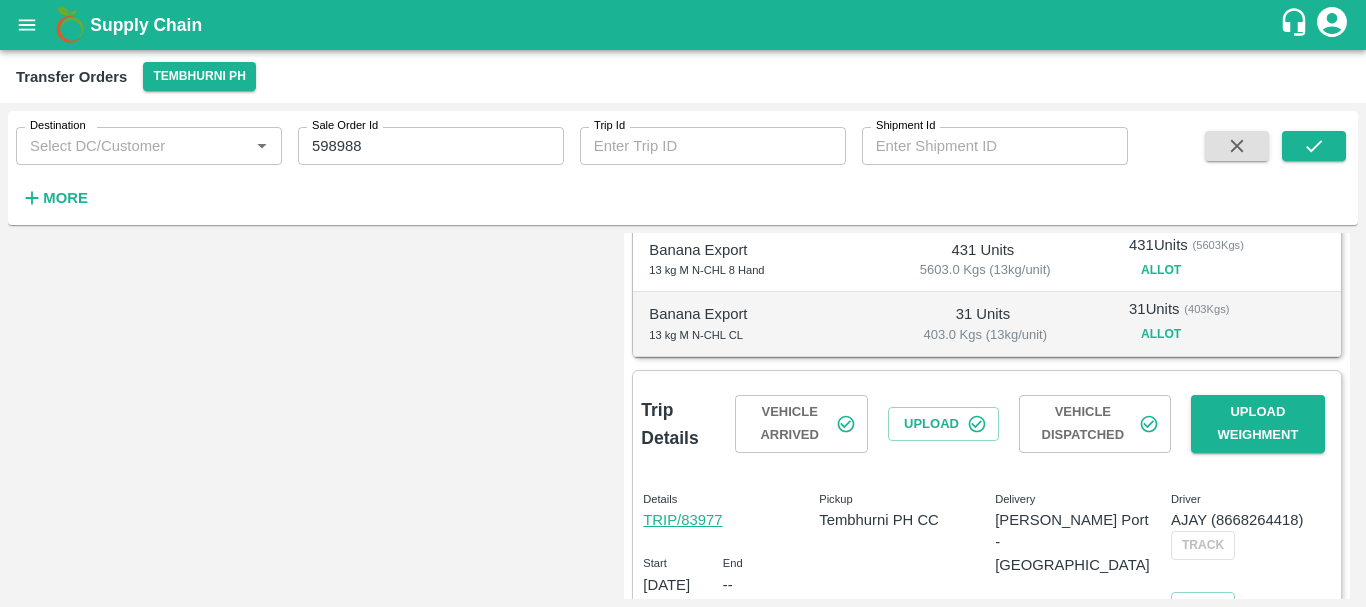 scroll, scrollTop: 0, scrollLeft: 0, axis: both 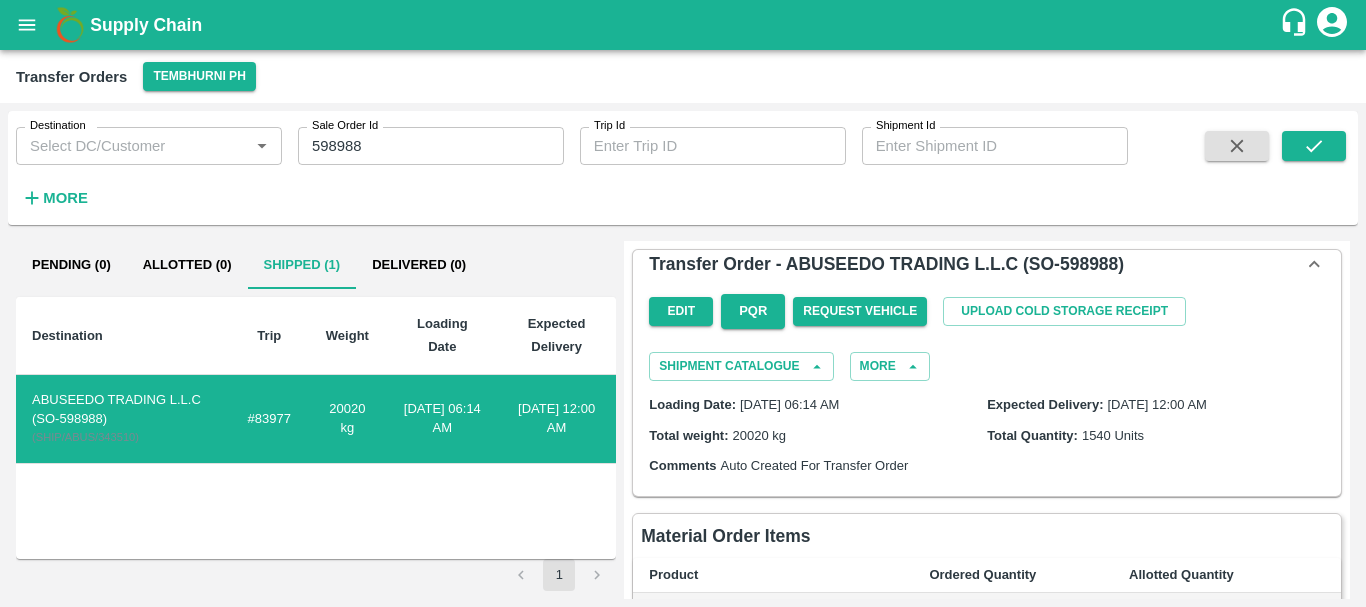 type 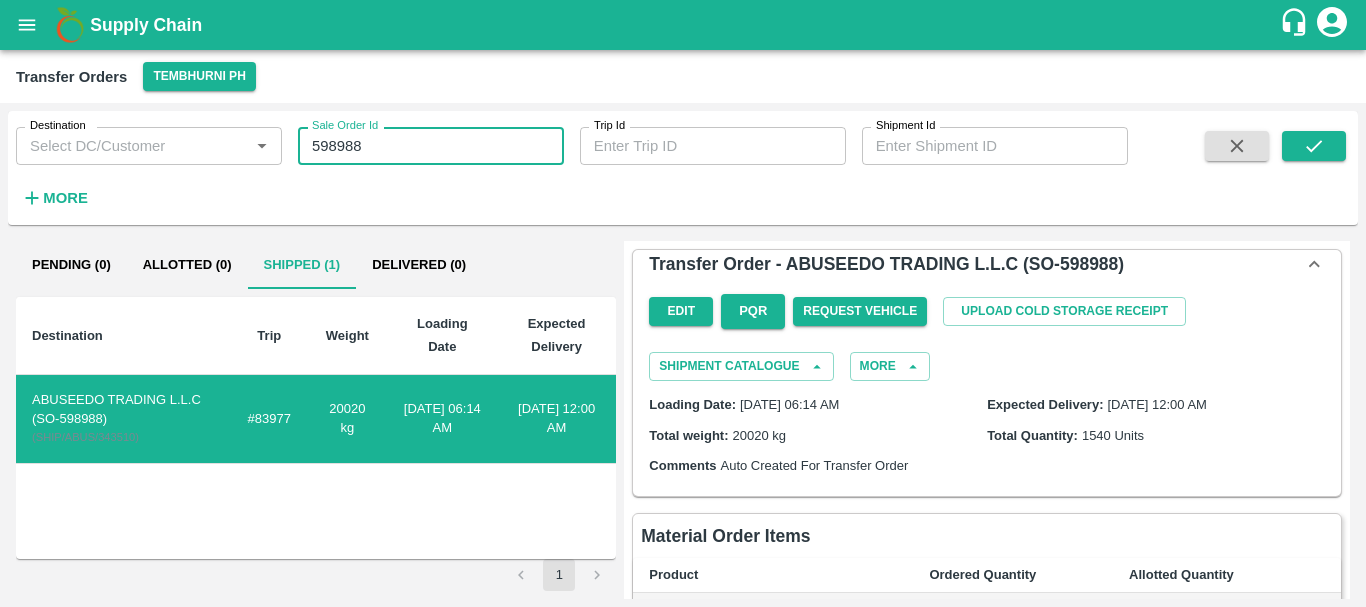 click on "598988" at bounding box center (431, 146) 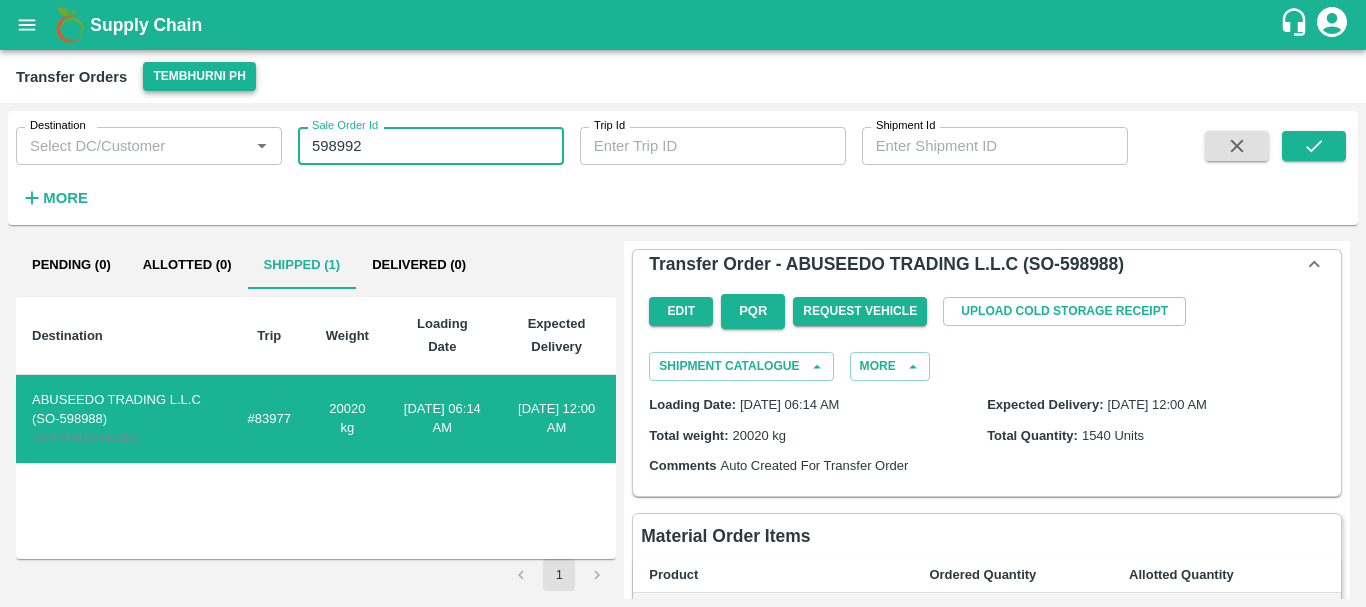 type on "598992" 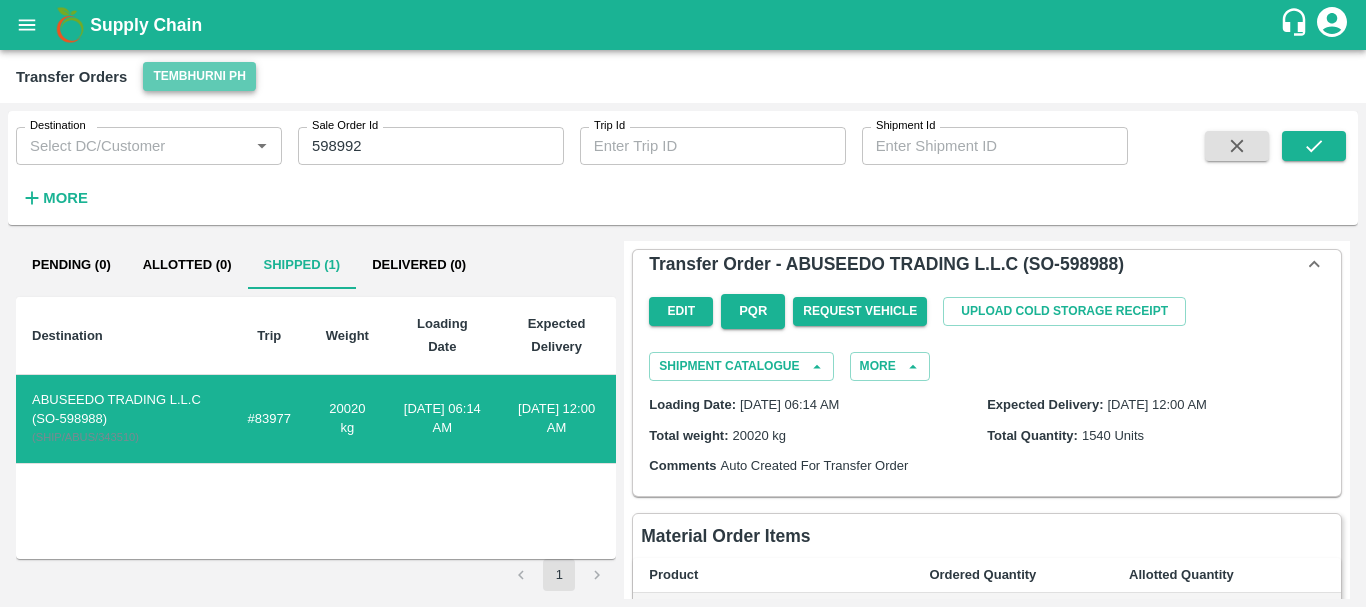 click on "Tembhurni PH" at bounding box center [199, 76] 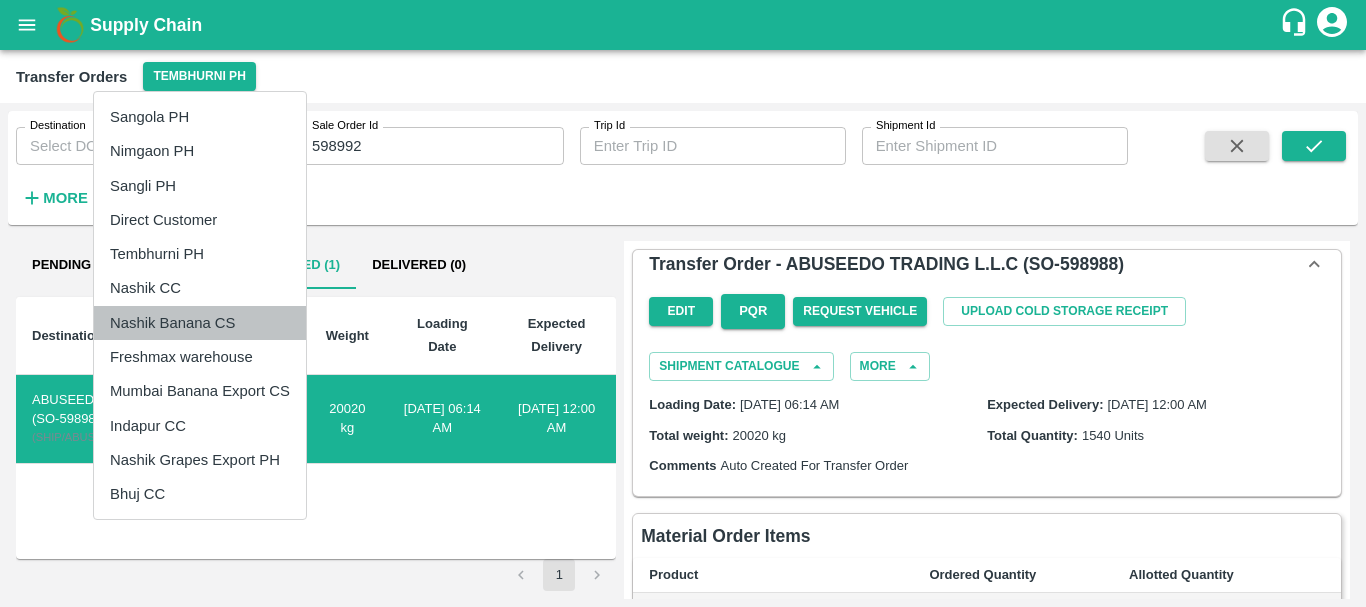 click on "Nashik Banana CS" at bounding box center [200, 323] 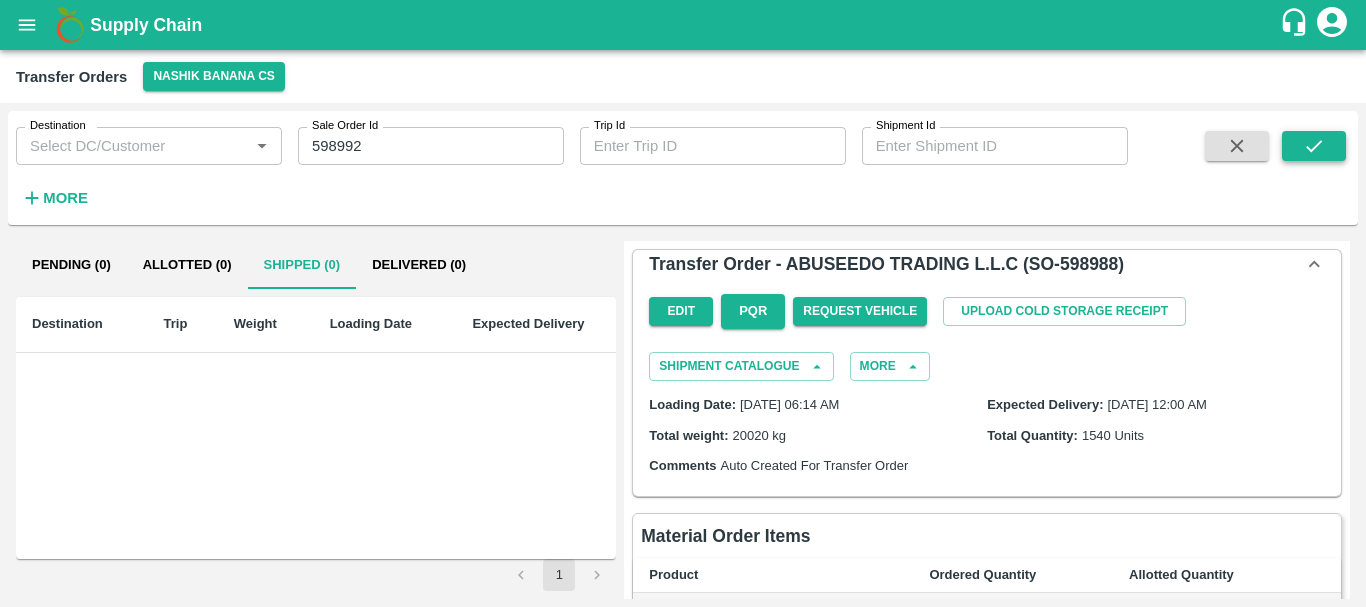 click 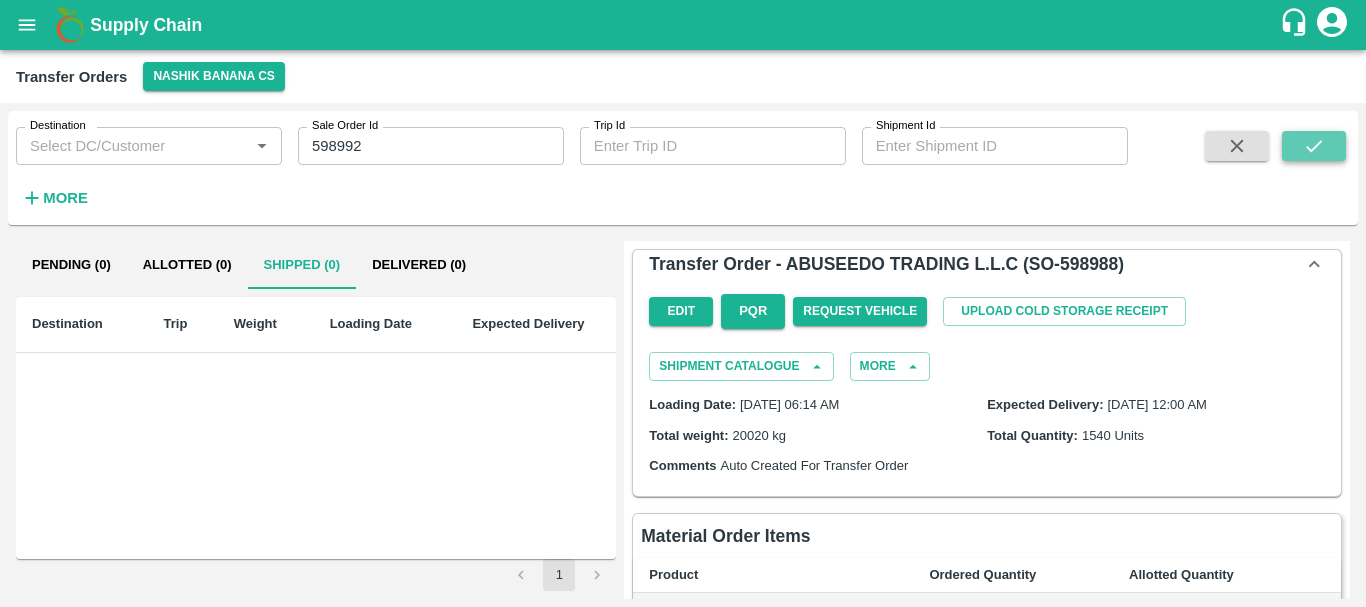 click at bounding box center [1314, 146] 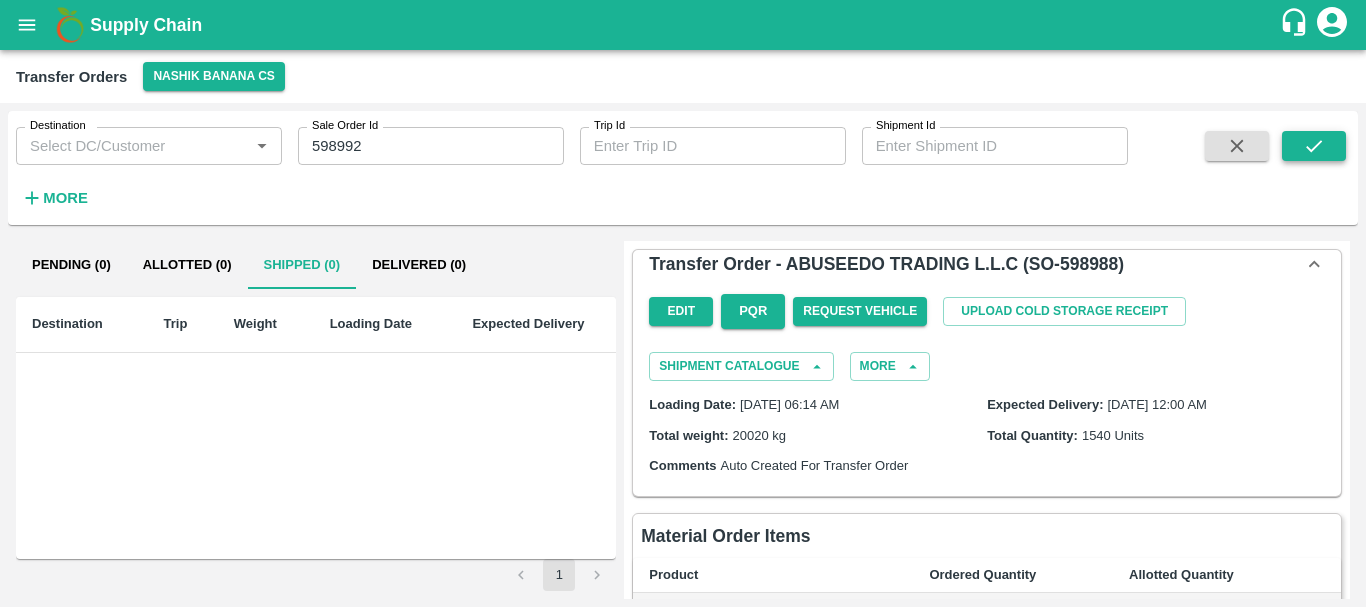 click 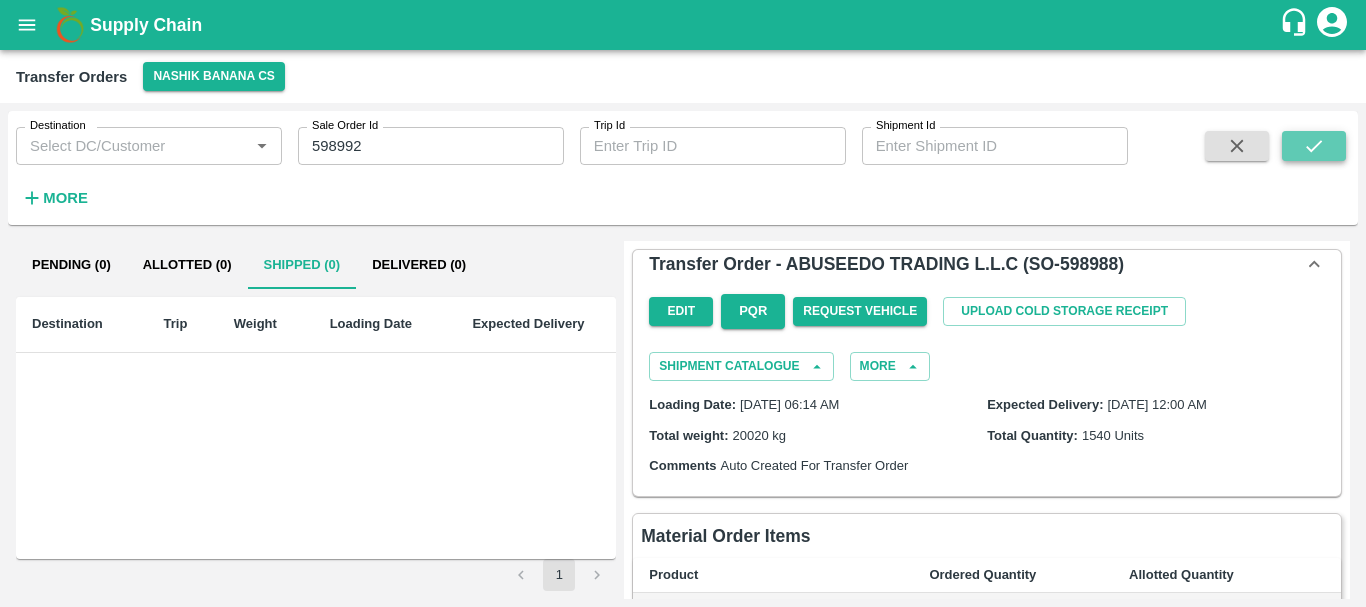 click 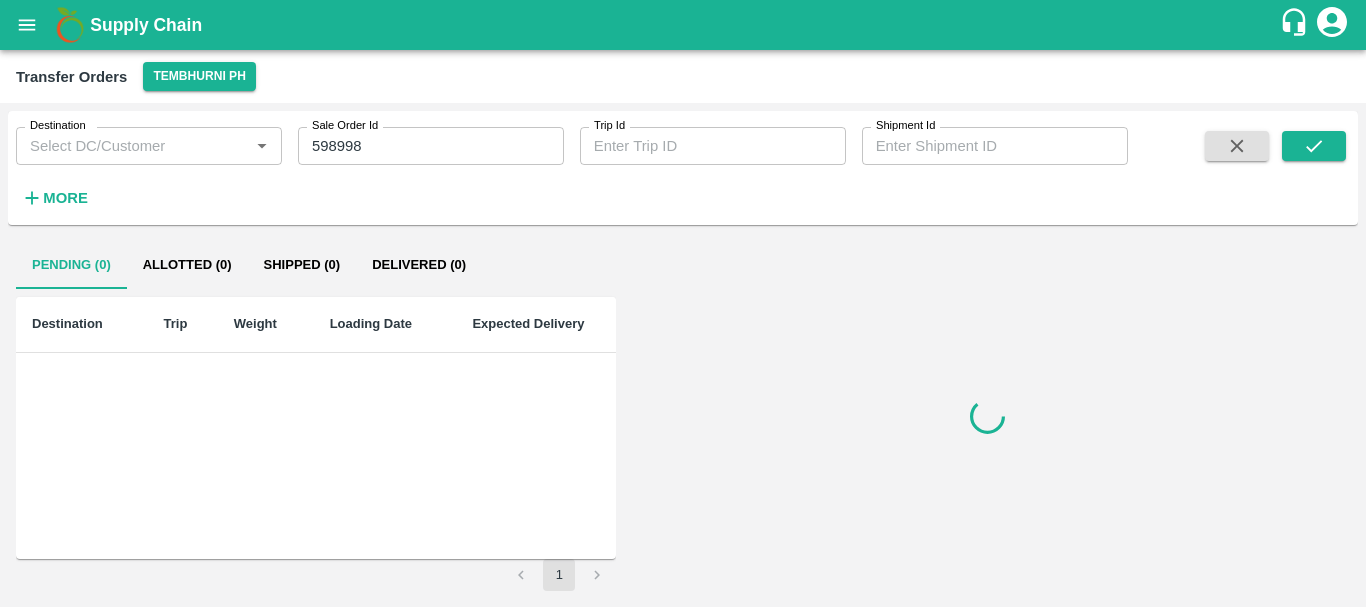 scroll, scrollTop: 0, scrollLeft: 0, axis: both 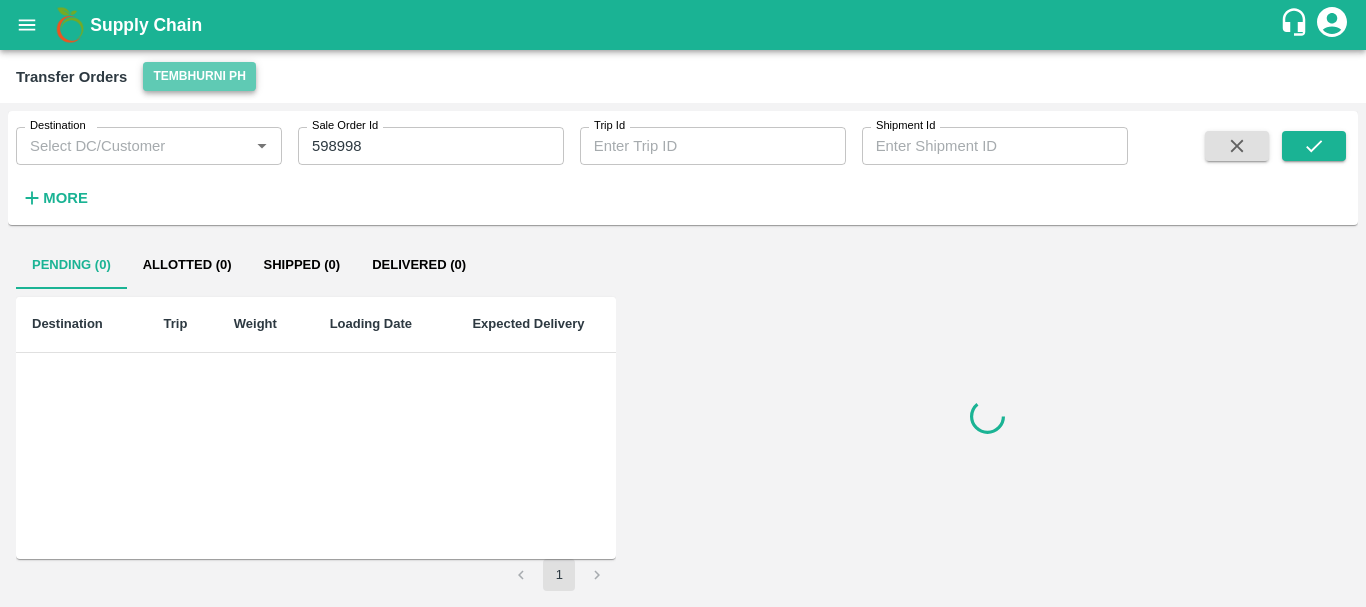 click on "Tembhurni PH" at bounding box center (199, 76) 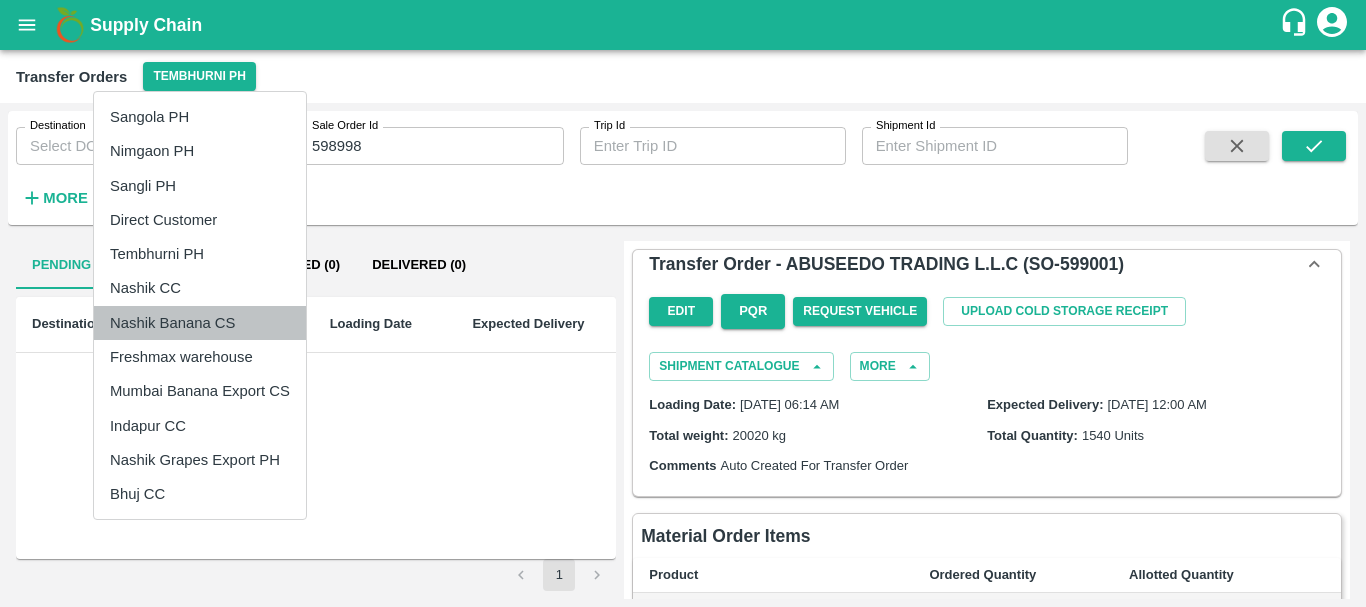click on "Nashik Banana CS" at bounding box center [200, 323] 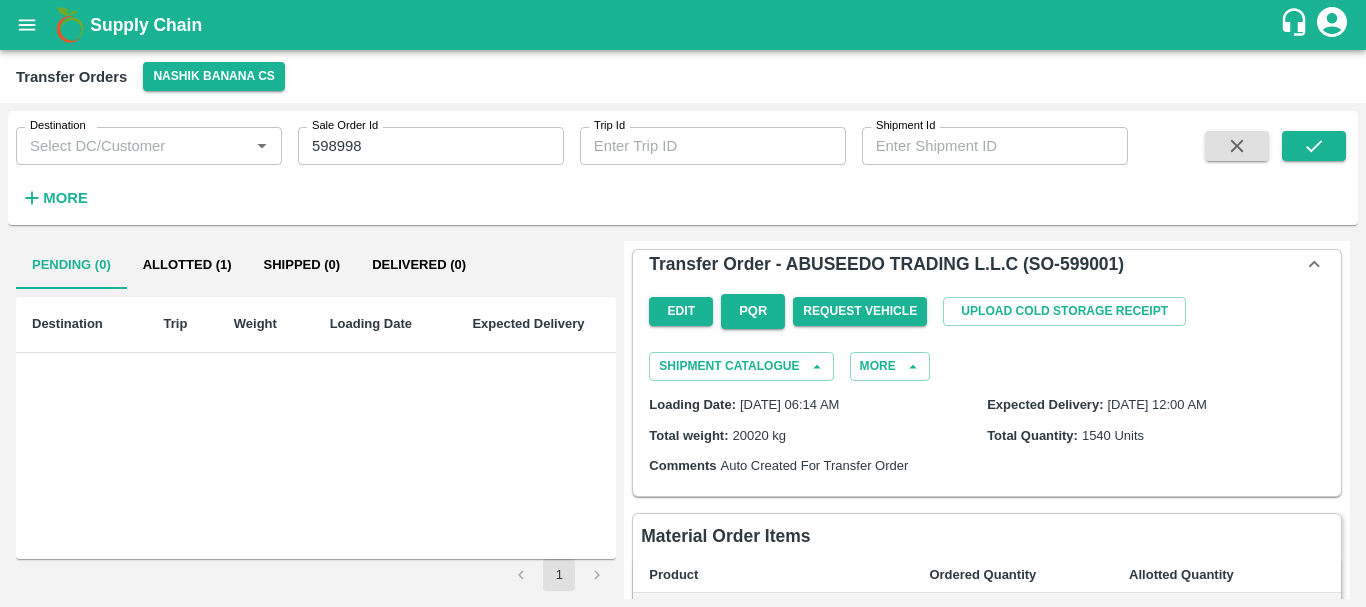 click on "598998" at bounding box center (431, 146) 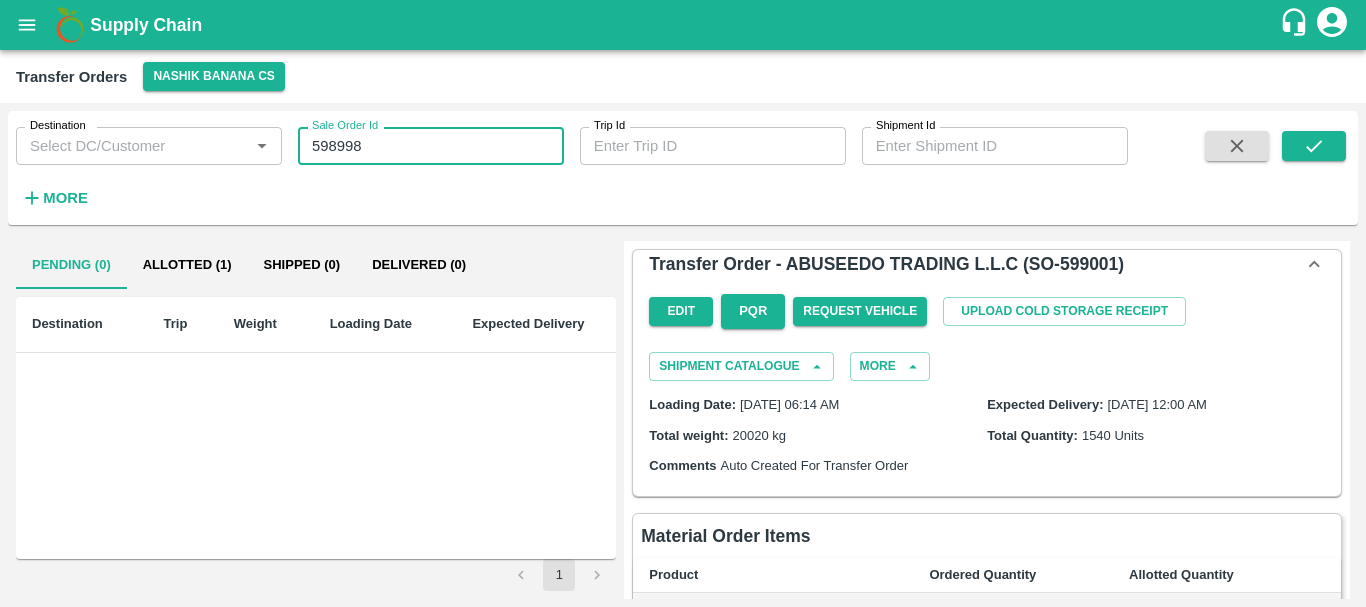 click on "598998" at bounding box center [431, 146] 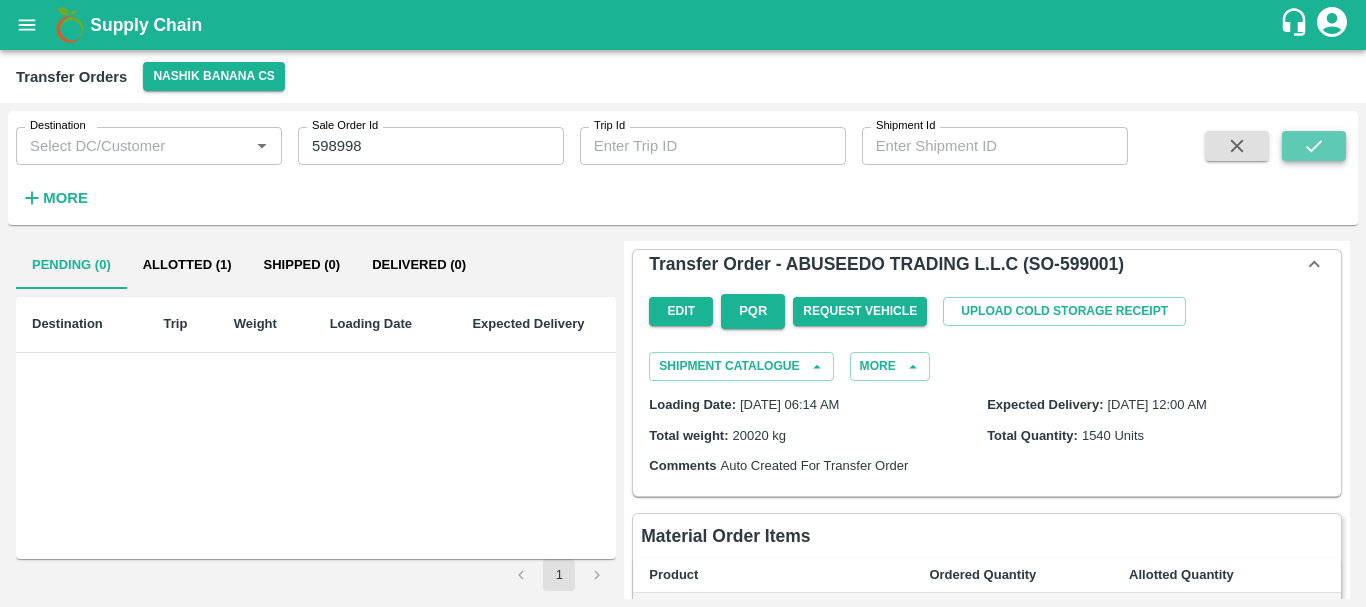 click at bounding box center [1314, 146] 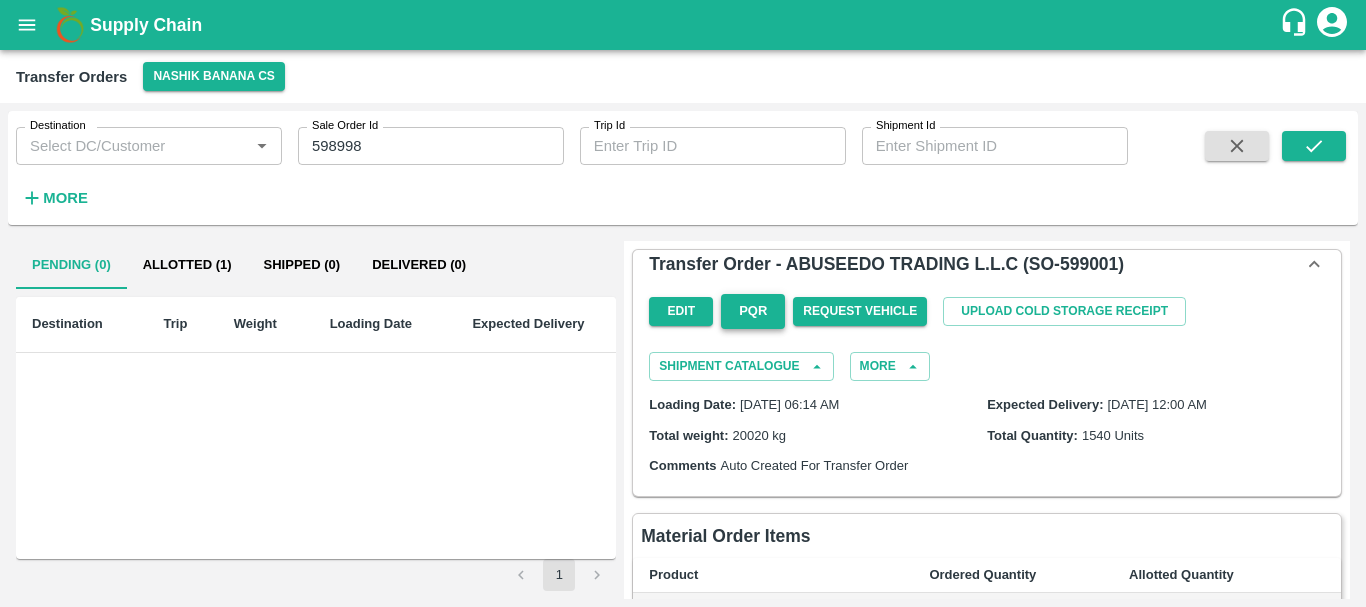 type 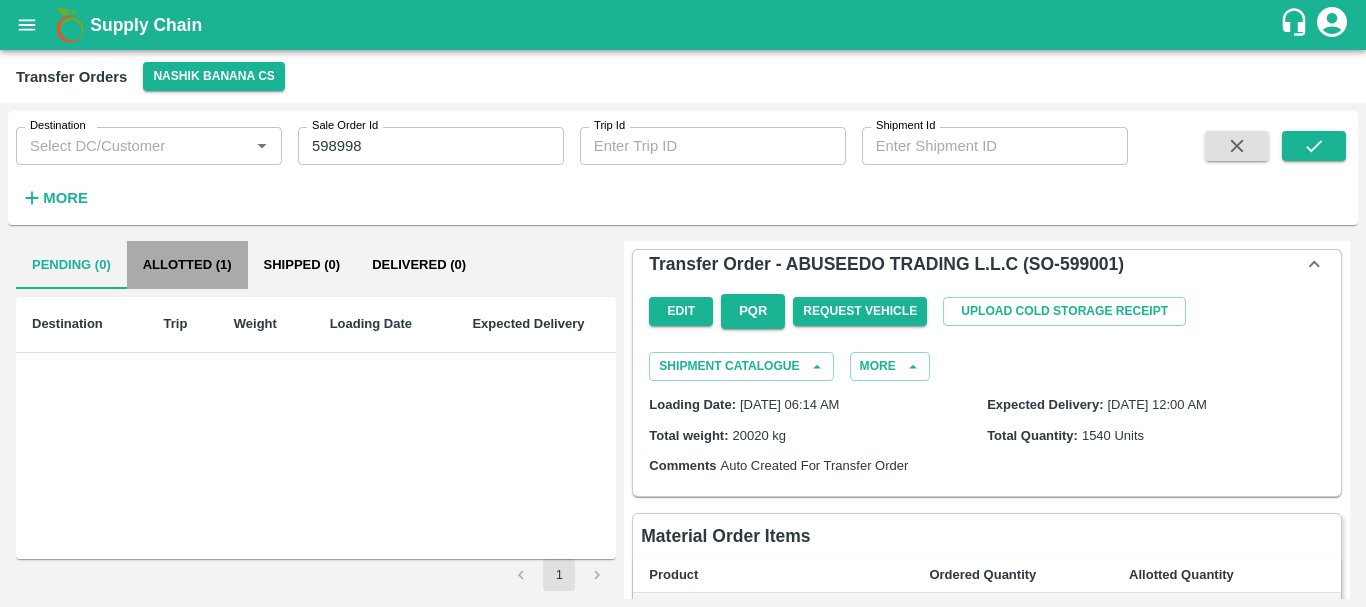 click on "Allotted (1)" at bounding box center (187, 265) 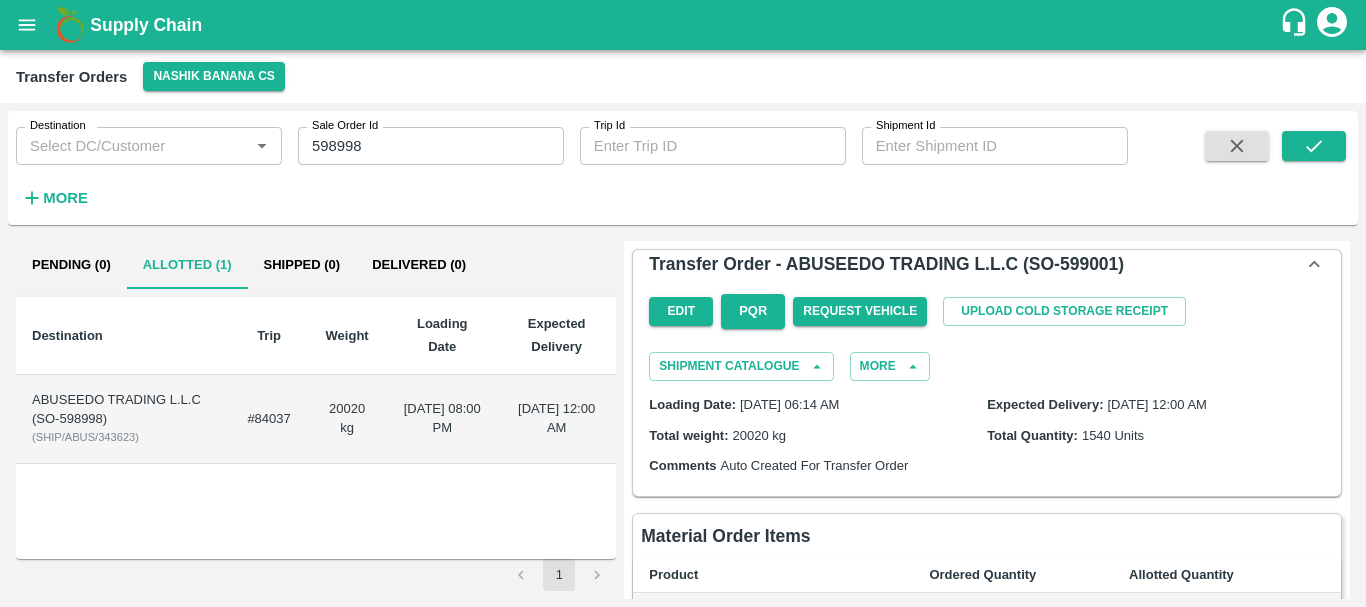 click on "#84037" at bounding box center [268, 419] 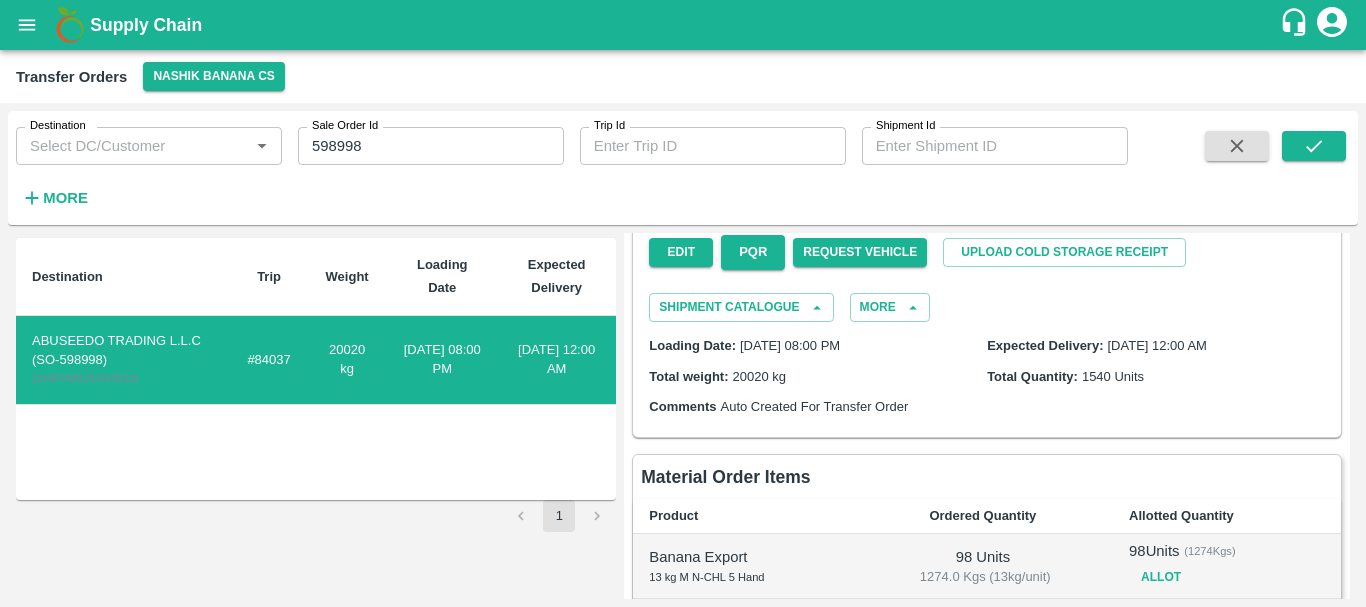 scroll, scrollTop: 0, scrollLeft: 0, axis: both 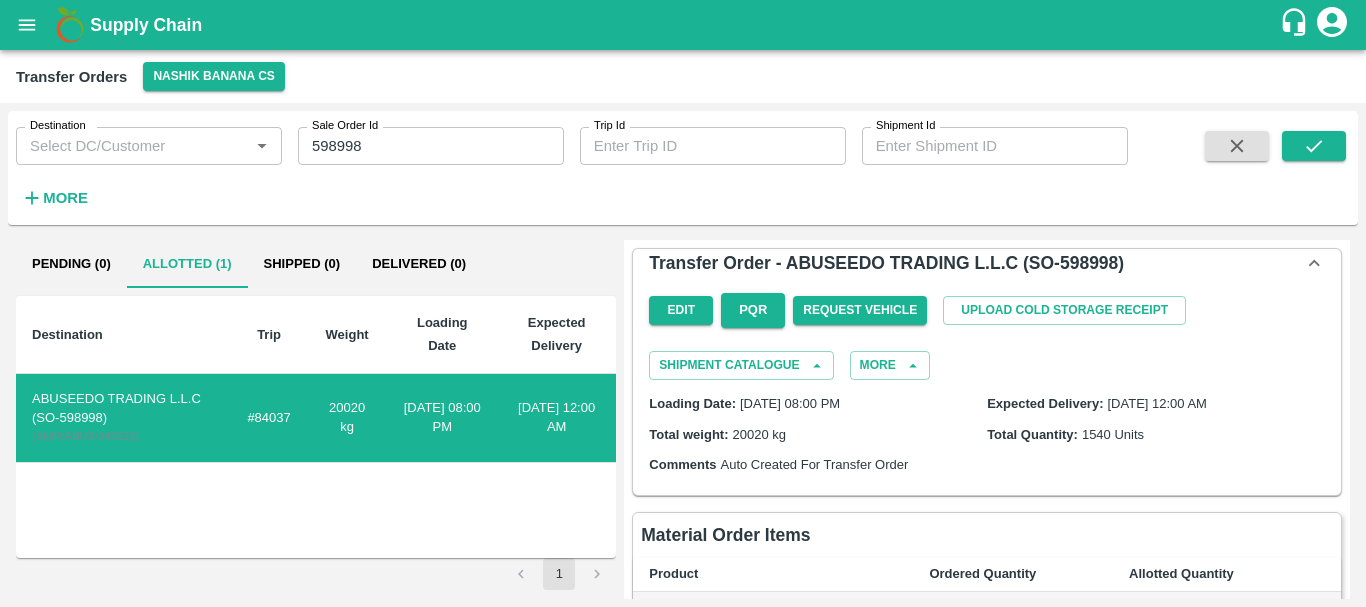 click on "Loading Date: 05 Jul 2025, 08:00 PM Expected Delivery: 06 Jul 2025, 12:00 AM Total weight: 20020 kg Total Quantity: 1540 Units Comments Auto Created For Transfer Order" at bounding box center [987, 433] 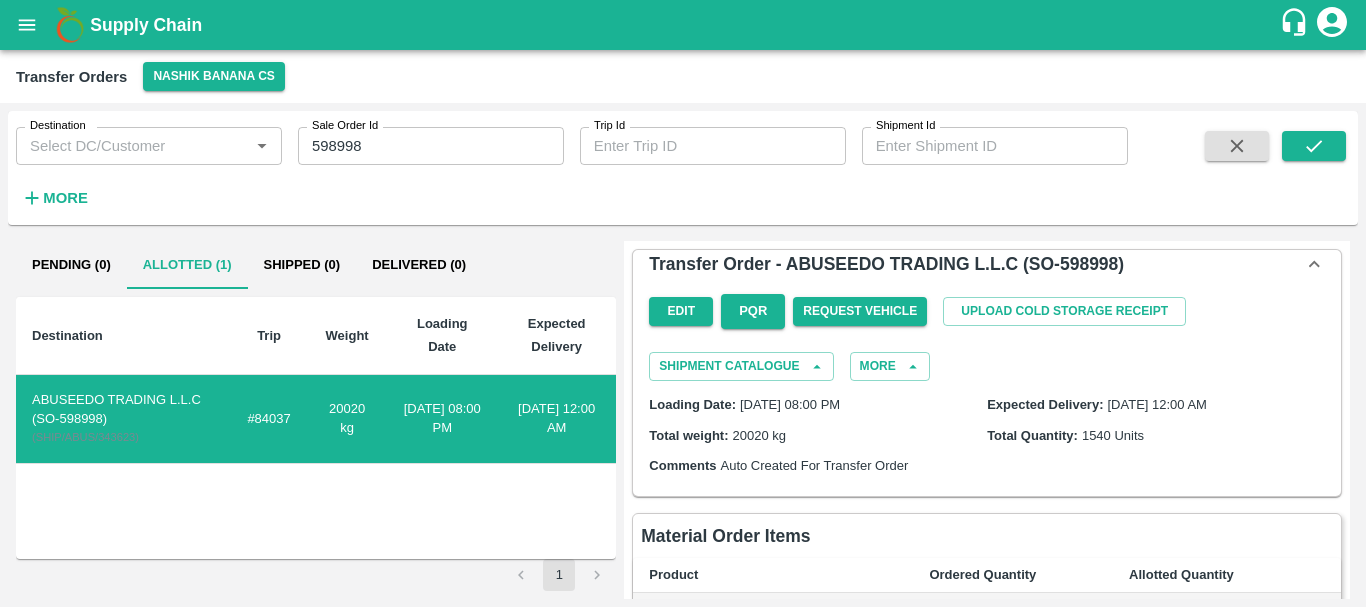 scroll, scrollTop: 638, scrollLeft: 0, axis: vertical 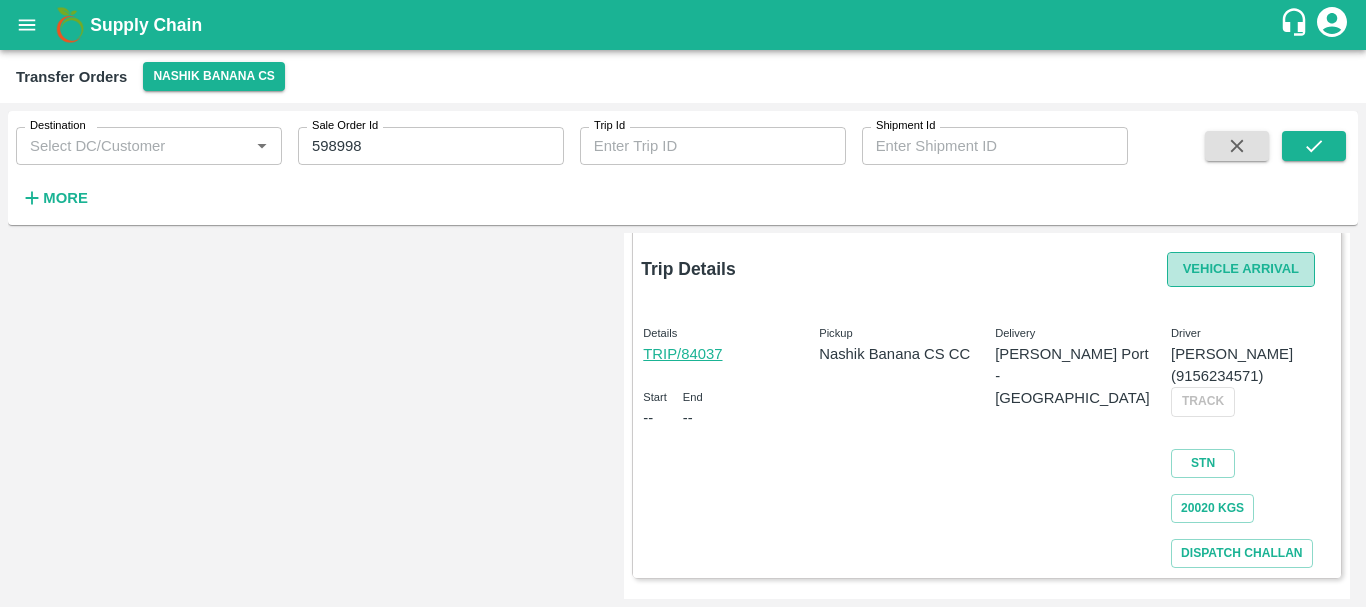 click on "Vehicle Arrival" at bounding box center (1241, 269) 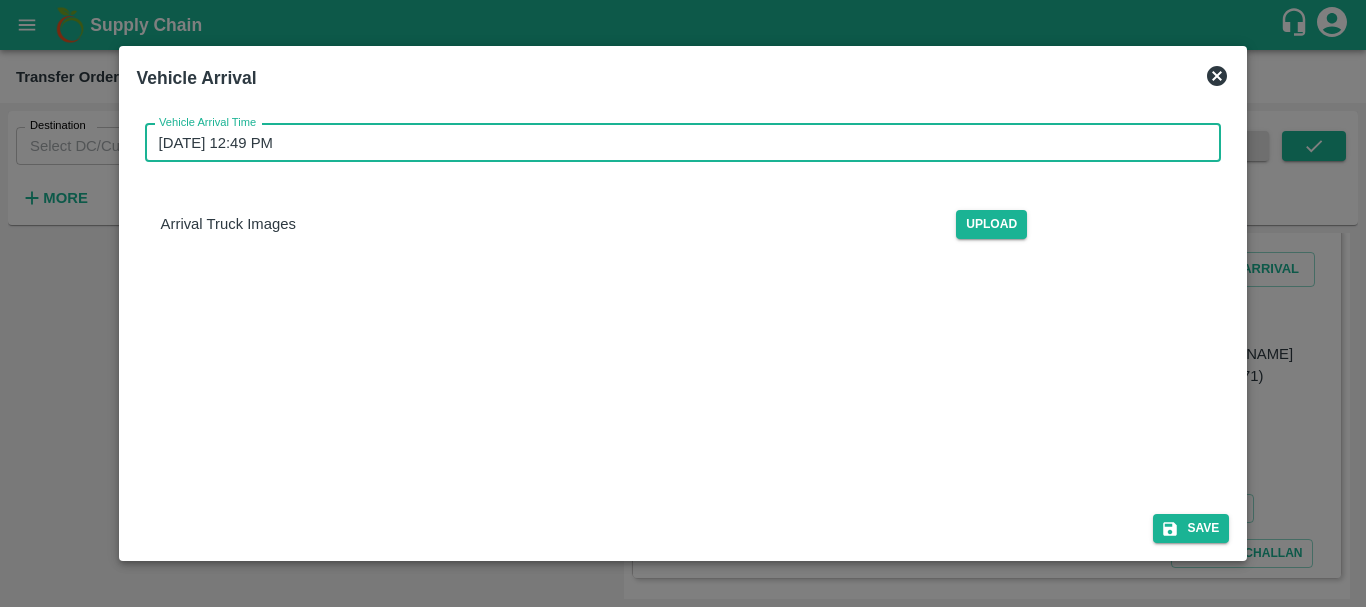 click on "10/07/2025 12:49 PM" at bounding box center (676, 143) 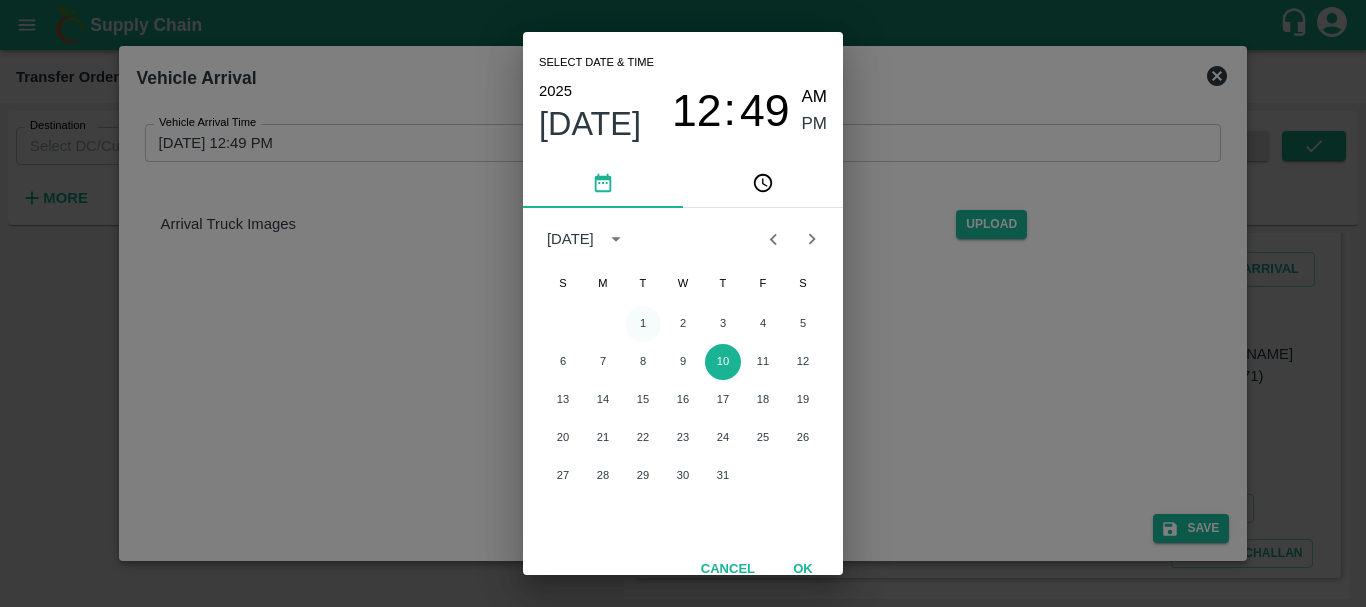 click on "1" at bounding box center (643, 324) 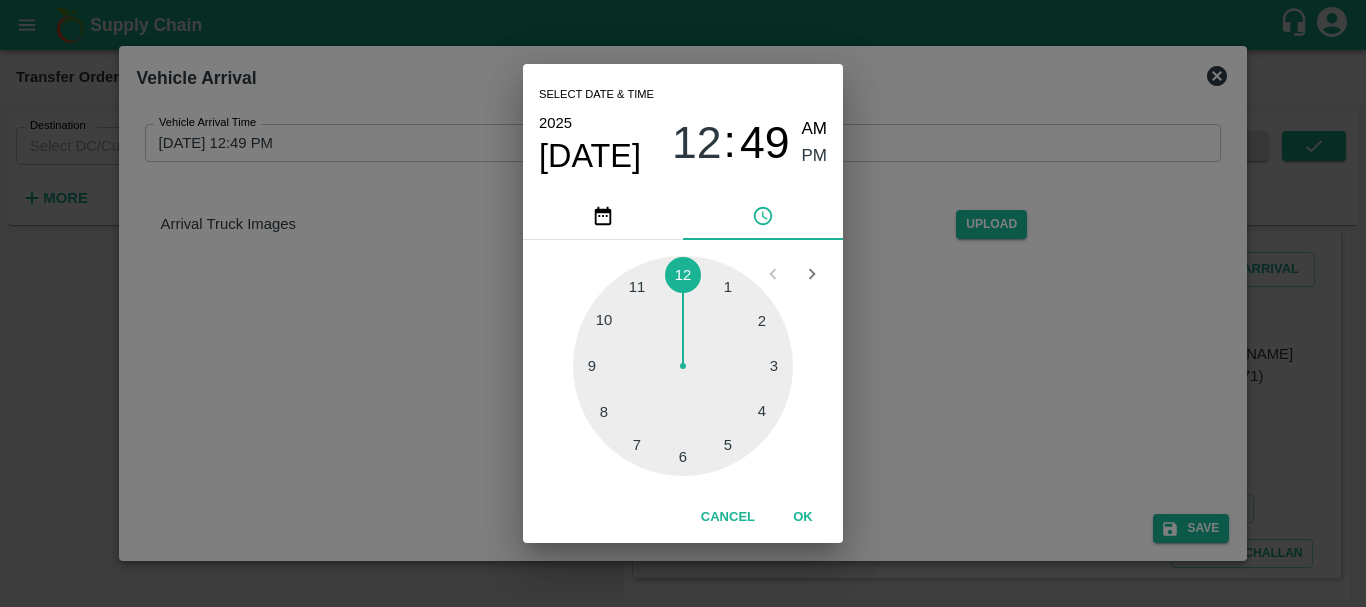 type on "01/07/2025 12:49 PM" 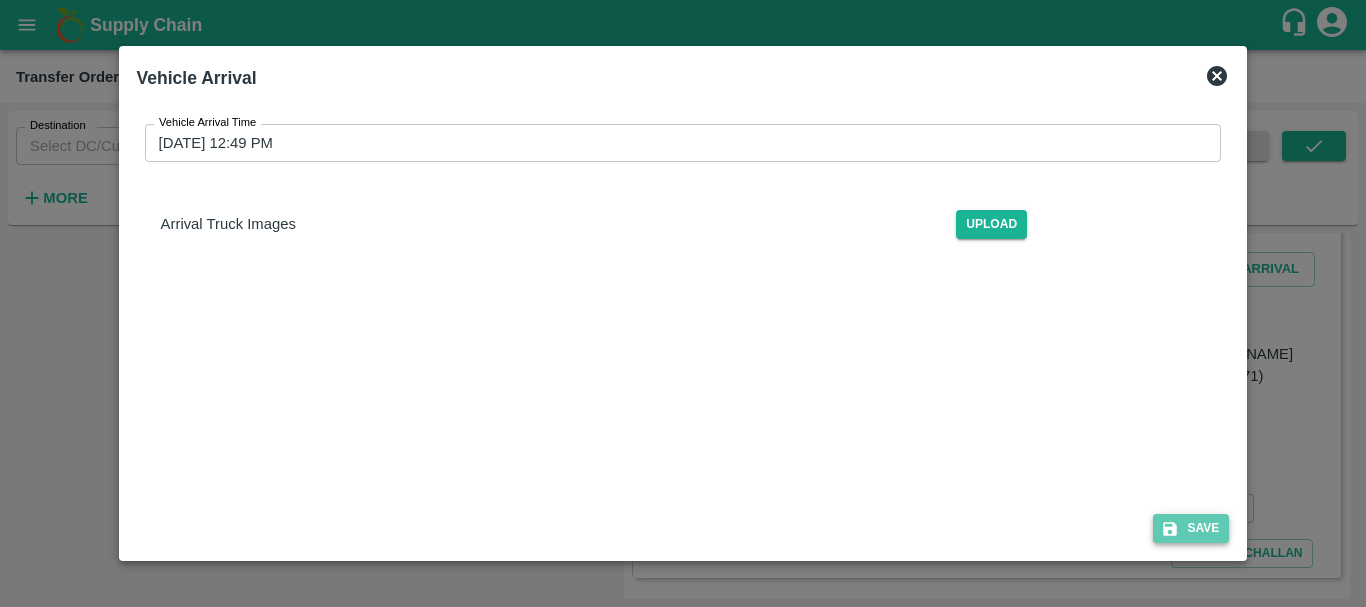 click on "Save" at bounding box center (1191, 528) 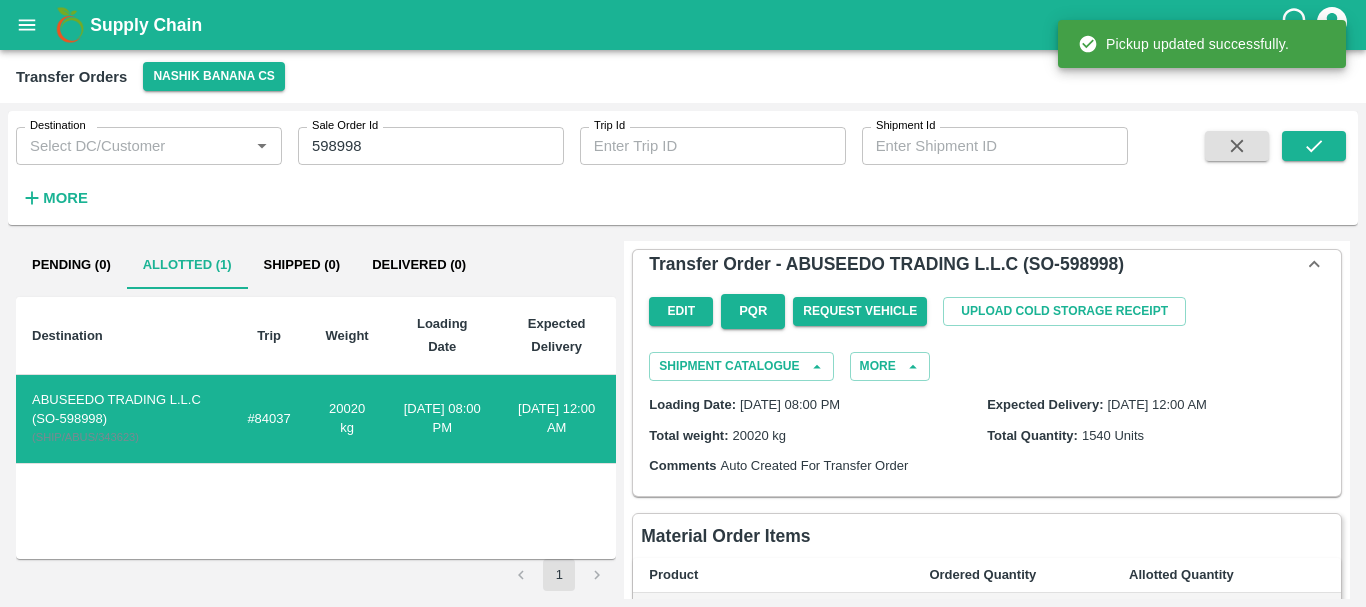 scroll, scrollTop: 638, scrollLeft: 0, axis: vertical 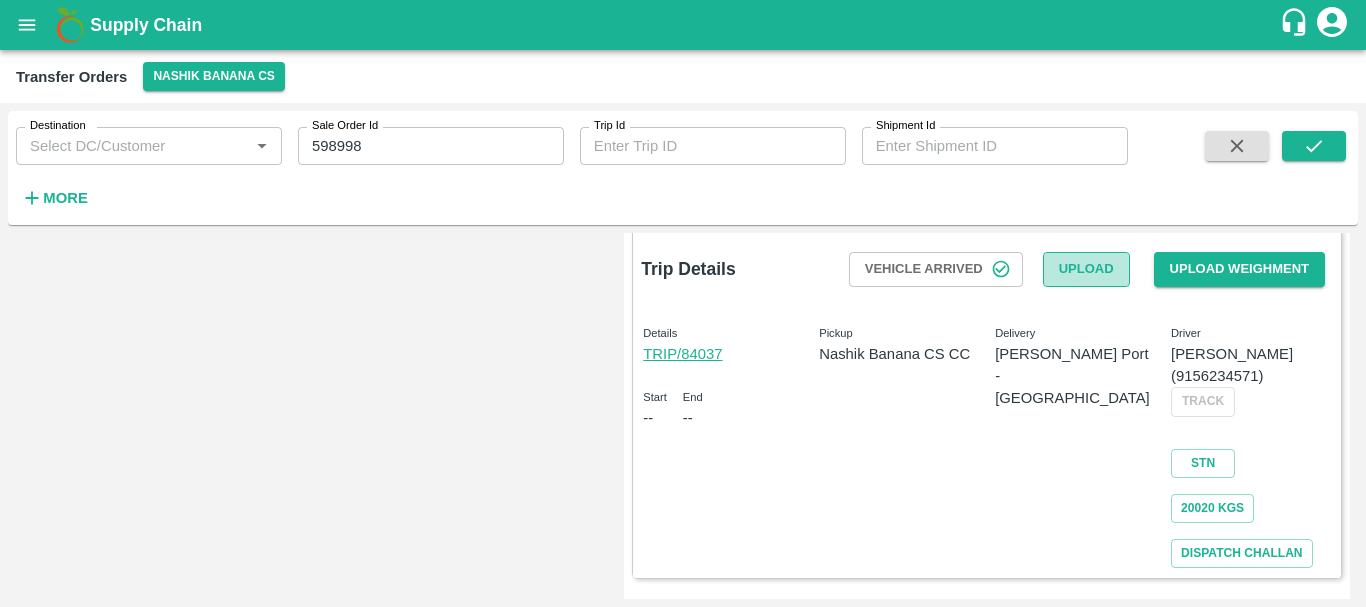 click on "Upload" at bounding box center (1086, 269) 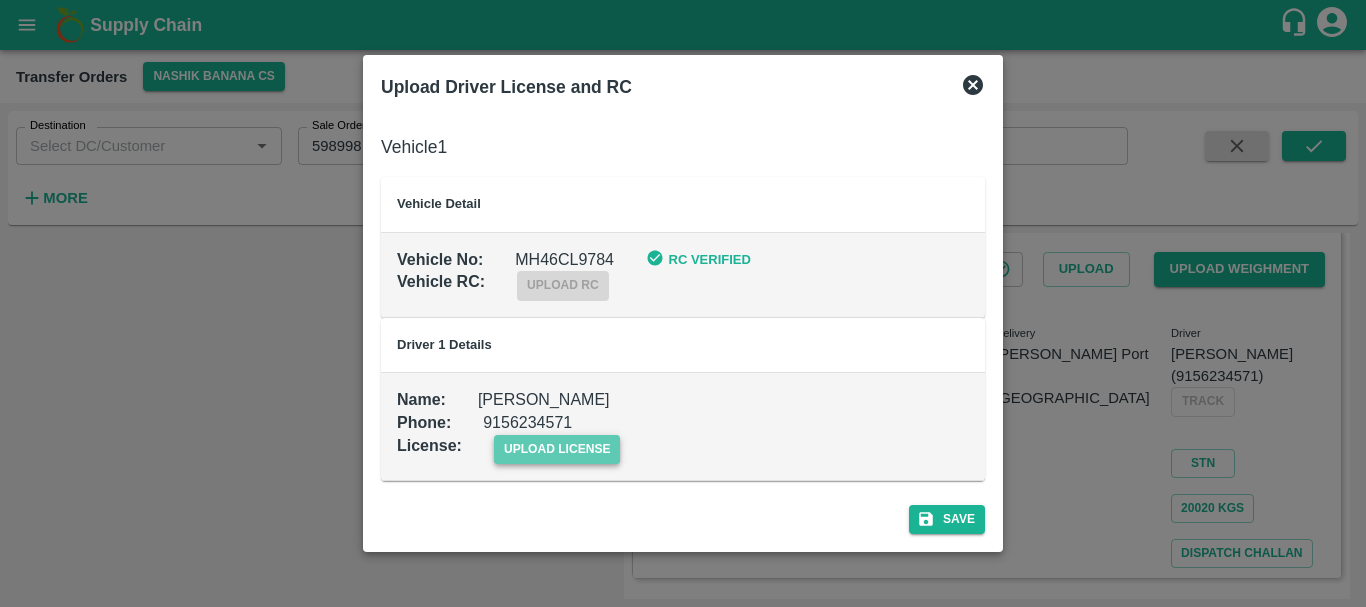 click on "upload license" at bounding box center (557, 449) 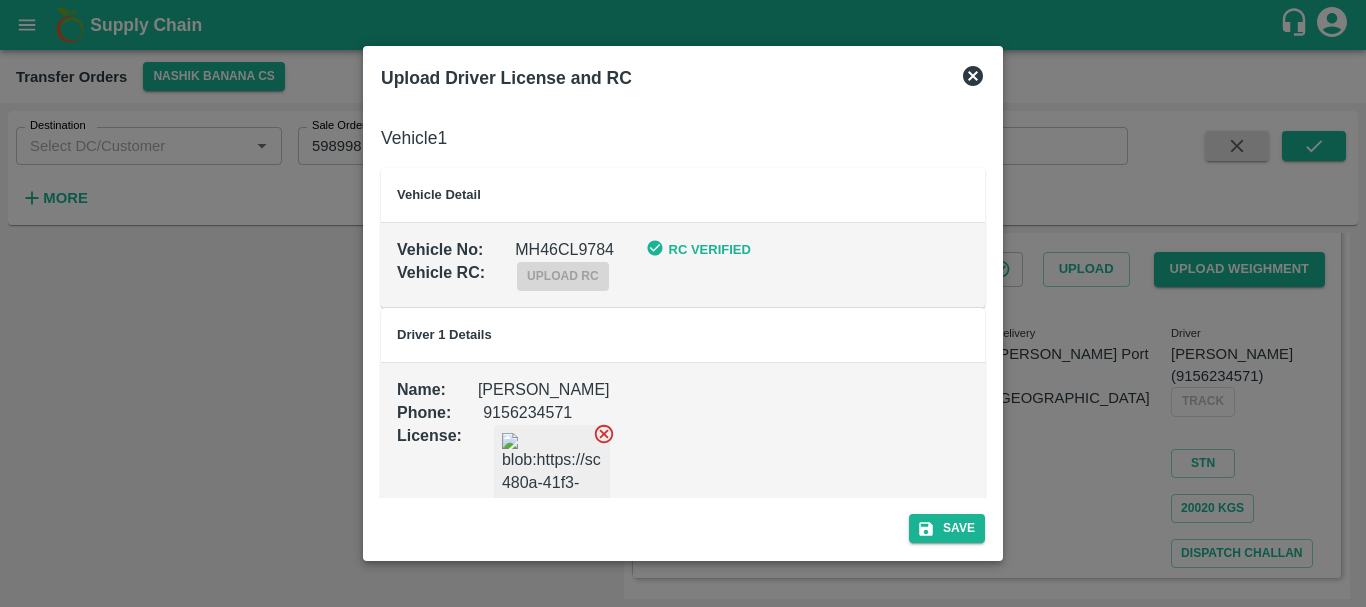 scroll, scrollTop: 67, scrollLeft: 0, axis: vertical 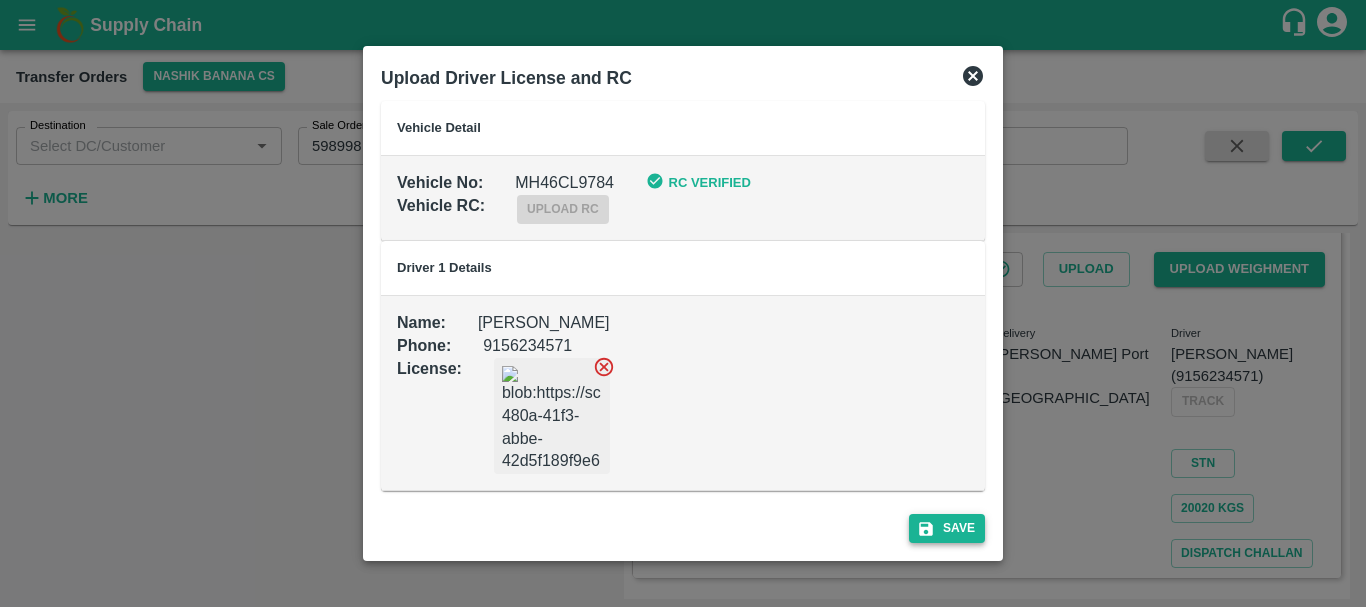 click 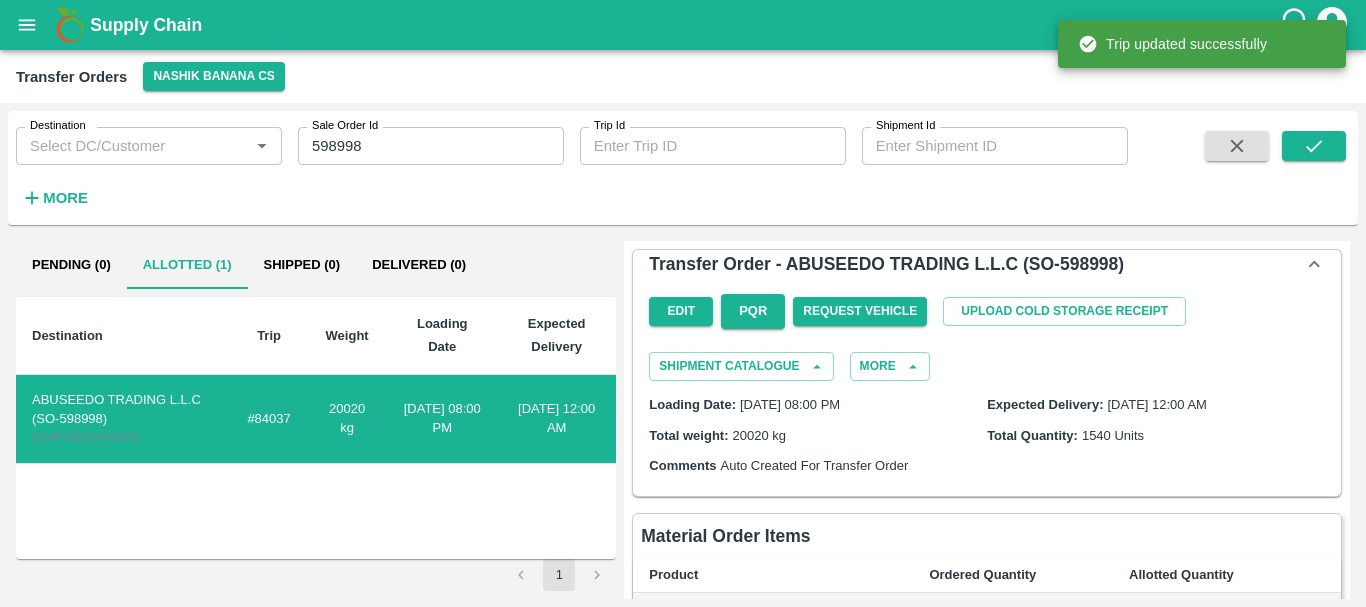 scroll, scrollTop: 661, scrollLeft: 0, axis: vertical 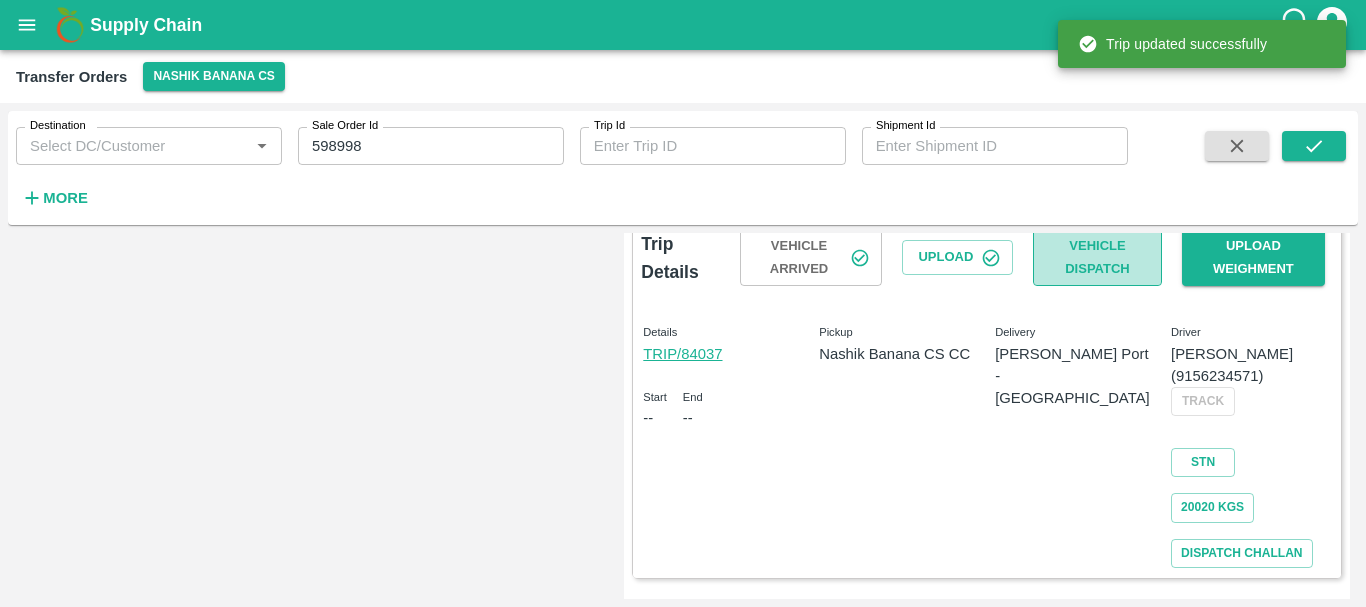 click on "Vehicle Dispatch" at bounding box center [1097, 258] 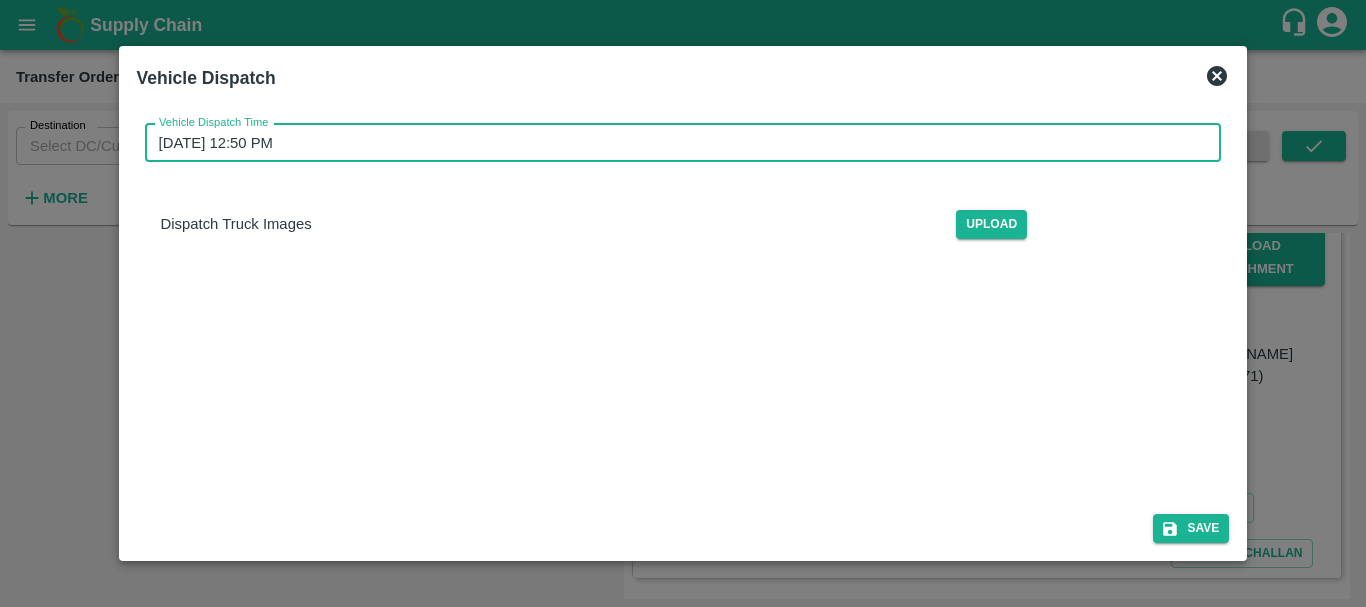 click on "10/07/2025 12:50 PM" at bounding box center [676, 143] 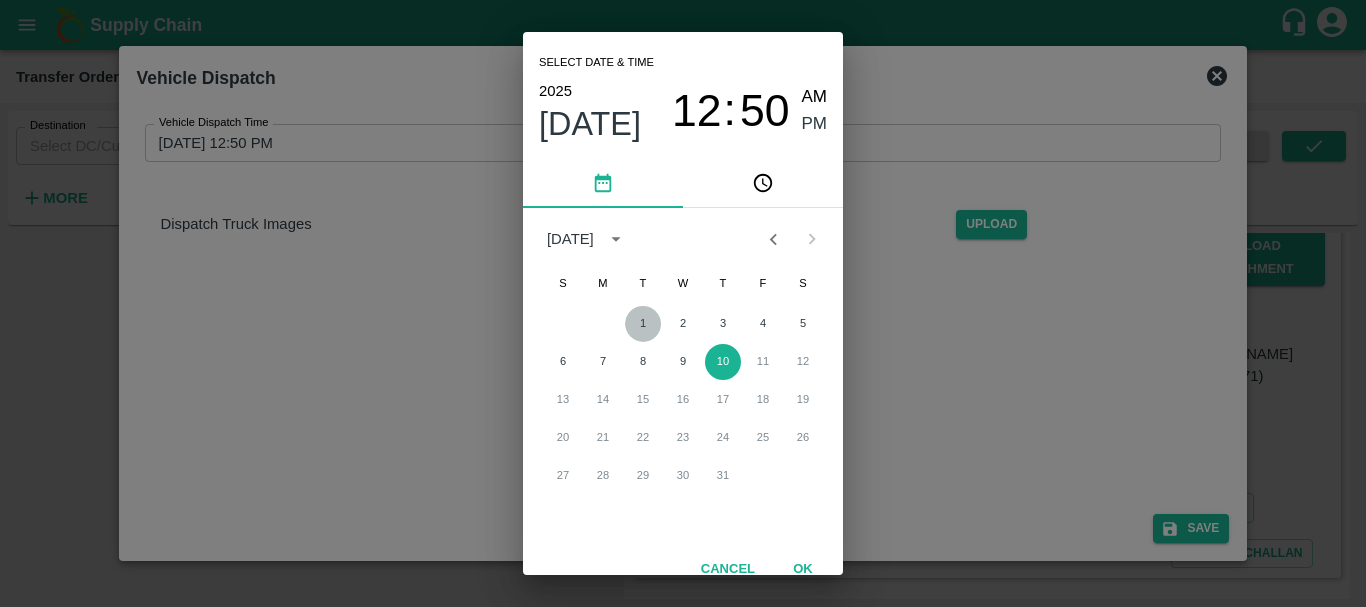 click on "1" at bounding box center [643, 324] 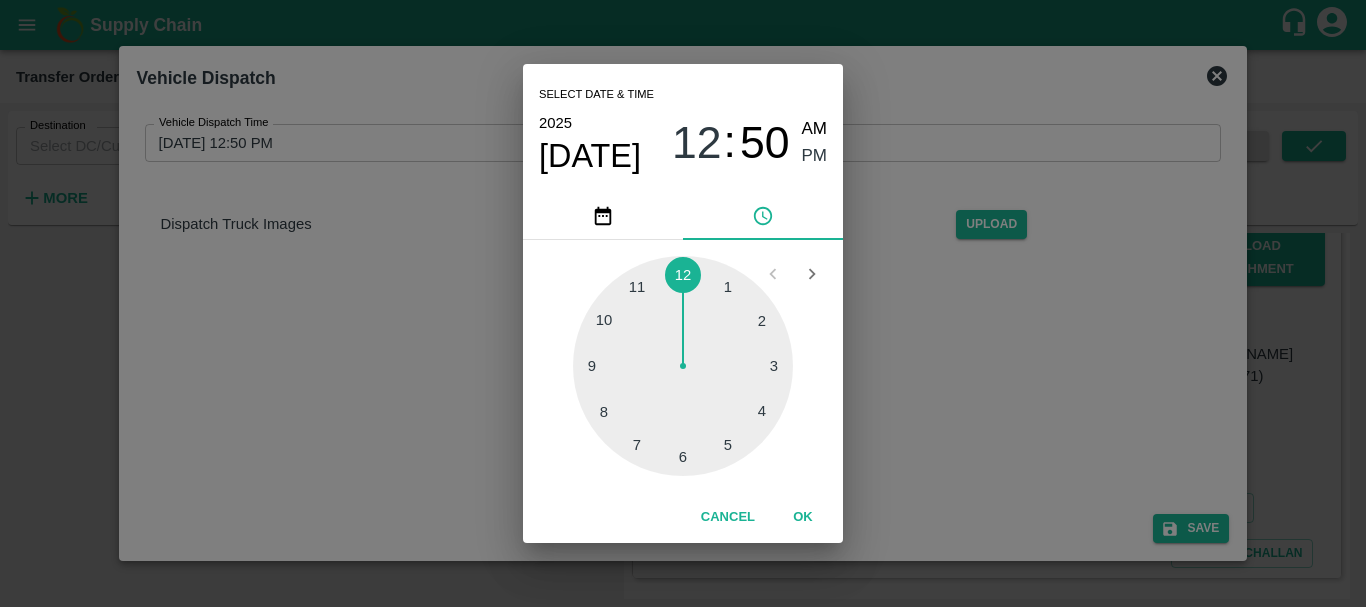 click on "Select date & time 2025 Jul 1 12 : 50 AM PM 1 2 3 4 5 6 7 8 9 10 11 12 Cancel OK" at bounding box center (683, 303) 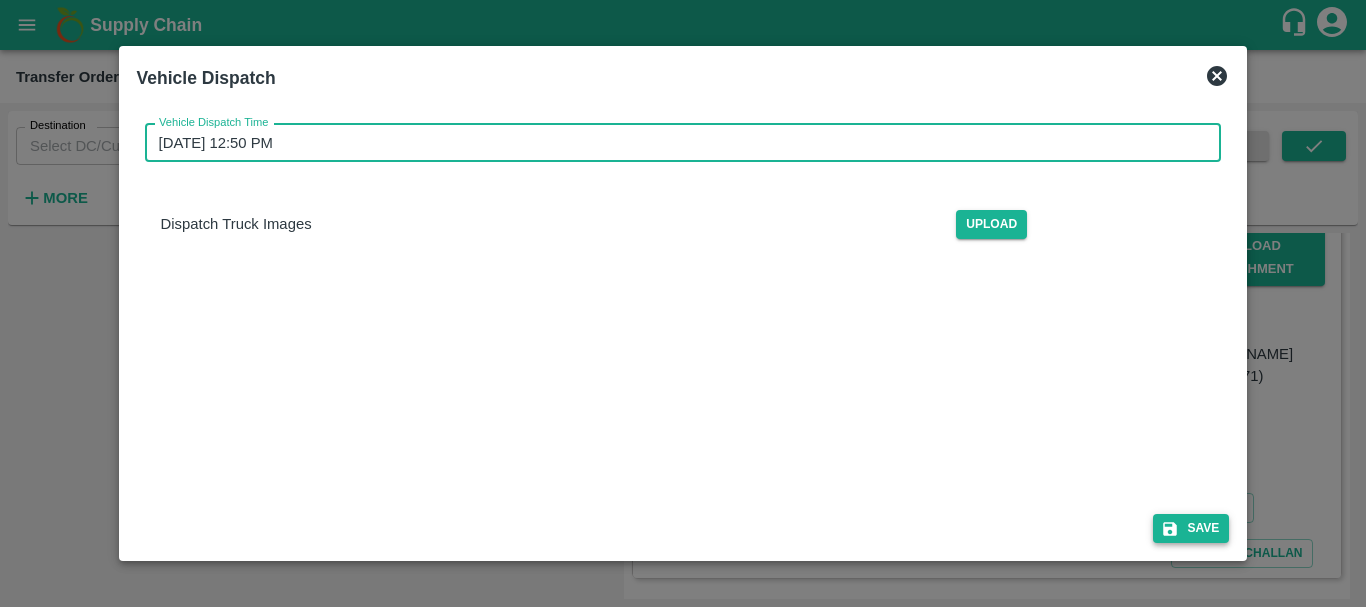 click on "Save" at bounding box center [1191, 528] 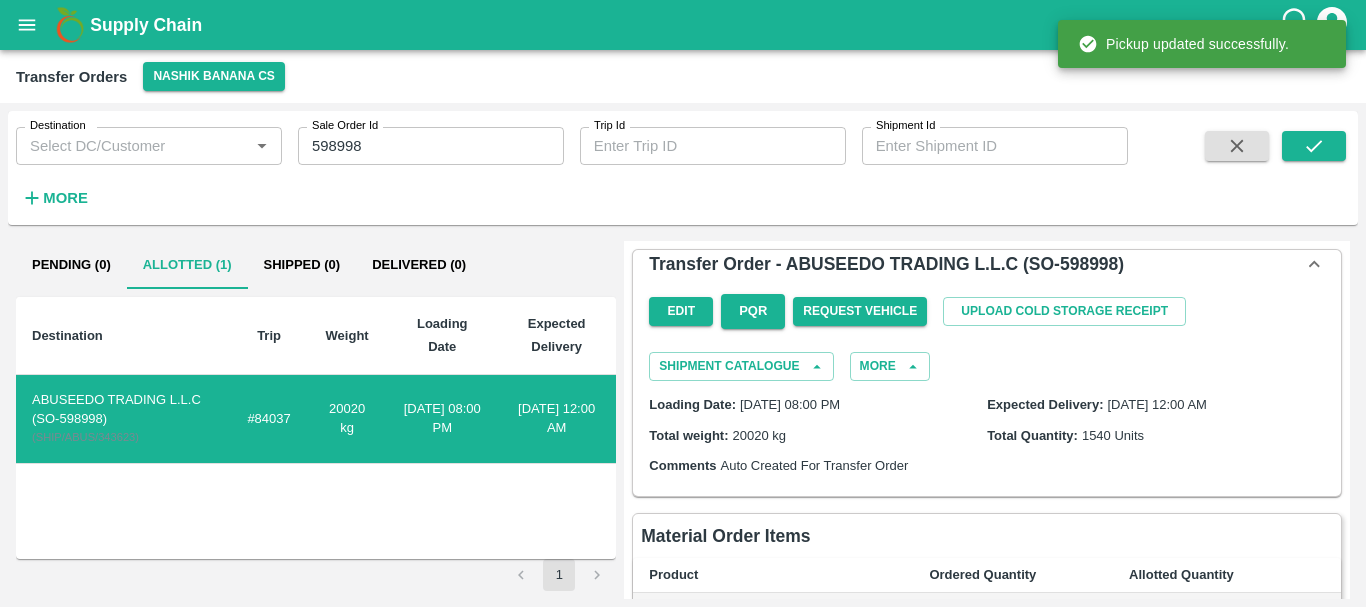 scroll, scrollTop: 661, scrollLeft: 0, axis: vertical 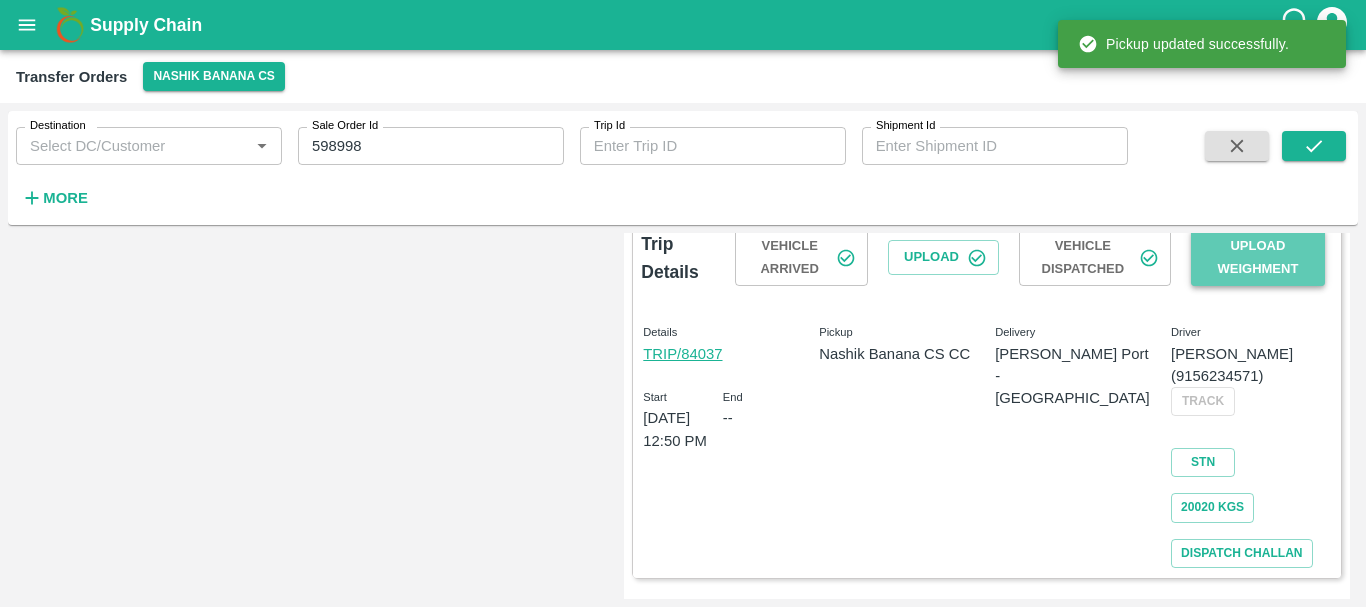 click on "Upload Weighment" at bounding box center [1258, 258] 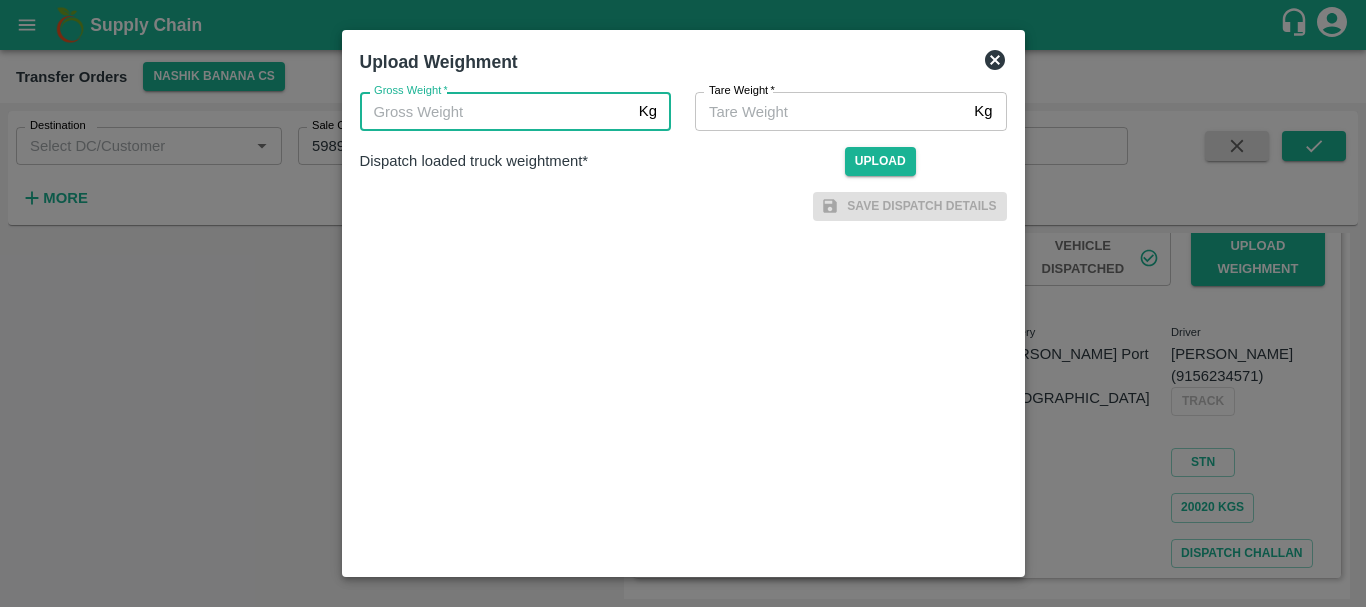 click on "Gross Weight   *" at bounding box center (495, 111) 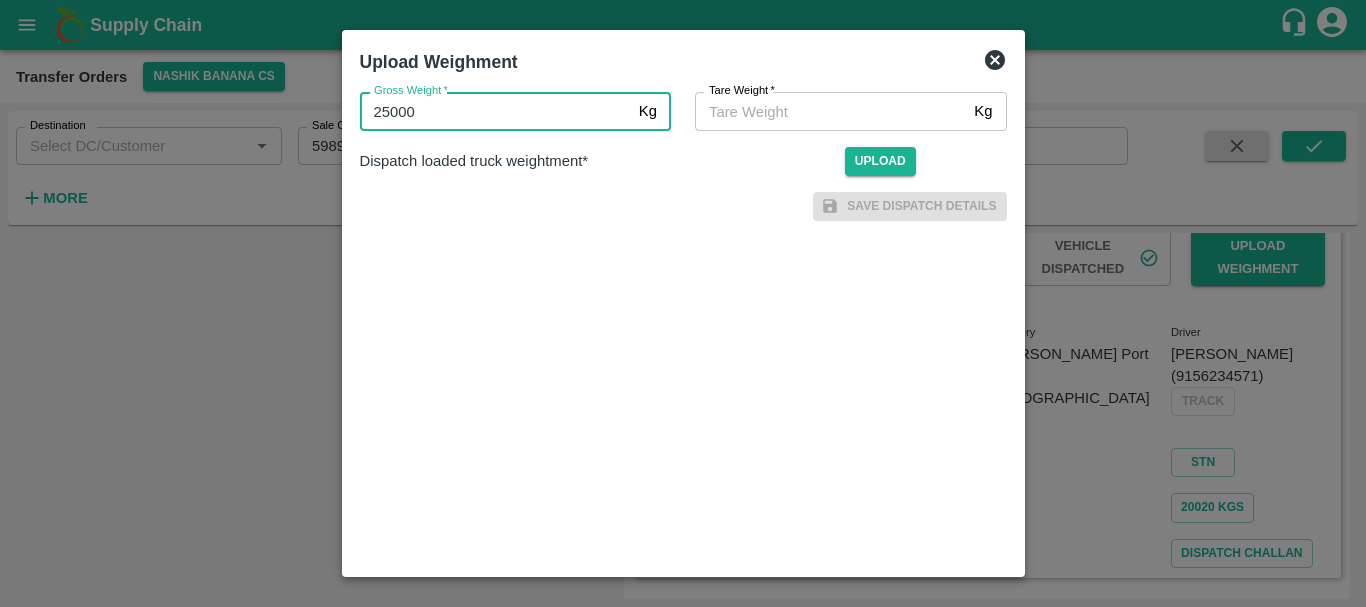 type on "25000" 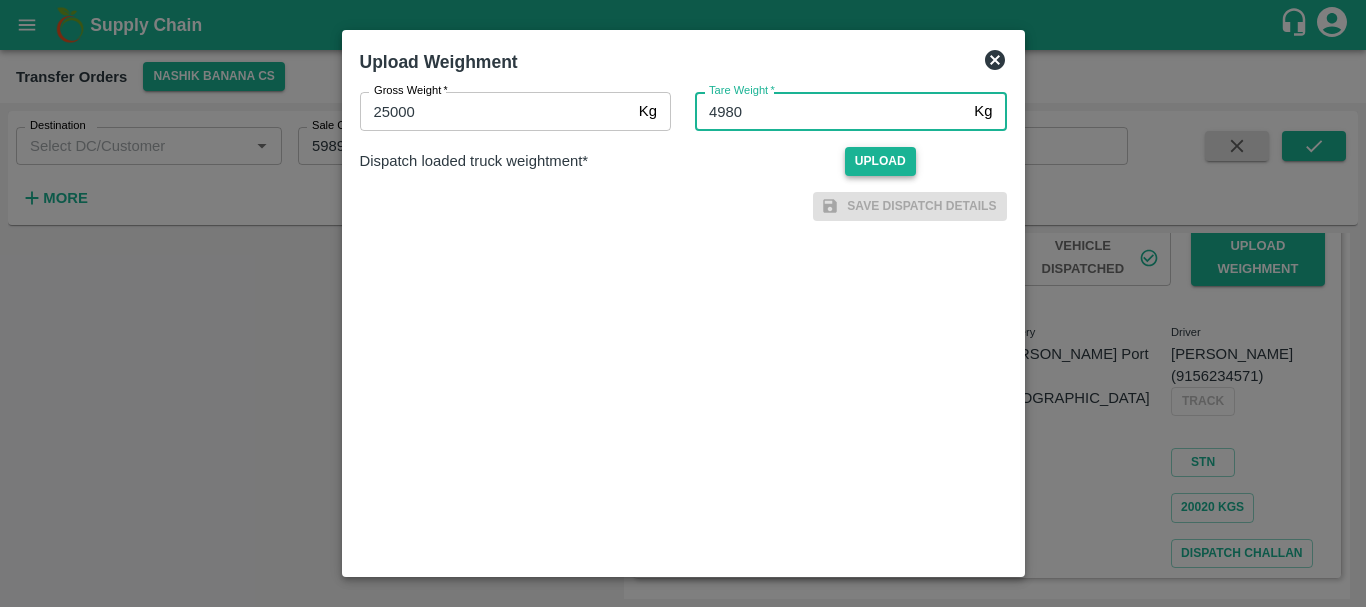 type on "4980" 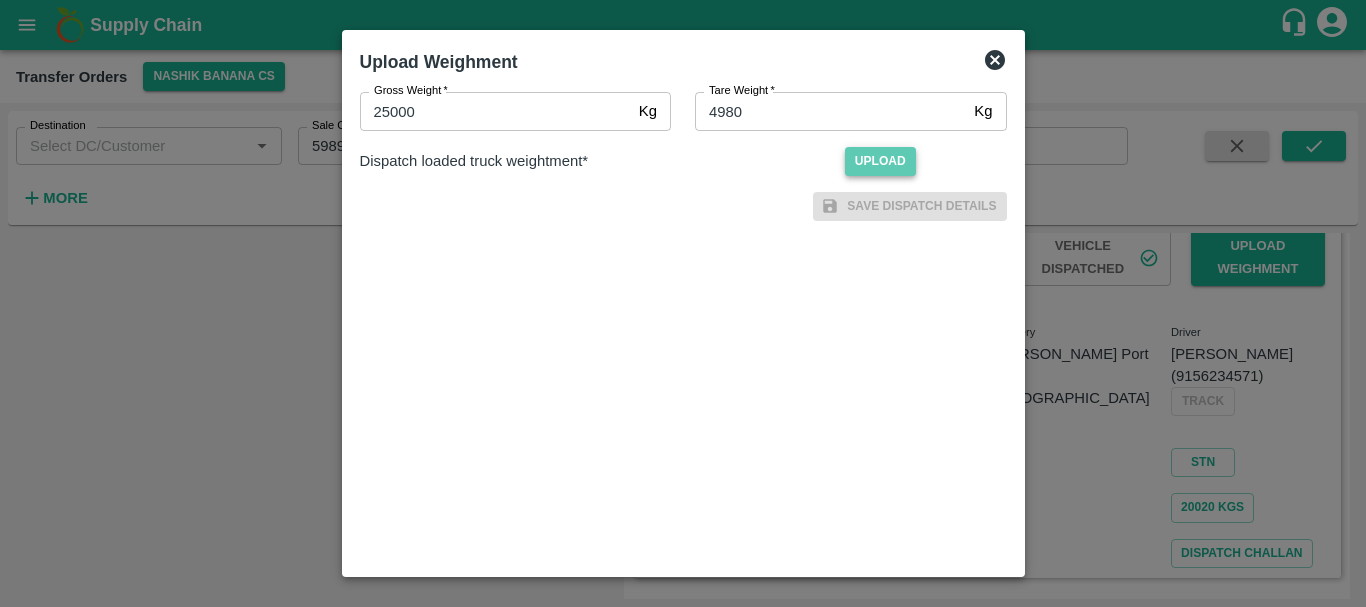 click on "Upload" at bounding box center (880, 161) 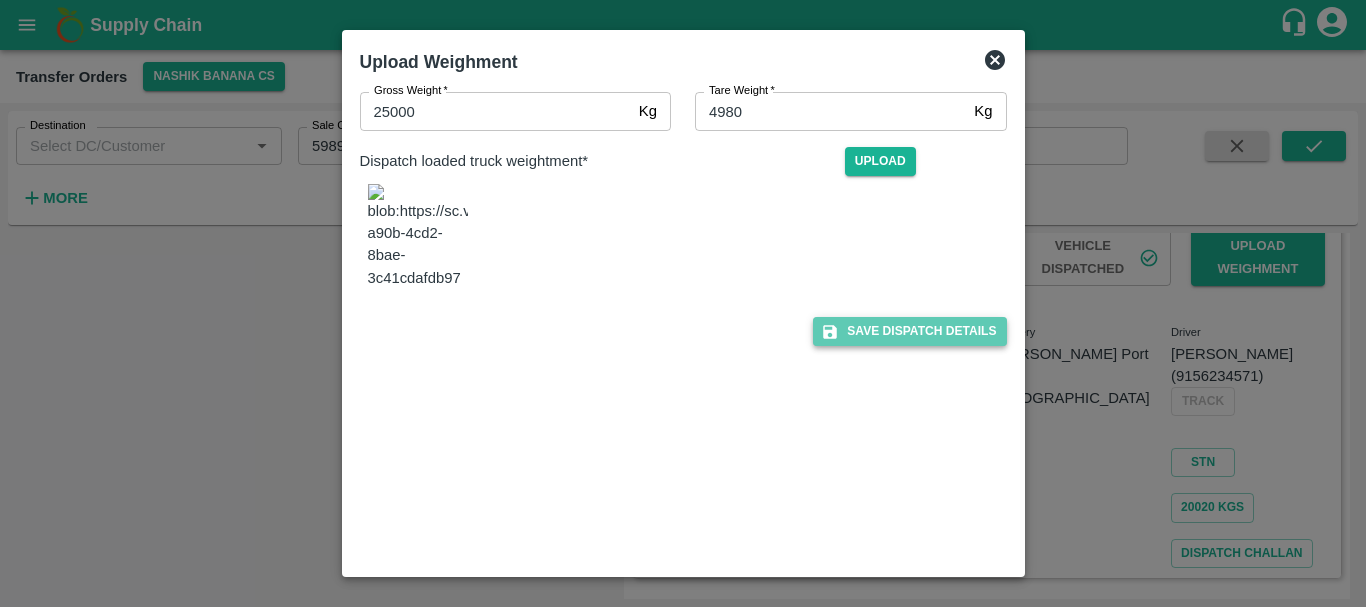 click on "Save Dispatch Details" at bounding box center (909, 331) 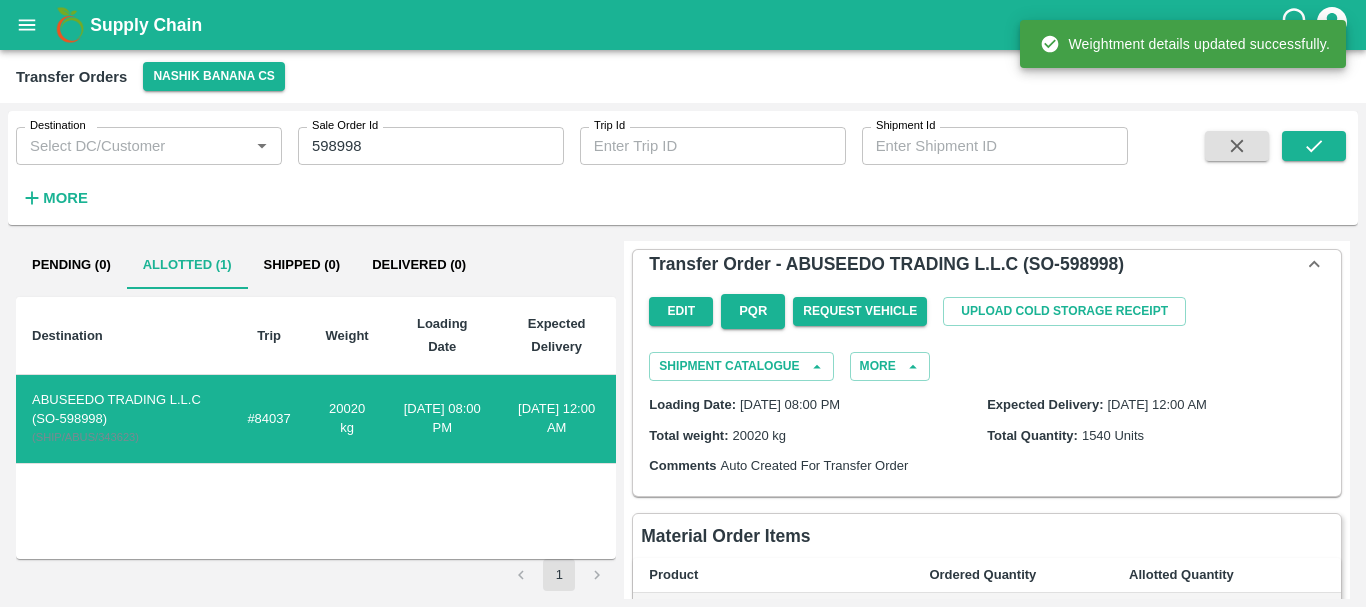 scroll, scrollTop: 661, scrollLeft: 0, axis: vertical 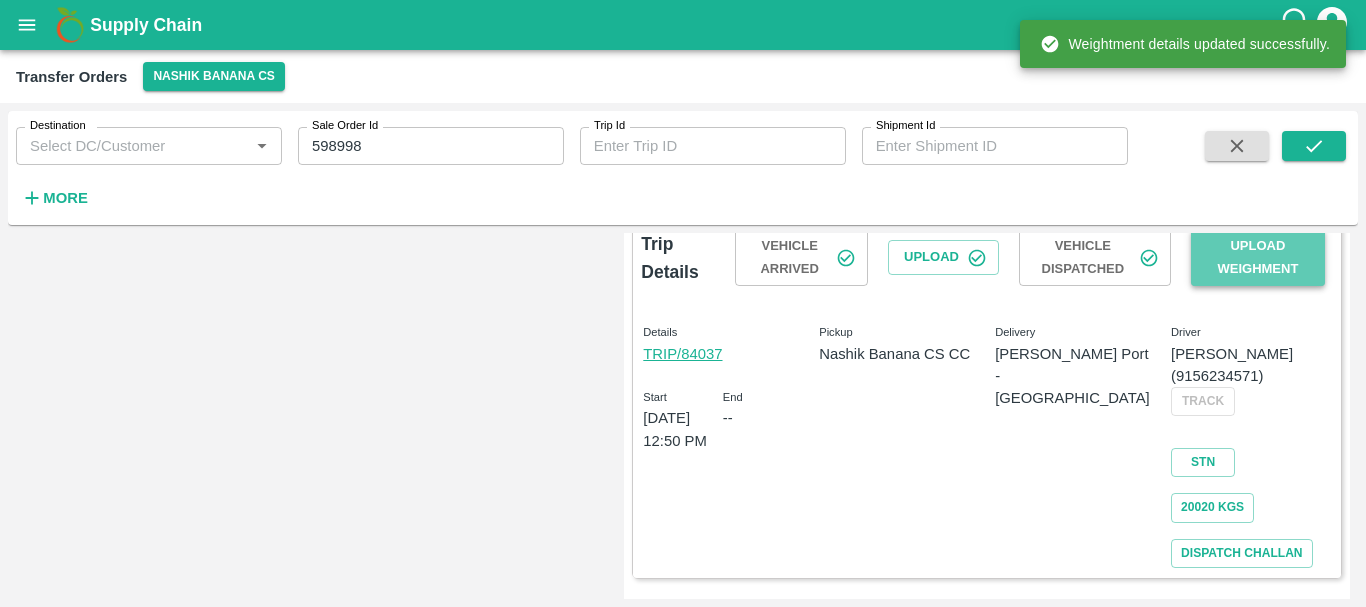 click on "Upload Weighment" at bounding box center [1258, 258] 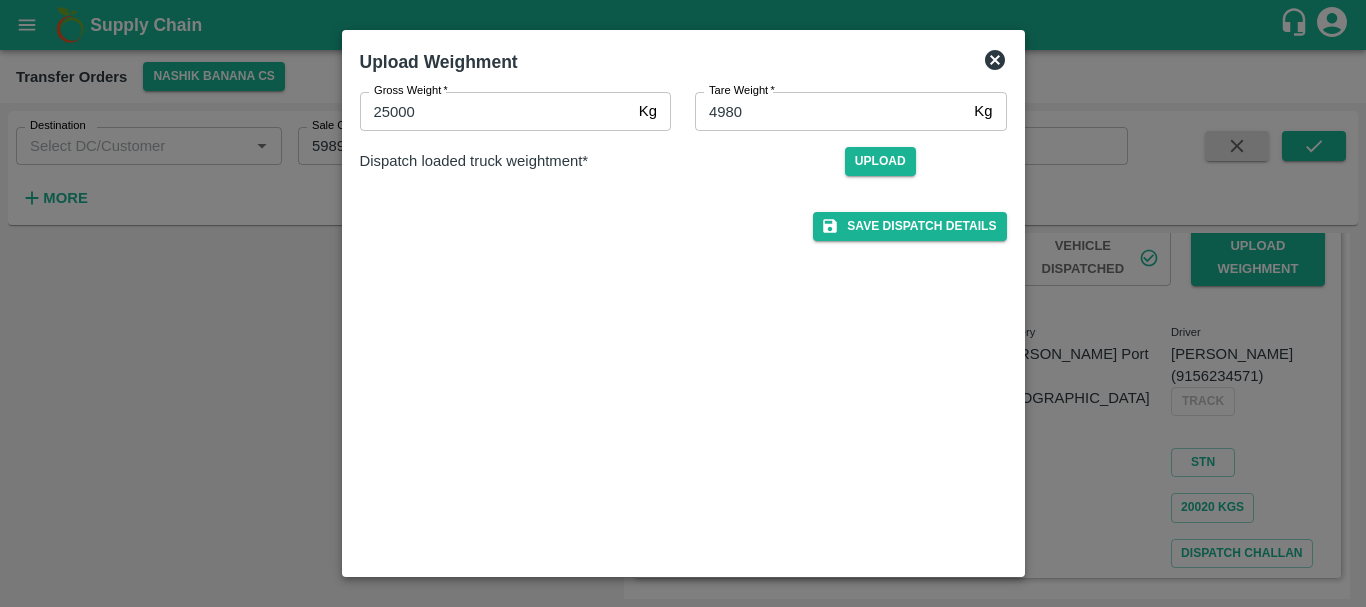click at bounding box center (683, 303) 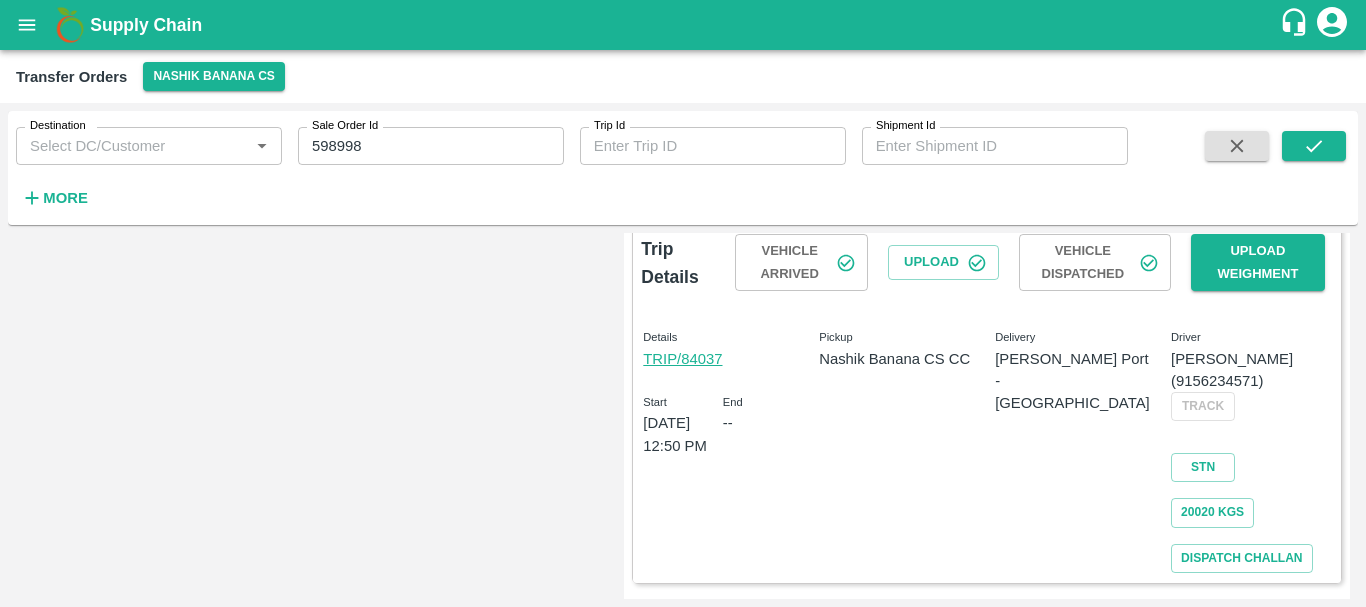 scroll, scrollTop: 0, scrollLeft: 0, axis: both 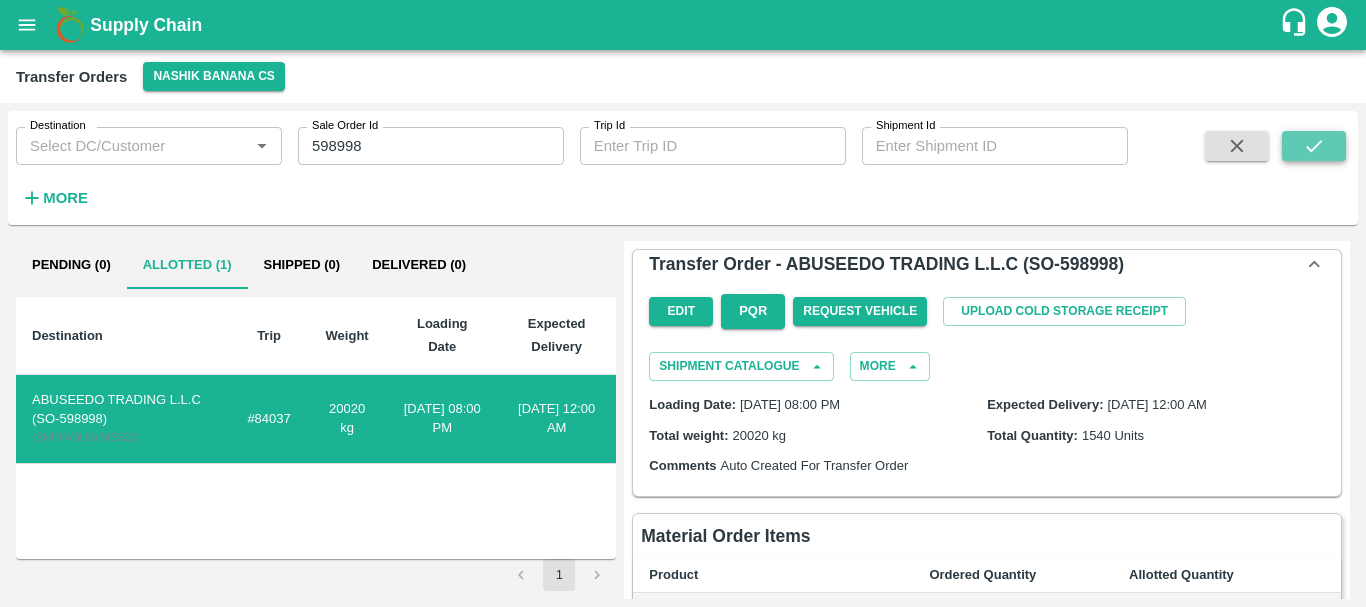 click 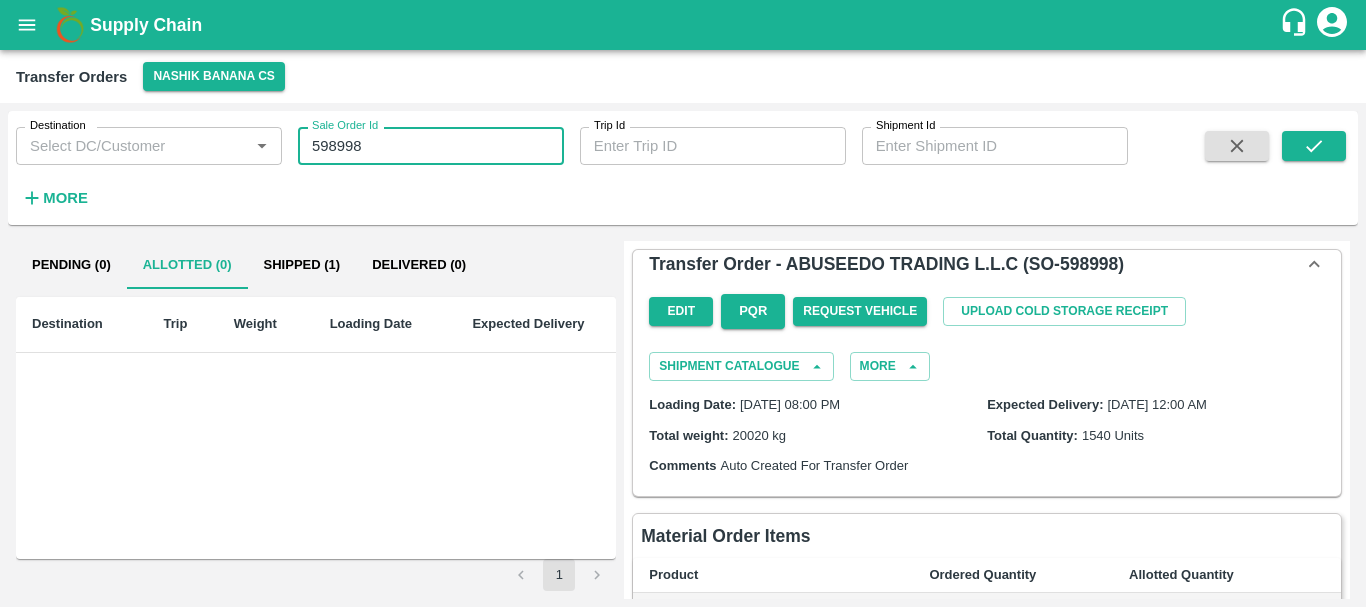 click on "598998" at bounding box center [431, 146] 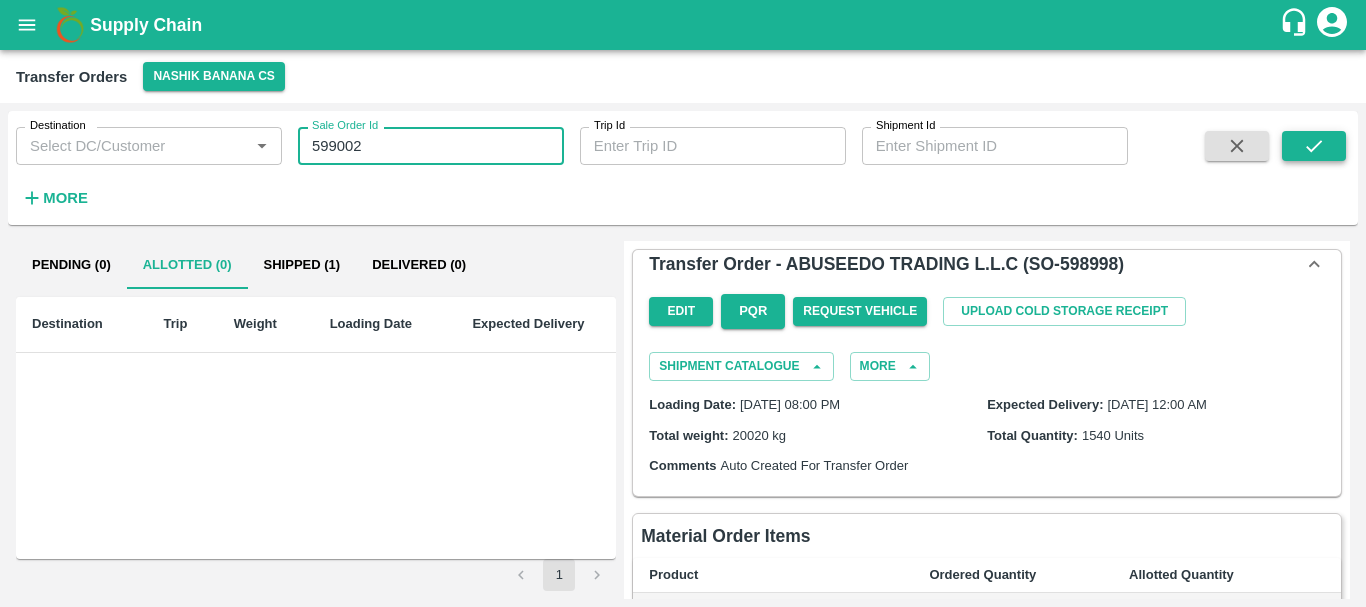 type on "599002" 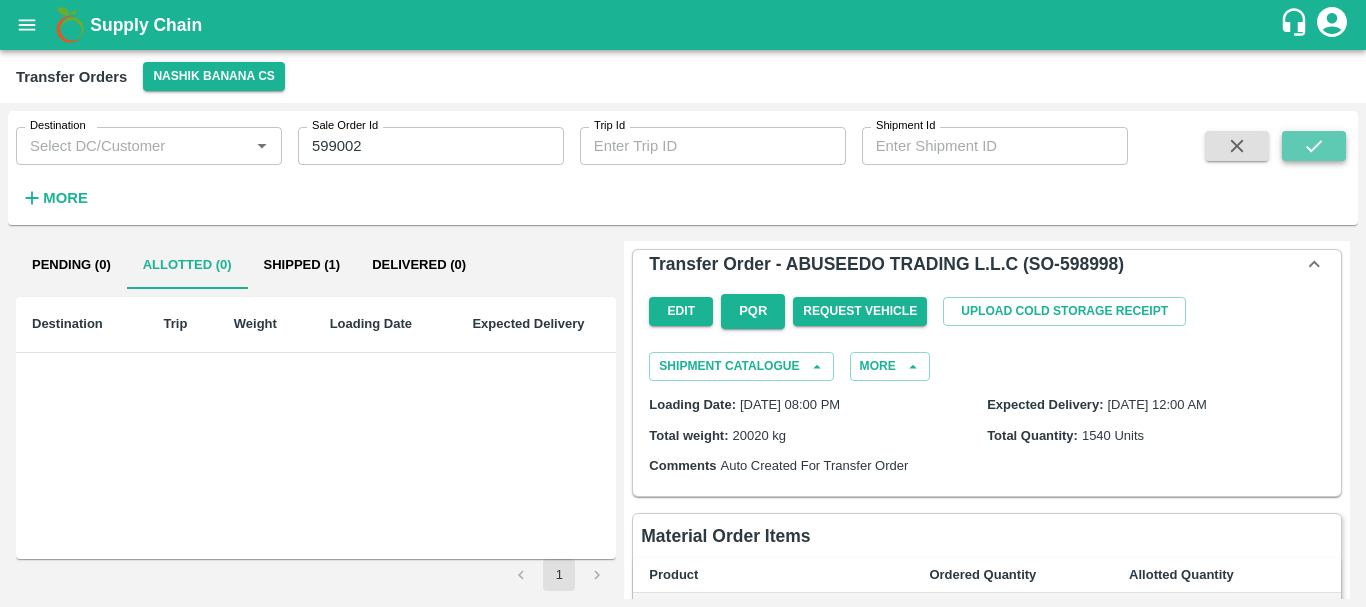 click at bounding box center (1314, 146) 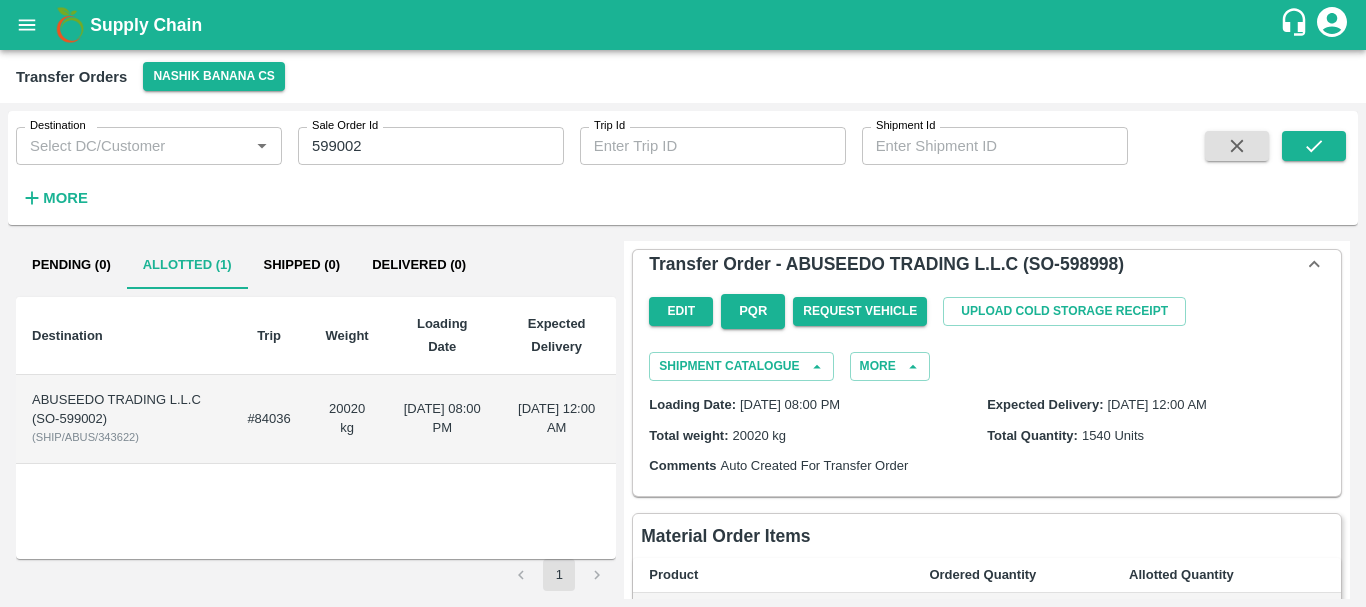 click on "#84036" at bounding box center (268, 419) 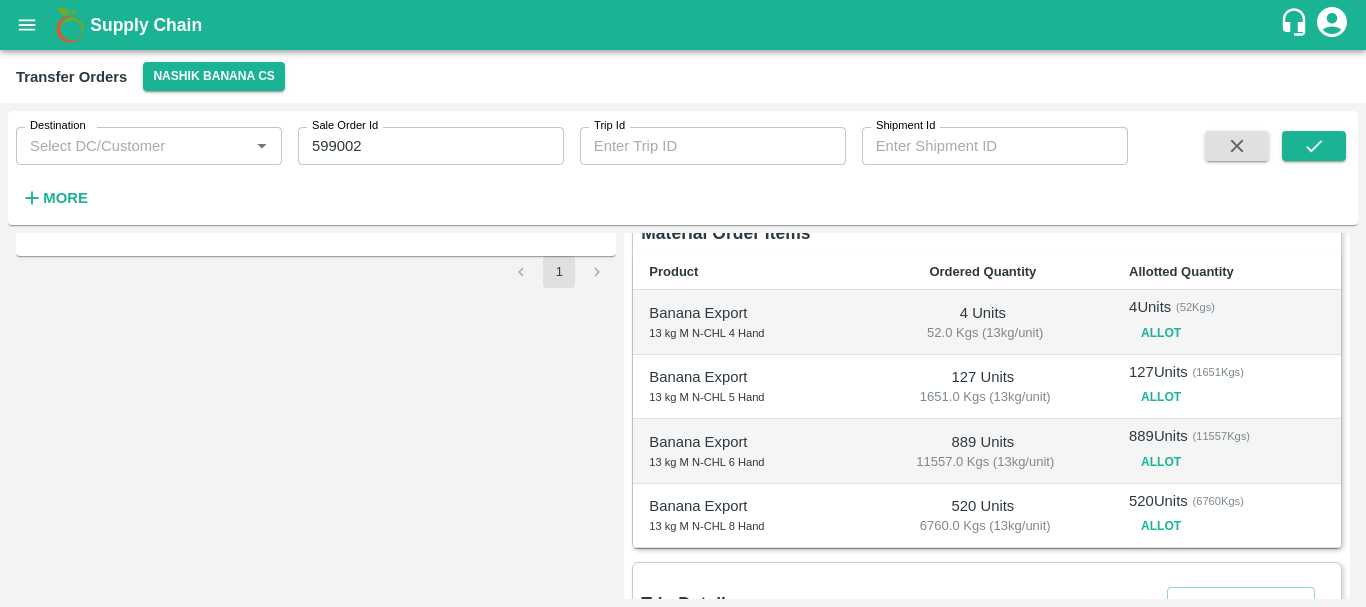 scroll, scrollTop: 407, scrollLeft: 0, axis: vertical 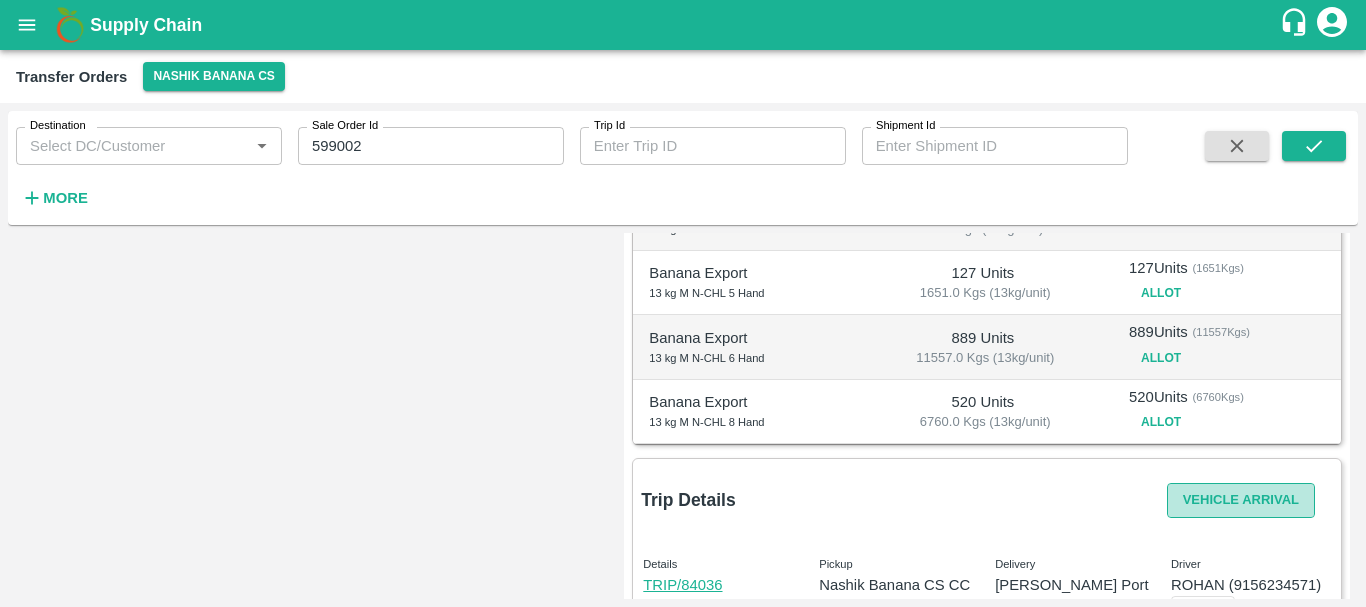 click on "Vehicle Arrival" at bounding box center [1241, 500] 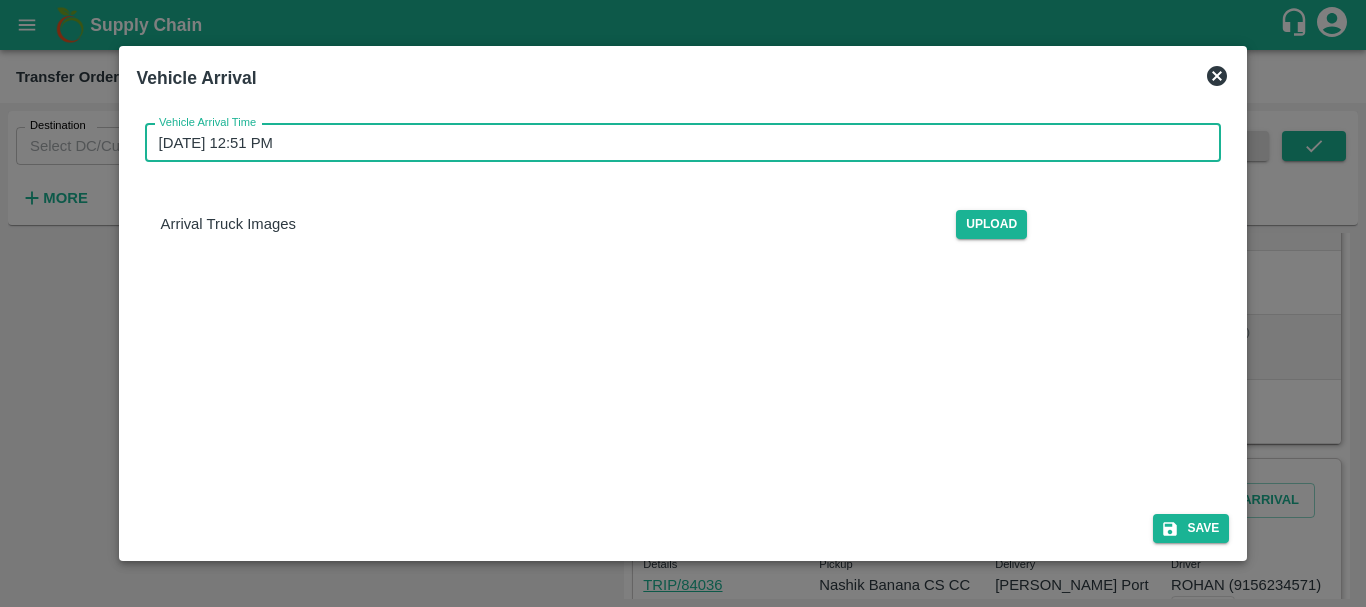 click on "10/07/2025 12:51 PM" at bounding box center (676, 143) 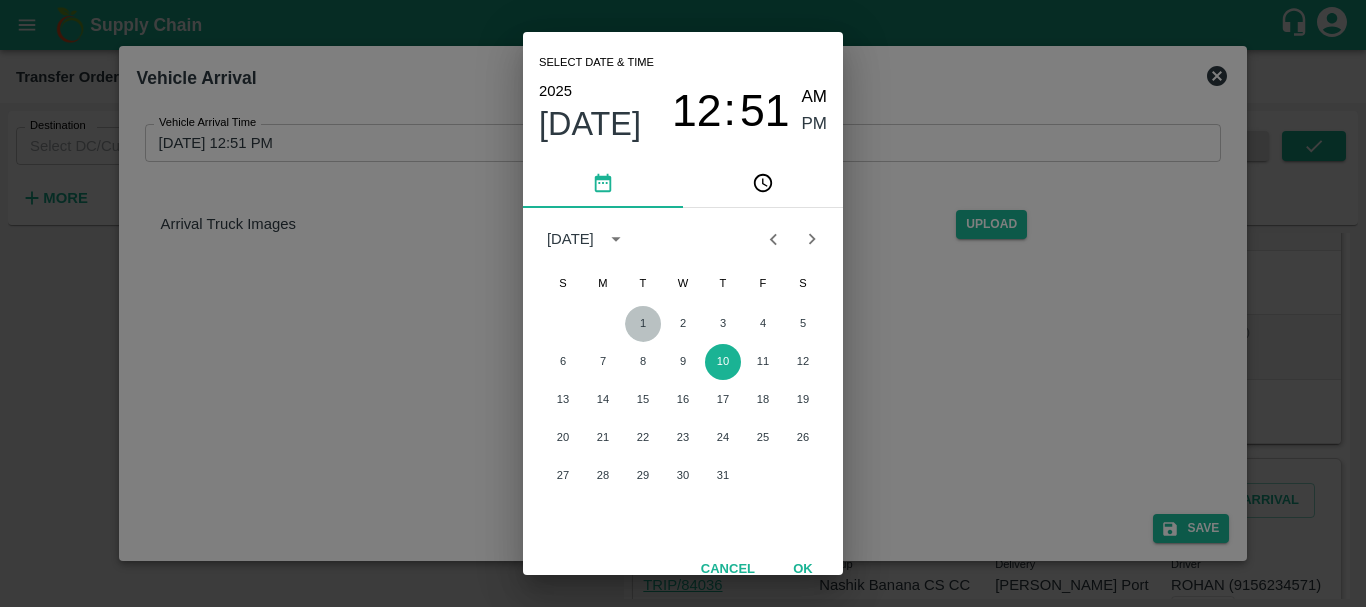 click on "1" at bounding box center (643, 324) 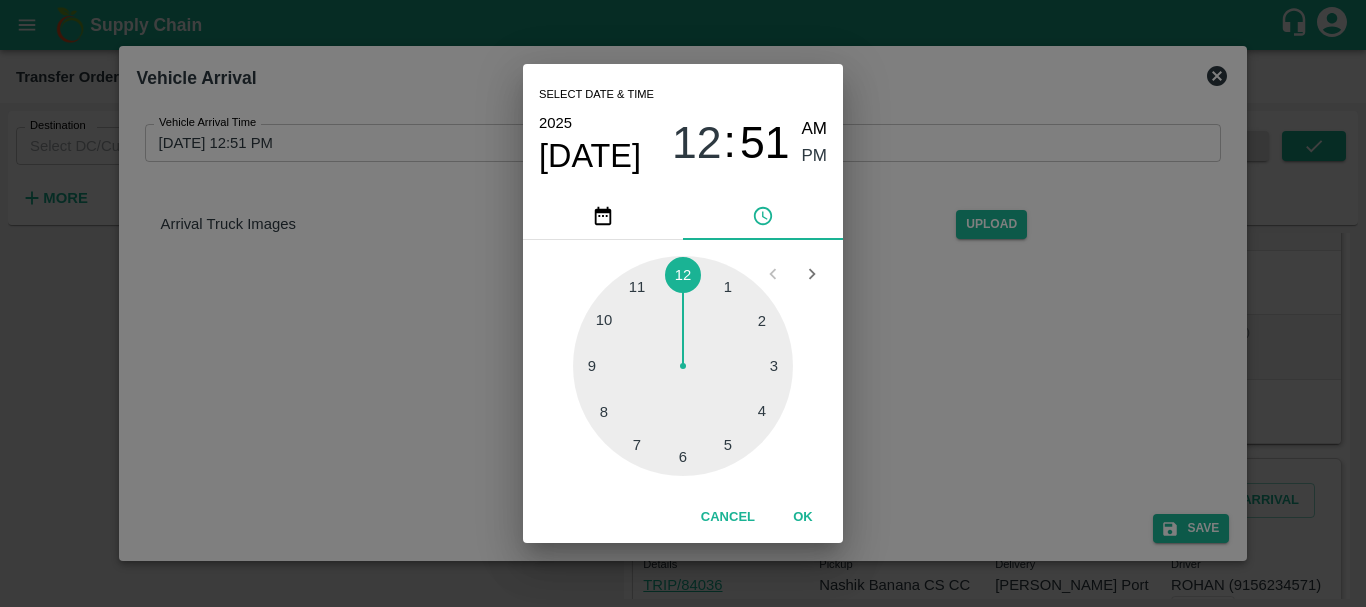 click on "Select date & time 2025 Jul 1 12 : 51 AM PM 1 2 3 4 5 6 7 8 9 10 11 12 Cancel OK" at bounding box center (683, 303) 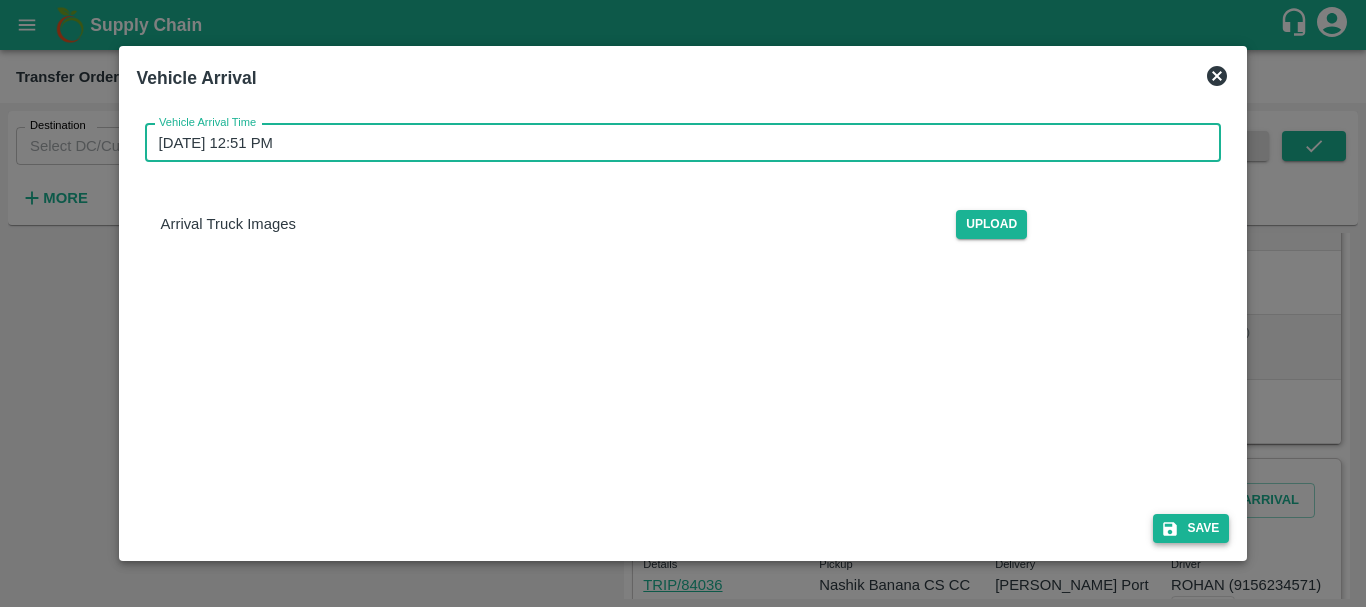click 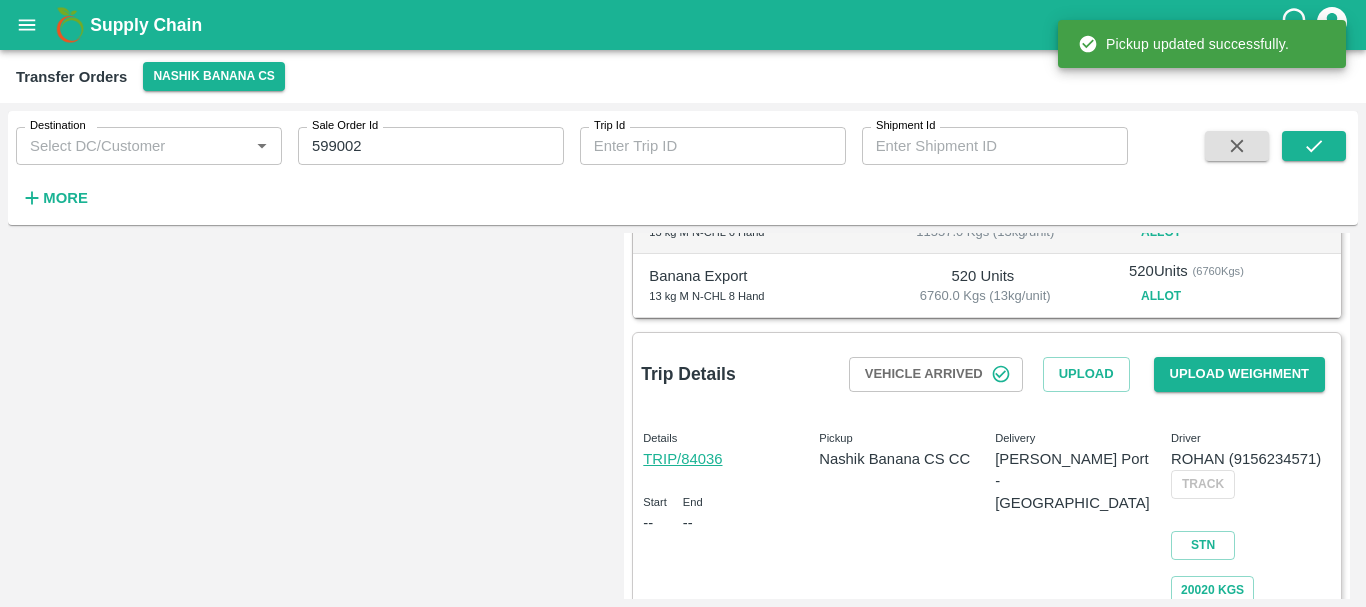 scroll, scrollTop: 616, scrollLeft: 0, axis: vertical 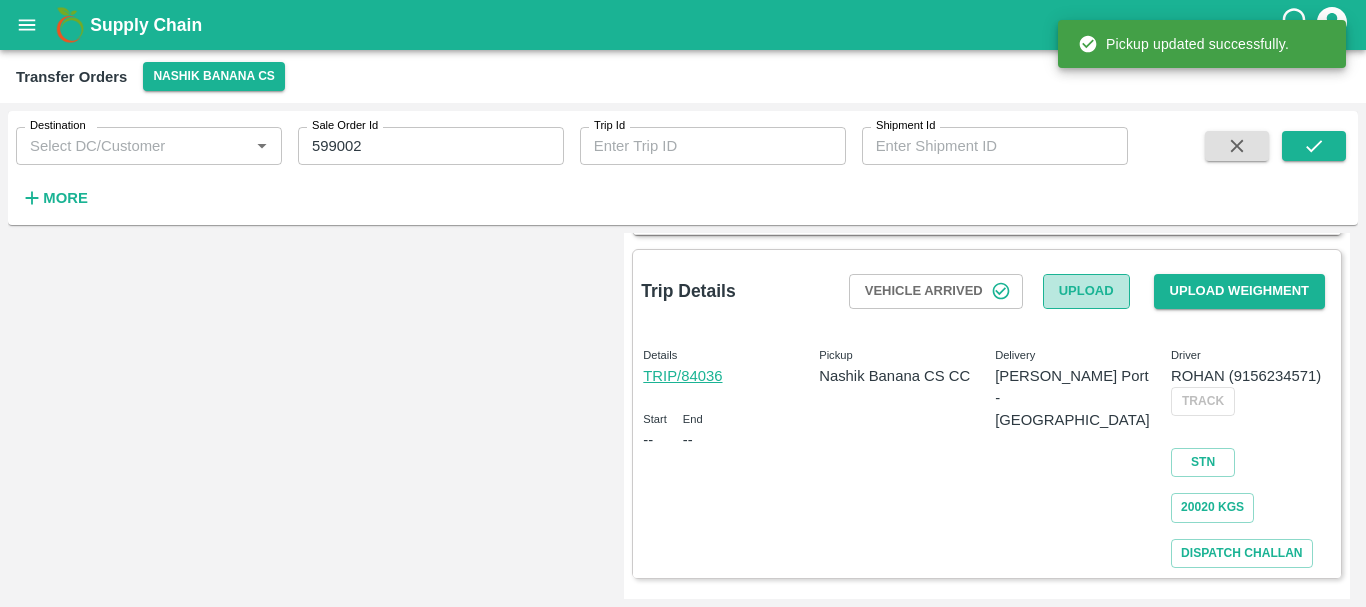 click on "Upload" at bounding box center [1086, 291] 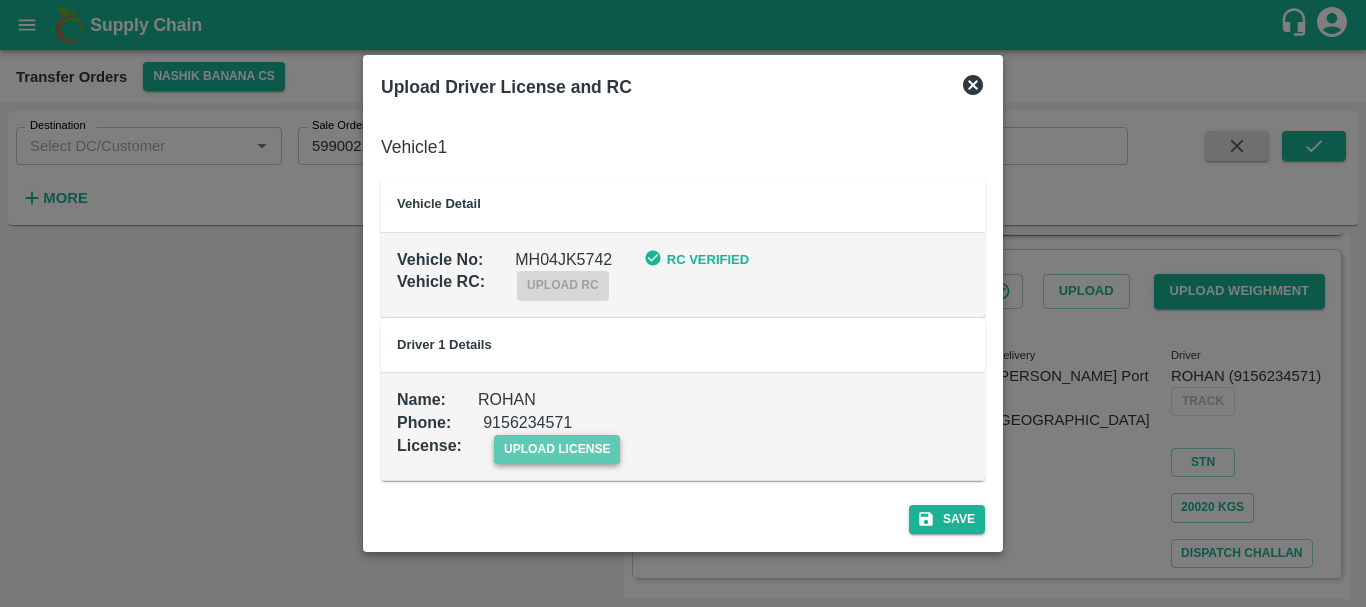 click on "upload license" at bounding box center [557, 449] 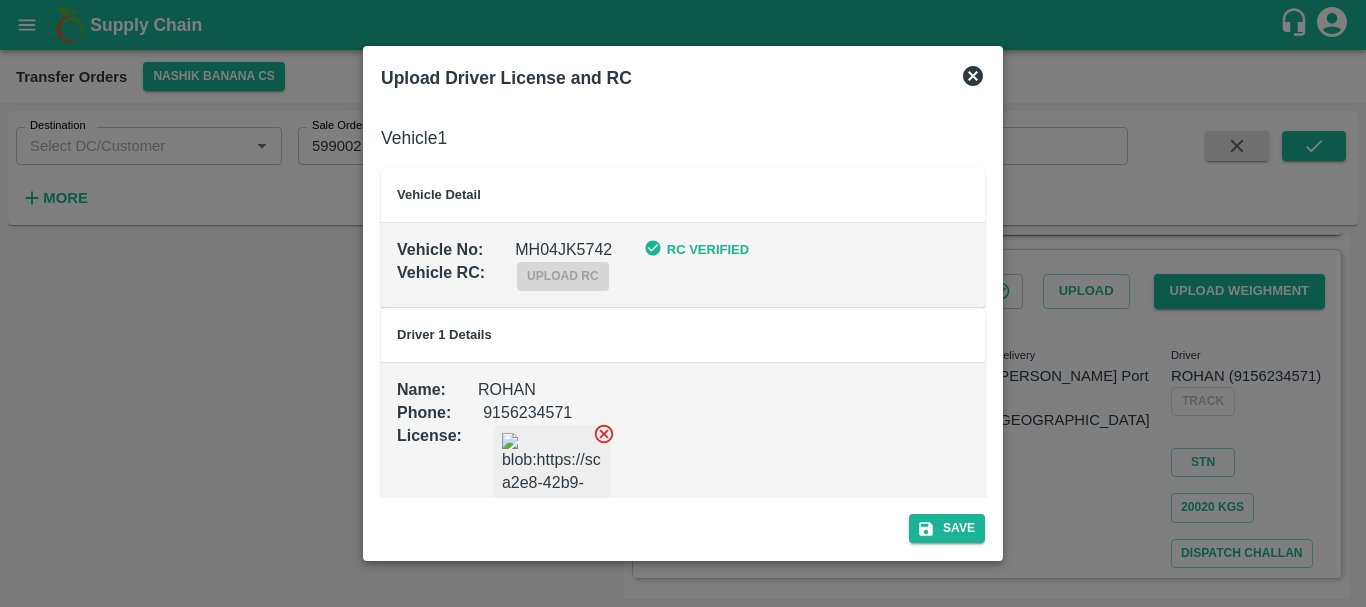 scroll, scrollTop: 67, scrollLeft: 0, axis: vertical 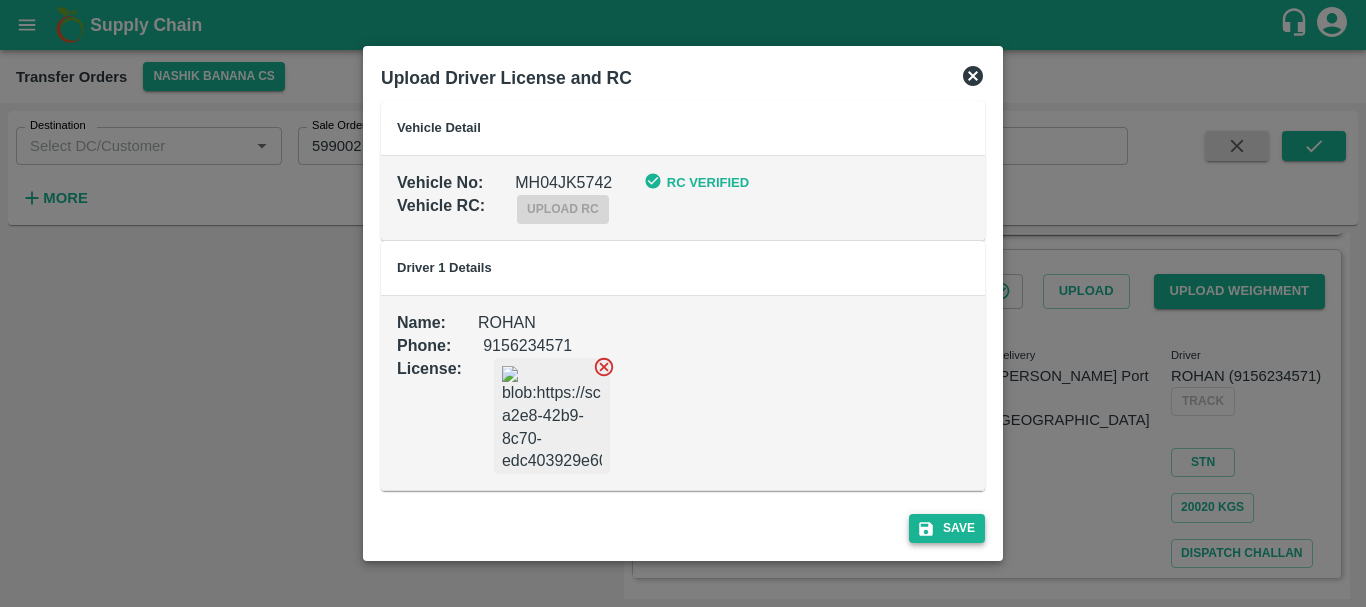 click on "Save" at bounding box center [947, 528] 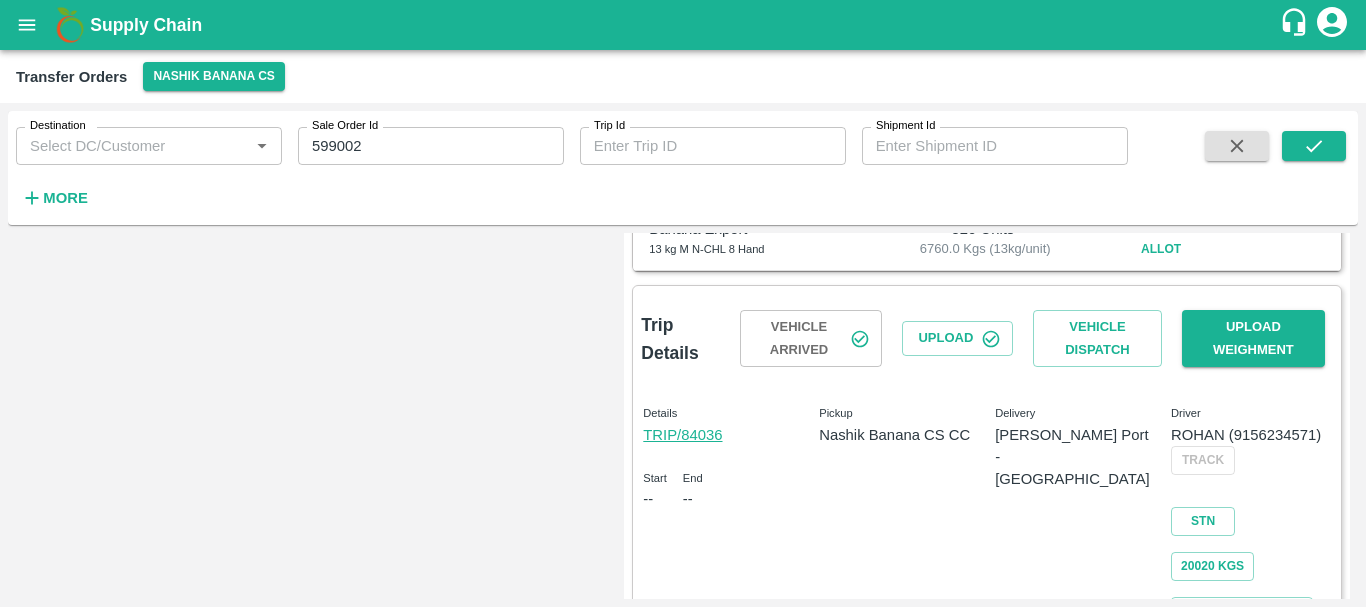 scroll, scrollTop: 639, scrollLeft: 0, axis: vertical 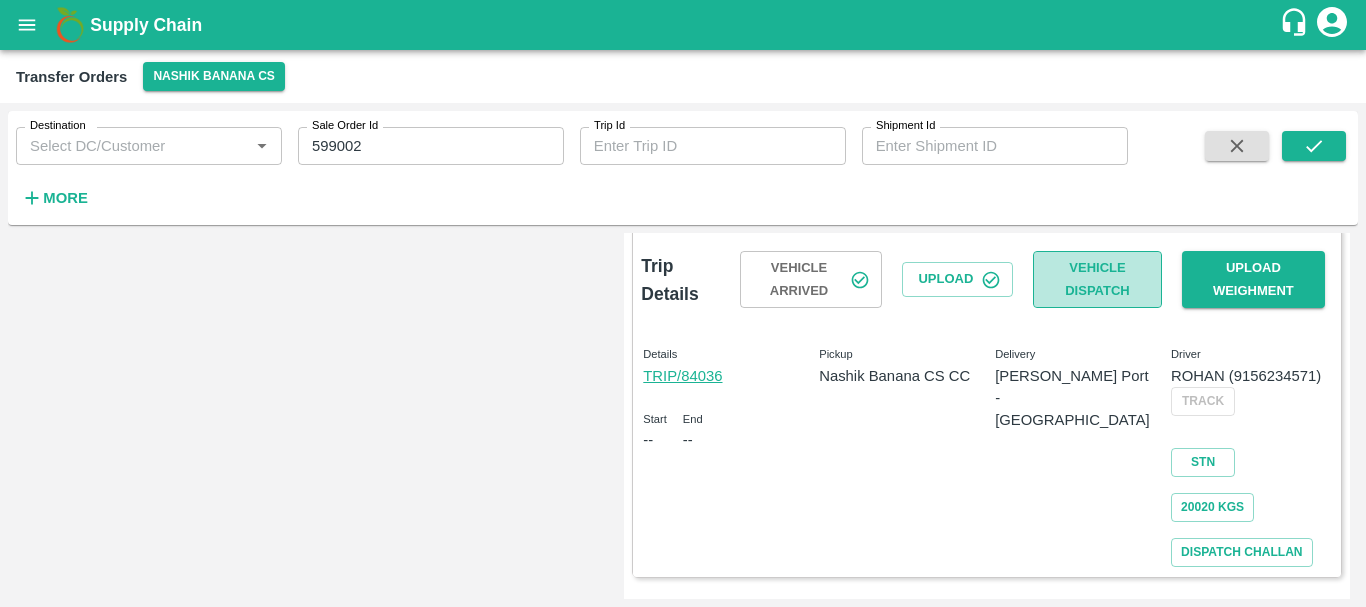 click on "Vehicle Dispatch" at bounding box center (1097, 280) 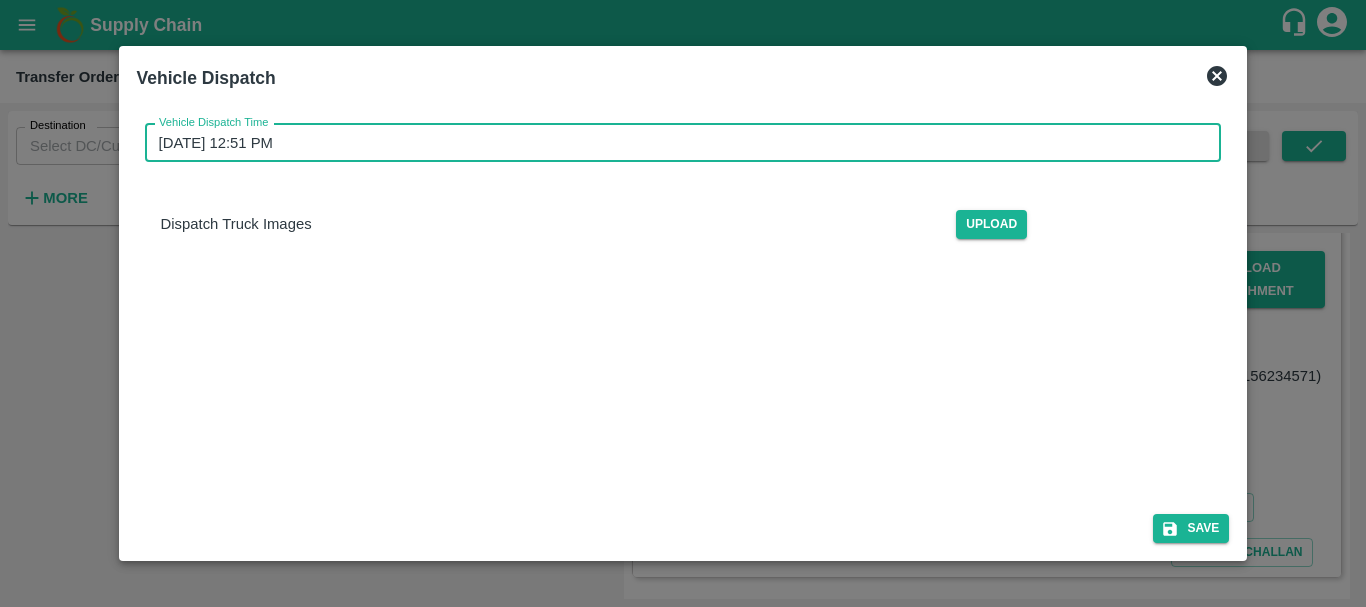 click on "10/07/2025 12:51 PM" at bounding box center (676, 143) 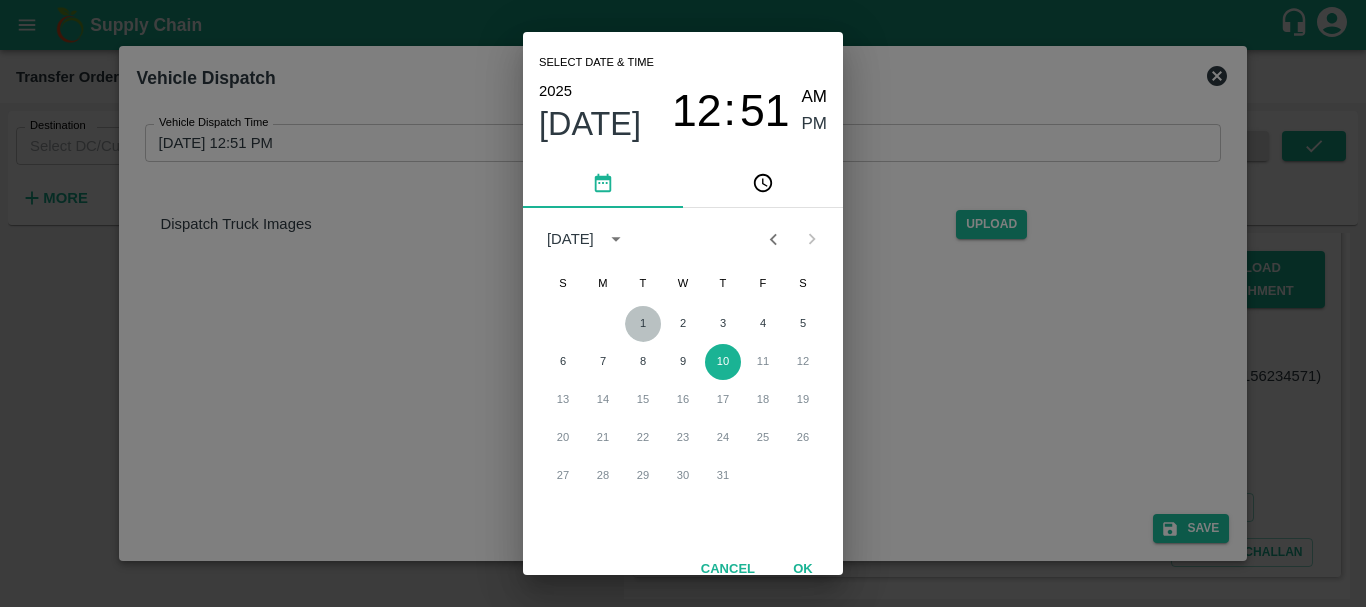 click on "1" at bounding box center (643, 324) 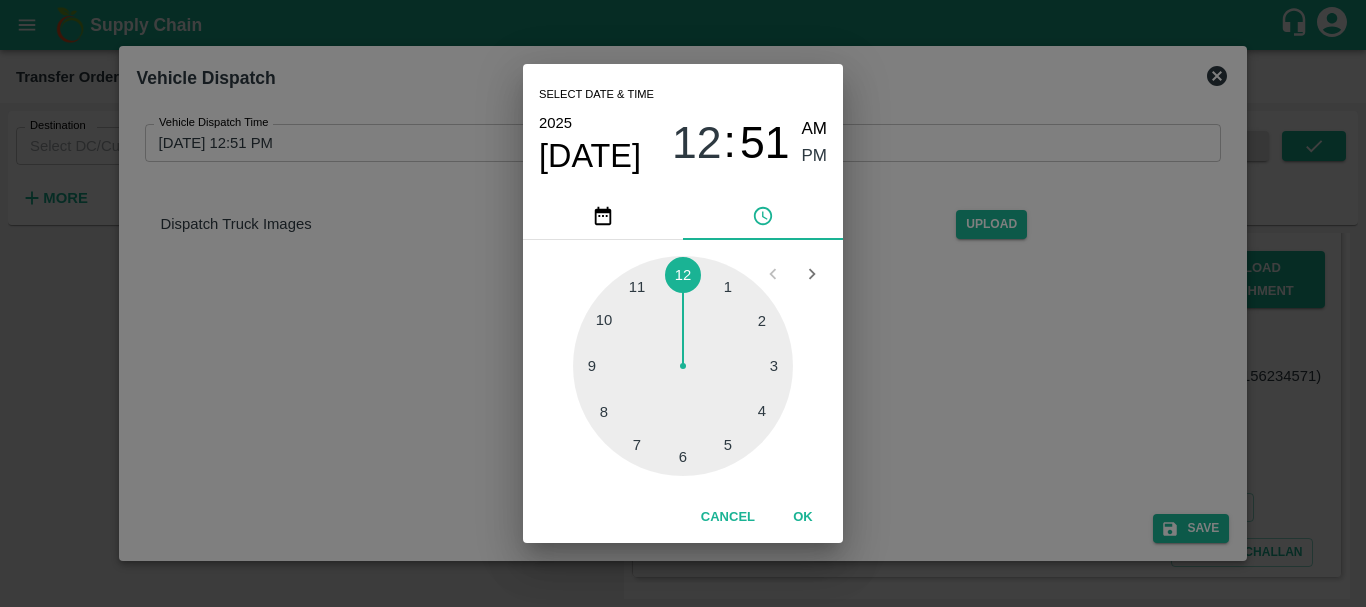 click on "Select date & time 2025 Jul 1 12 : 51 AM PM 1 2 3 4 5 6 7 8 9 10 11 12 Cancel OK" at bounding box center (683, 303) 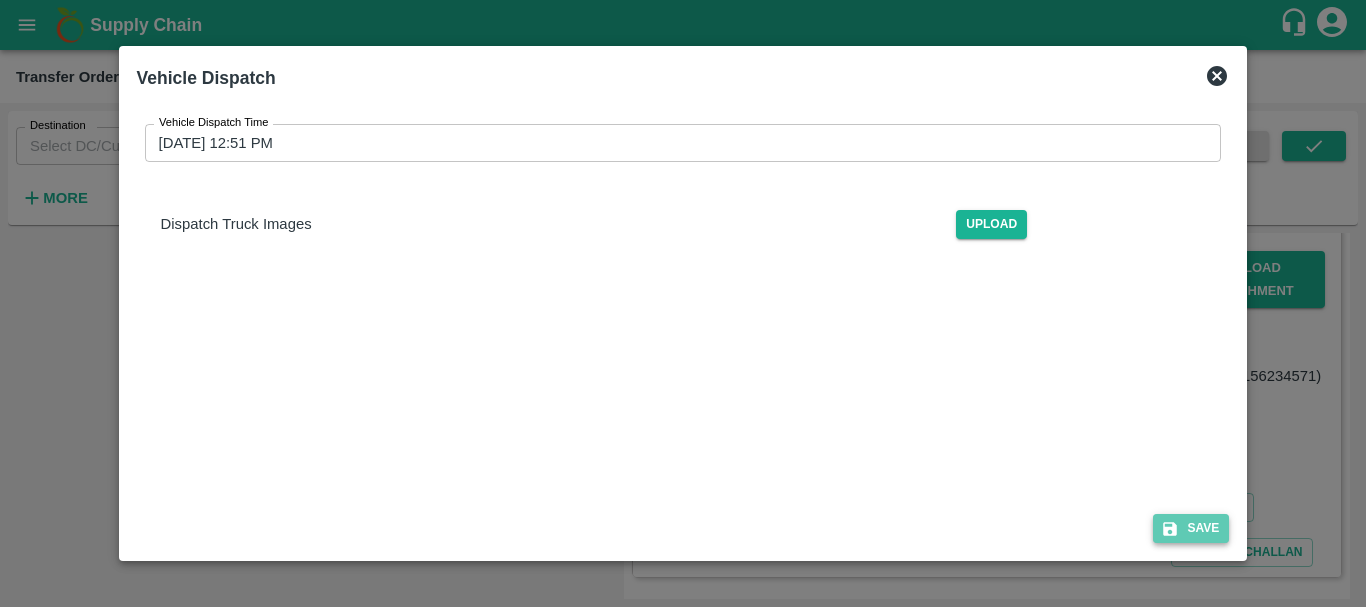 click 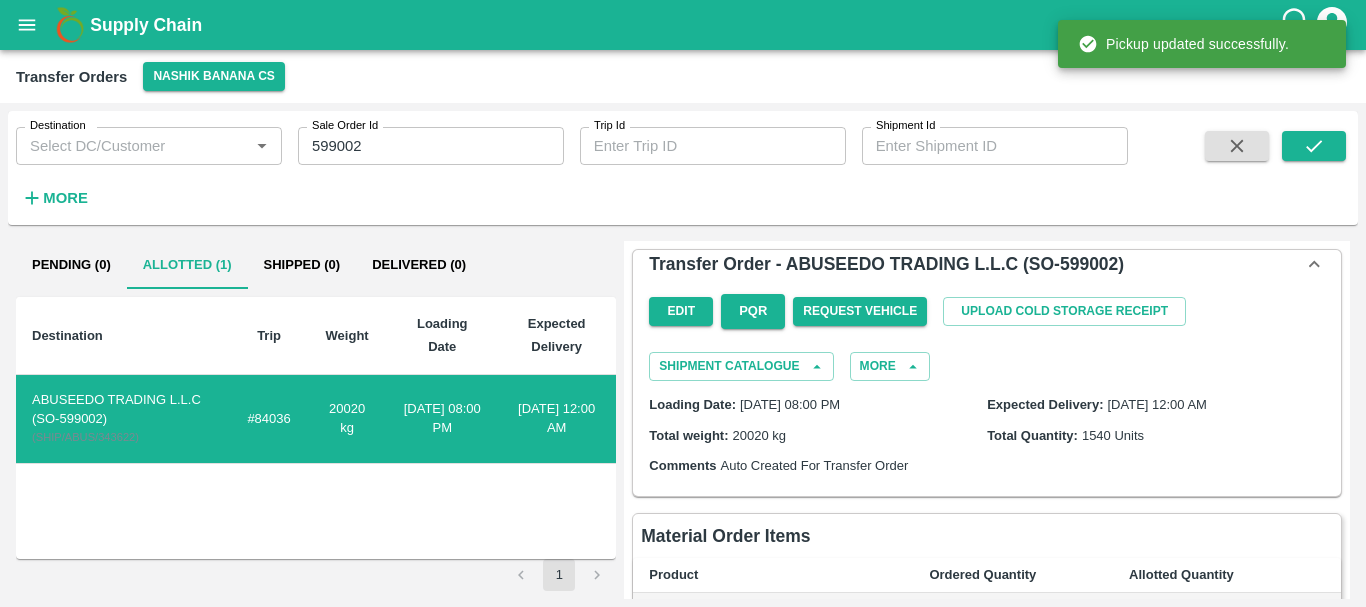 scroll, scrollTop: 639, scrollLeft: 0, axis: vertical 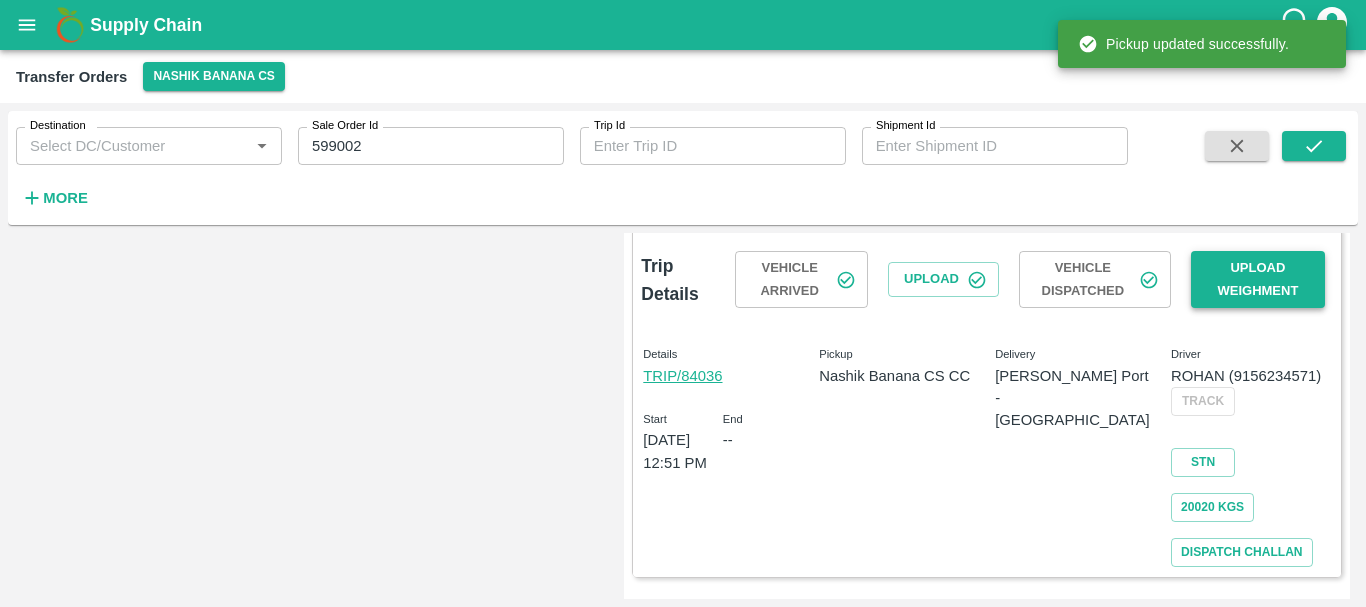 click on "Upload Weighment" at bounding box center (1258, 280) 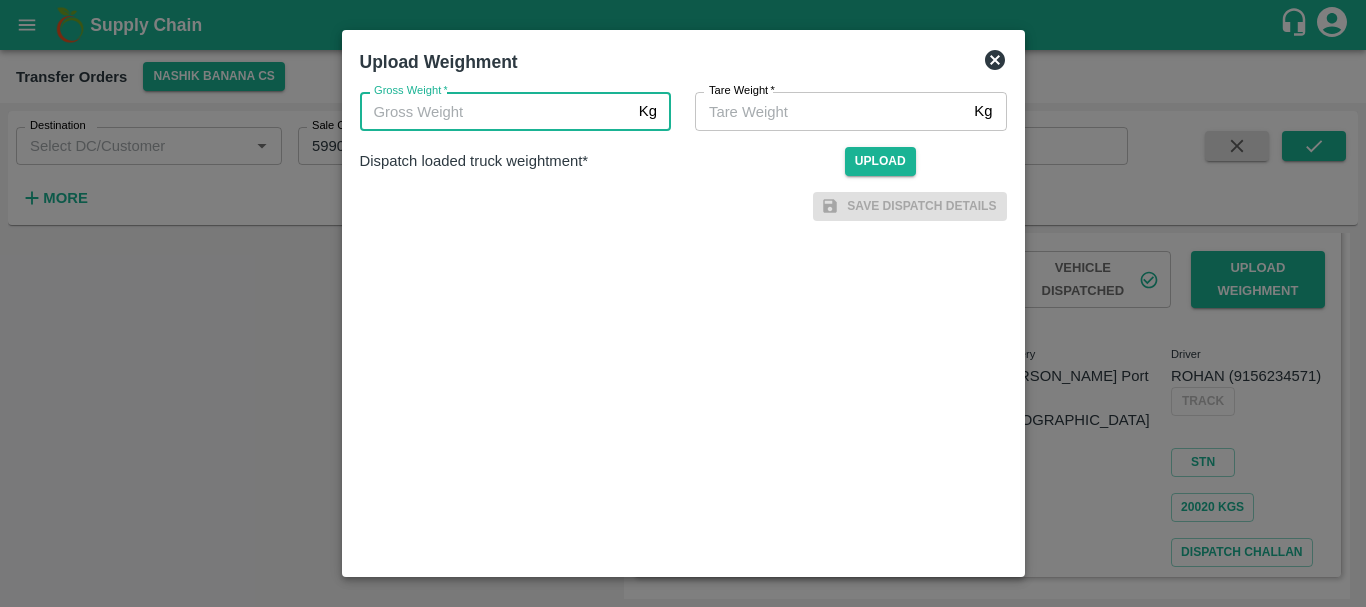 click on "Gross Weight   *" at bounding box center (495, 111) 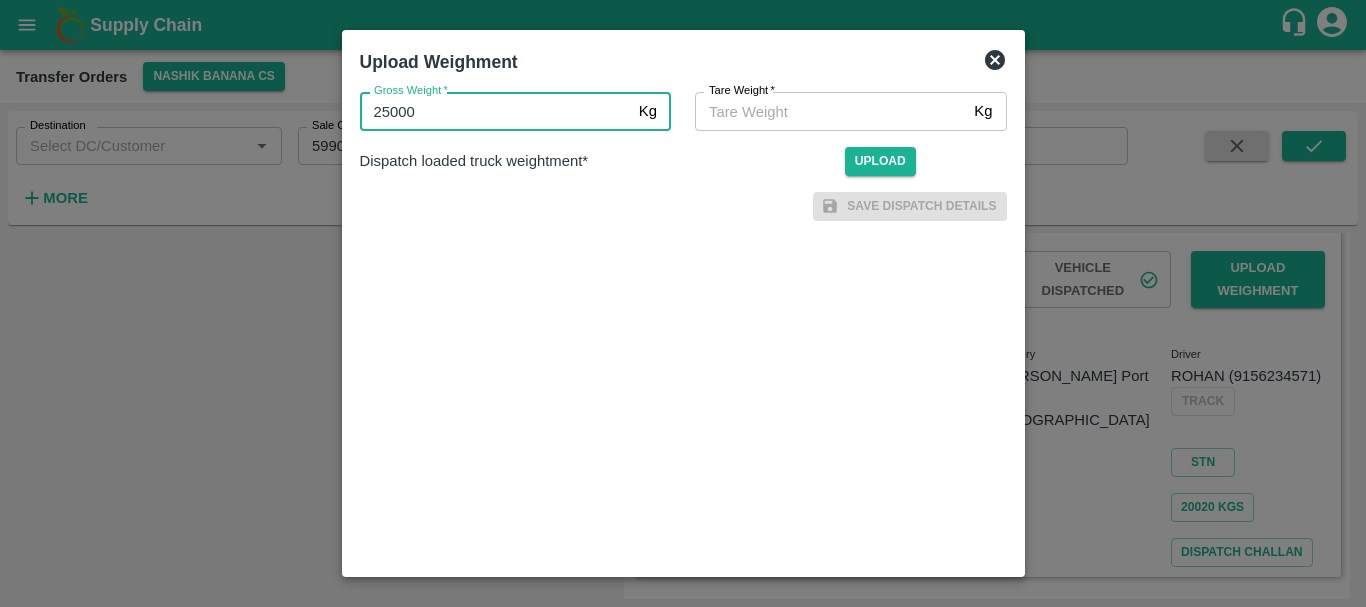 type on "25000" 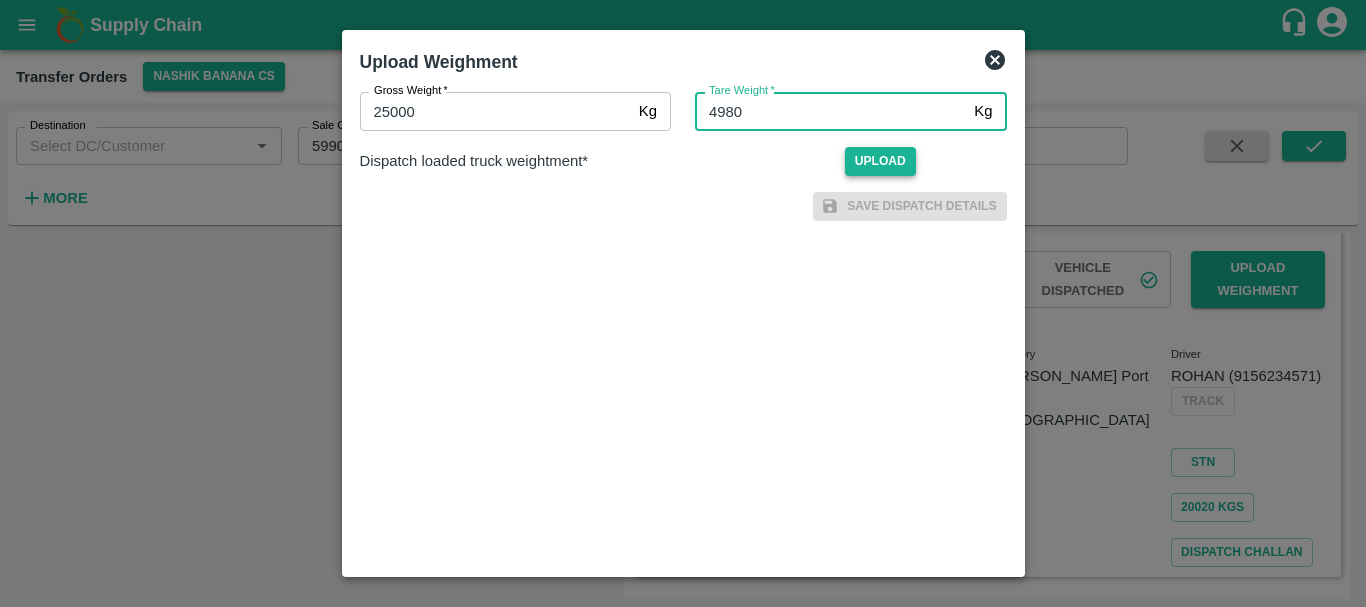 type on "4980" 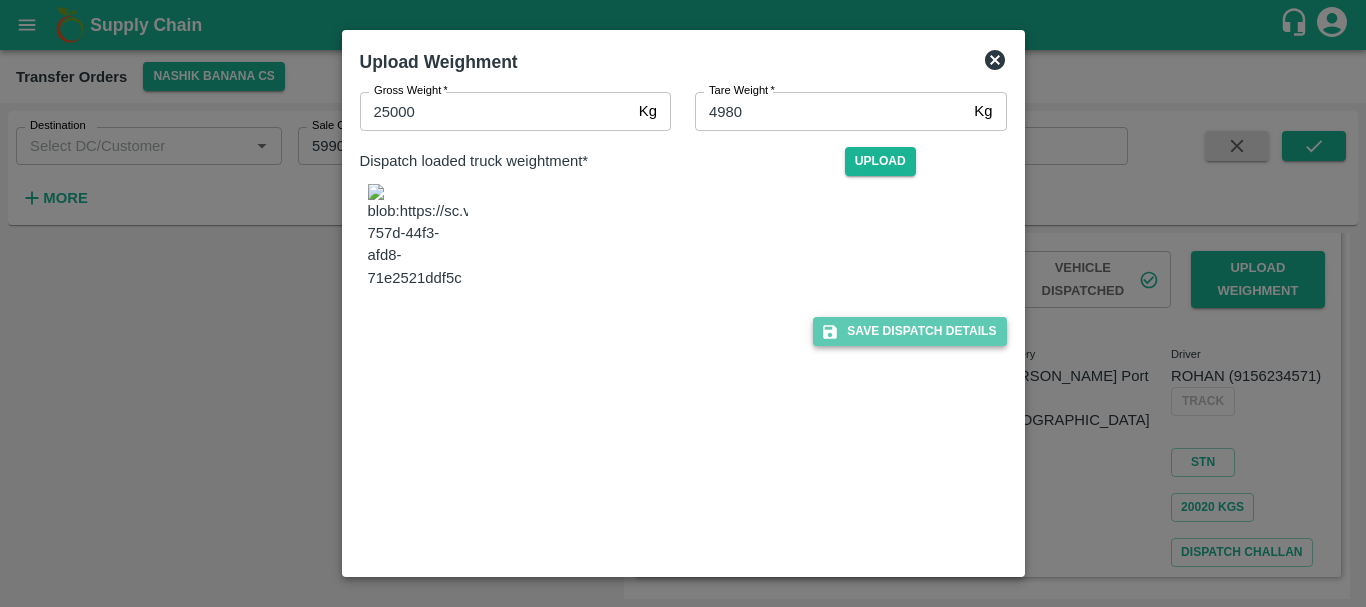click on "Save Dispatch Details" at bounding box center (909, 331) 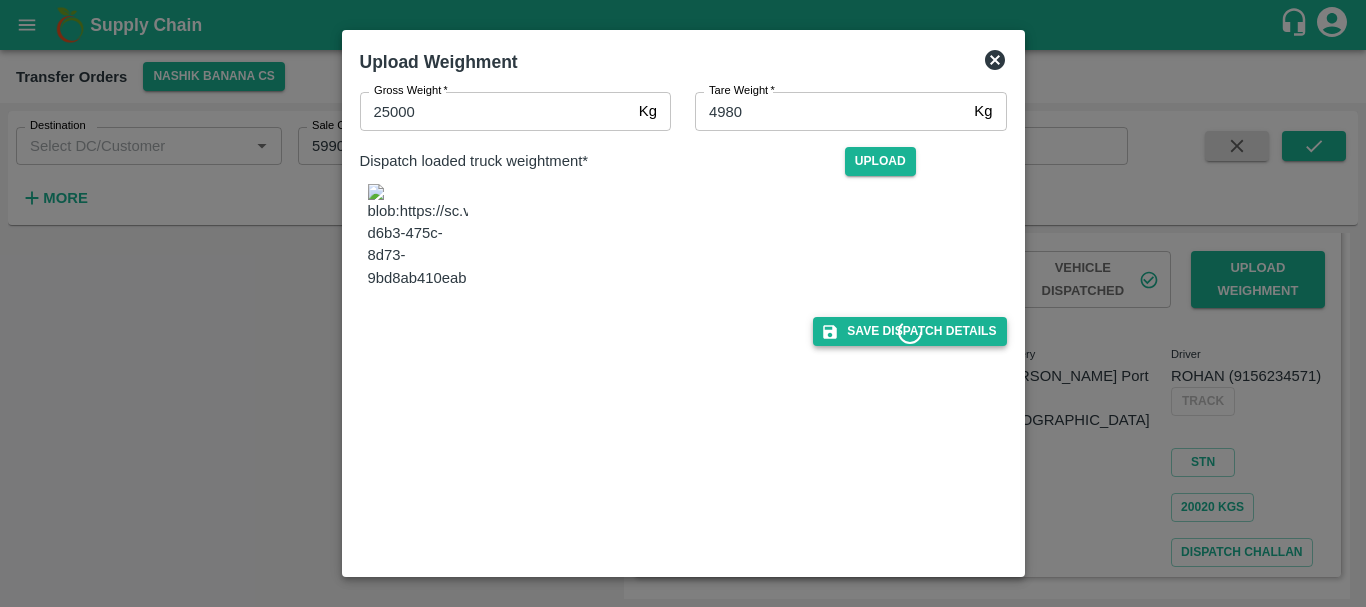 type 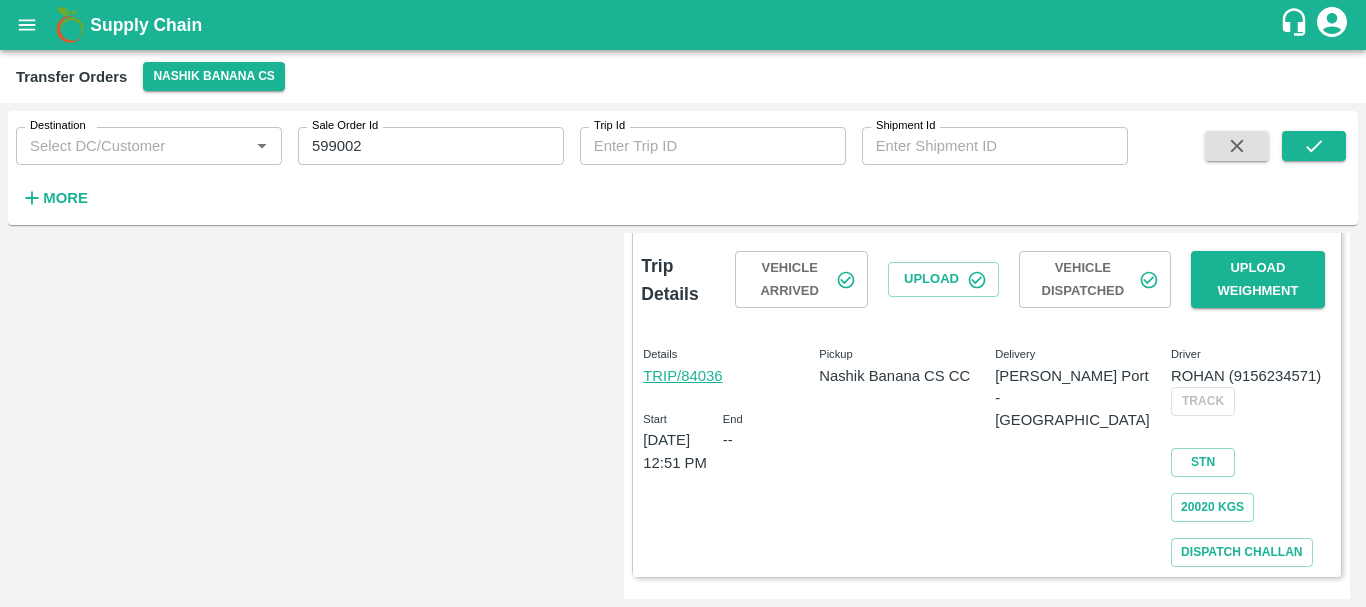 scroll, scrollTop: 0, scrollLeft: 0, axis: both 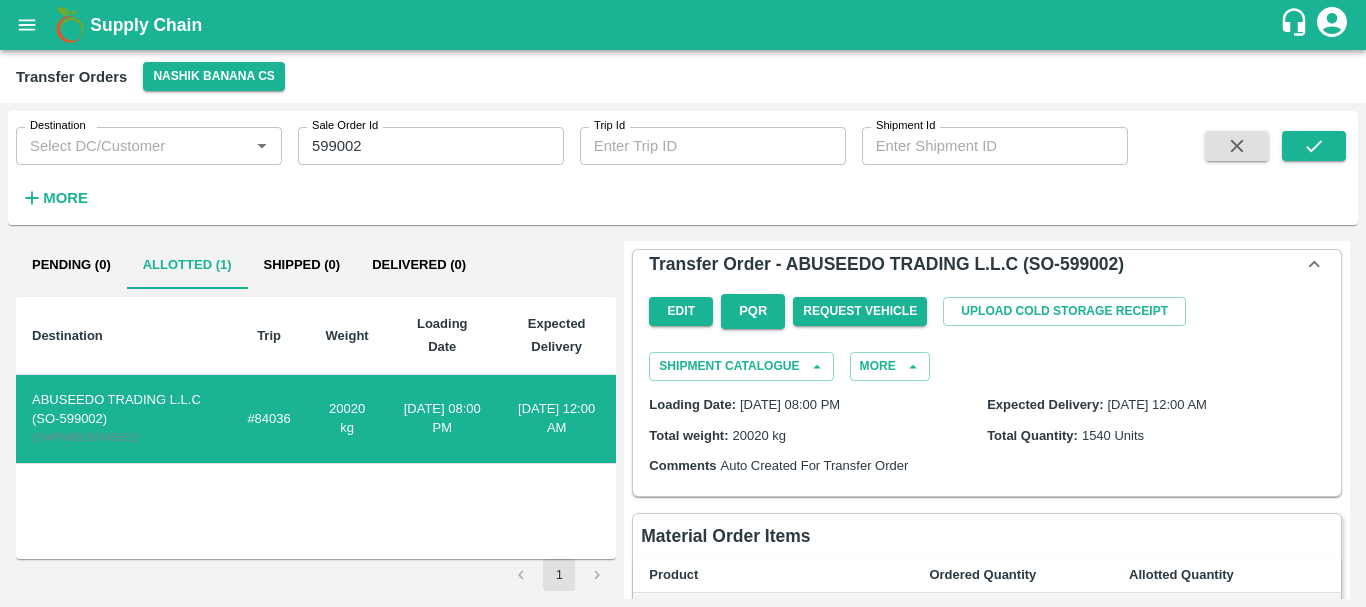 click on "599002" at bounding box center [431, 146] 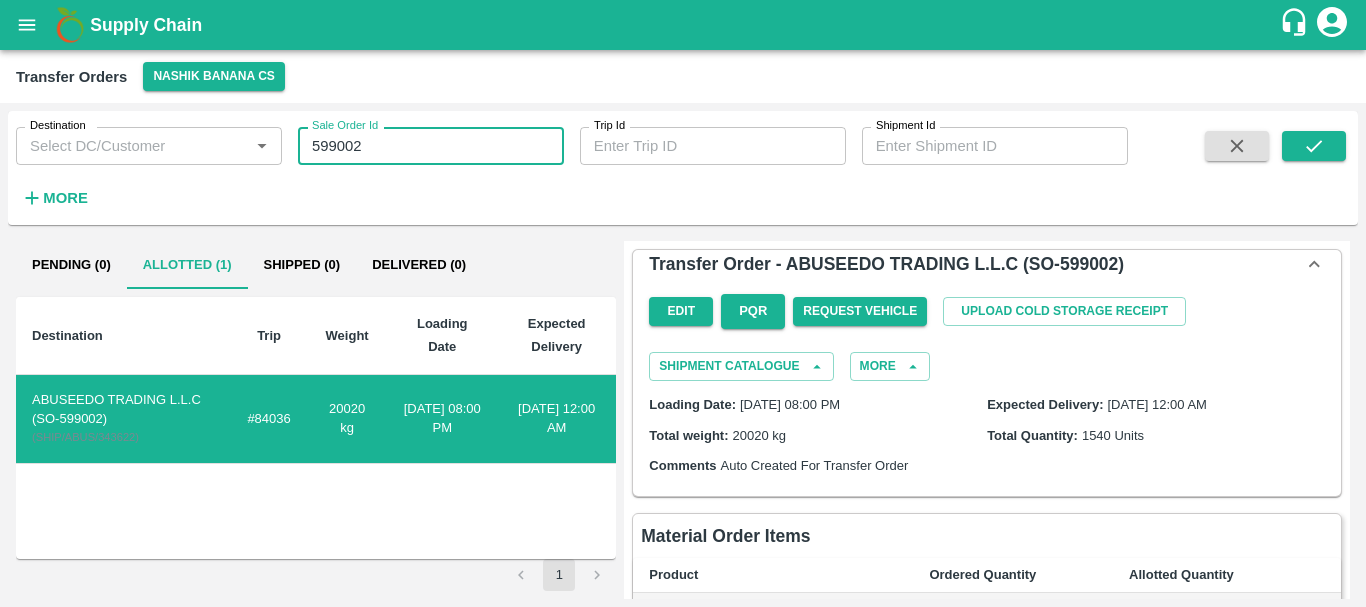 click on "599002" at bounding box center [431, 146] 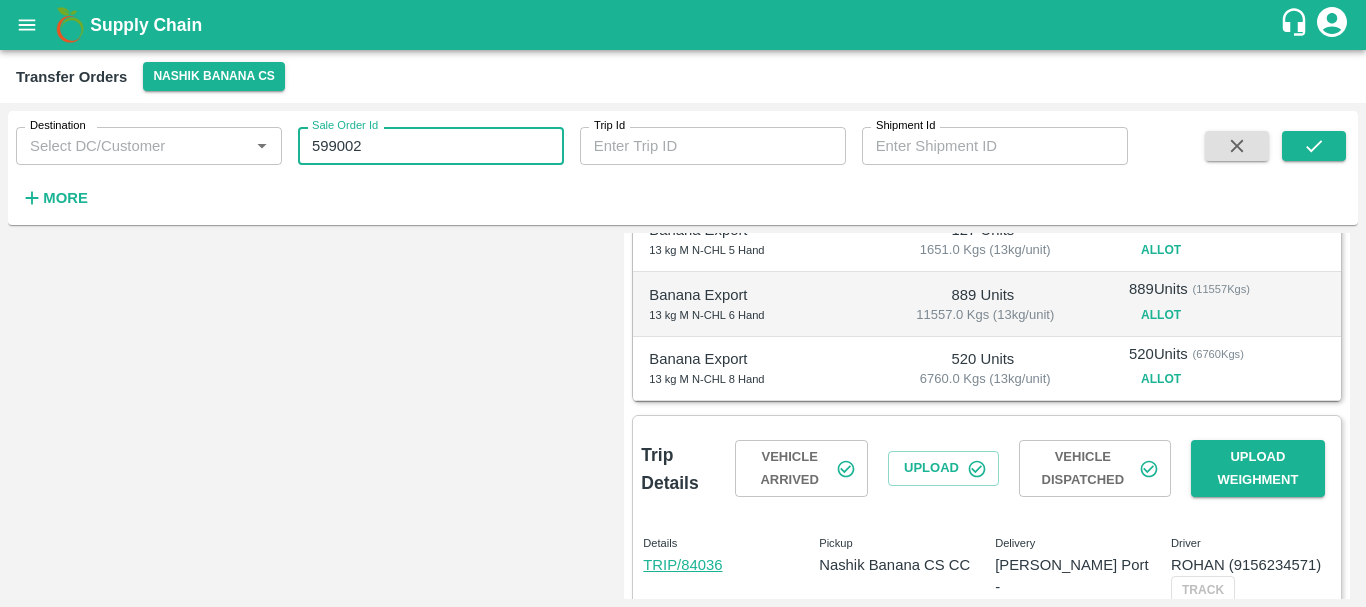 scroll, scrollTop: 485, scrollLeft: 0, axis: vertical 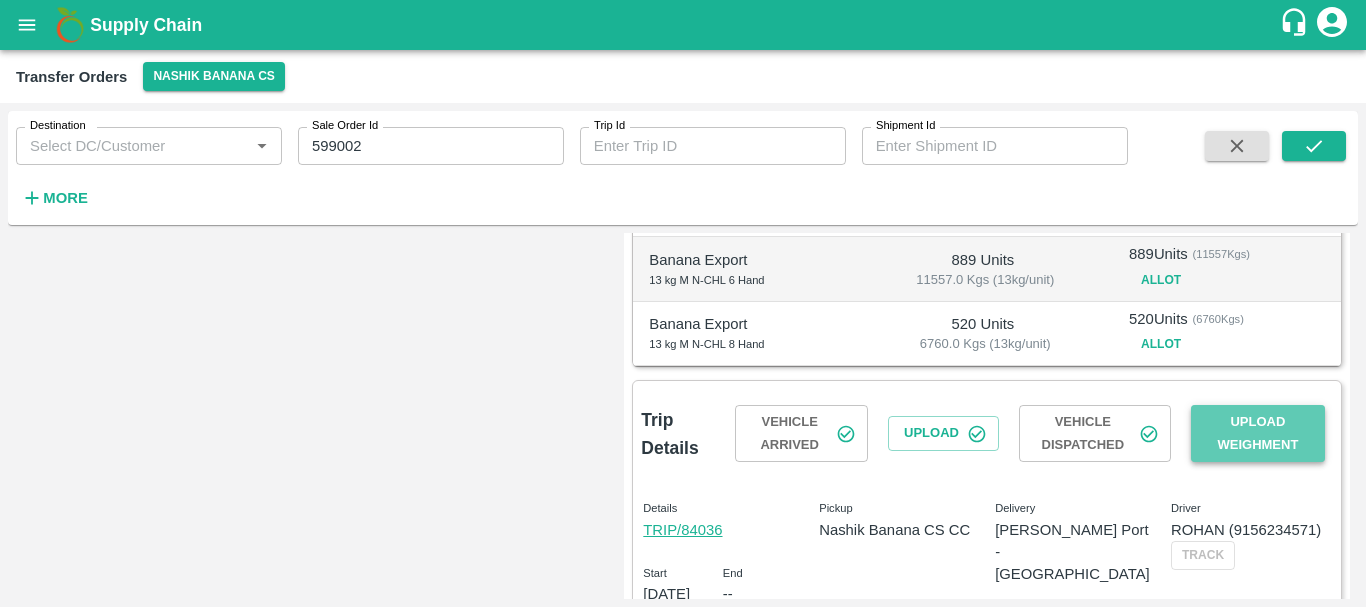 click on "Upload Weighment" at bounding box center [1258, 434] 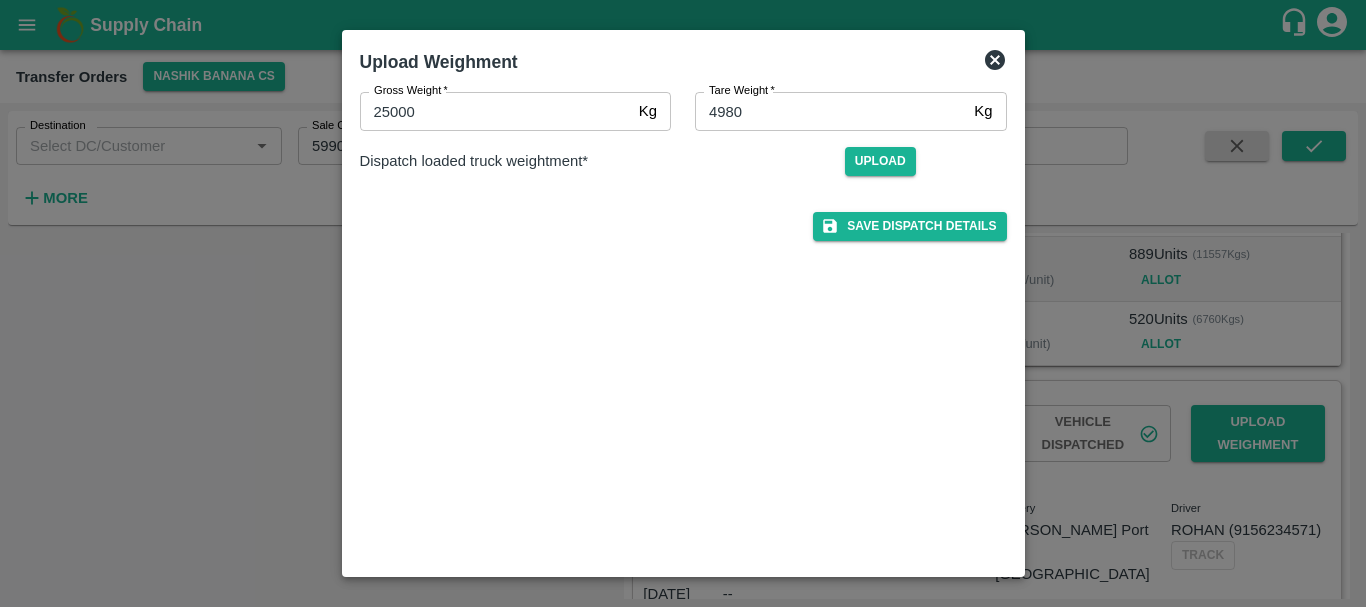 click at bounding box center (683, 303) 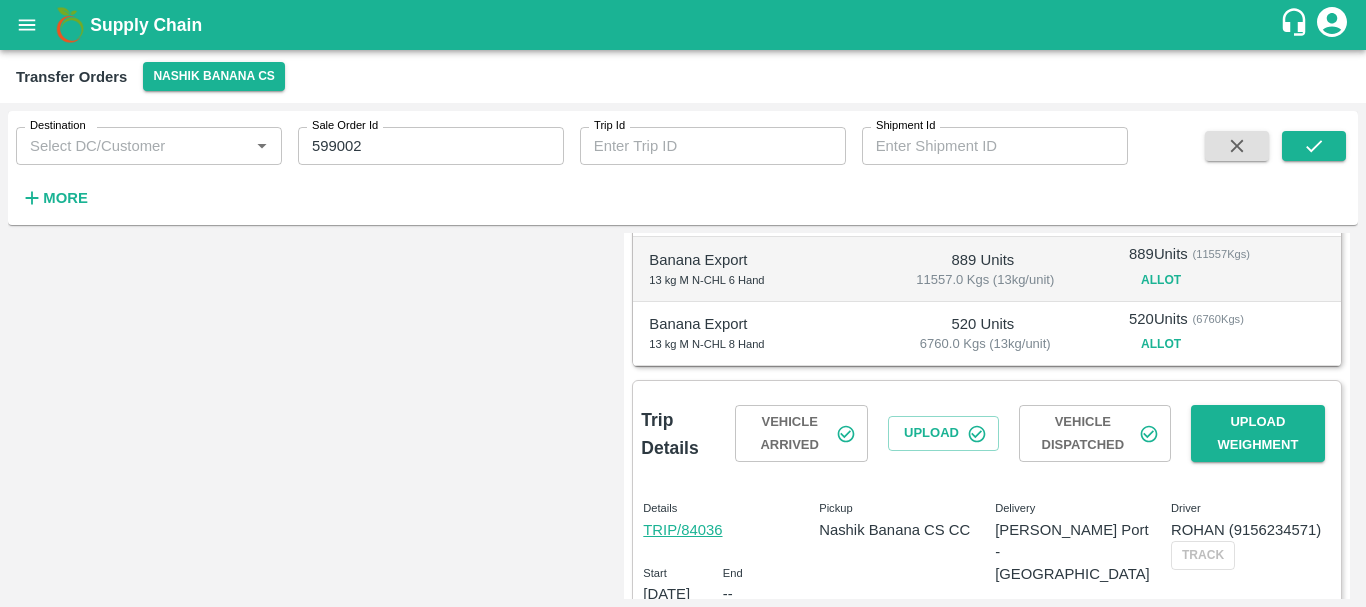 scroll, scrollTop: 0, scrollLeft: 0, axis: both 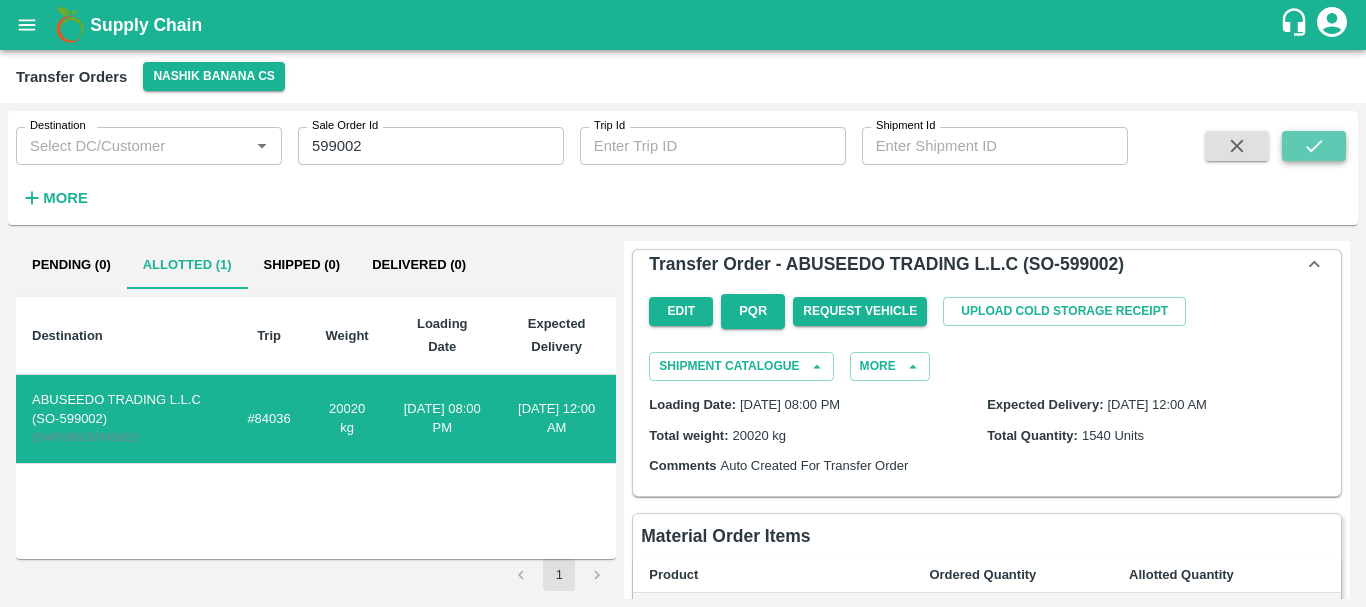 click 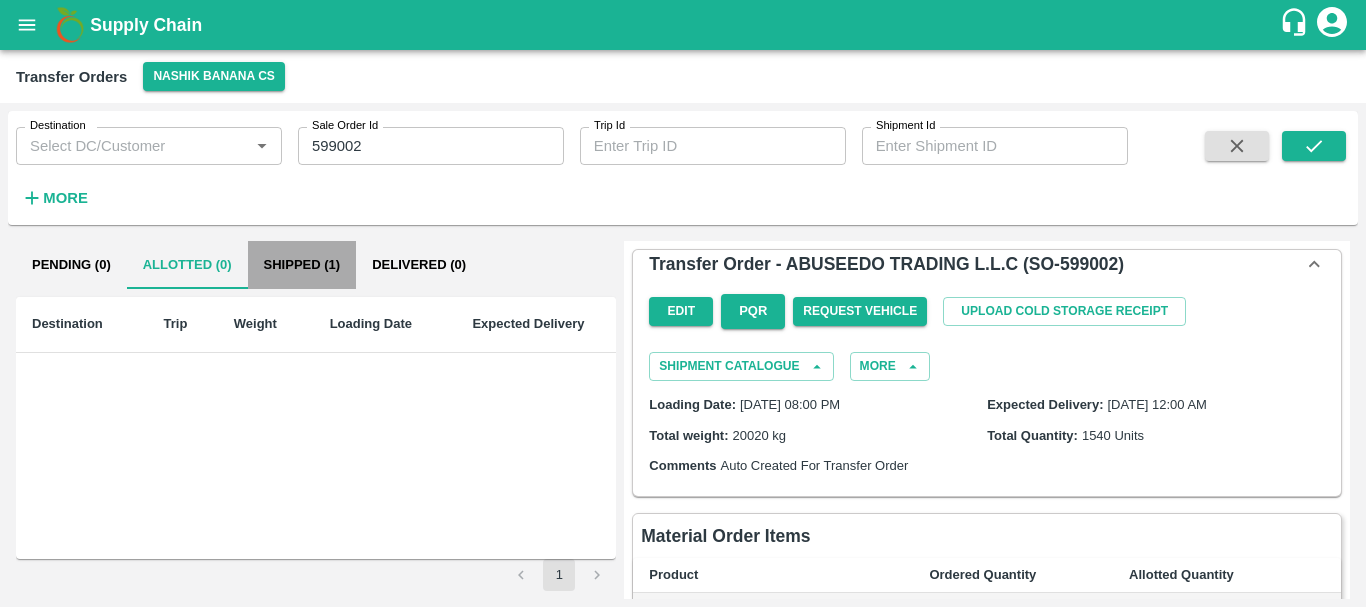click on "Shipped (1)" at bounding box center (302, 265) 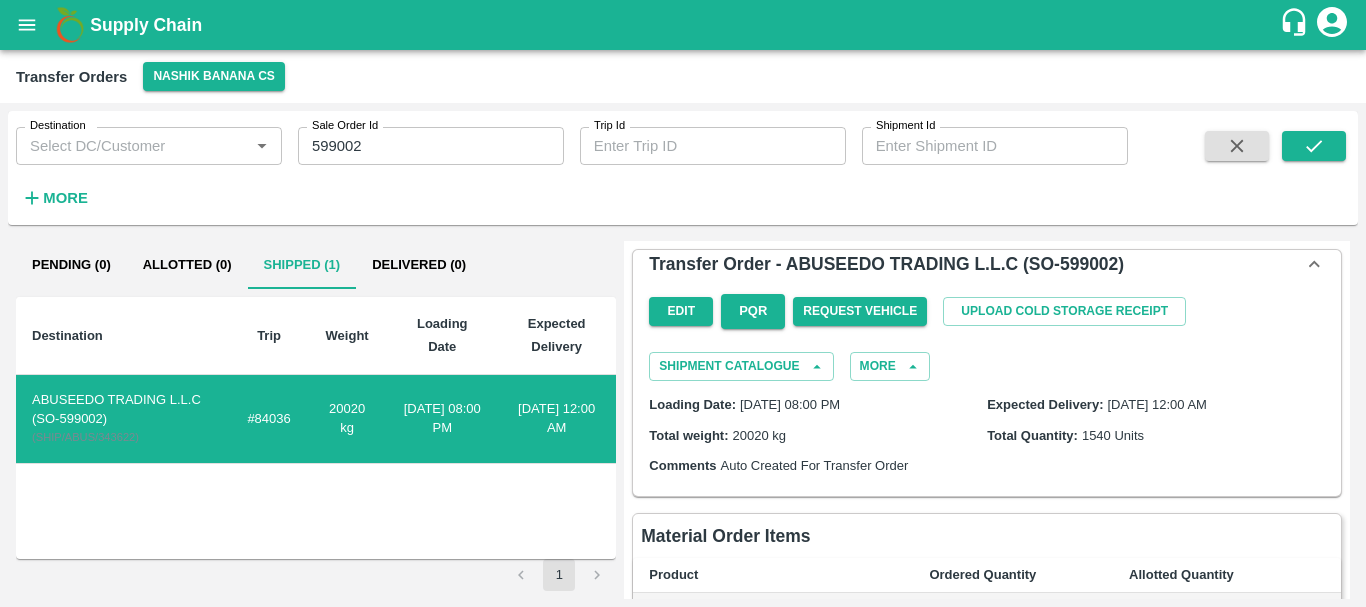 click on "Allotted (0)" at bounding box center [187, 265] 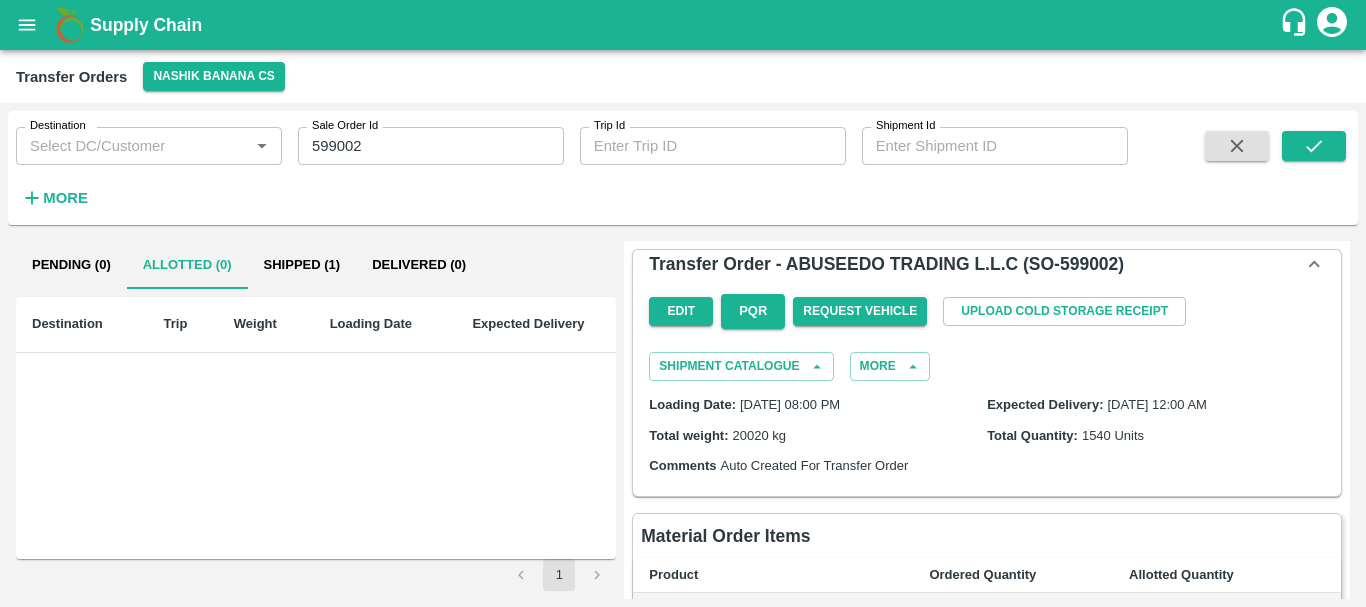 type 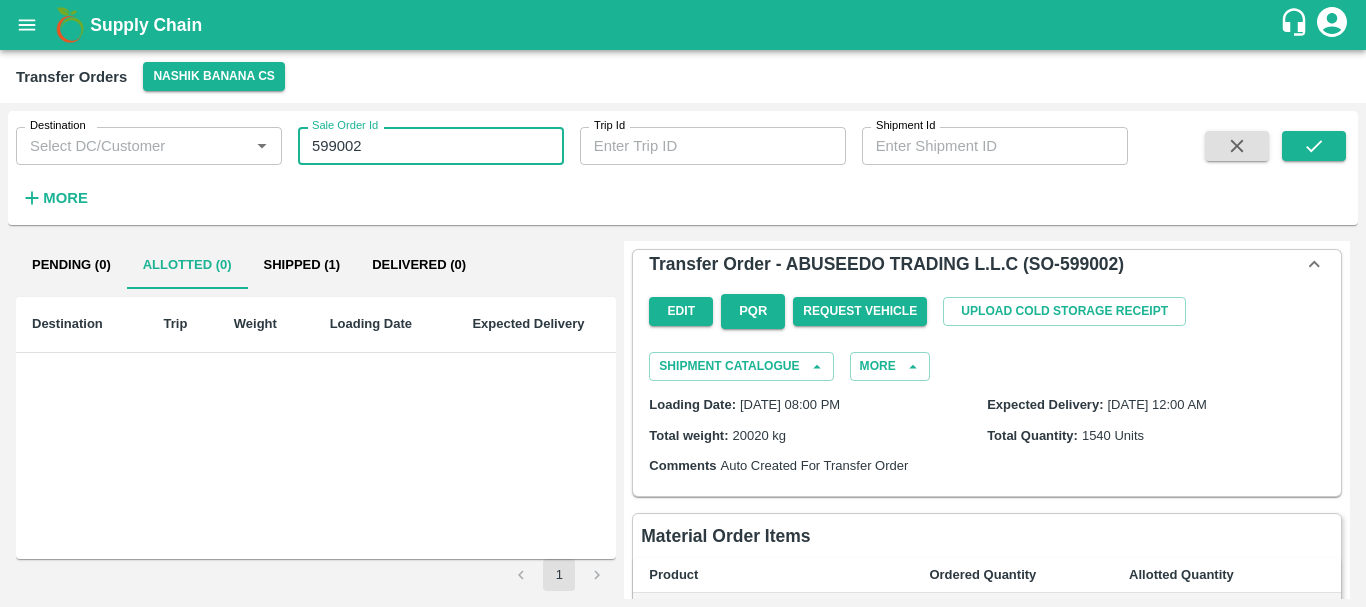 click on "599002" at bounding box center [431, 146] 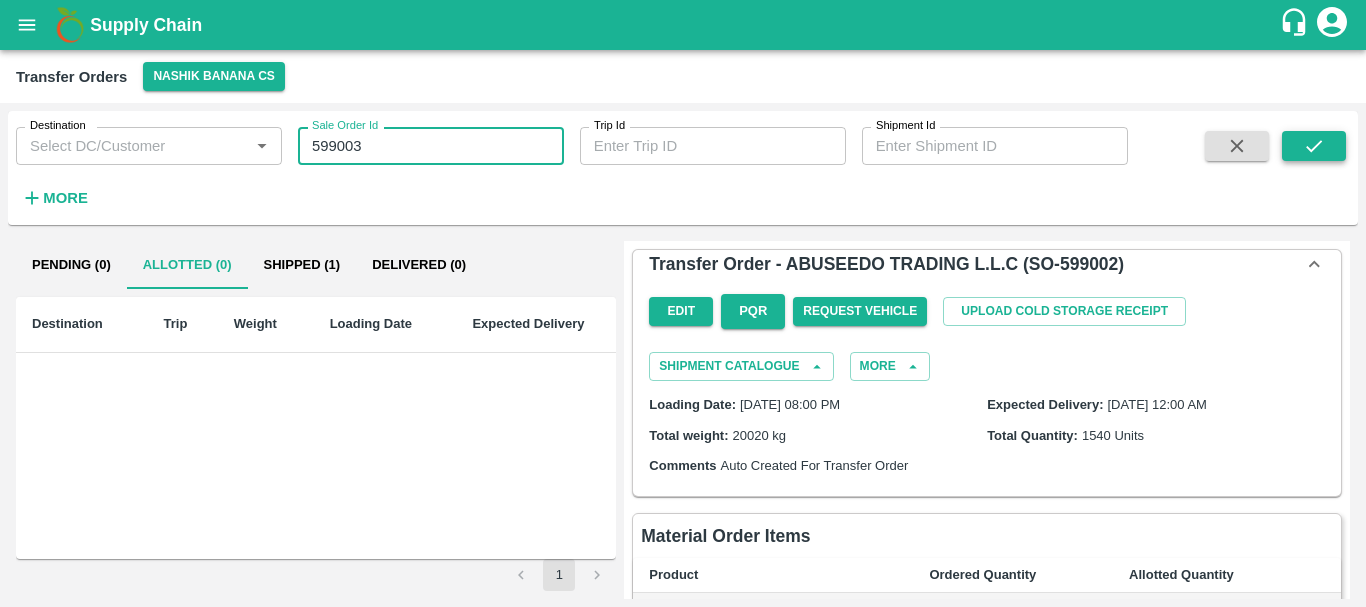 type on "599003" 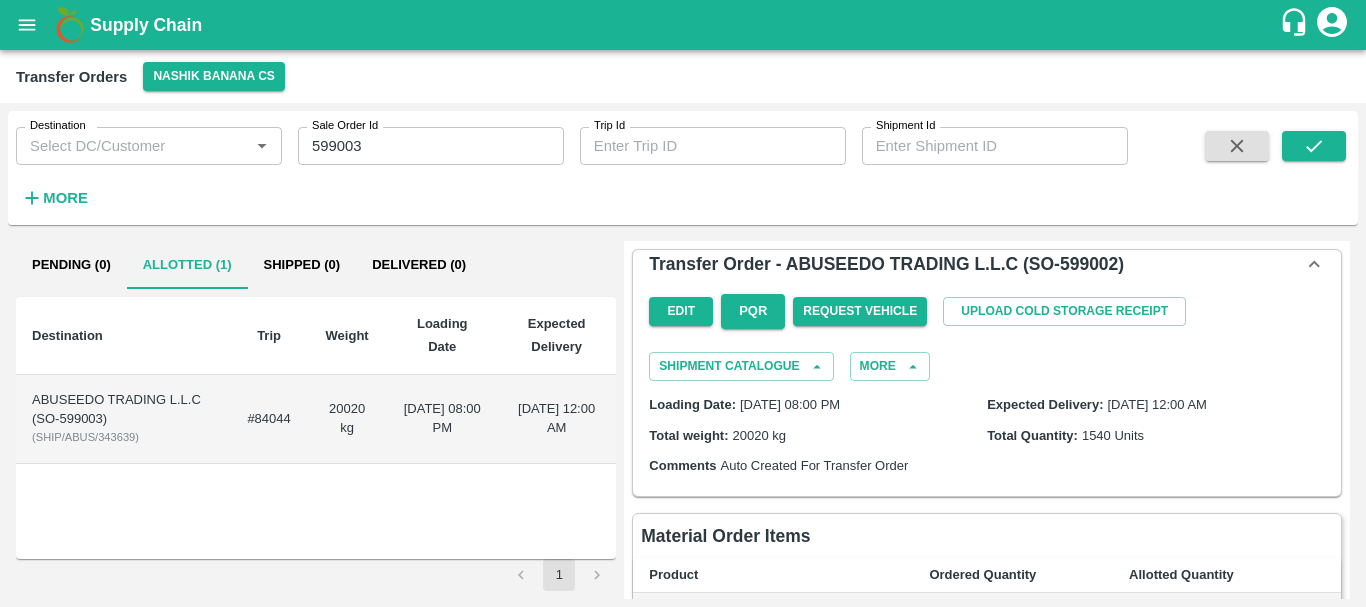 click on "20020 kg" at bounding box center (347, 419) 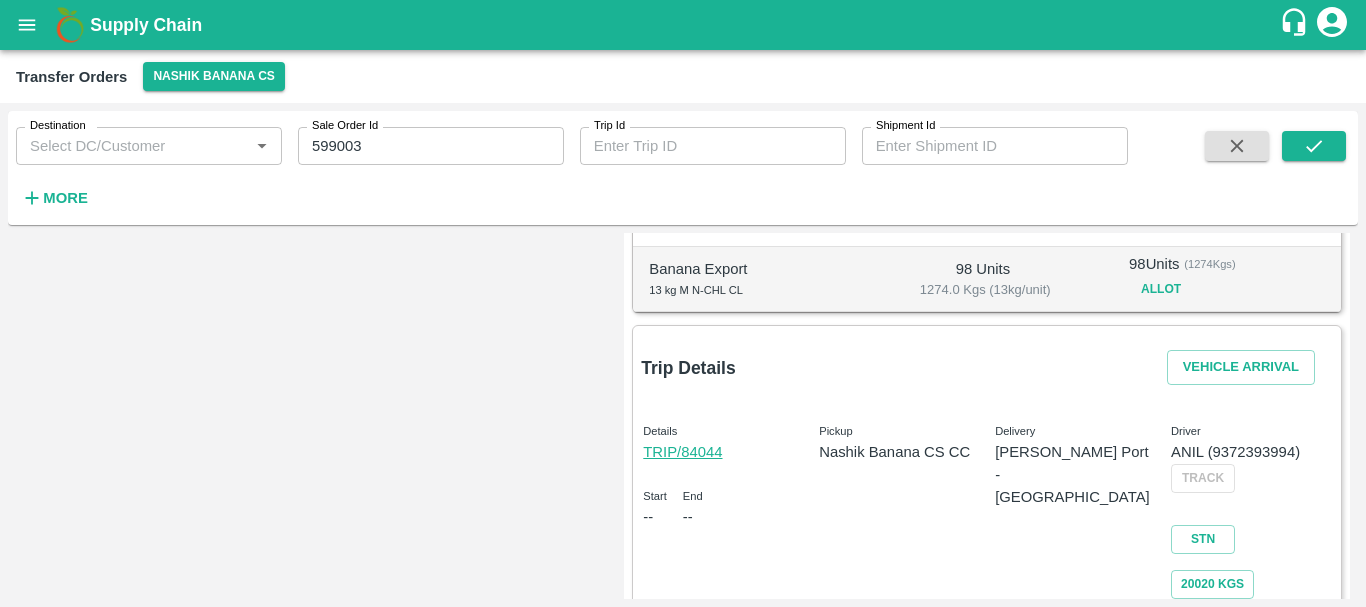 scroll, scrollTop: 611, scrollLeft: 0, axis: vertical 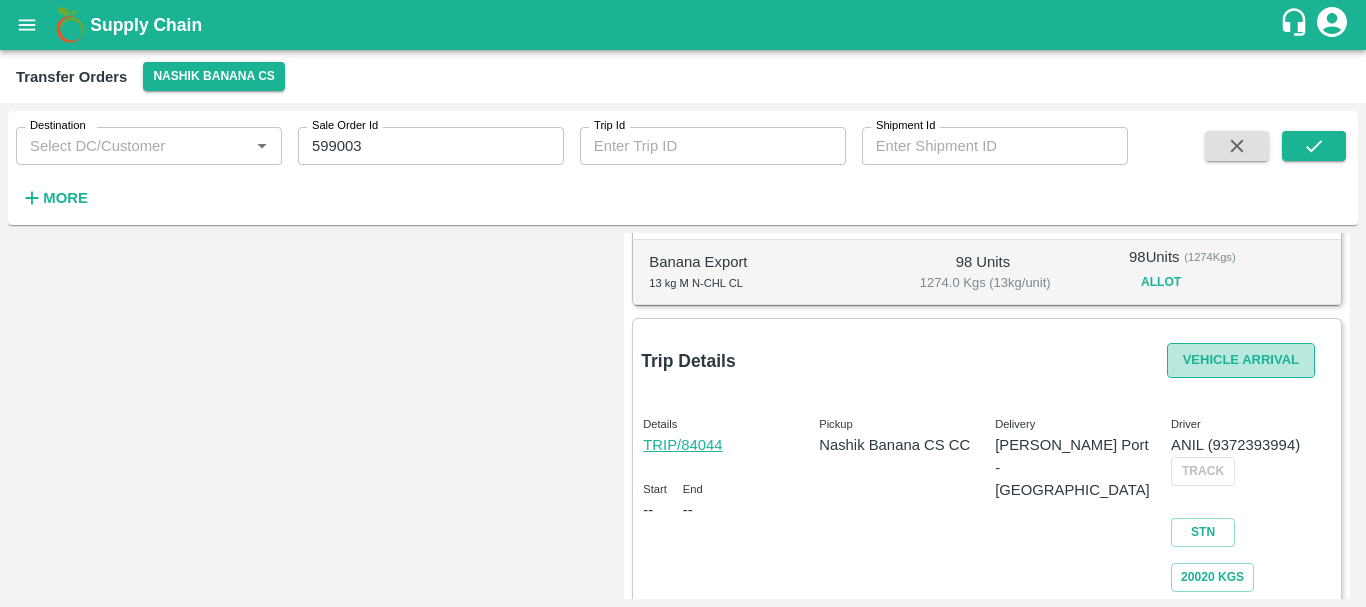 click on "Vehicle Arrival" at bounding box center (1241, 360) 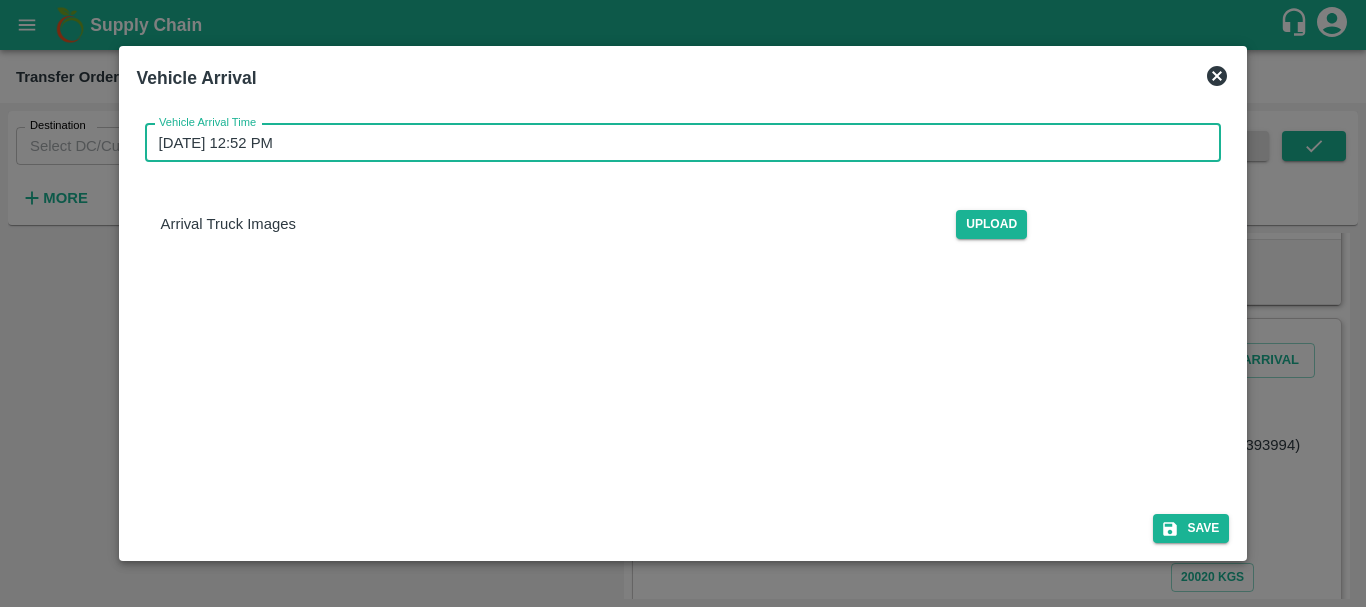 click on "10/07/2025 12:52 PM" at bounding box center (676, 143) 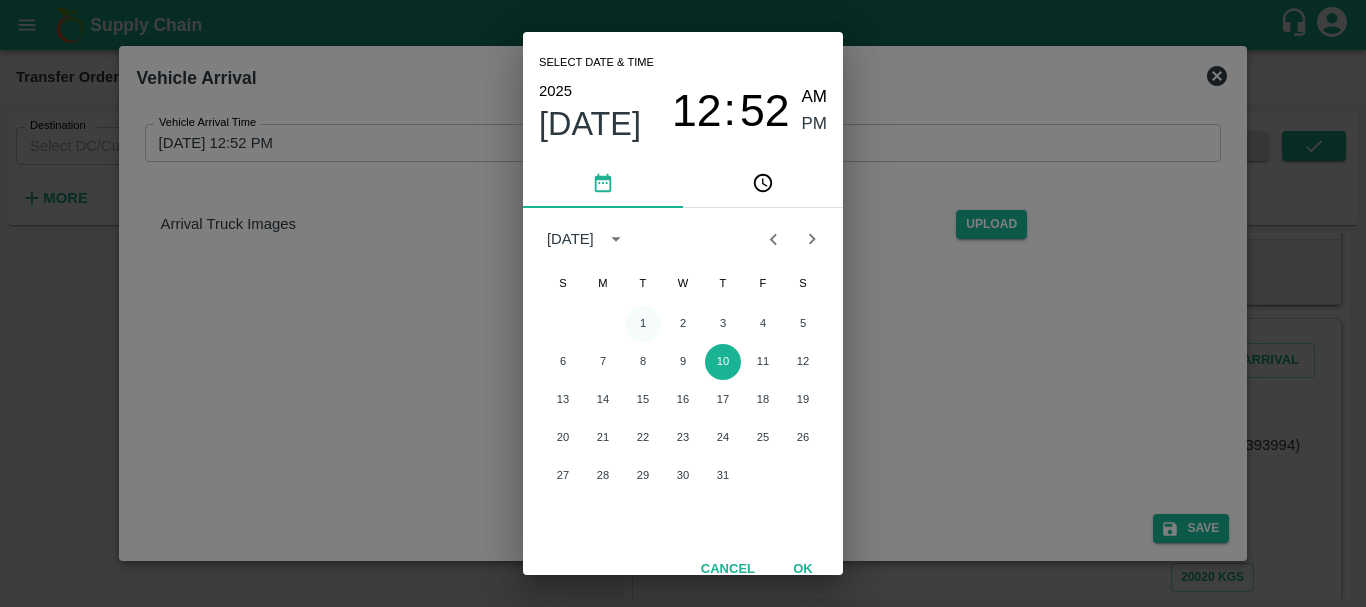 click on "1" at bounding box center (643, 324) 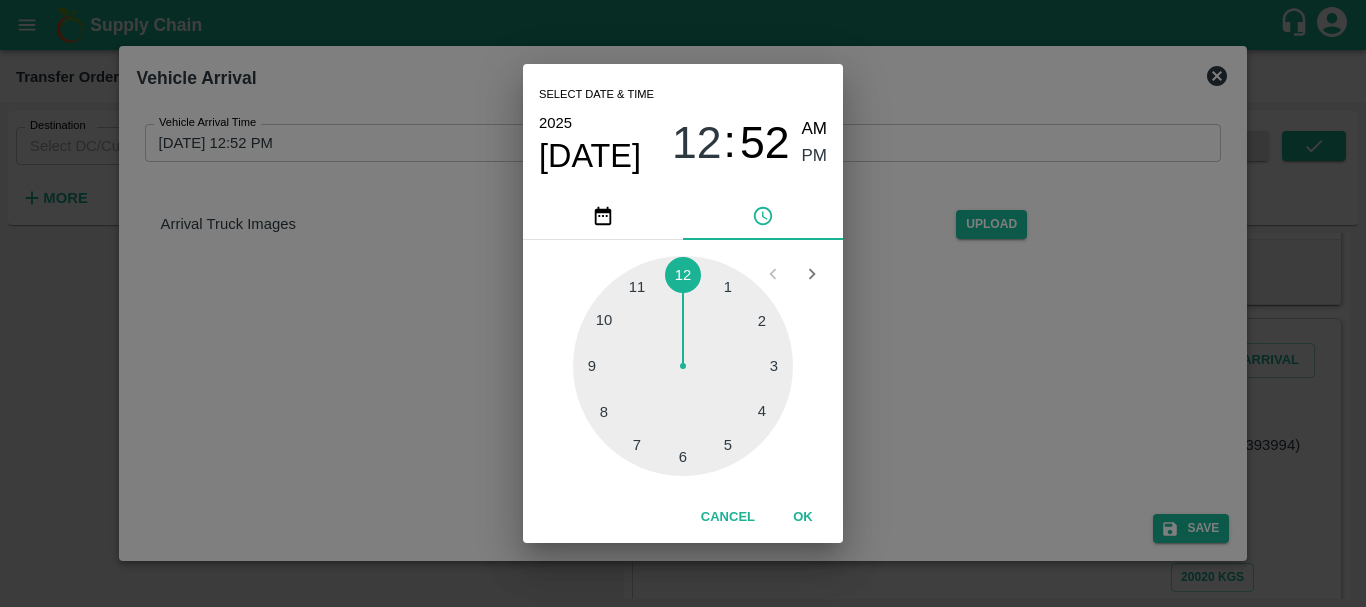 type on "01/07/2025 12:52 PM" 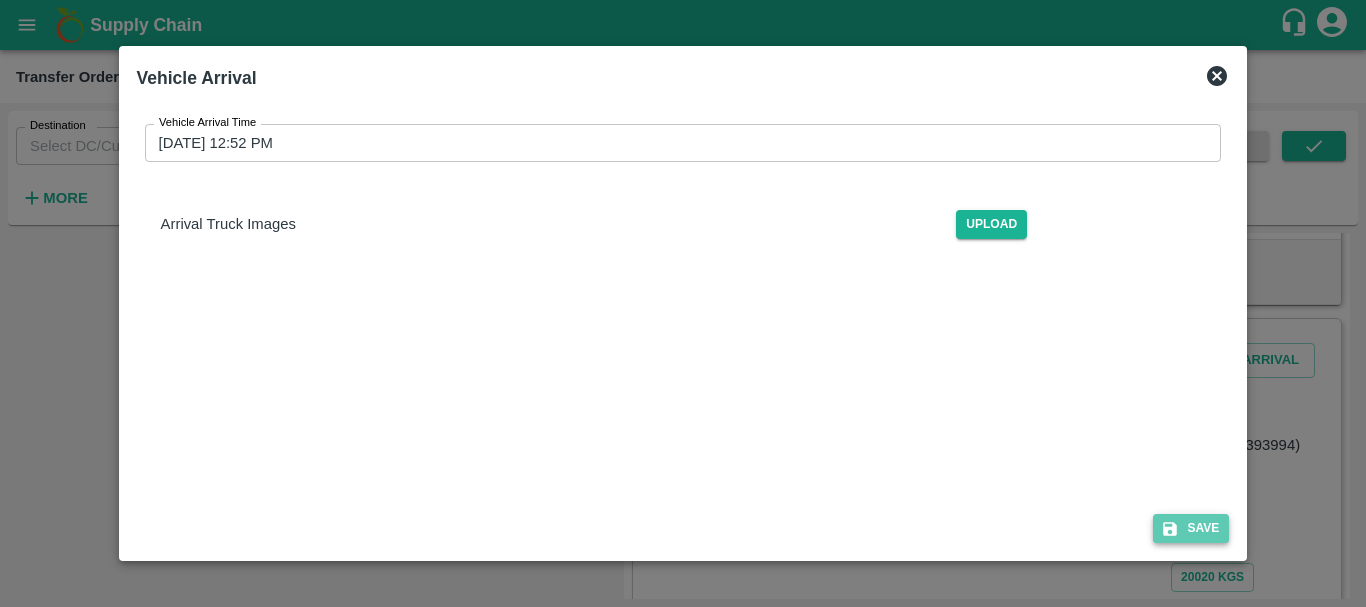 click on "Save" at bounding box center [1191, 528] 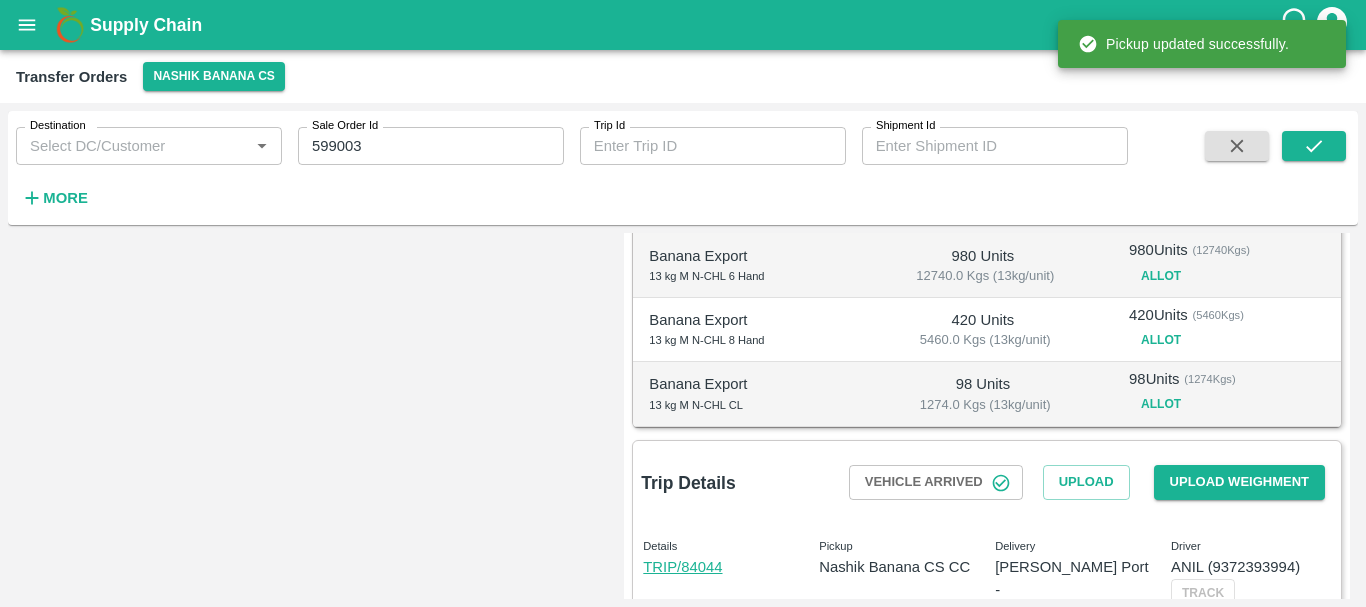 scroll, scrollTop: 490, scrollLeft: 0, axis: vertical 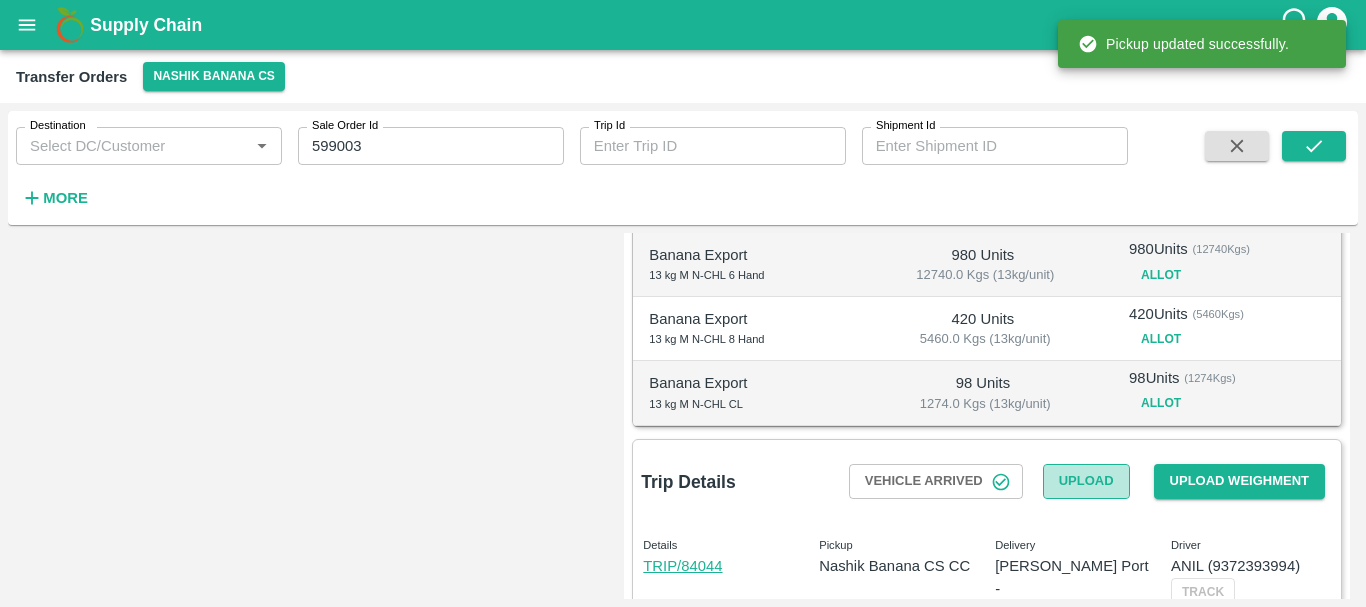 click on "Upload" at bounding box center (1086, 481) 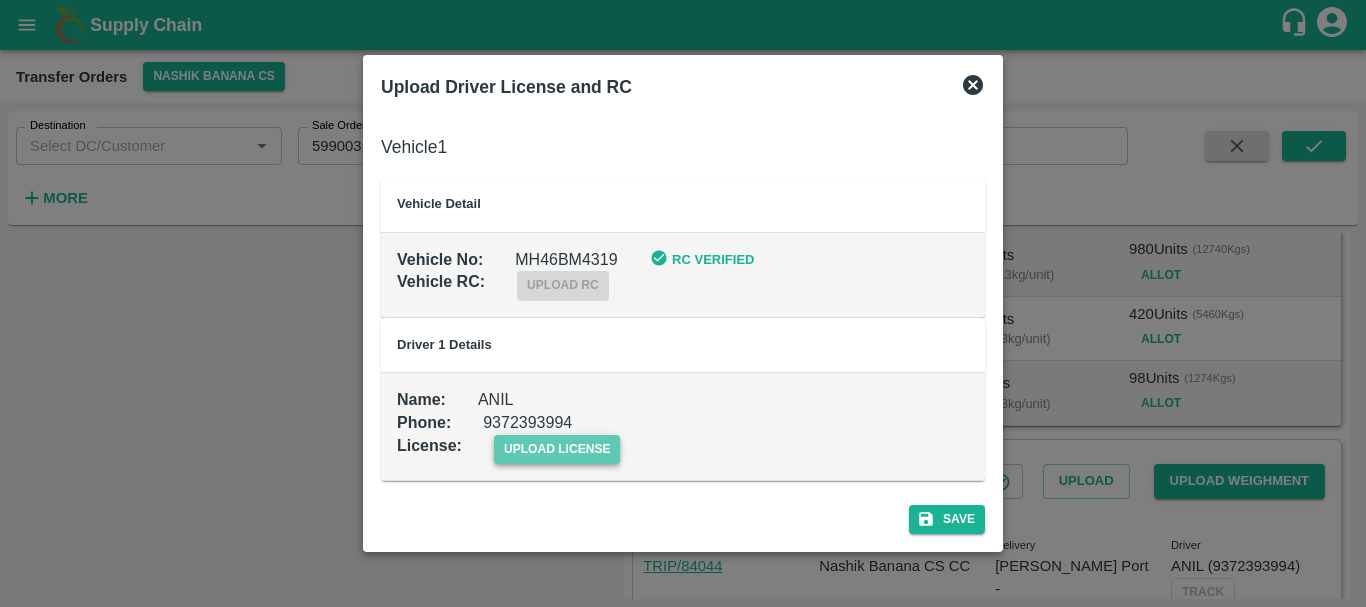 click on "upload license" at bounding box center (557, 449) 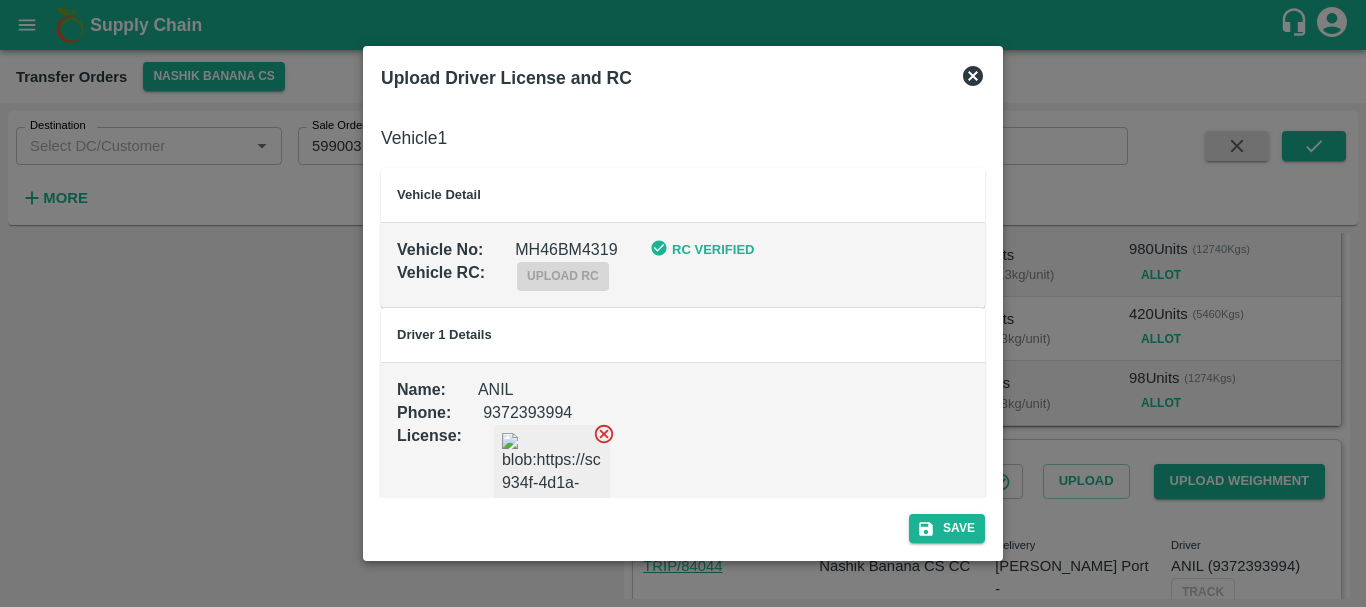 scroll, scrollTop: 67, scrollLeft: 0, axis: vertical 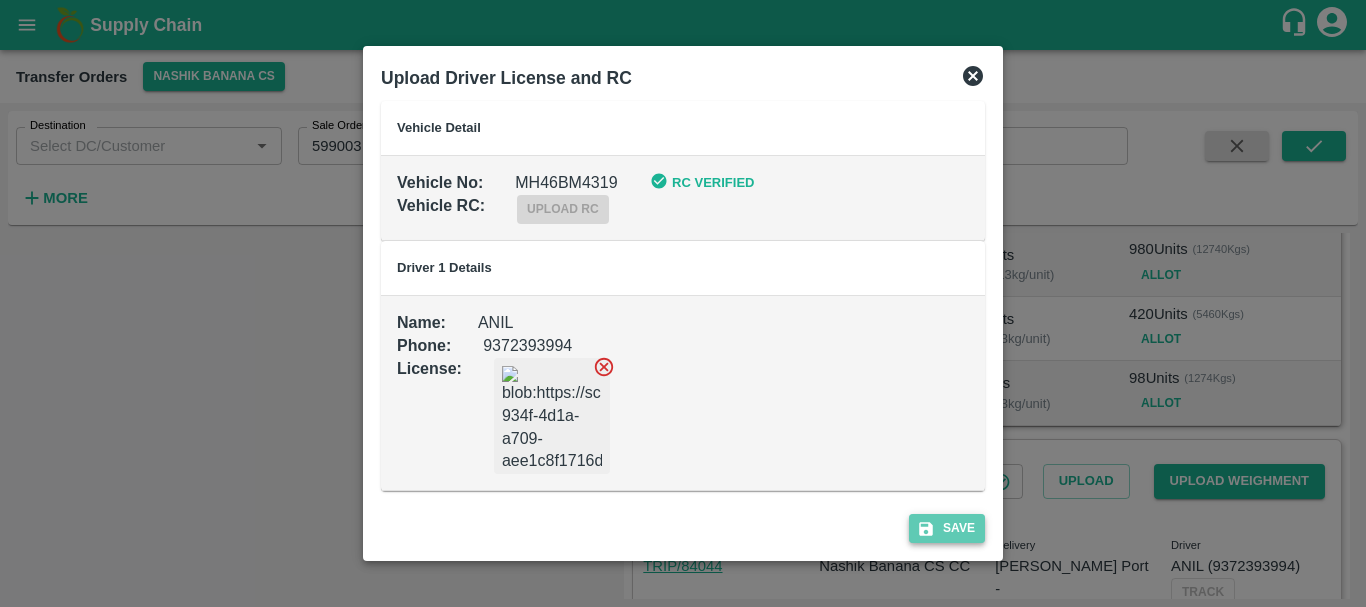 click on "Save" at bounding box center (947, 528) 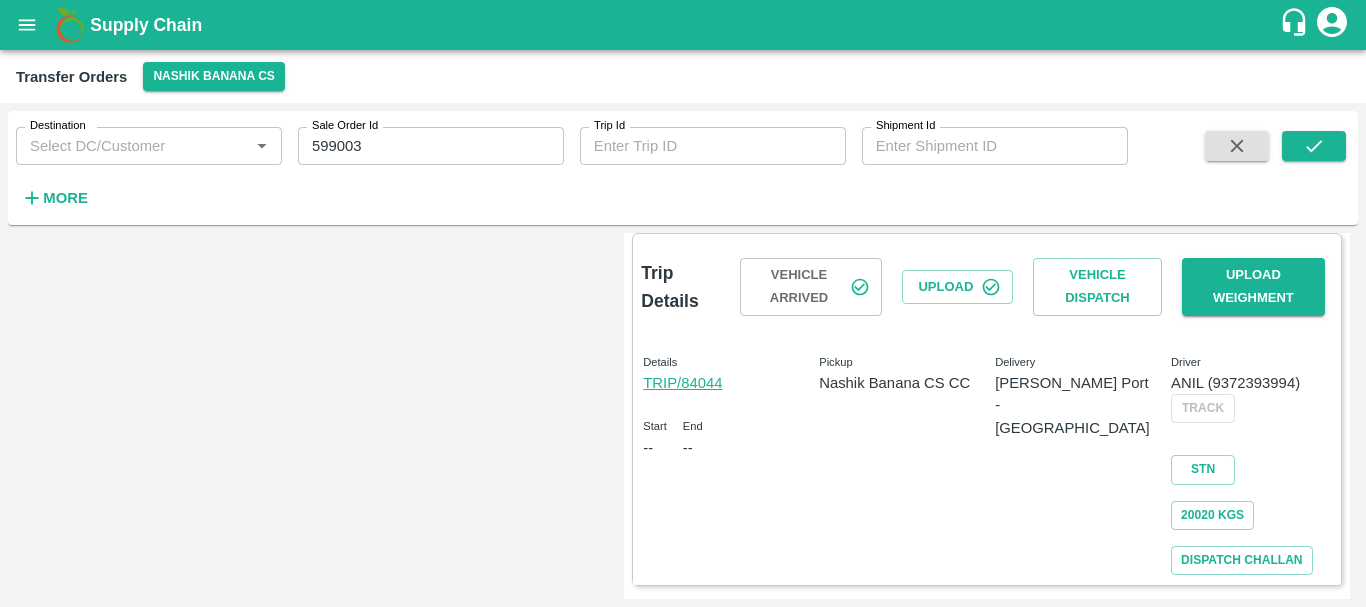 scroll, scrollTop: 703, scrollLeft: 0, axis: vertical 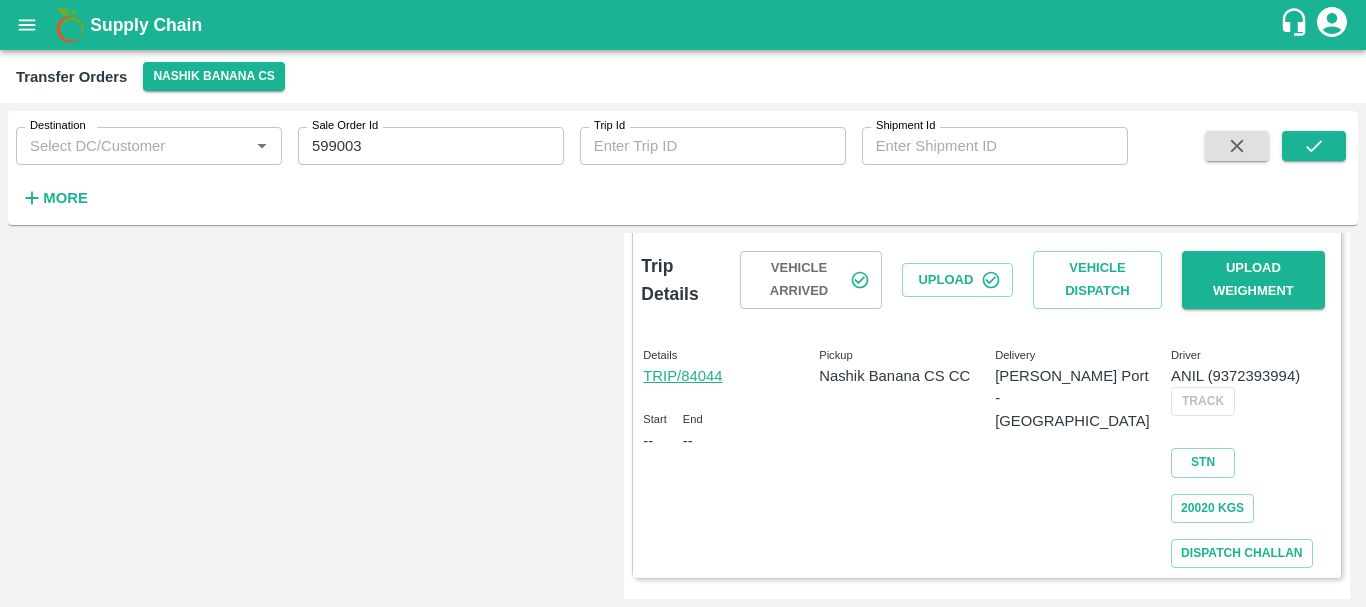 click on "Vehicle Dispatch" at bounding box center (1097, 280) 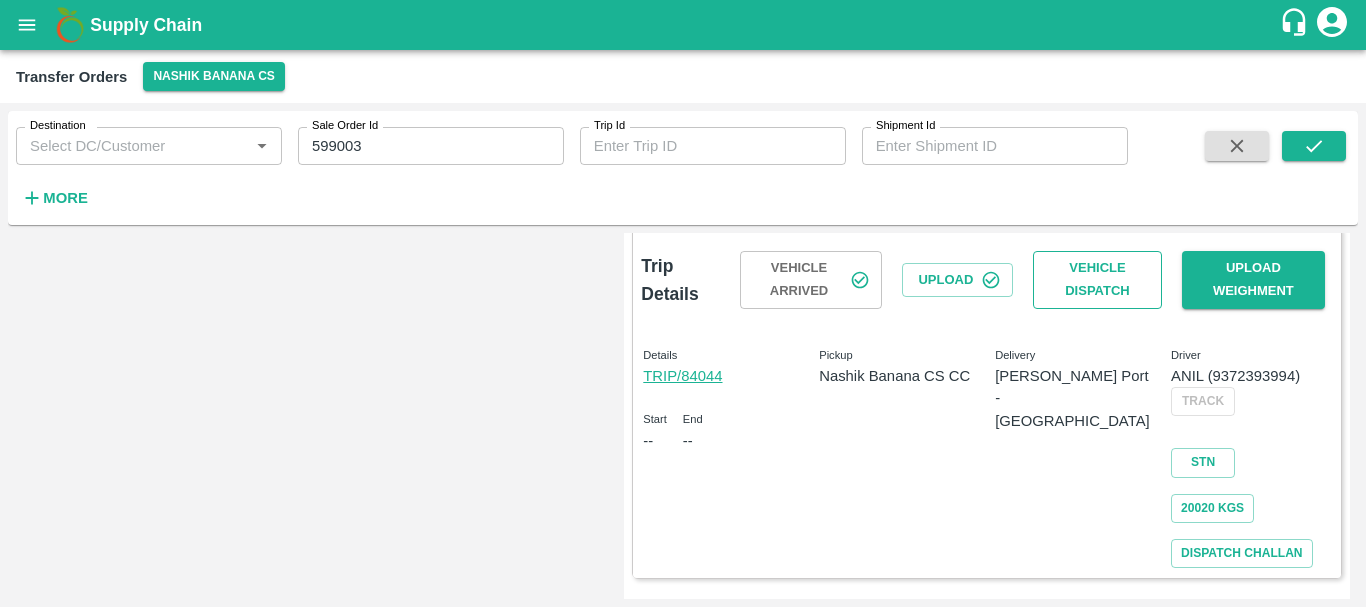 click on "Vehicle Dispatch" at bounding box center [1097, 280] 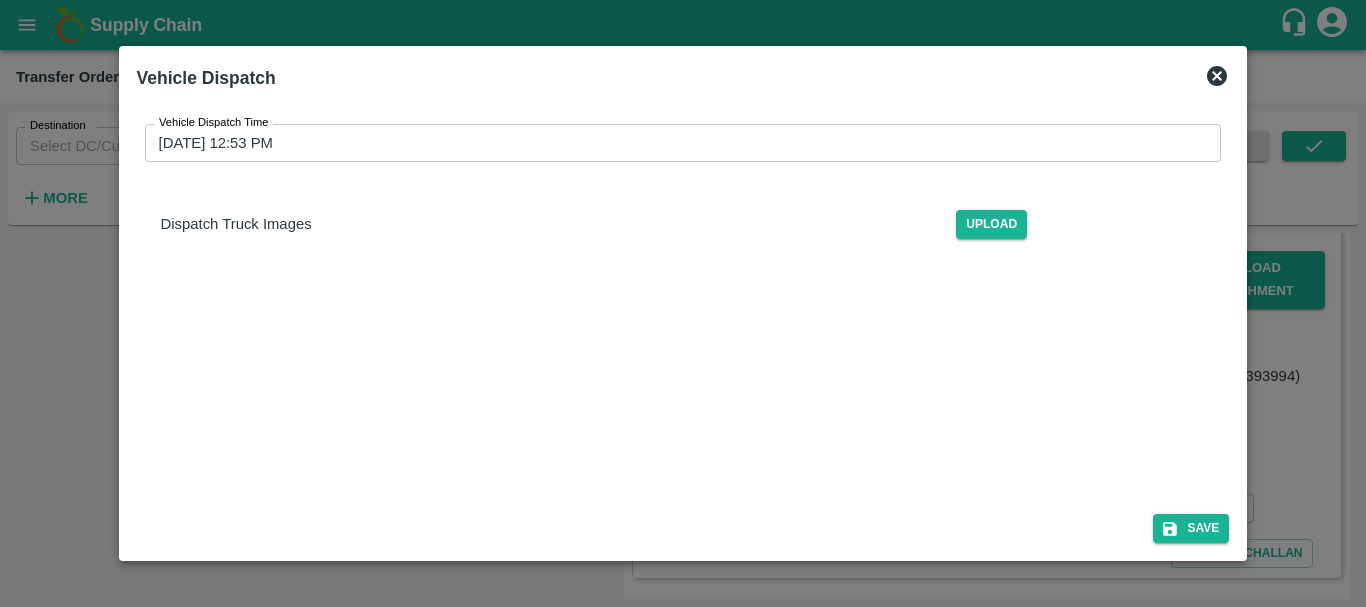 click on "10/07/2025 12:53 PM" at bounding box center (676, 143) 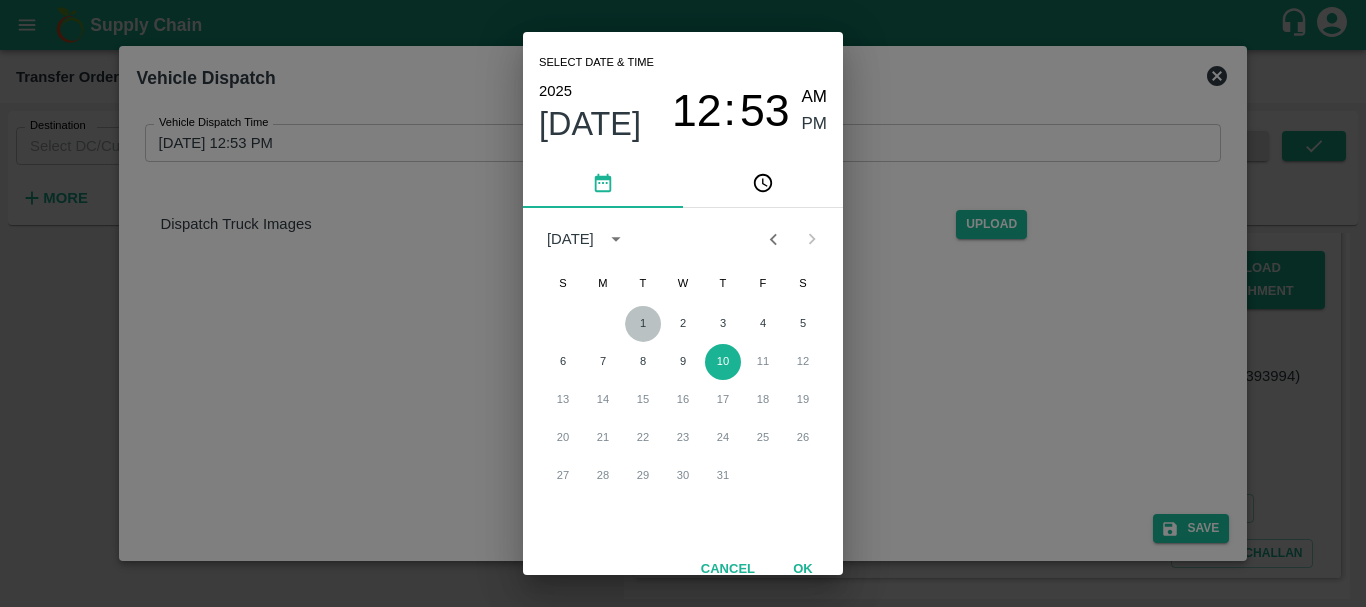 click on "1" at bounding box center [643, 324] 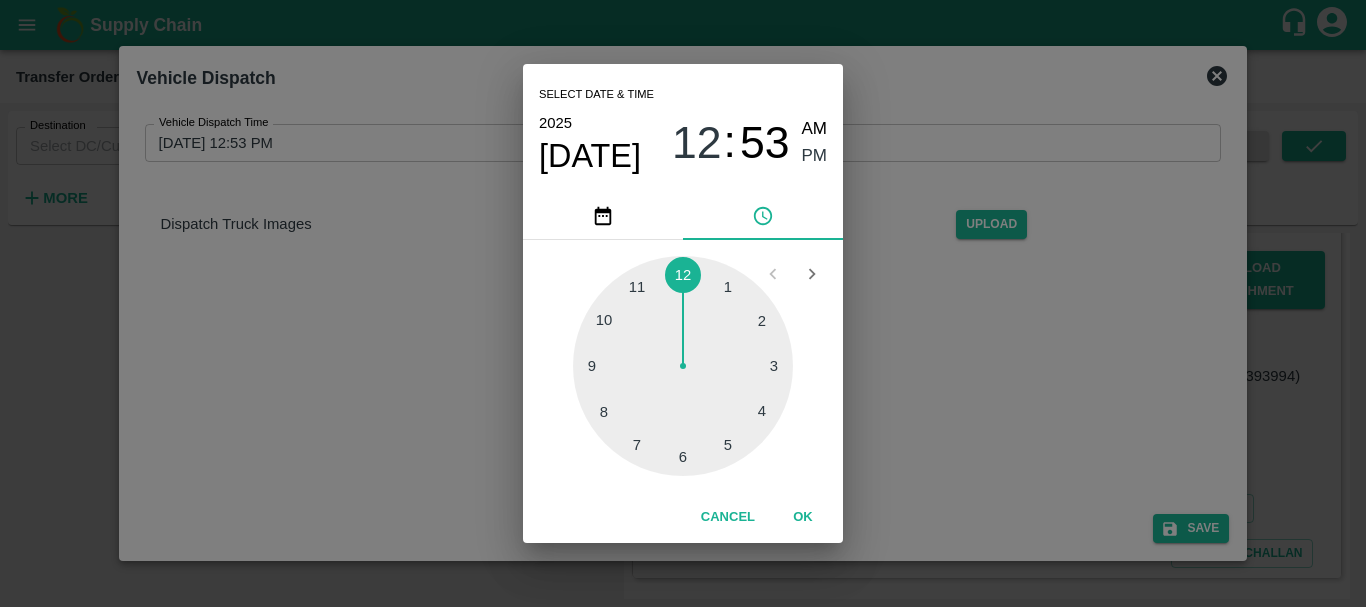 click on "Select date & time 2025 Jul 1 12 : 53 AM PM 1 2 3 4 5 6 7 8 9 10 11 12 Cancel OK" at bounding box center [683, 303] 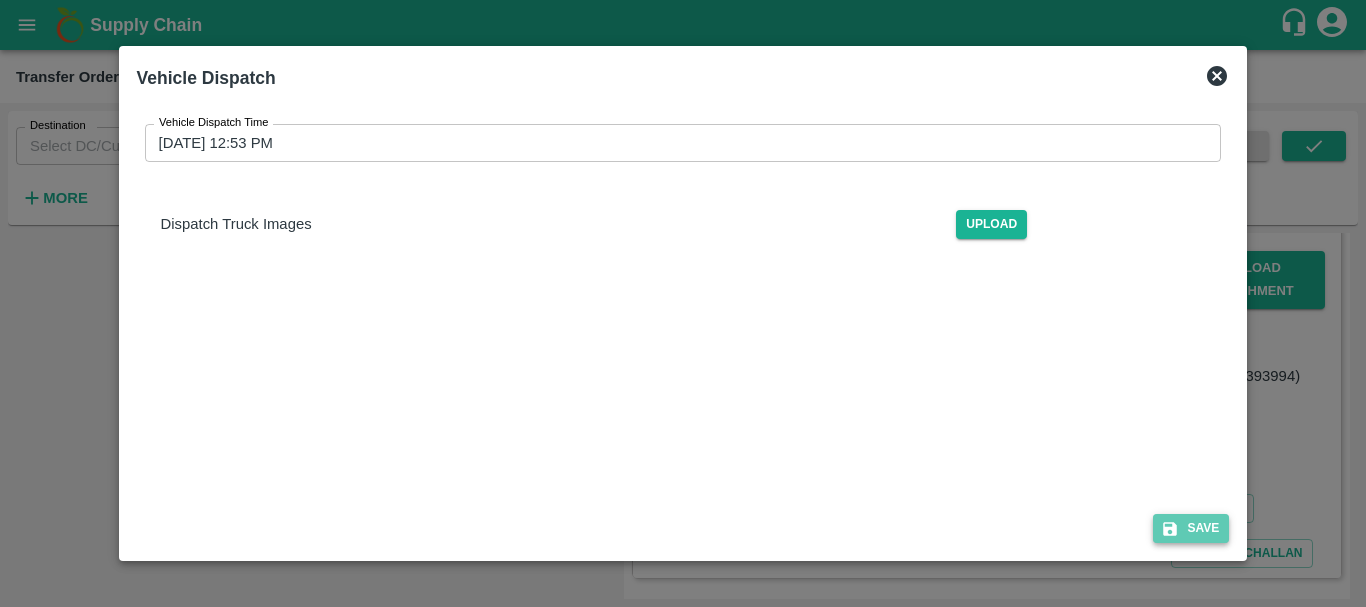click 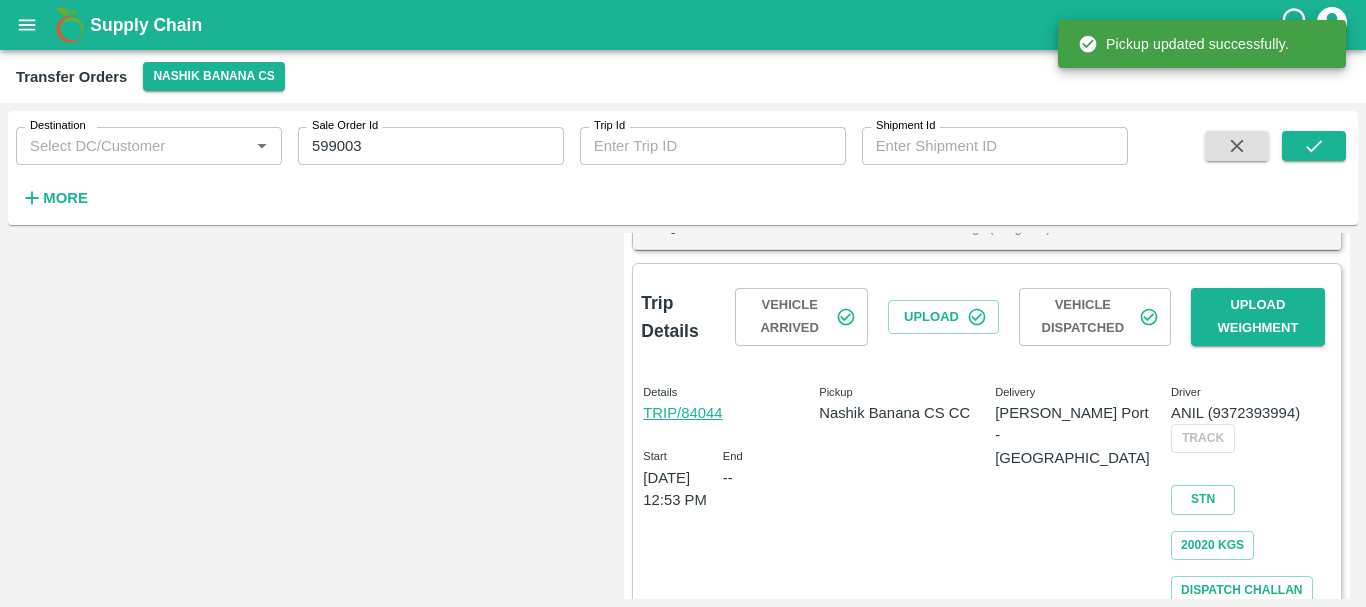scroll, scrollTop: 703, scrollLeft: 0, axis: vertical 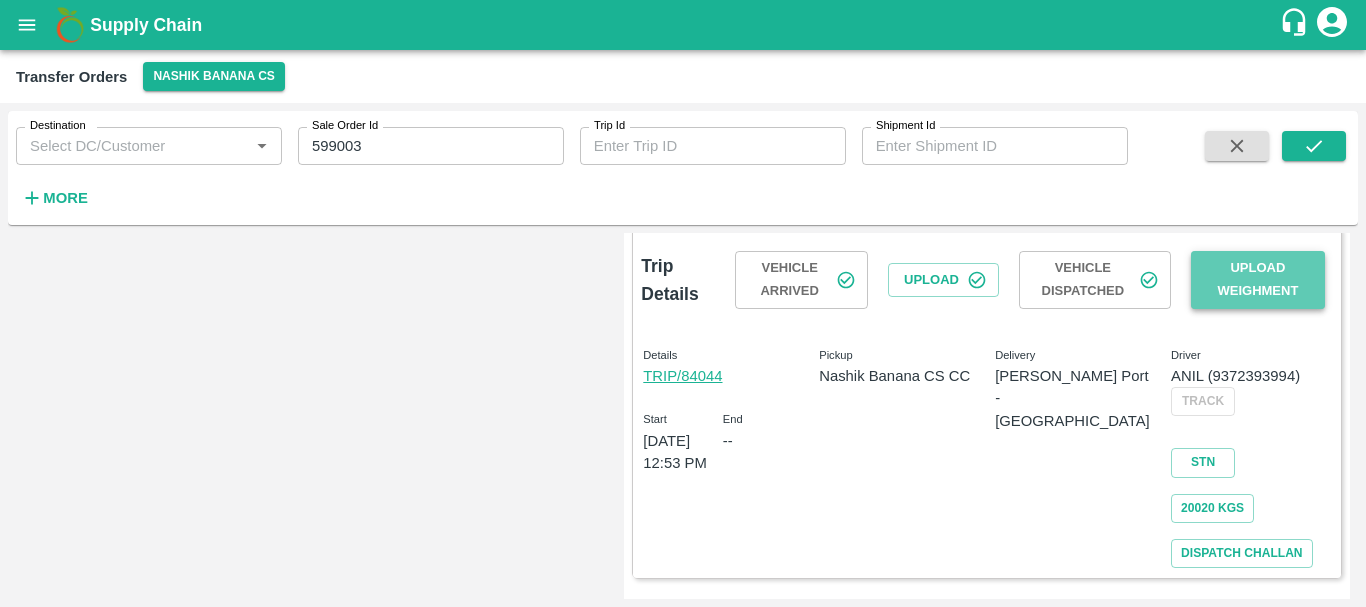 click on "Upload Weighment" at bounding box center (1258, 280) 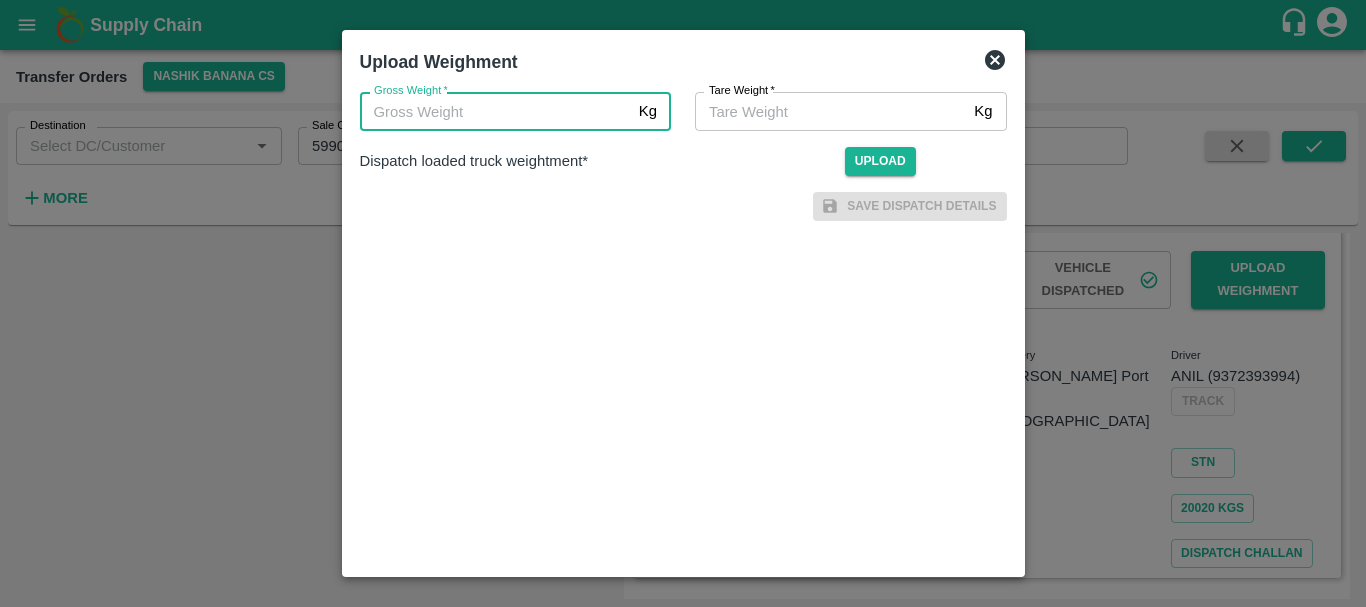 click on "Gross Weight   *" at bounding box center [495, 111] 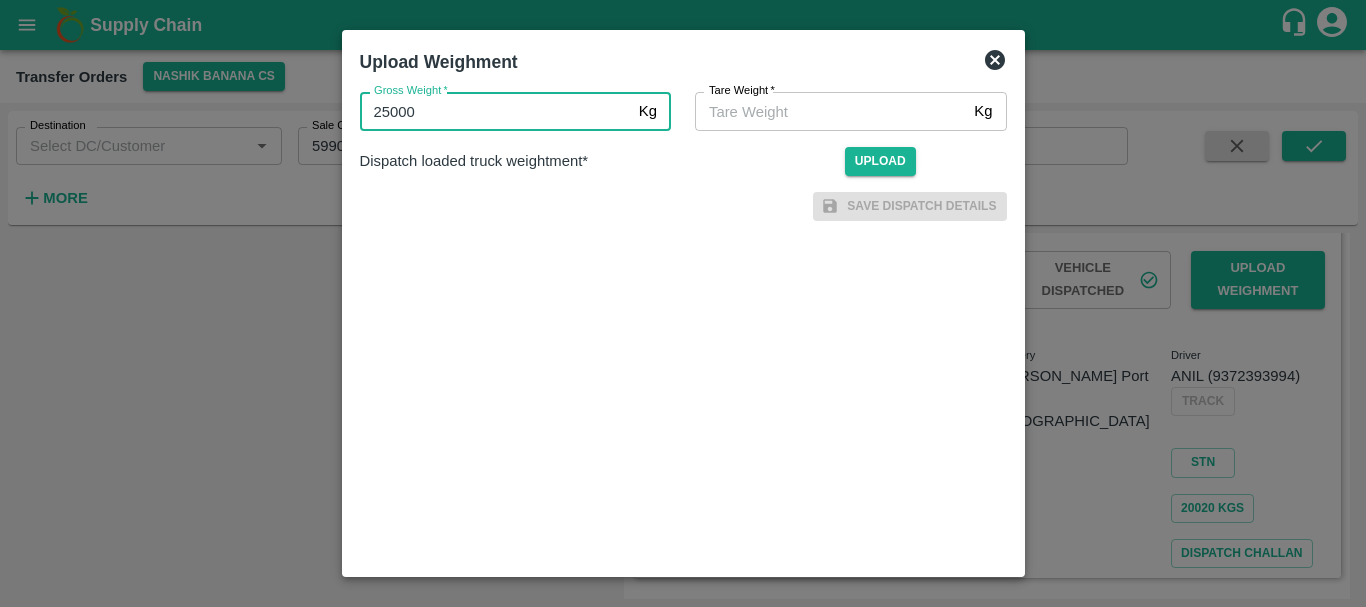 type on "25000" 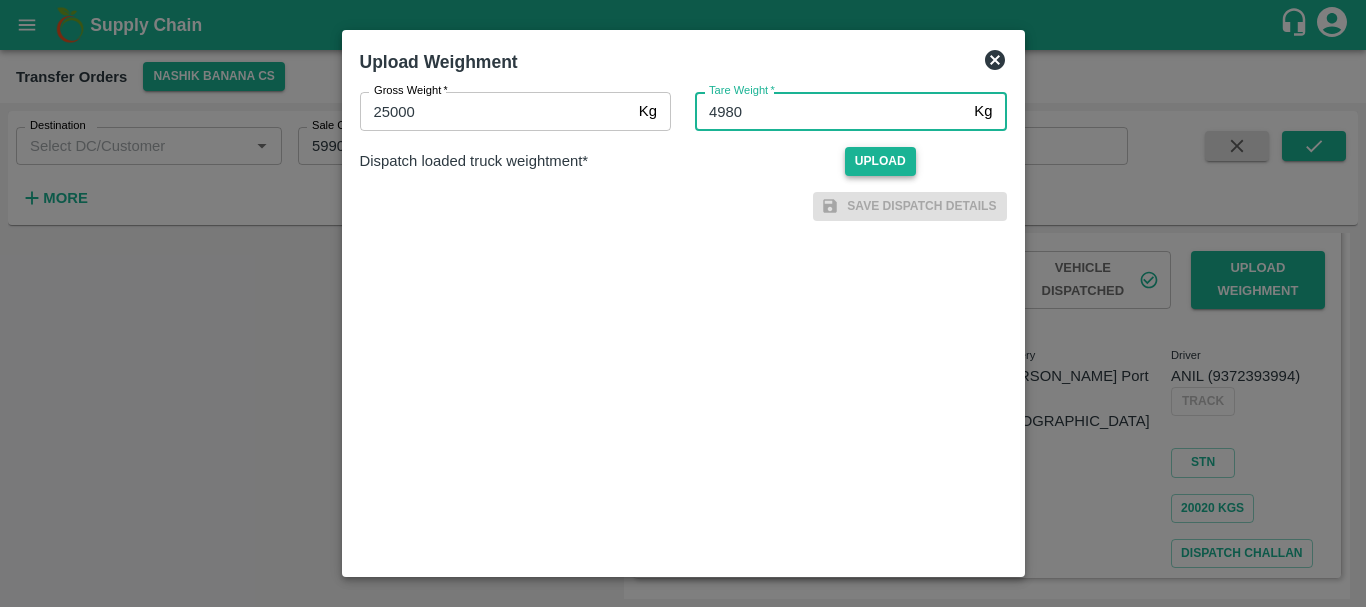 type on "4980" 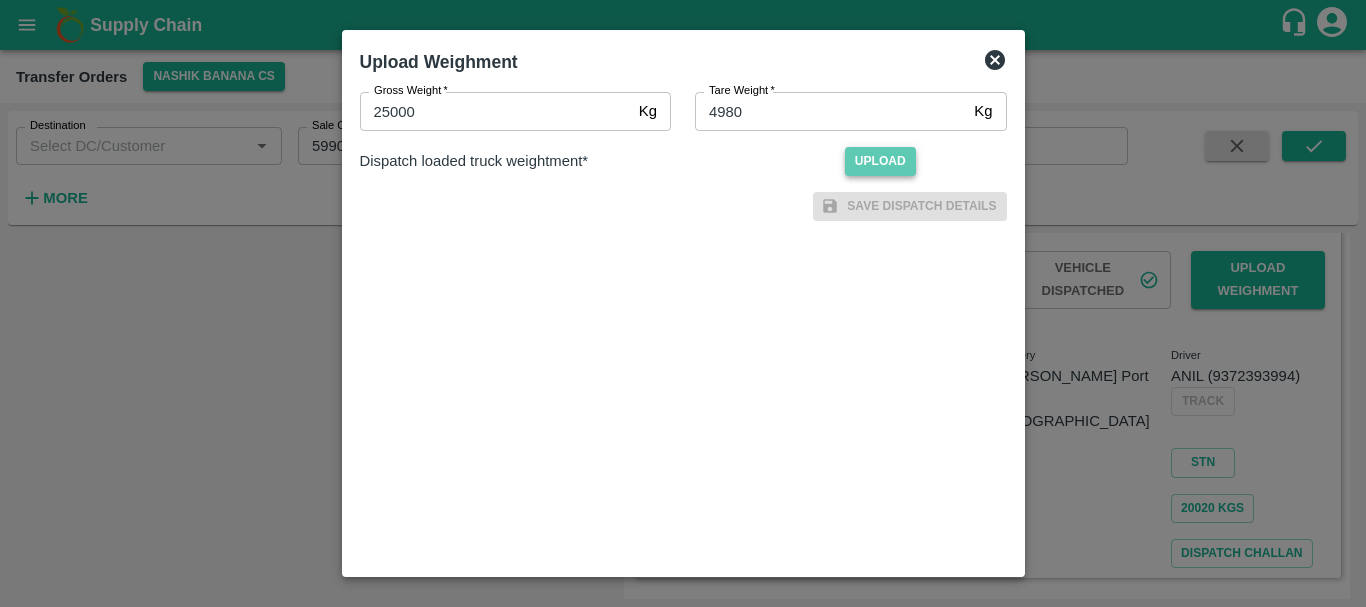 click on "Upload" at bounding box center (880, 161) 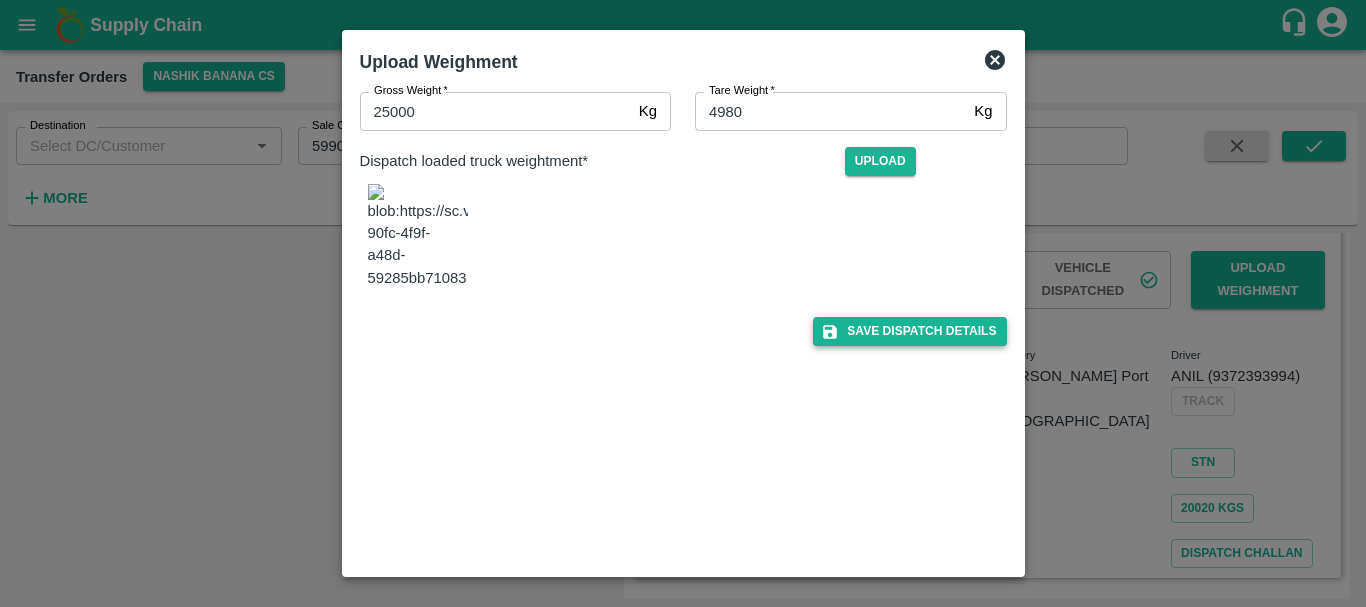 click on "Save Dispatch Details" at bounding box center [909, 331] 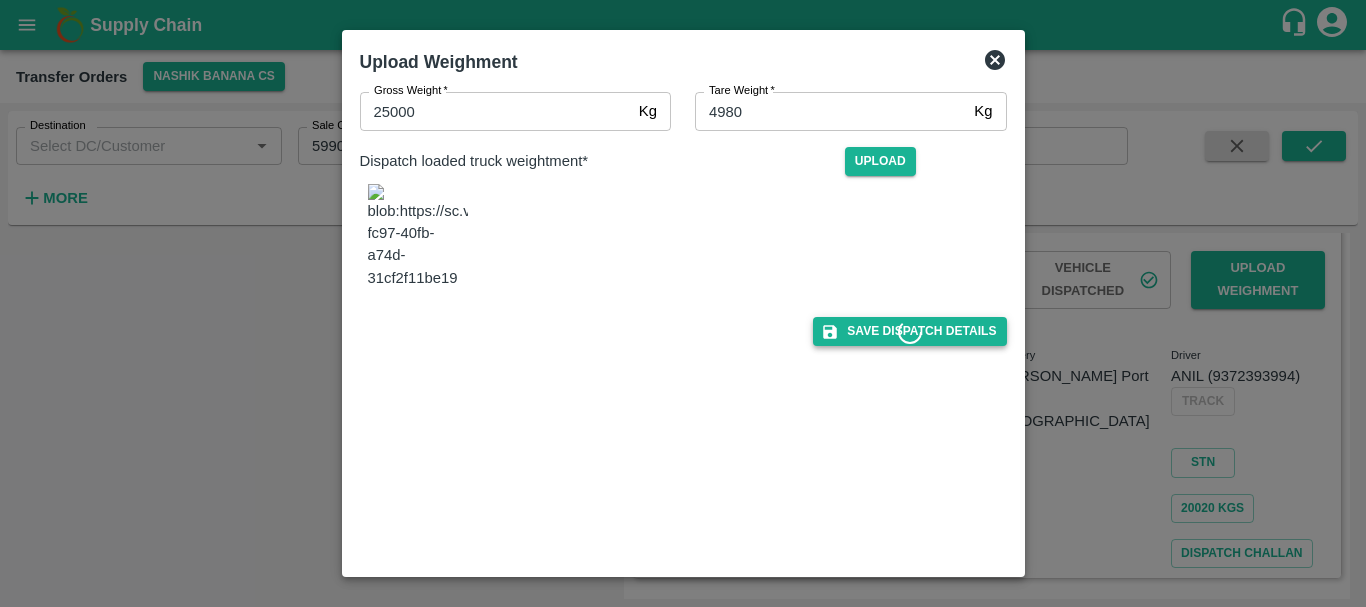 type 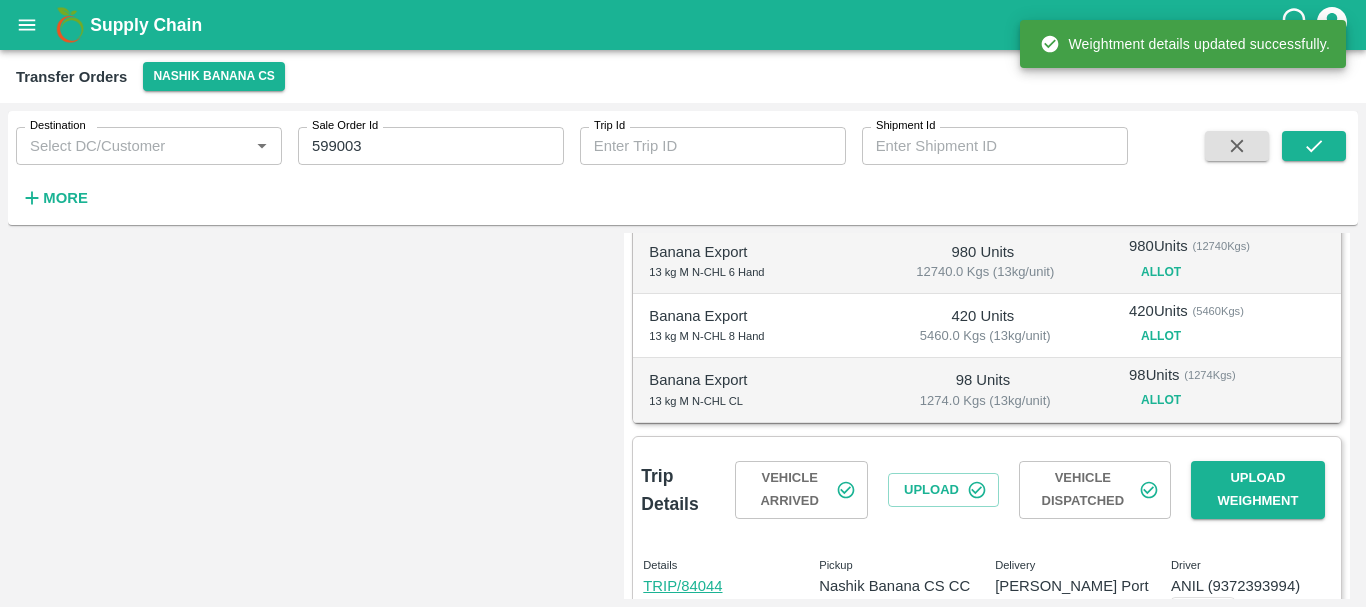 scroll, scrollTop: 703, scrollLeft: 0, axis: vertical 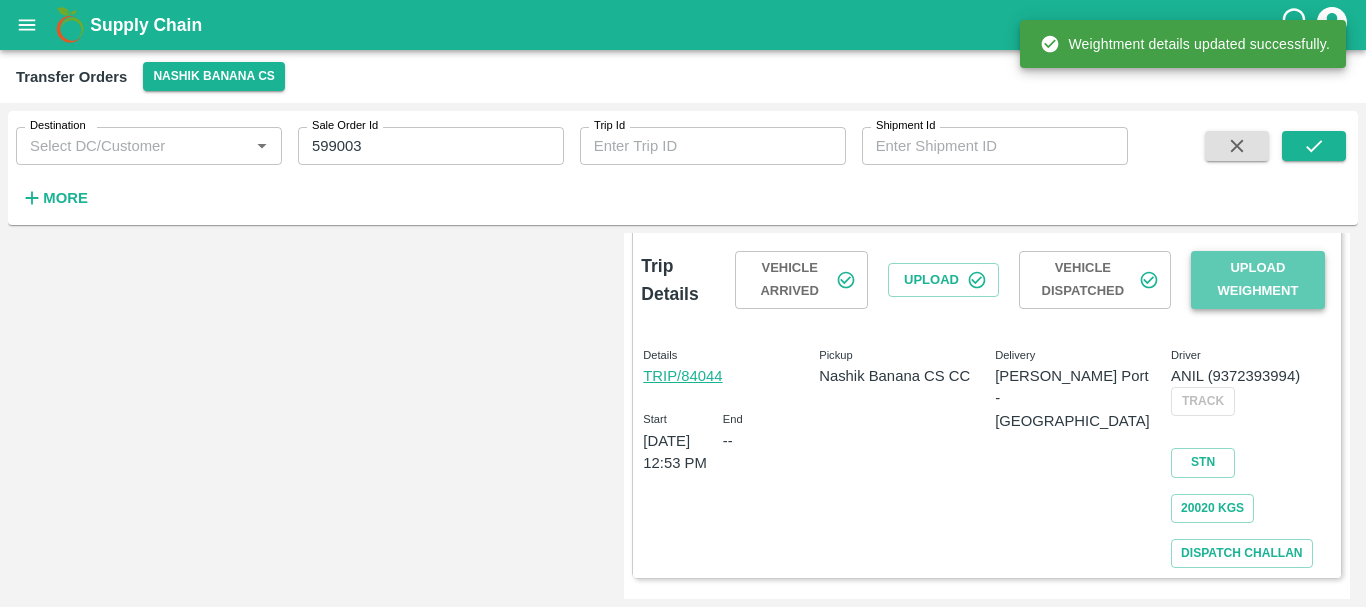 click on "Upload Weighment" at bounding box center (1258, 280) 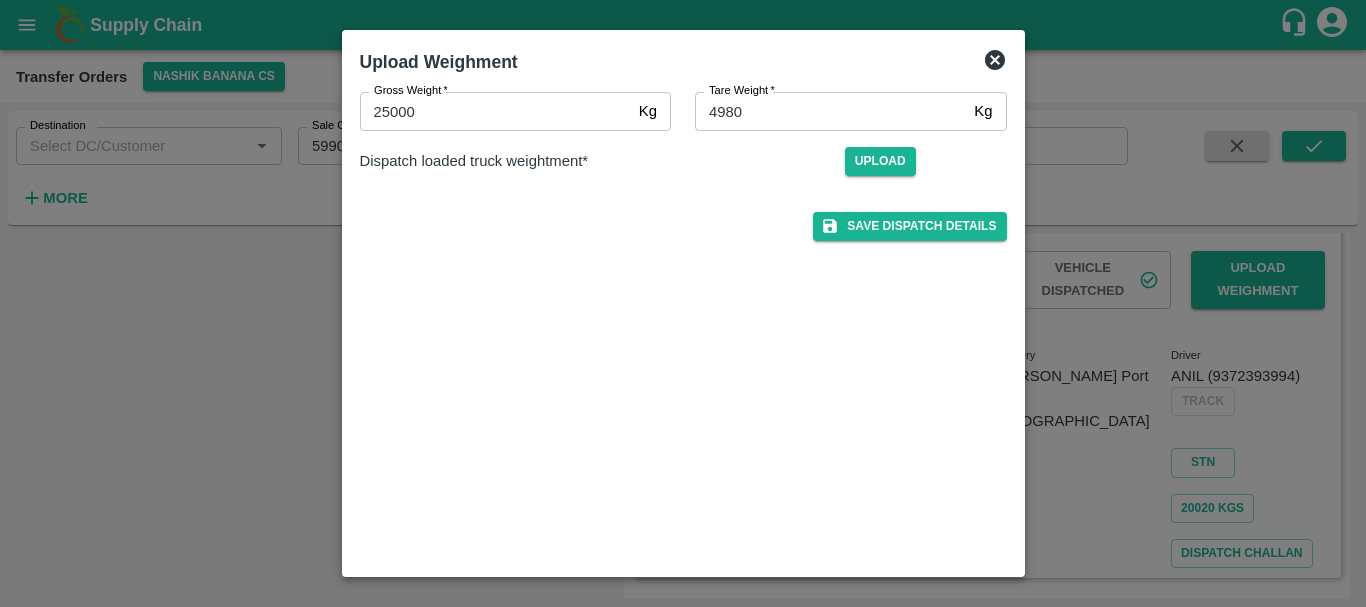 click at bounding box center (683, 303) 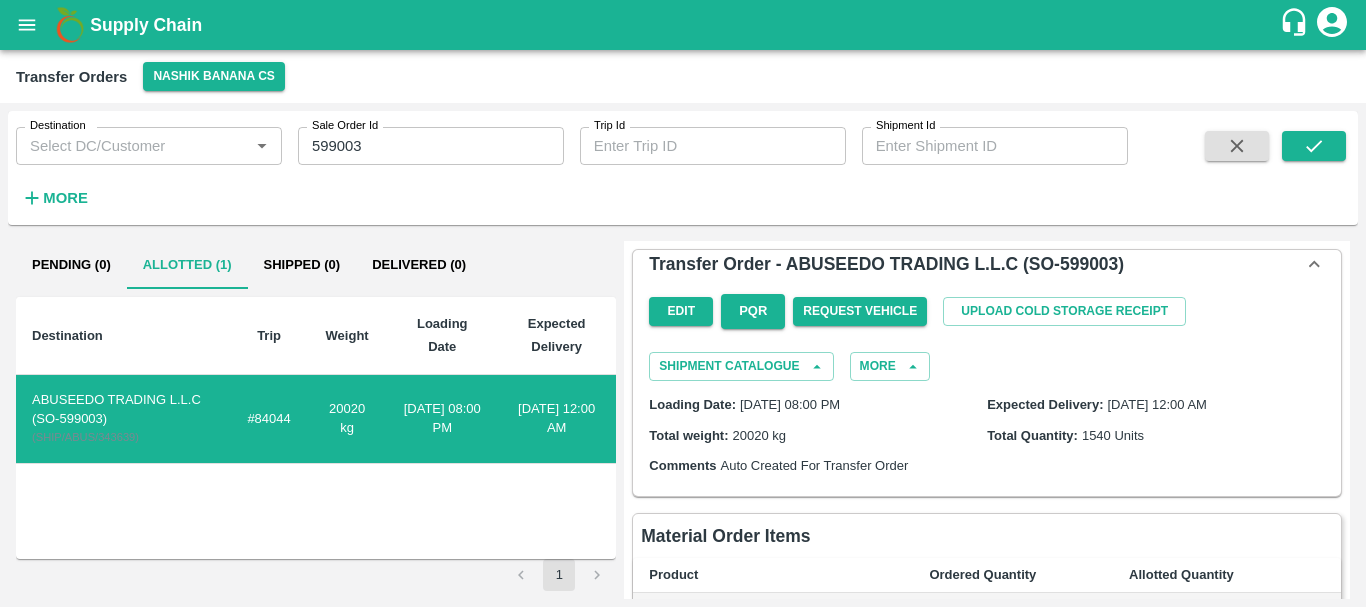 scroll, scrollTop: 703, scrollLeft: 0, axis: vertical 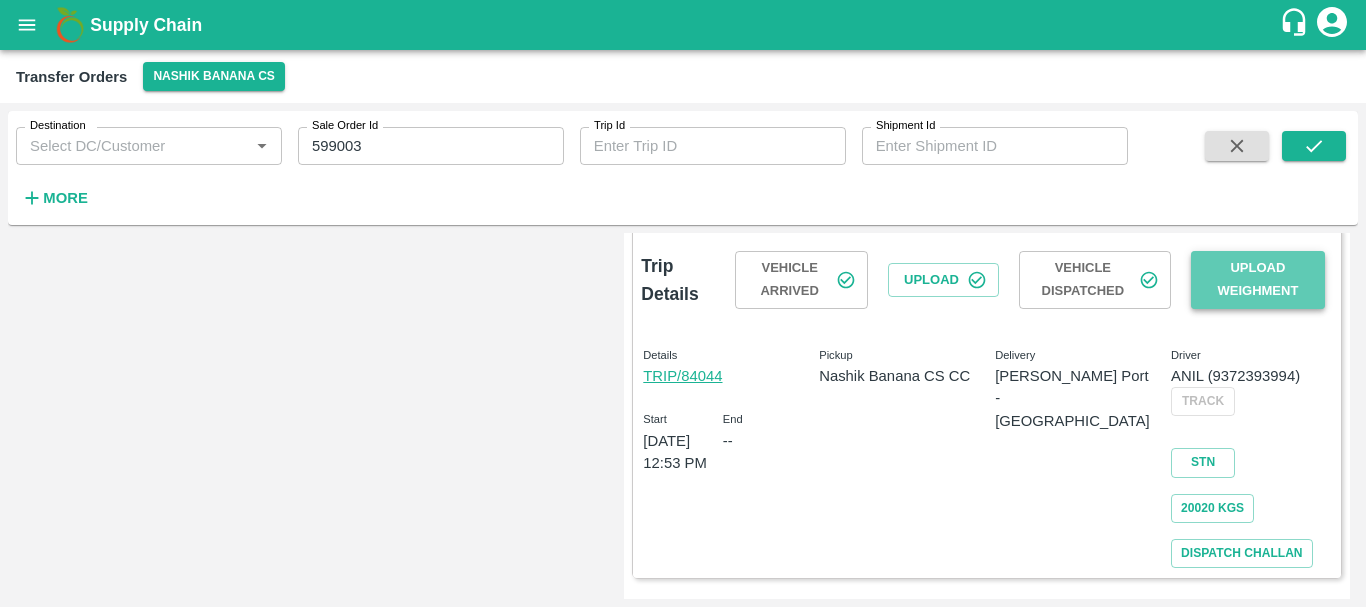 click on "Upload Weighment" at bounding box center [1258, 280] 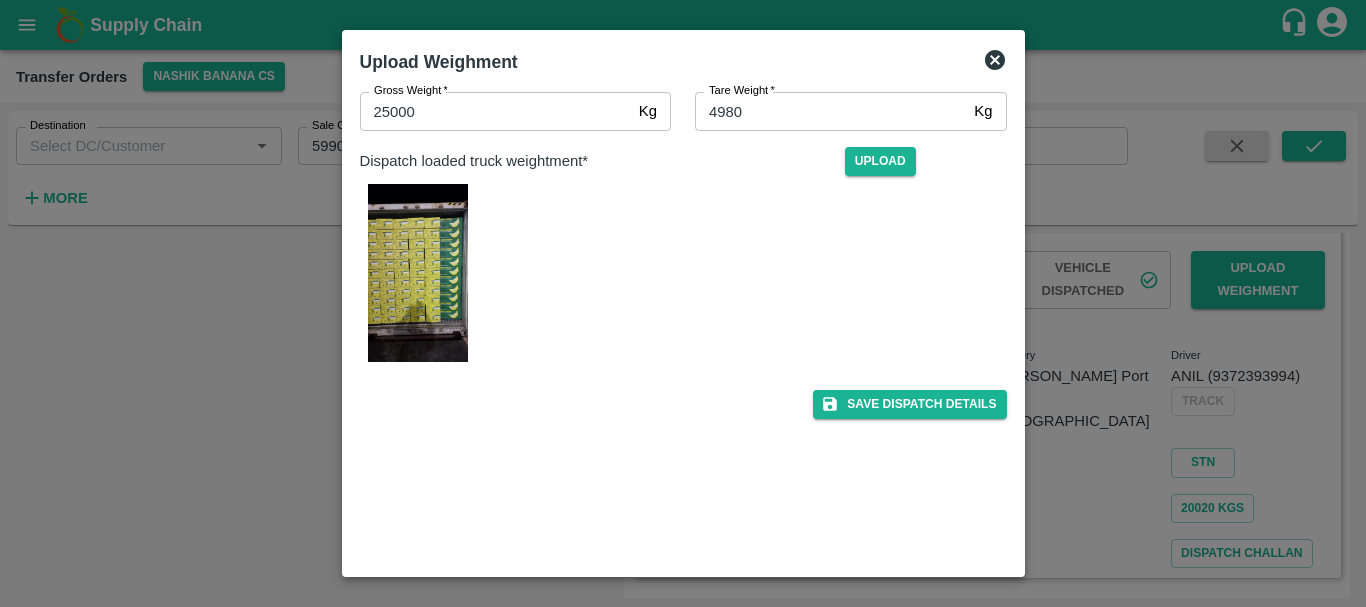 click at bounding box center (683, 303) 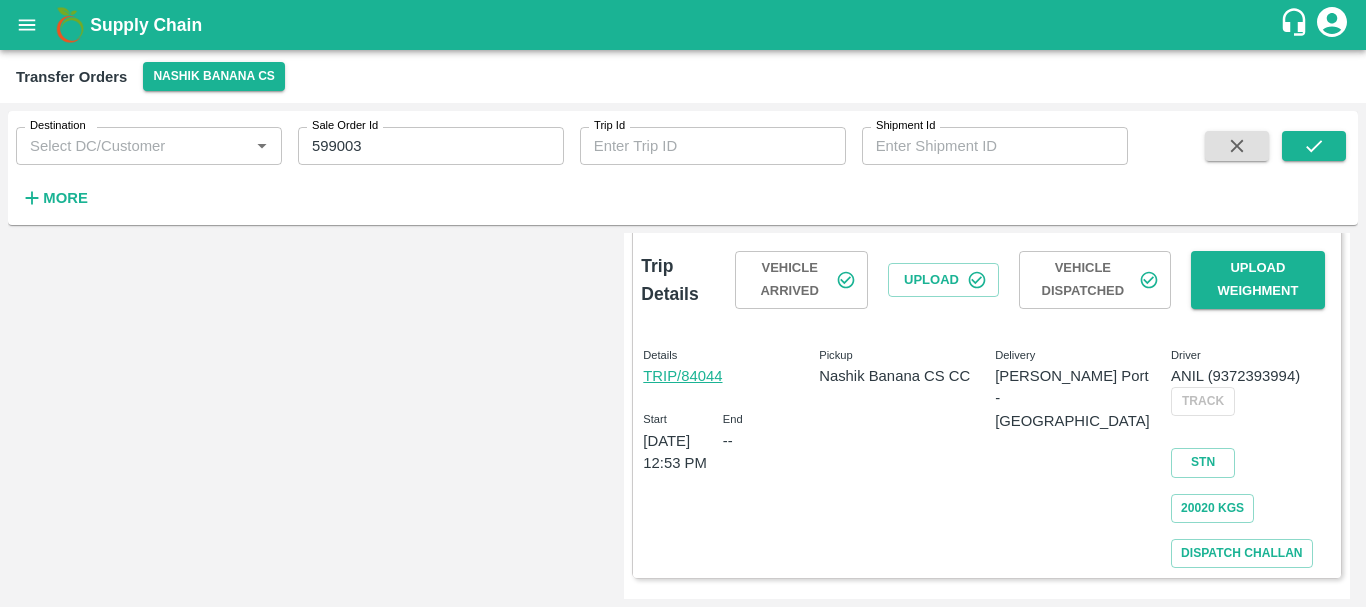 scroll, scrollTop: 0, scrollLeft: 0, axis: both 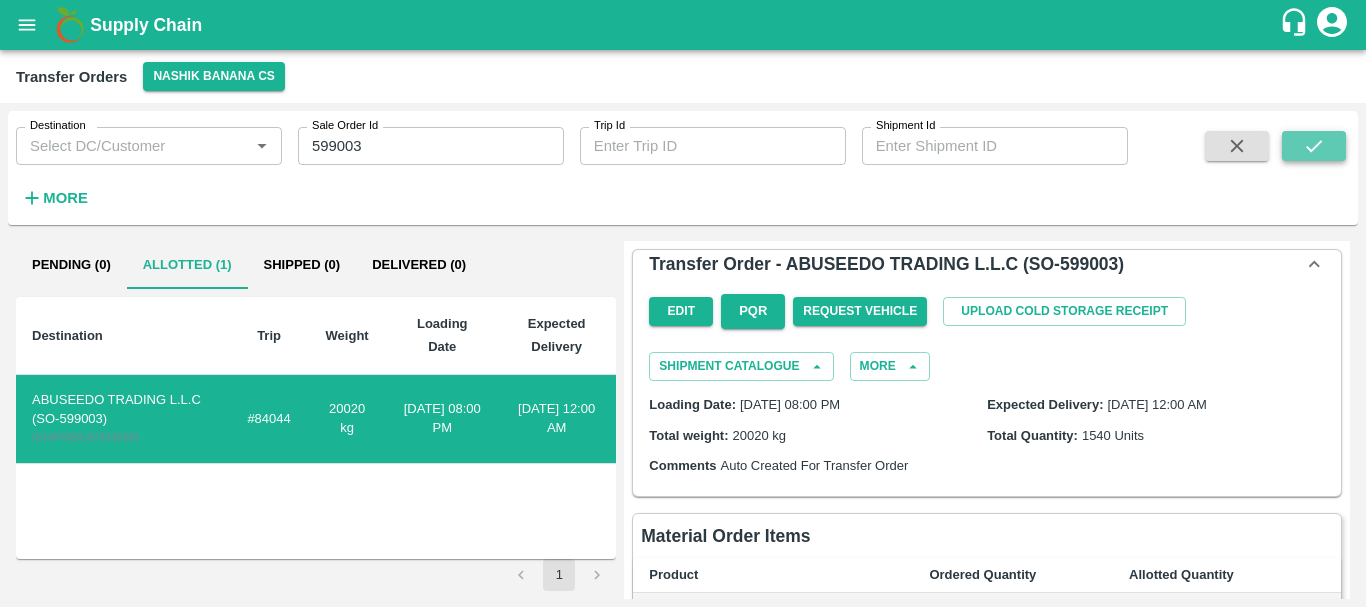 click 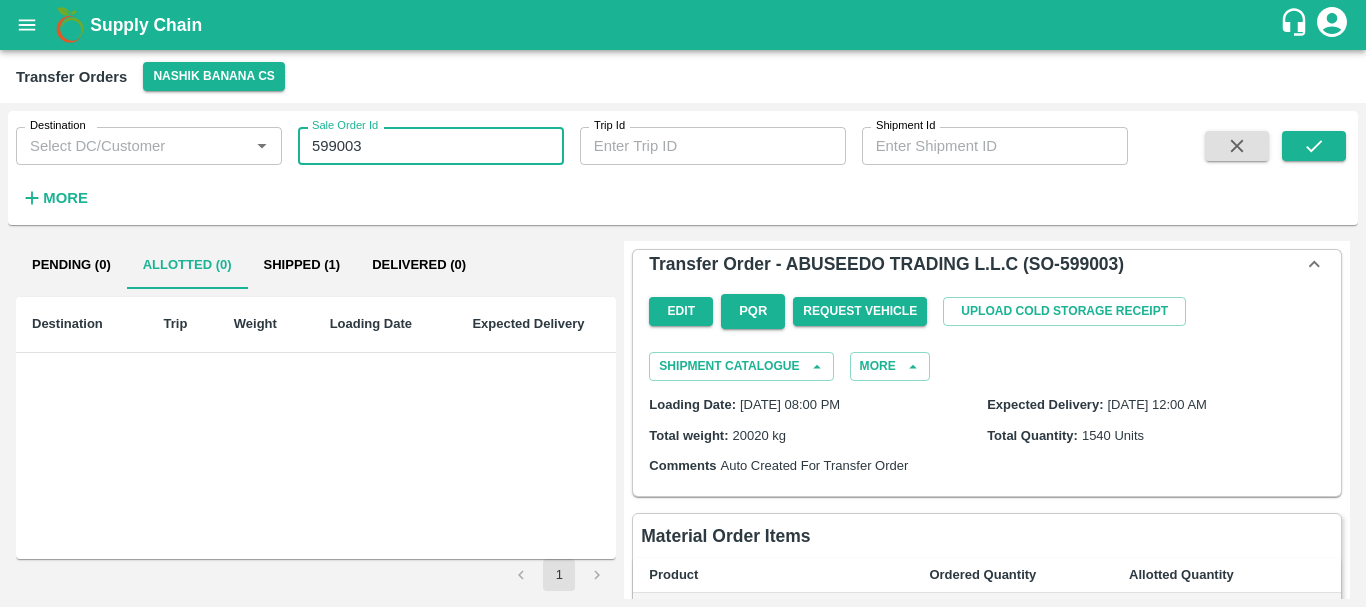 click on "599003" at bounding box center [431, 146] 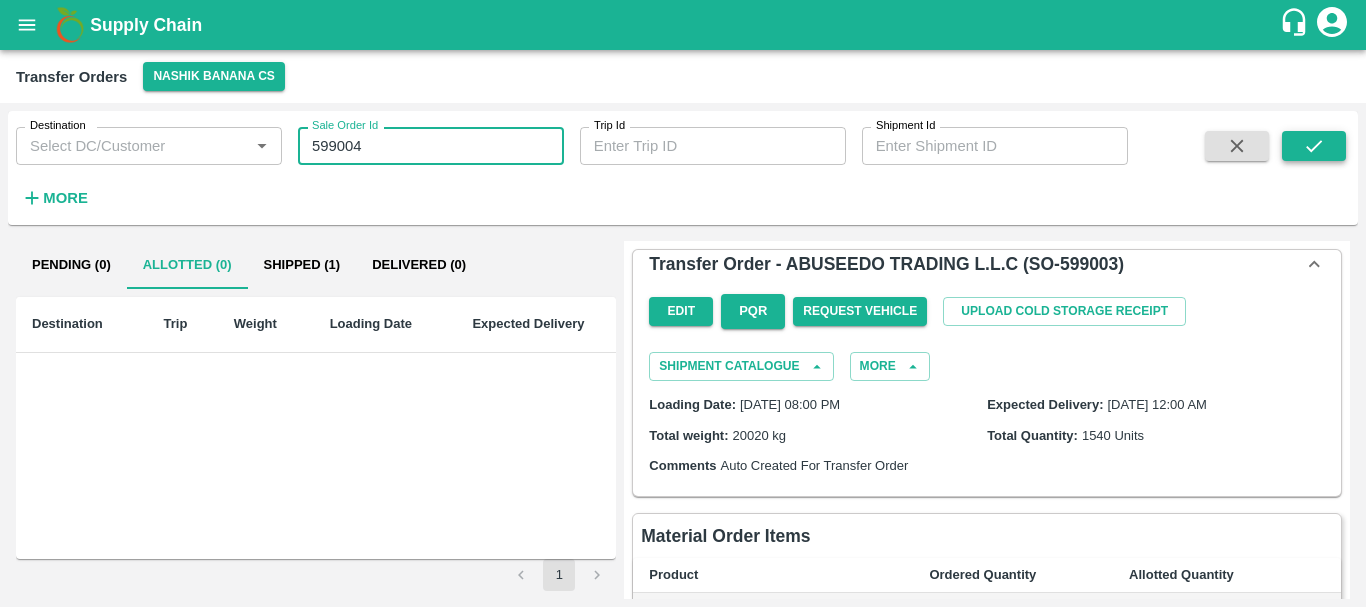 type on "599004" 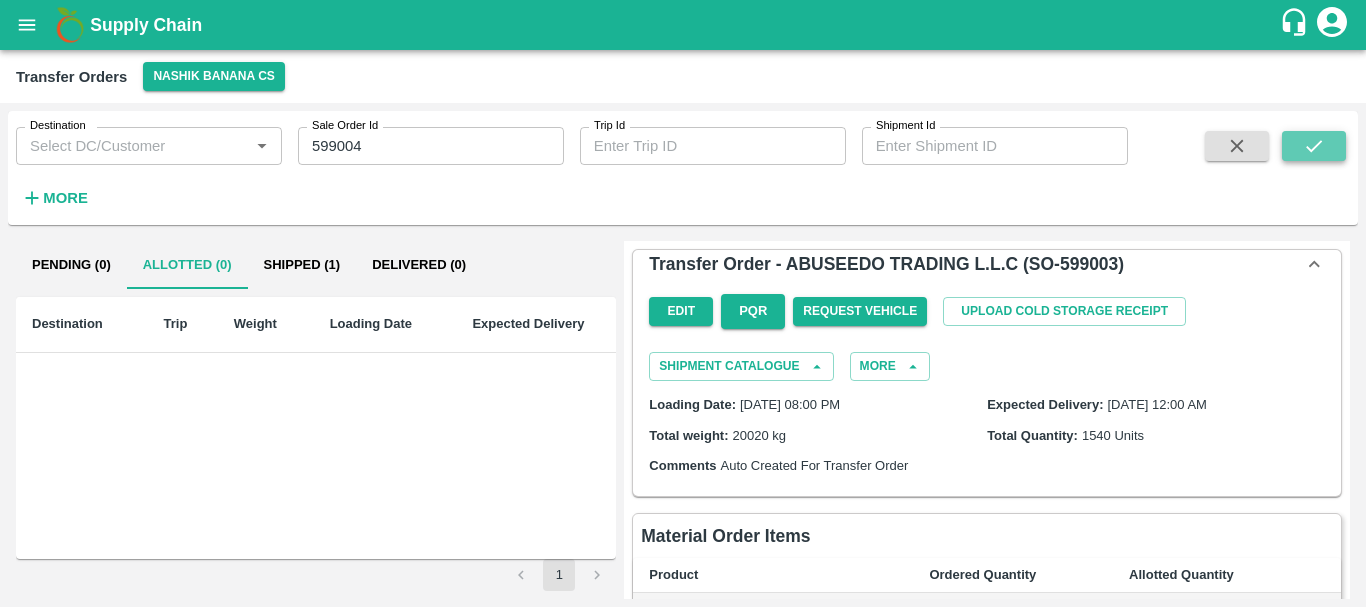 click 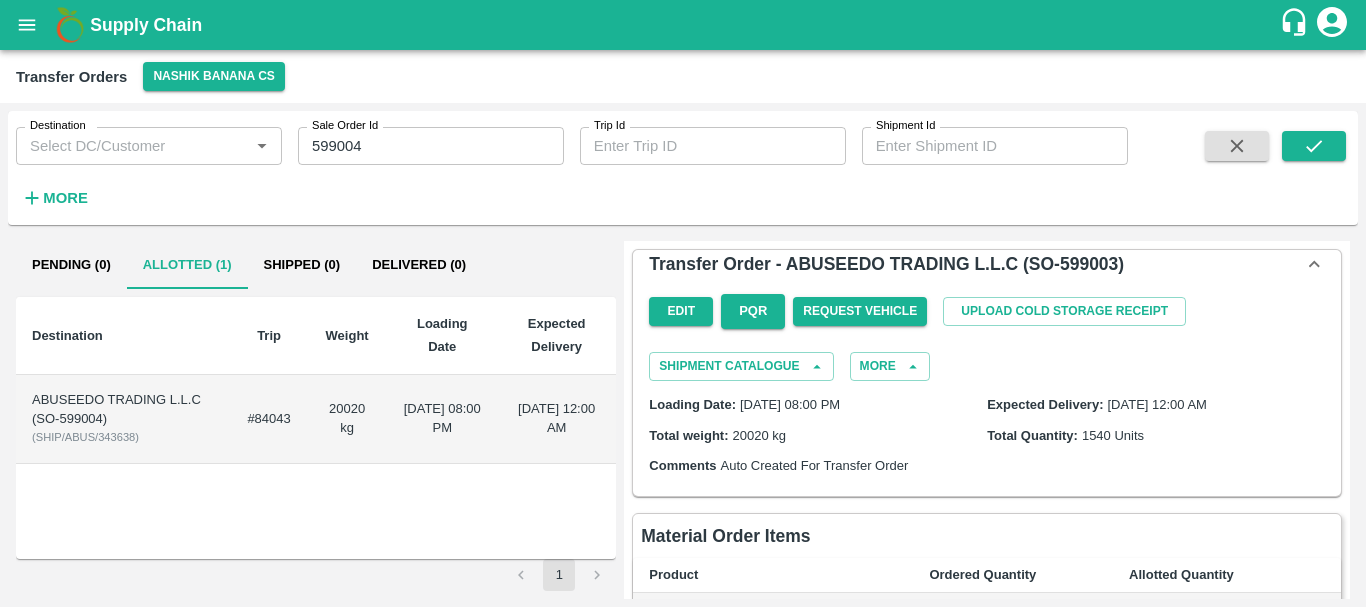 click on "#84043" at bounding box center [268, 419] 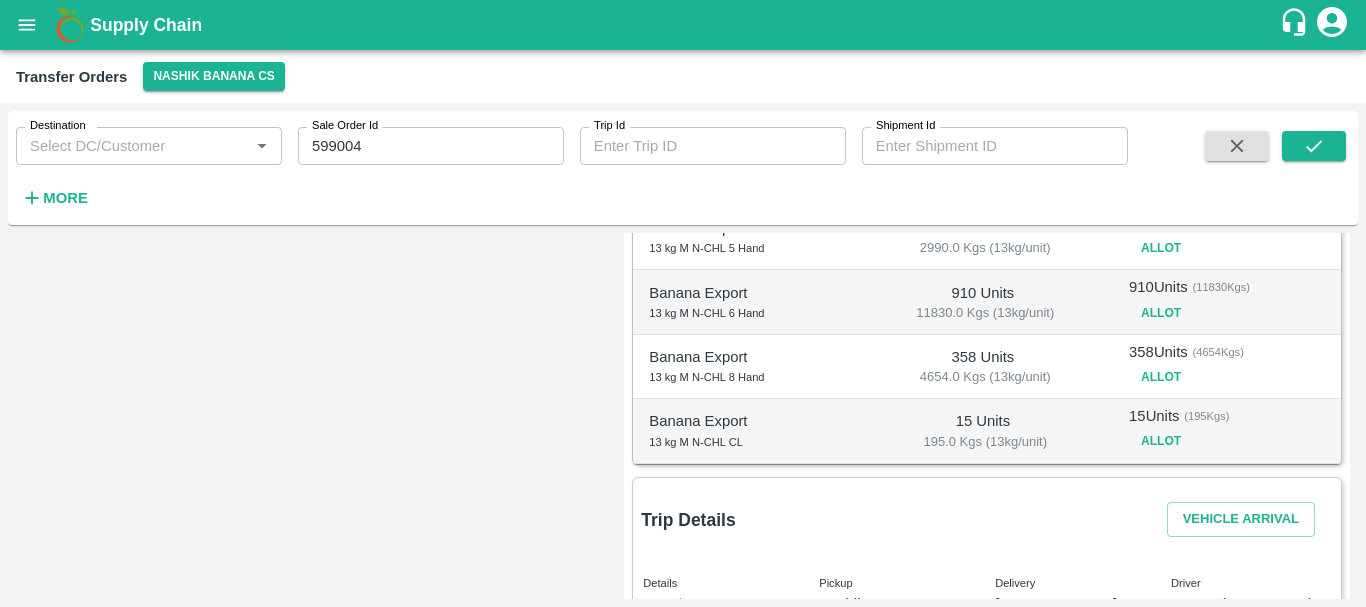 scroll, scrollTop: 453, scrollLeft: 0, axis: vertical 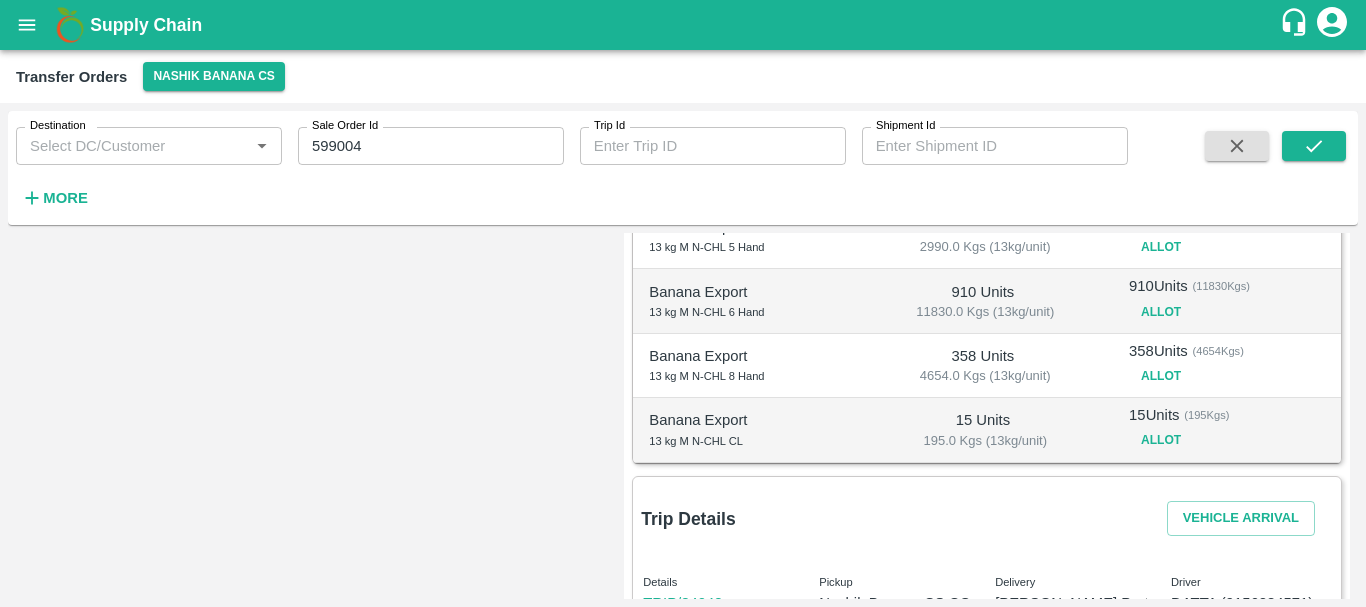 click on "Vehicle Arrival" at bounding box center (1241, 518) 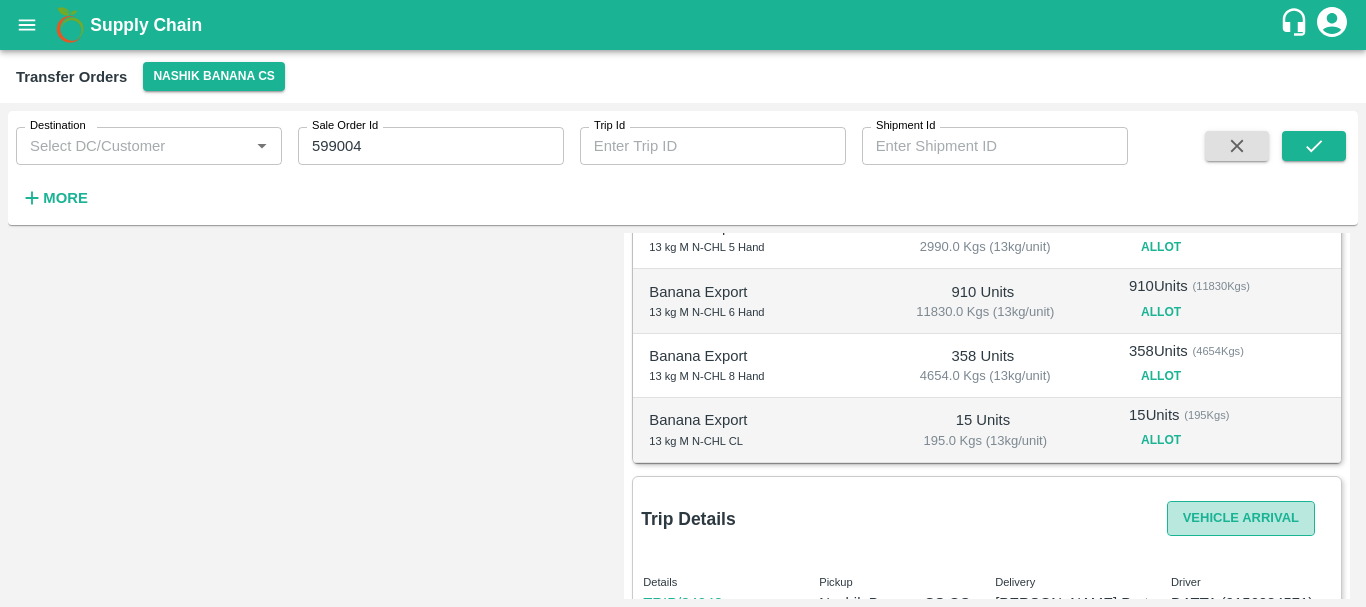 click on "Vehicle Arrival" at bounding box center (1241, 518) 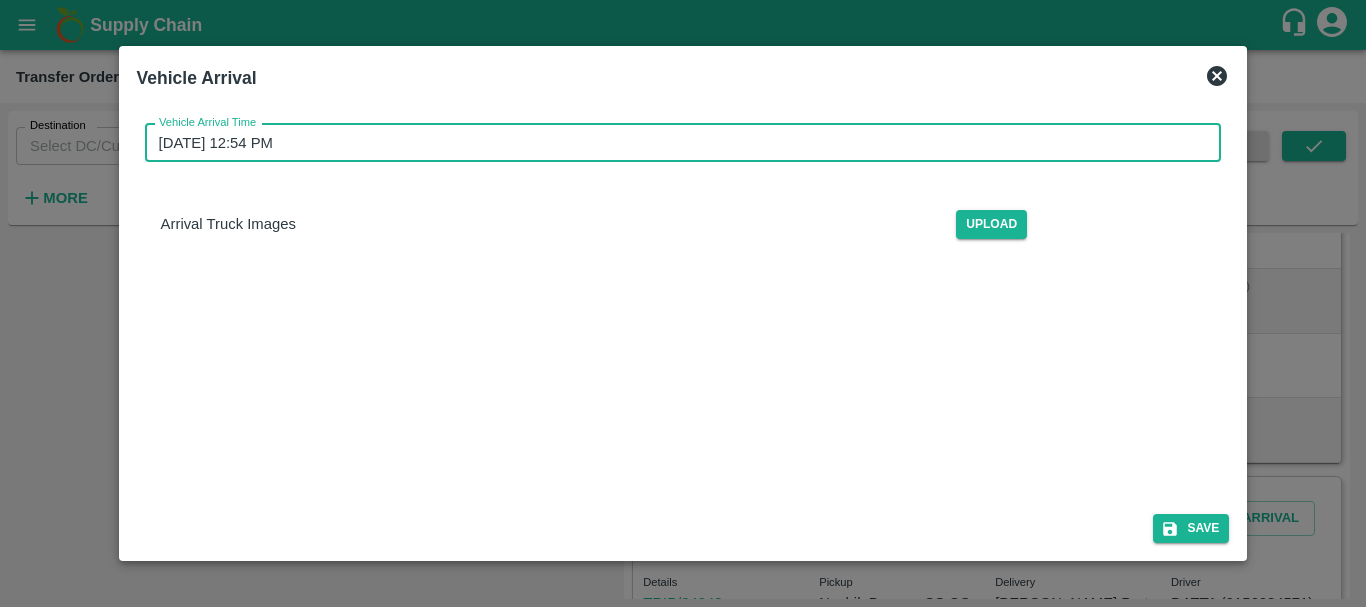 click on "10/07/2025 12:54 PM" at bounding box center (676, 143) 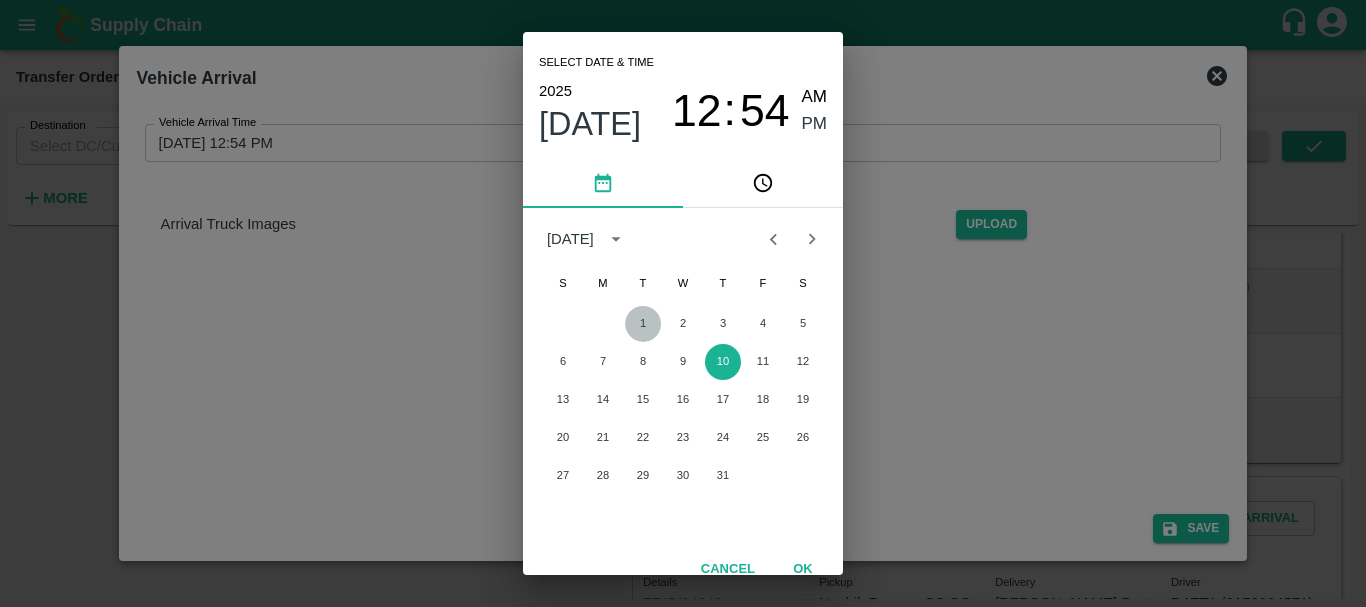 click on "1" at bounding box center (643, 324) 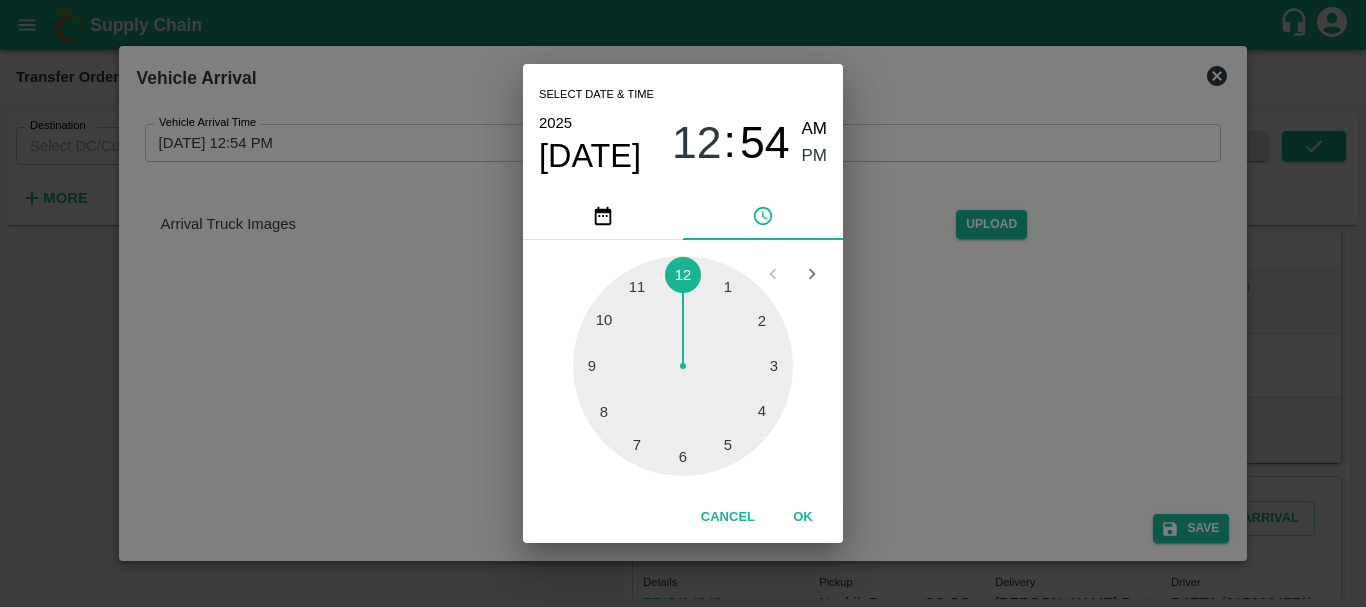 click on "Select date & time 2025 Jul 1 12 : 54 AM PM 1 2 3 4 5 6 7 8 9 10 11 12 Cancel OK" at bounding box center [683, 303] 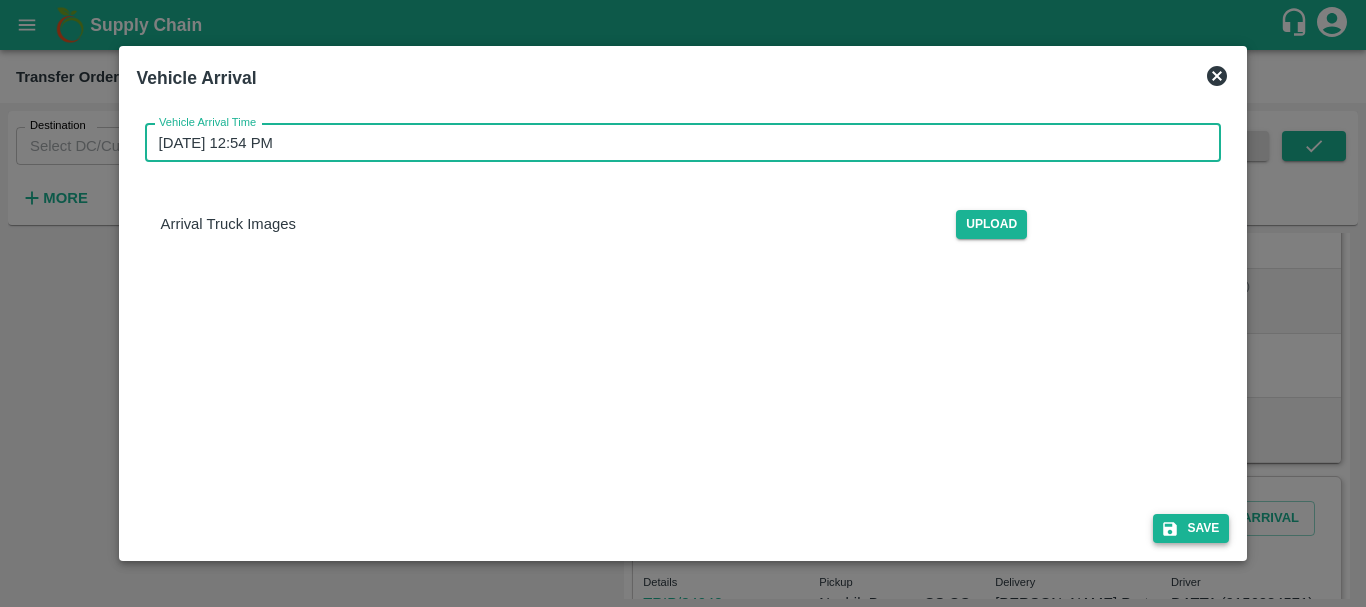 click on "Save" at bounding box center [1191, 528] 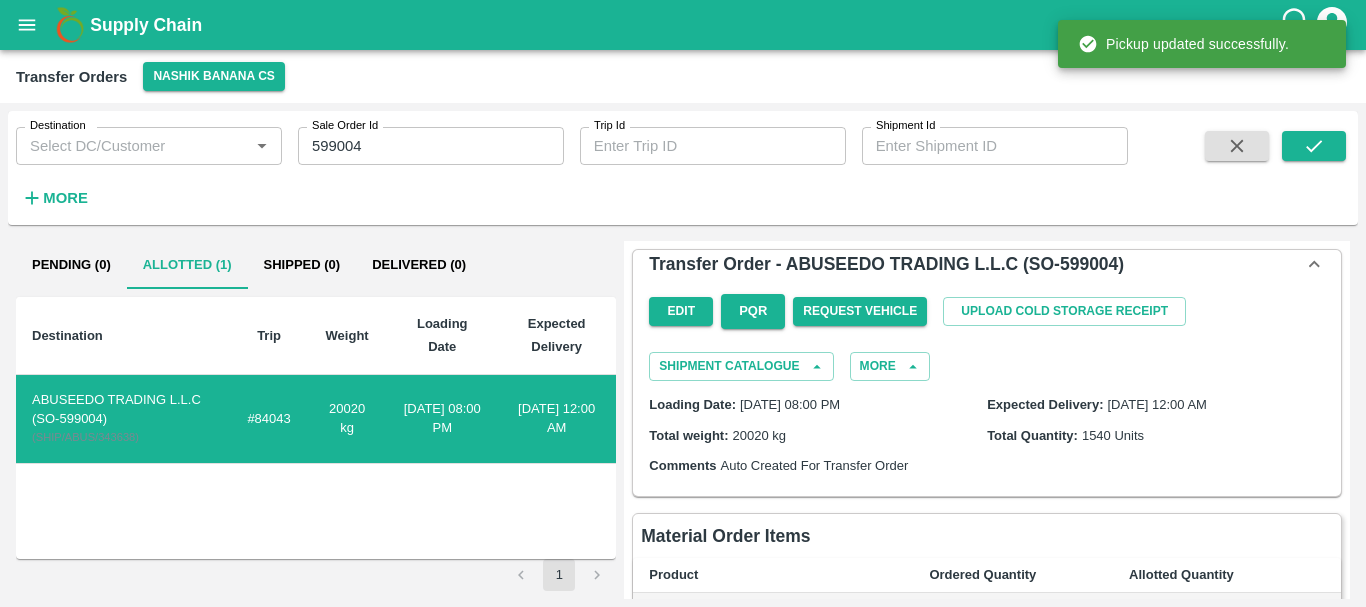 scroll, scrollTop: 680, scrollLeft: 0, axis: vertical 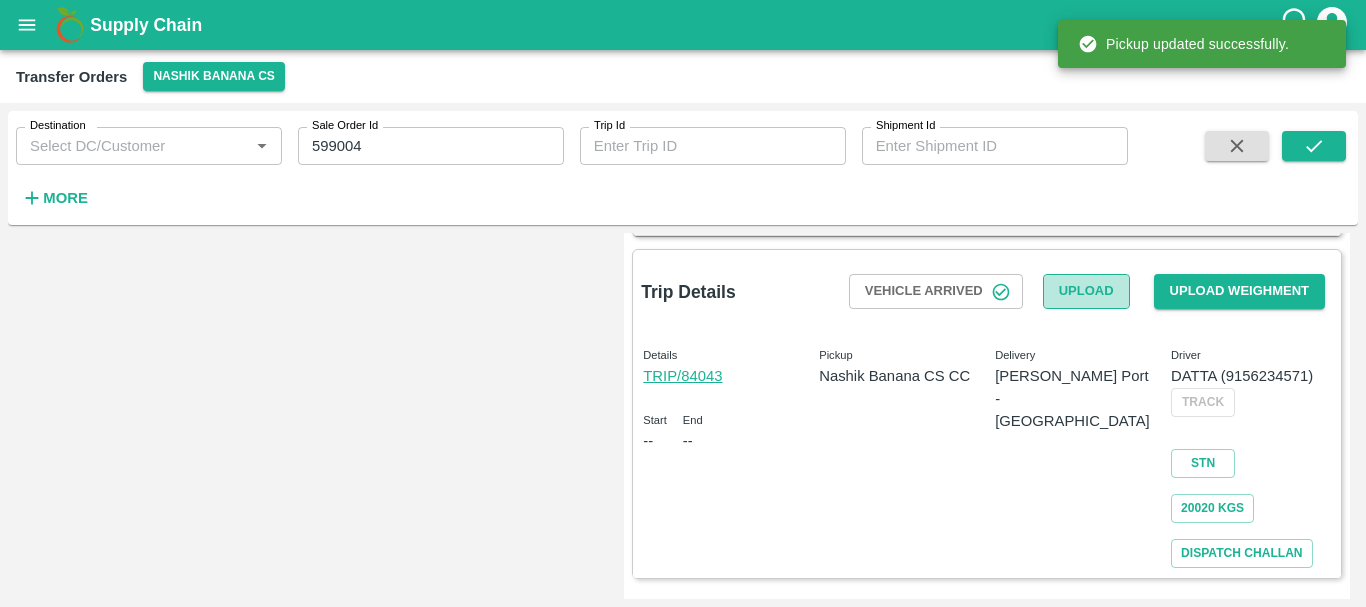 click on "Upload" at bounding box center (1086, 291) 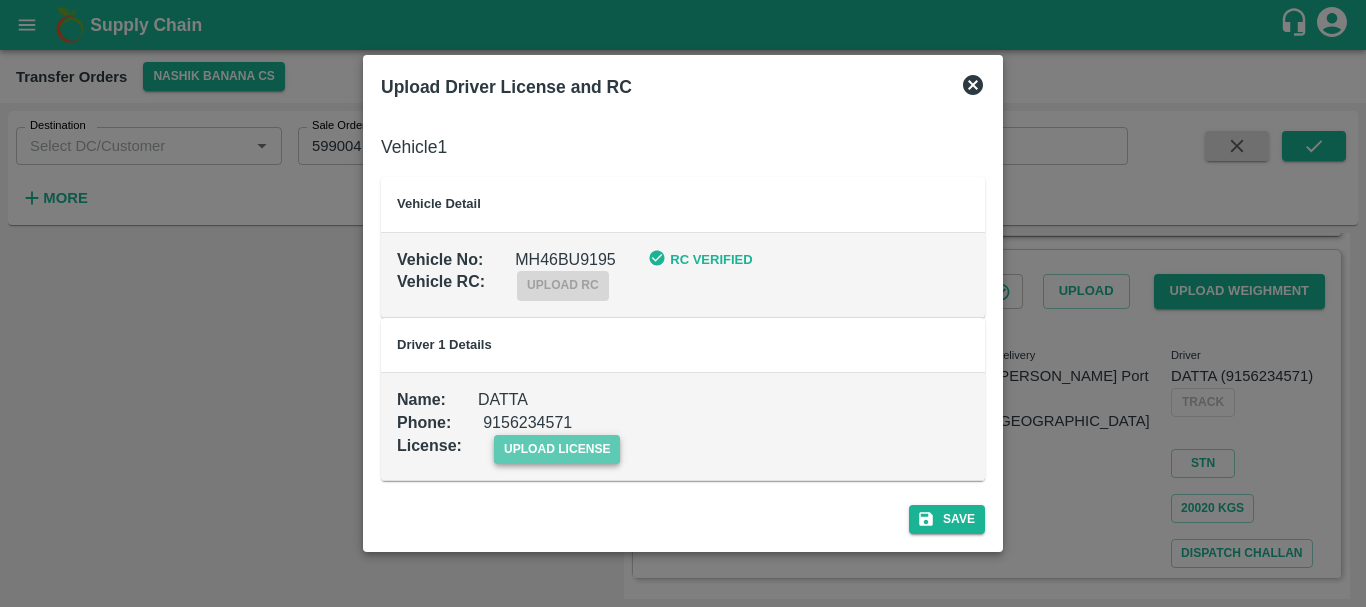 click on "upload license" at bounding box center (557, 449) 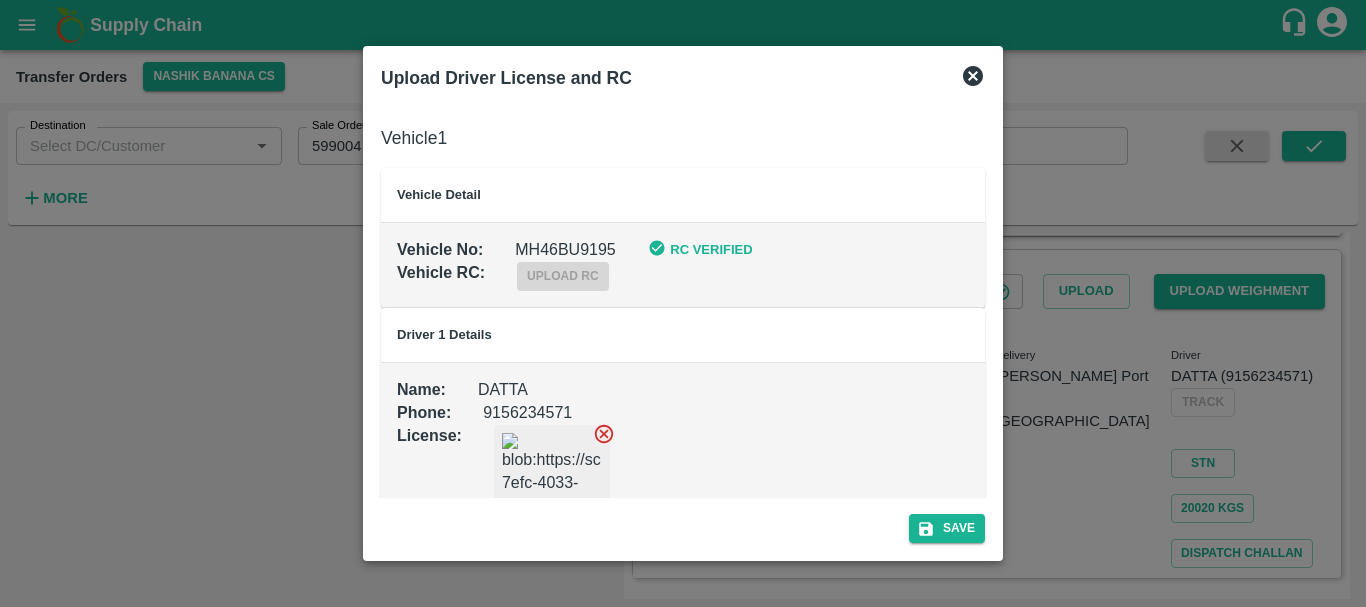 scroll, scrollTop: 67, scrollLeft: 0, axis: vertical 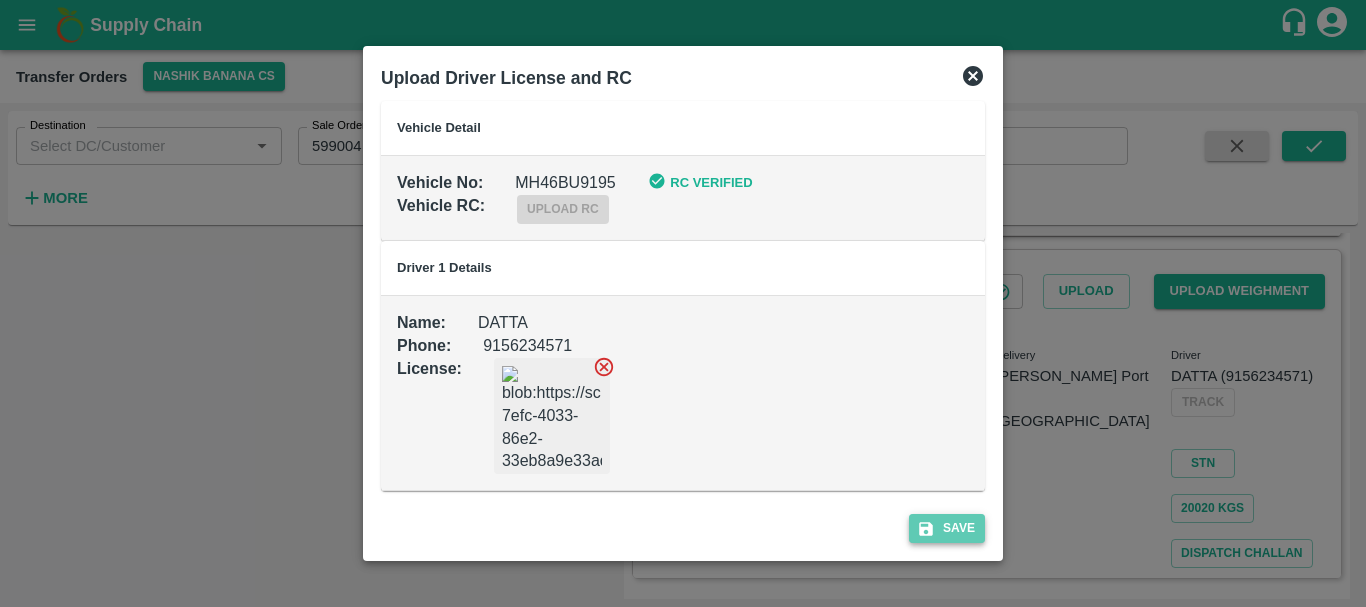 click on "Save" at bounding box center (947, 528) 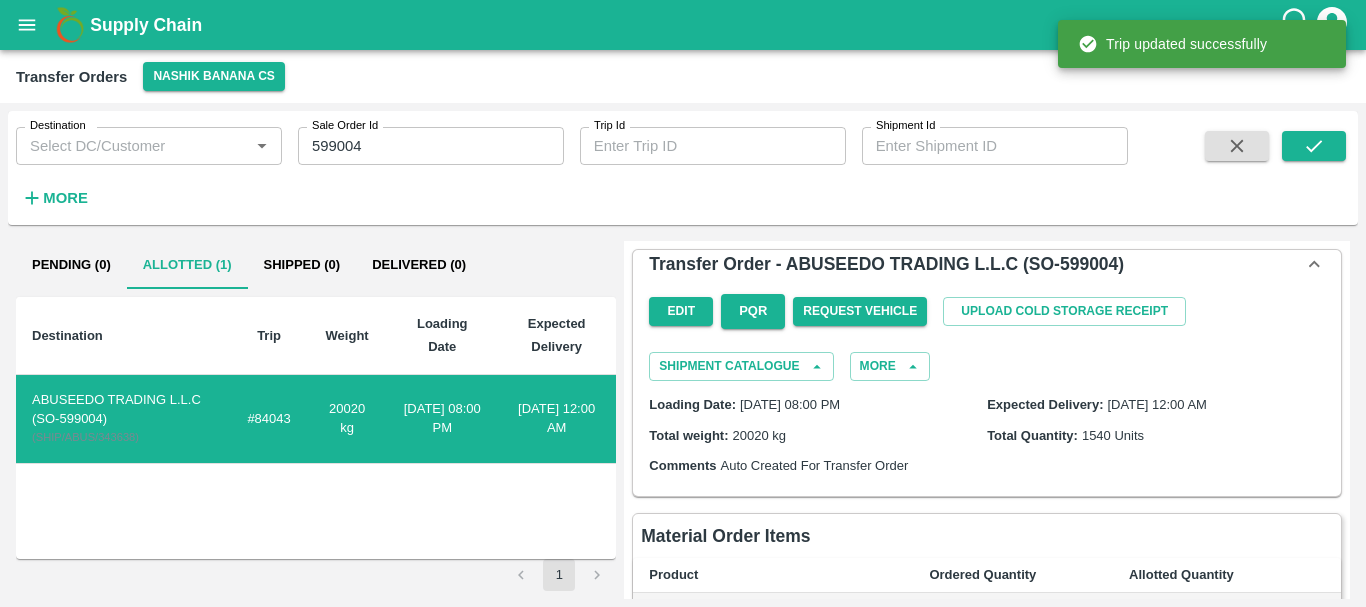 scroll, scrollTop: 703, scrollLeft: 0, axis: vertical 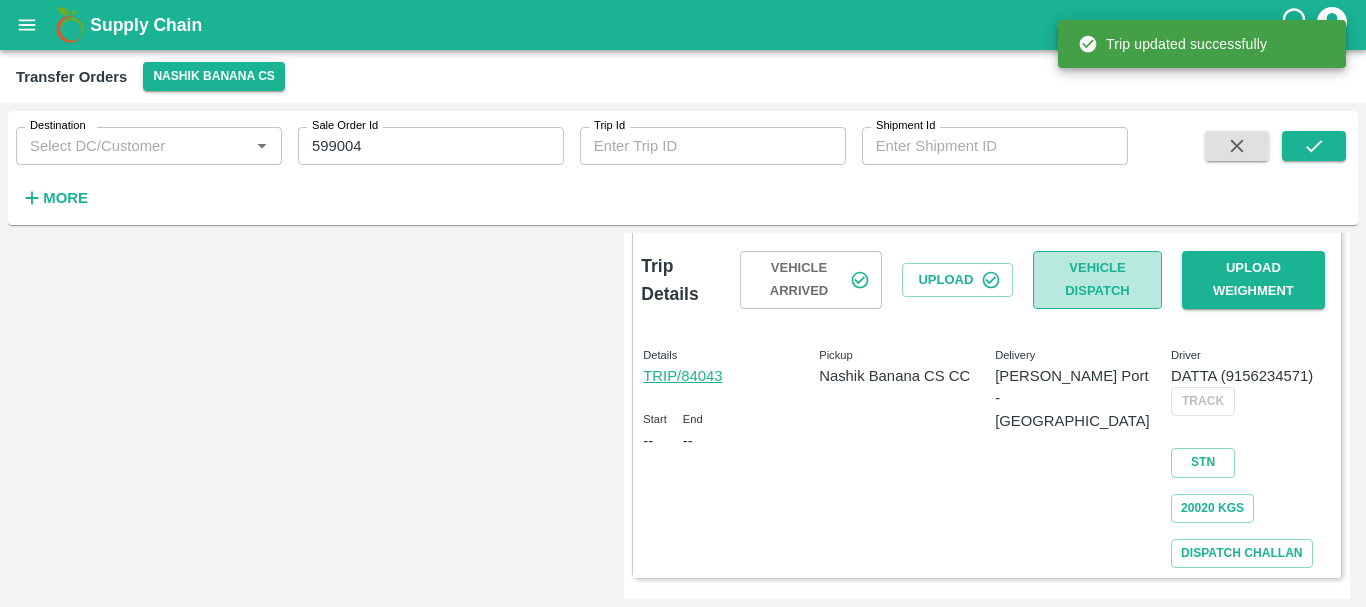 click on "Vehicle Dispatch" at bounding box center (1097, 280) 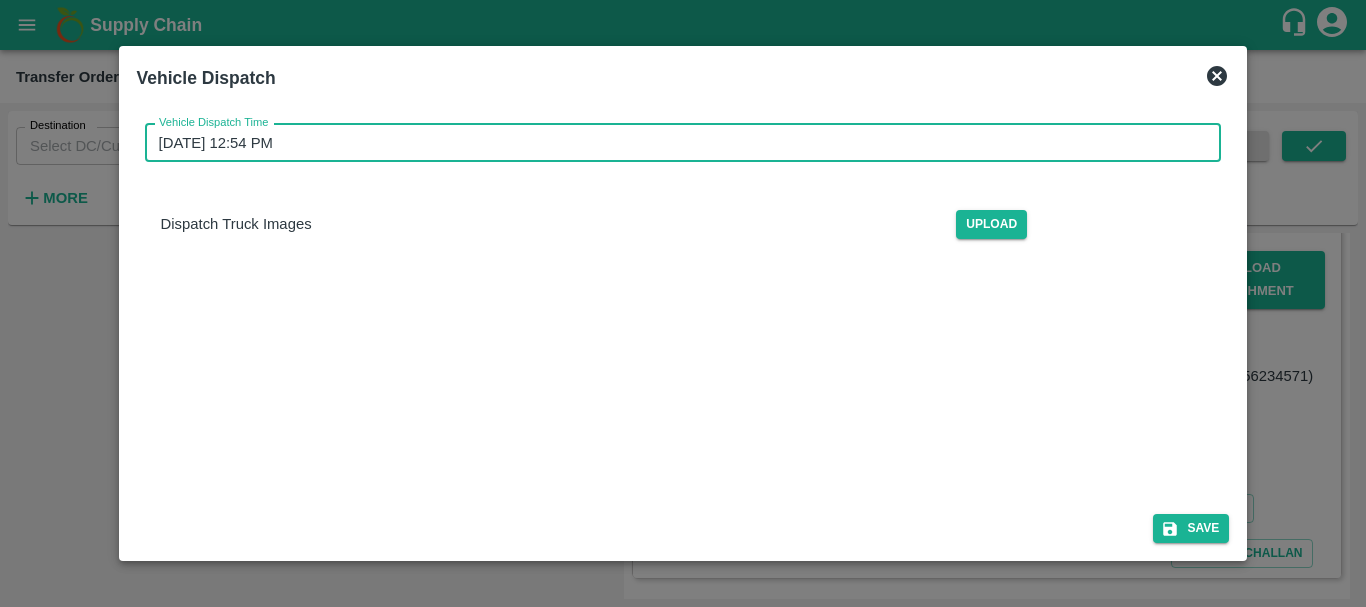 click on "10/07/2025 12:54 PM" at bounding box center (676, 143) 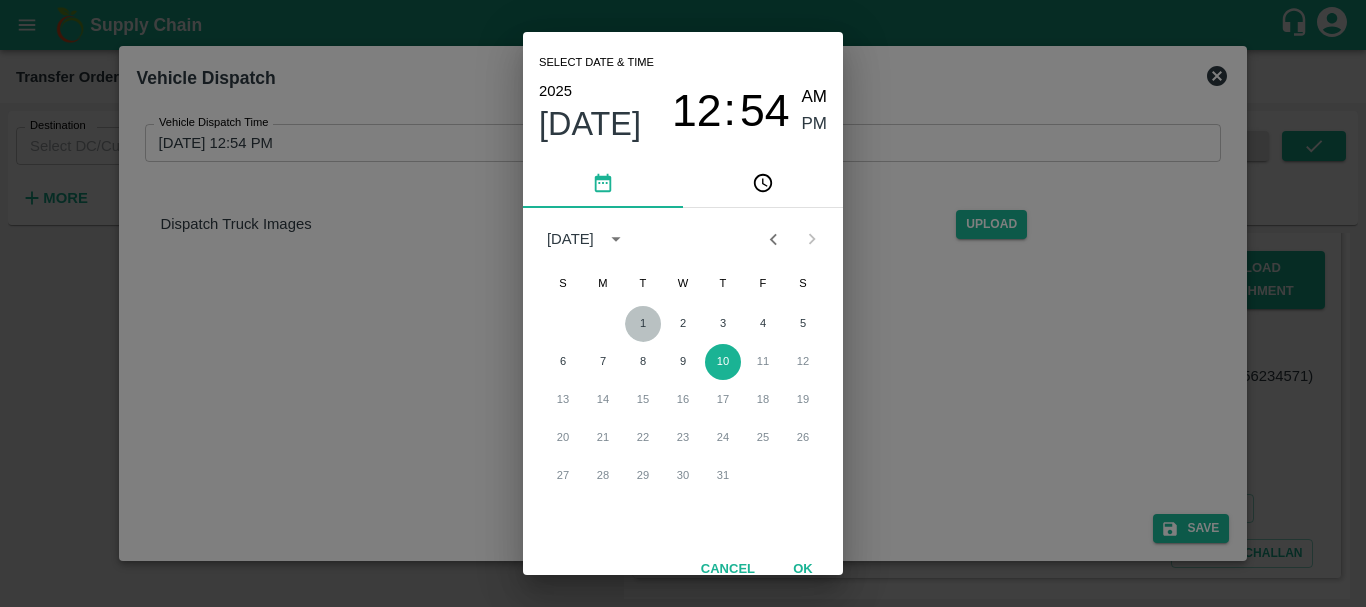 click on "1" at bounding box center [643, 324] 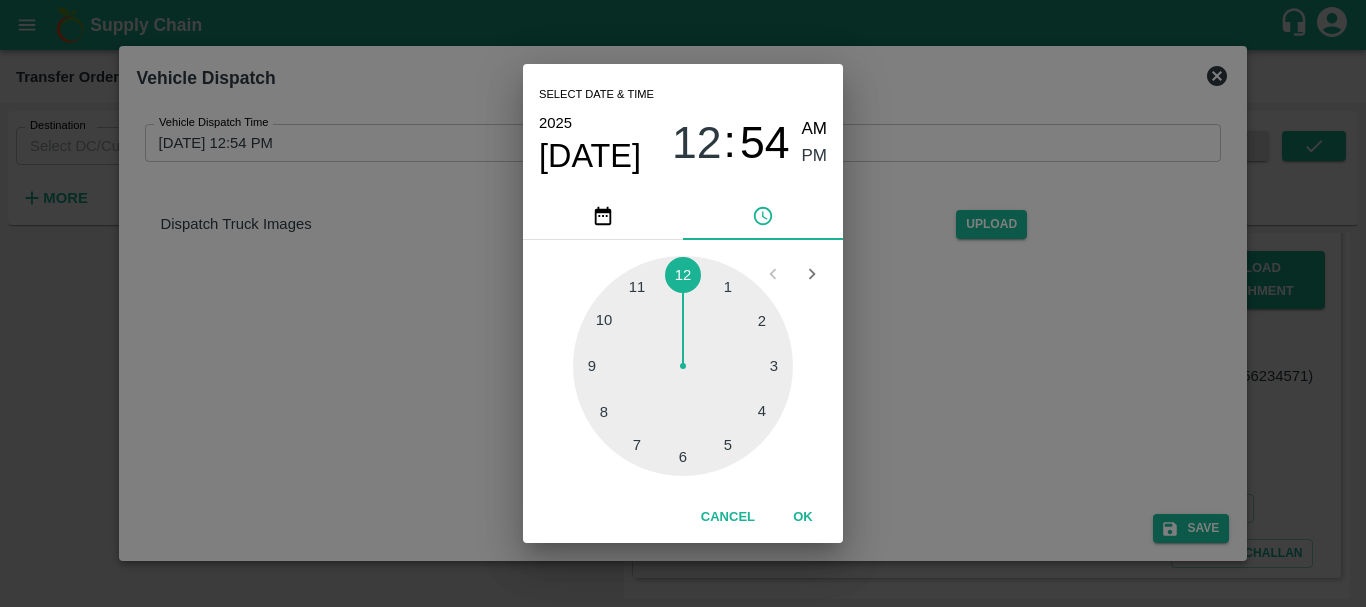 click on "Select date & time 2025 Jul 1 12 : 54 AM PM 1 2 3 4 5 6 7 8 9 10 11 12 Cancel OK" at bounding box center (683, 303) 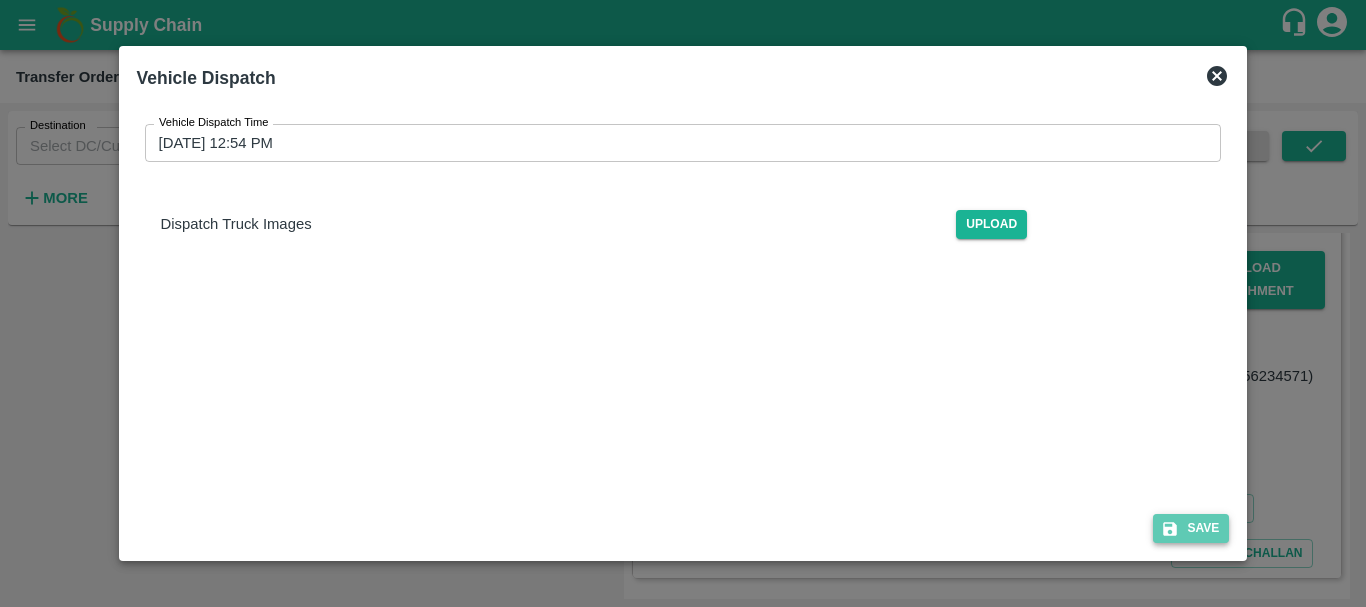 click on "Save" at bounding box center (1191, 528) 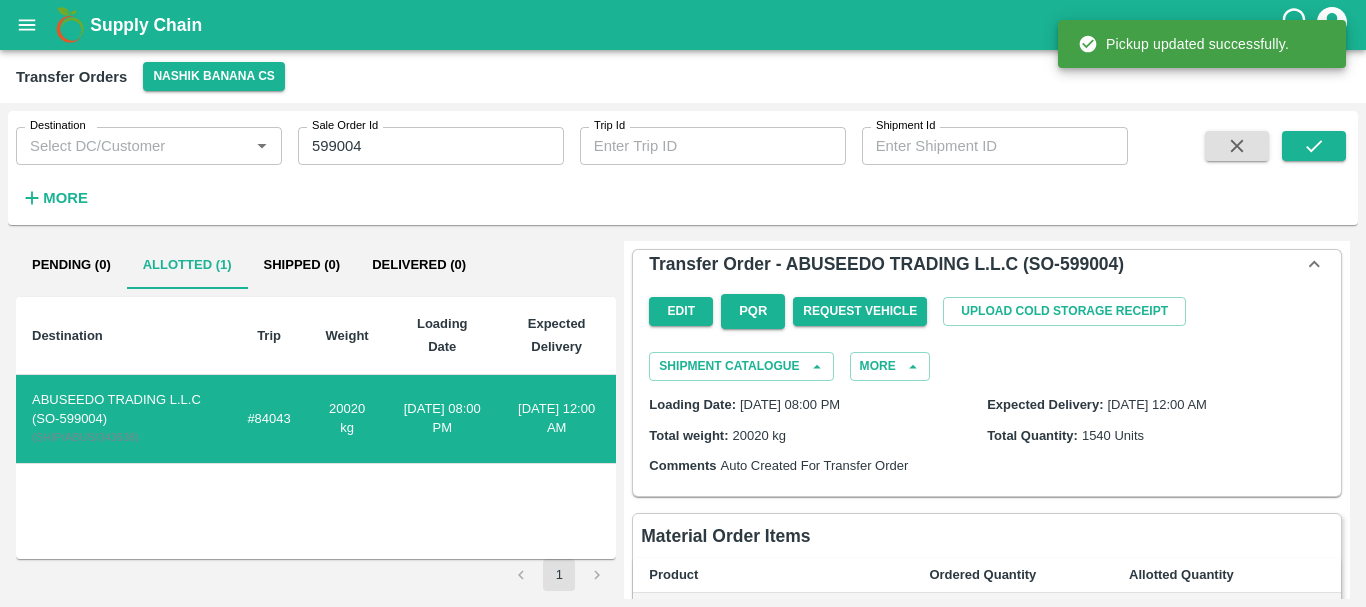 scroll, scrollTop: 703, scrollLeft: 0, axis: vertical 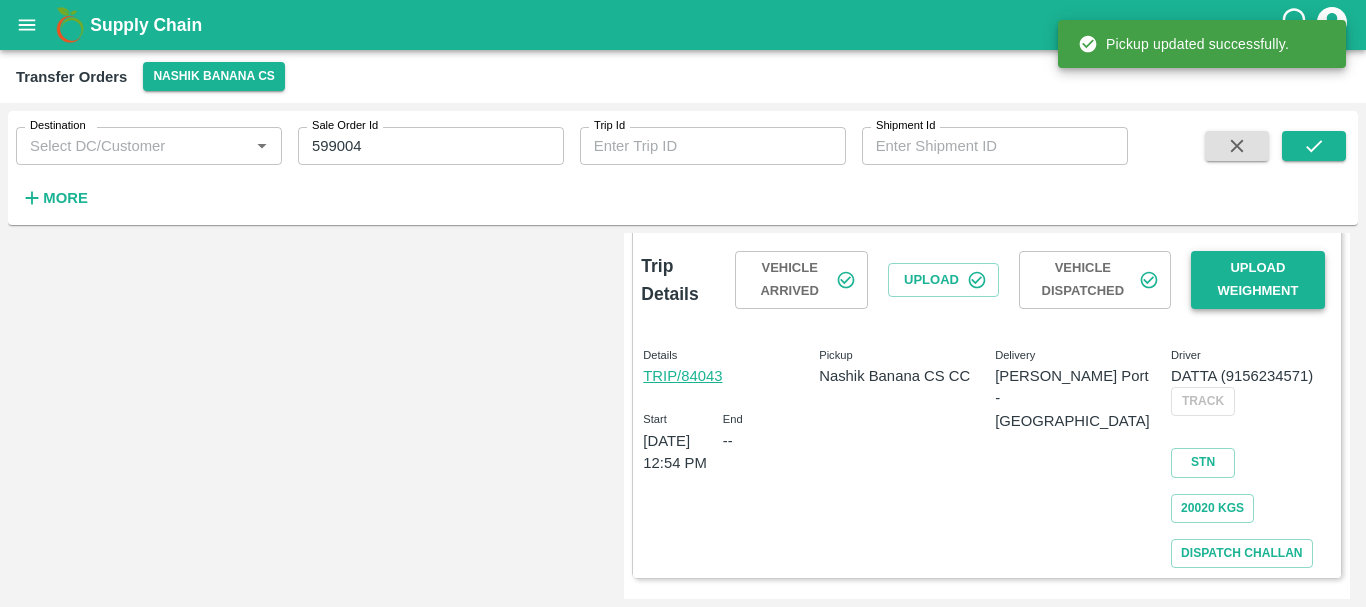 click on "Upload Weighment" at bounding box center (1258, 280) 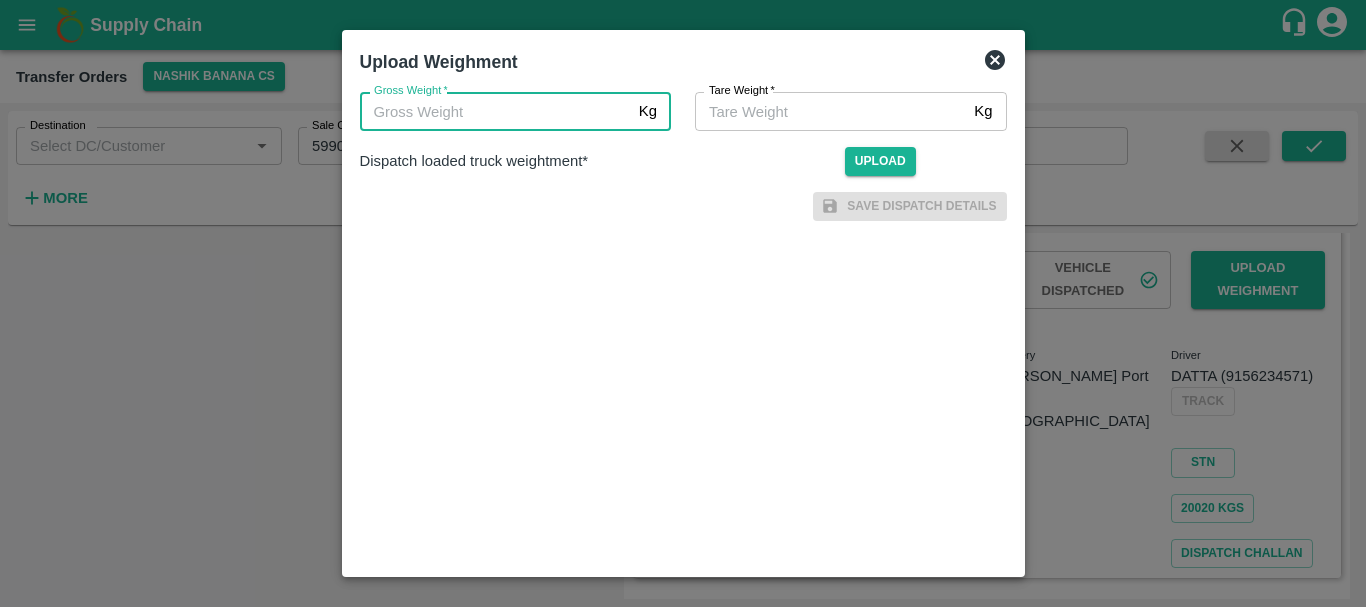 click on "Gross Weight   *" at bounding box center [495, 111] 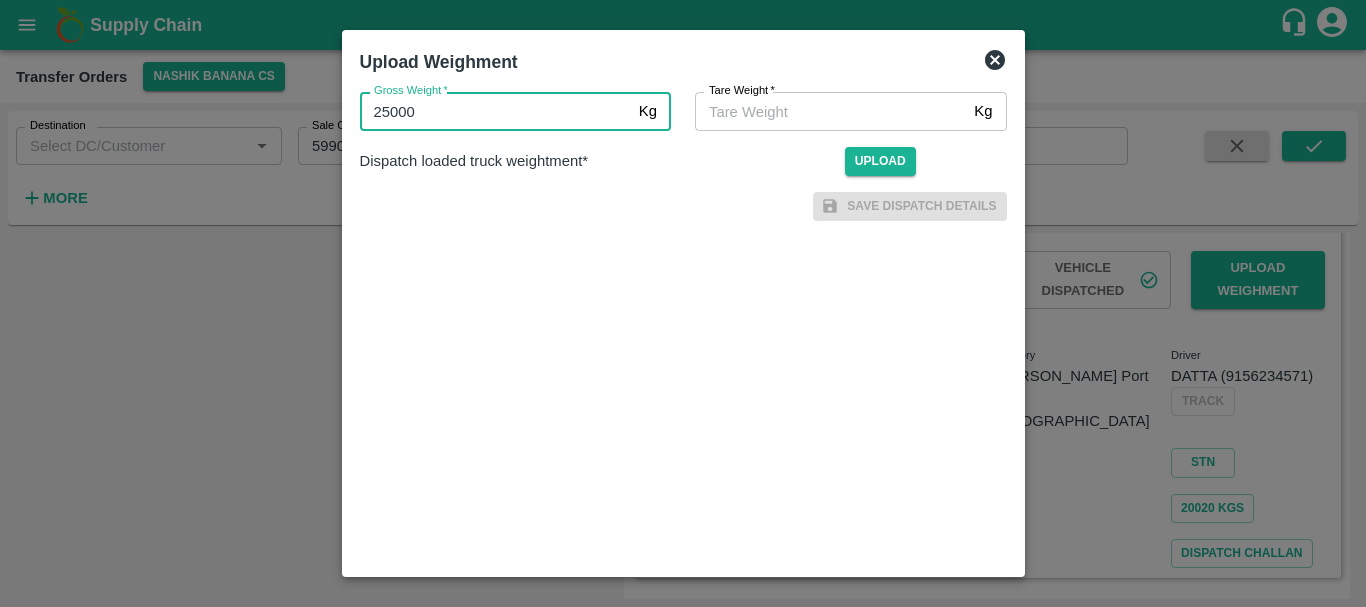 type on "25000" 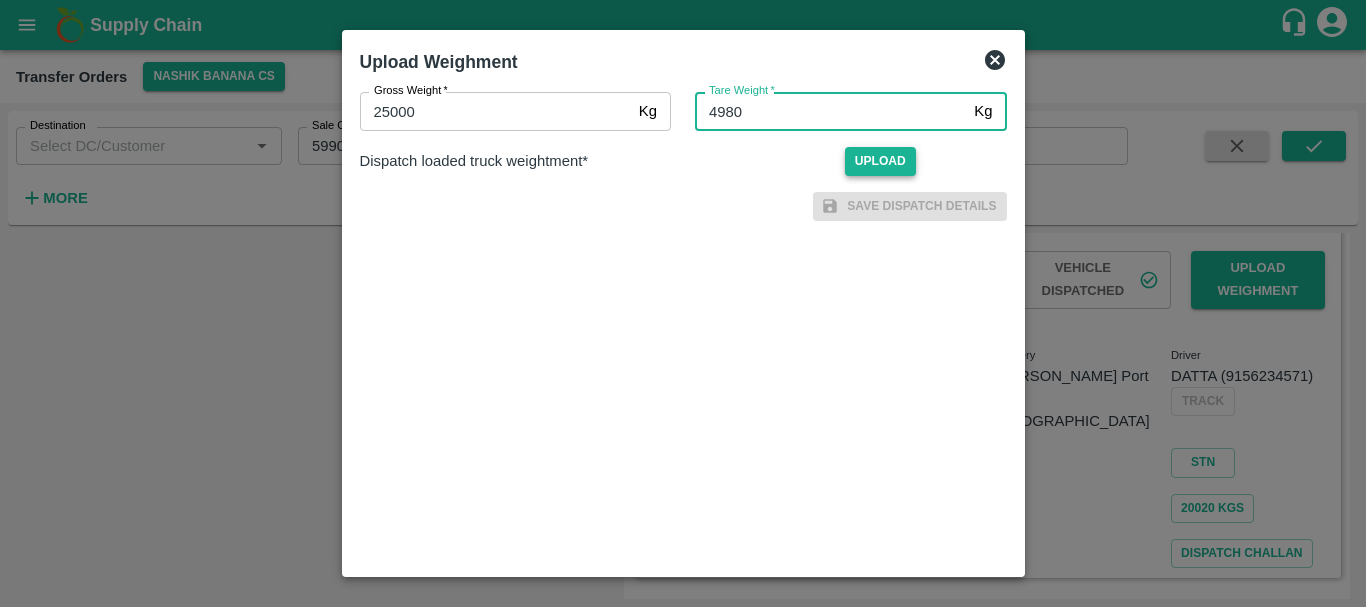 type on "4980" 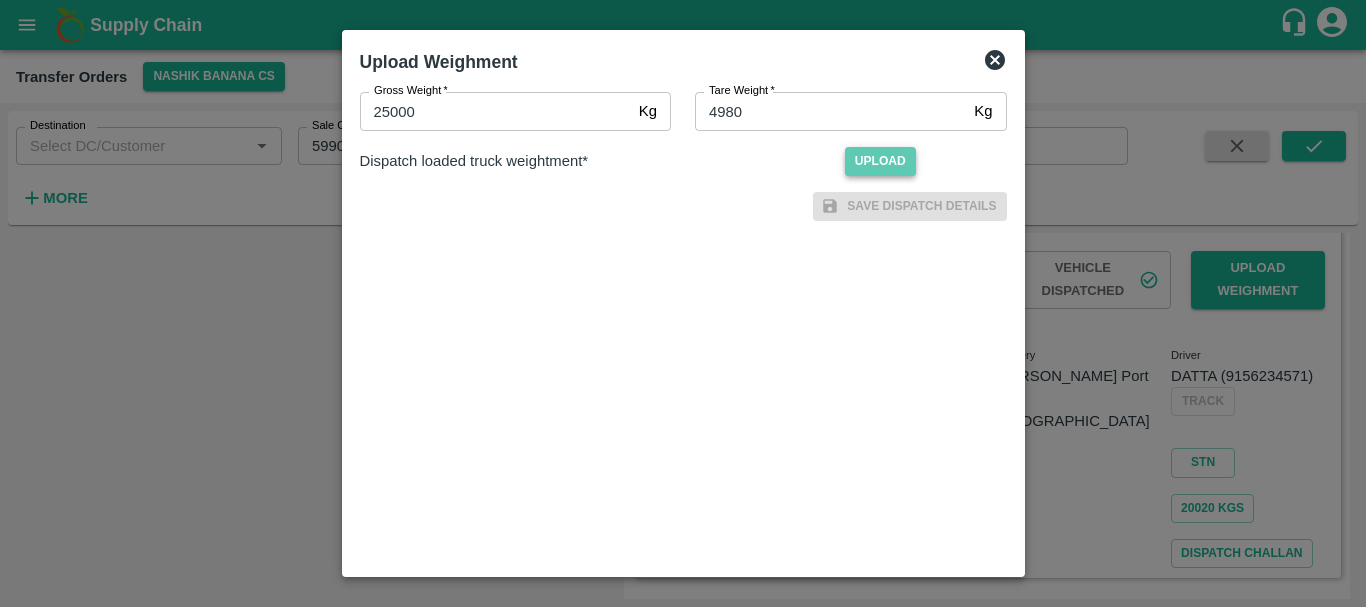 click on "Upload" at bounding box center [880, 161] 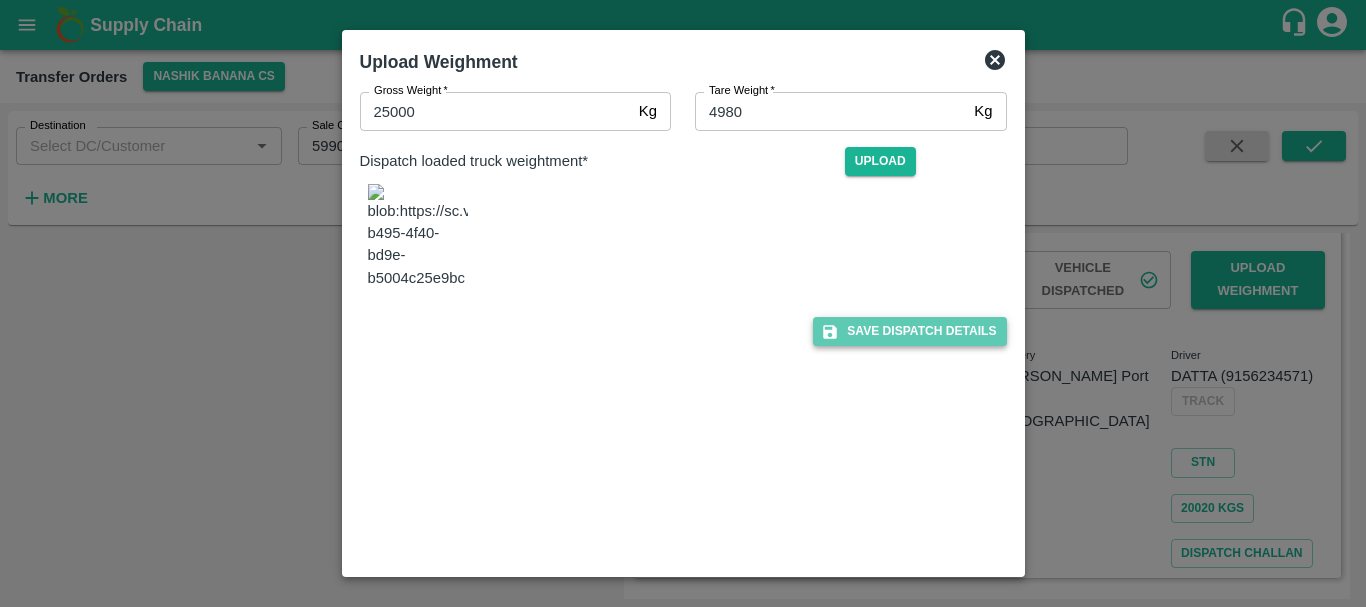 click on "Save Dispatch Details" at bounding box center [909, 331] 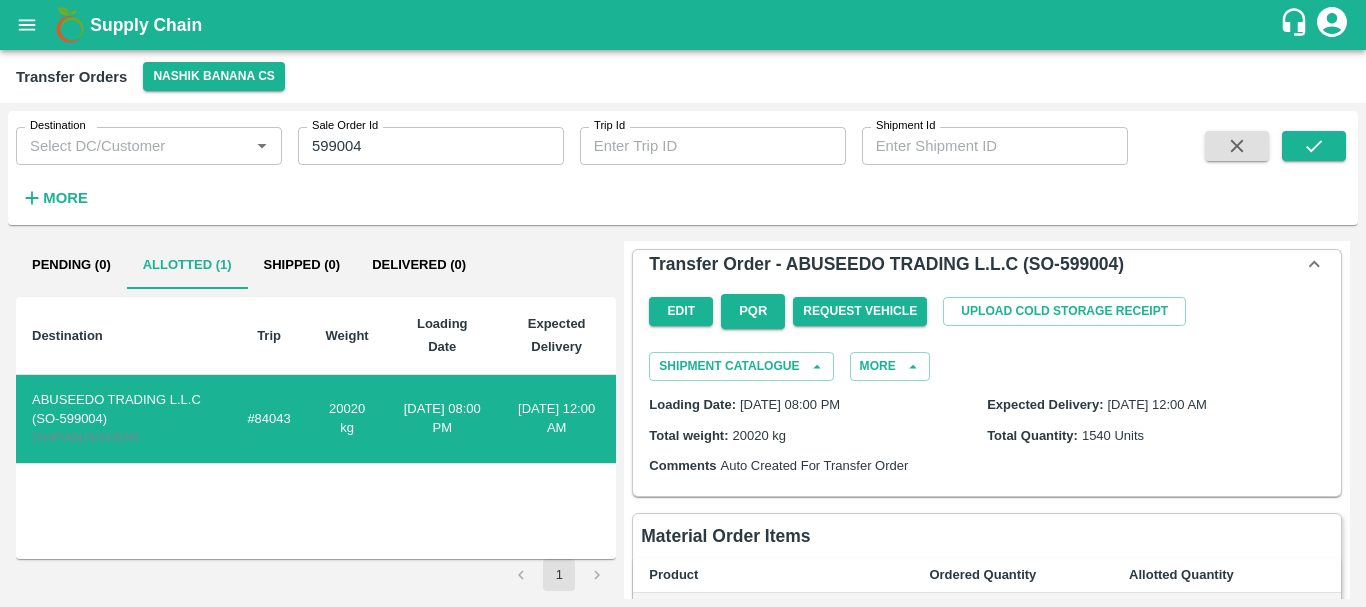 scroll, scrollTop: 703, scrollLeft: 0, axis: vertical 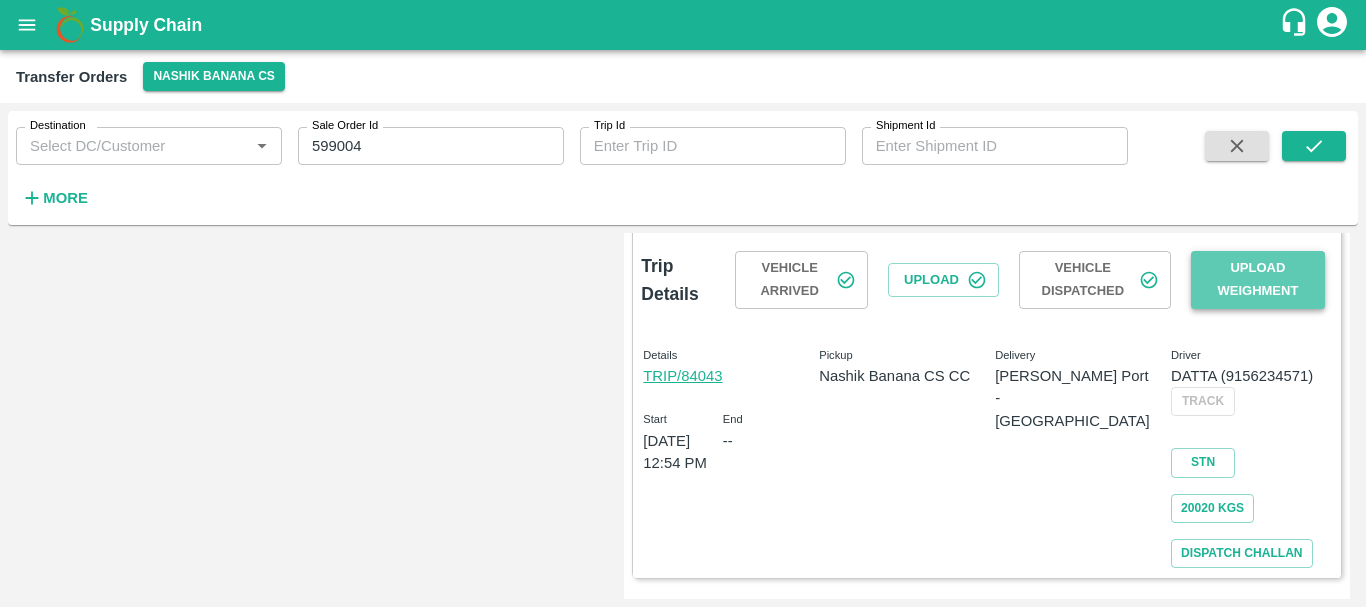 click on "Upload Weighment" at bounding box center (1258, 280) 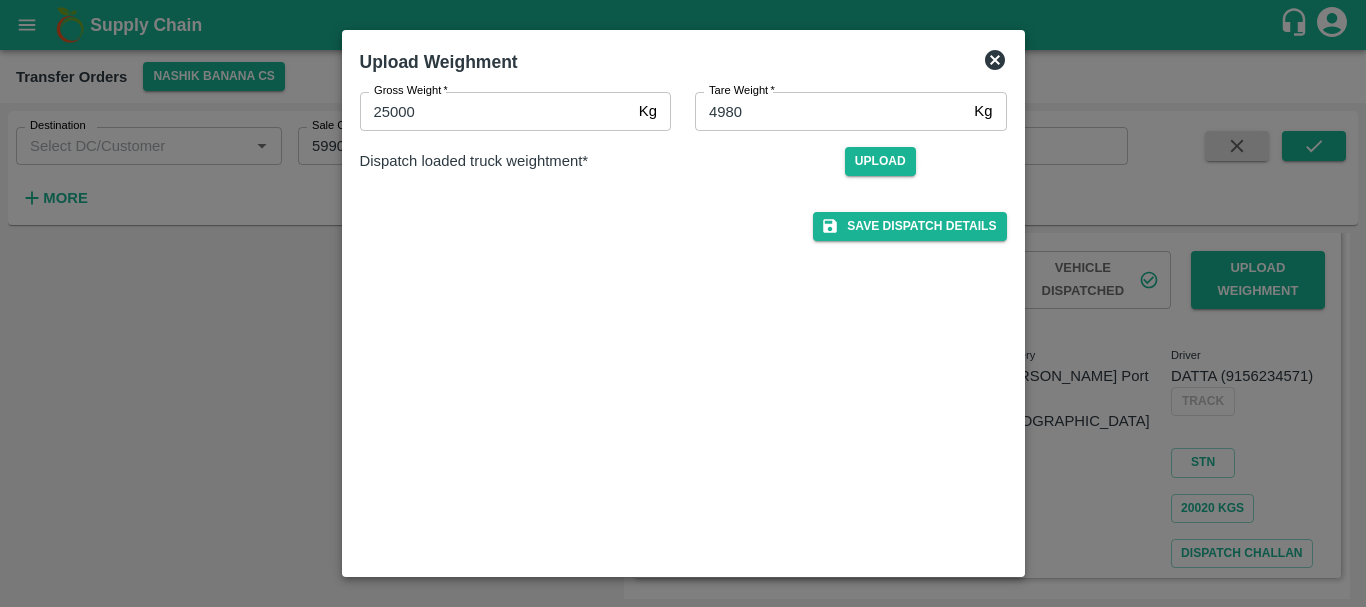 click at bounding box center (683, 303) 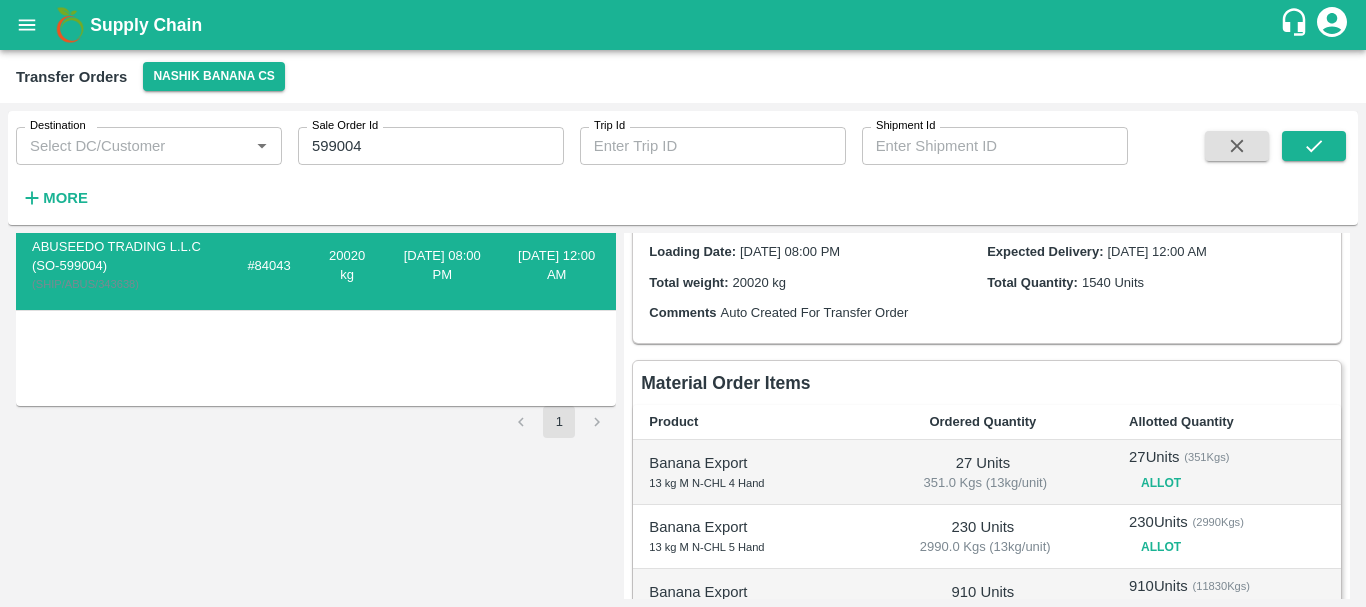 scroll, scrollTop: 0, scrollLeft: 0, axis: both 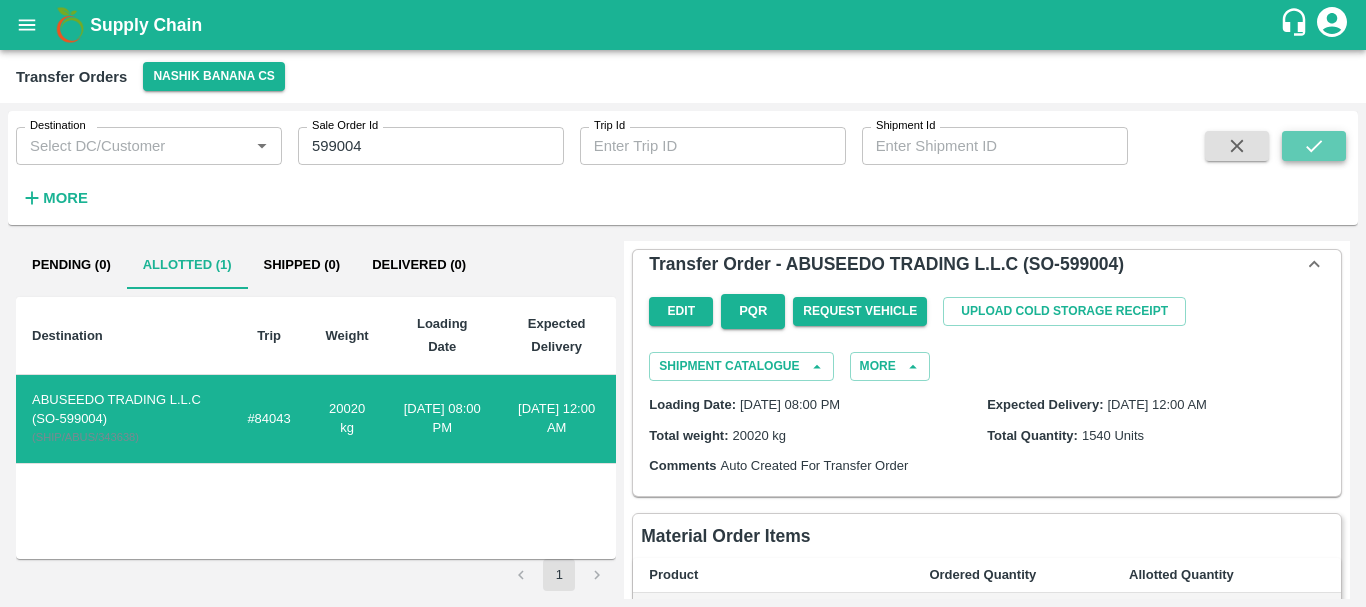 click 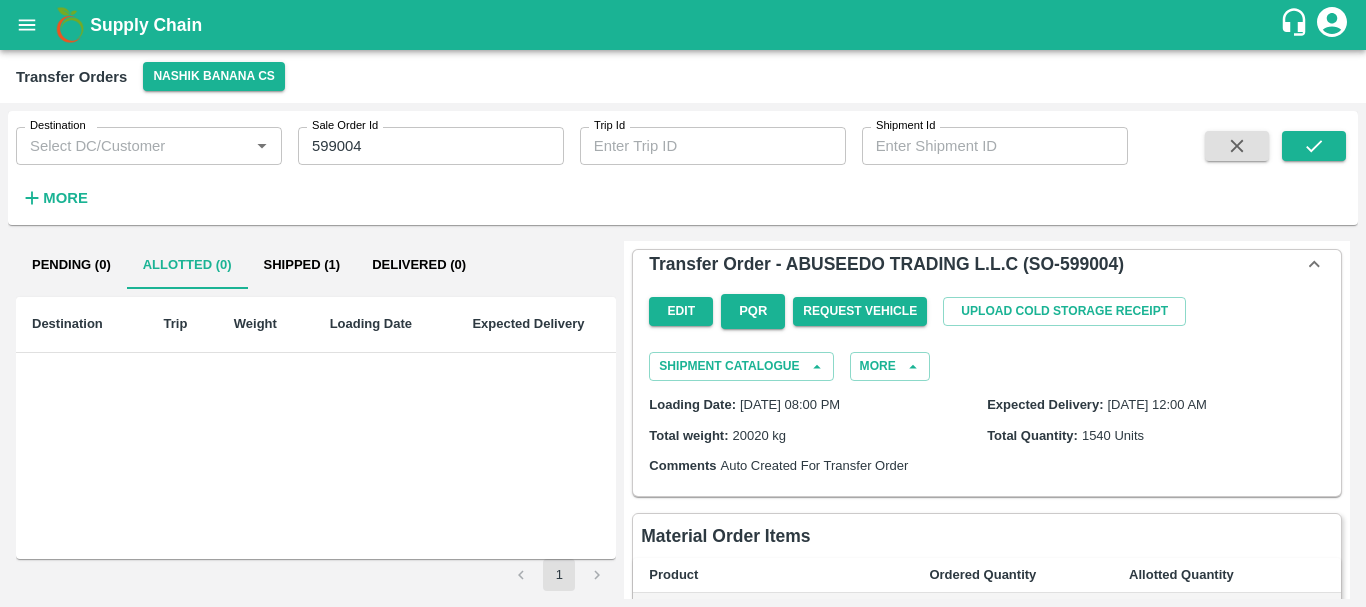 click on "599004" at bounding box center [431, 146] 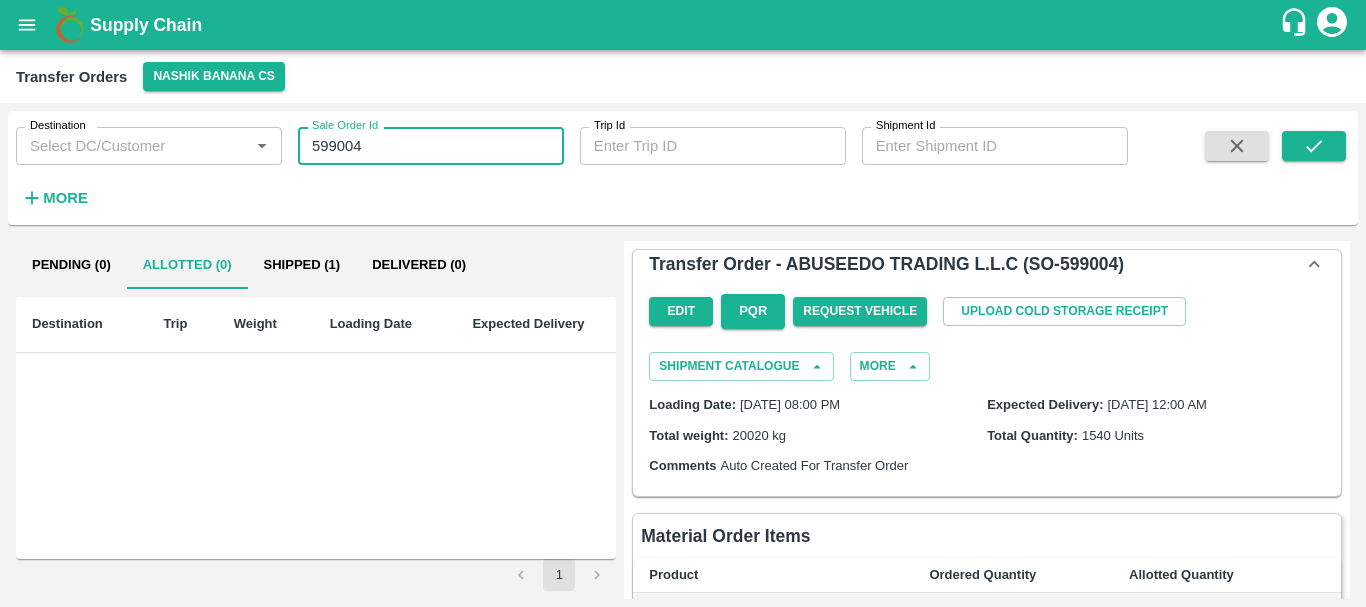 click on "599004" at bounding box center [431, 146] 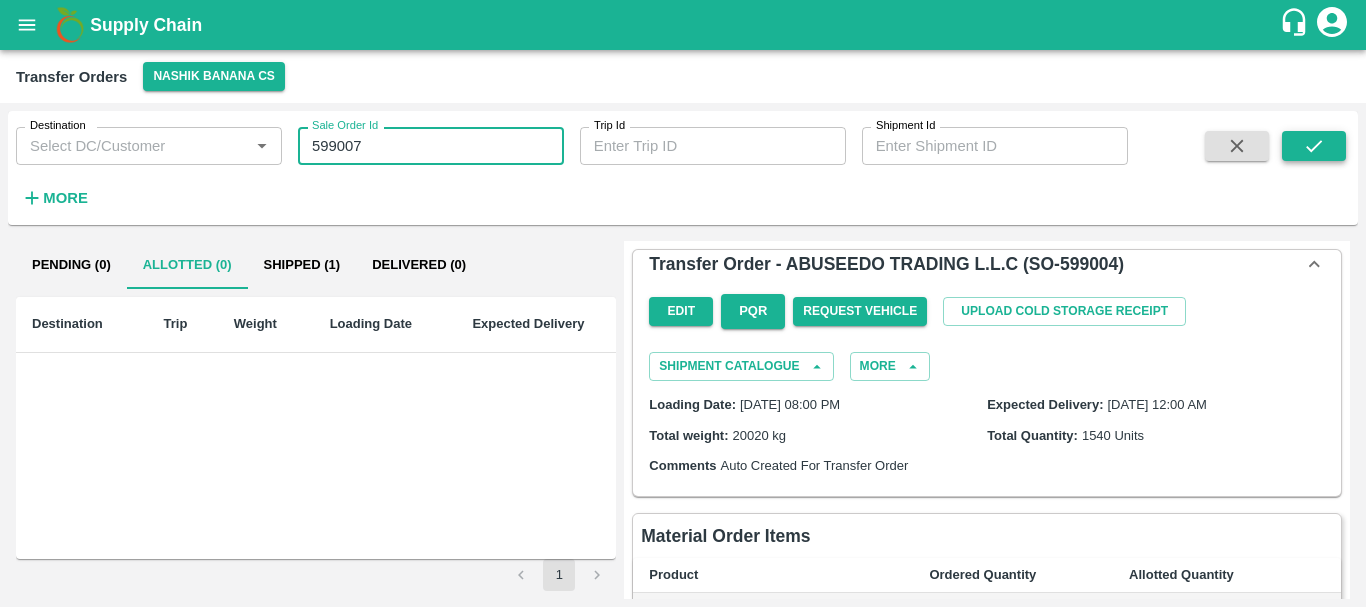 type on "599007" 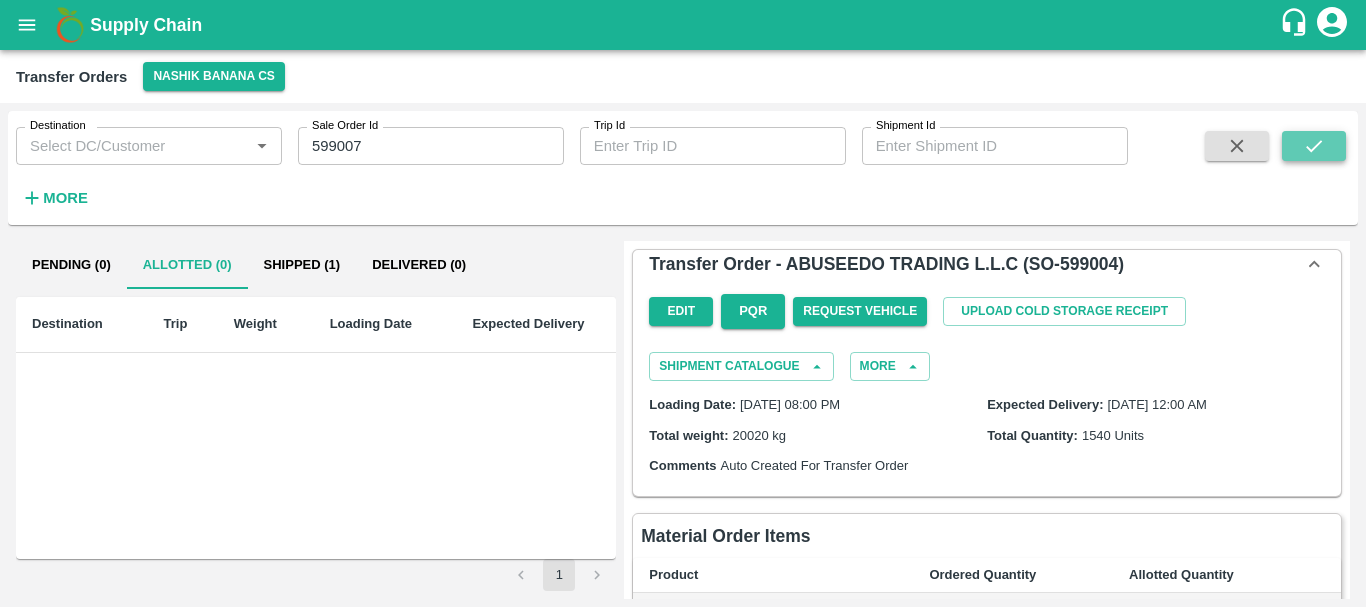 click 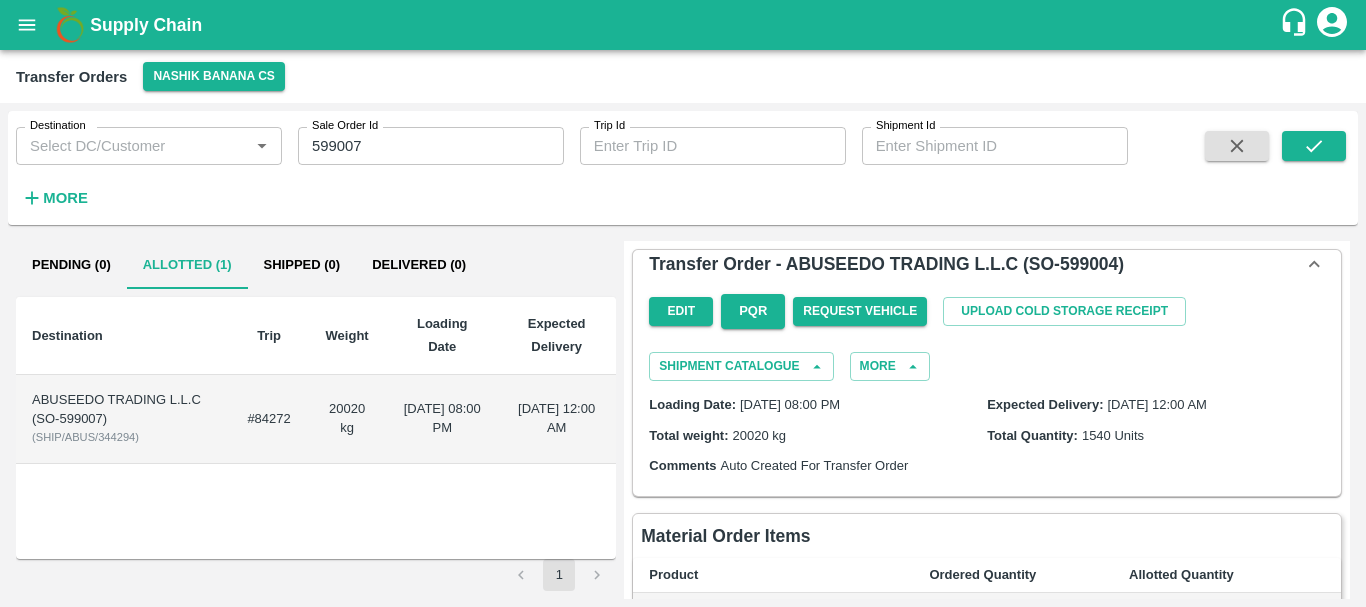 click on "20020 kg" at bounding box center (347, 419) 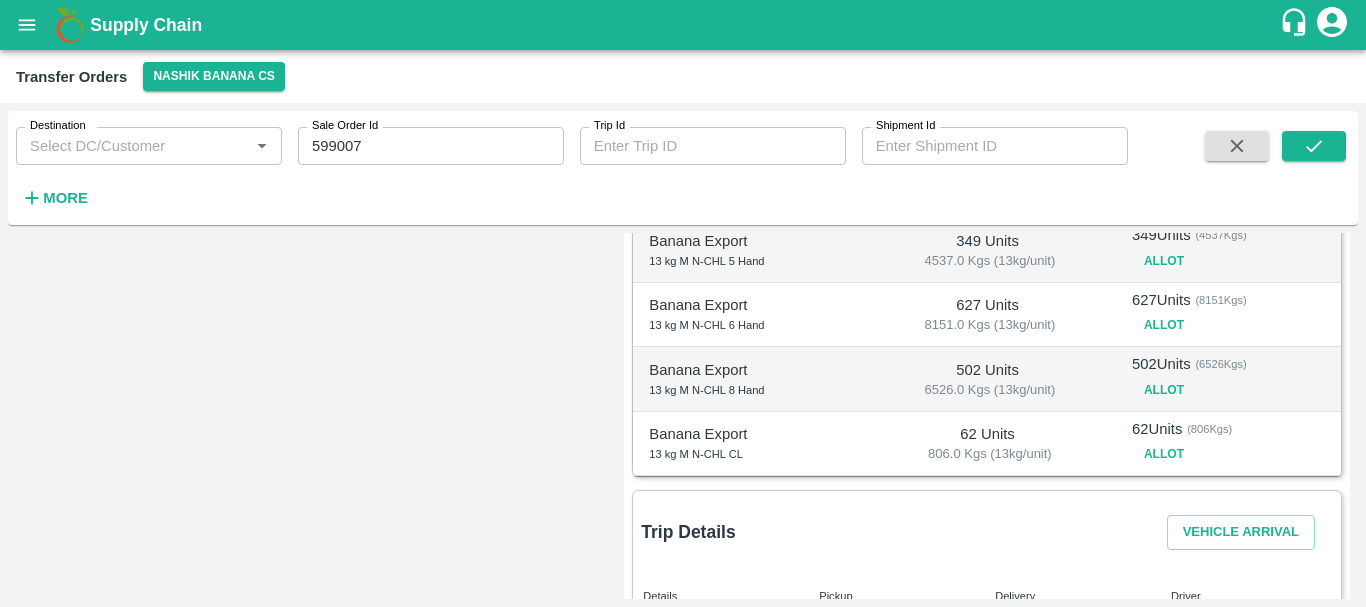 scroll, scrollTop: 376, scrollLeft: 0, axis: vertical 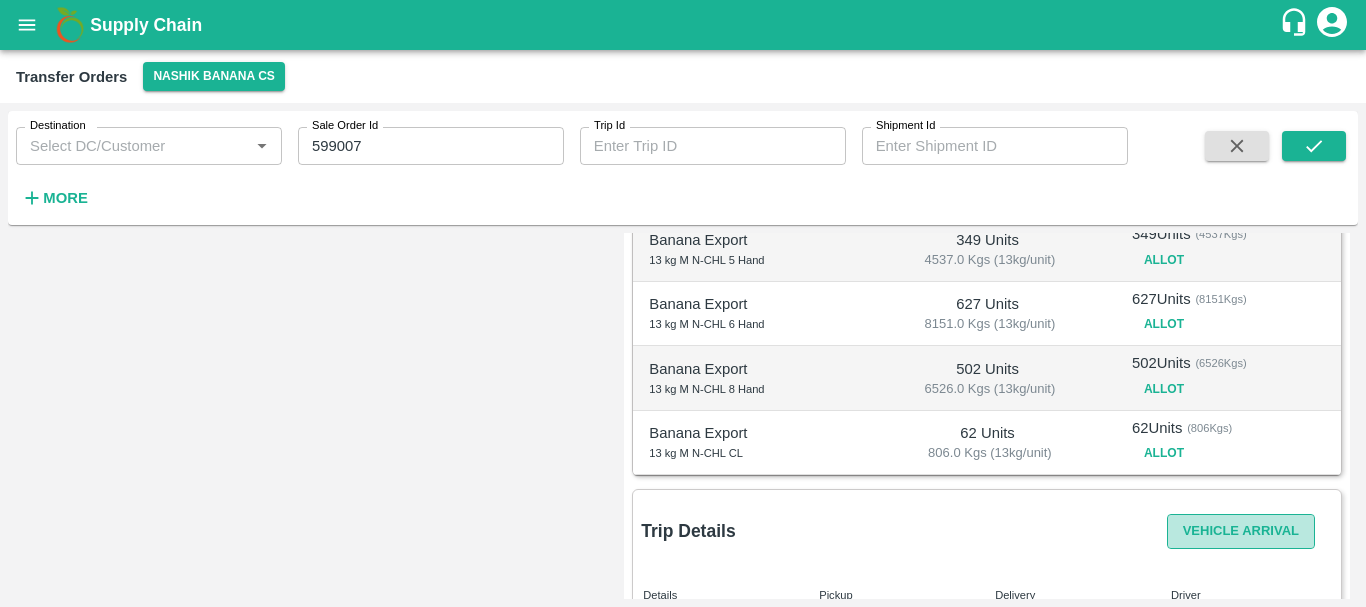 click on "Vehicle Arrival" at bounding box center (1241, 531) 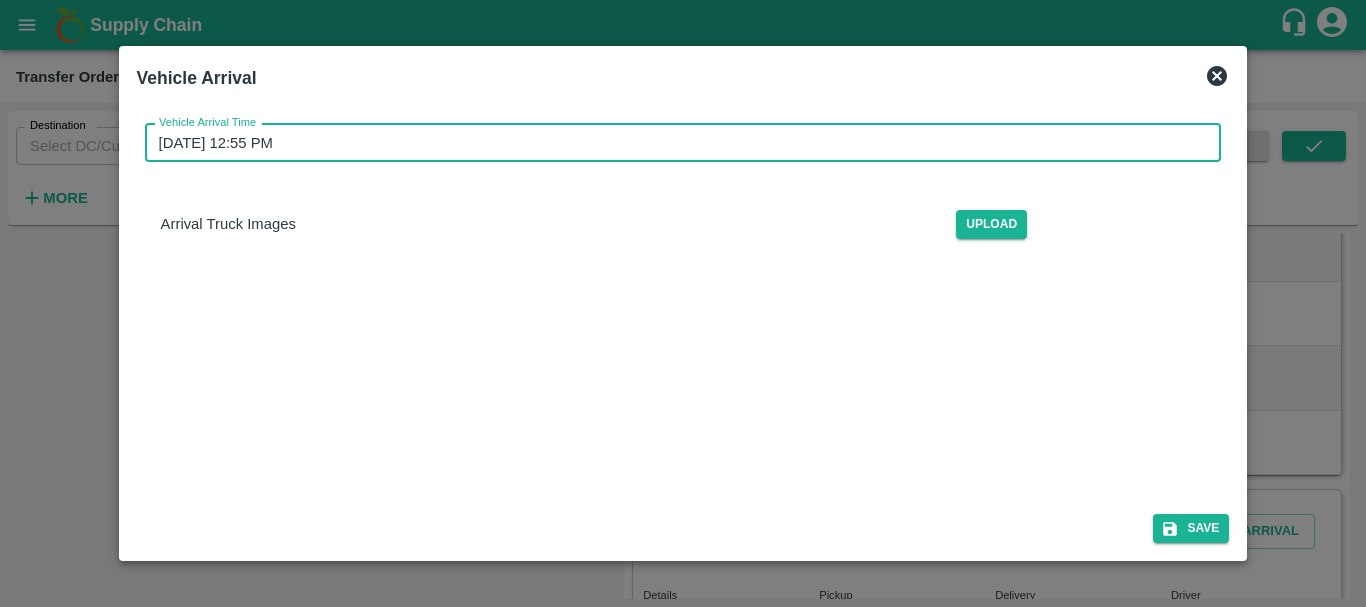 click on "10/07/2025 12:55 PM" at bounding box center (676, 143) 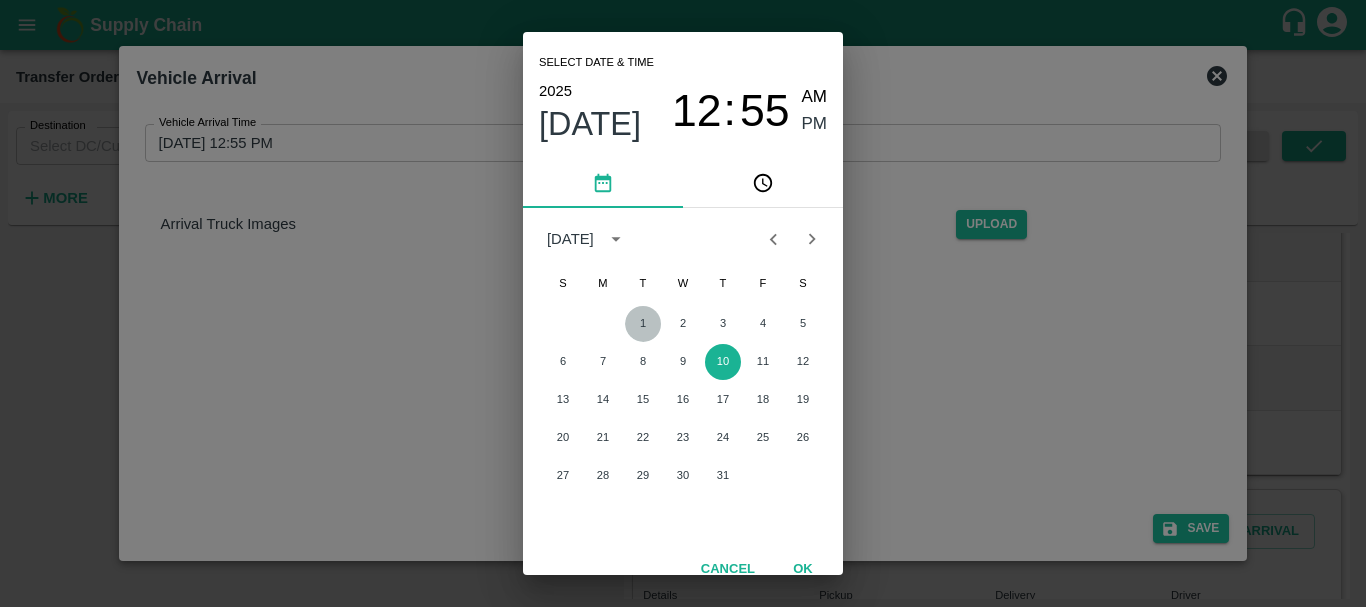 click on "1" at bounding box center (643, 324) 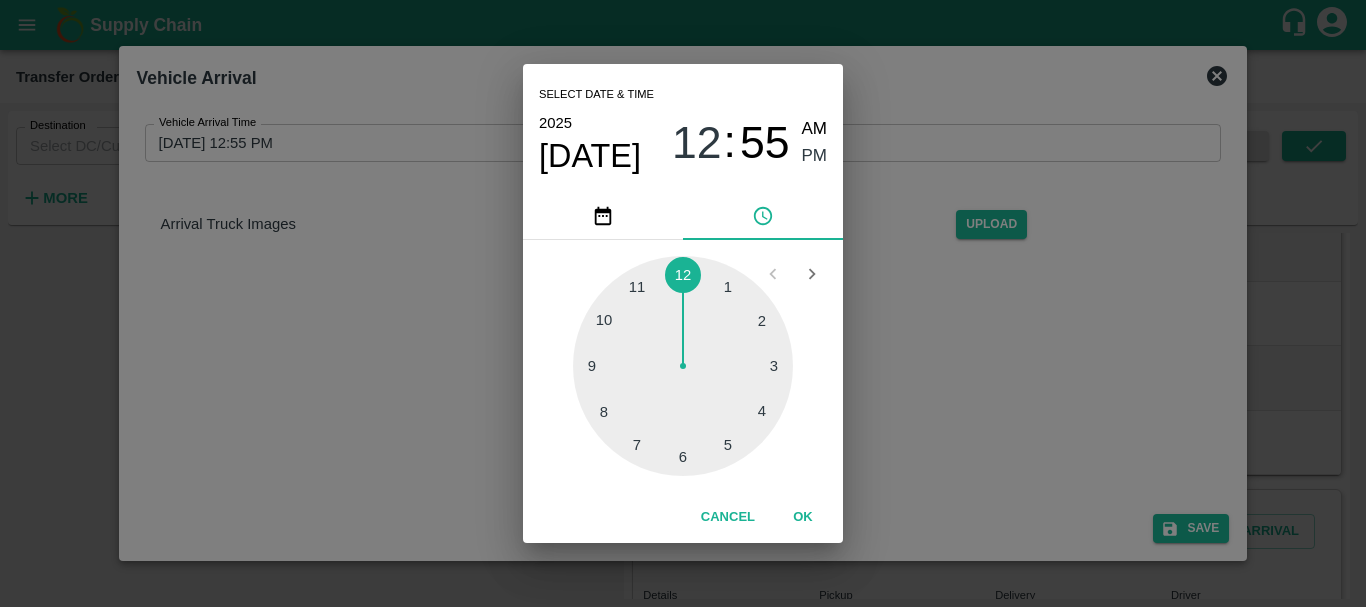 click on "Select date & time 2025 Jul 1 12 : 55 AM PM 1 2 3 4 5 6 7 8 9 10 11 12 Cancel OK" at bounding box center (683, 303) 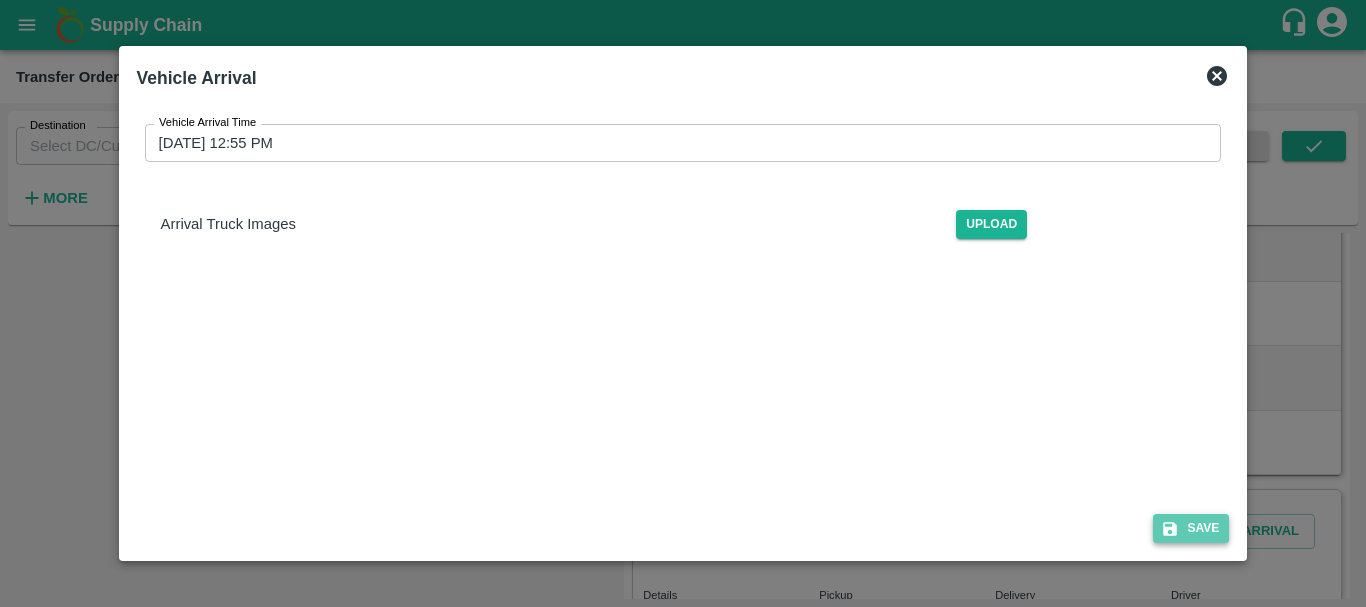 click 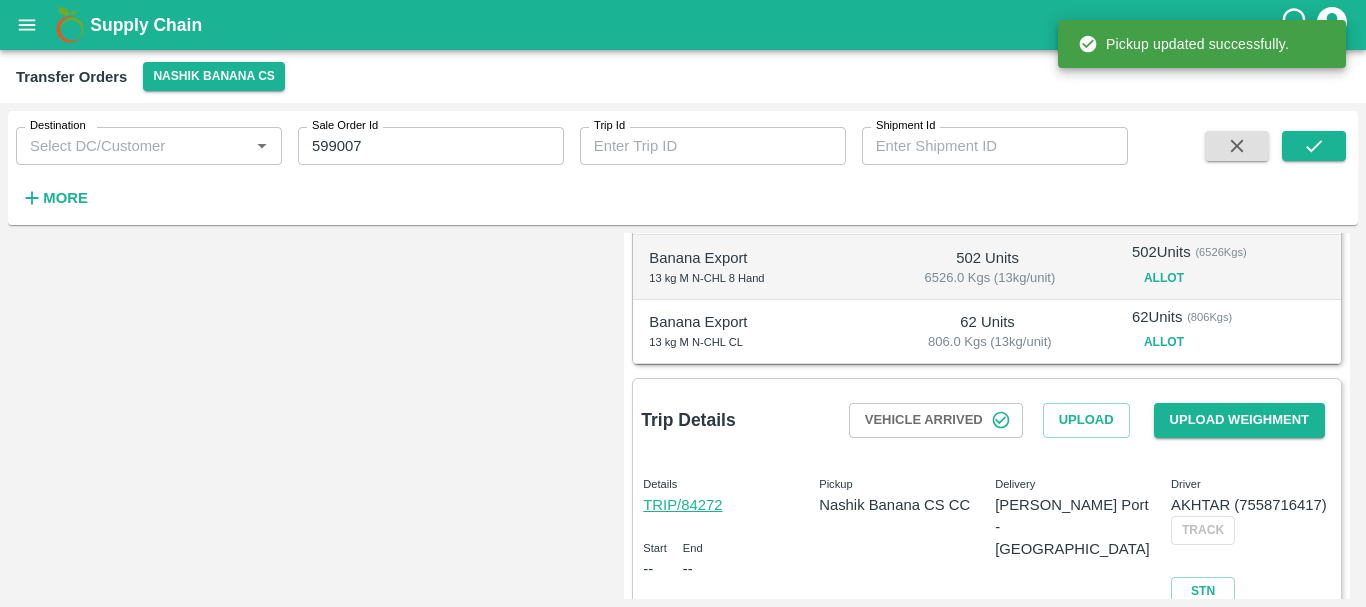 scroll, scrollTop: 488, scrollLeft: 0, axis: vertical 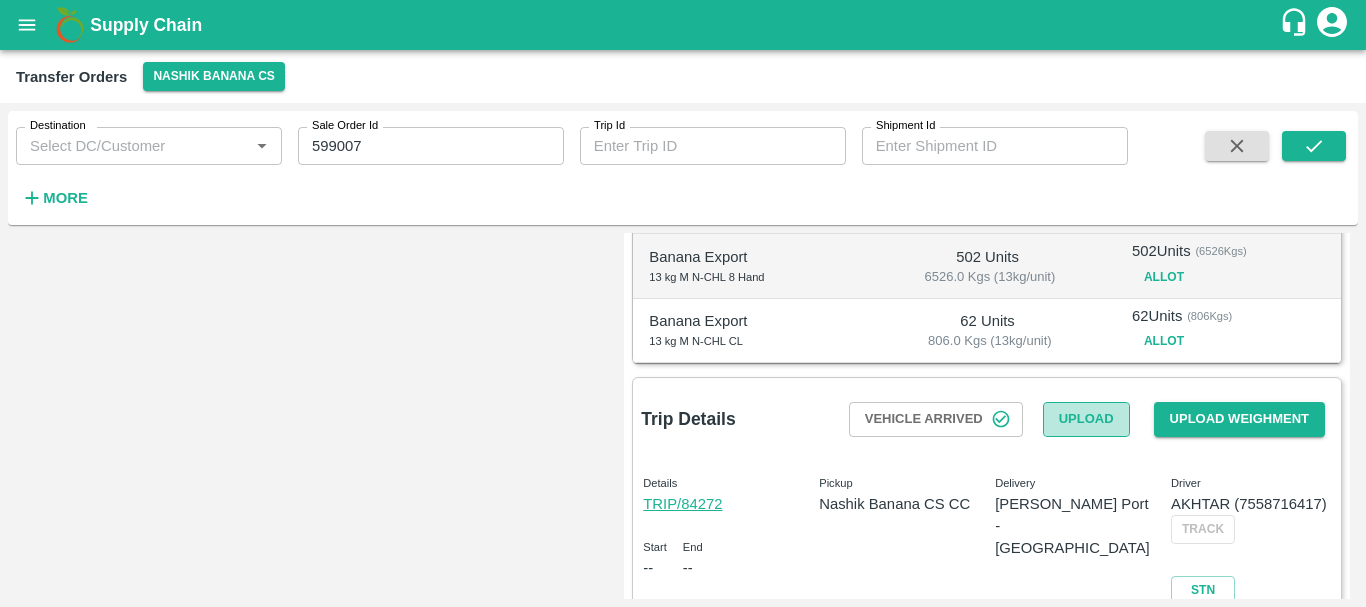 click on "Upload" at bounding box center (1086, 419) 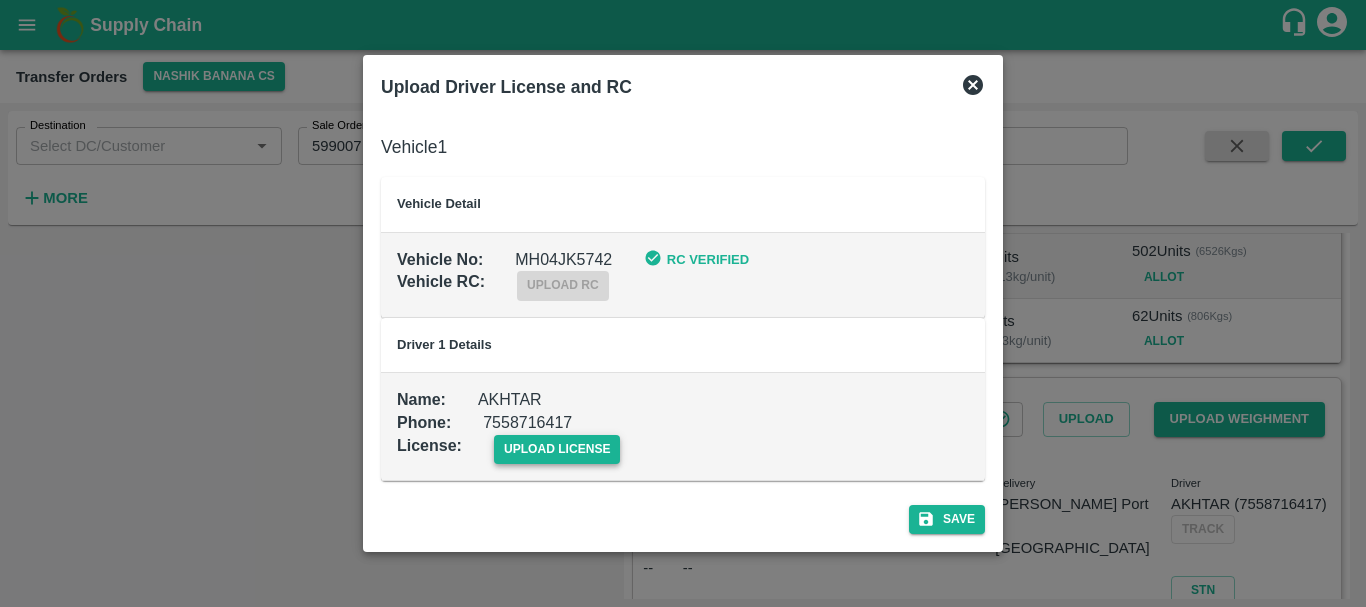 click on "upload license" at bounding box center (557, 449) 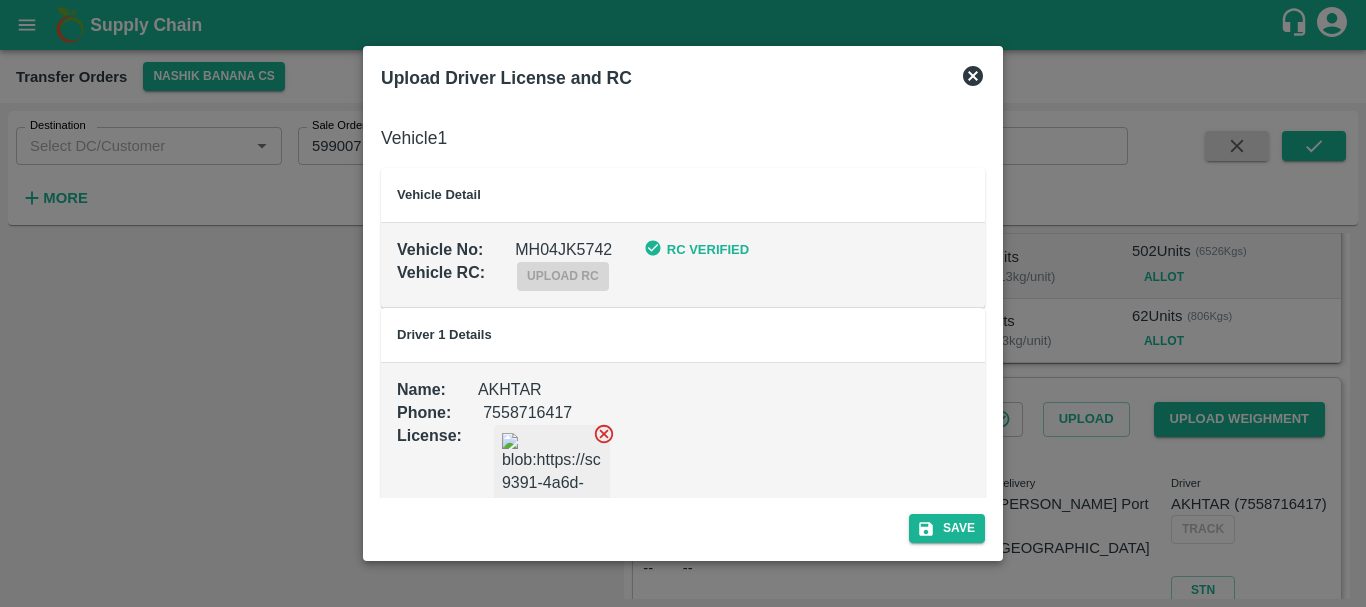 scroll, scrollTop: 67, scrollLeft: 0, axis: vertical 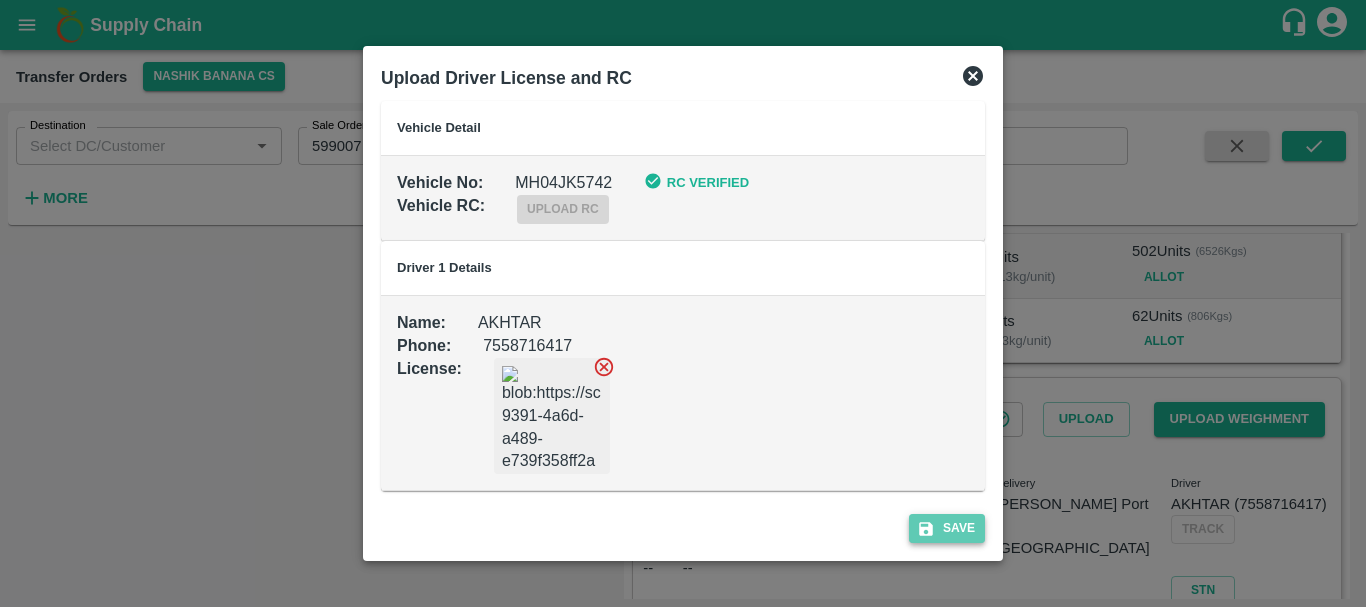 click on "Save" at bounding box center [947, 528] 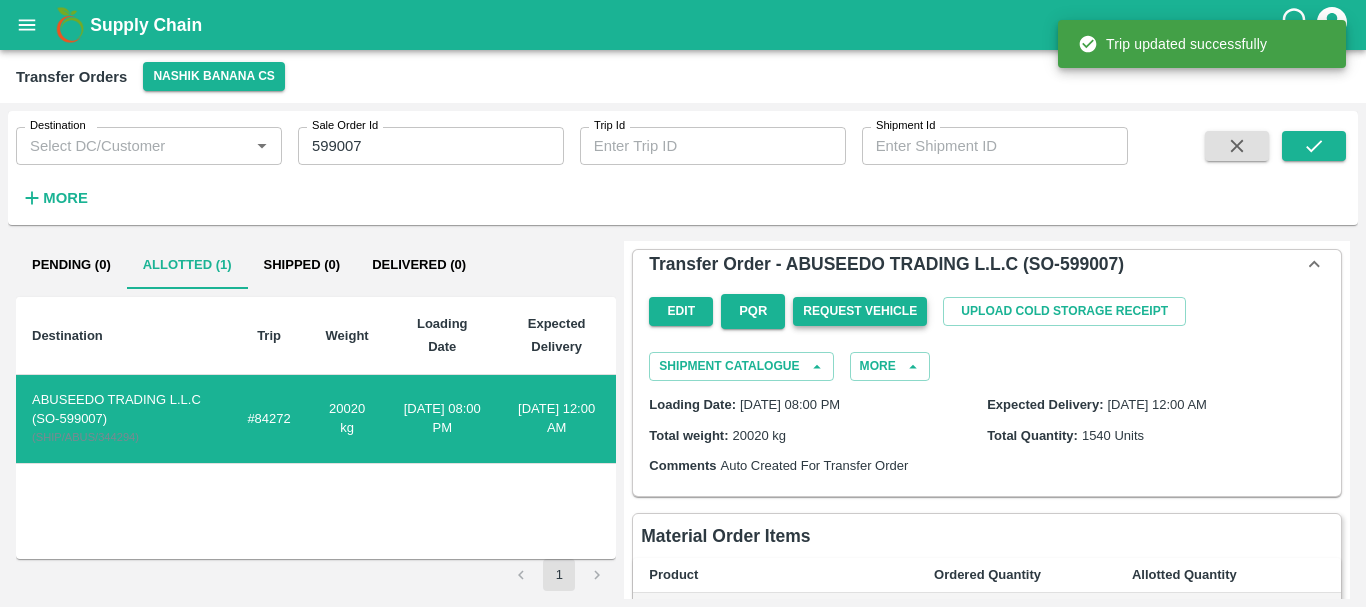 scroll, scrollTop: 639, scrollLeft: 0, axis: vertical 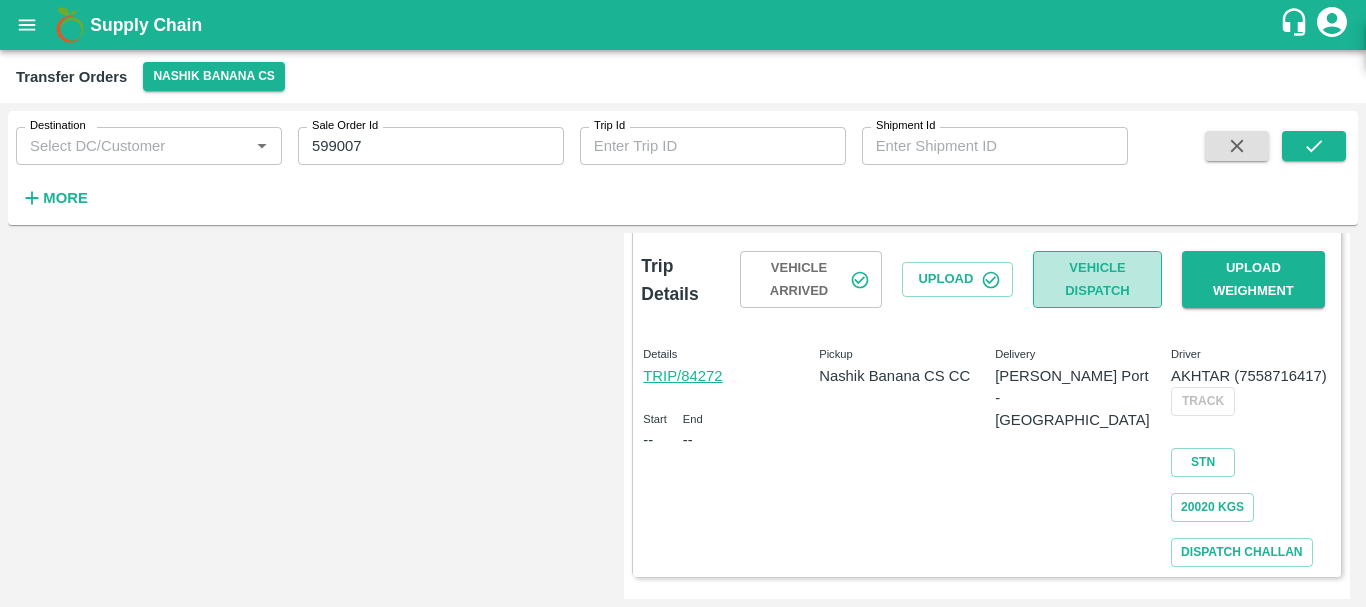click on "Vehicle Dispatch" at bounding box center [1097, 280] 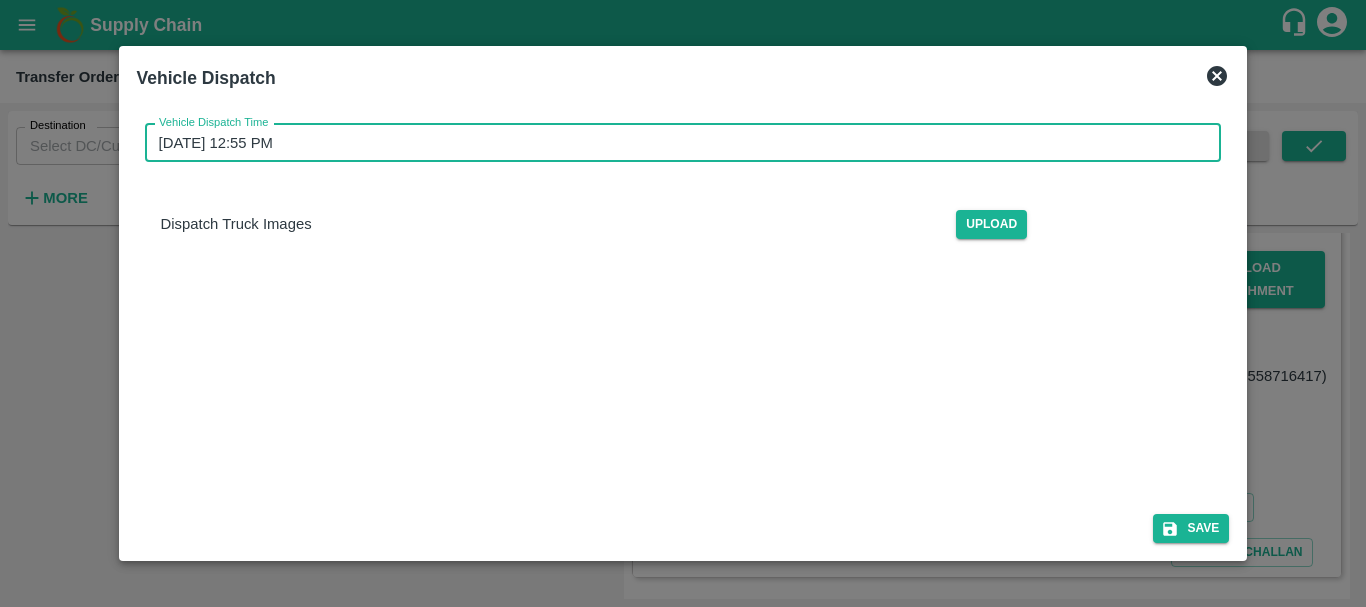 click on "10/07/2025 12:55 PM" at bounding box center (676, 143) 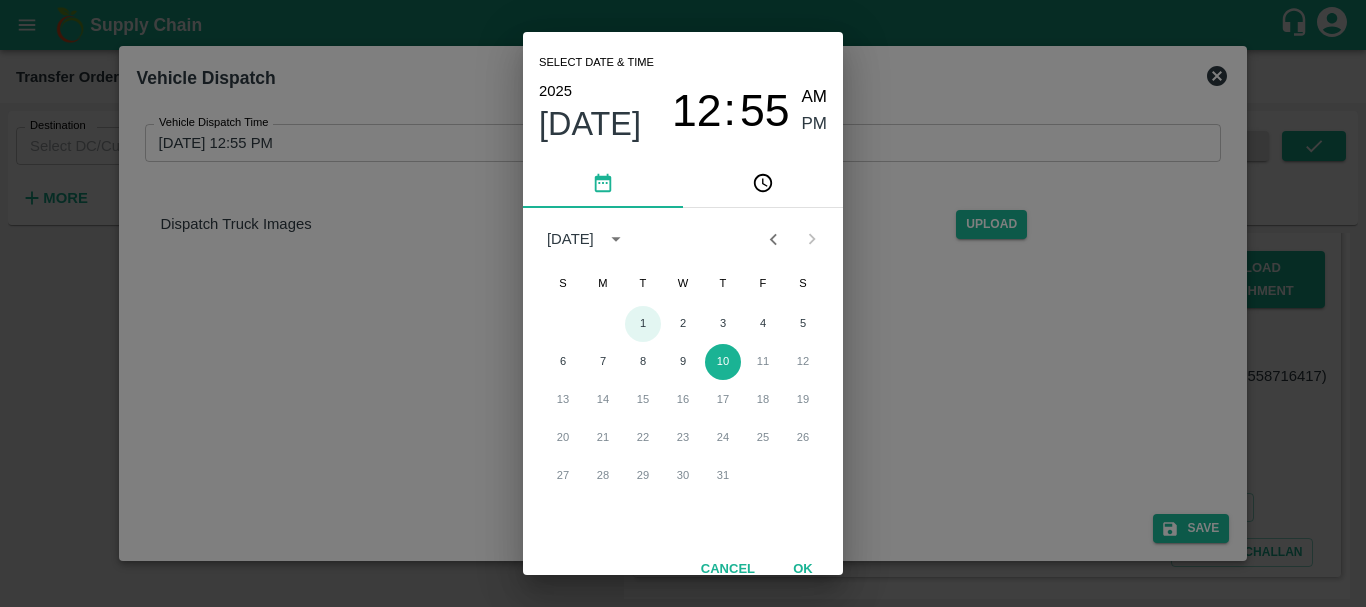 drag, startPoint x: 644, startPoint y: 315, endPoint x: 938, endPoint y: 369, distance: 298.91806 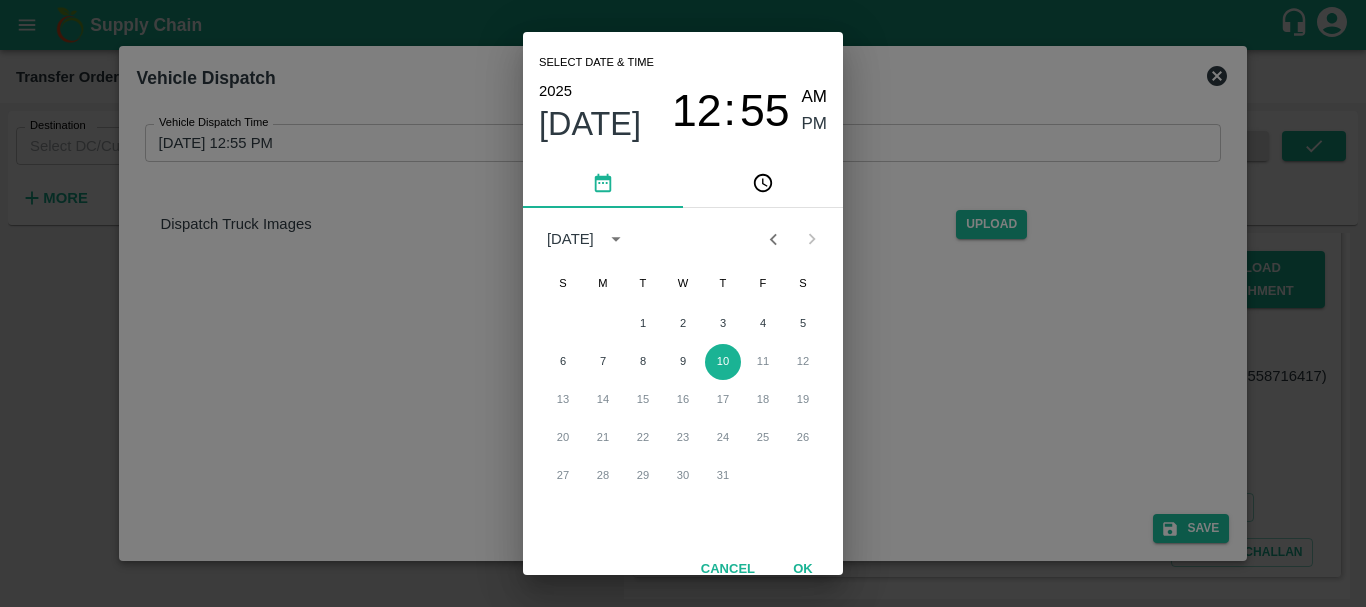 click on "Select date & time 2025 Jul 10 12 : 55 AM PM July 2025 S M T W T F S 1 2 3 4 5 6 7 8 9 10 11 12 13 14 15 16 17 18 19 20 21 22 23 24 25 26 27 28 29 30 31 Cancel OK" at bounding box center (683, 303) 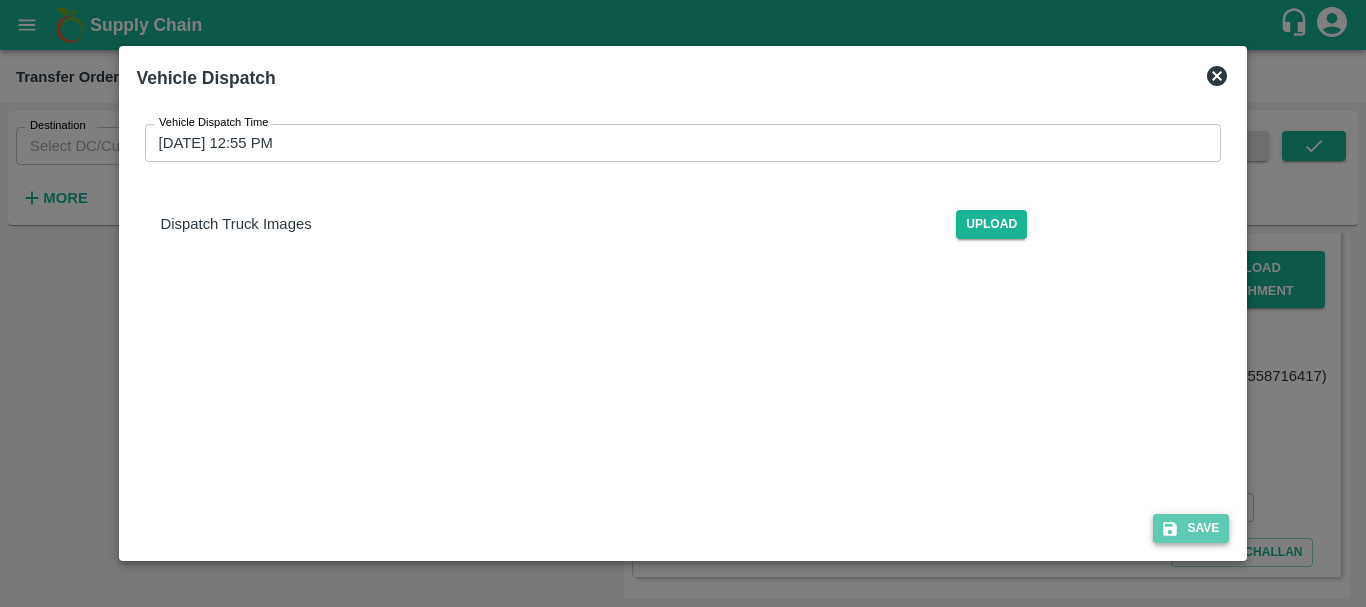 click on "Save" at bounding box center [1191, 528] 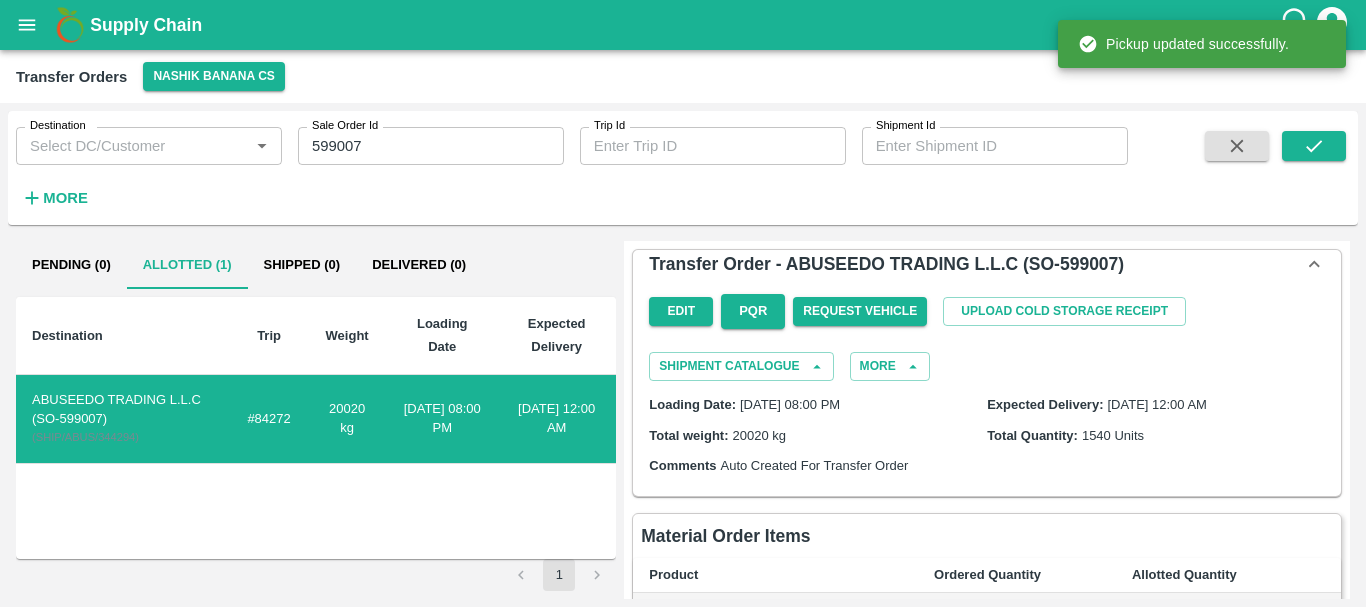 scroll, scrollTop: 639, scrollLeft: 0, axis: vertical 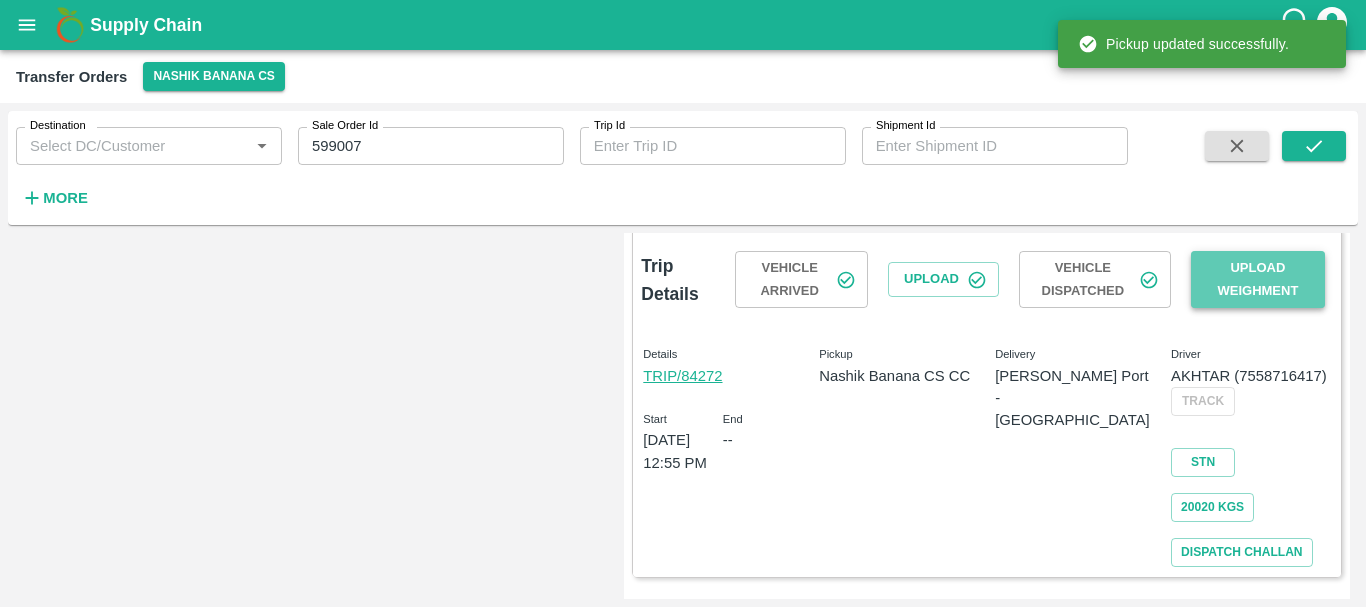 click on "Upload Weighment" at bounding box center (1258, 280) 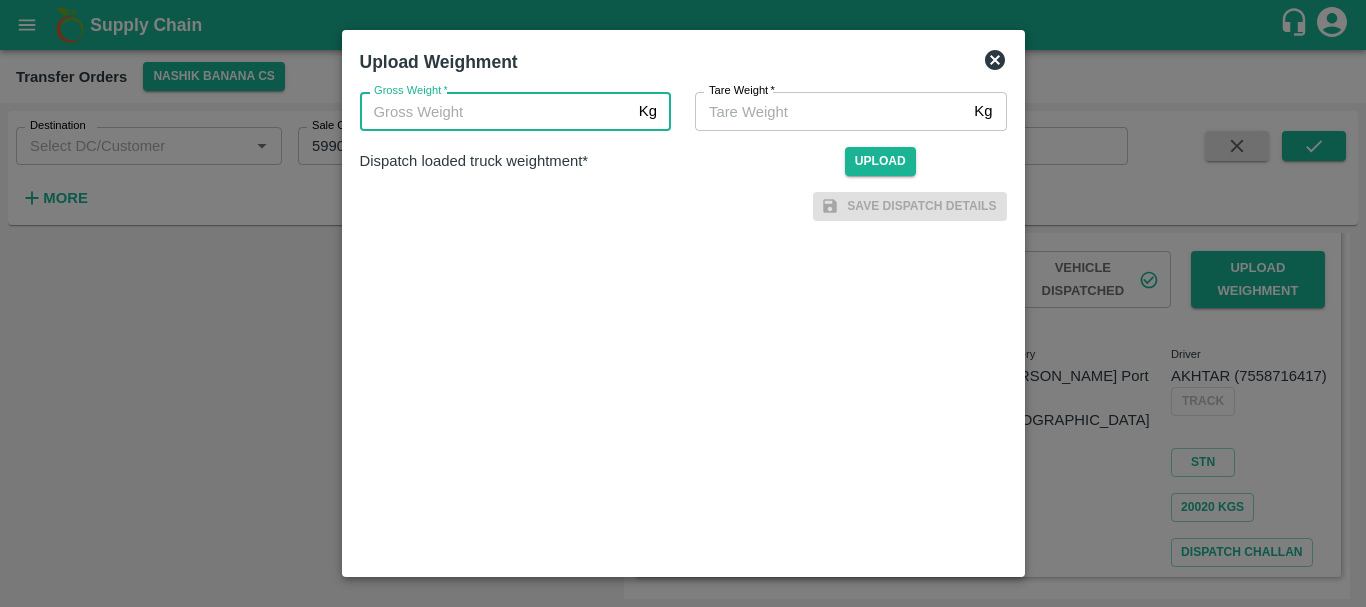 click on "Gross Weight   *" at bounding box center (495, 111) 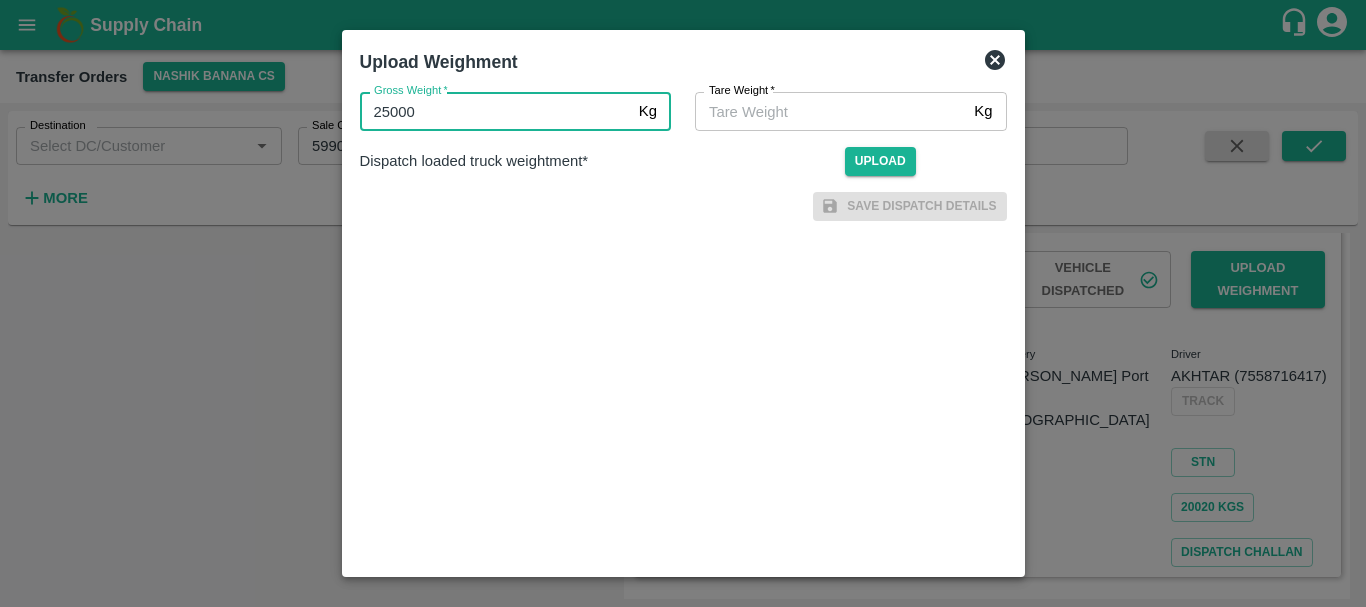 type on "25000" 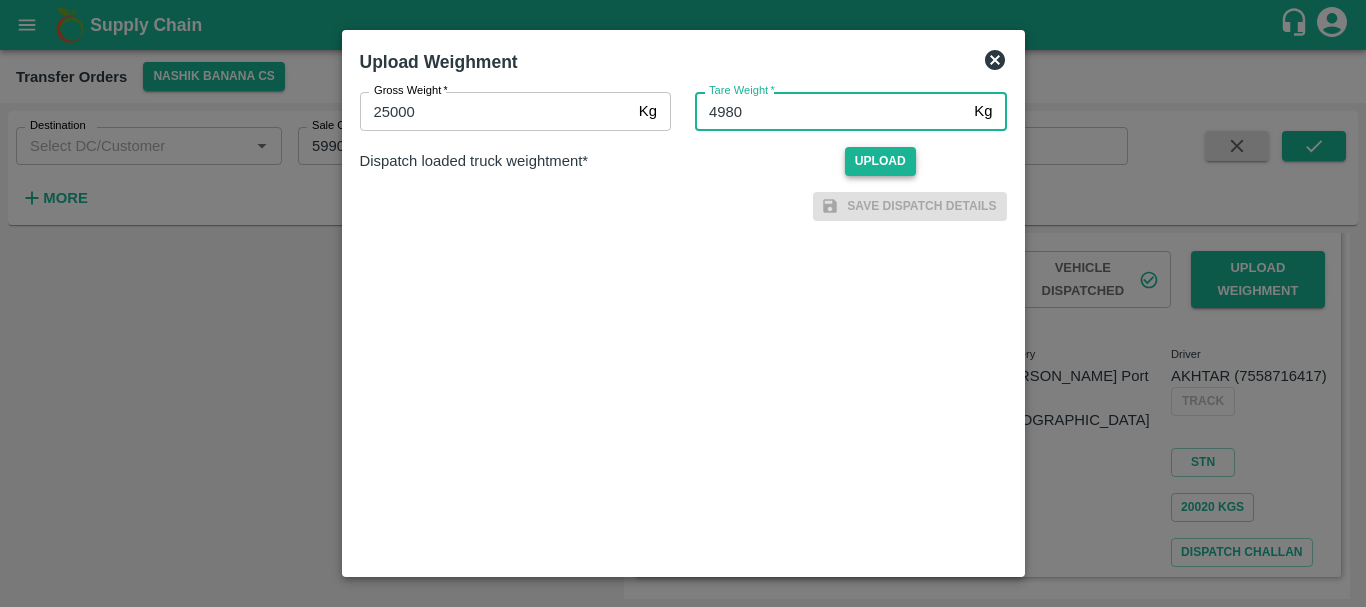 type on "4980" 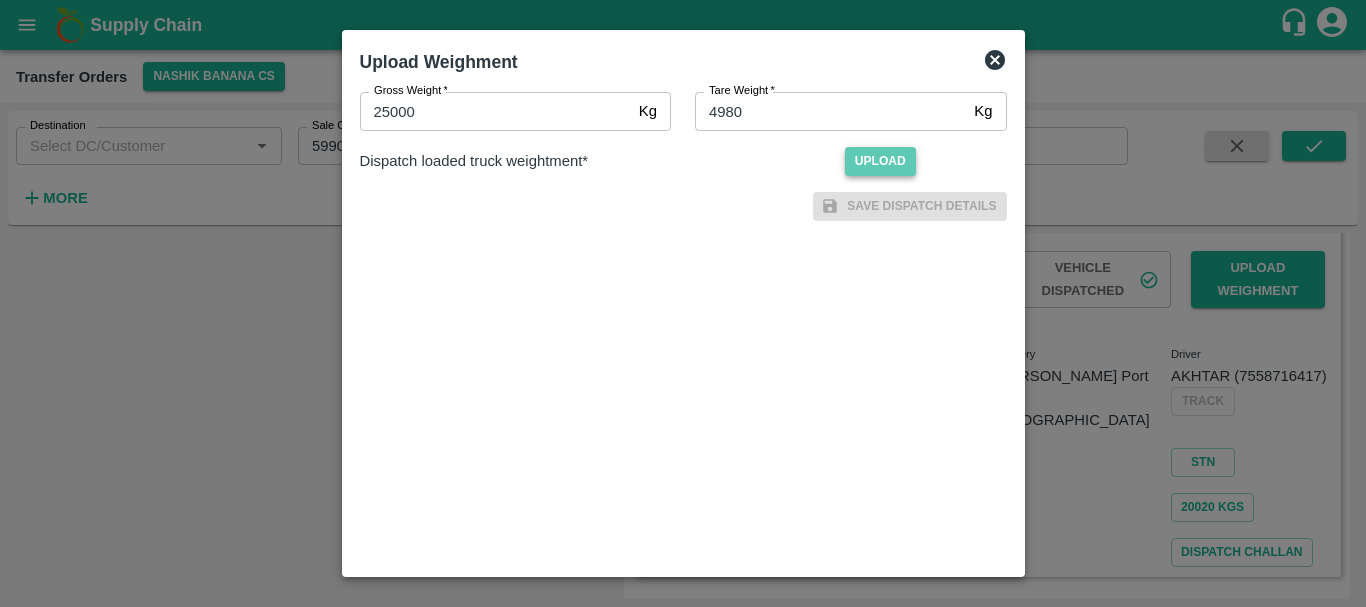 click on "Upload" at bounding box center [880, 161] 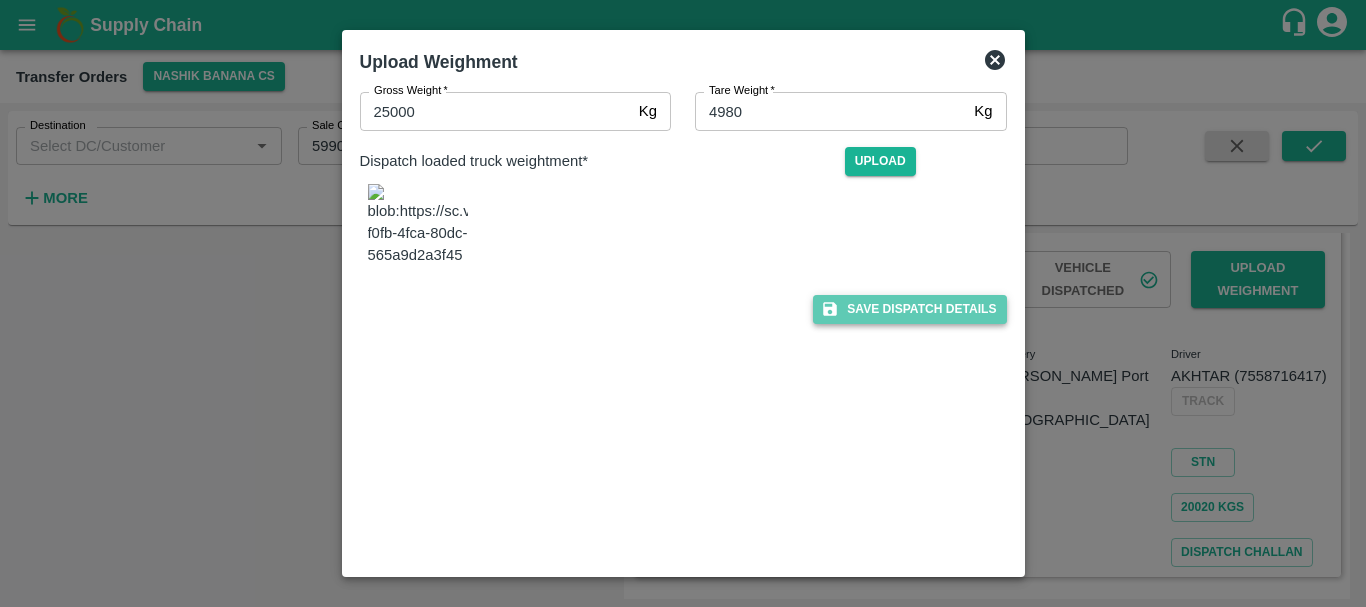 click on "Save Dispatch Details" at bounding box center [909, 309] 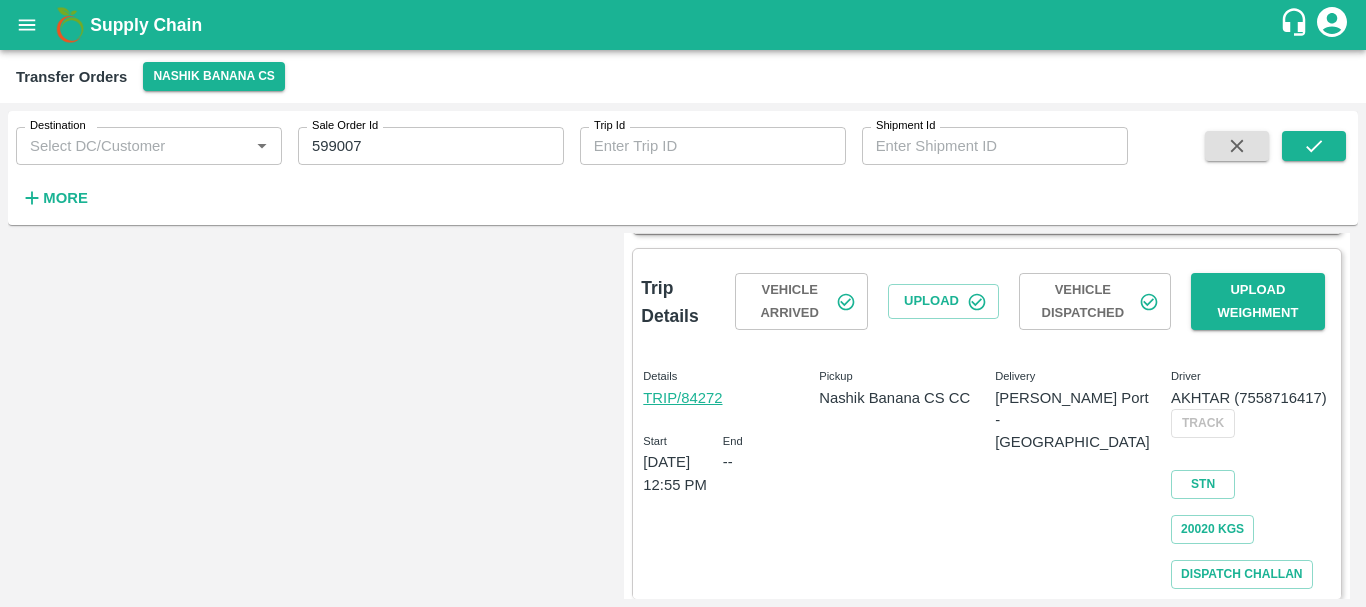 scroll, scrollTop: 639, scrollLeft: 0, axis: vertical 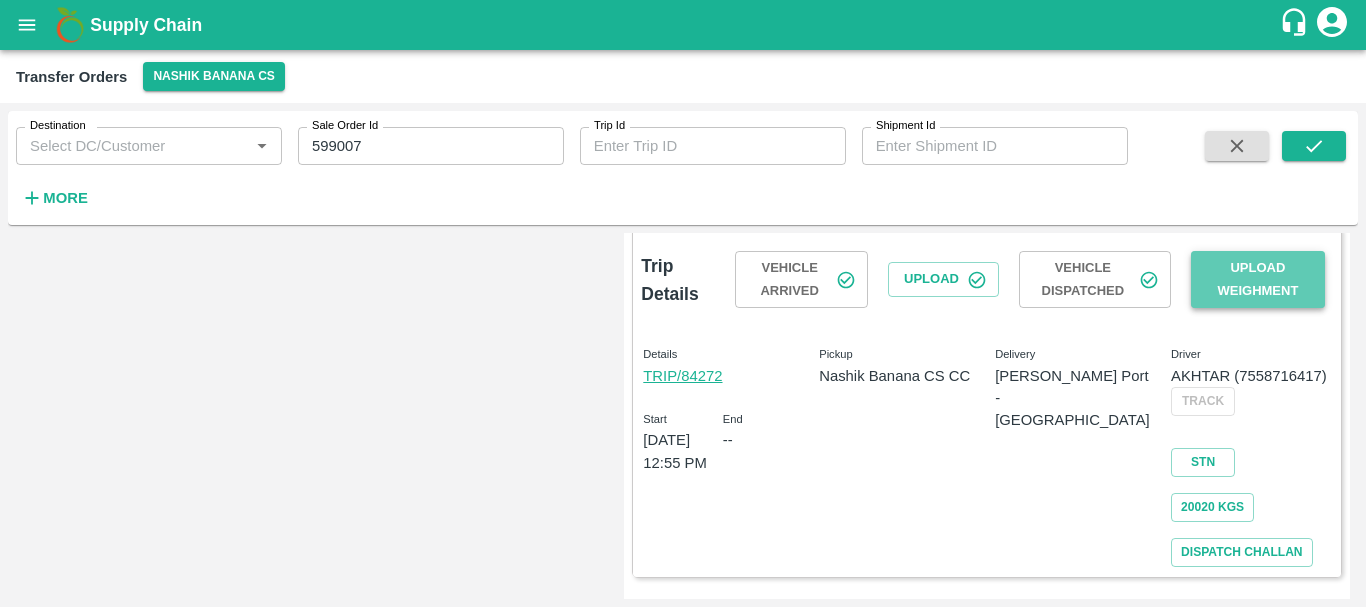 click on "Upload Weighment" at bounding box center [1258, 280] 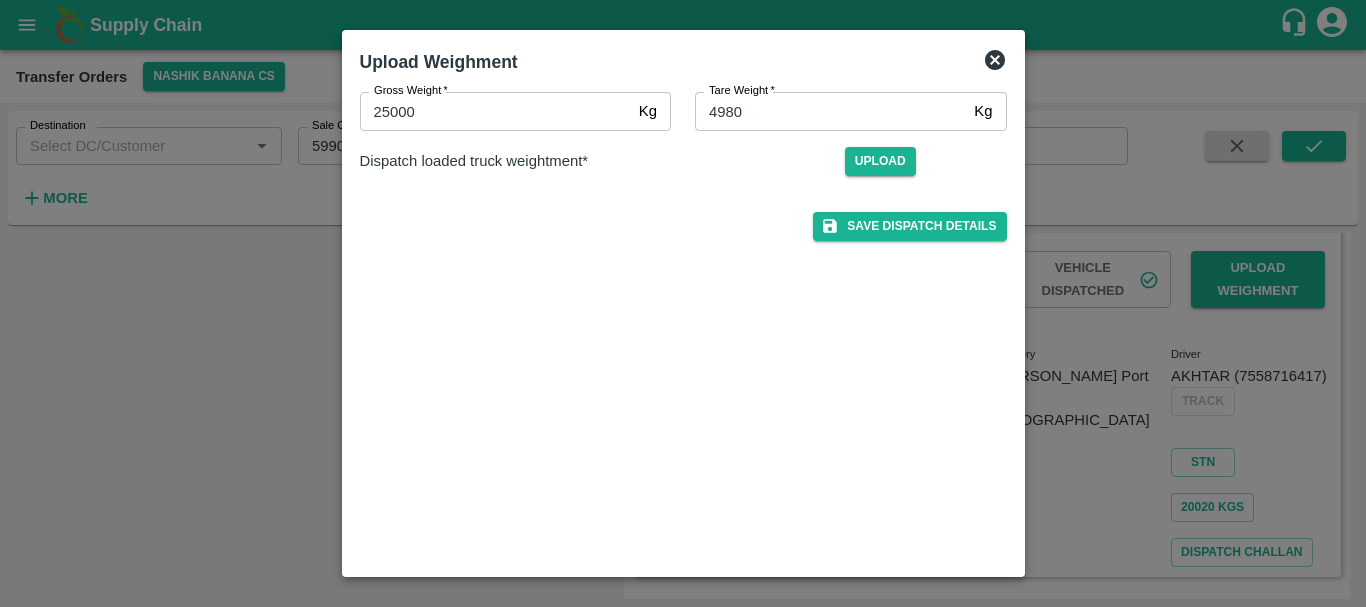 click at bounding box center (683, 303) 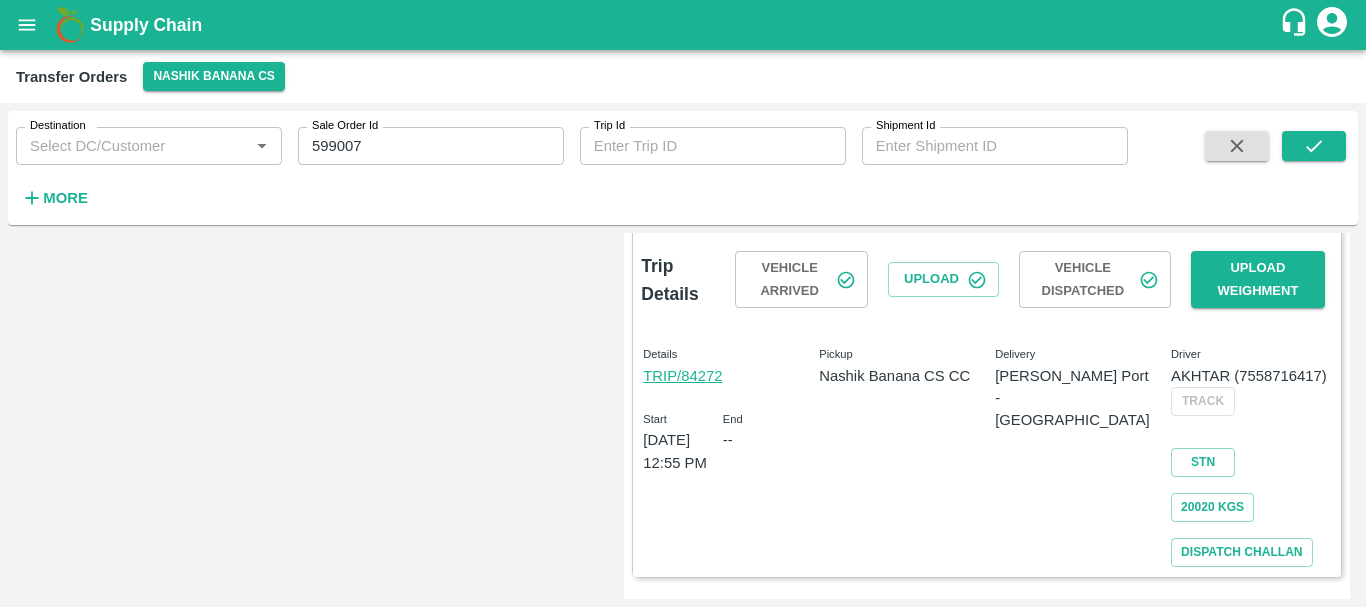 scroll, scrollTop: 0, scrollLeft: 0, axis: both 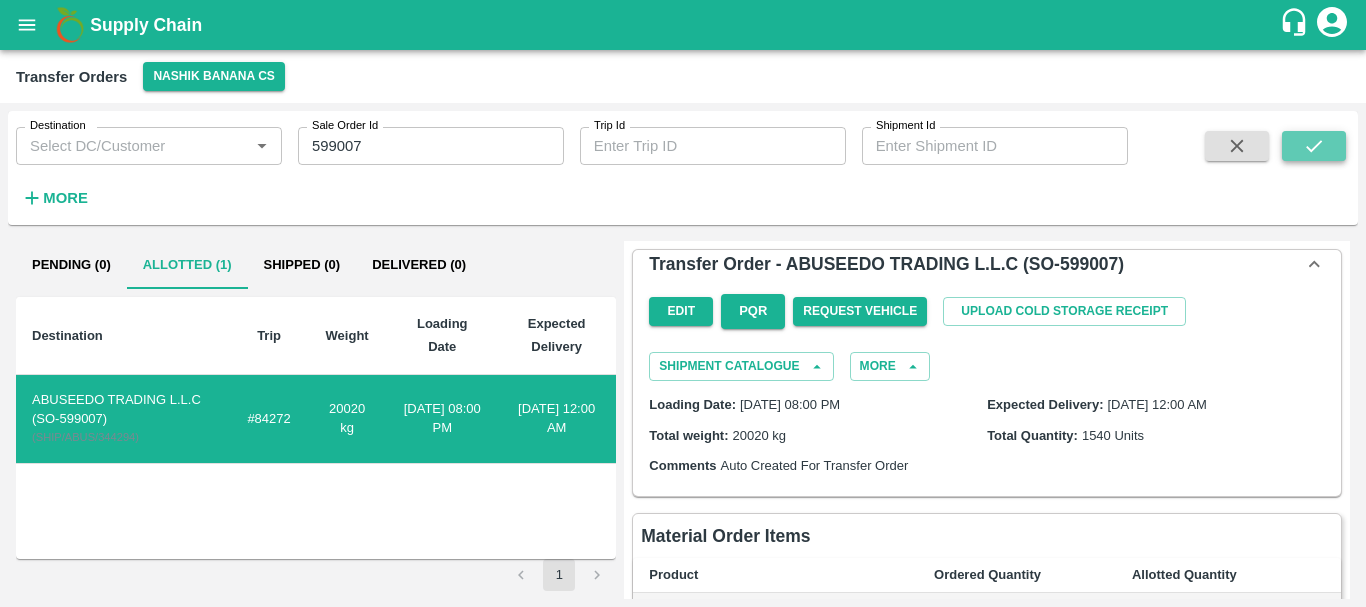 click 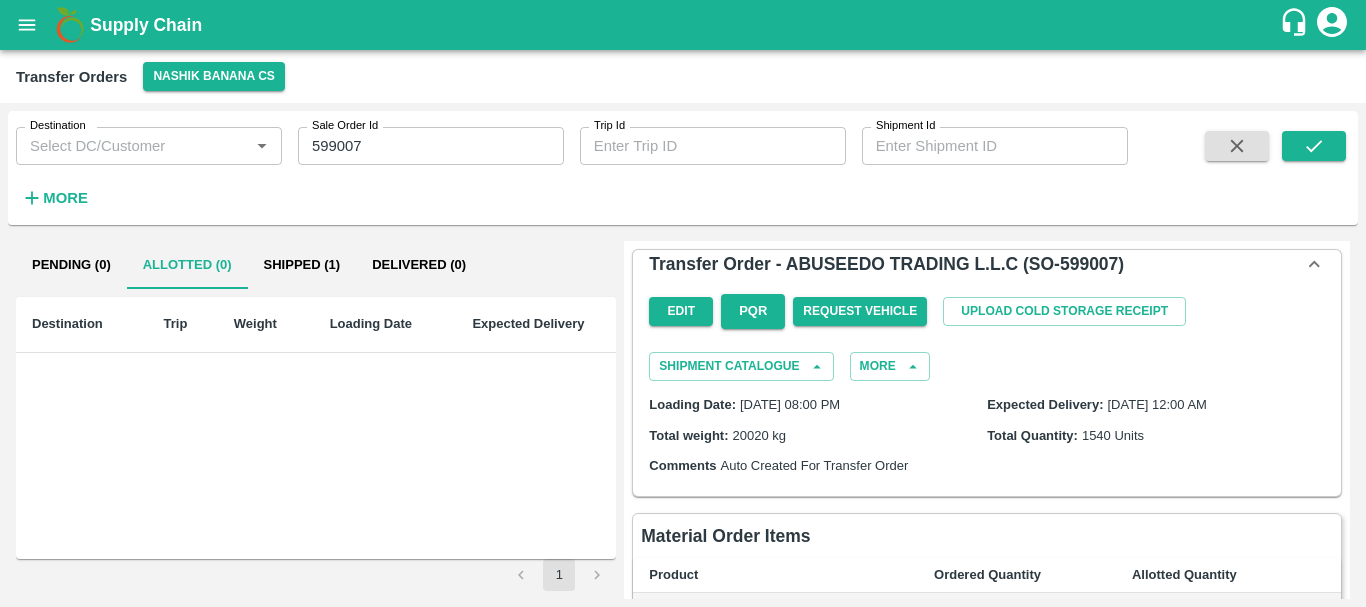 drag, startPoint x: 347, startPoint y: 133, endPoint x: 346, endPoint y: 143, distance: 10.049875 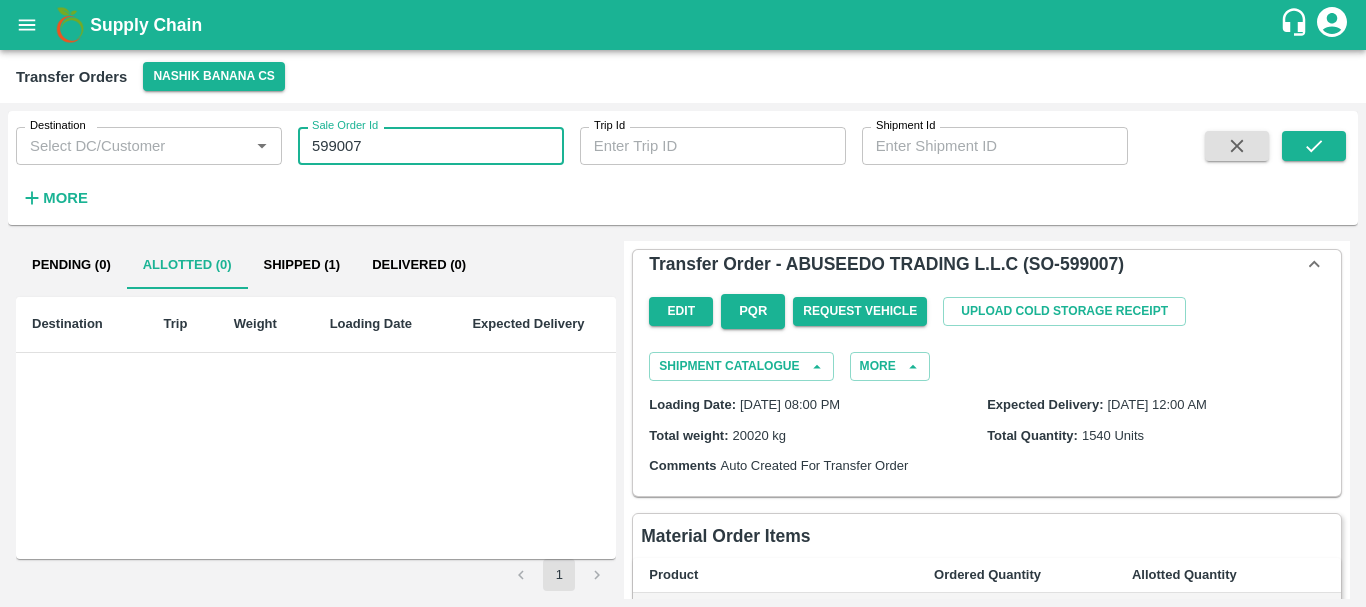 click on "599007" at bounding box center (431, 146) 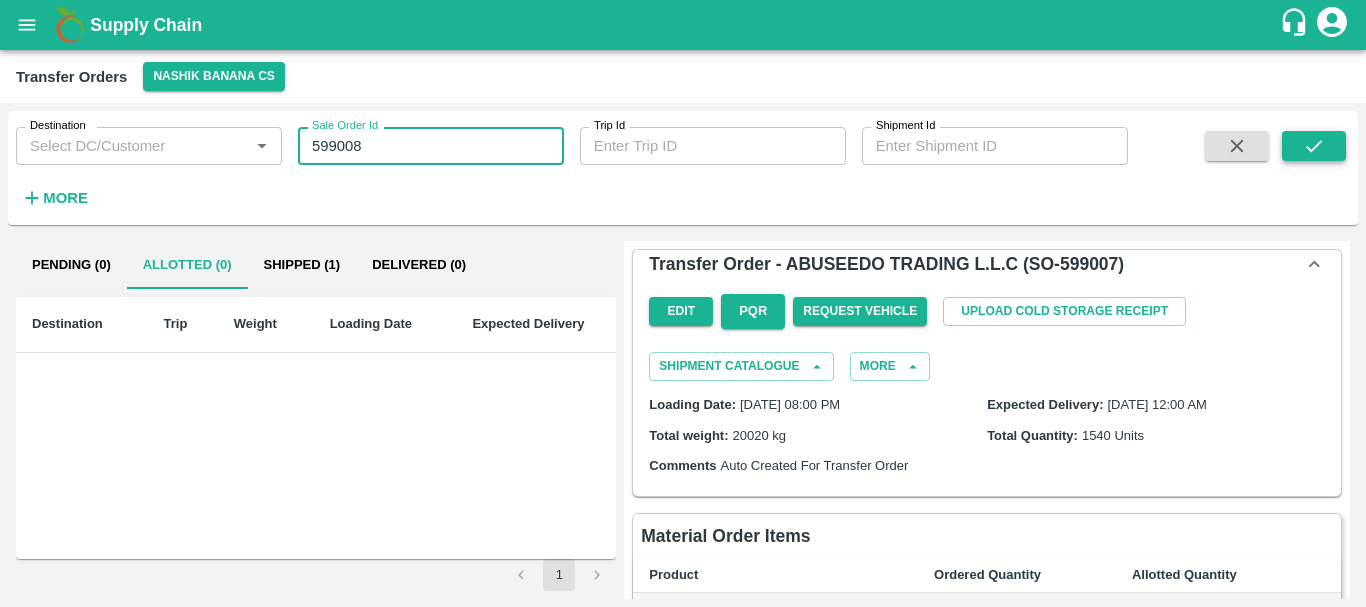 type on "599008" 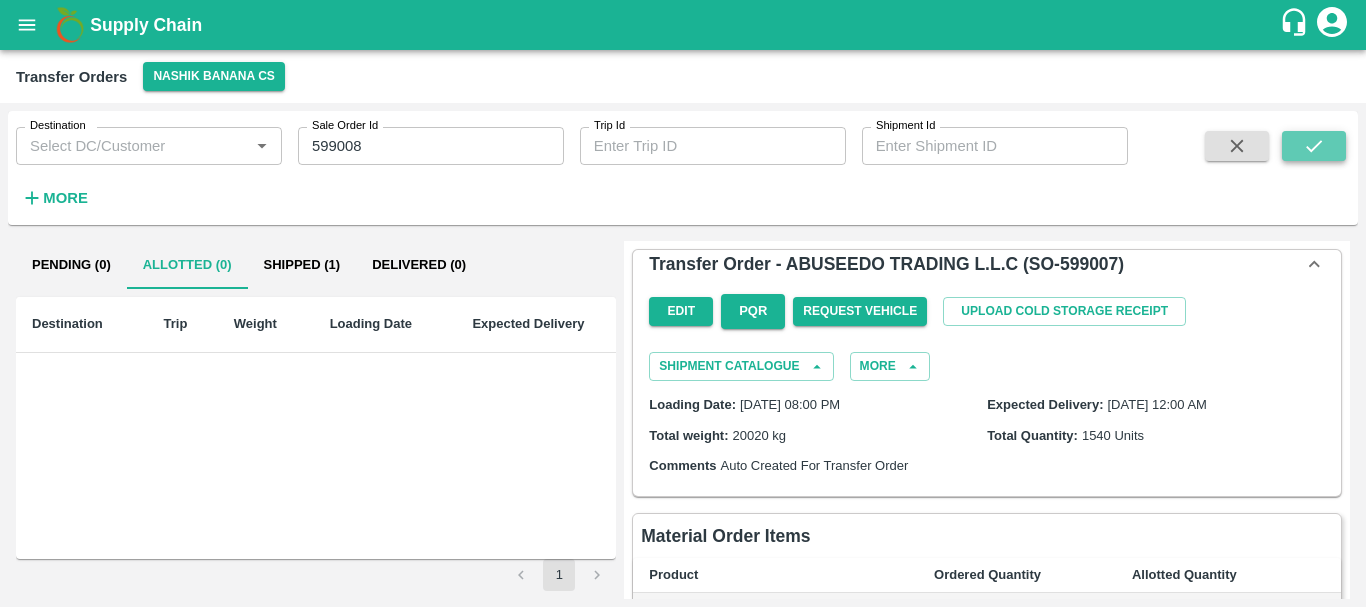 click 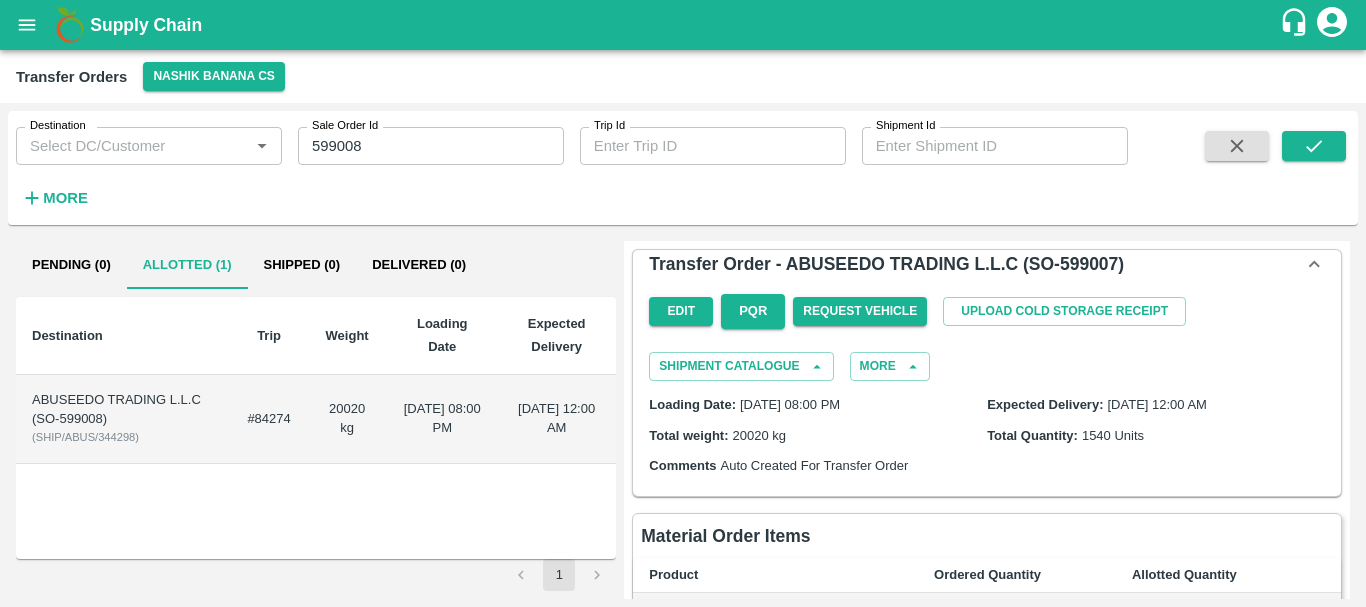 click on "20020 kg" at bounding box center [347, 419] 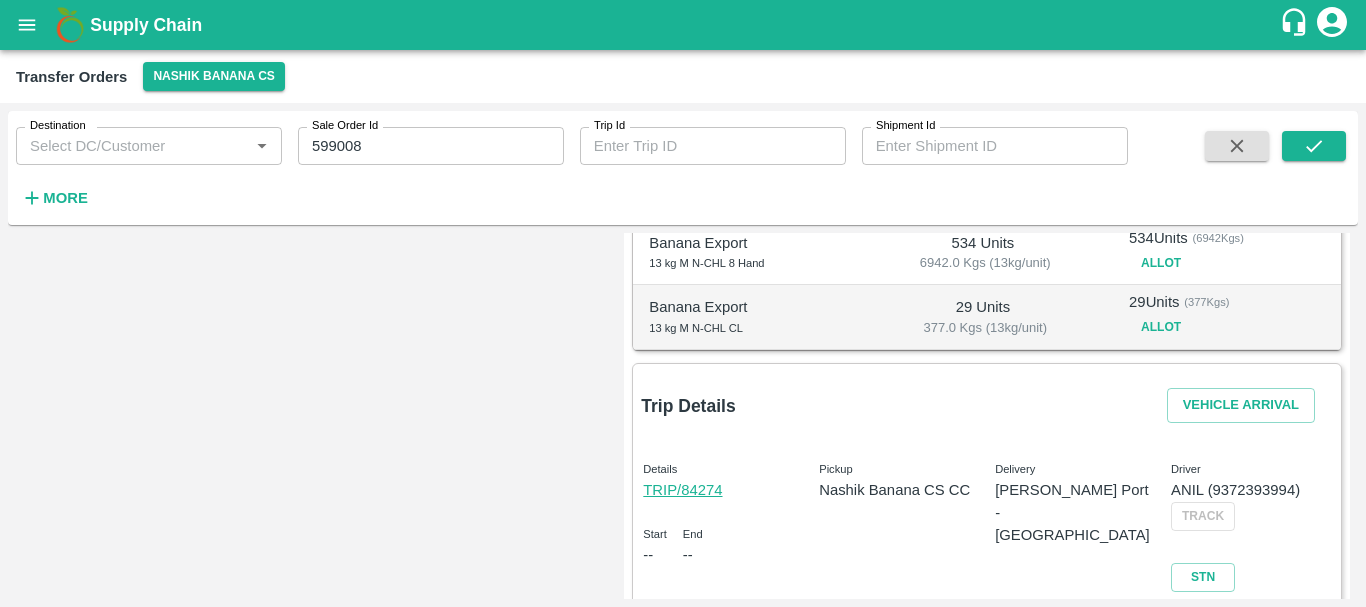 scroll, scrollTop: 565, scrollLeft: 0, axis: vertical 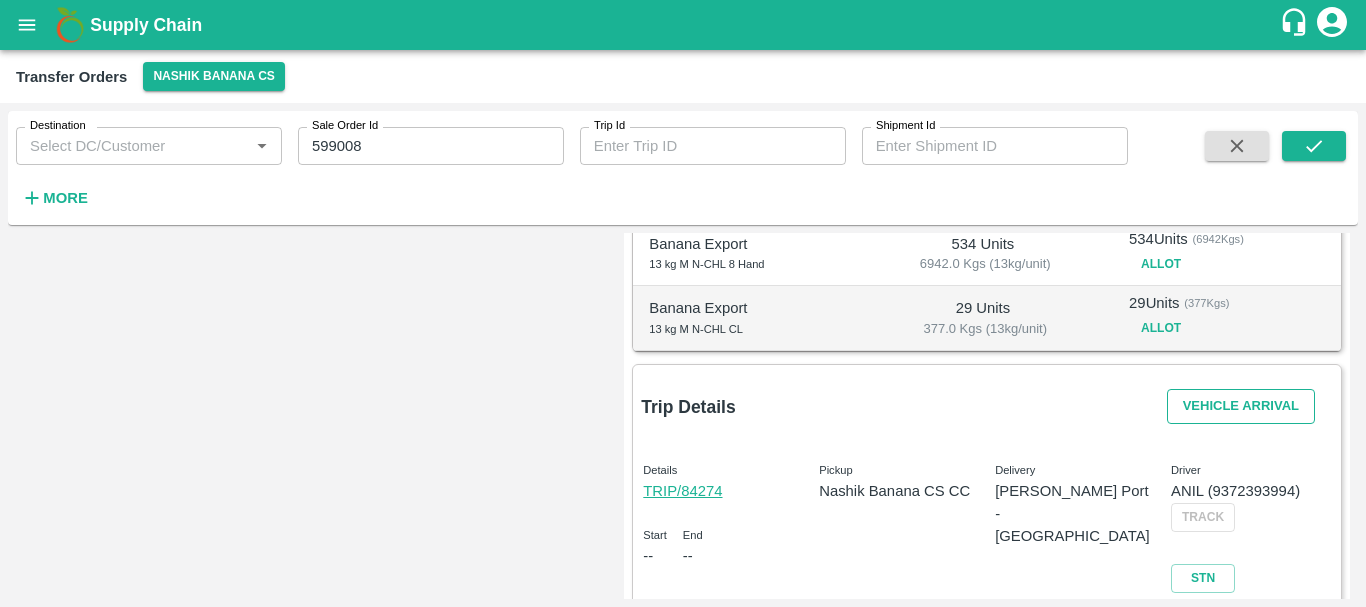 click on "Vehicle Arrival" at bounding box center [1241, 406] 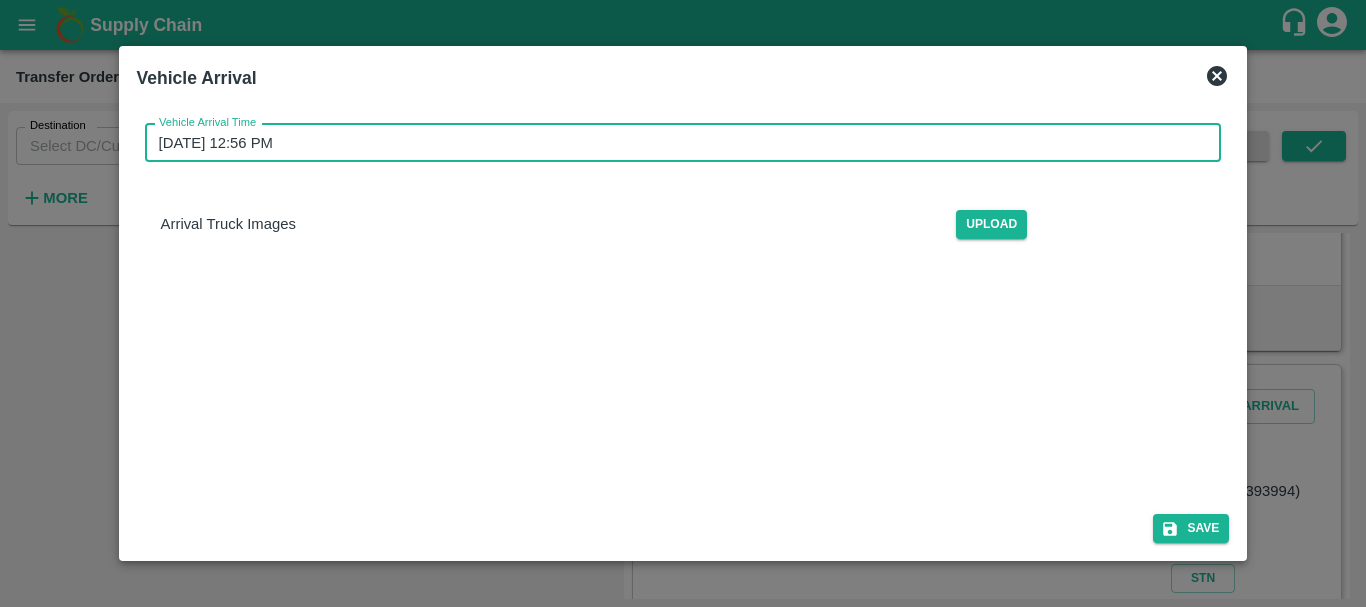 click on "10/07/2025 12:56 PM" at bounding box center [676, 143] 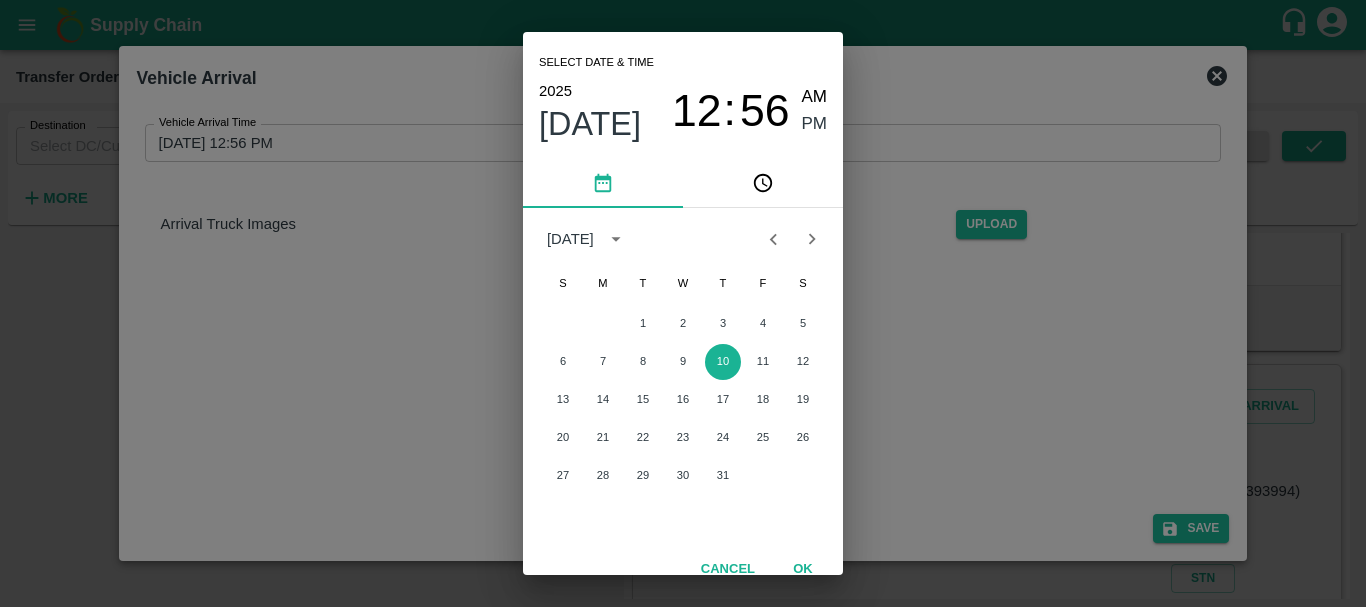 click on "Select date & time 2025 Jul 10 12 : 56 AM PM" at bounding box center (683, 96) 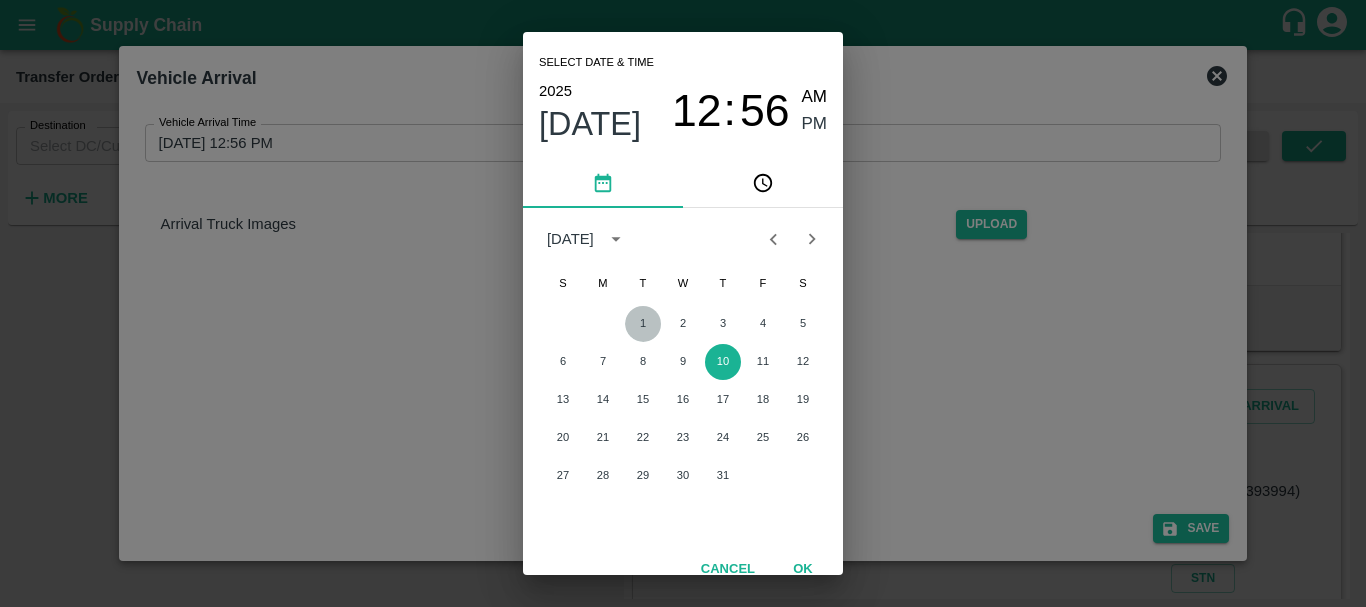 click on "1" at bounding box center (643, 324) 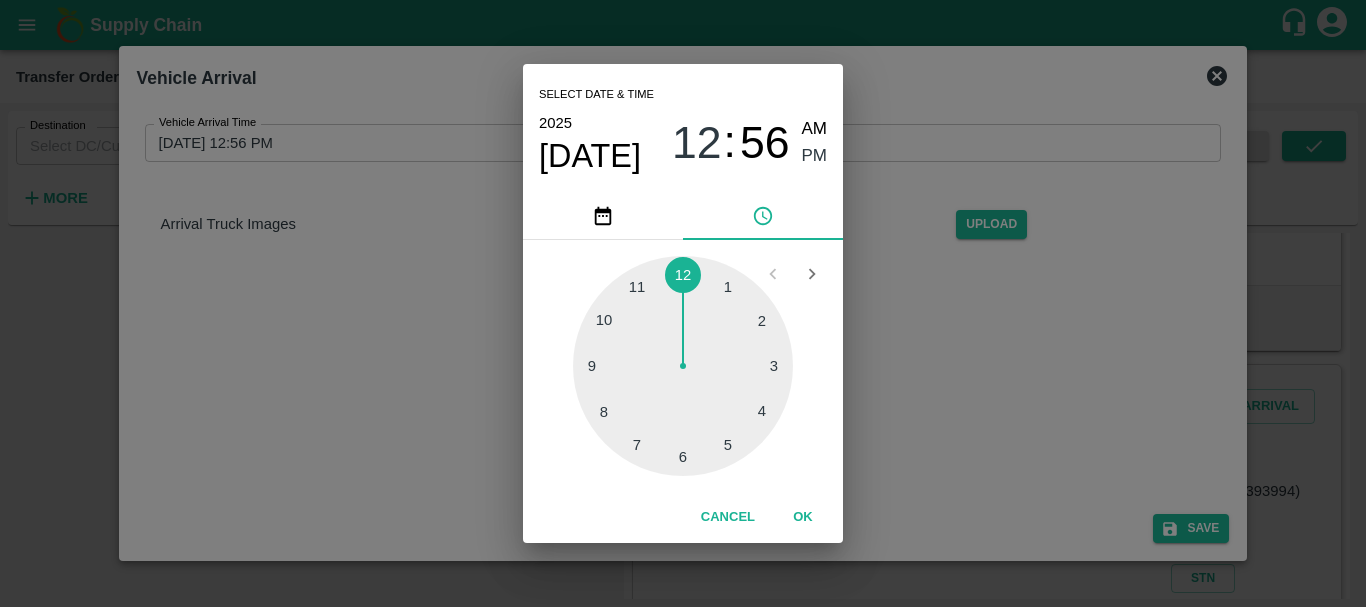 type on "01/07/2025 12:56 PM" 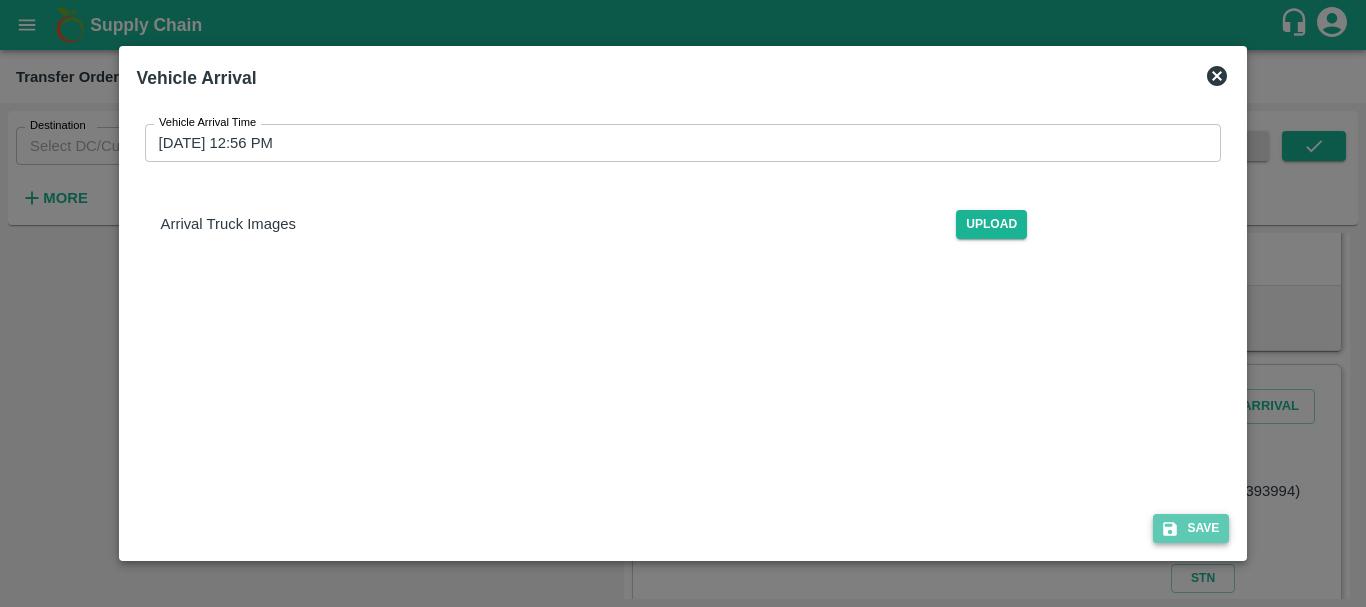 click on "Save" at bounding box center (1191, 528) 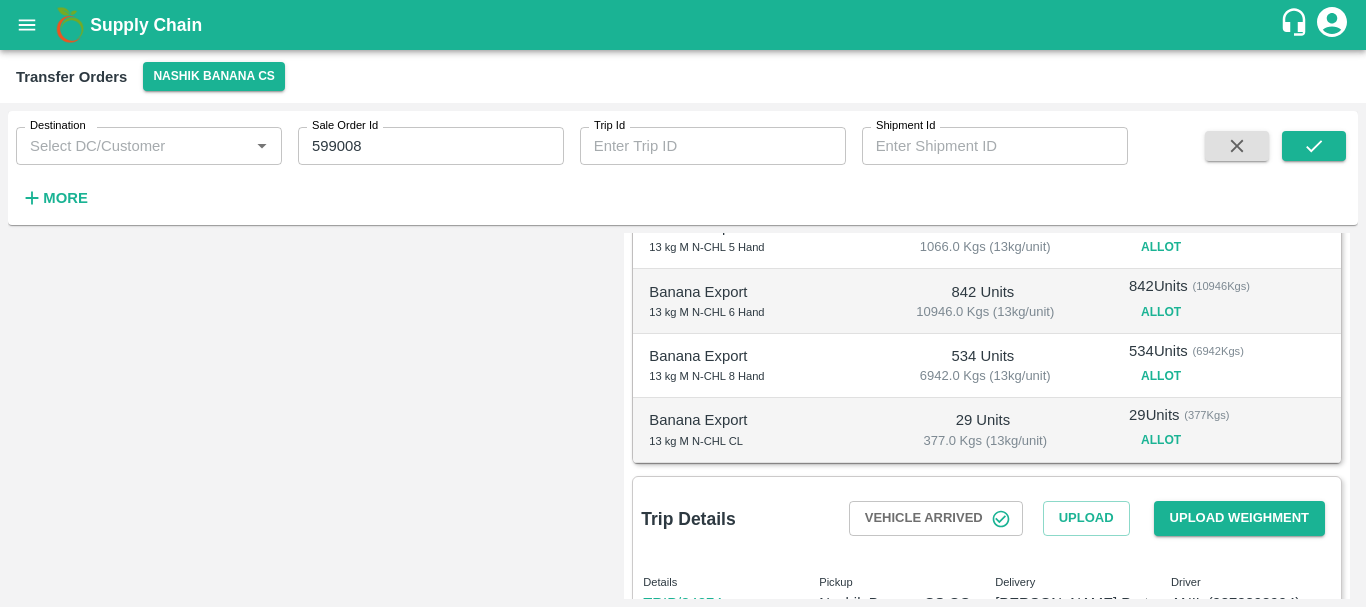 scroll, scrollTop: 680, scrollLeft: 0, axis: vertical 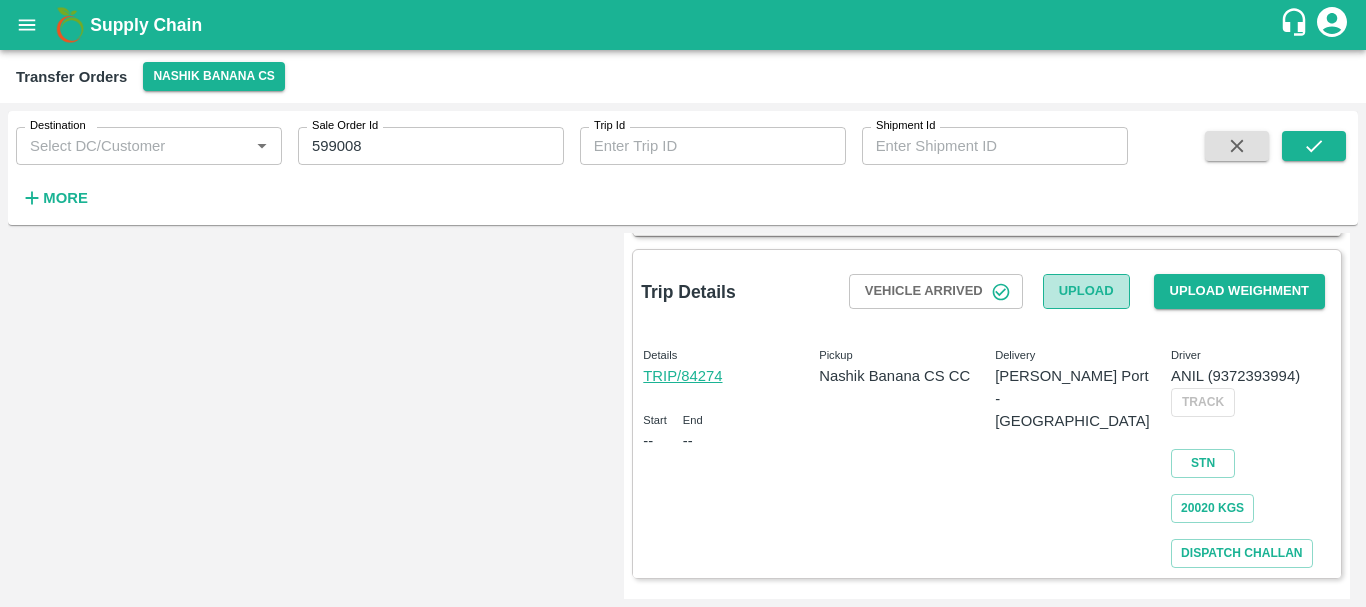 click on "Upload" at bounding box center [1086, 291] 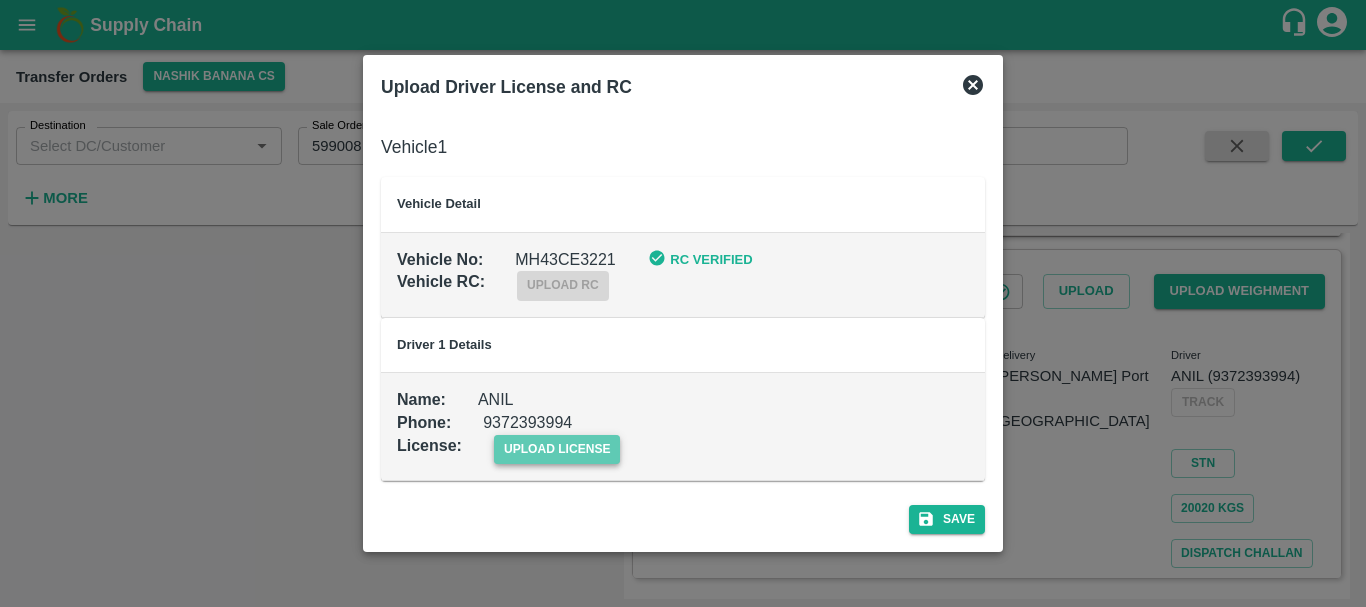 click on "upload license" at bounding box center [557, 449] 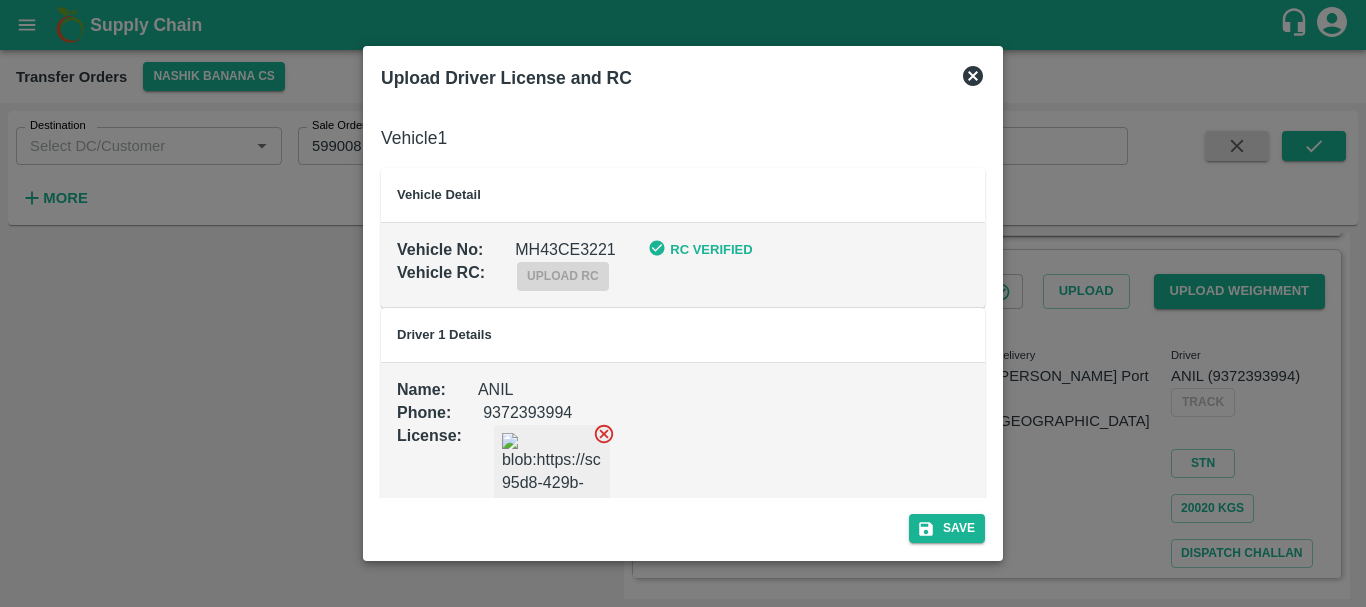 scroll, scrollTop: 67, scrollLeft: 0, axis: vertical 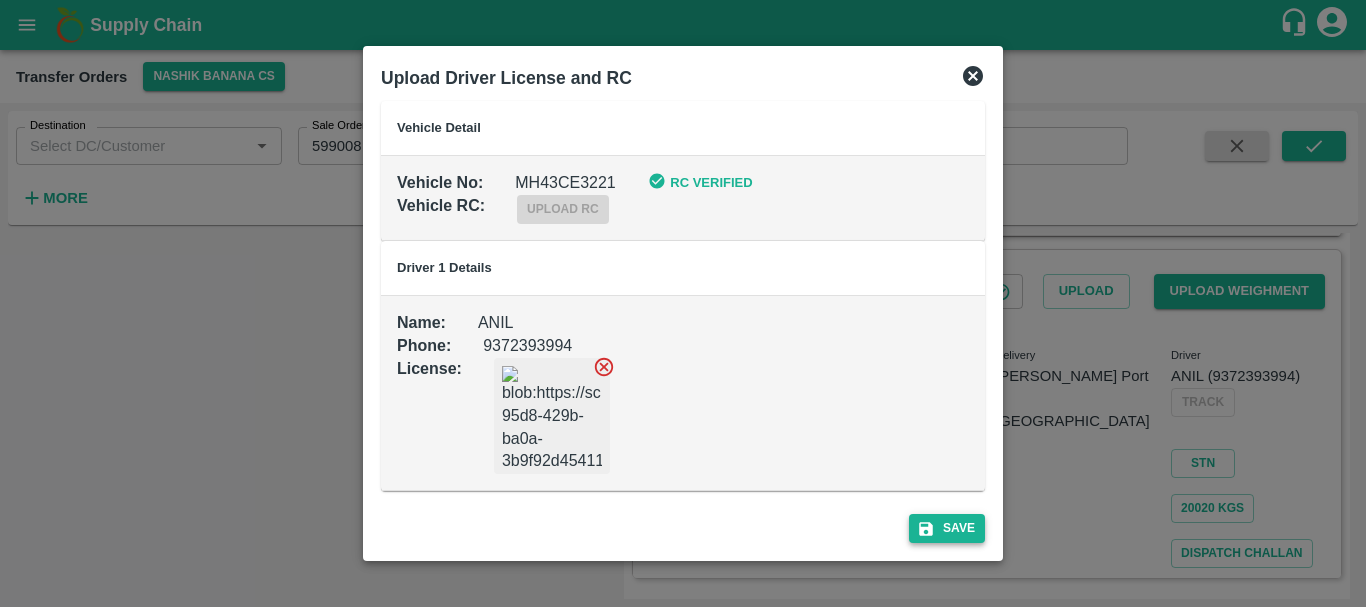 click on "Save" at bounding box center [947, 528] 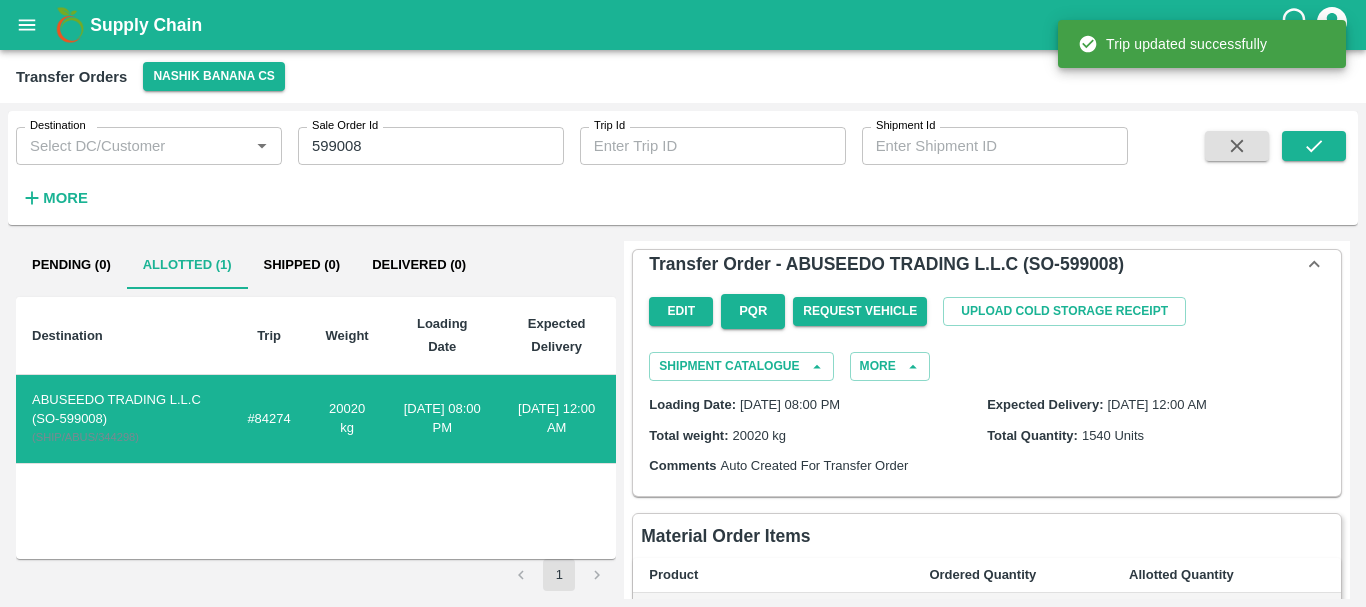 scroll, scrollTop: 703, scrollLeft: 0, axis: vertical 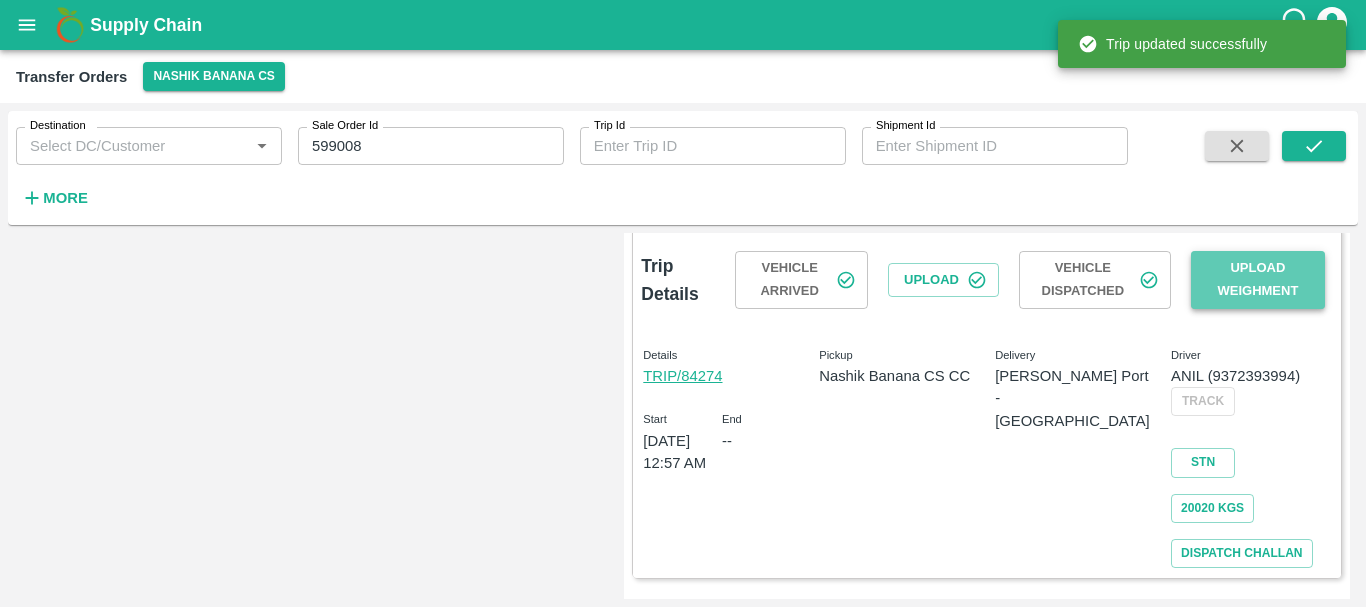 click on "Upload Weighment" at bounding box center [1258, 280] 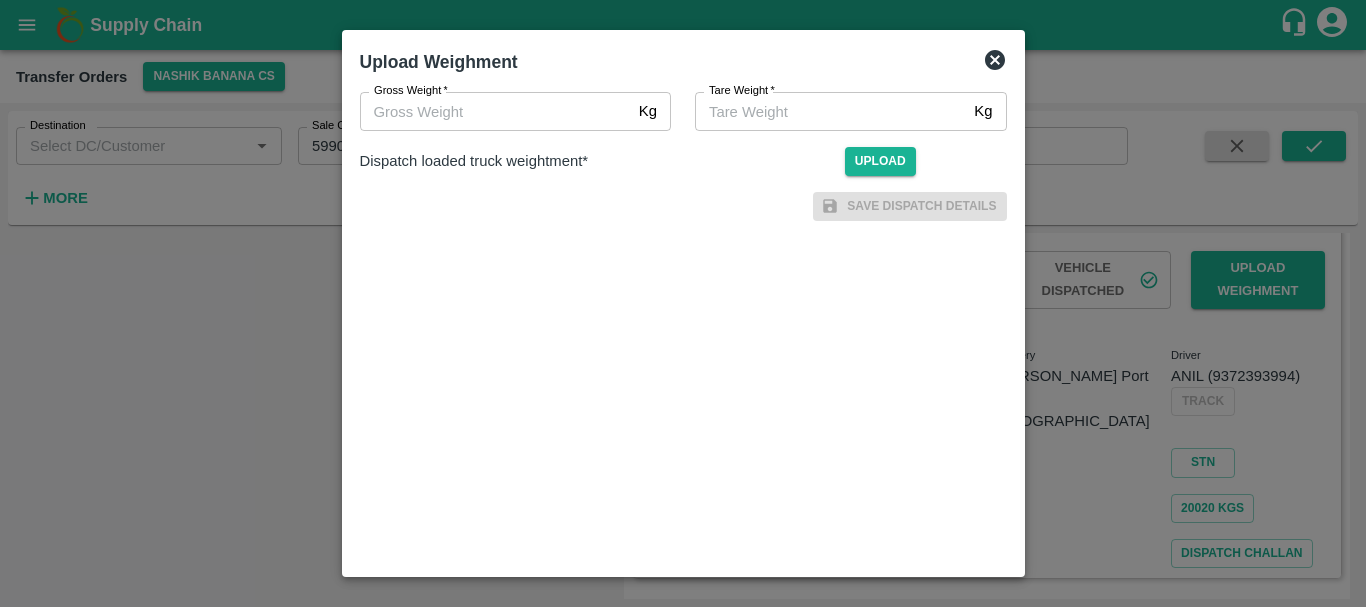 click on "Gross Weight   *" at bounding box center (495, 111) 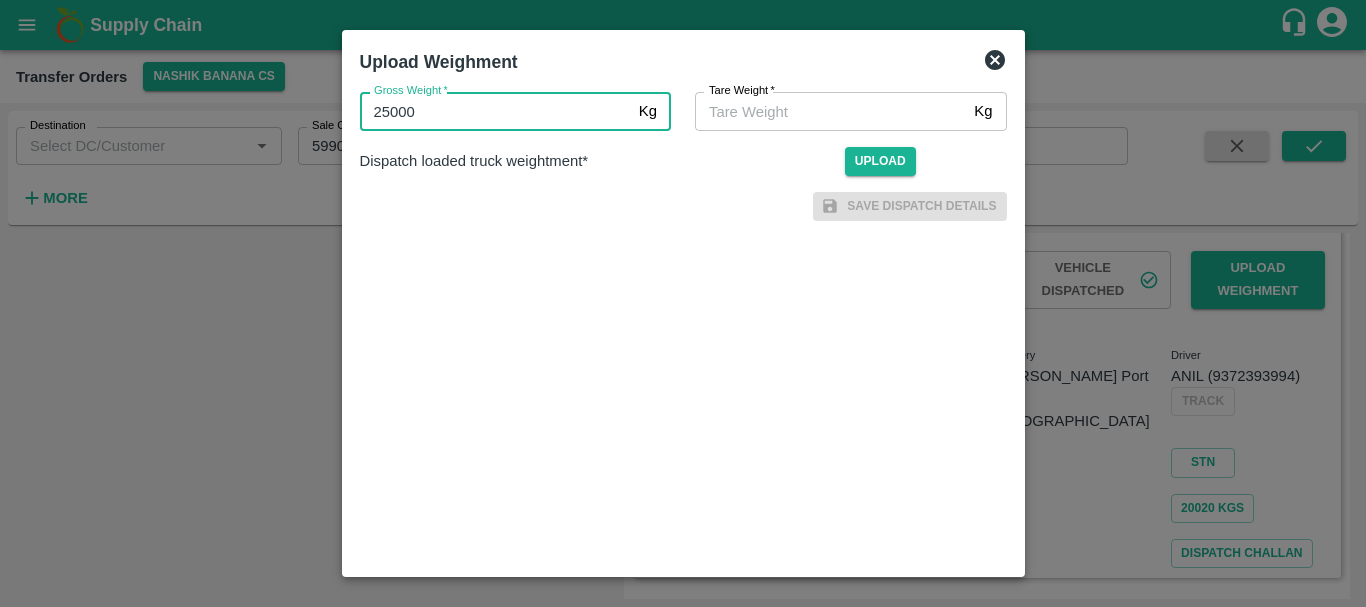 type on "25000" 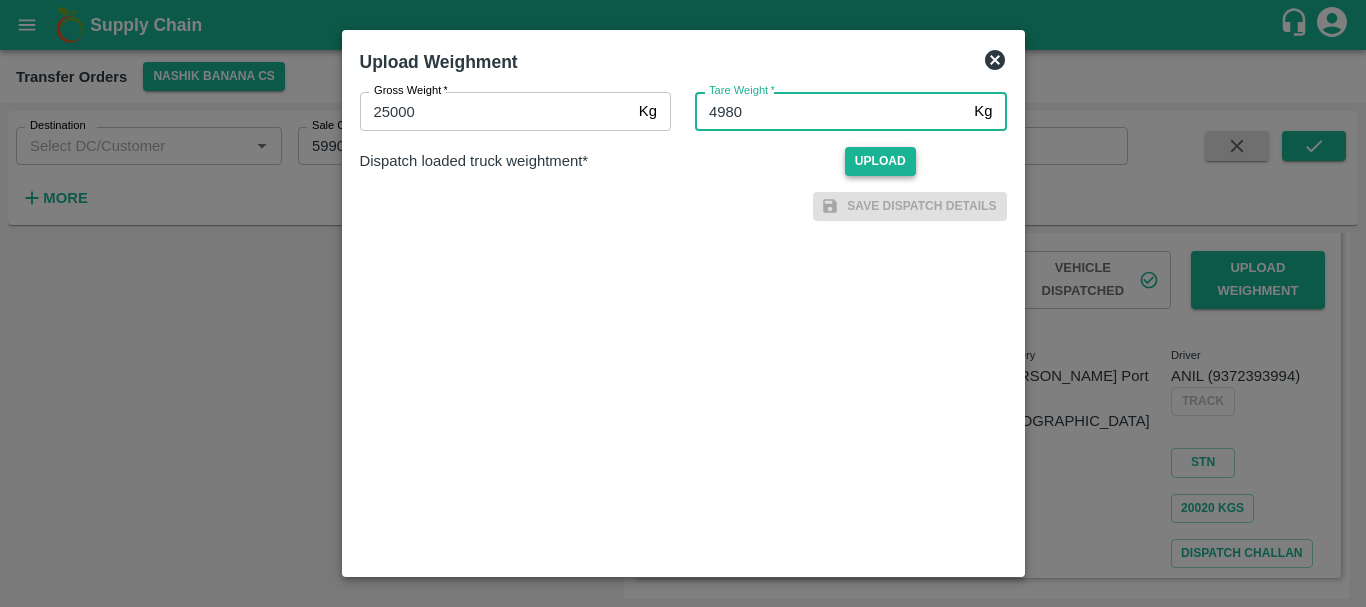 type on "4980" 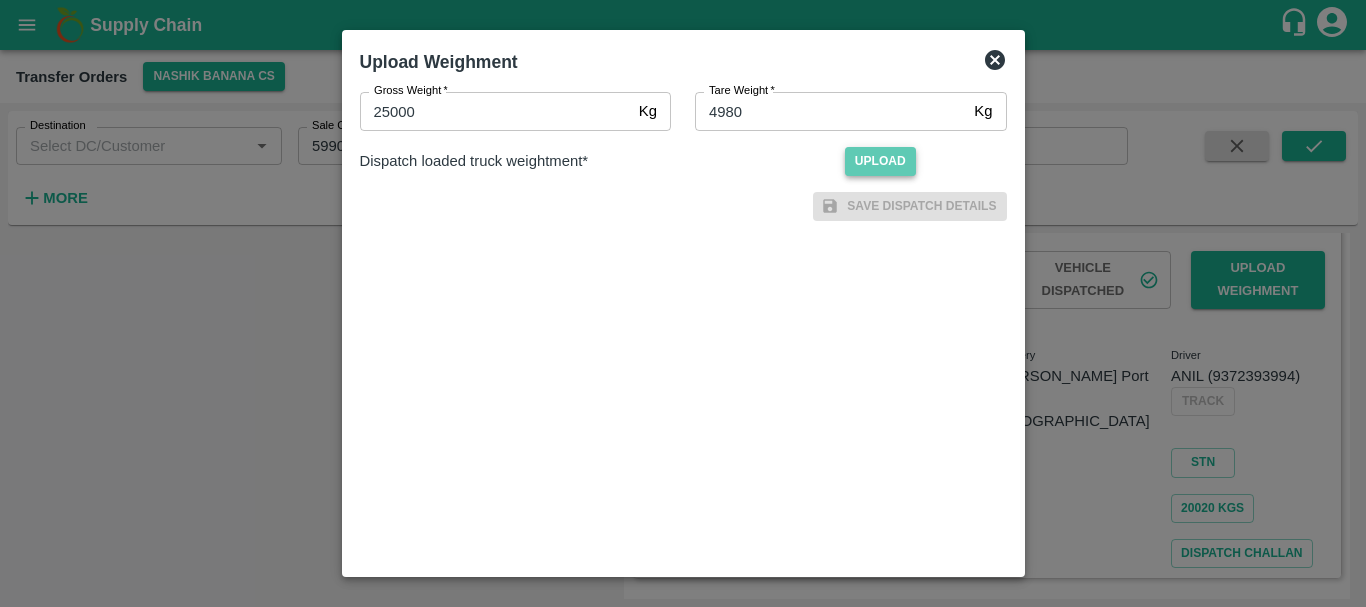click on "Upload" at bounding box center [880, 161] 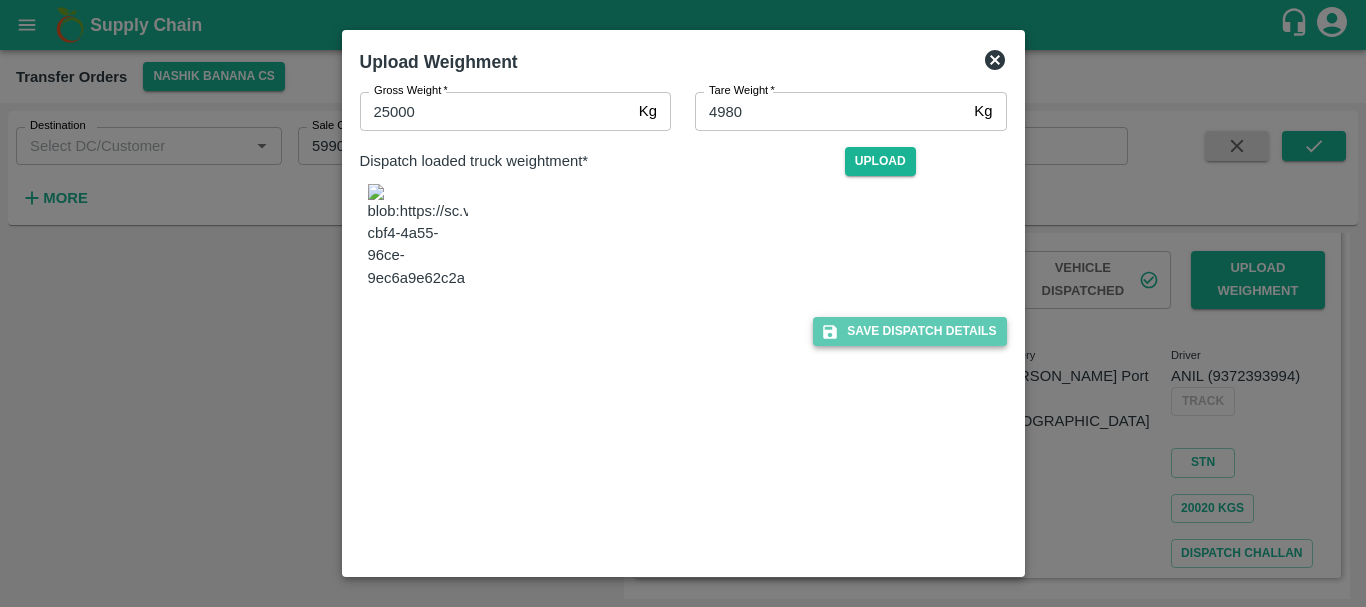 click on "Save Dispatch Details" at bounding box center [909, 331] 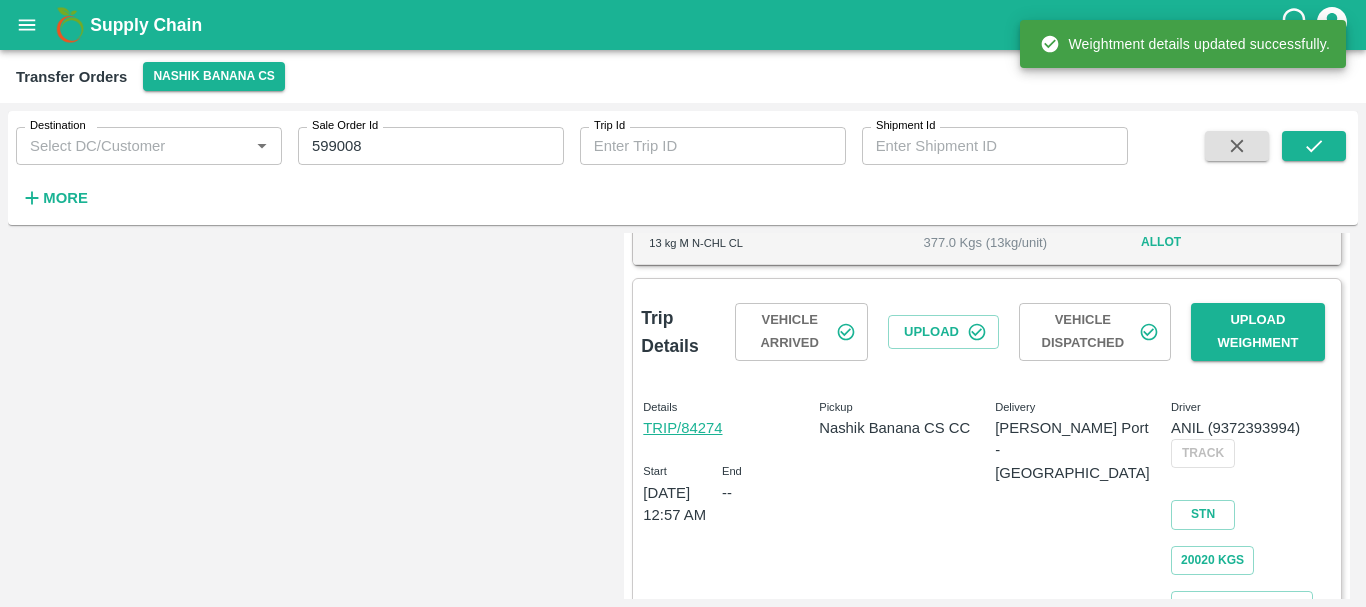 scroll, scrollTop: 703, scrollLeft: 0, axis: vertical 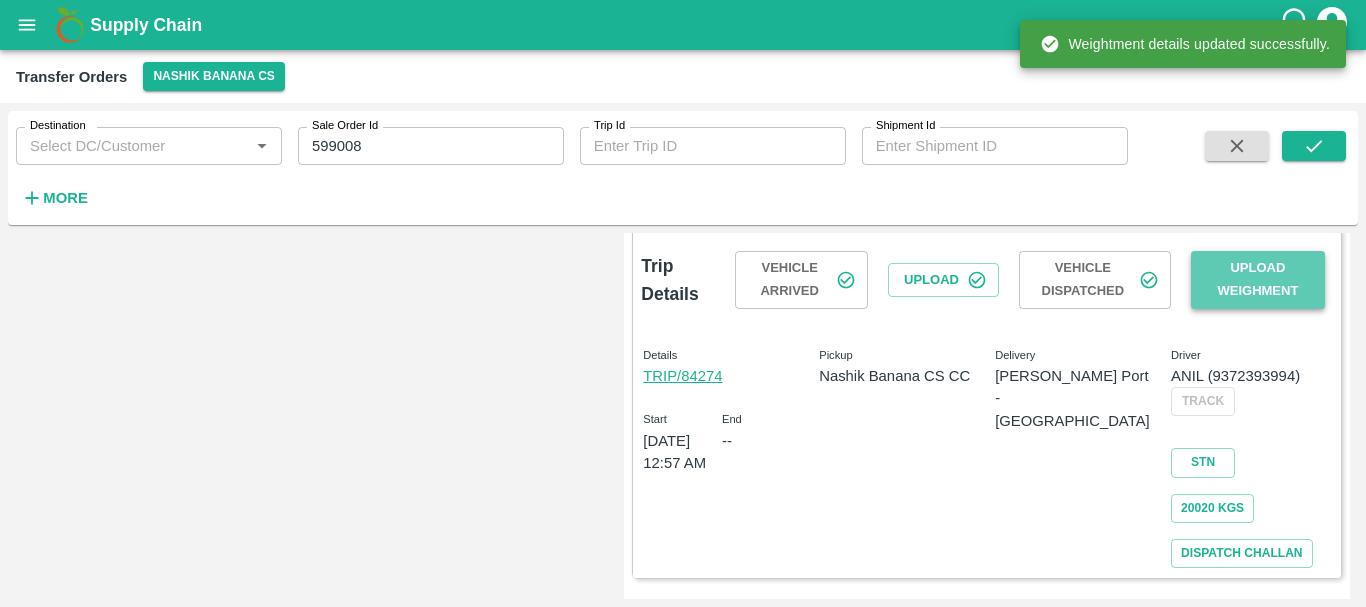 click on "Upload Weighment" at bounding box center (1258, 280) 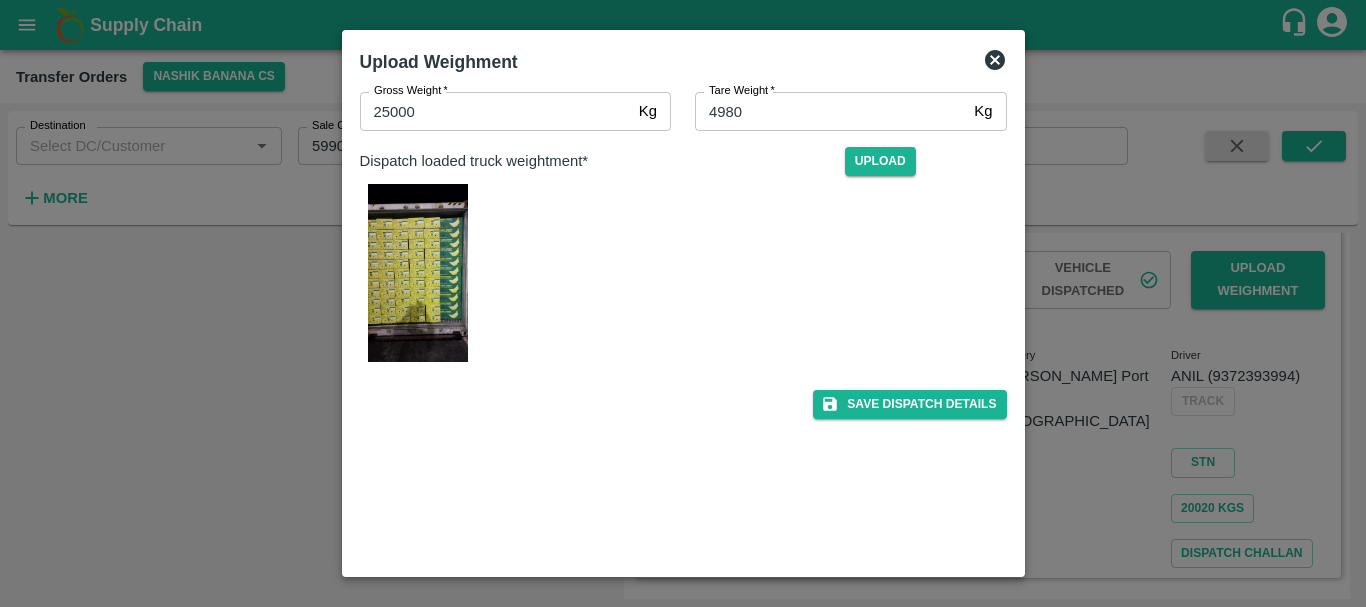 click at bounding box center [683, 303] 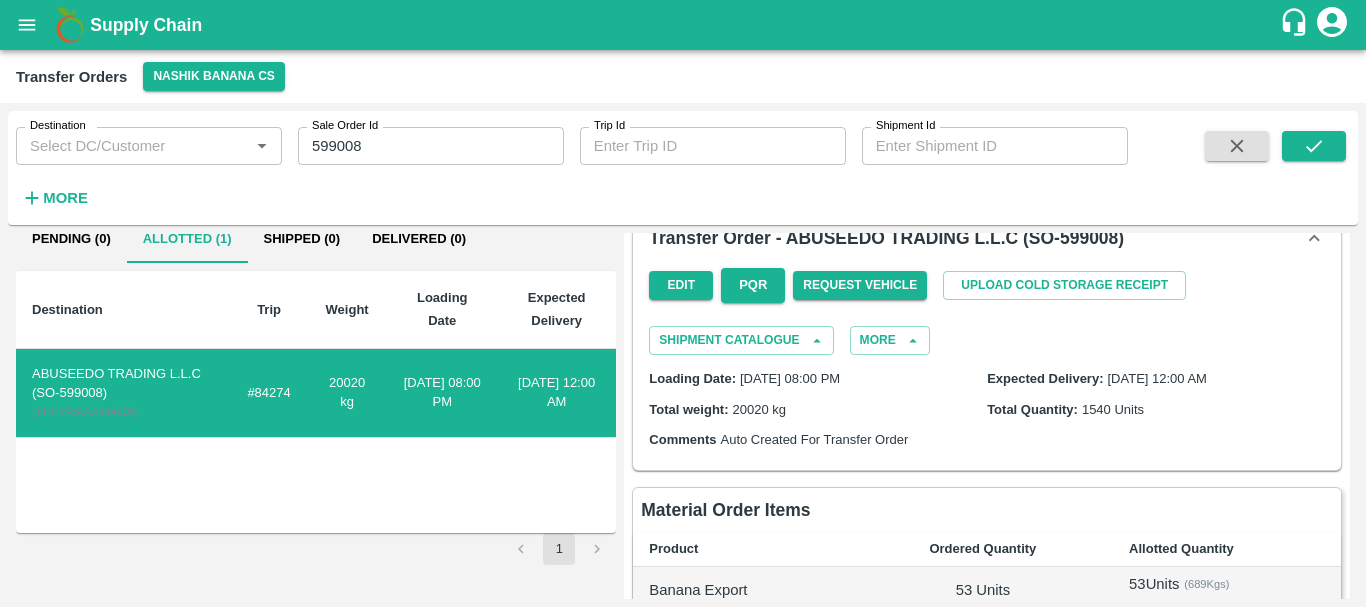 scroll, scrollTop: 0, scrollLeft: 0, axis: both 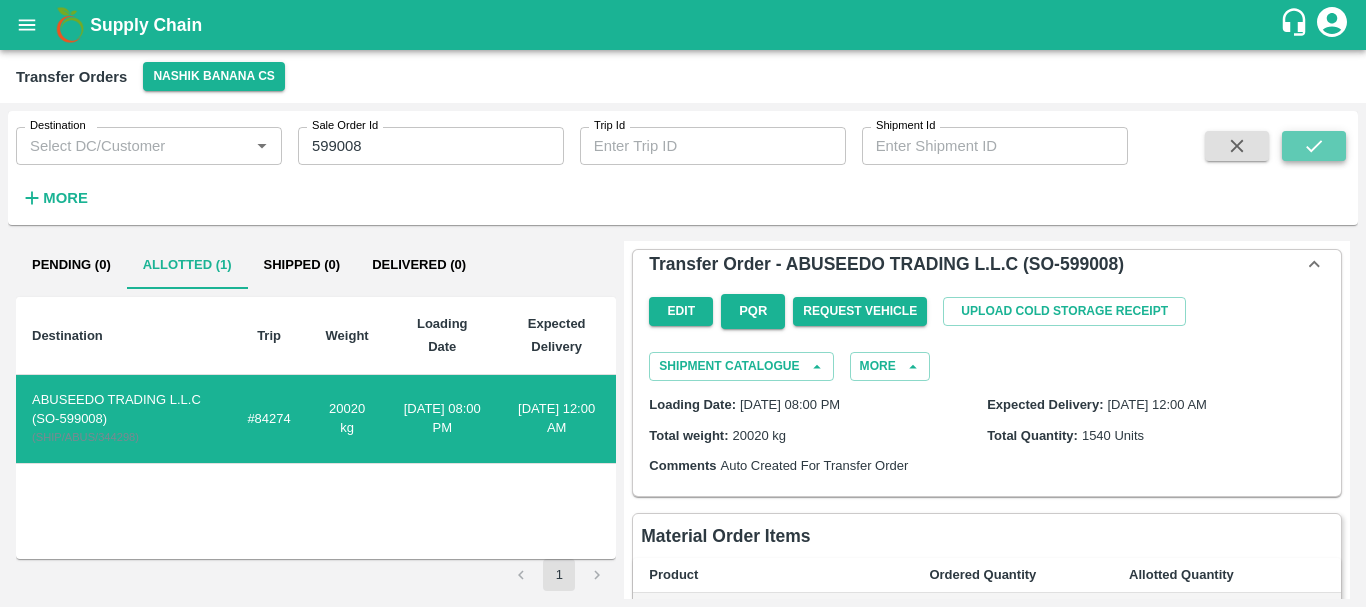 click 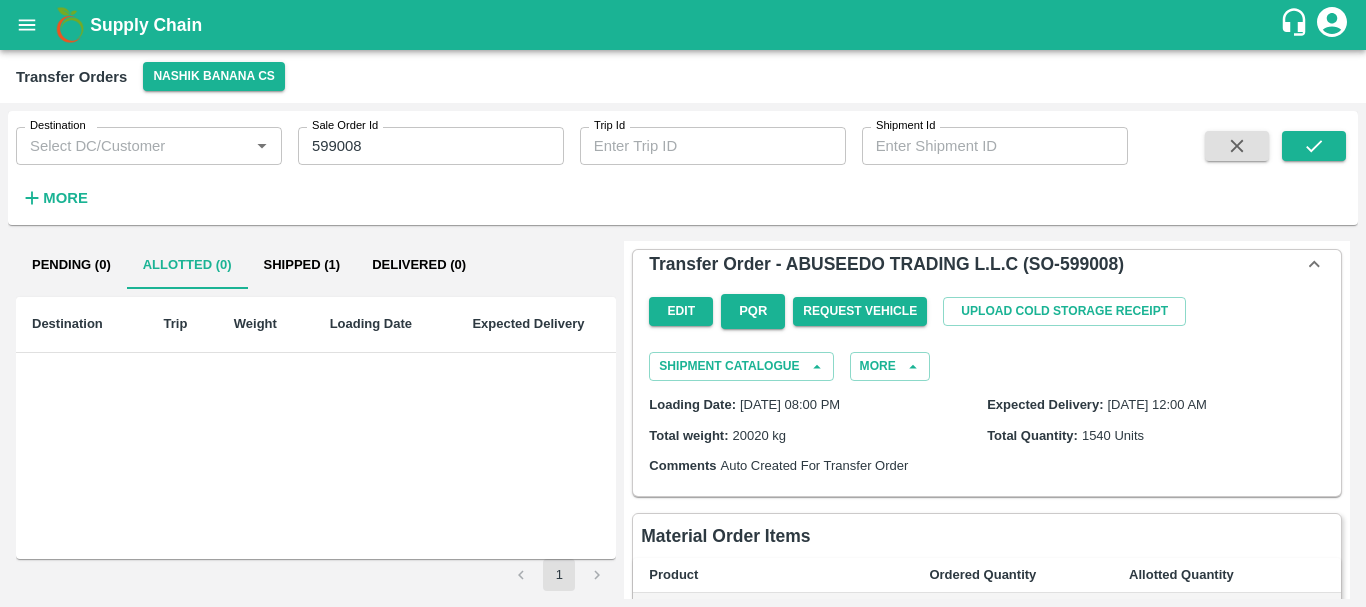 click on "599008" at bounding box center (431, 146) 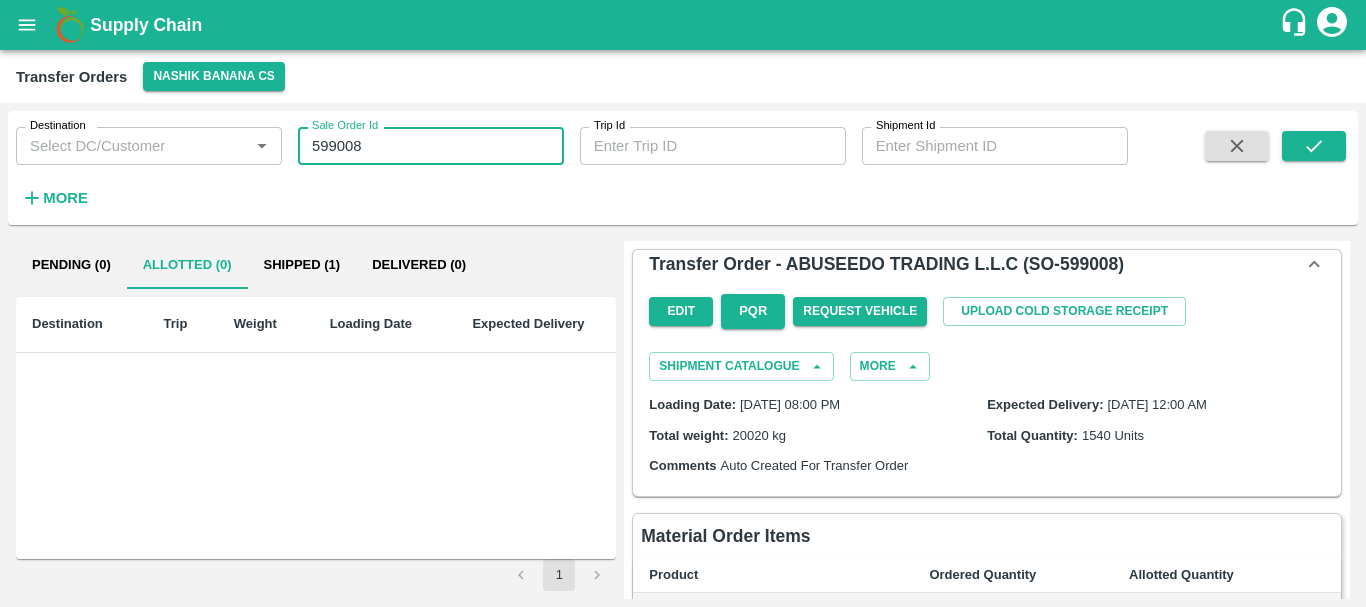 click on "599008" at bounding box center (431, 146) 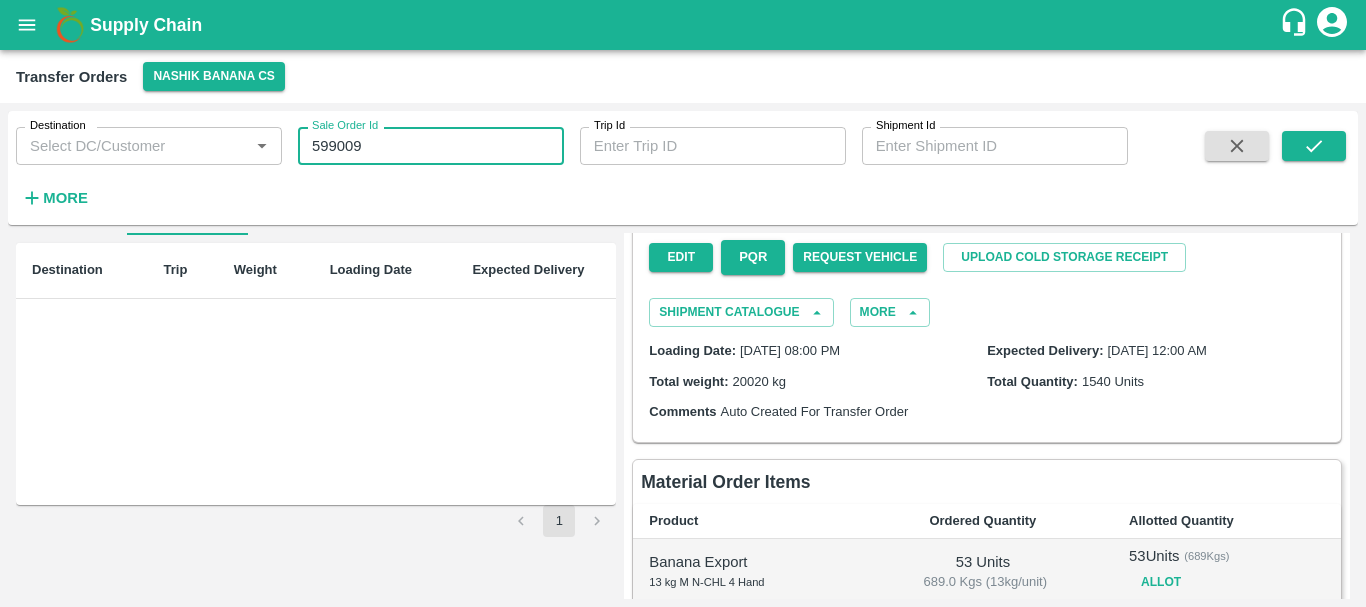 scroll, scrollTop: 0, scrollLeft: 0, axis: both 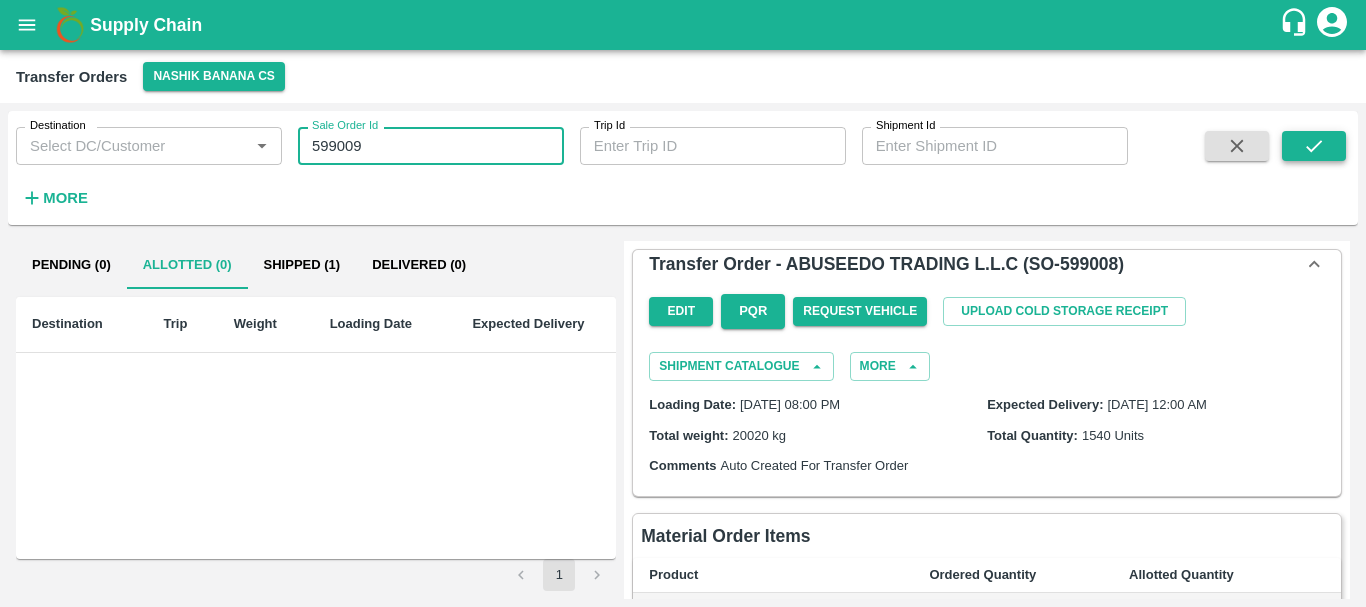 type on "599009" 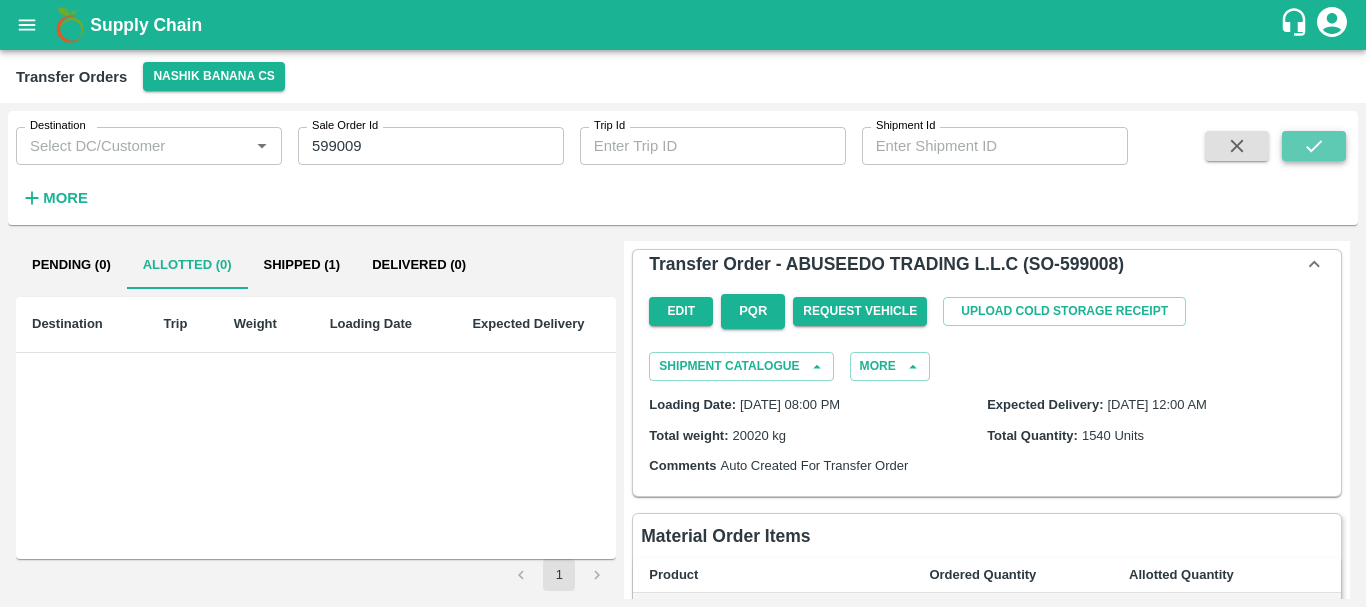 click at bounding box center (1314, 146) 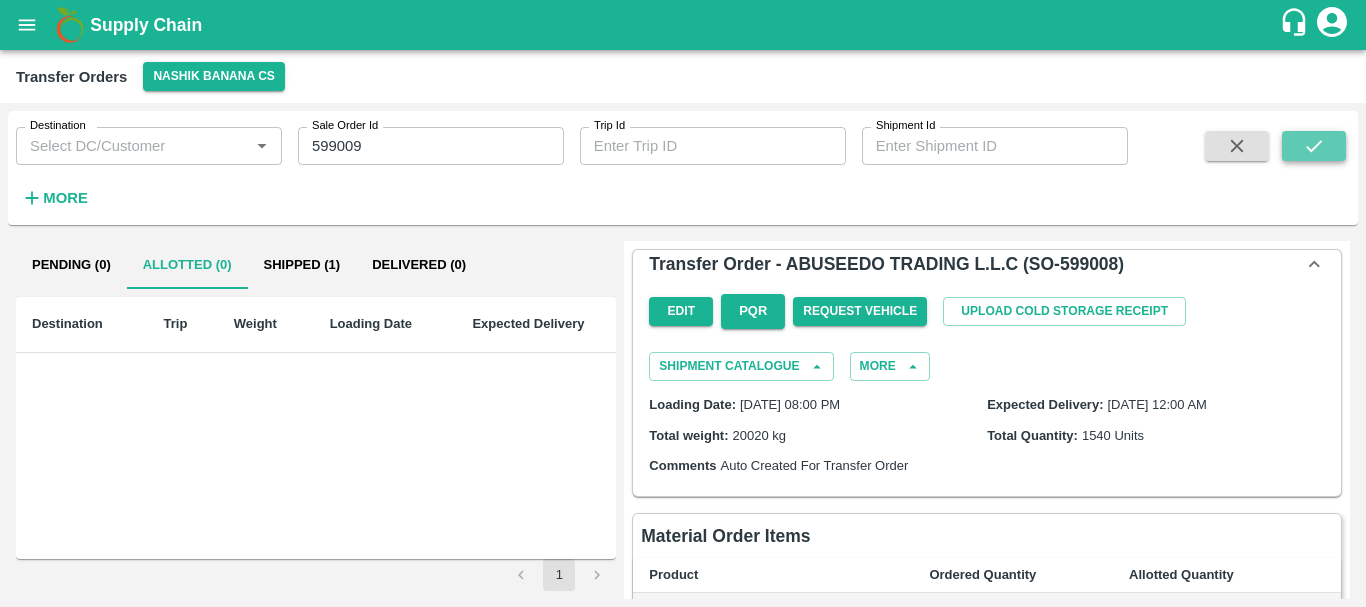 click 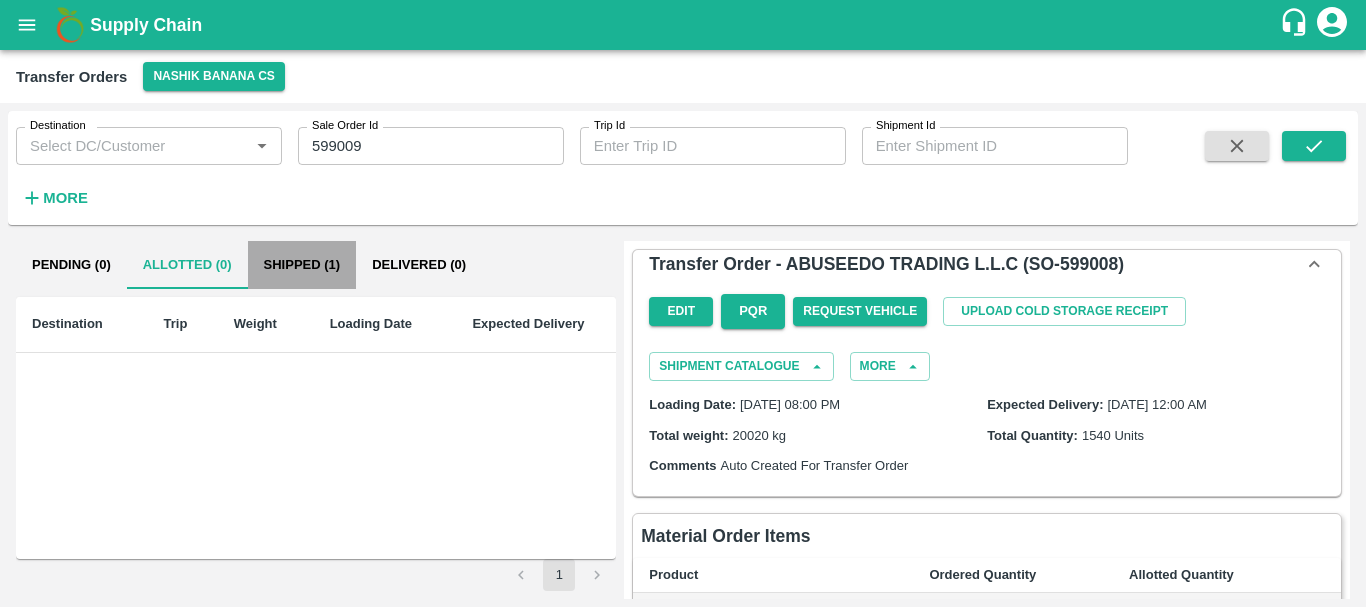 click on "Shipped (1)" at bounding box center [302, 265] 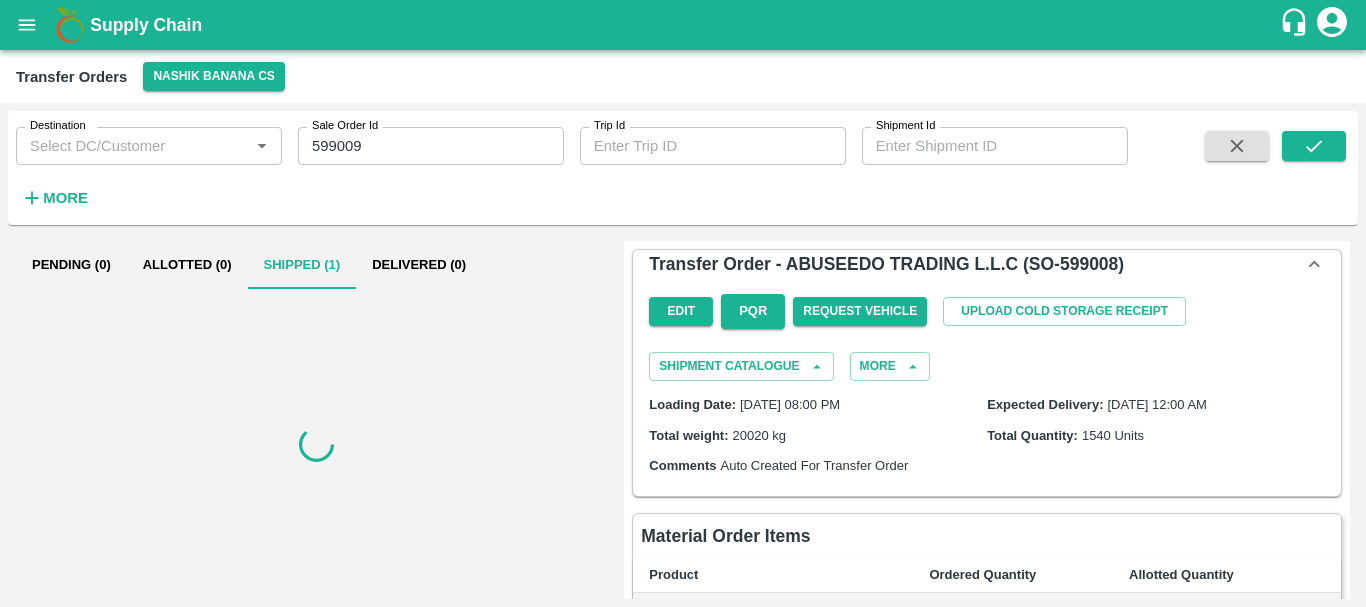 click on "Shipped (1)" at bounding box center [302, 265] 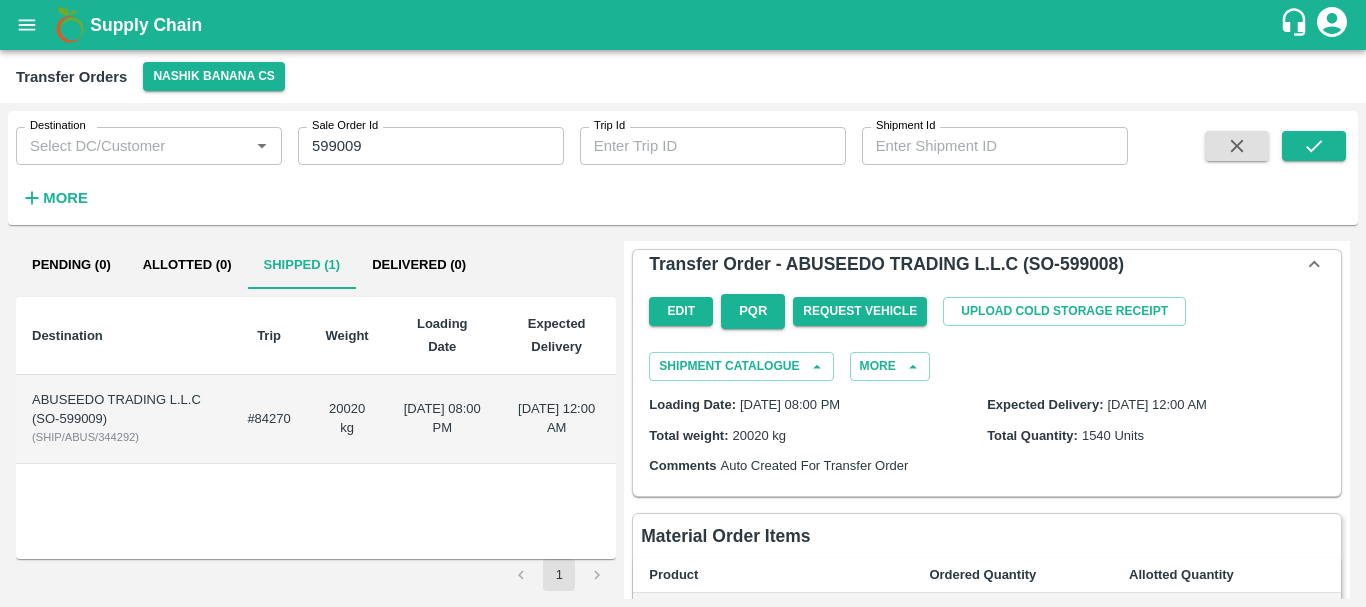 type 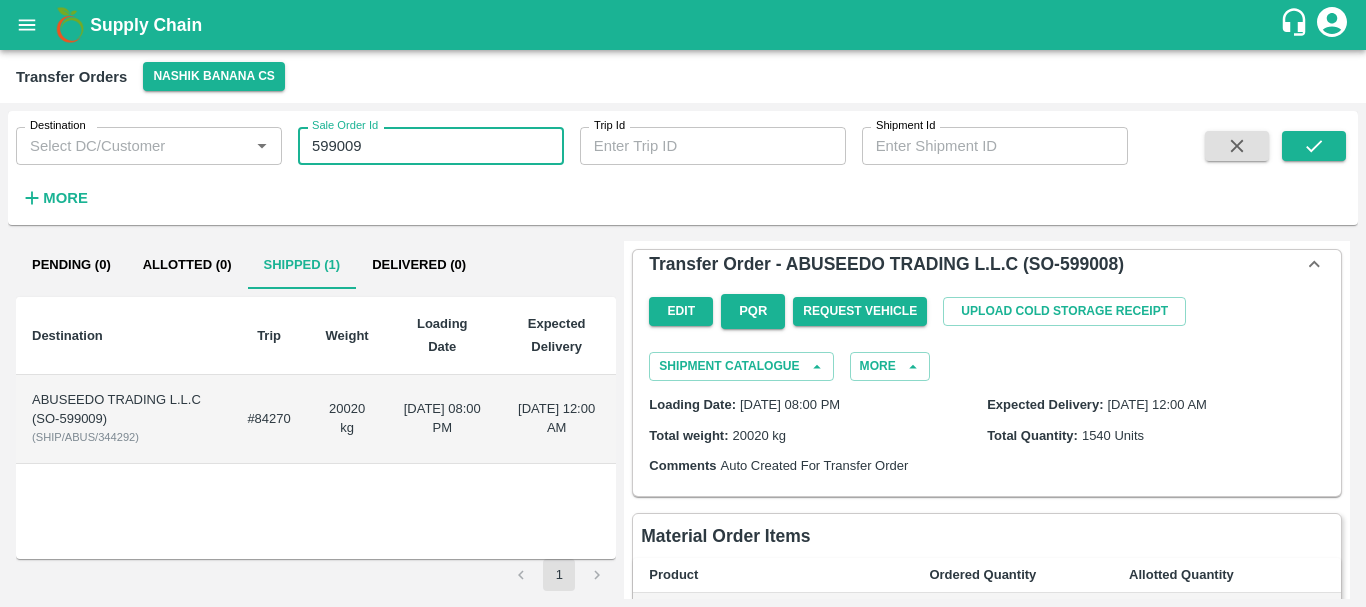 click on "599009" at bounding box center (431, 146) 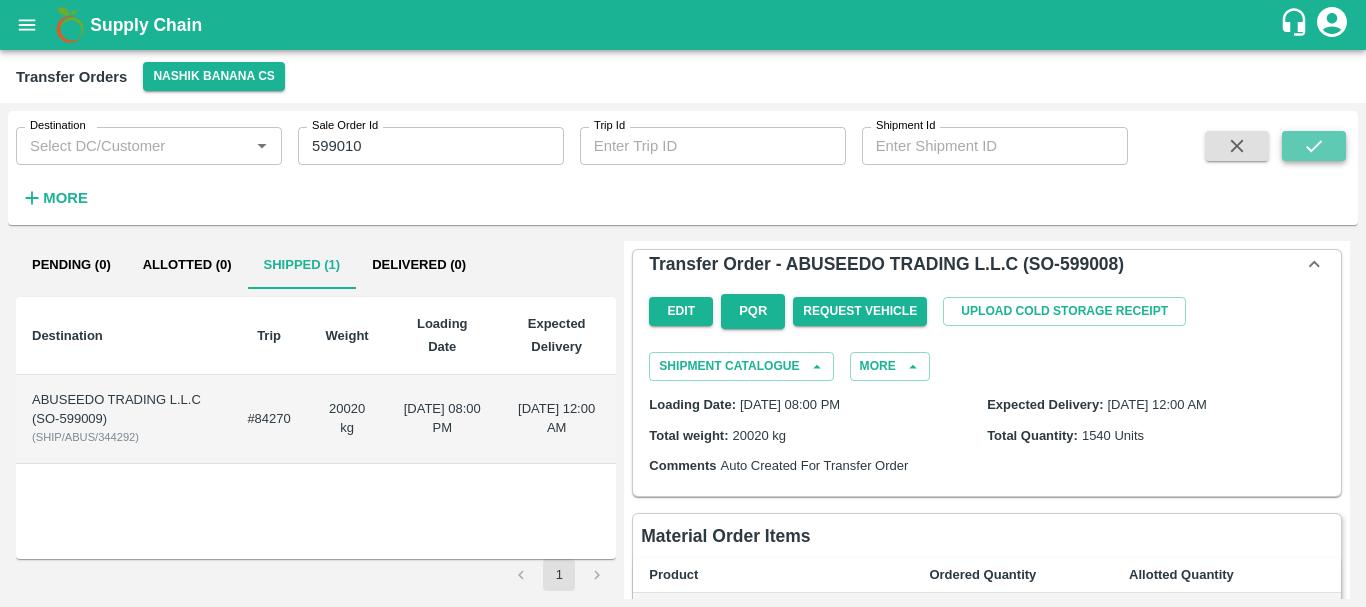 click at bounding box center (1314, 146) 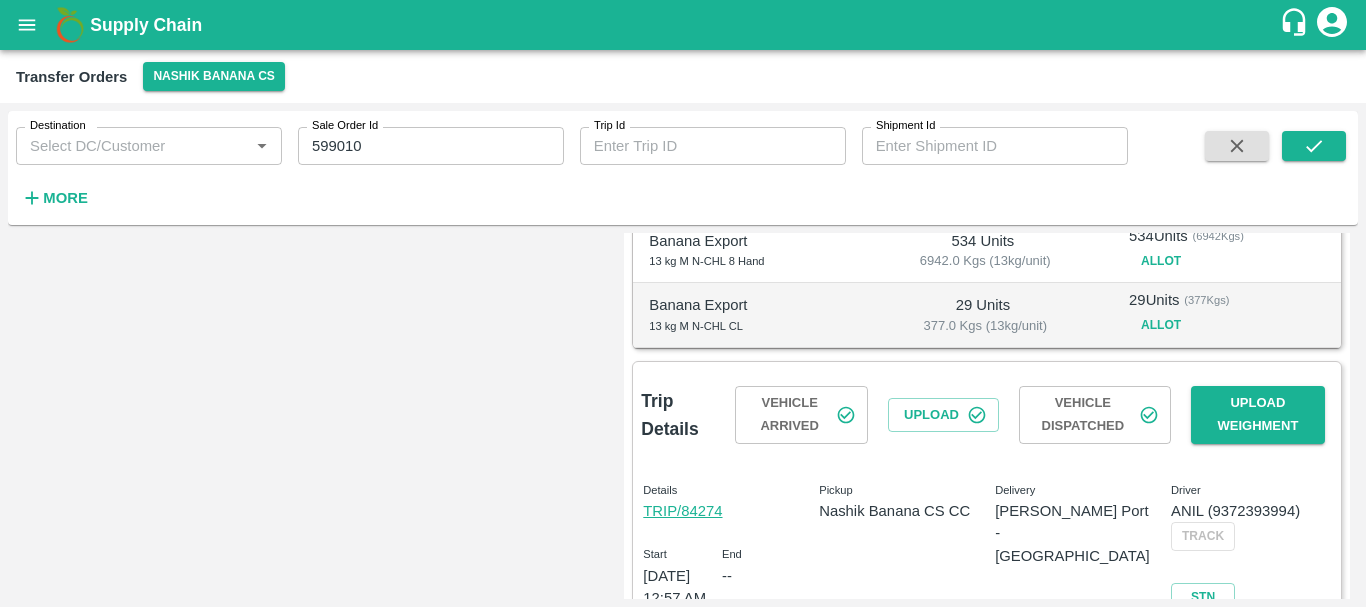 scroll, scrollTop: 0, scrollLeft: 0, axis: both 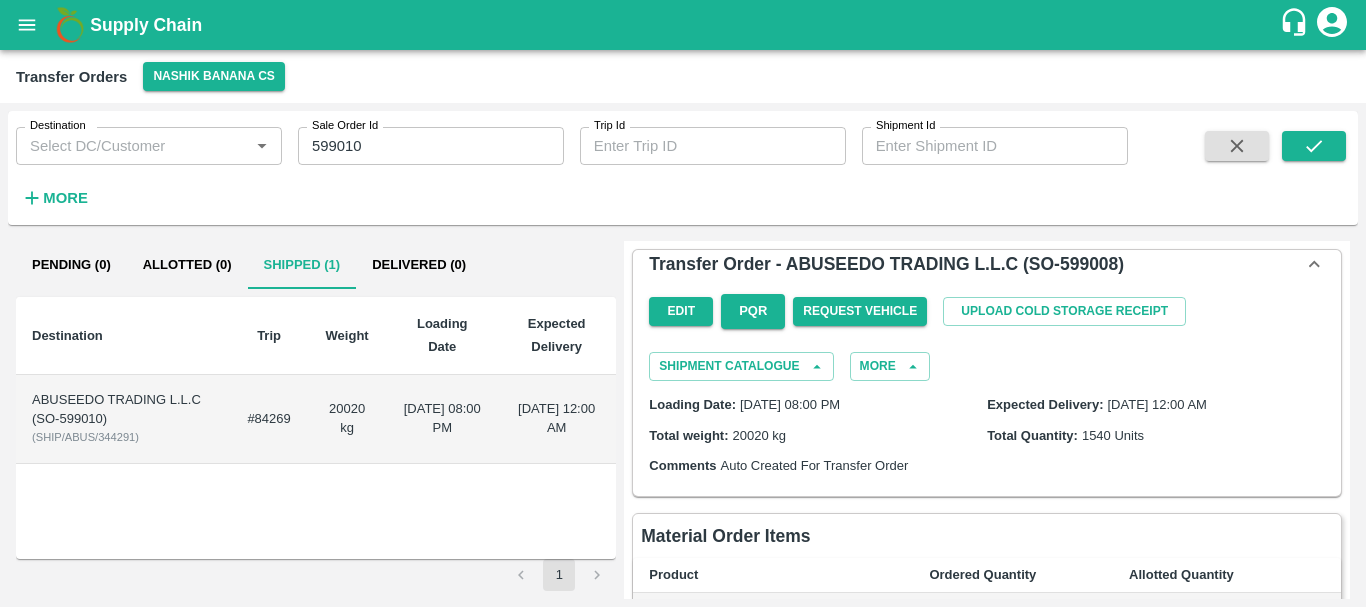 click on "599010" at bounding box center (431, 146) 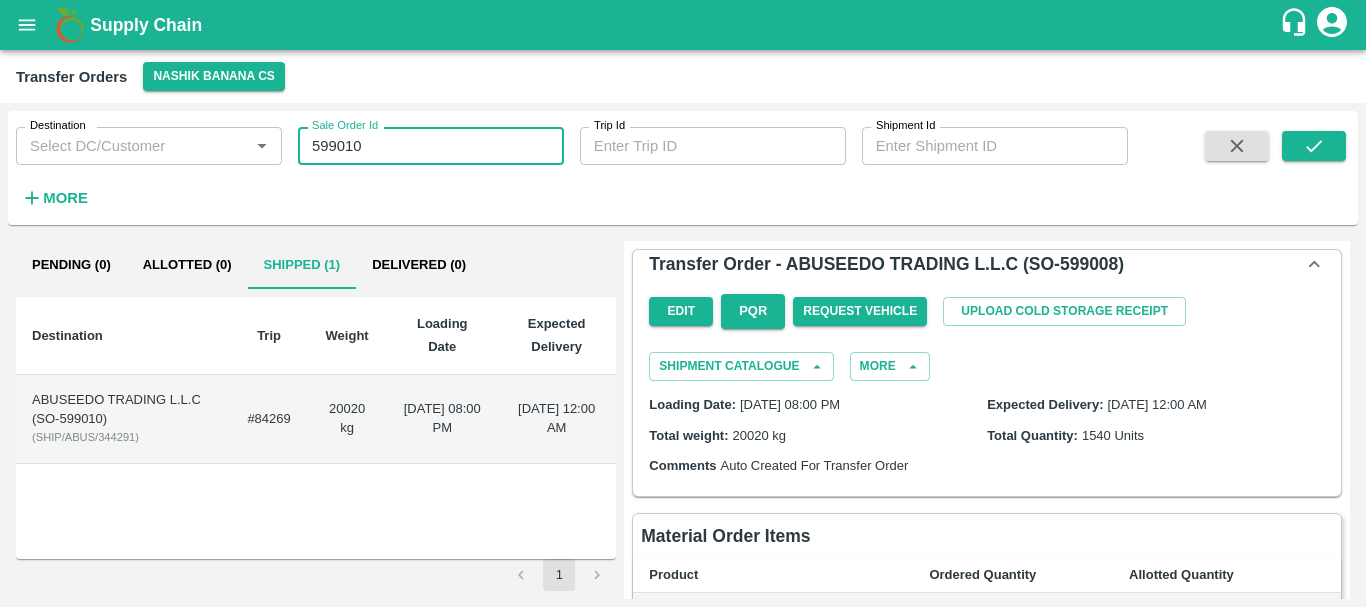 click on "599010" at bounding box center (431, 146) 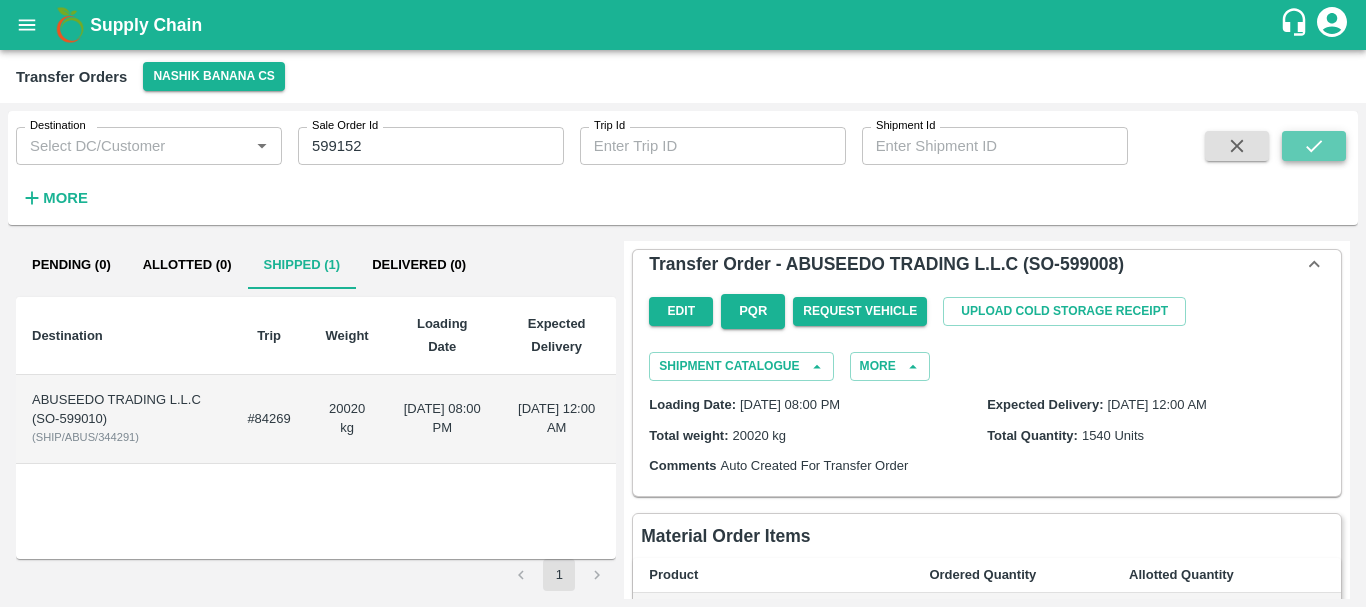 click 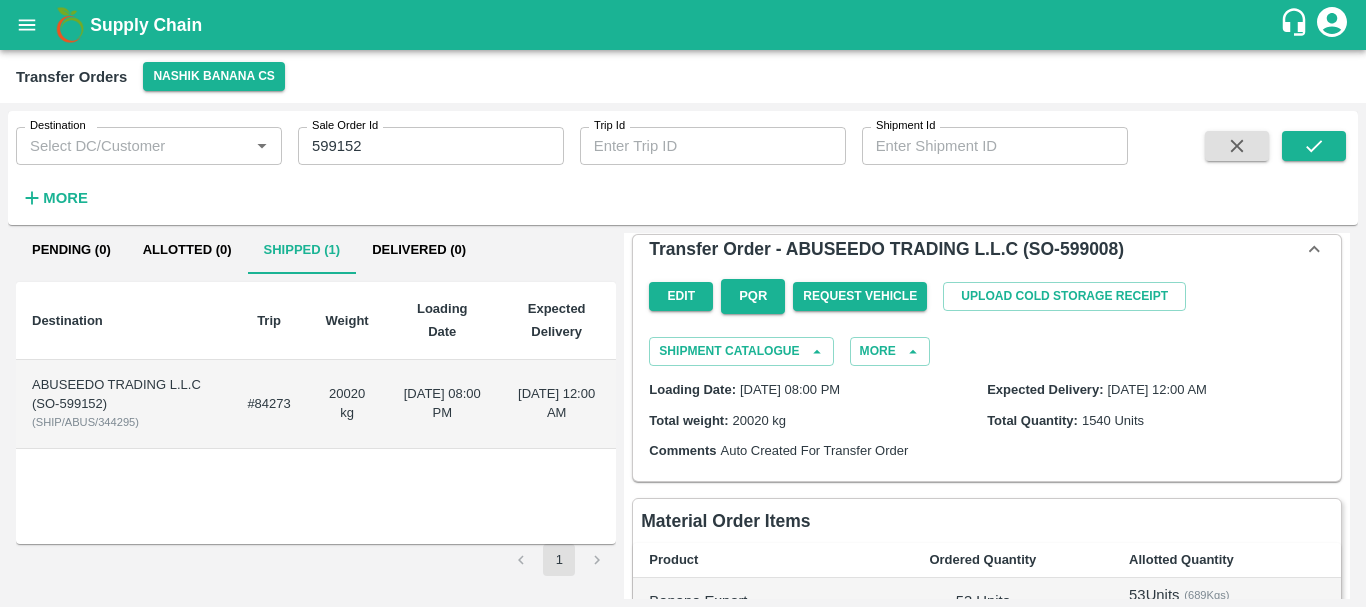 scroll, scrollTop: 0, scrollLeft: 0, axis: both 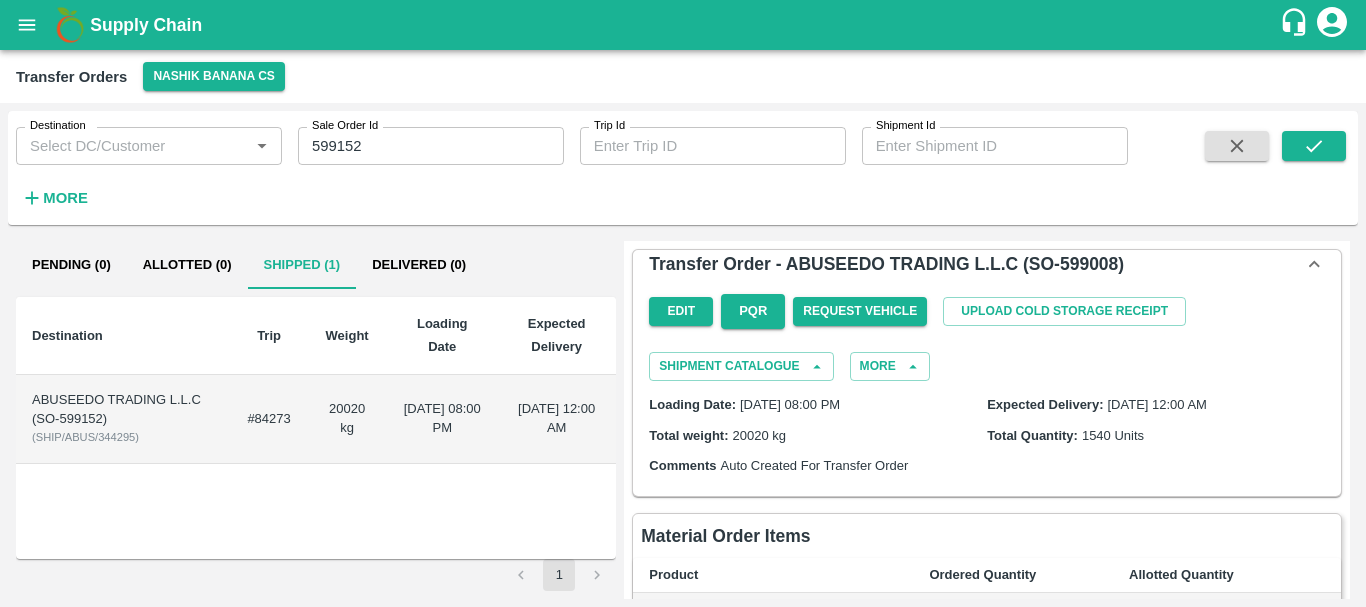 click on "20020 kg" at bounding box center [347, 419] 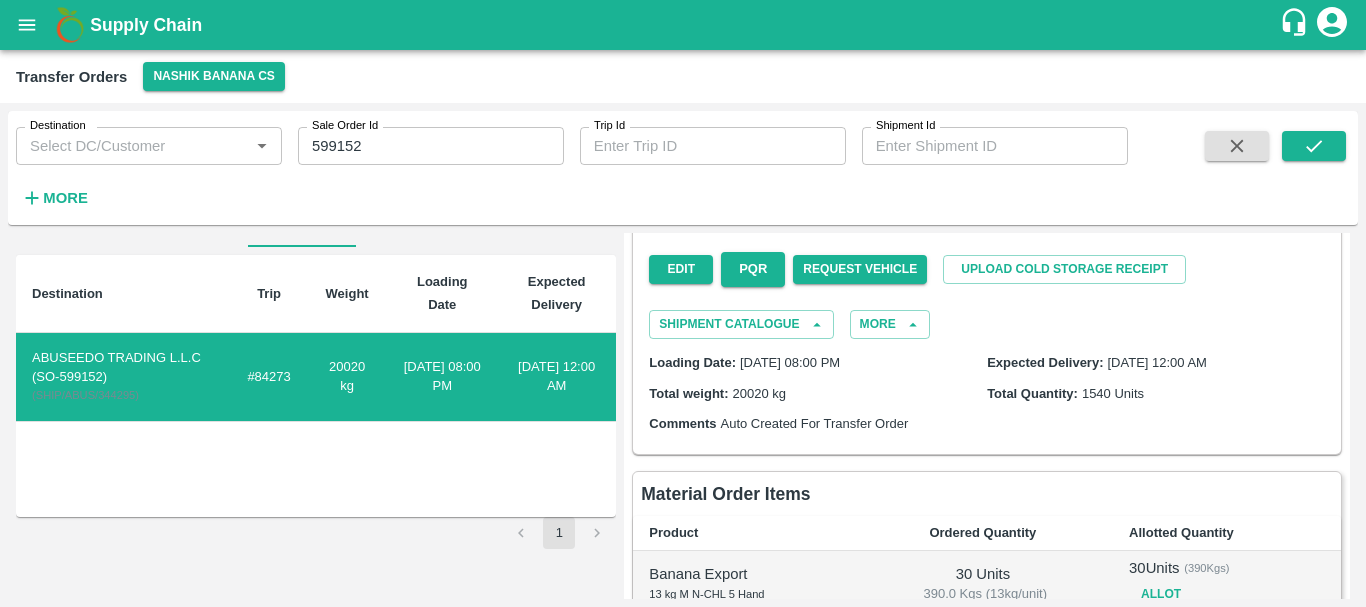 scroll, scrollTop: 0, scrollLeft: 0, axis: both 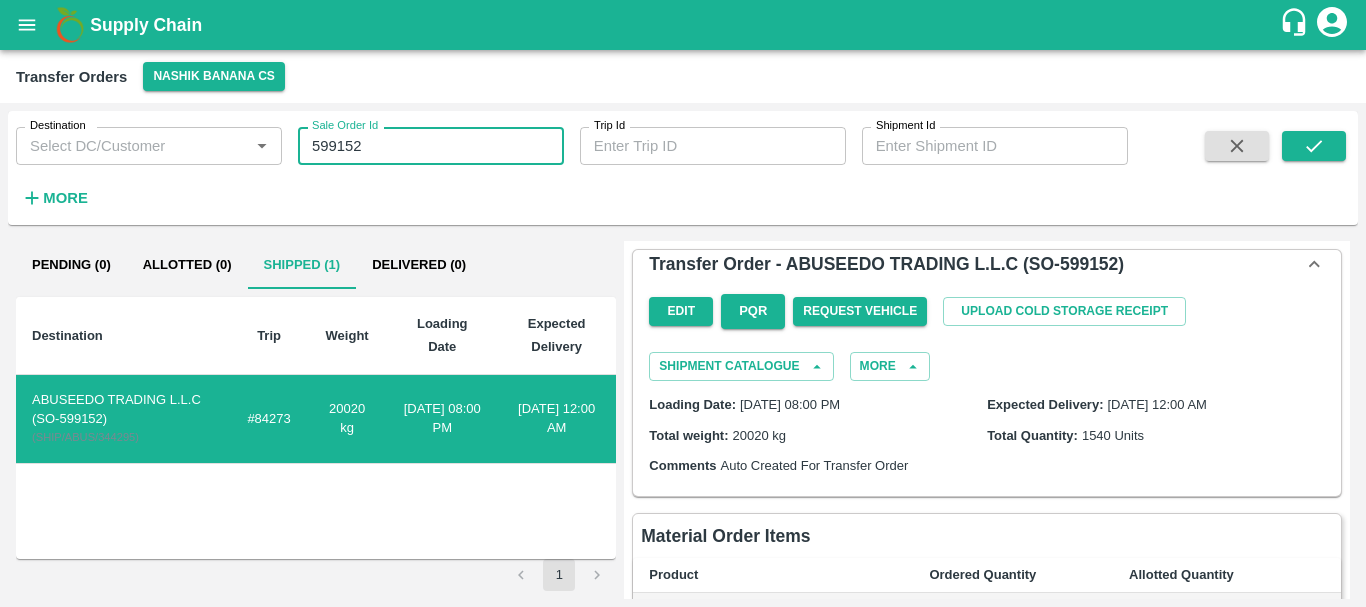 click on "599152" at bounding box center (431, 146) 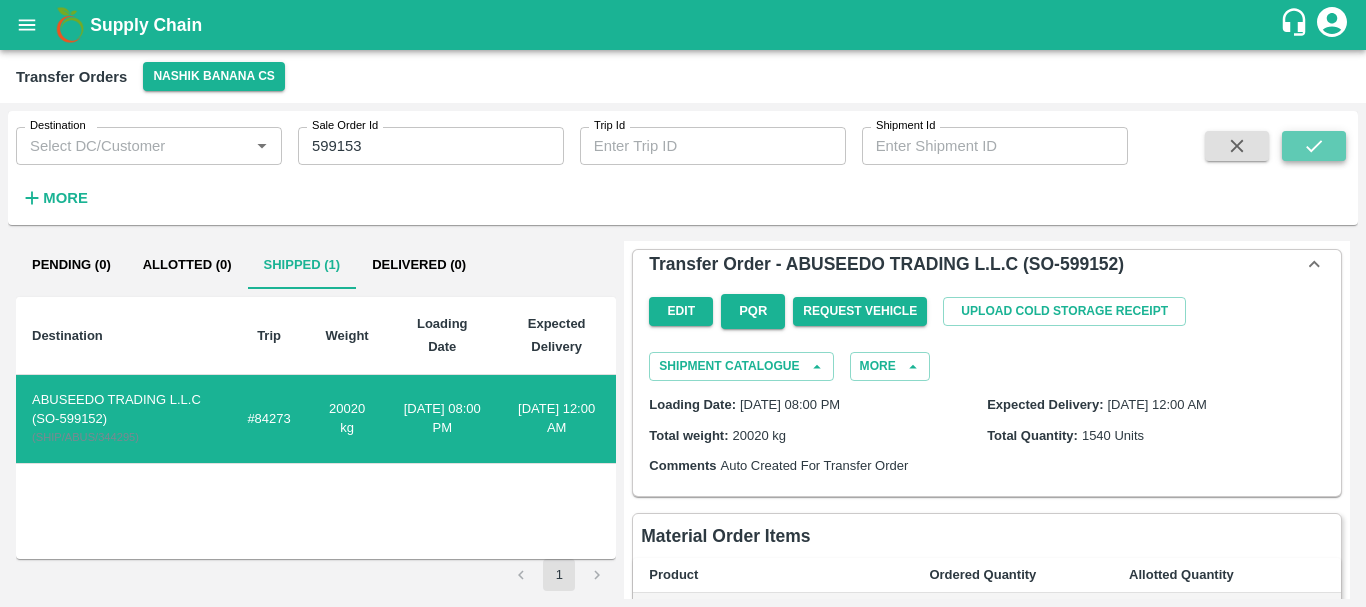 click at bounding box center (1314, 146) 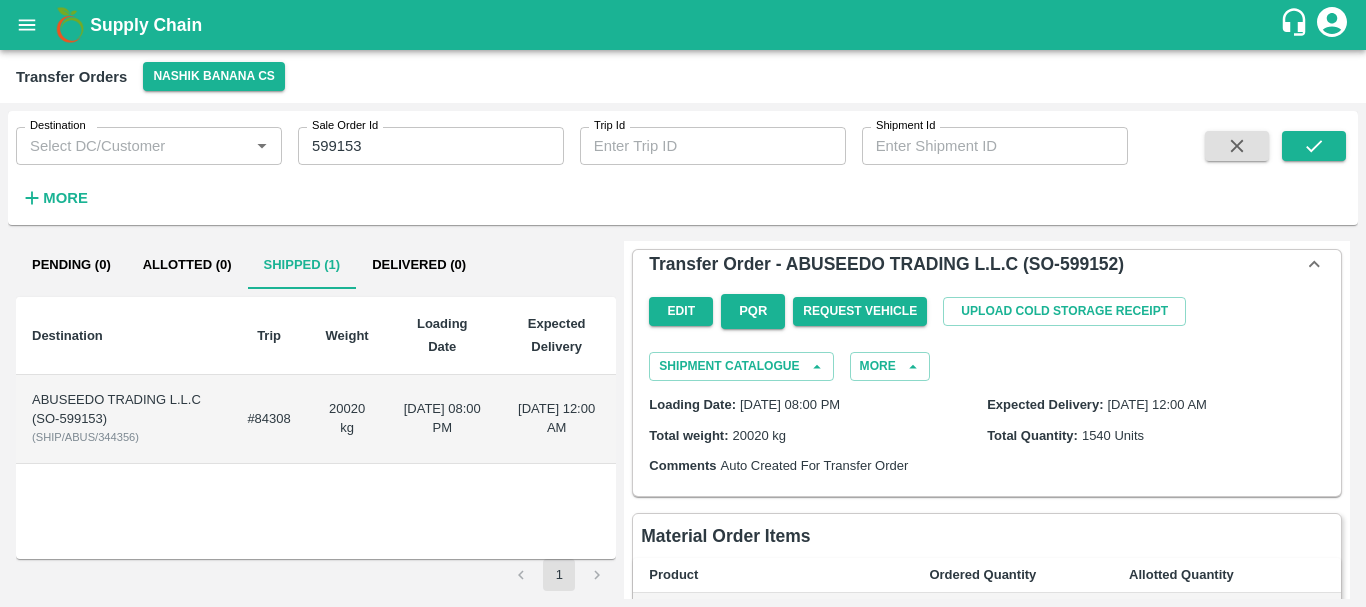 click on "20020 kg" at bounding box center (347, 419) 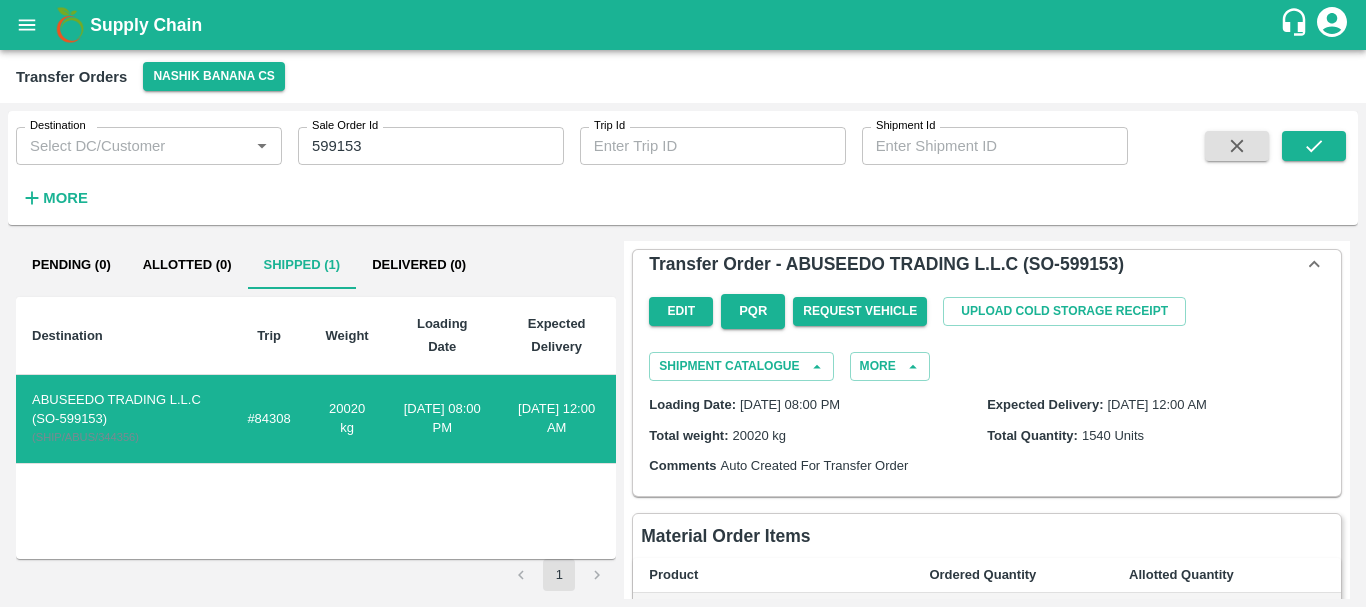 scroll, scrollTop: 725, scrollLeft: 0, axis: vertical 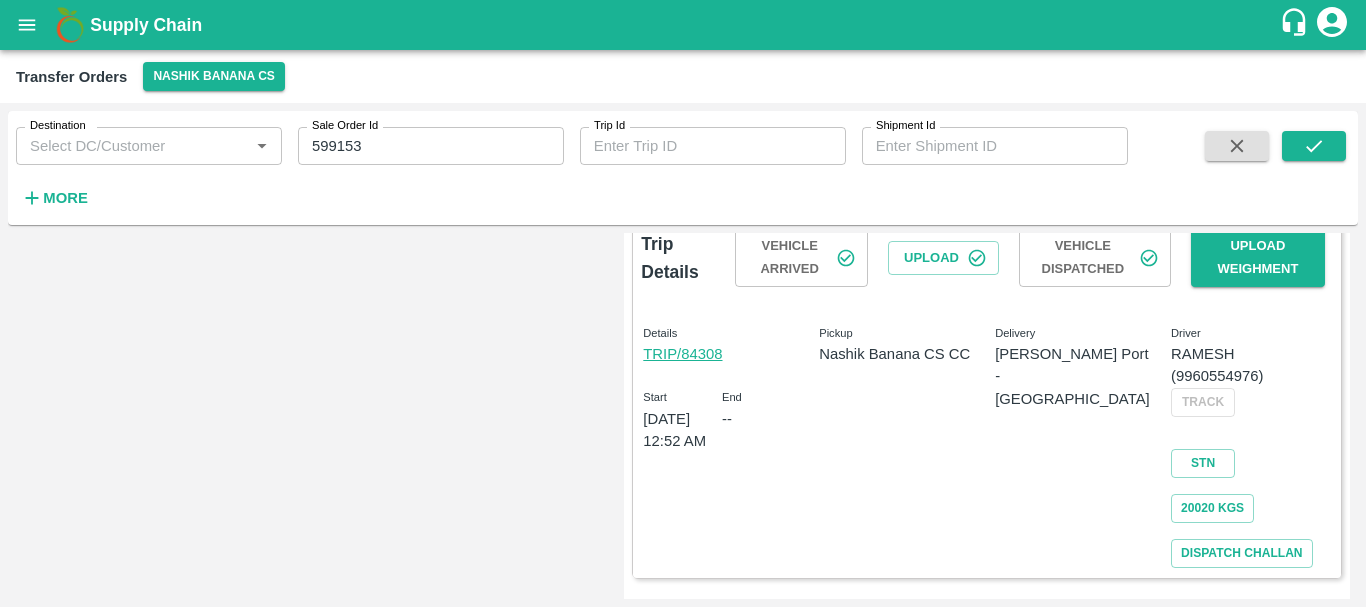 click on "599153" at bounding box center (431, 146) 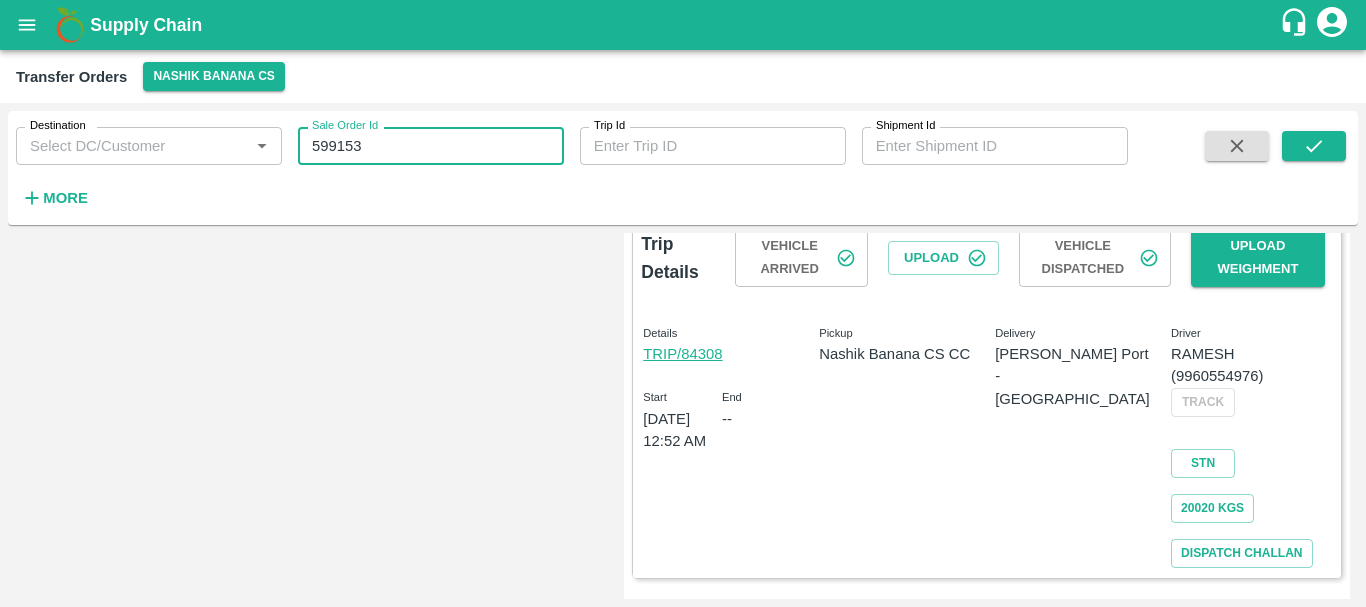 click on "599153" at bounding box center (431, 146) 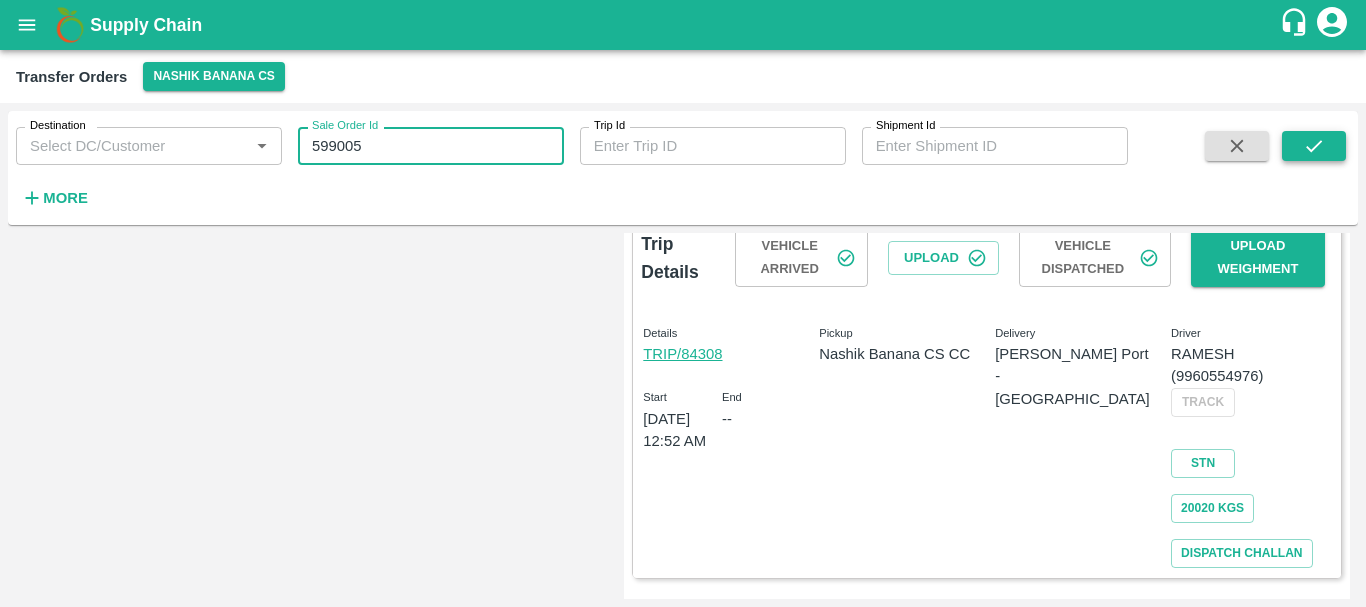 type on "599005" 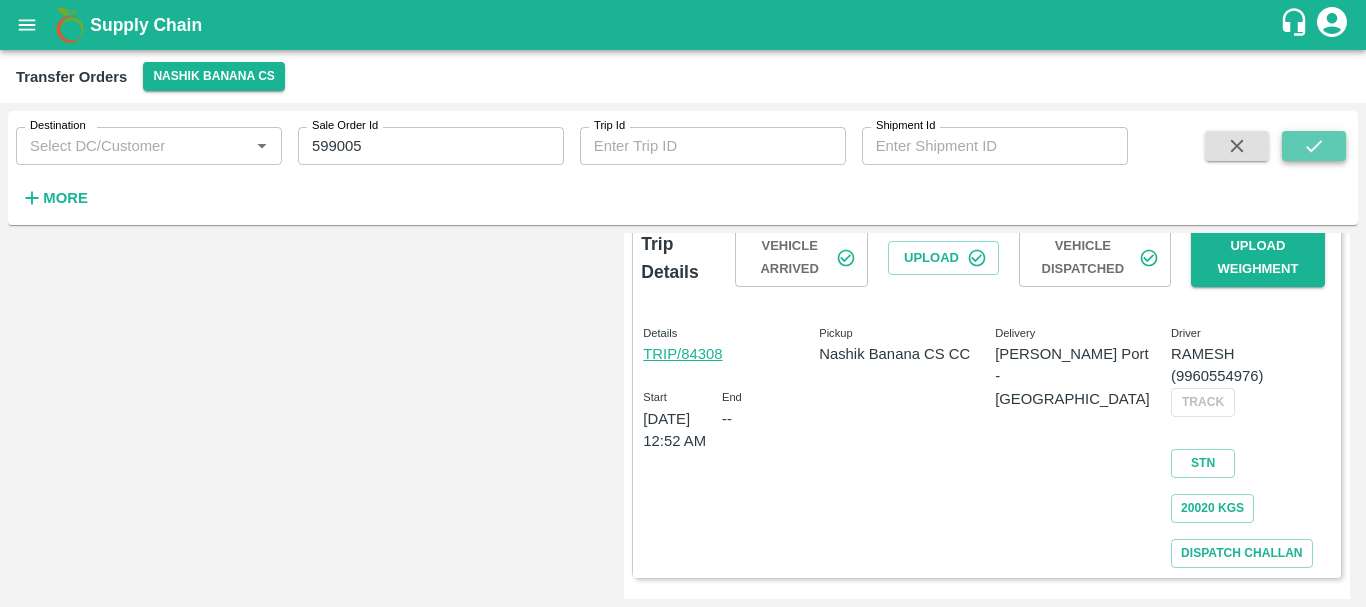 click 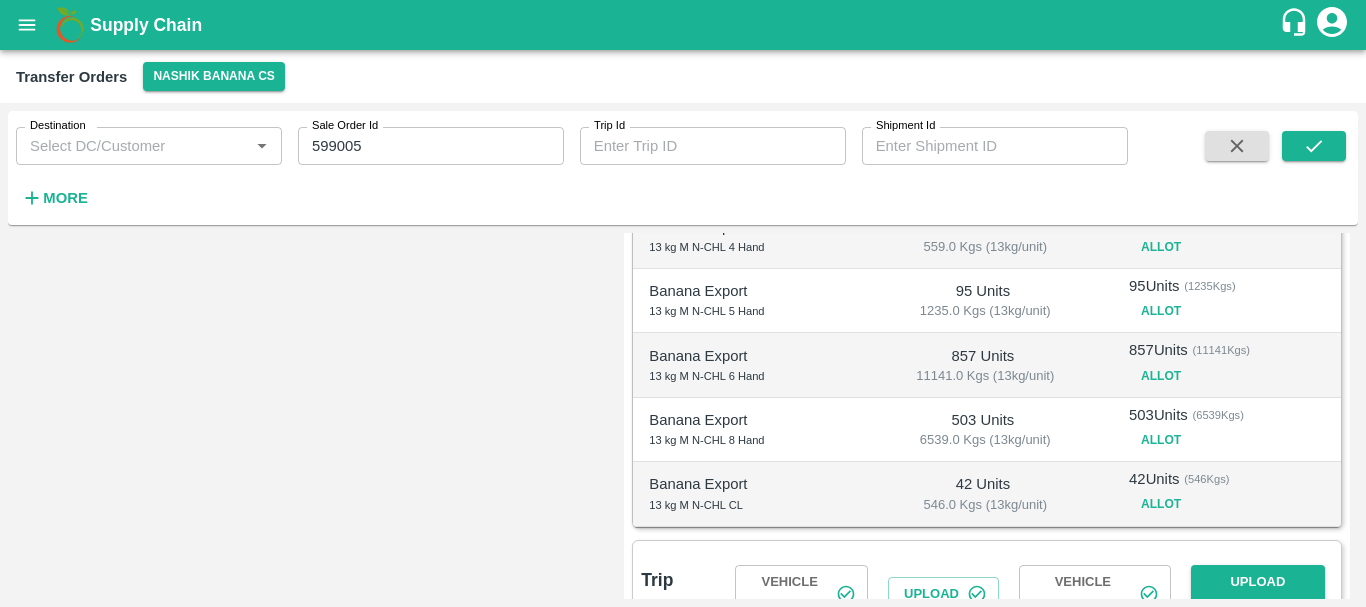 scroll, scrollTop: 0, scrollLeft: 0, axis: both 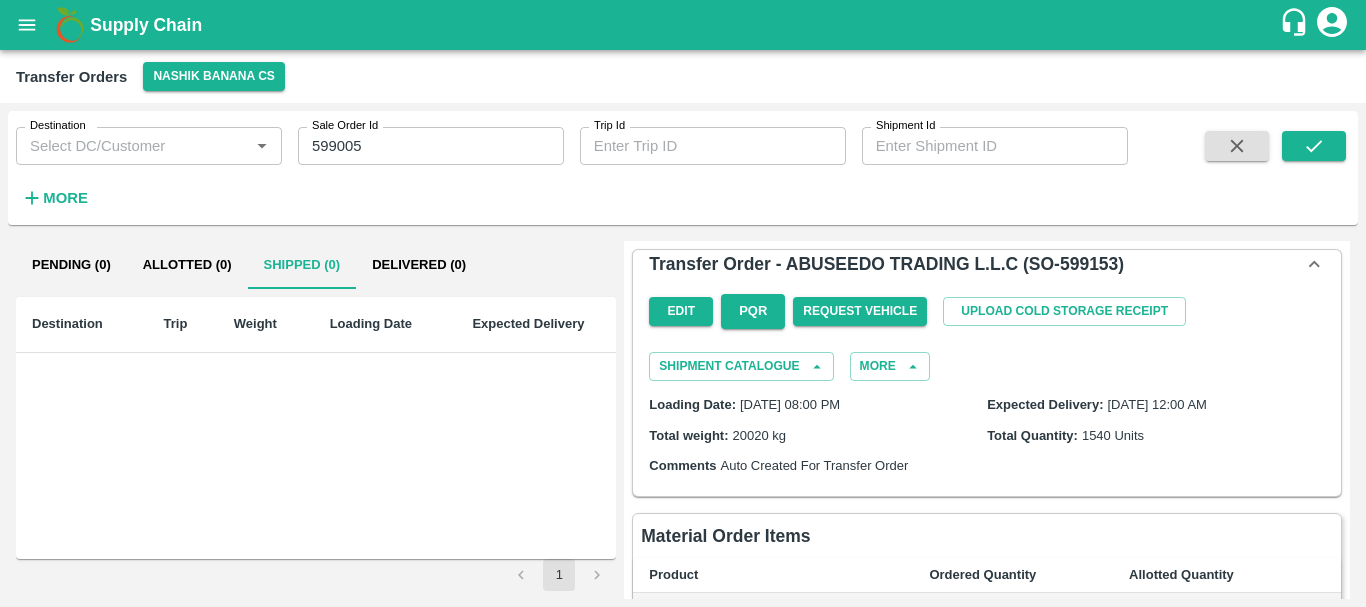 click on "Transfer Orders Nashik Banana CS" at bounding box center (683, 76) 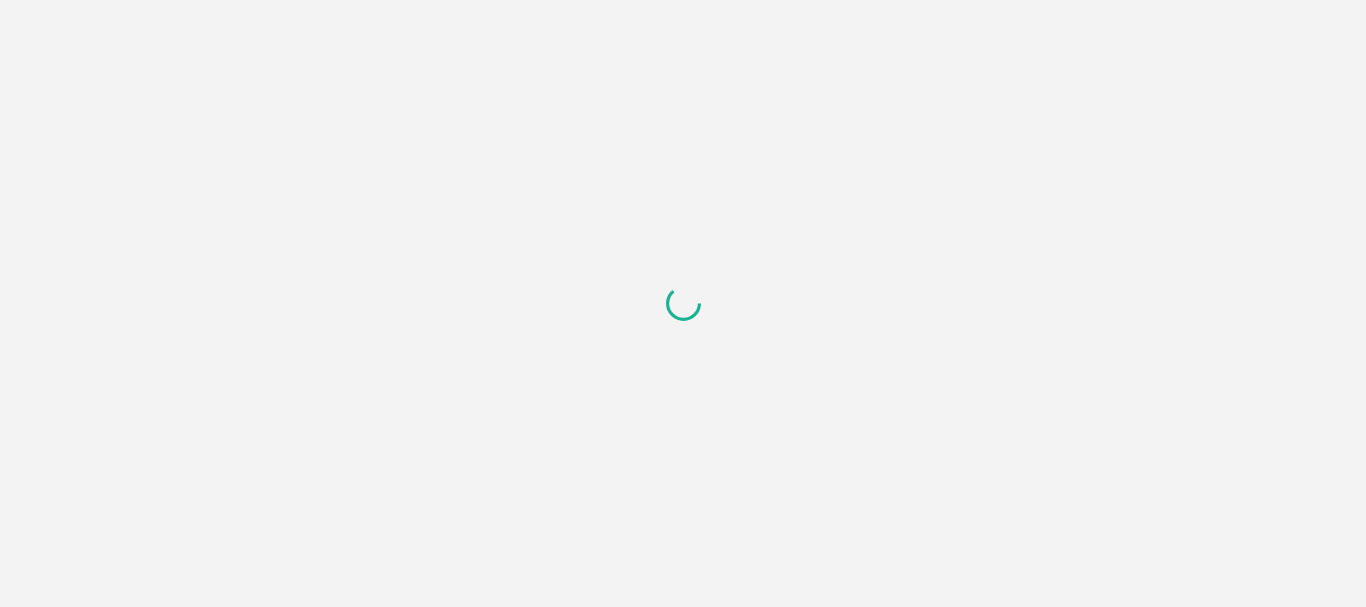 scroll, scrollTop: 0, scrollLeft: 0, axis: both 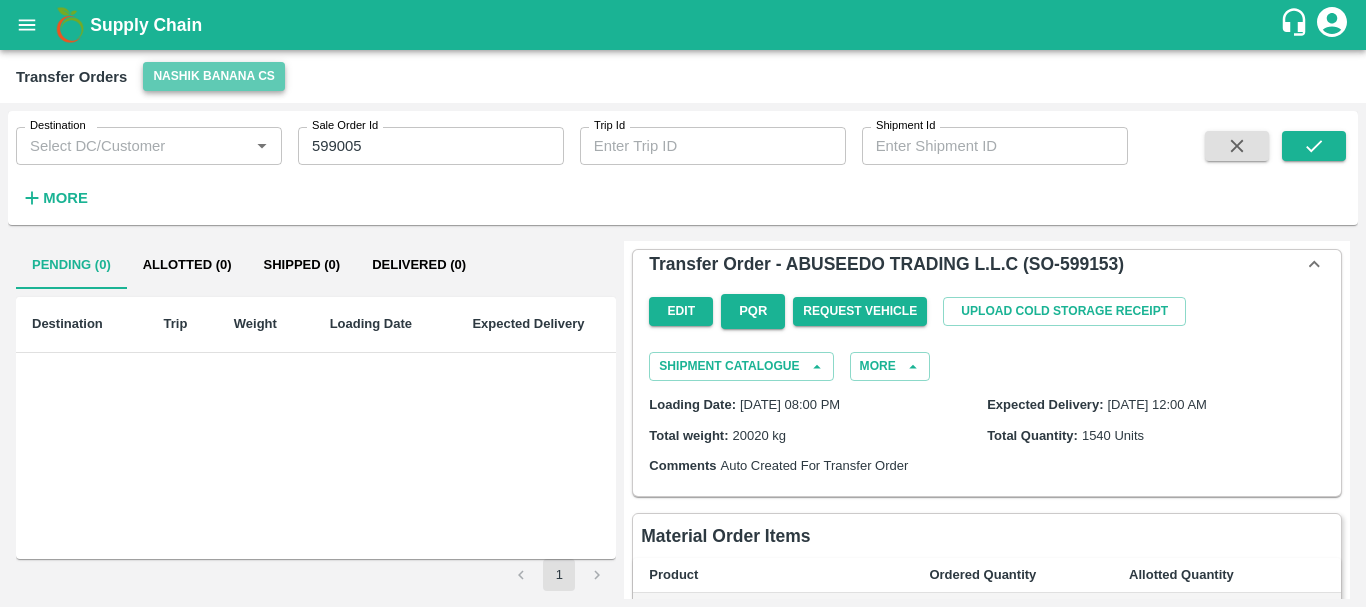 click on "Nashik Banana CS" at bounding box center (214, 76) 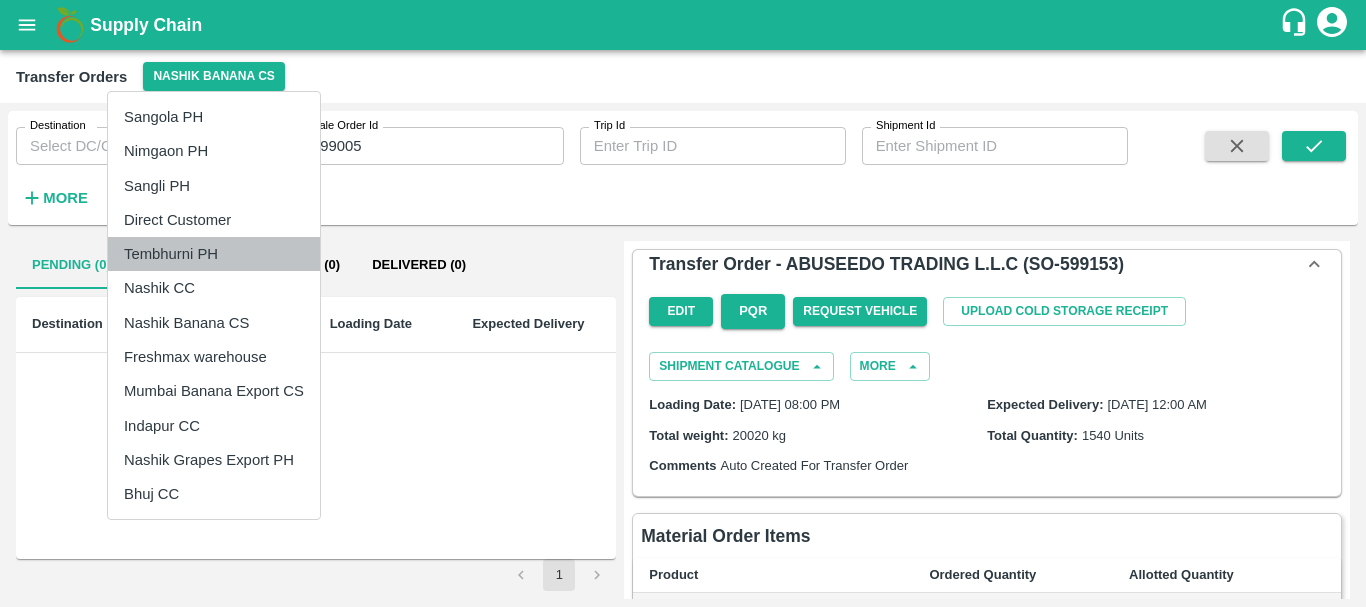click on "Tembhurni PH" at bounding box center (214, 254) 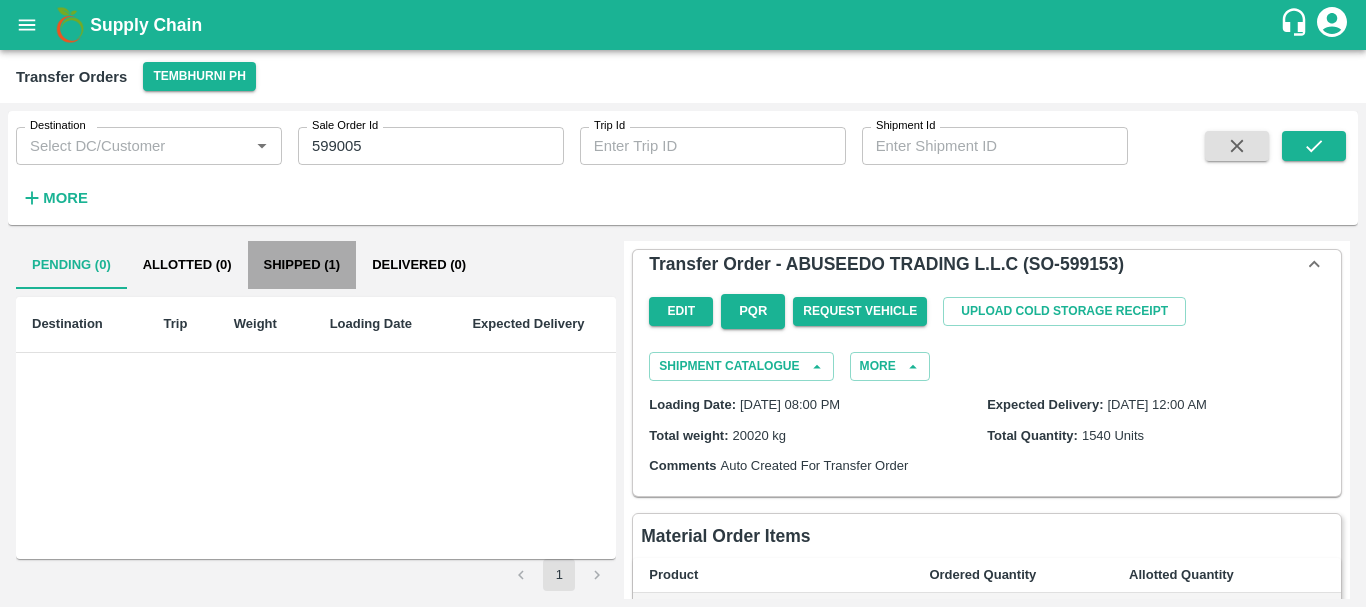 click on "Shipped (1)" at bounding box center [302, 265] 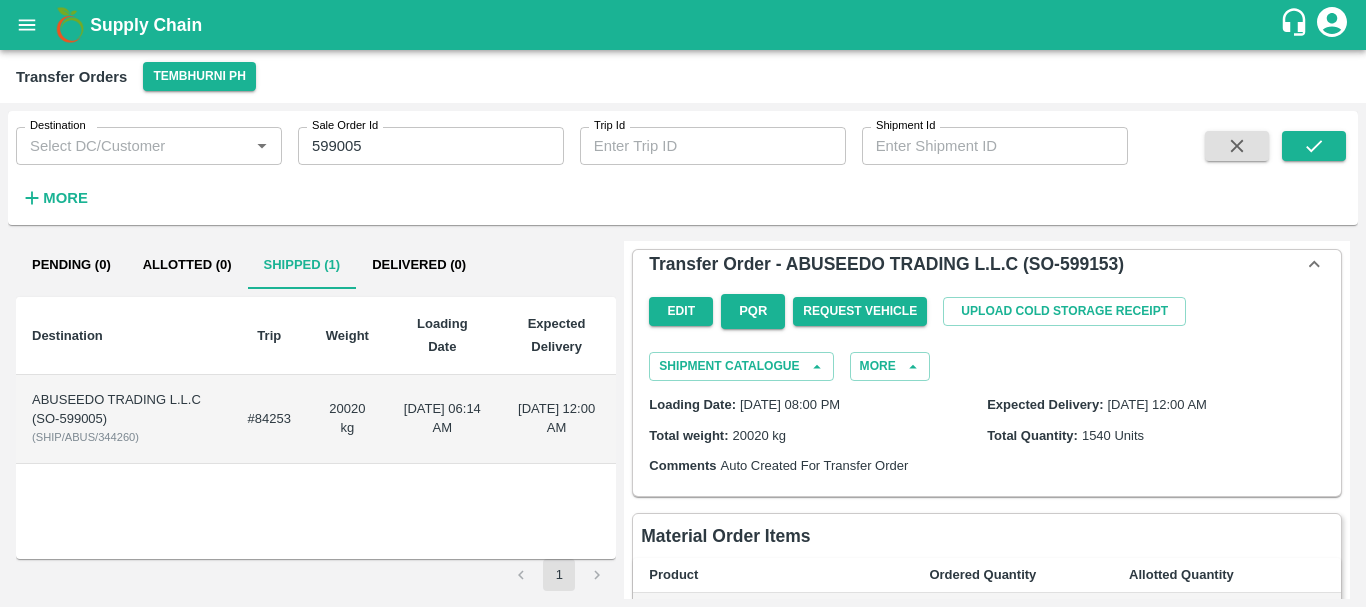 click on "20020 kg" at bounding box center [347, 419] 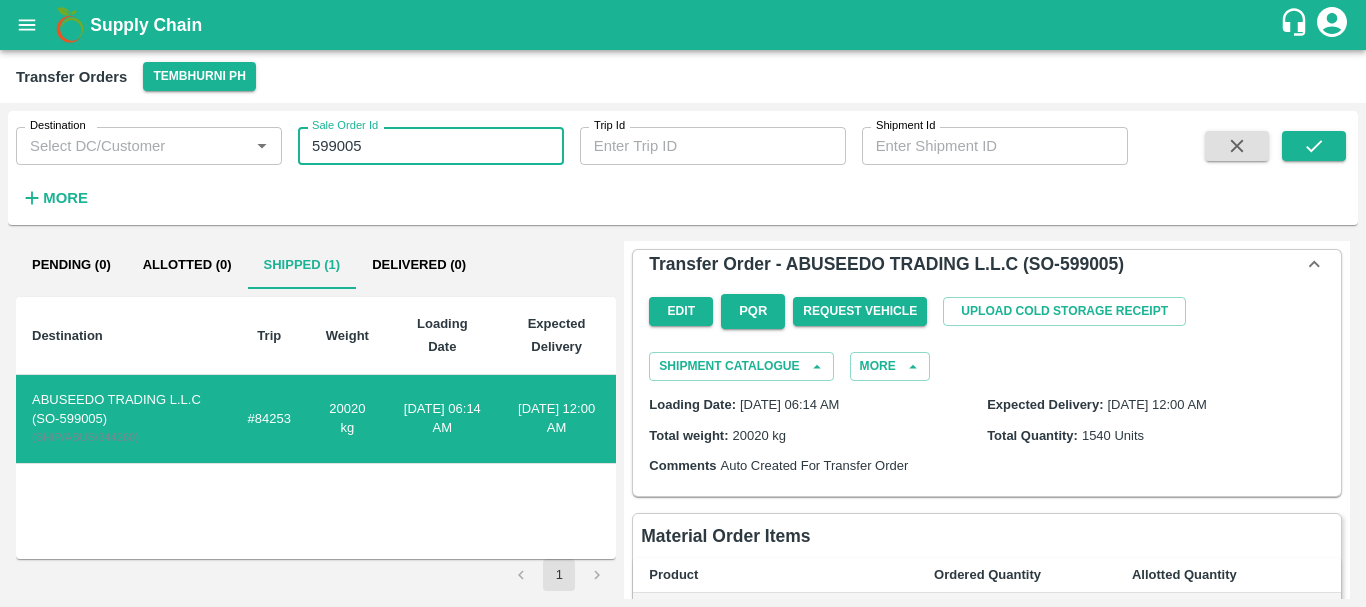click on "599005" at bounding box center (431, 146) 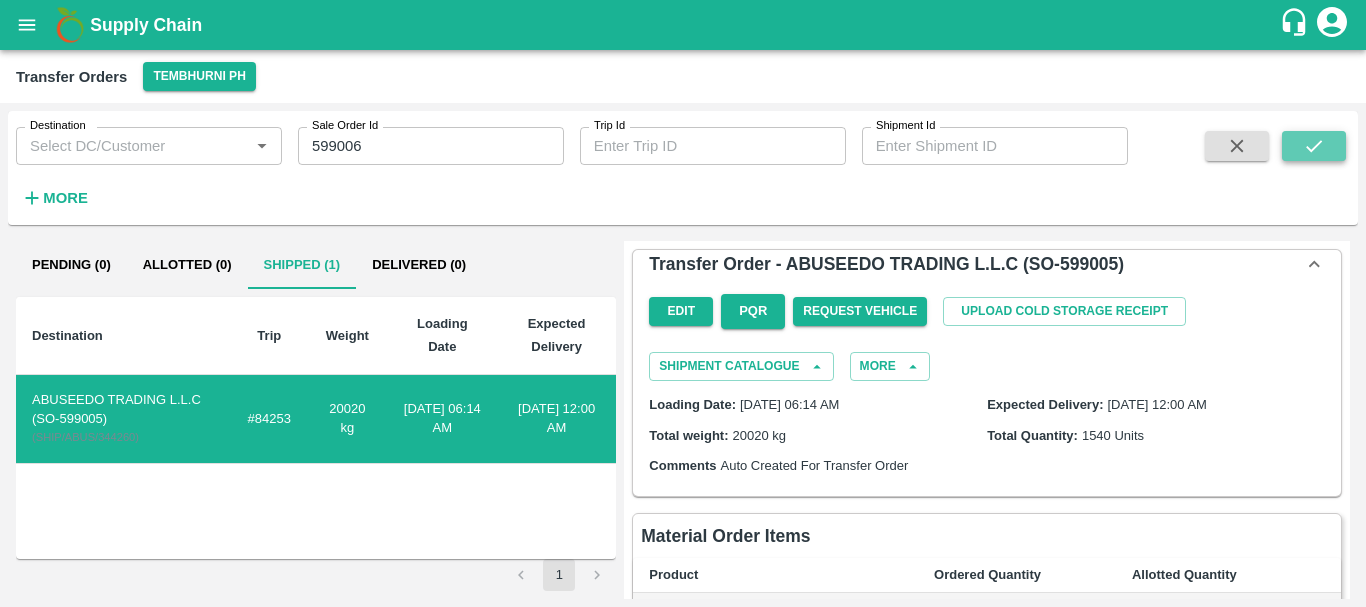 click at bounding box center (1314, 146) 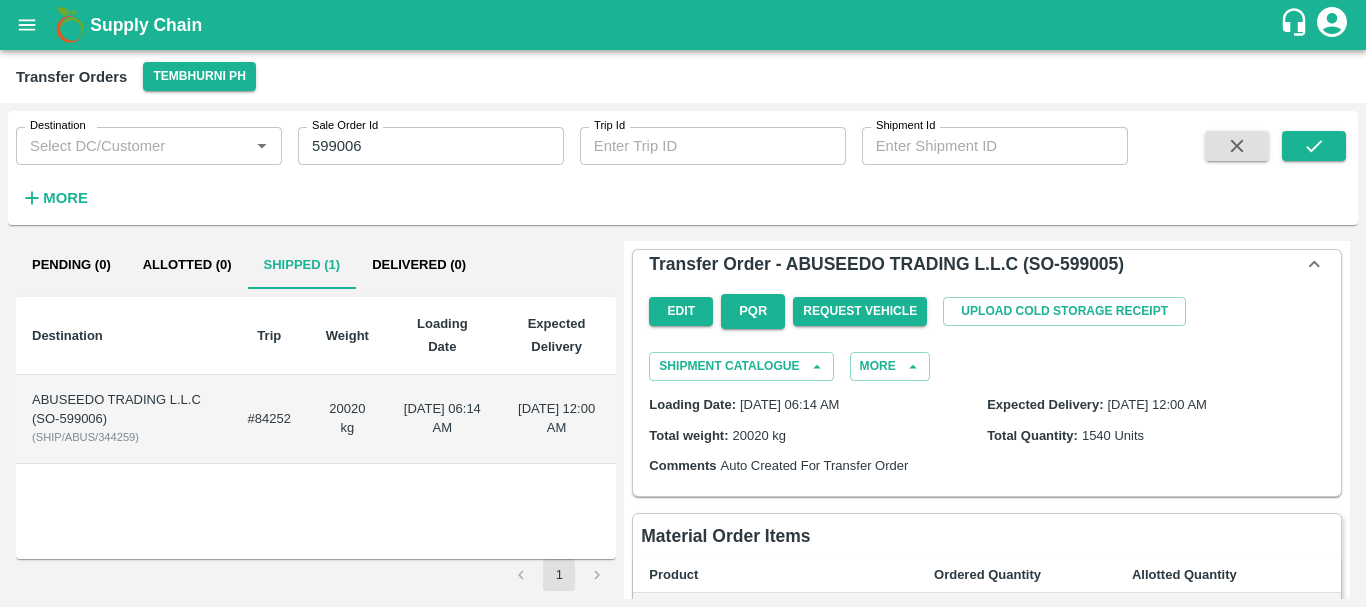 click on "20020 kg" at bounding box center [347, 419] 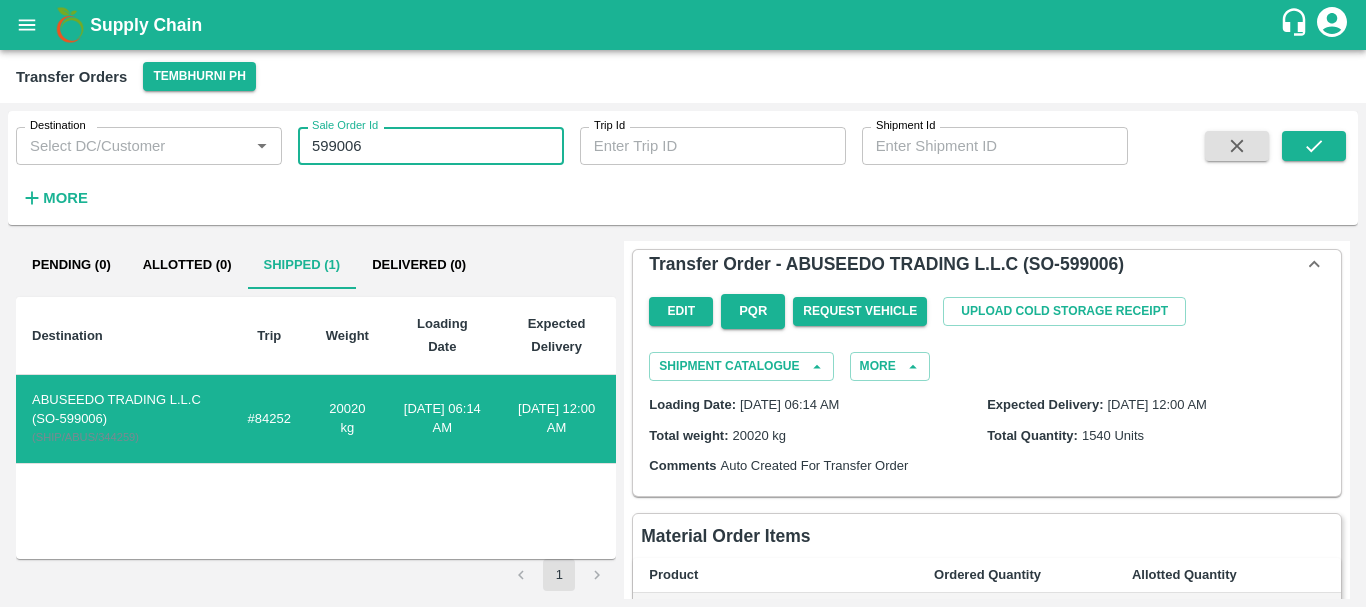 click on "599006" at bounding box center (431, 146) 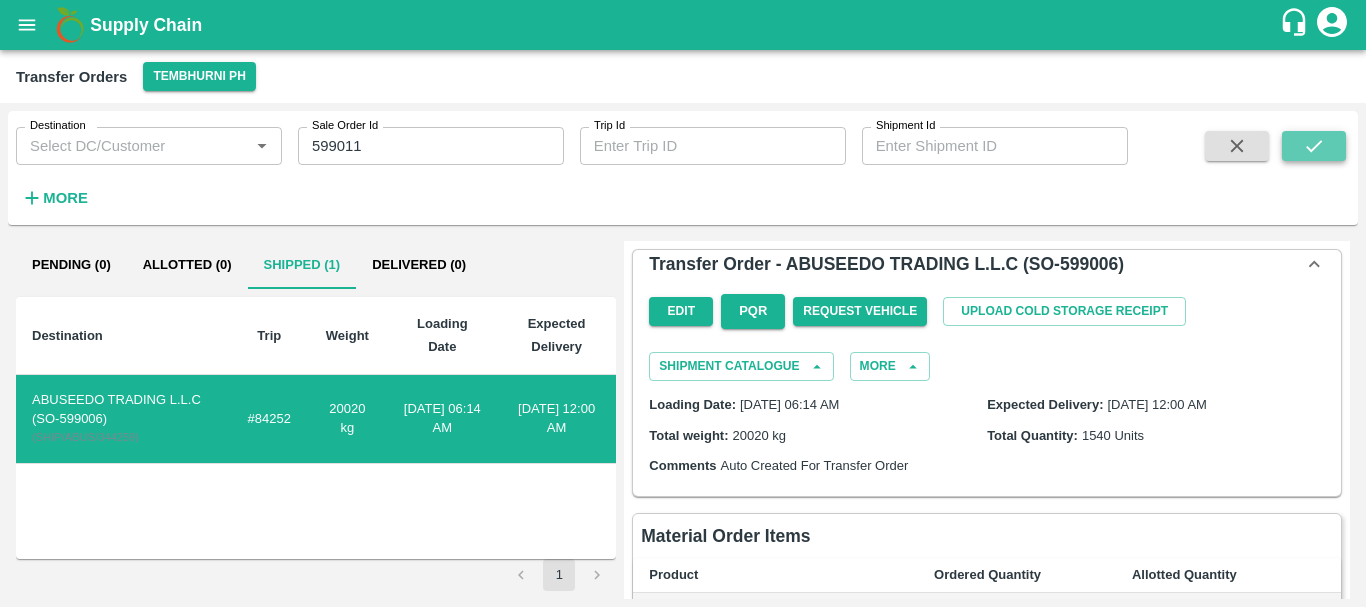 click 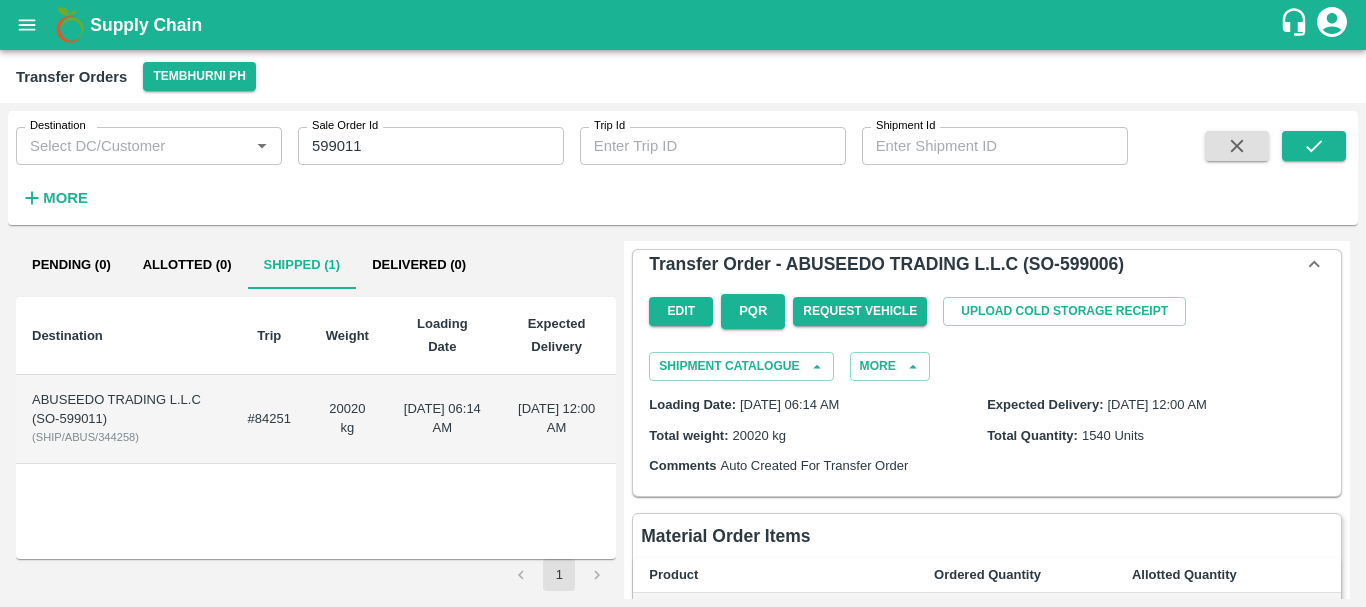 click on "20020 kg" at bounding box center (347, 419) 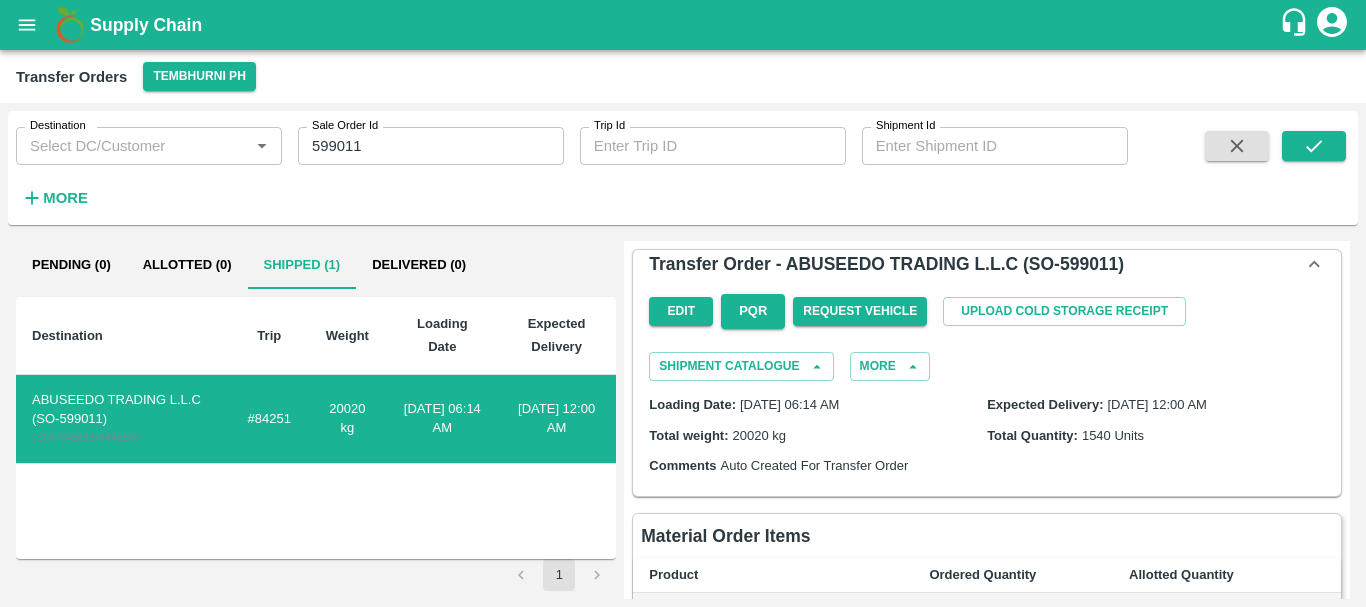 click on "599011" at bounding box center [431, 146] 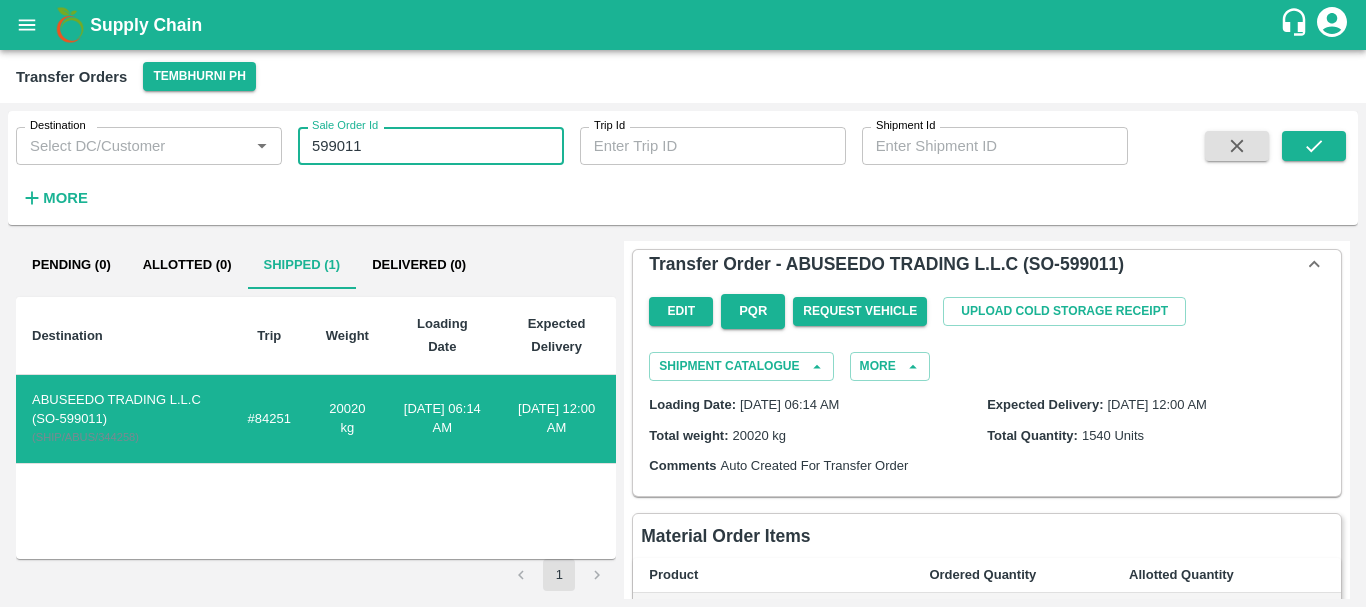 click on "599011" at bounding box center [431, 146] 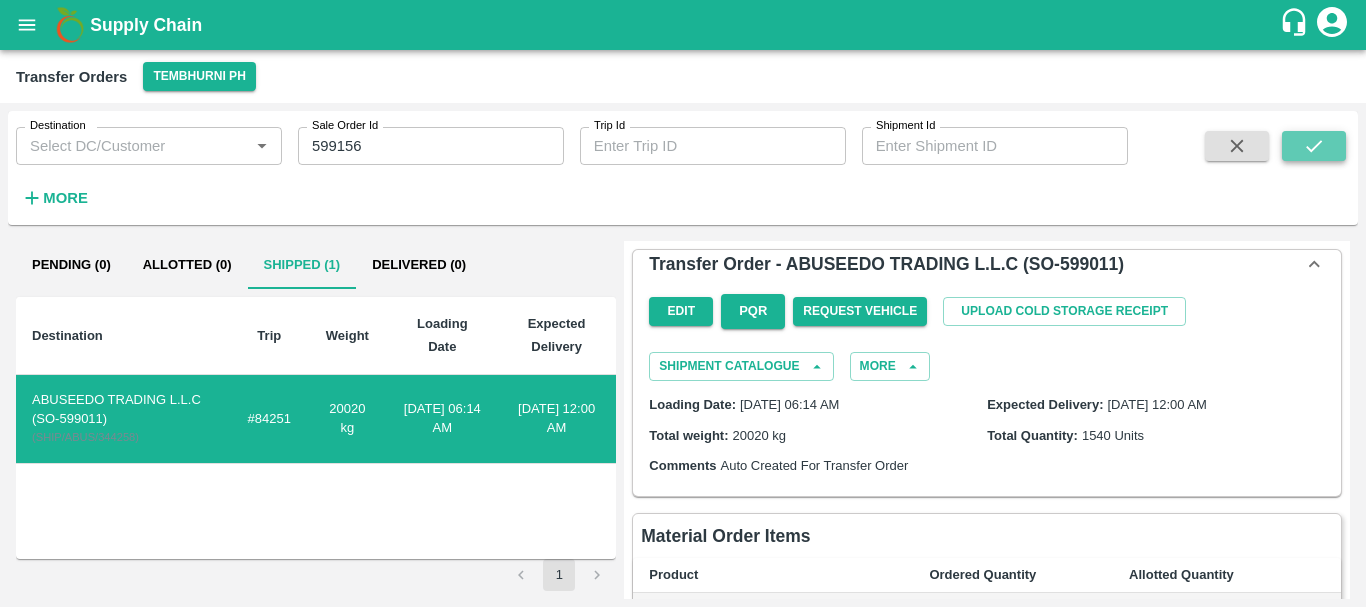 click at bounding box center [1314, 146] 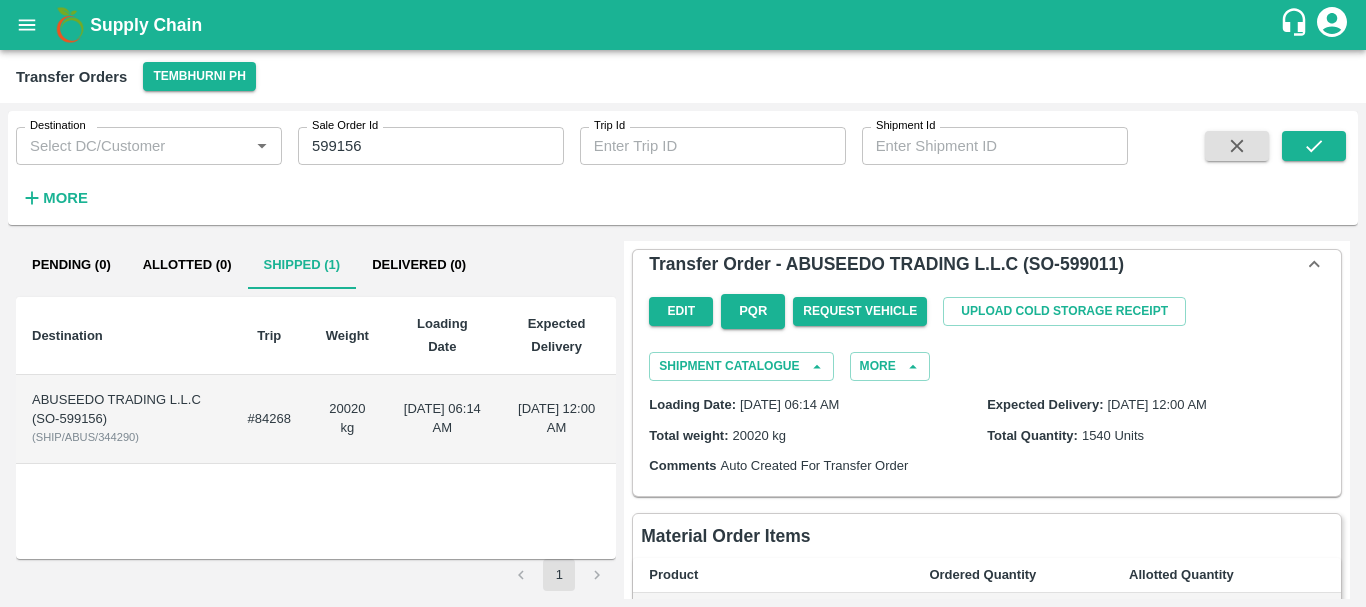 click on "#84268" at bounding box center [269, 419] 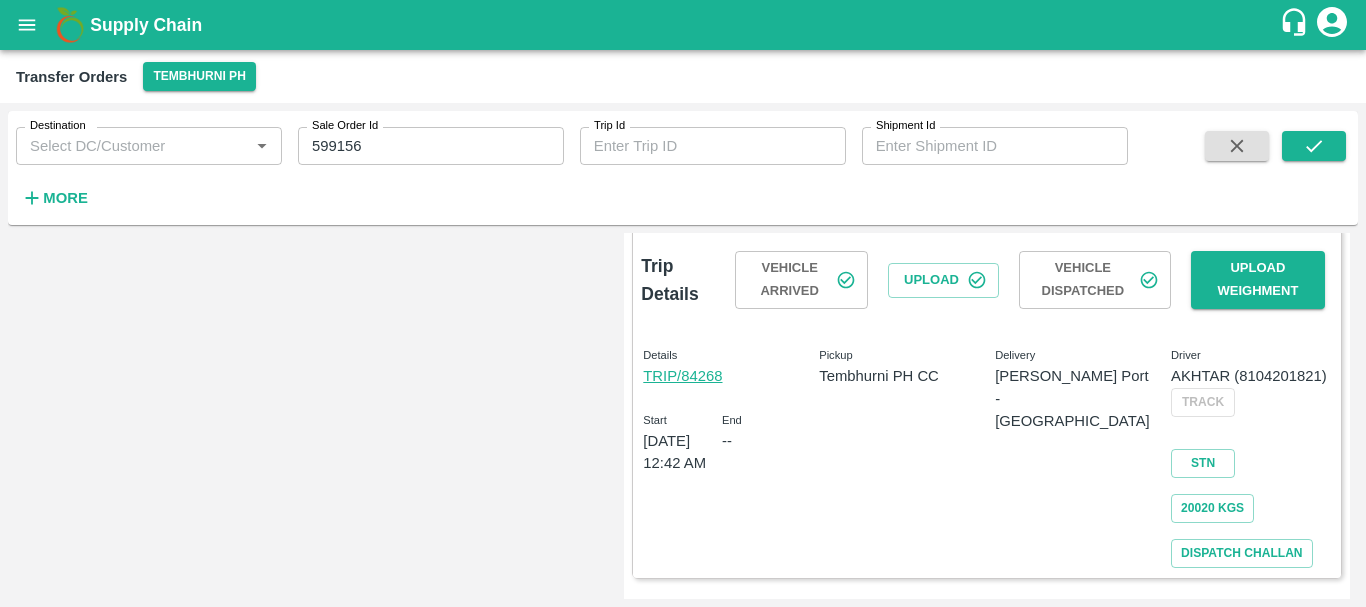 scroll, scrollTop: 0, scrollLeft: 0, axis: both 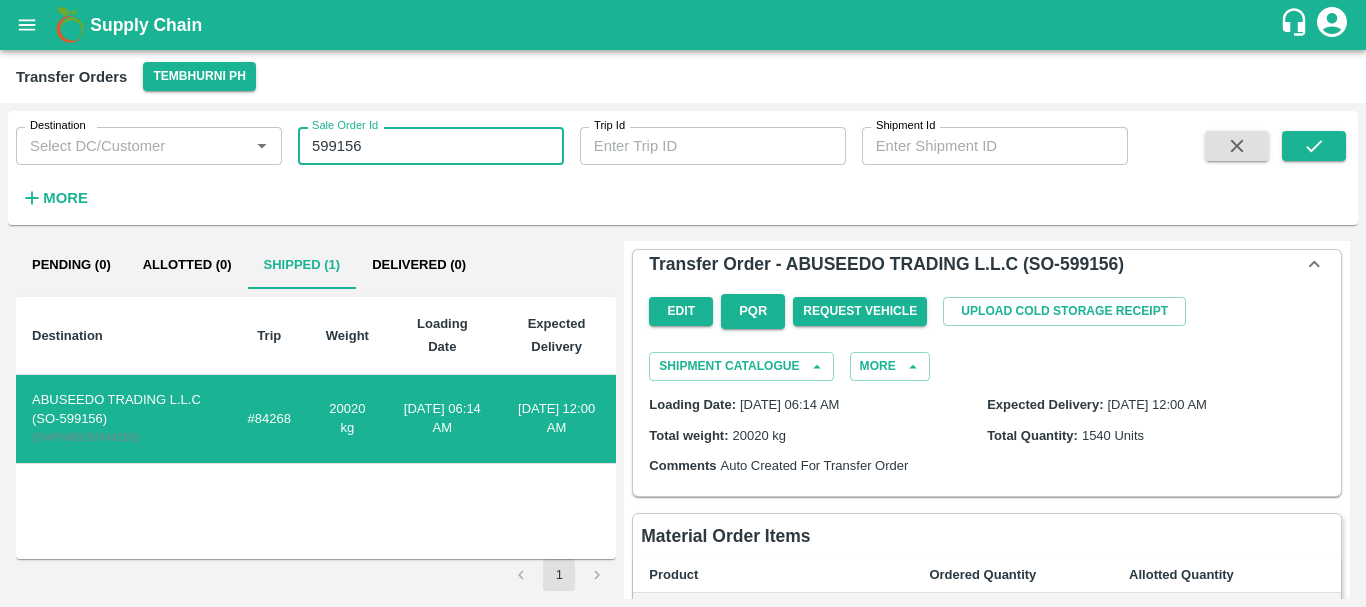 click on "599156" at bounding box center (431, 146) 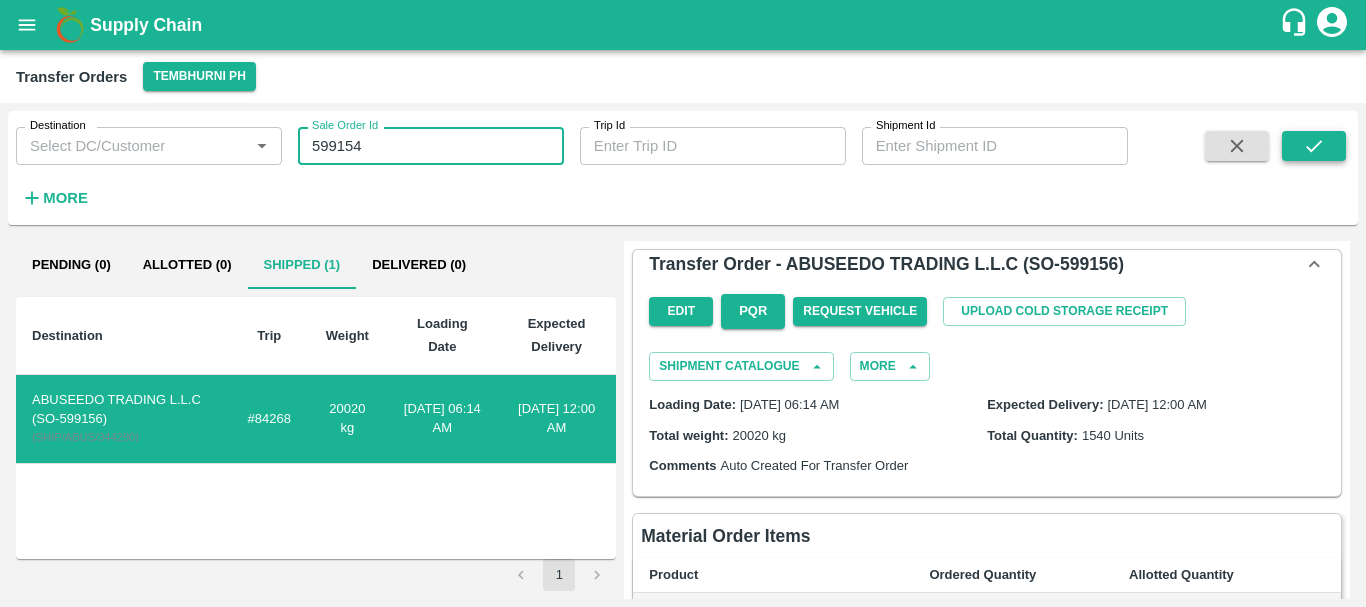 type on "599154" 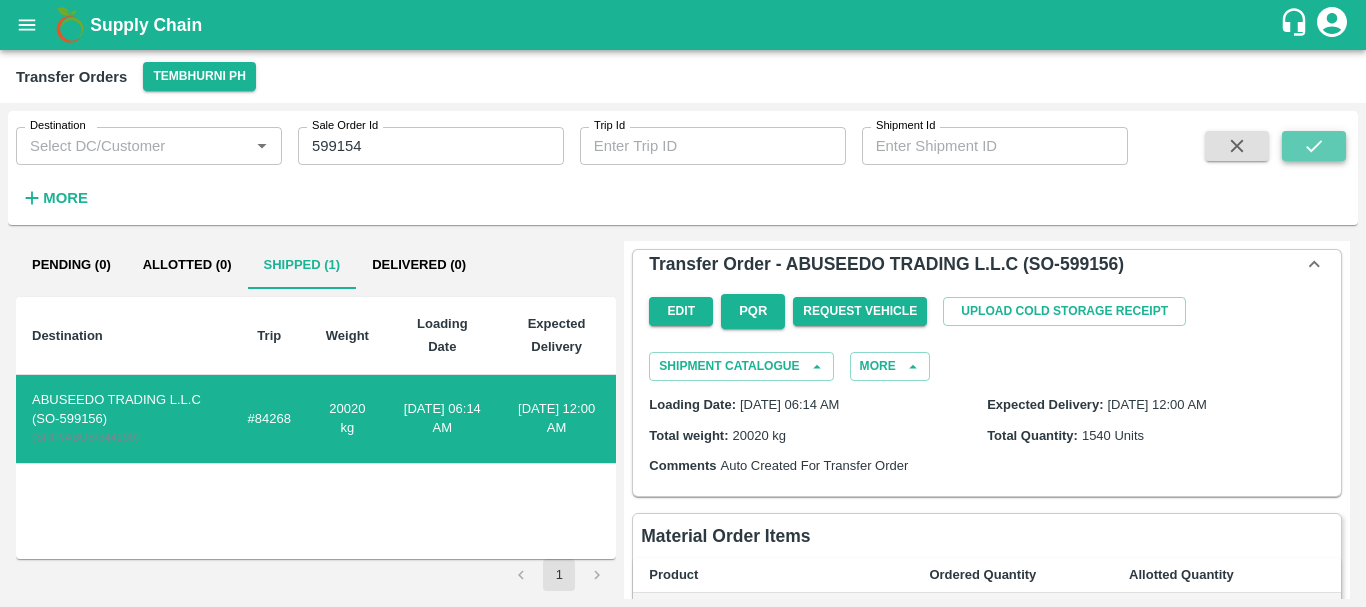 click 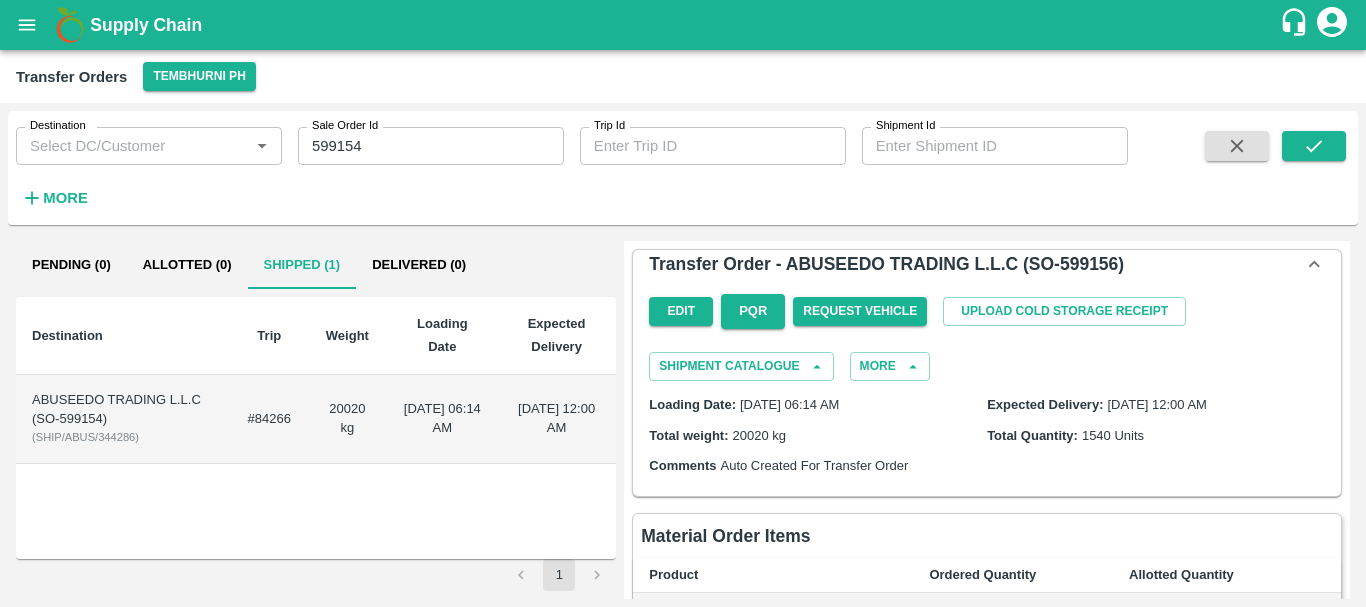 click on "20020 kg" at bounding box center (347, 419) 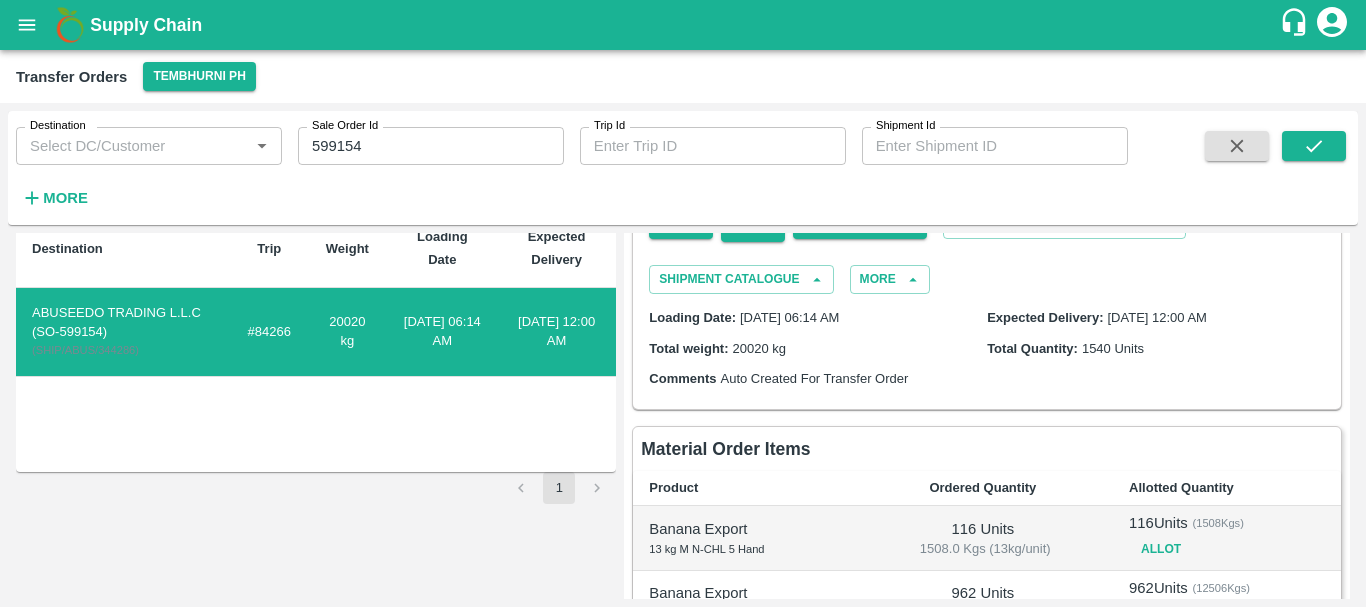 scroll, scrollTop: 661, scrollLeft: 0, axis: vertical 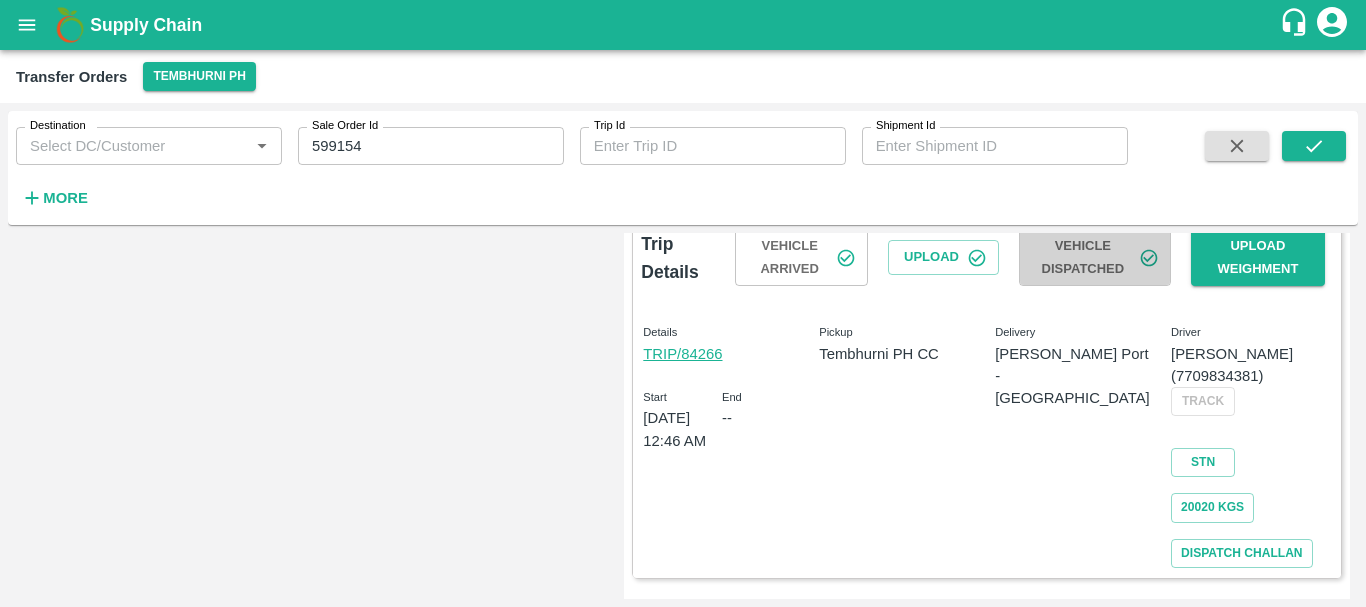 click on "Vehicle Dispatched" at bounding box center (1095, 258) 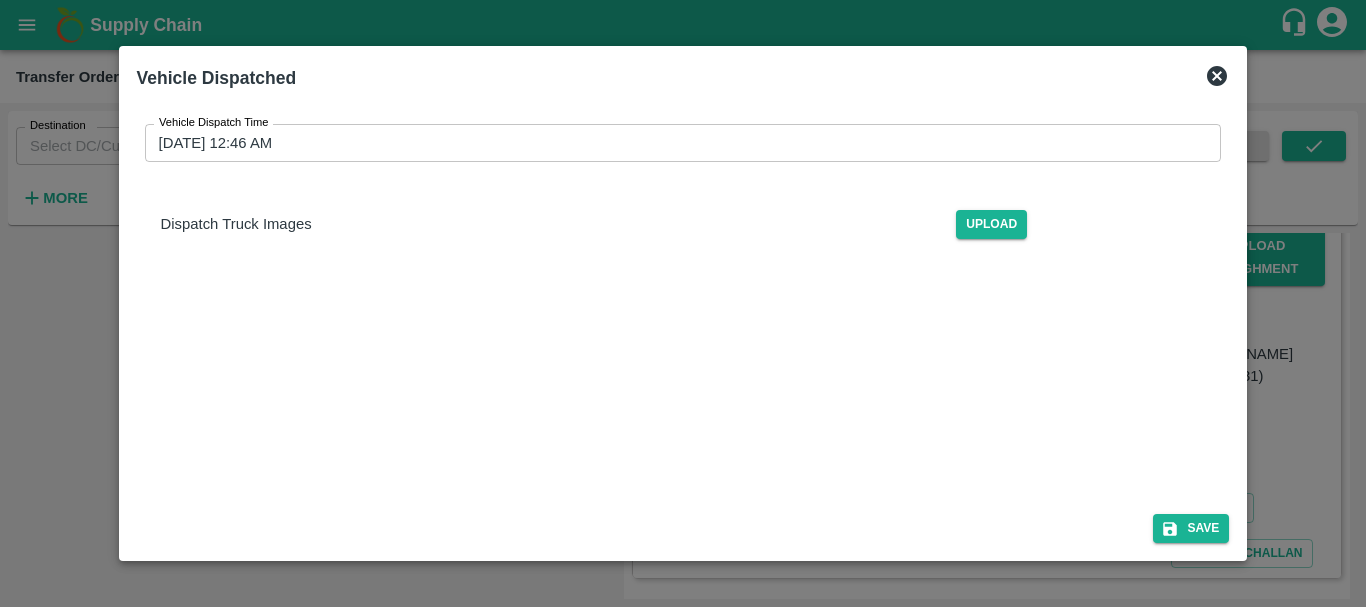 click at bounding box center [683, 303] 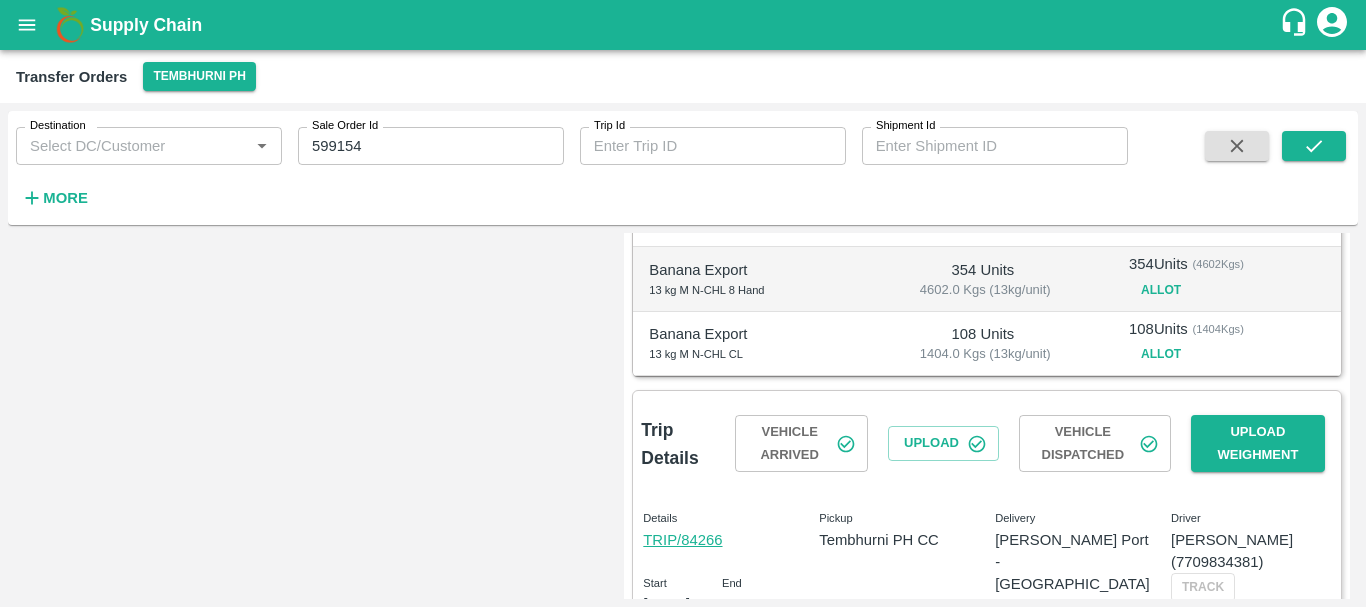 scroll, scrollTop: 470, scrollLeft: 0, axis: vertical 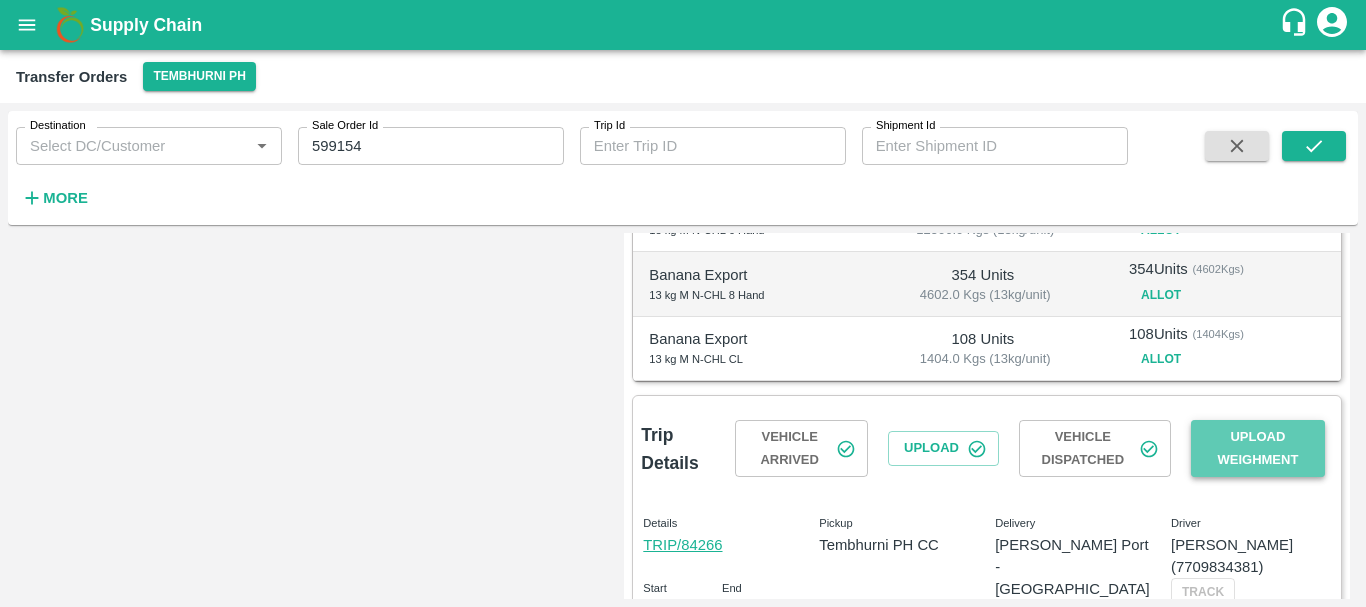 click on "Upload Weighment" at bounding box center (1258, 449) 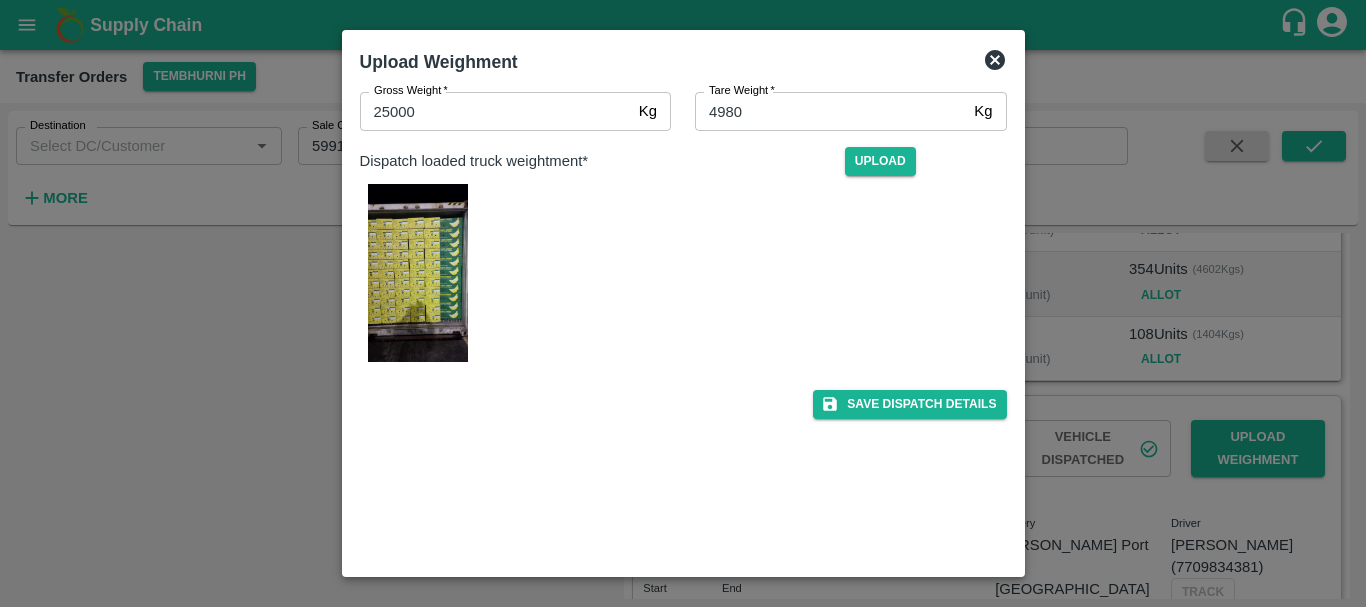 click at bounding box center [683, 303] 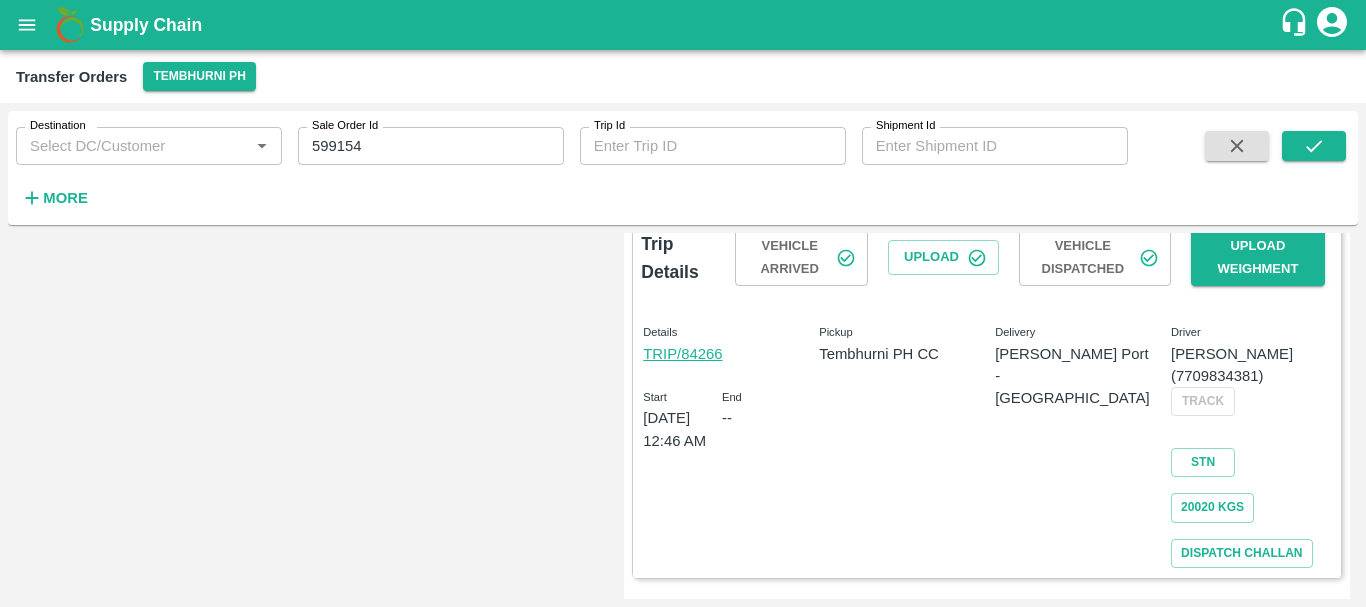 scroll, scrollTop: 0, scrollLeft: 0, axis: both 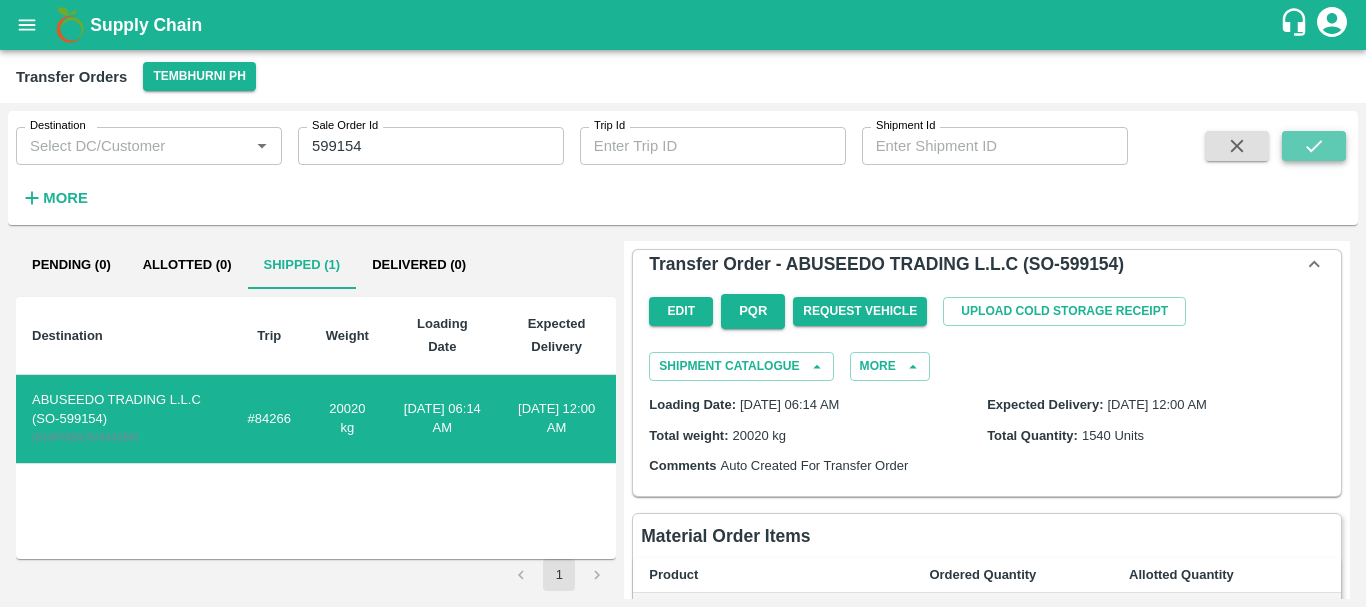 click at bounding box center [1314, 146] 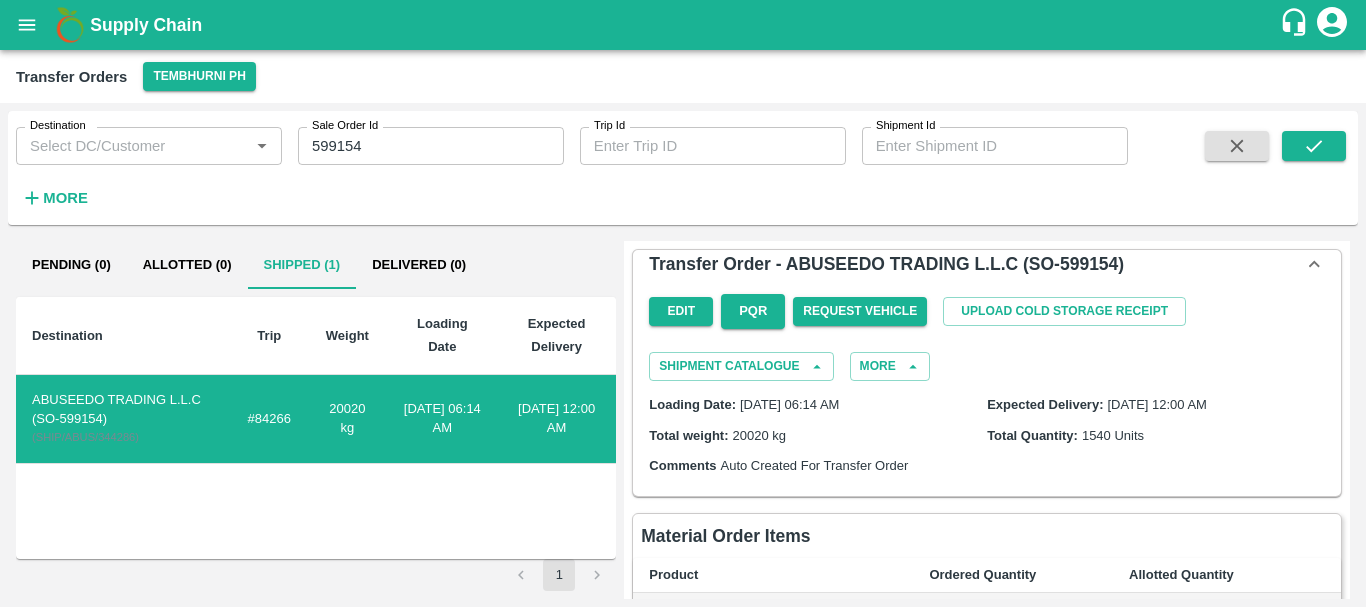 type 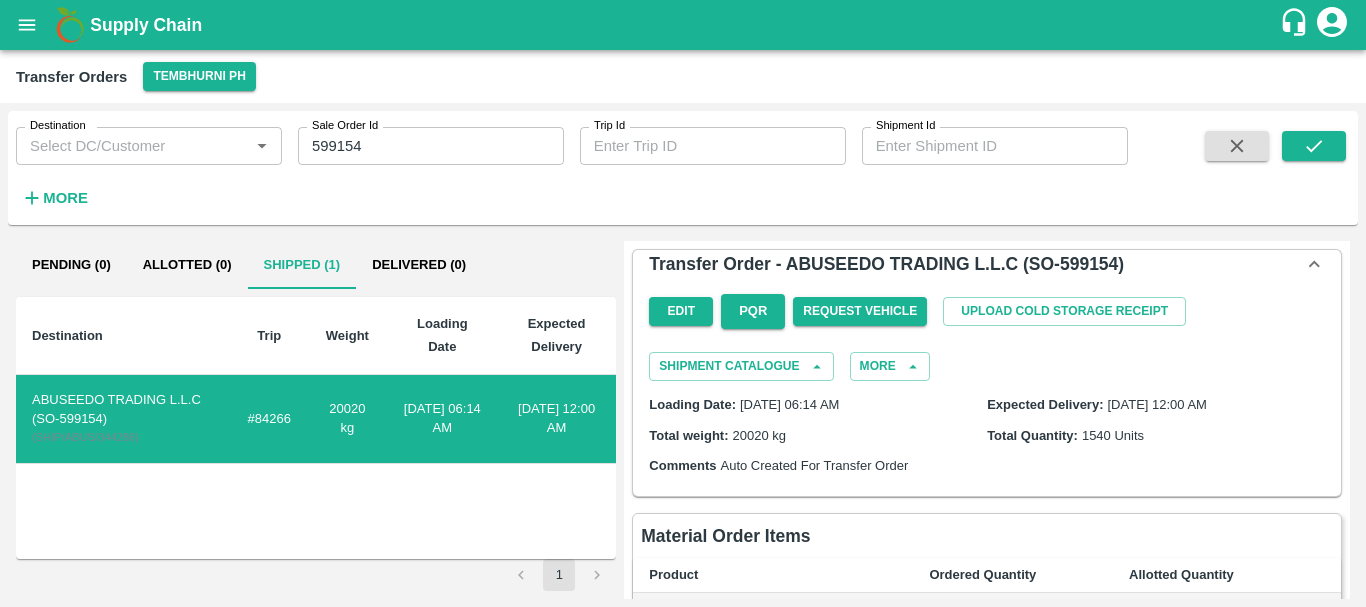 click at bounding box center [70, 25] 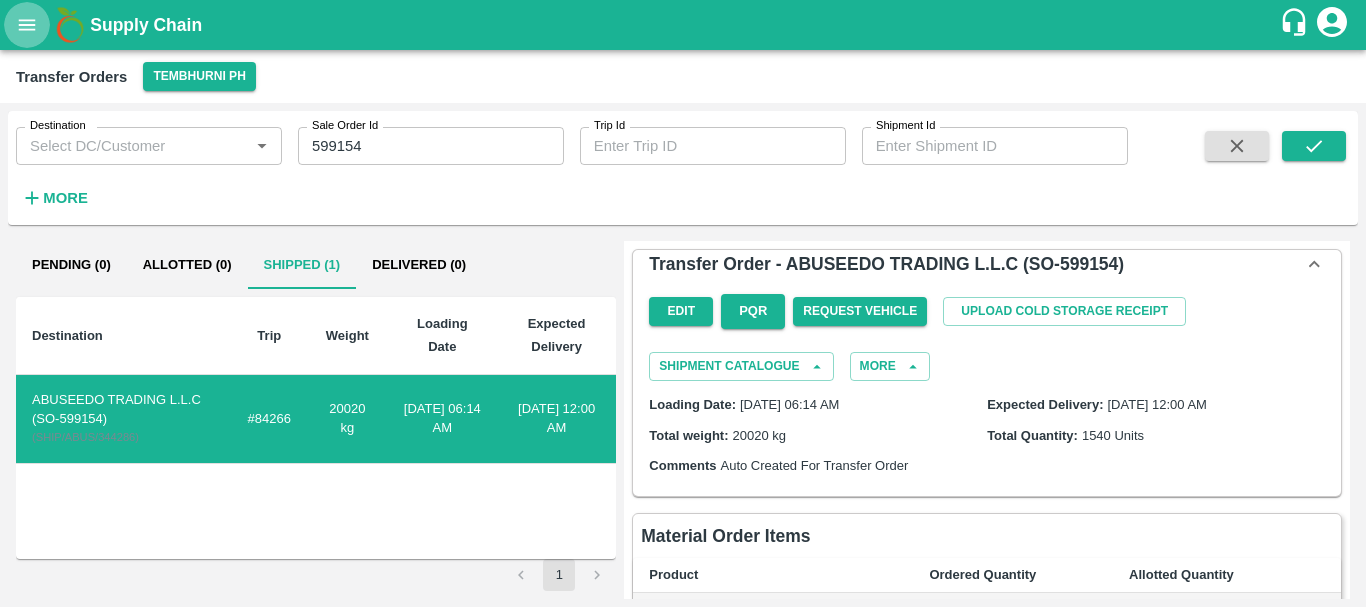 click at bounding box center (27, 25) 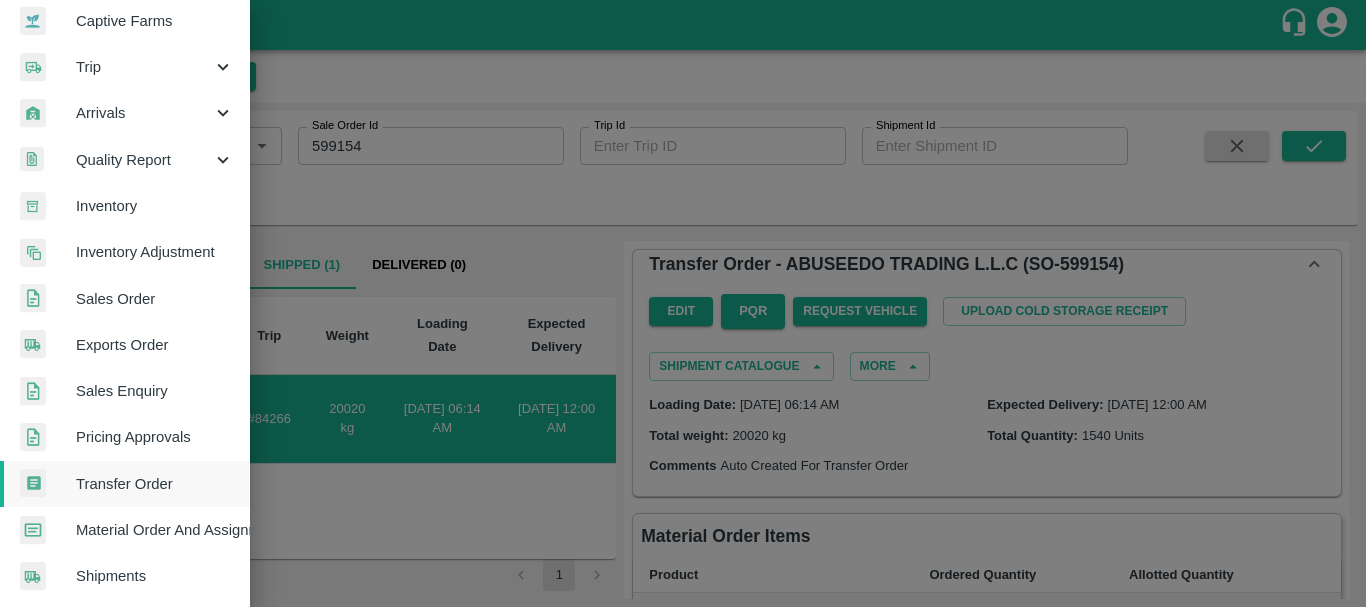 scroll, scrollTop: 202, scrollLeft: 0, axis: vertical 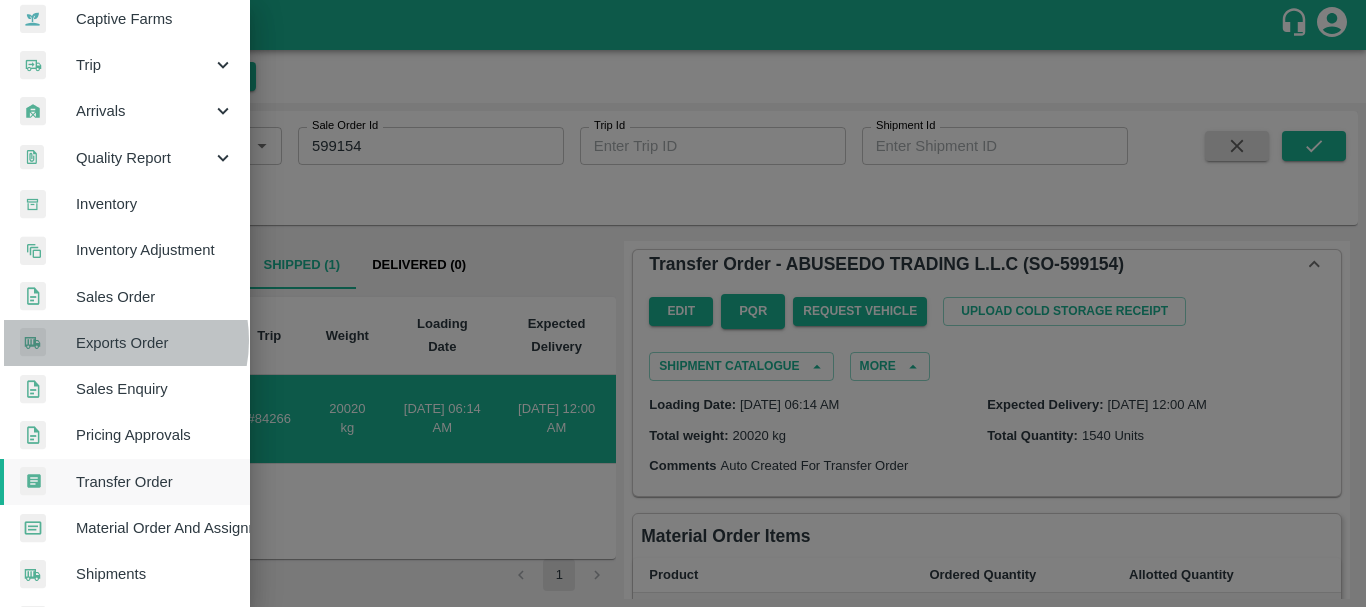 click on "Exports Order" at bounding box center [155, 343] 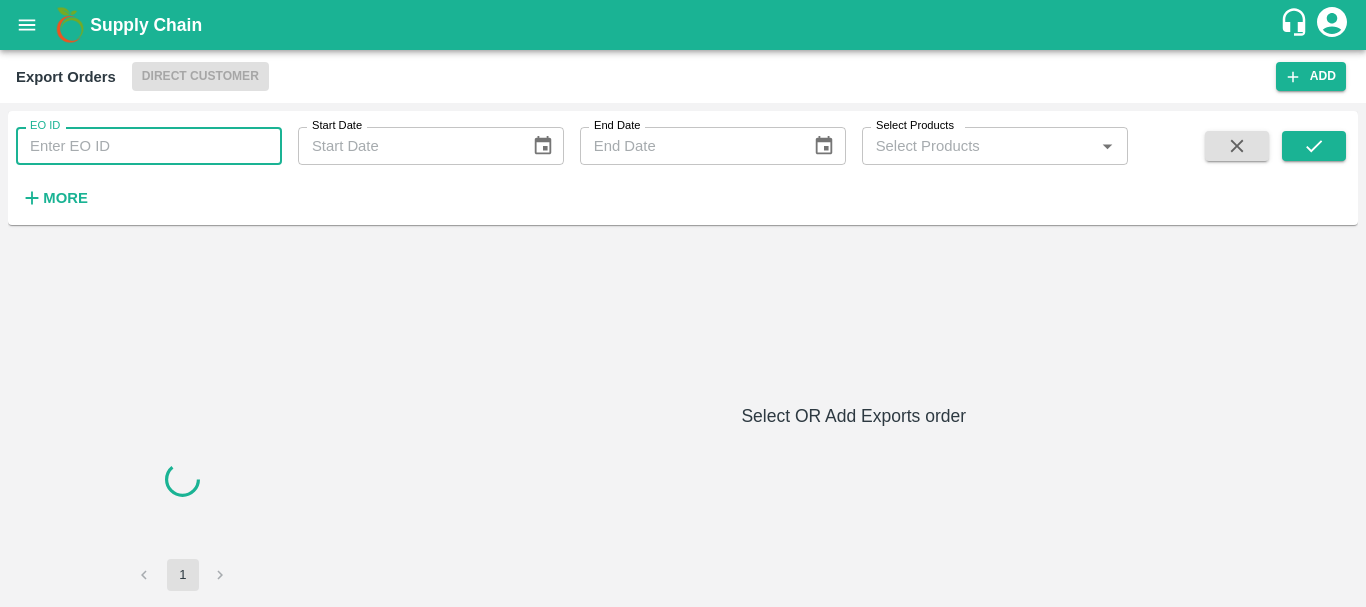 click on "EO ID" at bounding box center (149, 146) 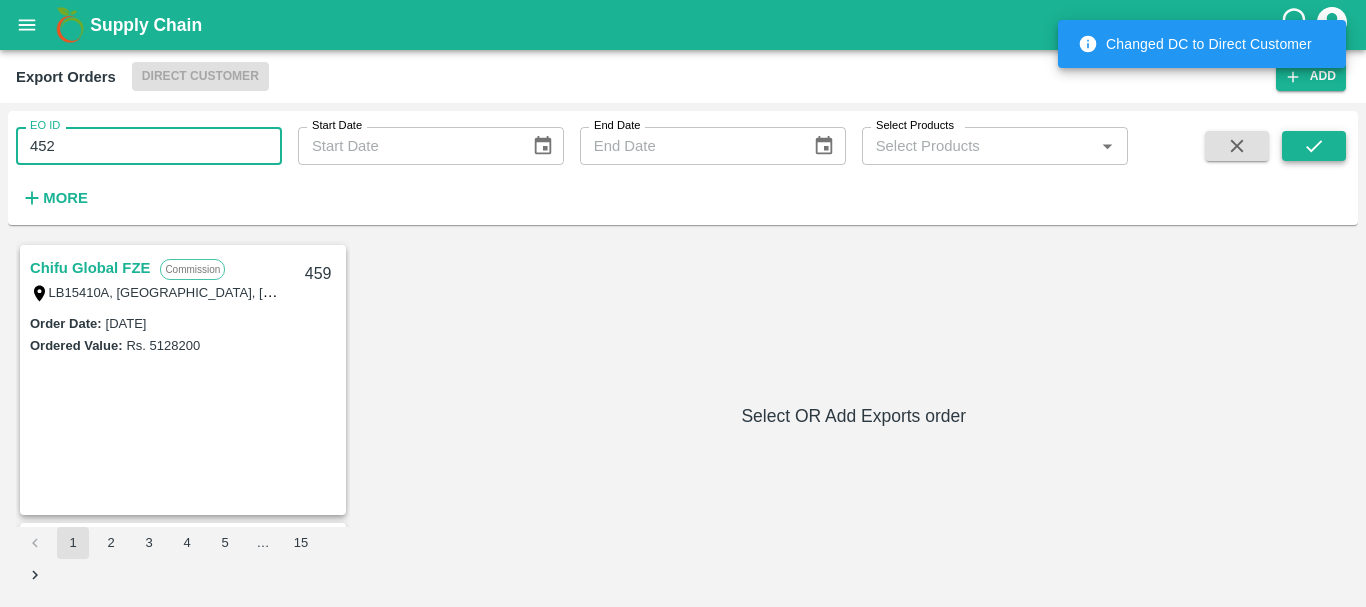 type on "452" 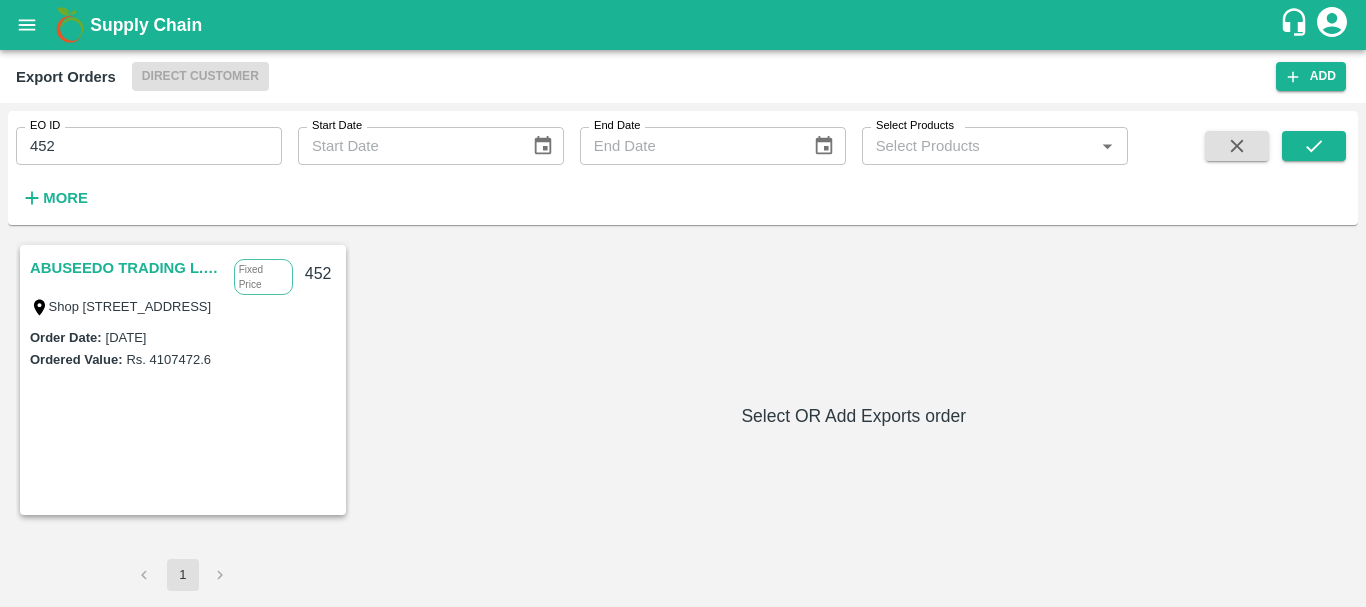 click on "ABUSEEDO TRADING L.L.C" at bounding box center [127, 268] 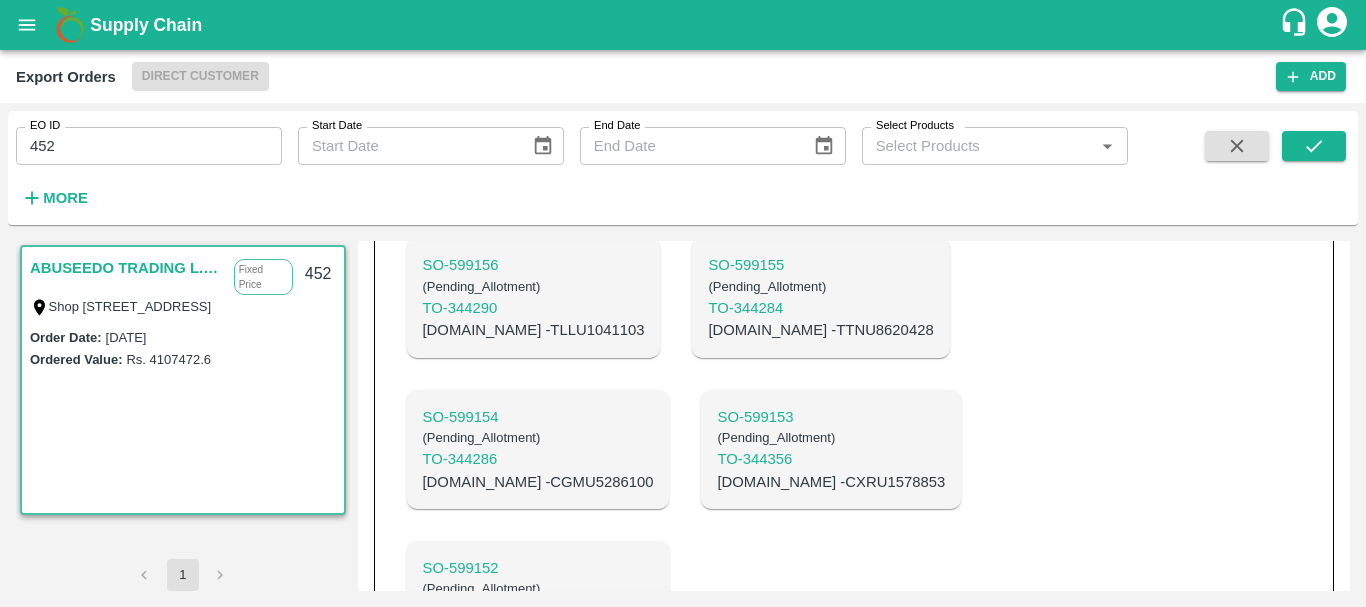 scroll, scrollTop: 531, scrollLeft: 0, axis: vertical 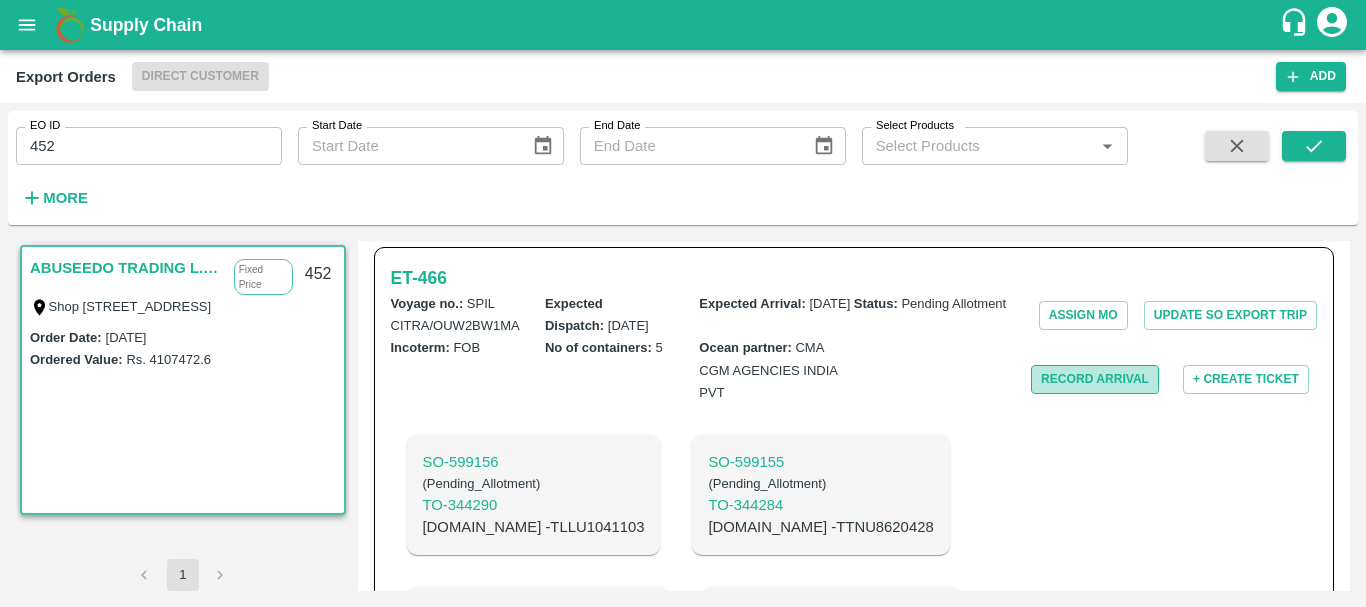 click on "Record Arrival" at bounding box center [1095, 379] 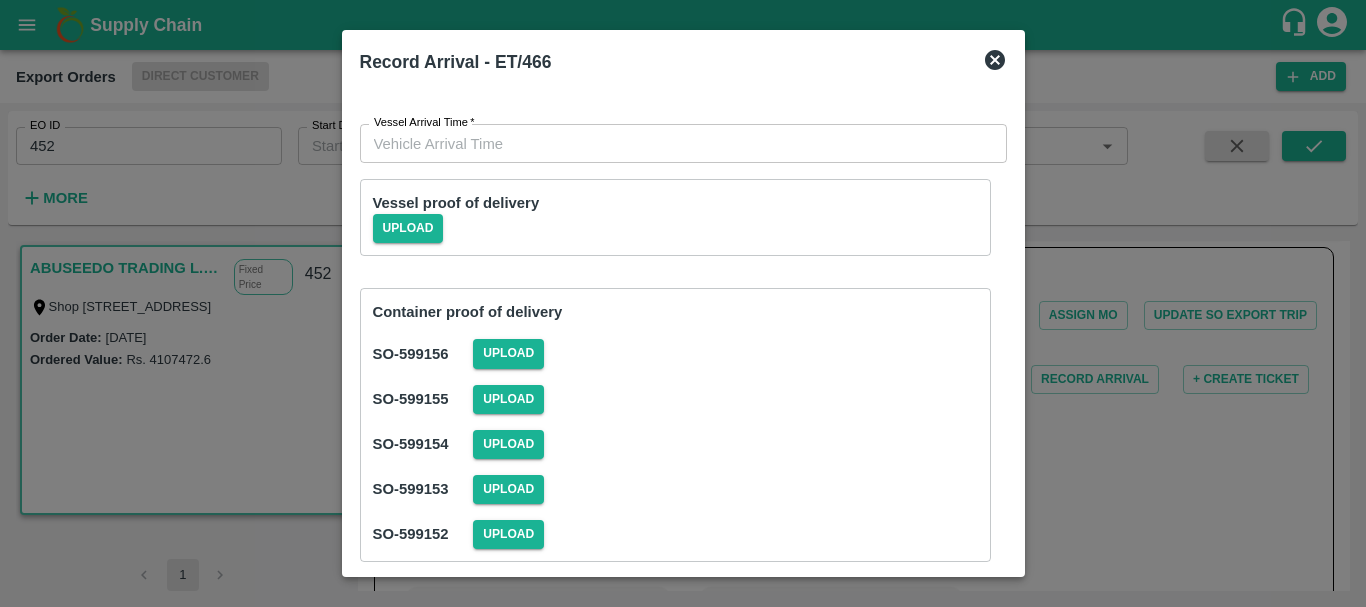 type on "DD/MM/YYYY hh:mm aa" 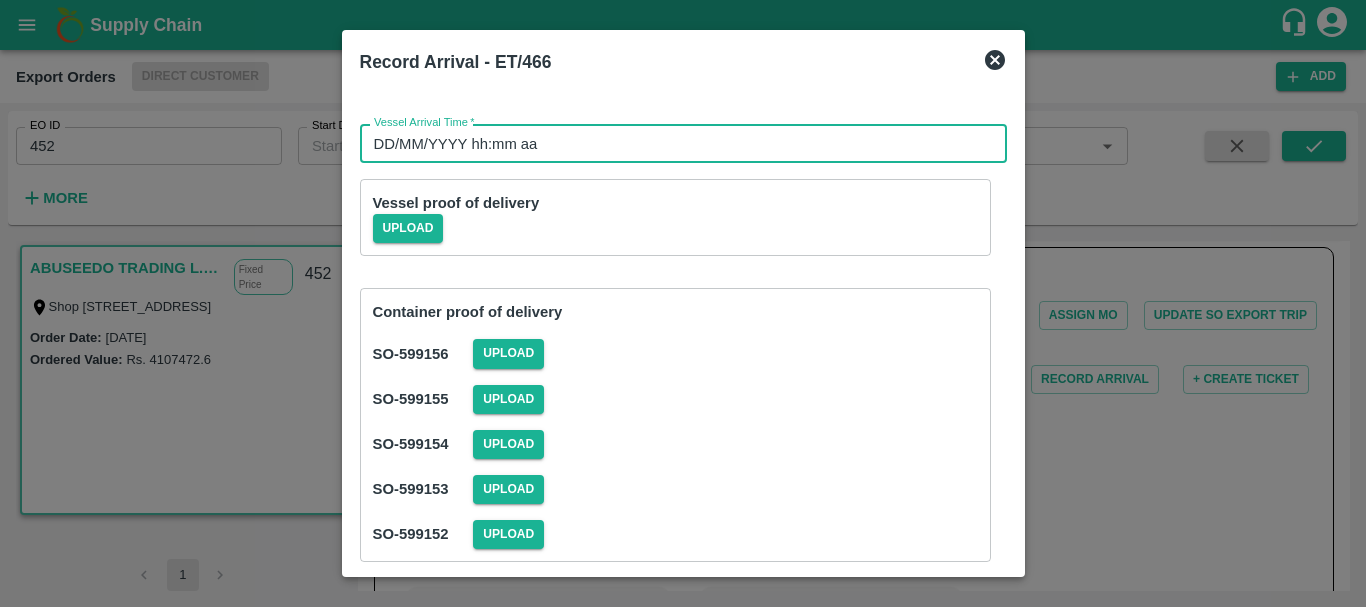 click on "DD/MM/YYYY hh:mm aa" at bounding box center (676, 143) 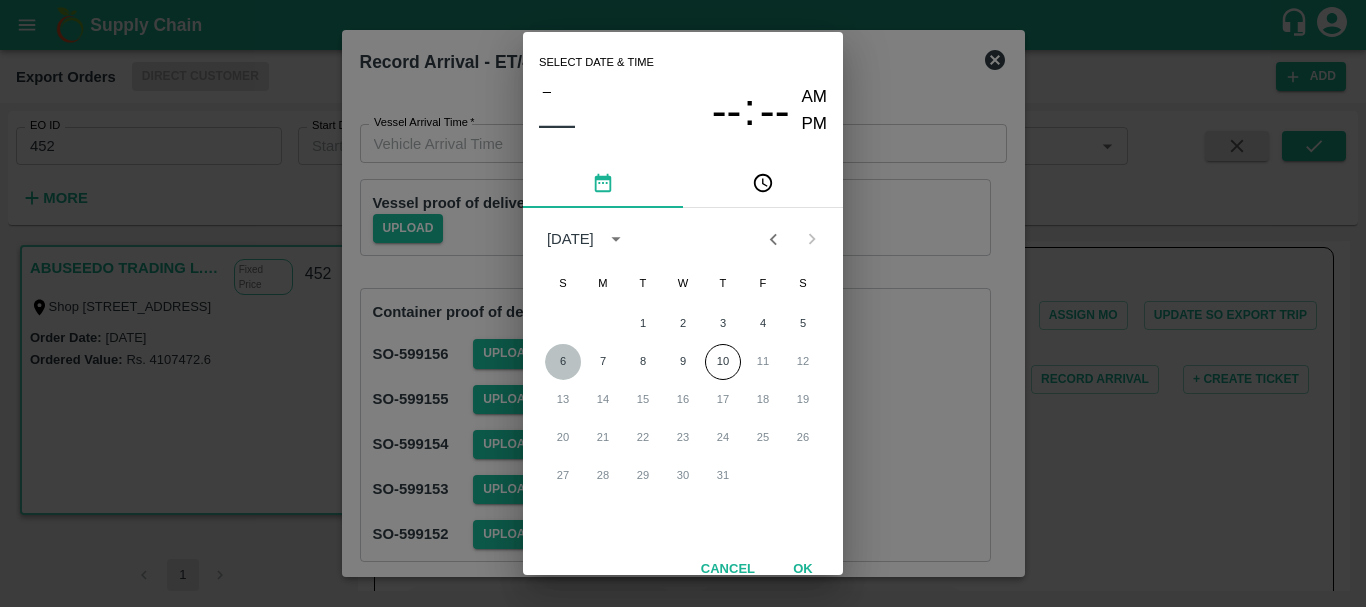 click on "6" at bounding box center (563, 362) 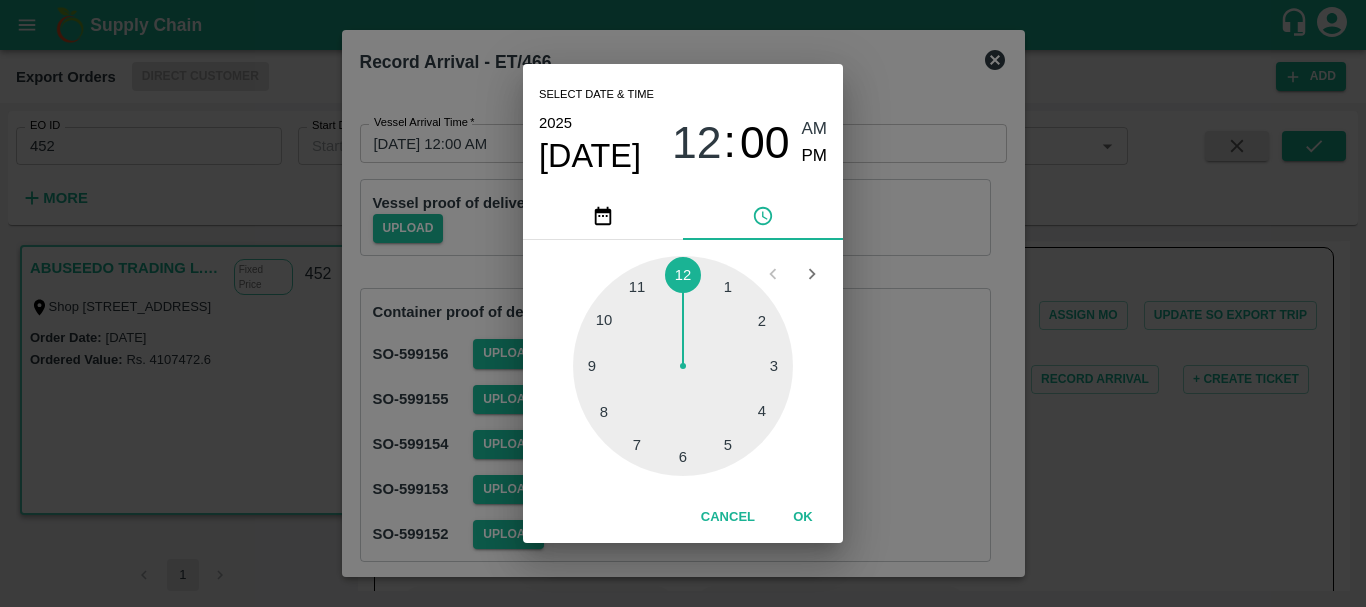 click at bounding box center (683, 366) 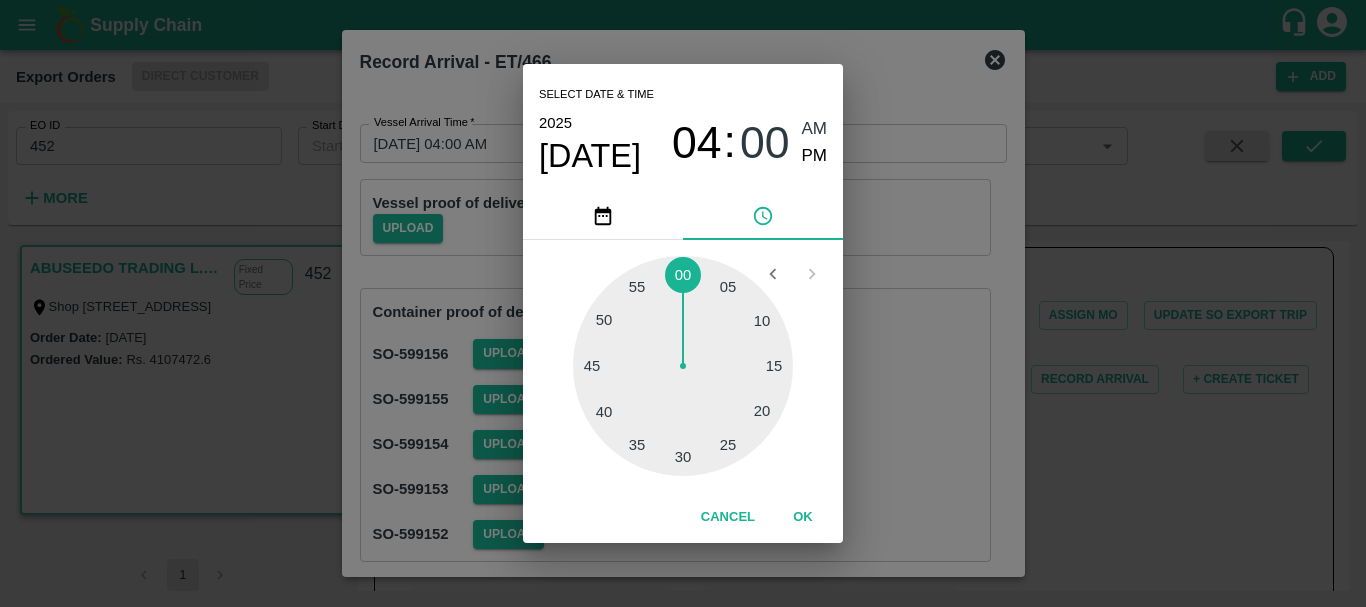 click at bounding box center [683, 366] 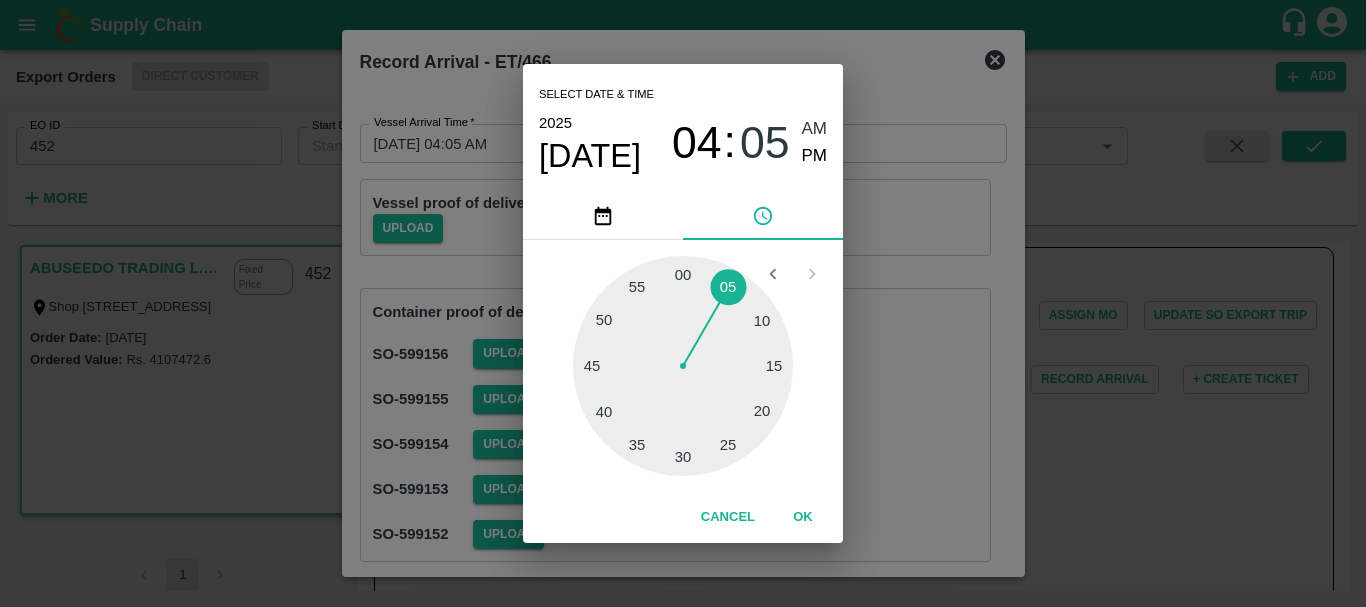 click on "PM" at bounding box center (815, 156) 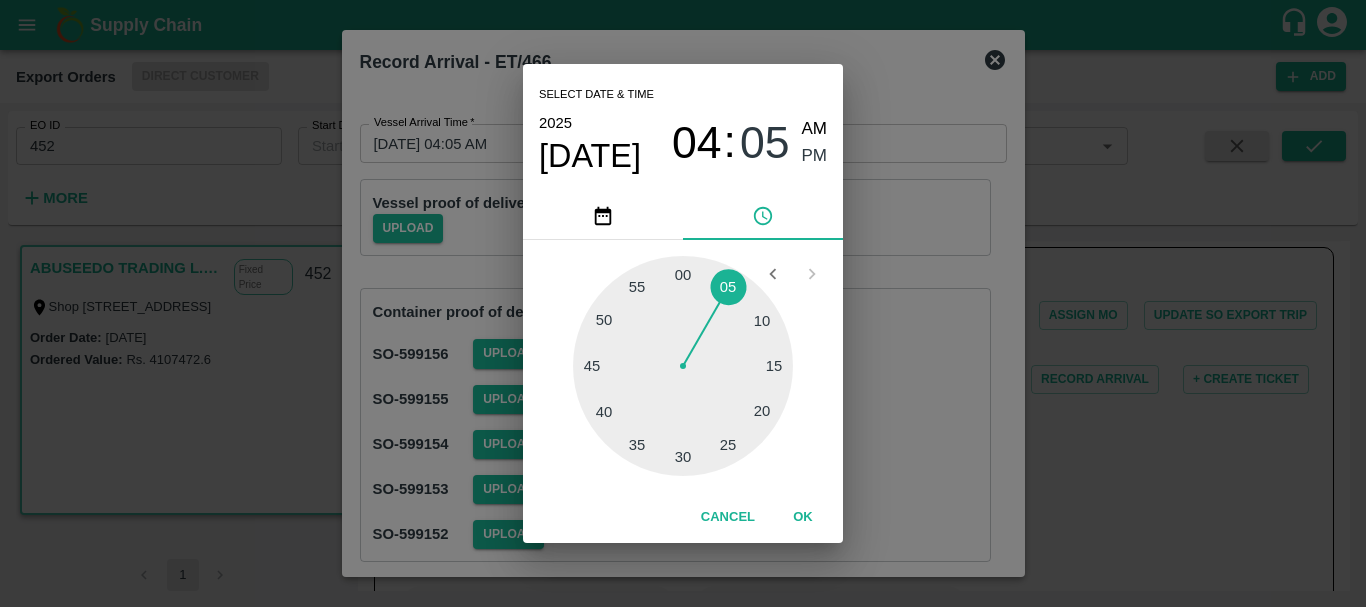 type on "[DATE] 04:05 PM" 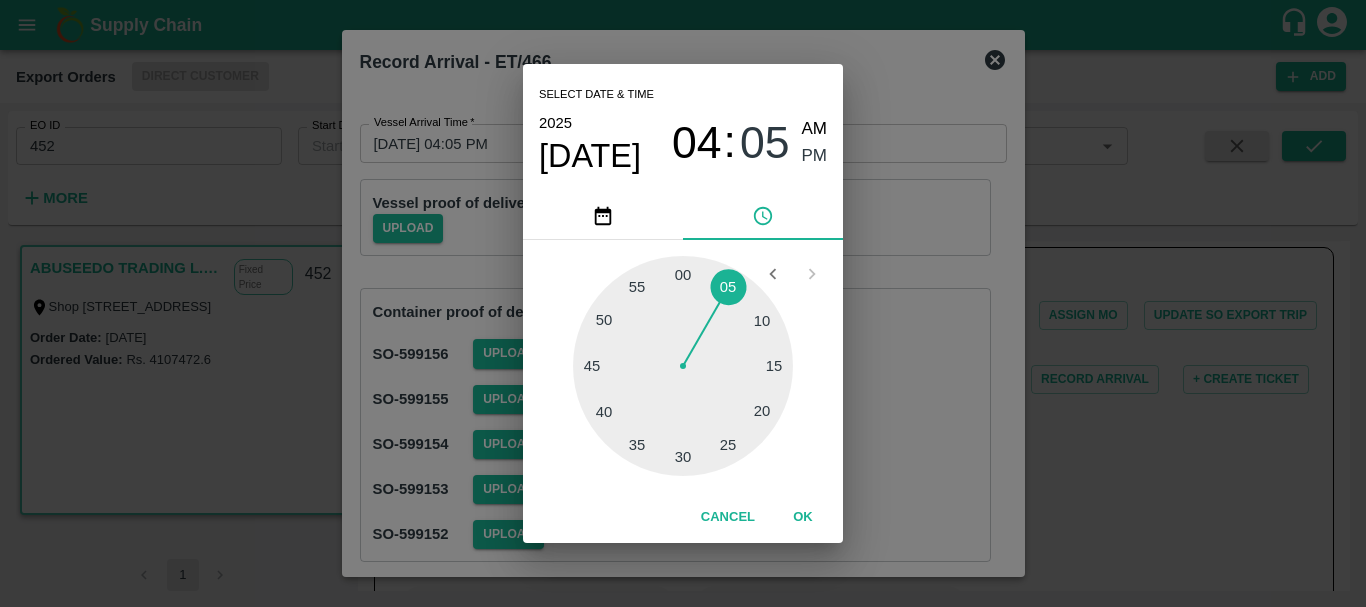 click on "Select date & time [DATE] 04 : 05 AM PM 05 10 15 20 25 30 35 40 45 50 55 00 Cancel OK" at bounding box center [683, 303] 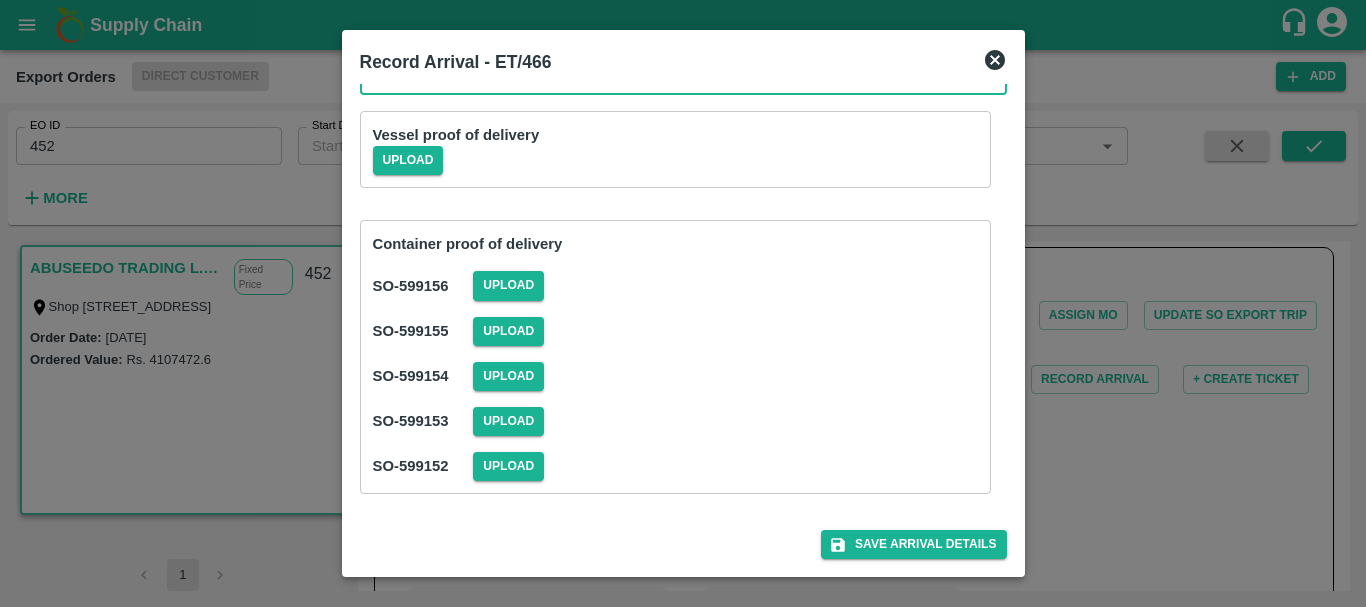 scroll, scrollTop: 0, scrollLeft: 0, axis: both 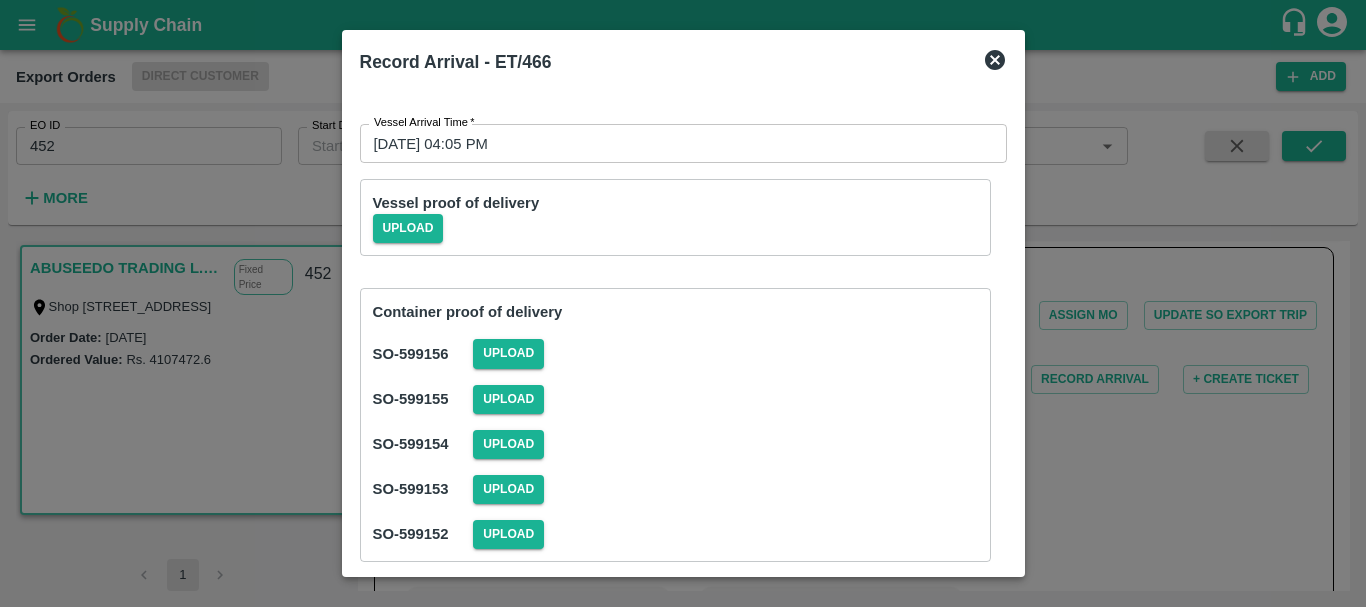 click on "Container proof of delivery SO- 599156 Upload  SO- 599155 Upload  SO- 599154 Upload  SO- 599153 Upload  SO- 599152 Upload" at bounding box center (675, 425) 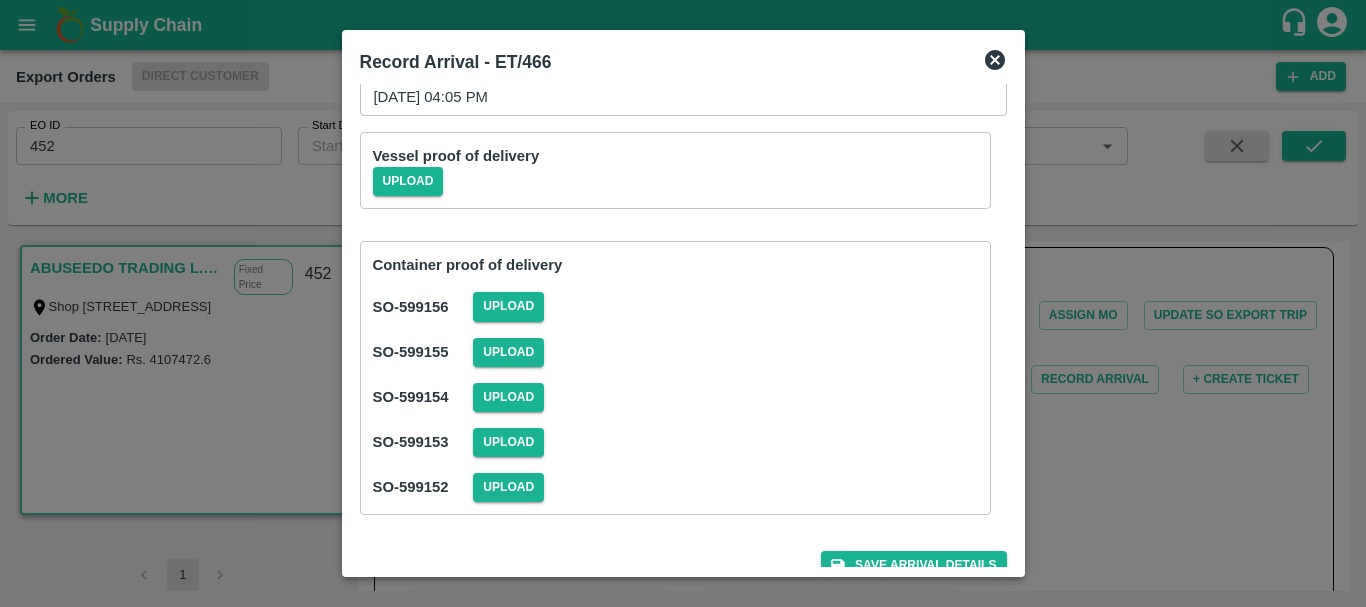 scroll, scrollTop: 68, scrollLeft: 0, axis: vertical 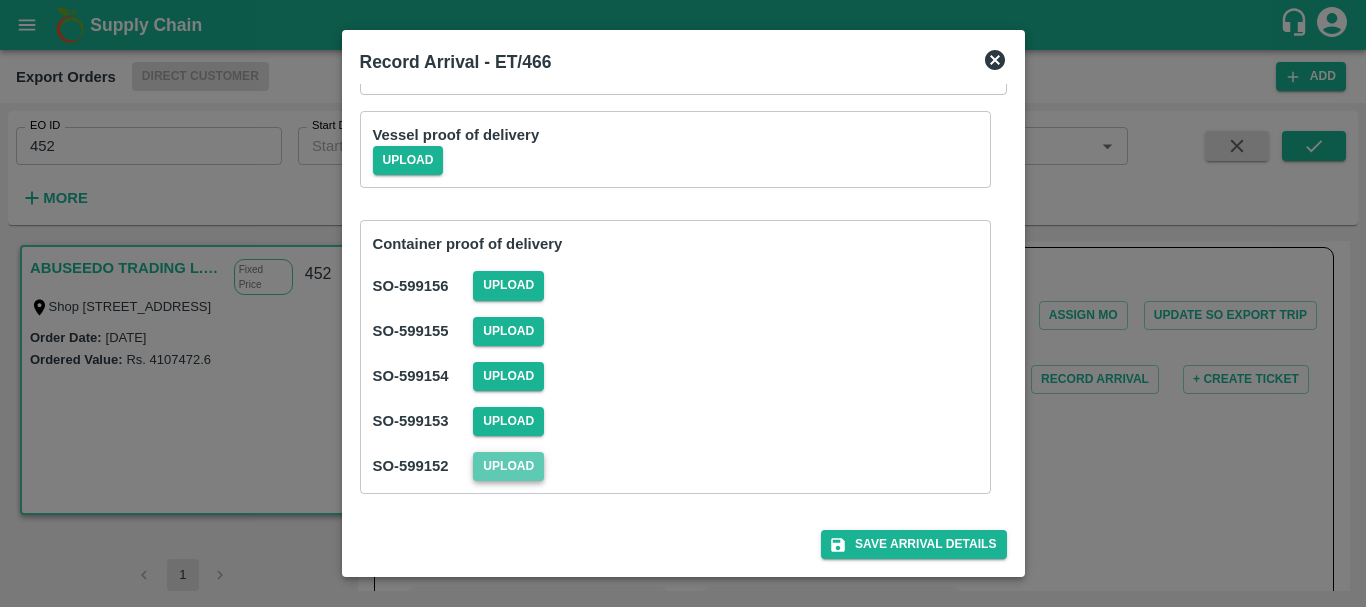click on "Upload" at bounding box center (508, 466) 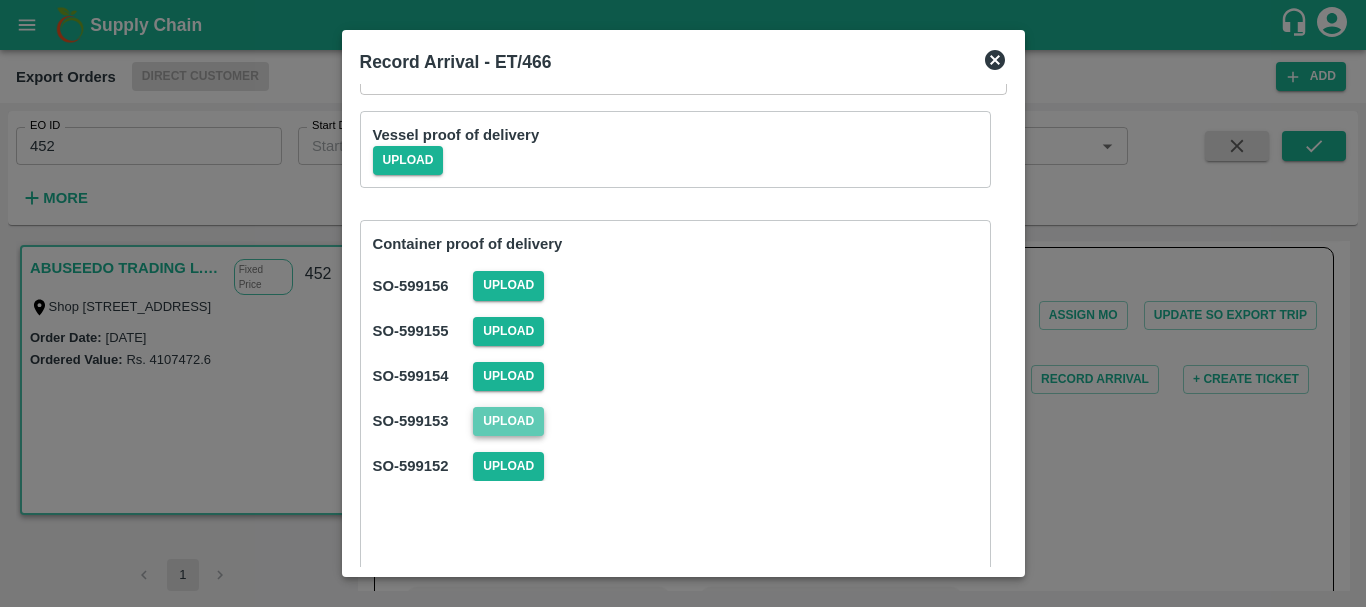 click on "Upload" at bounding box center [508, 421] 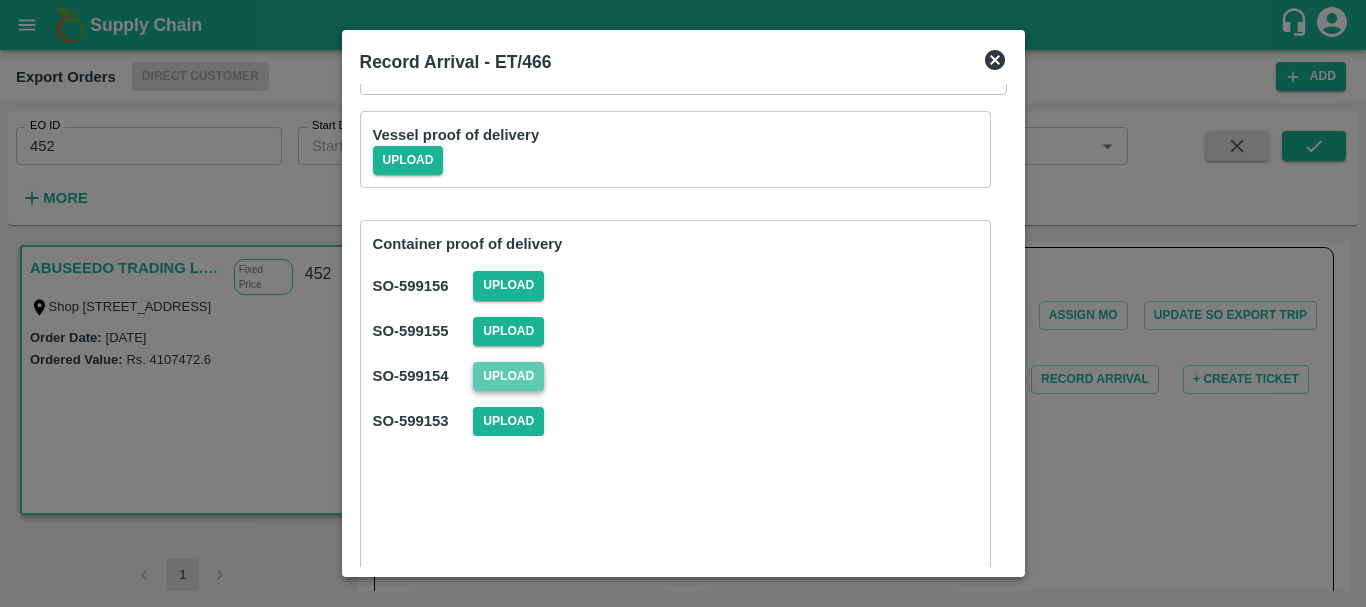 click on "Upload" at bounding box center (508, 376) 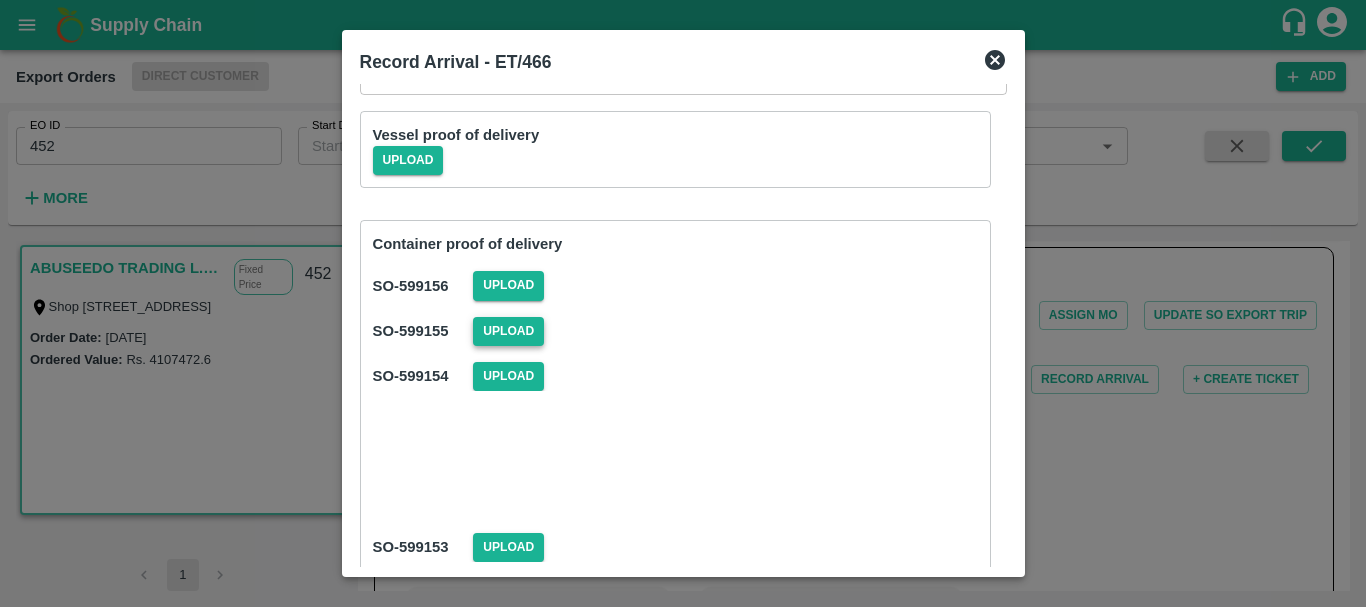 click on "Upload" at bounding box center [508, 331] 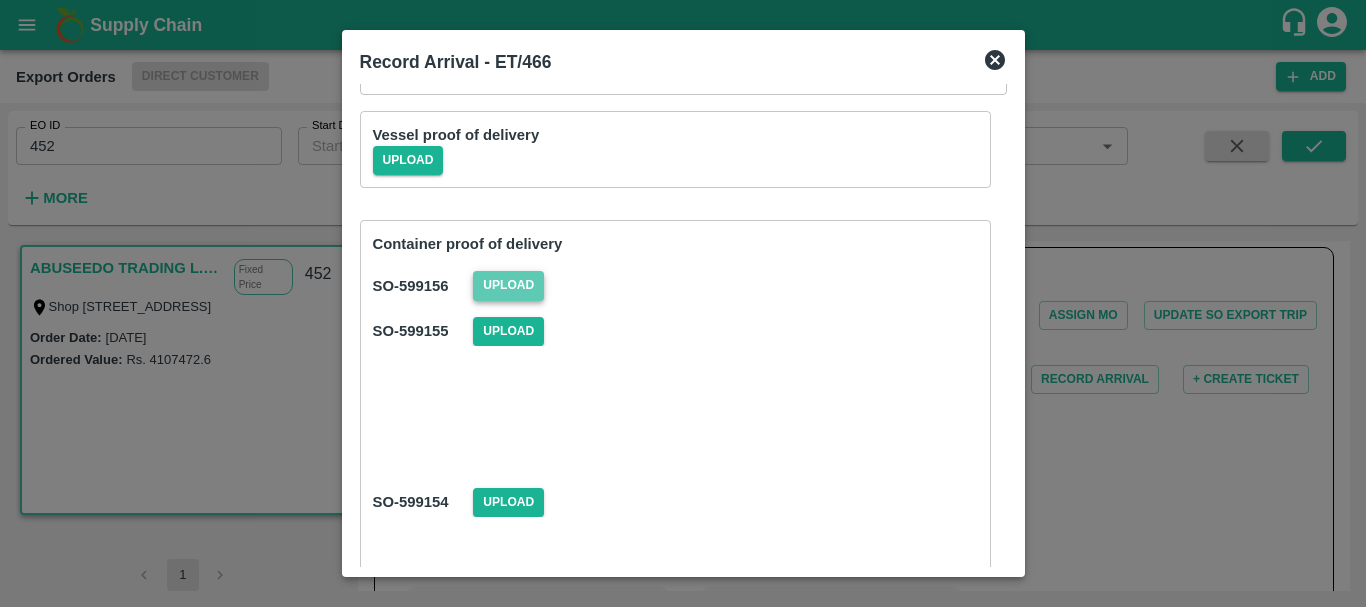 click on "Upload" at bounding box center [508, 285] 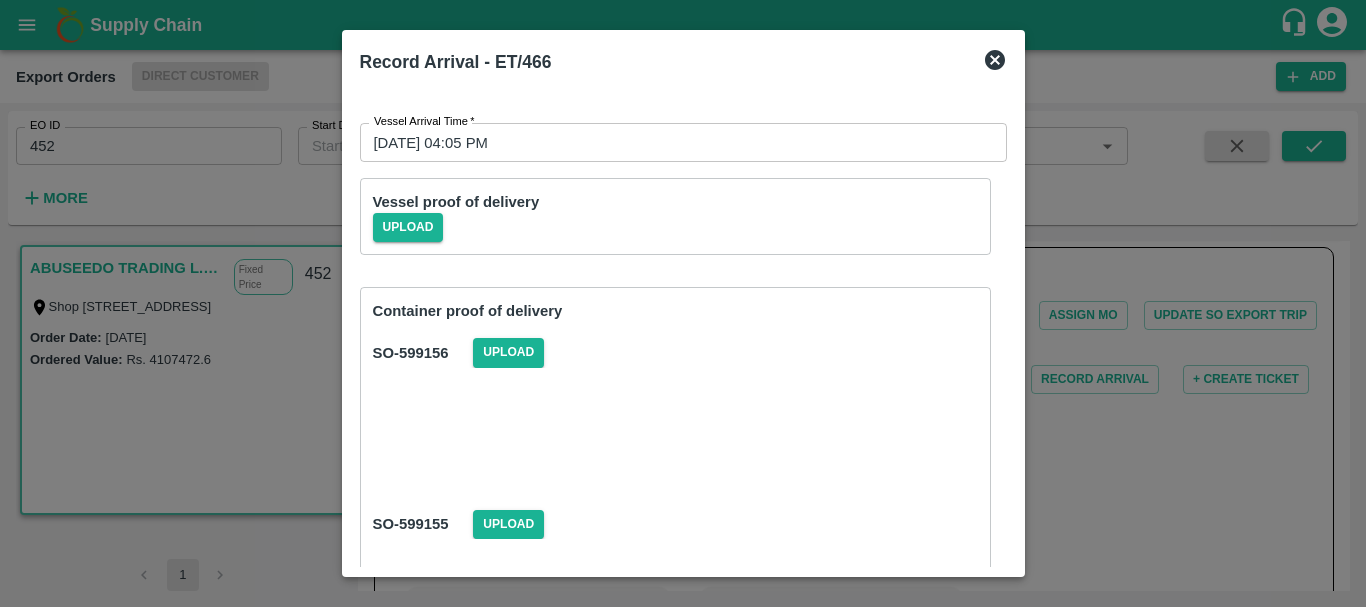 scroll, scrollTop: 700, scrollLeft: 0, axis: vertical 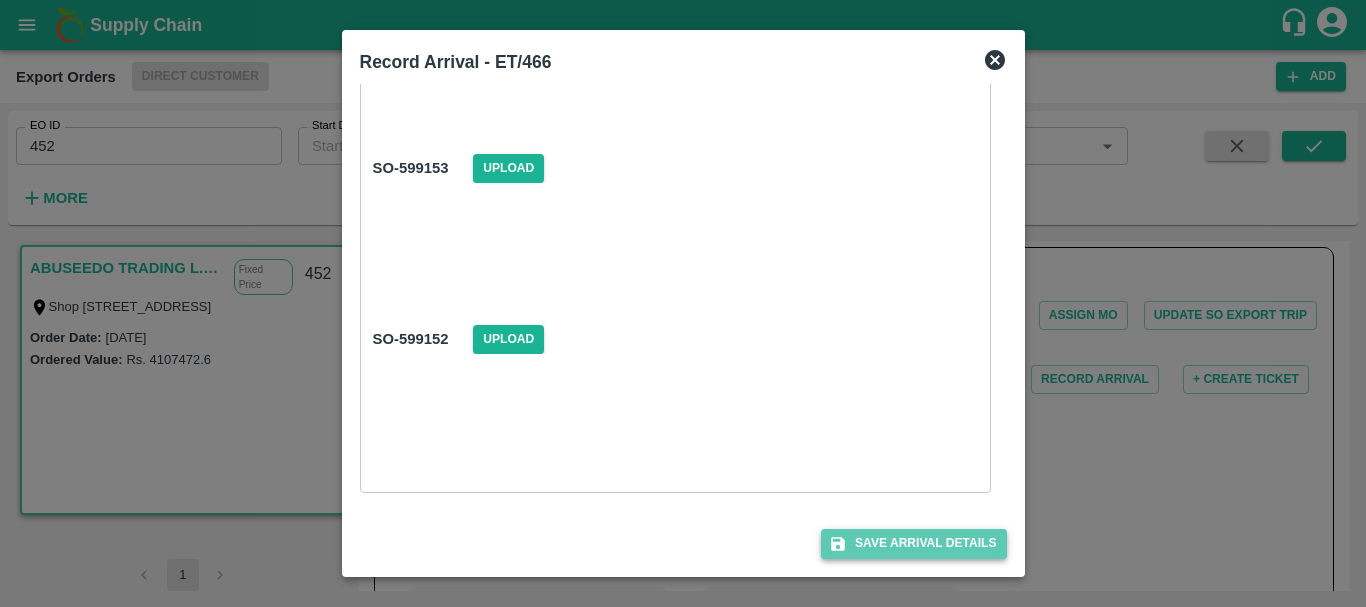 click on "Save Arrival Details" at bounding box center (913, 543) 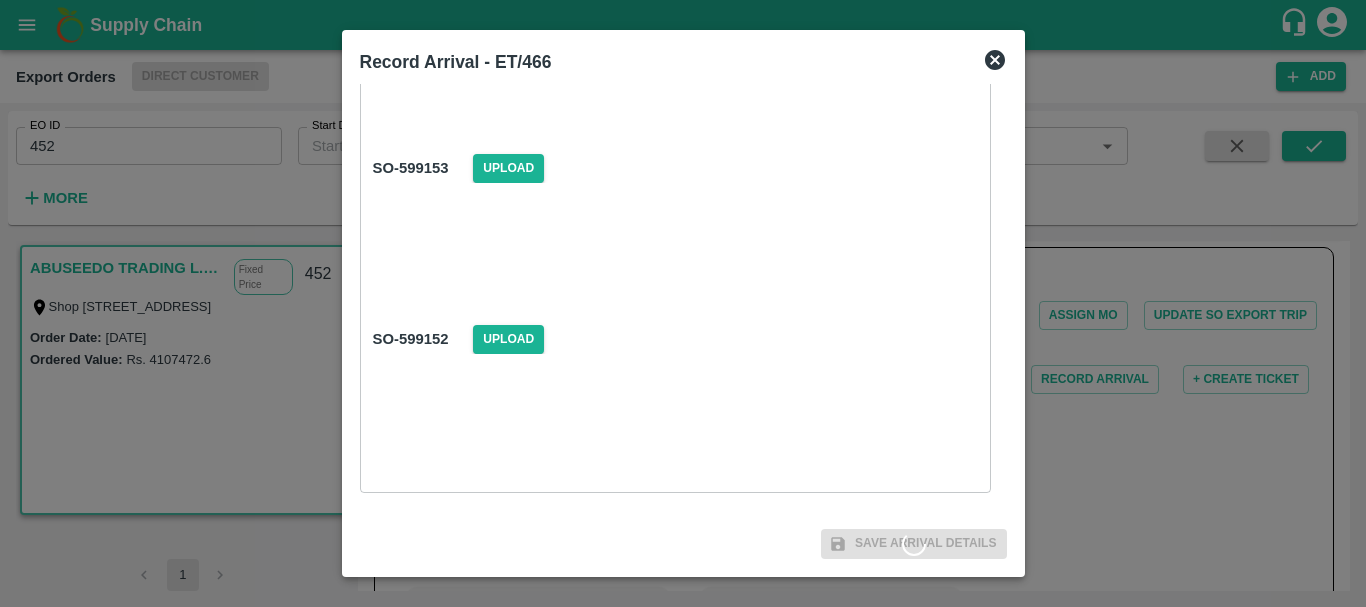 scroll, scrollTop: 0, scrollLeft: 0, axis: both 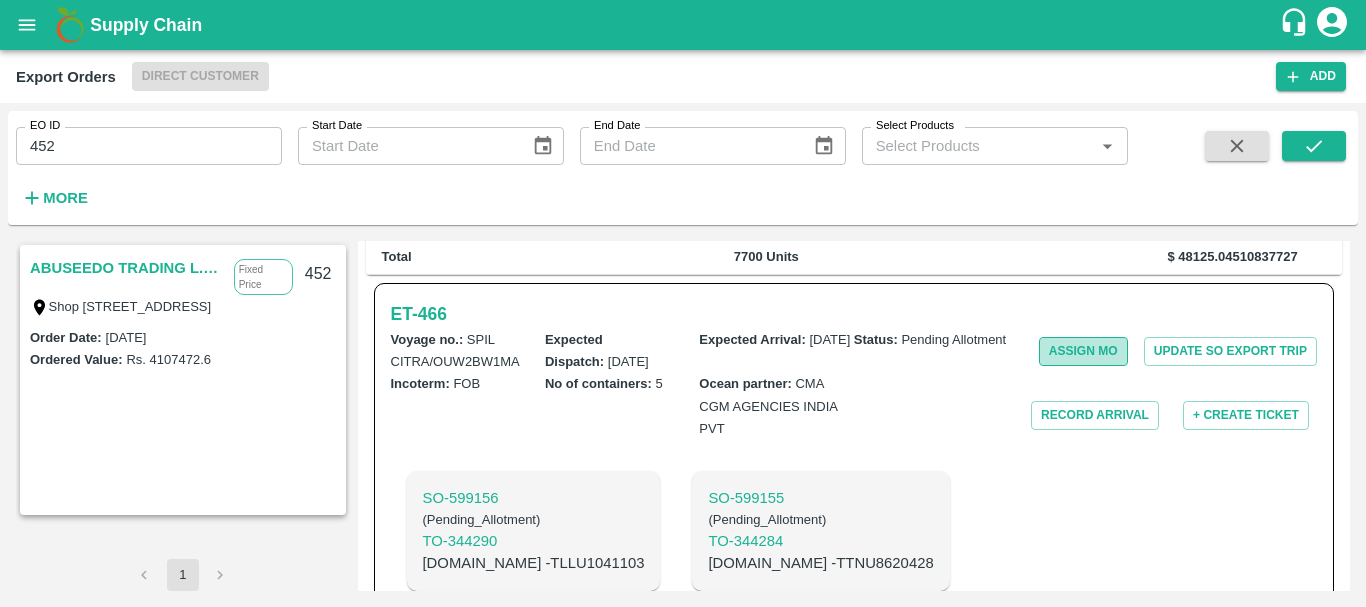 click on "Assign MO" at bounding box center (1083, 351) 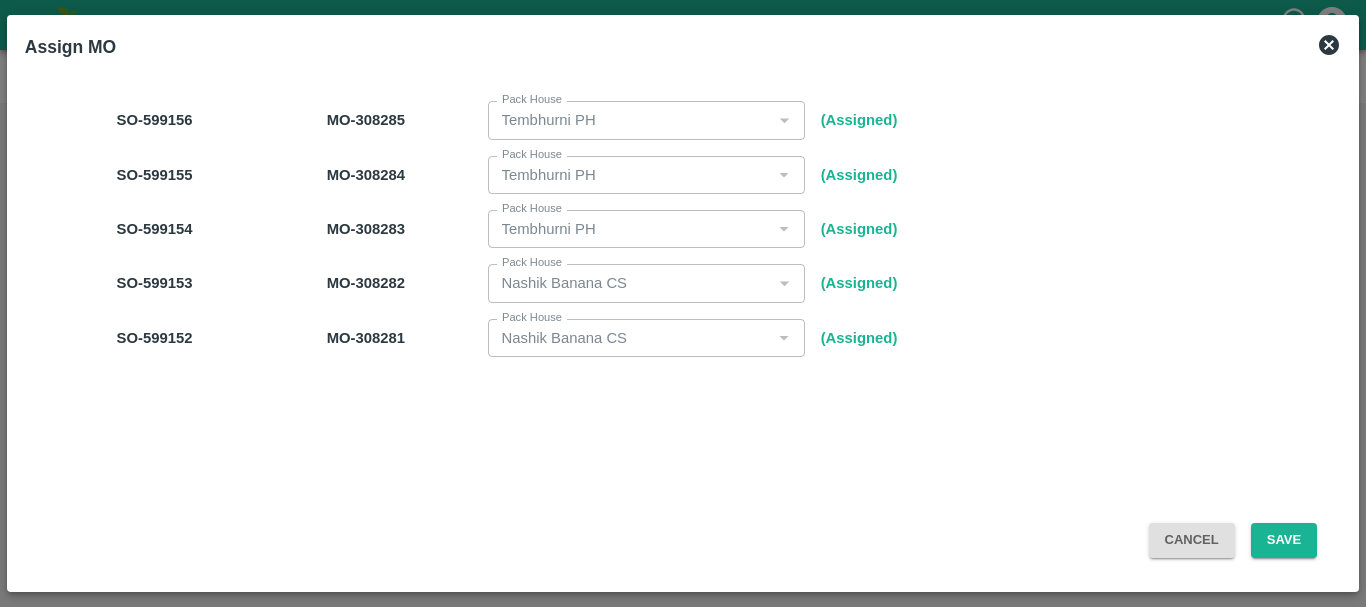 click on "Assign MO" at bounding box center (683, 47) 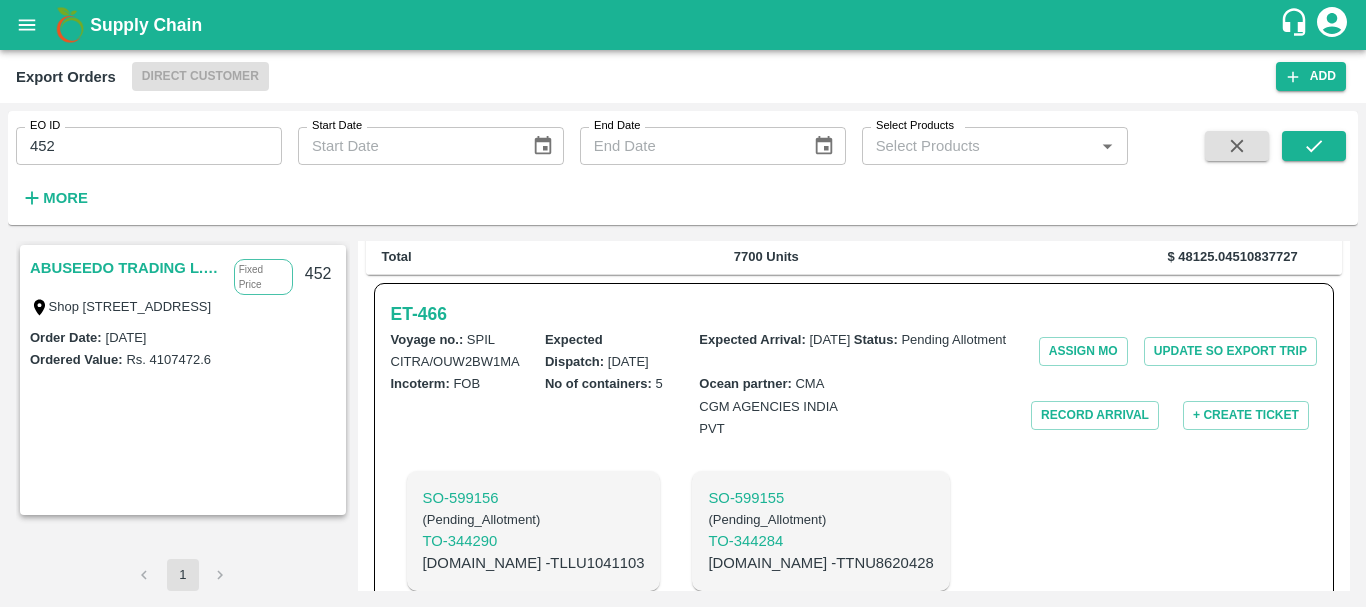 scroll, scrollTop: 653, scrollLeft: 0, axis: vertical 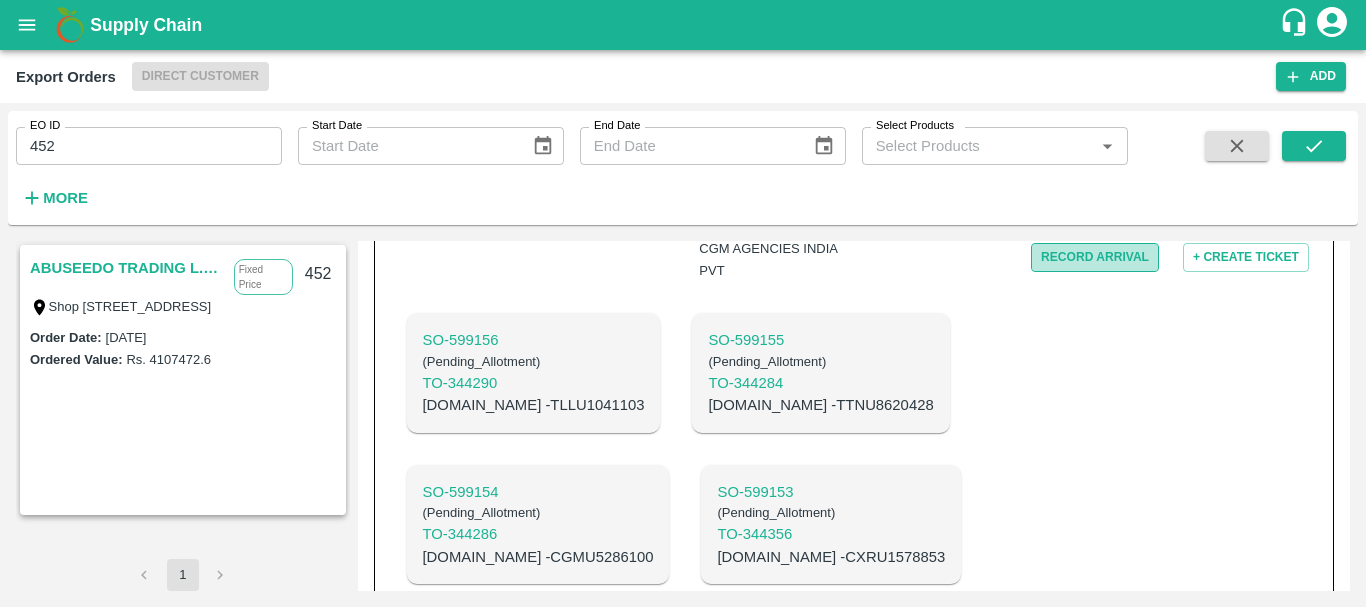 click on "Record Arrival" at bounding box center (1095, 257) 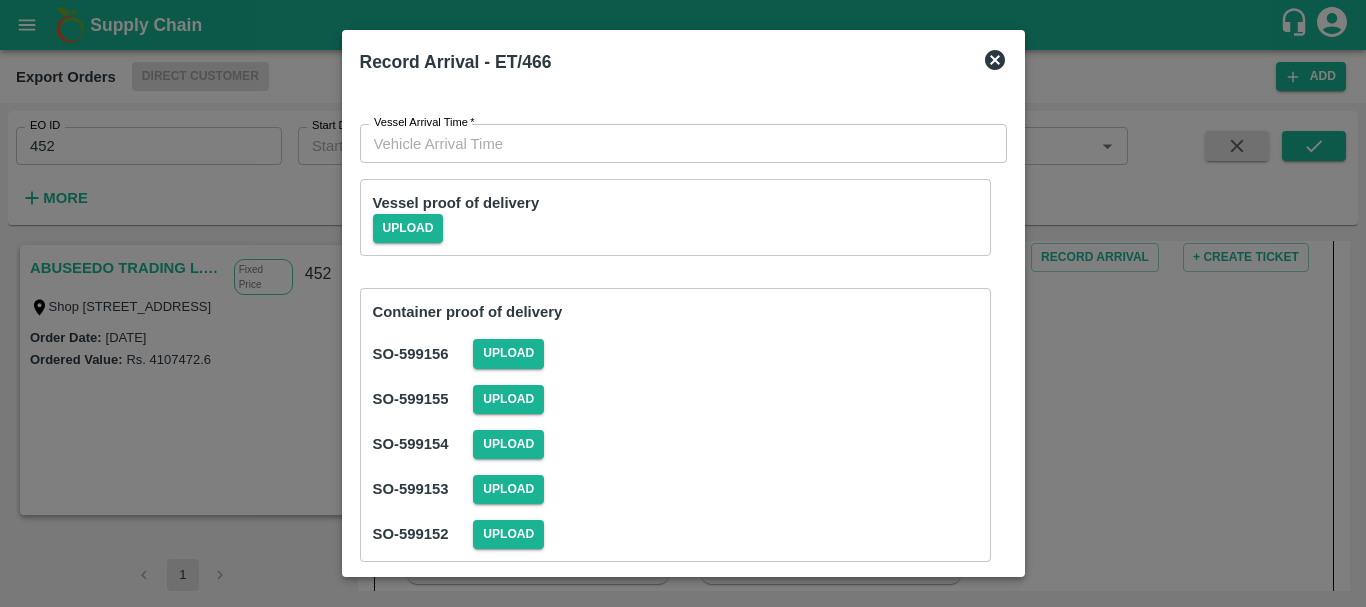 type on "DD/MM/YYYY hh:mm aa" 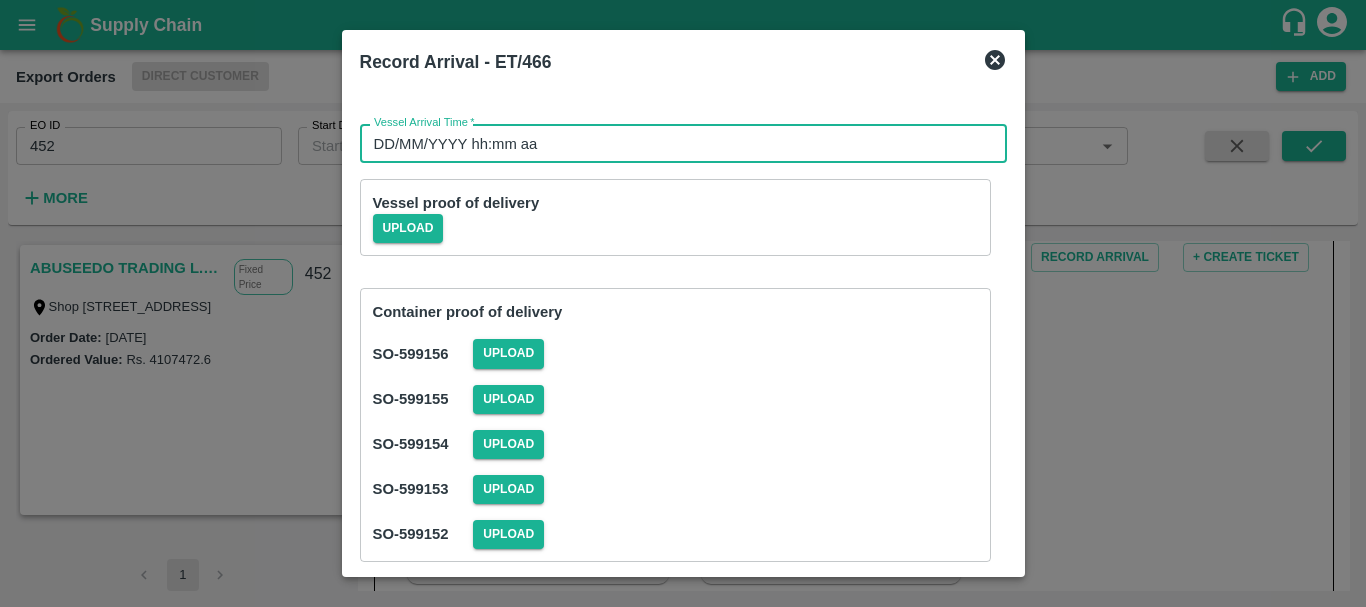click on "DD/MM/YYYY hh:mm aa" at bounding box center [676, 143] 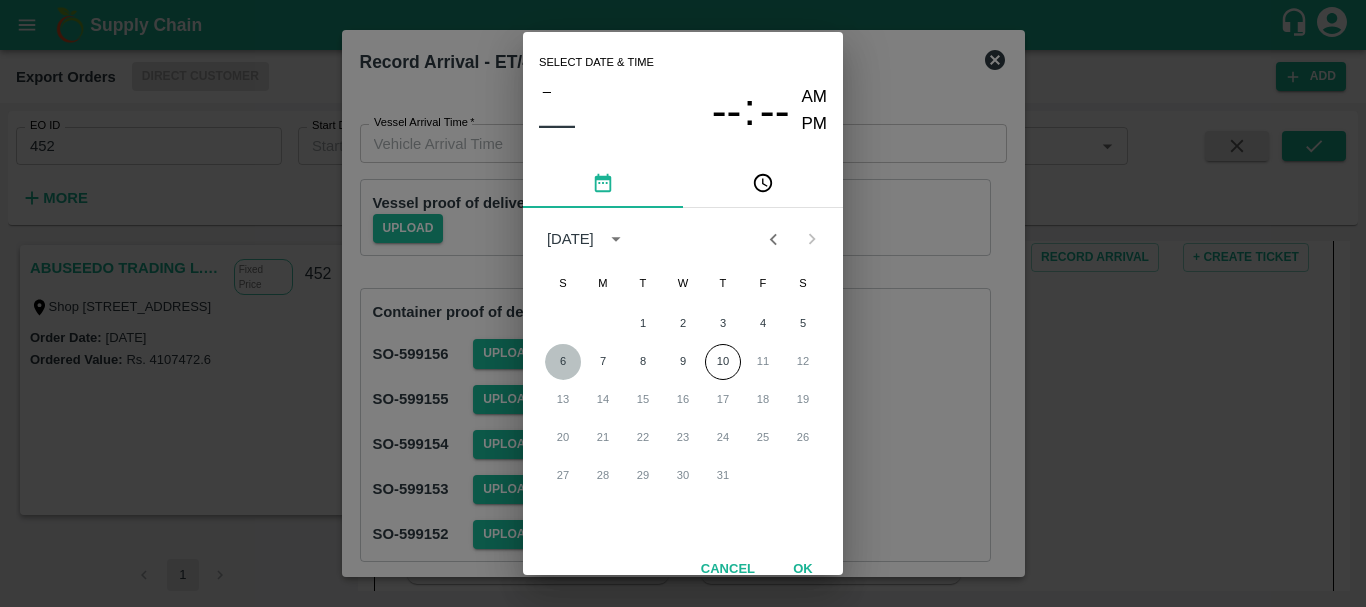 click on "6" at bounding box center [563, 362] 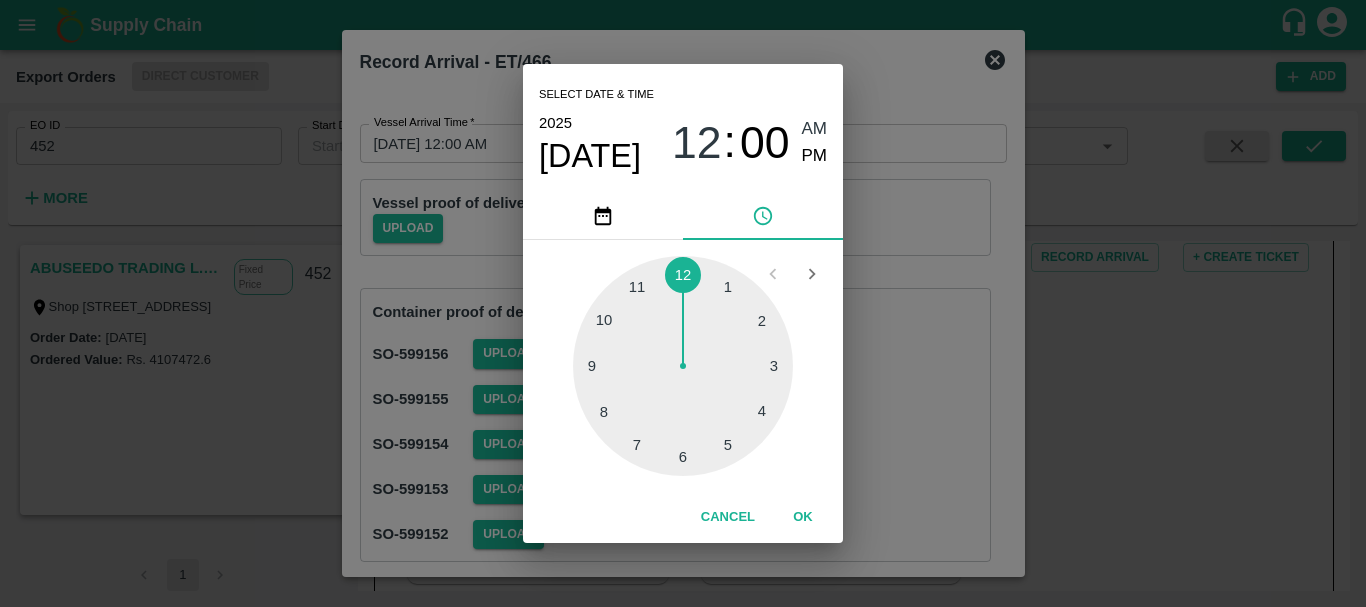 click at bounding box center [683, 366] 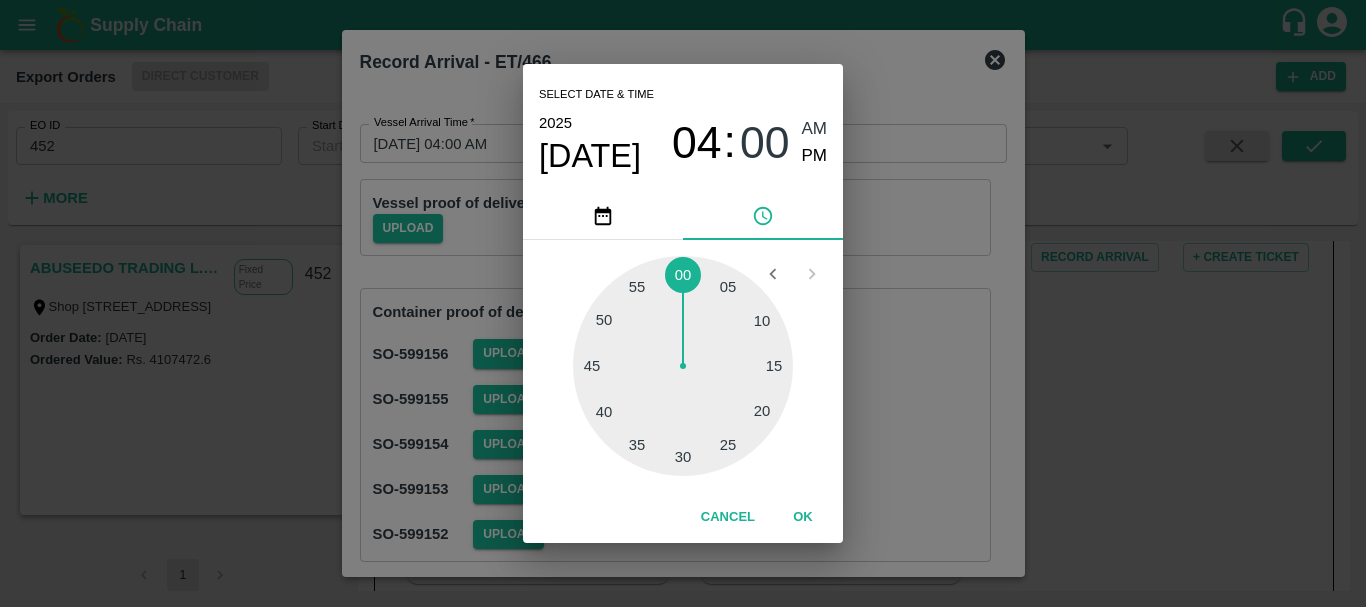 click at bounding box center [683, 366] 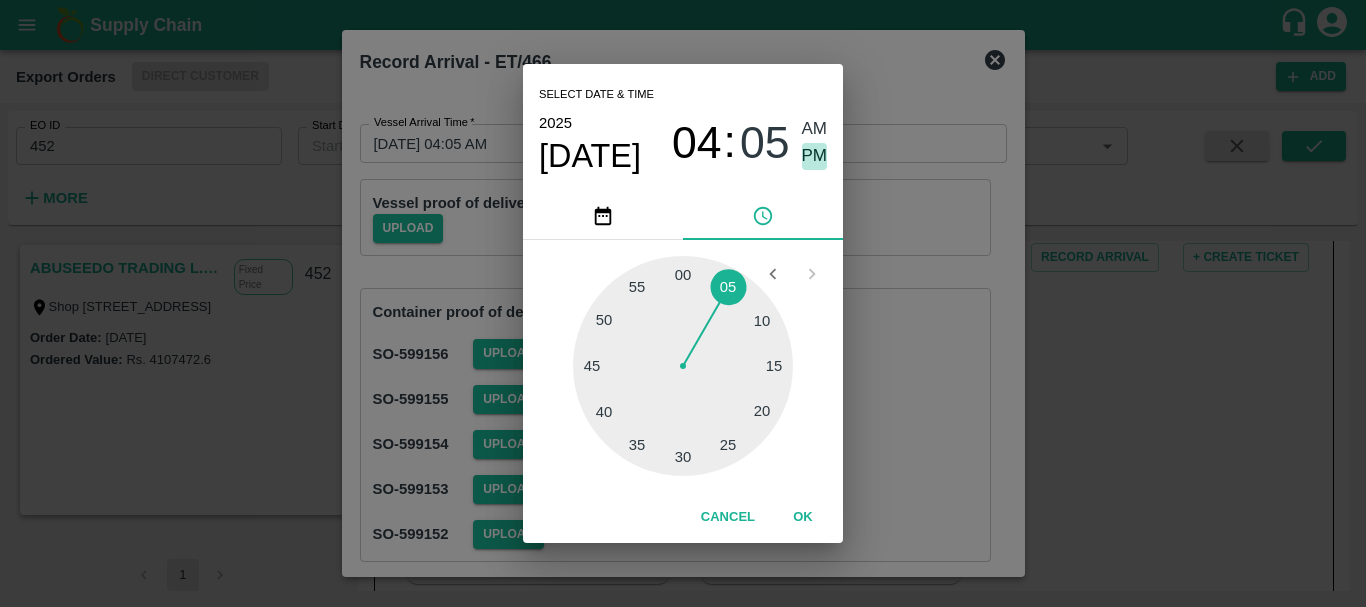 click on "PM" at bounding box center (815, 156) 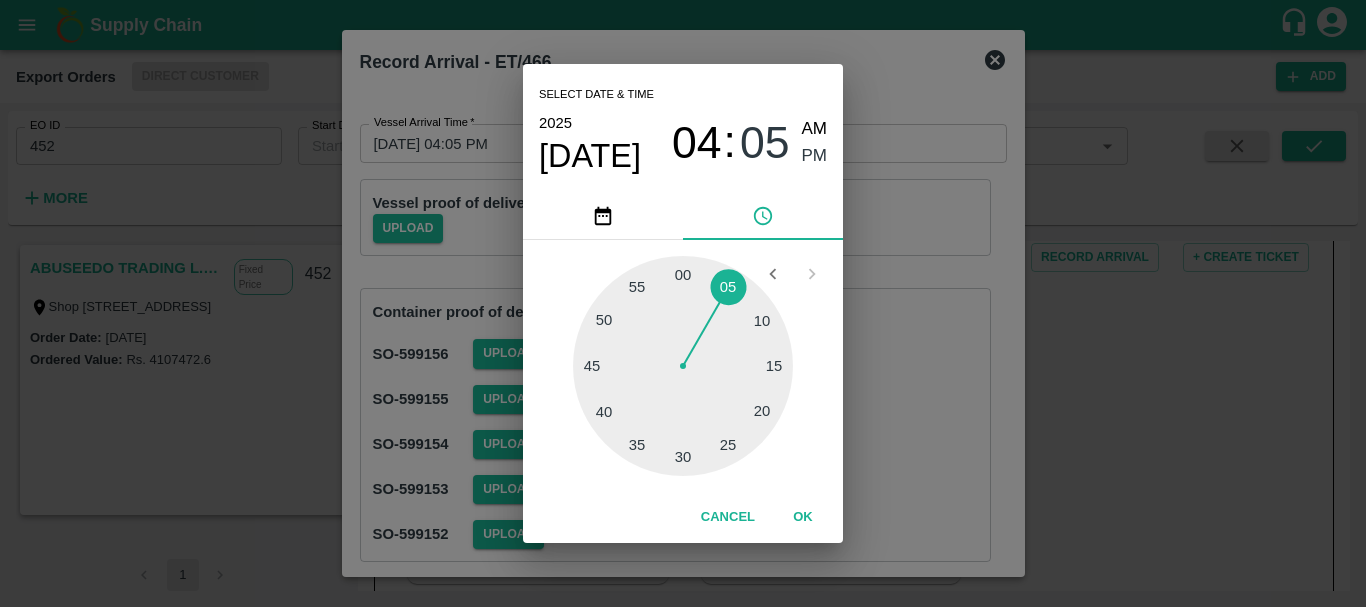 click on "Select date & time [DATE] 04 : 05 AM PM 05 10 15 20 25 30 35 40 45 50 55 00 Cancel OK" at bounding box center (683, 303) 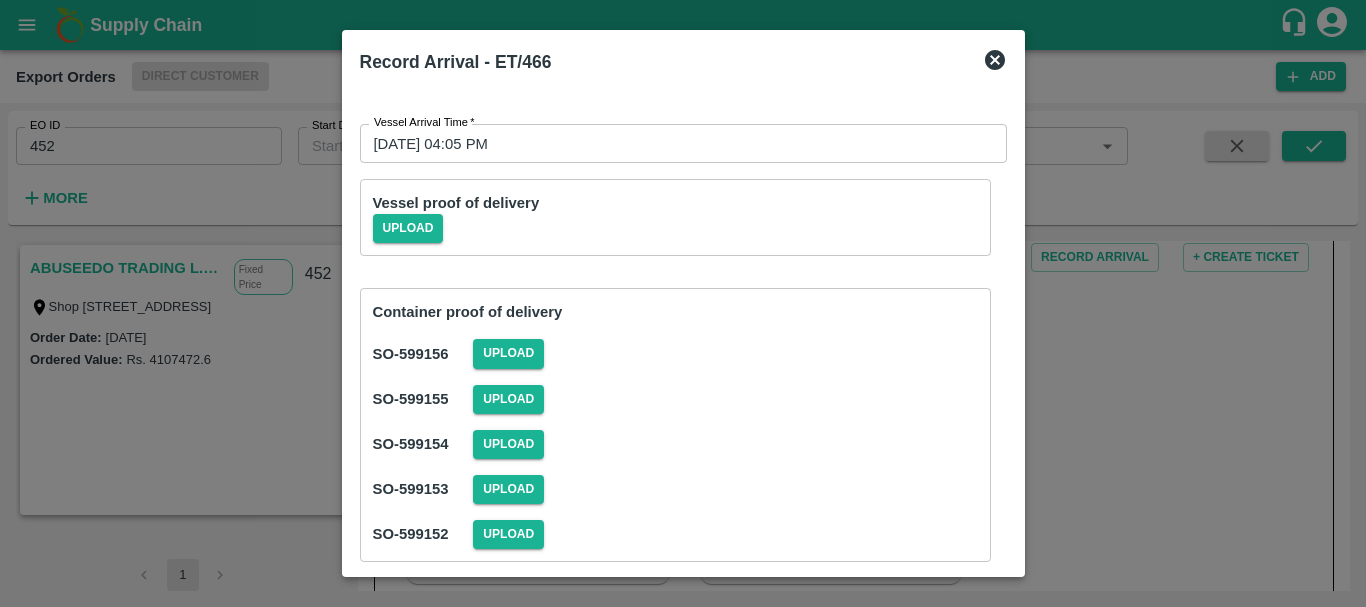 click on "Container proof of delivery" at bounding box center [675, 312] 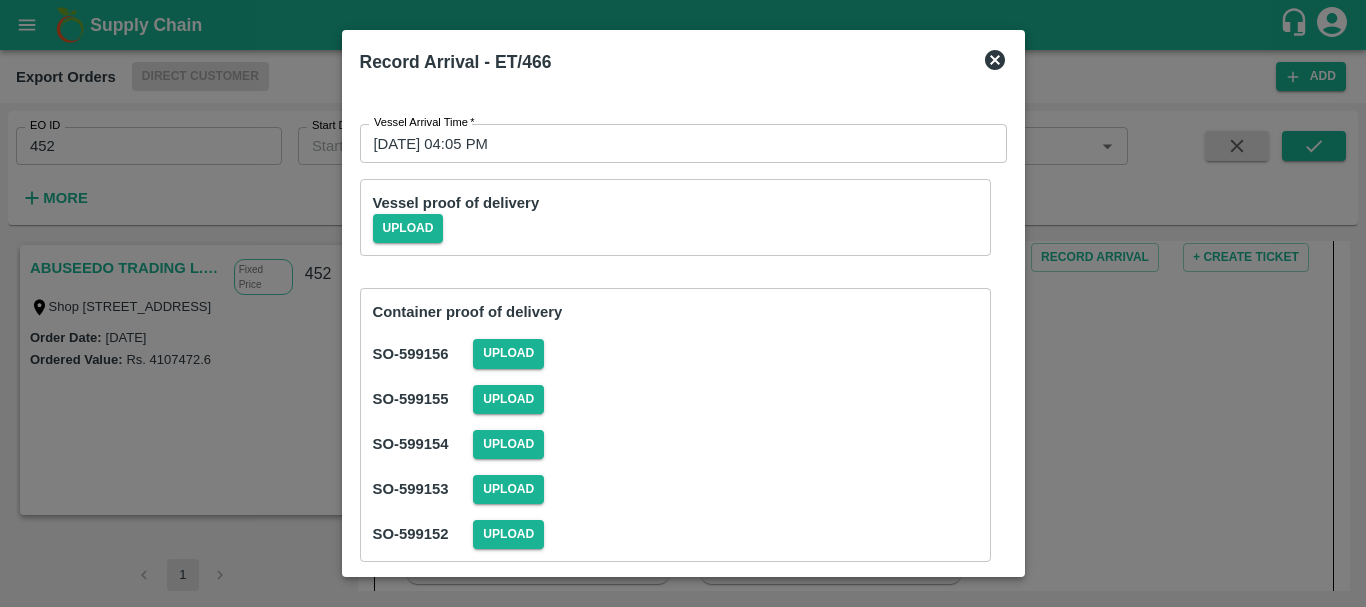 scroll, scrollTop: 68, scrollLeft: 0, axis: vertical 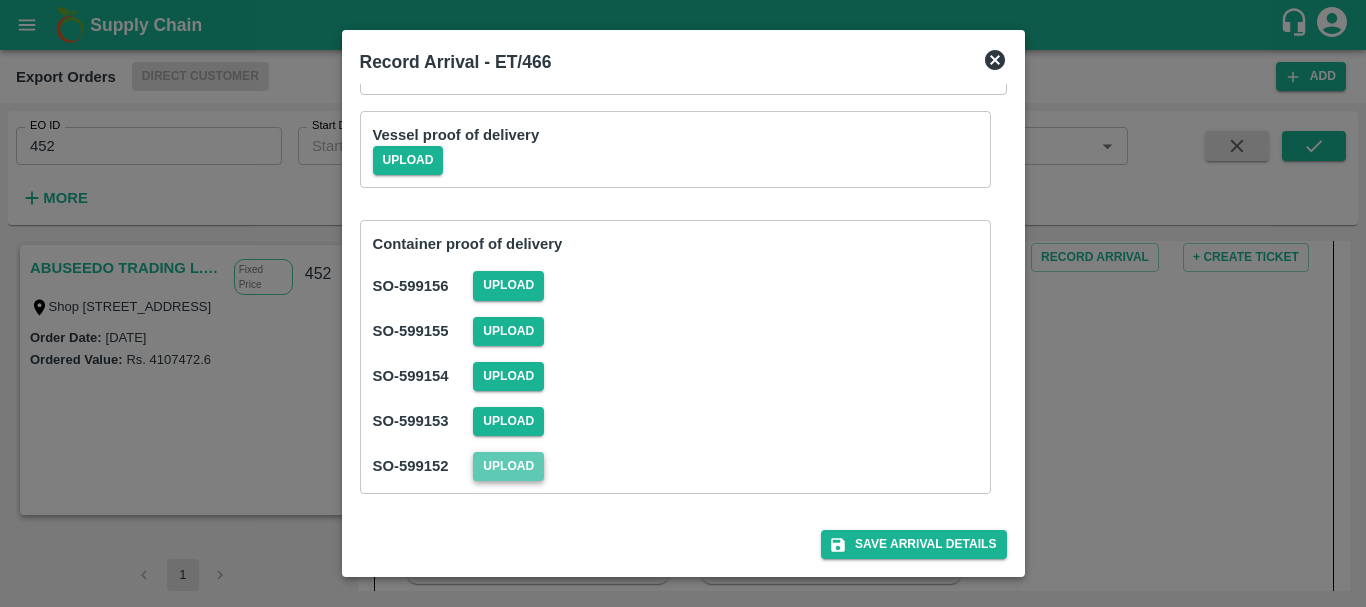 click on "Upload" at bounding box center (508, 466) 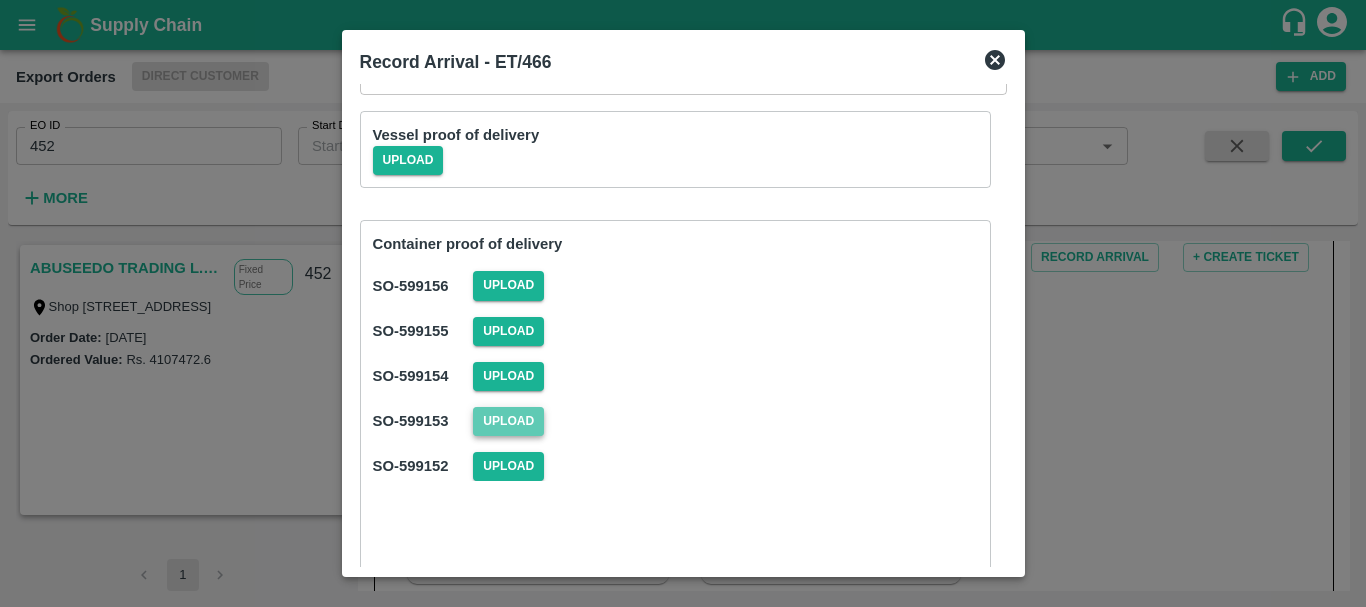 click on "Upload" at bounding box center (508, 421) 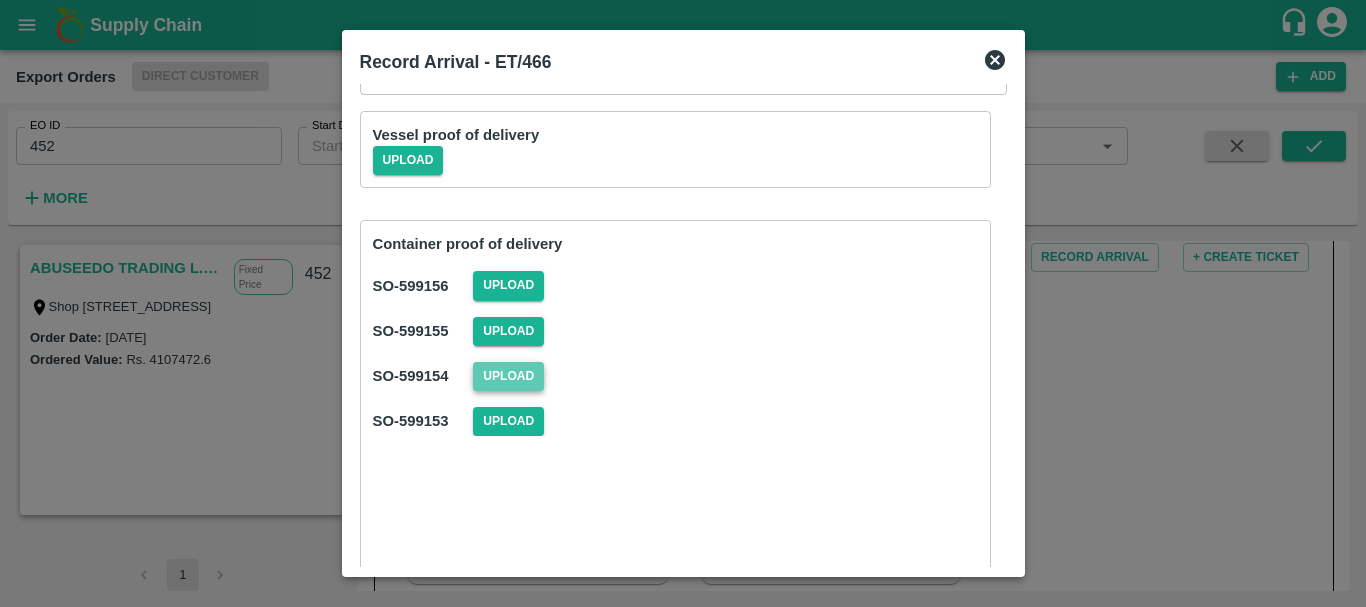 click on "Upload" at bounding box center [508, 376] 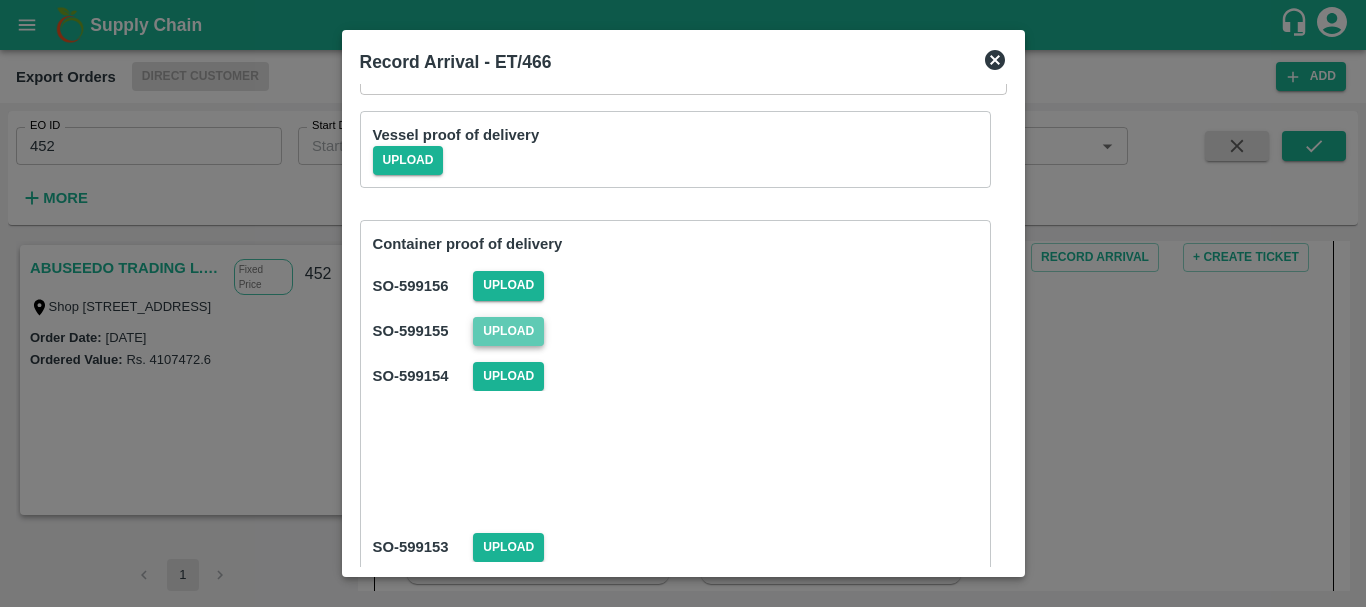 click on "Upload" at bounding box center (508, 331) 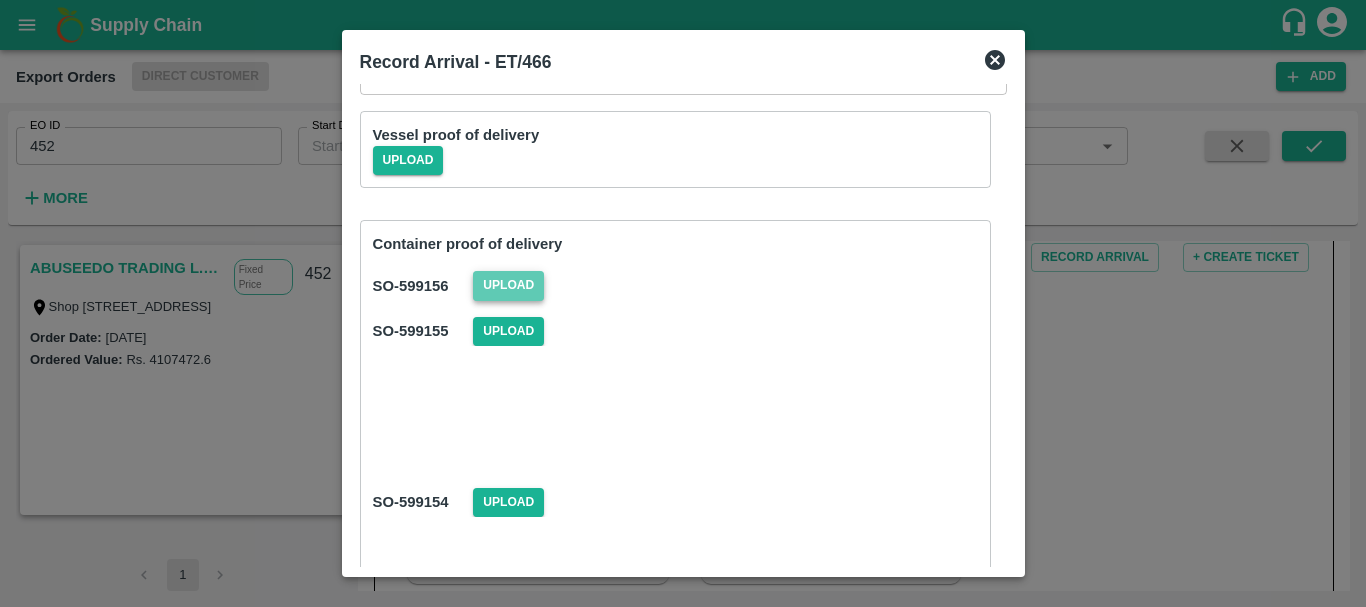 click on "Upload" at bounding box center [508, 285] 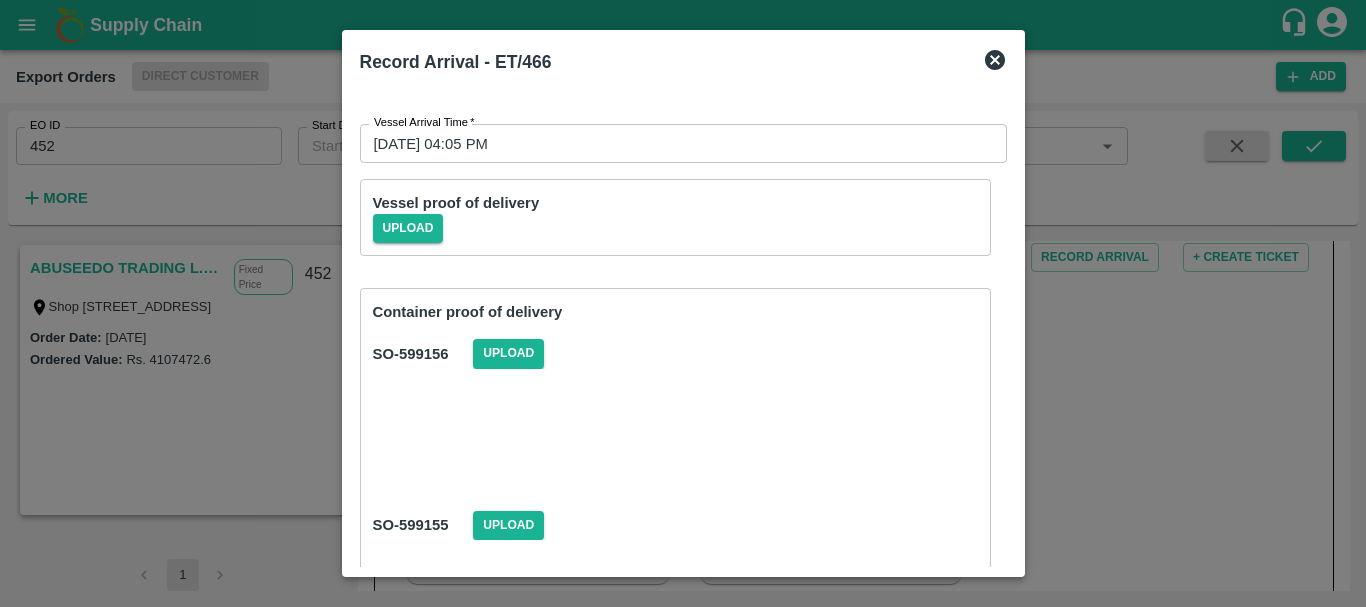 scroll, scrollTop: 700, scrollLeft: 0, axis: vertical 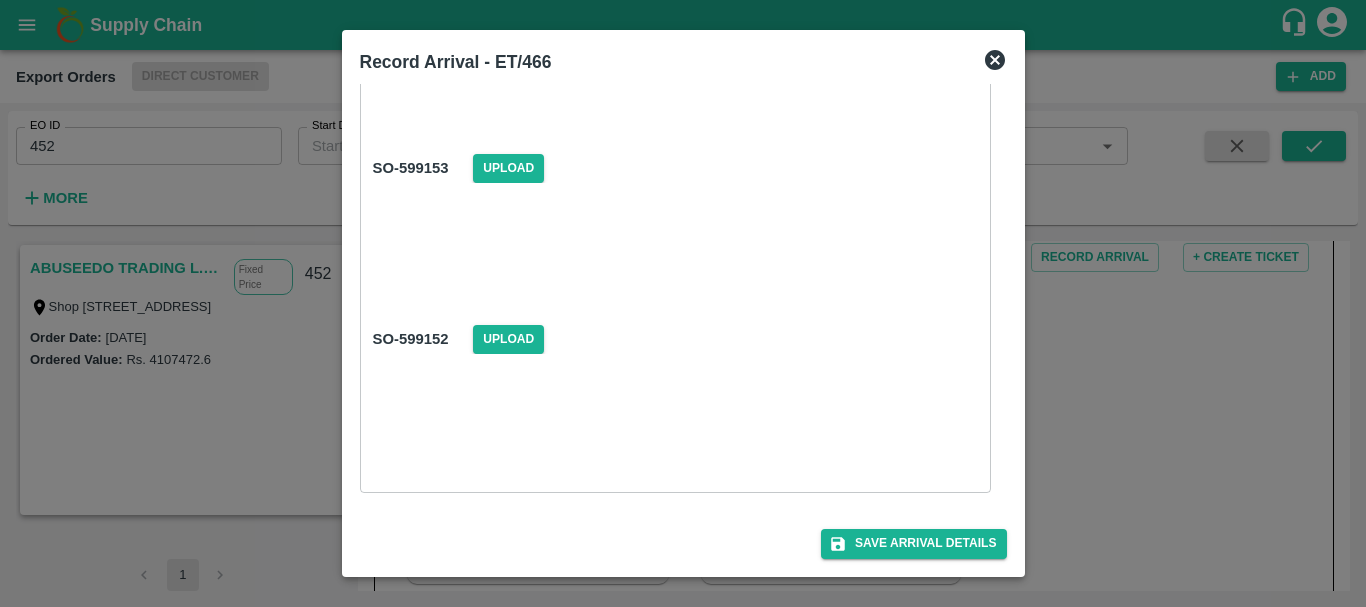 click at bounding box center (675, 246) 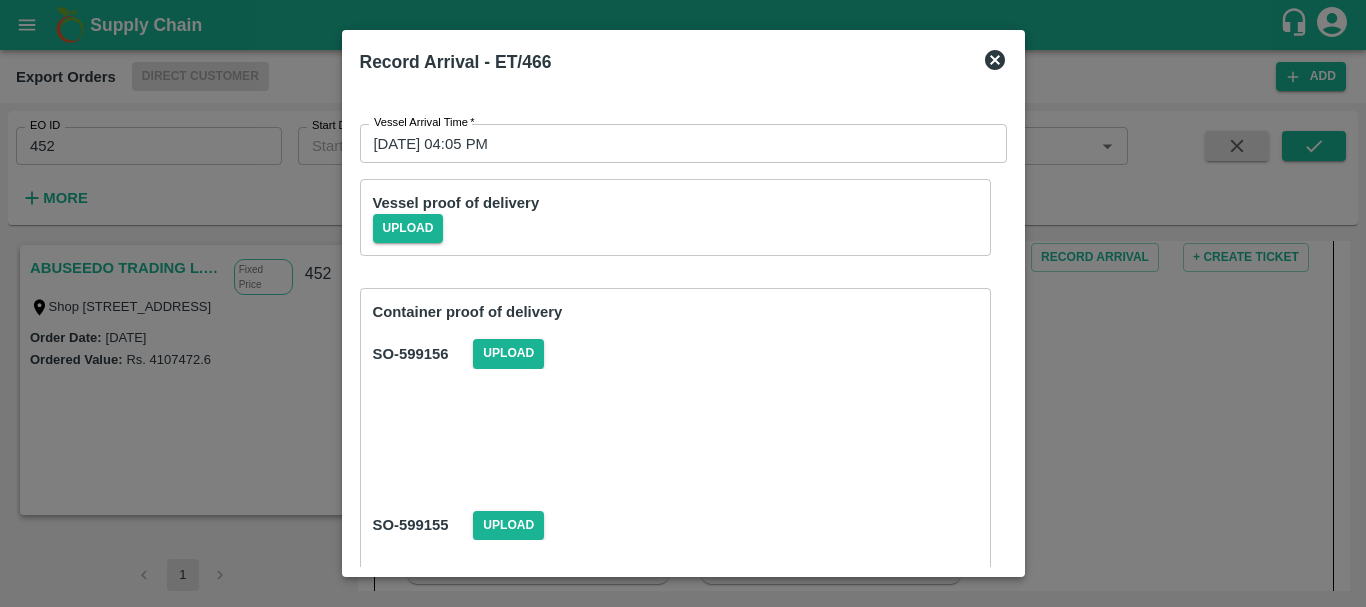 scroll, scrollTop: 700, scrollLeft: 0, axis: vertical 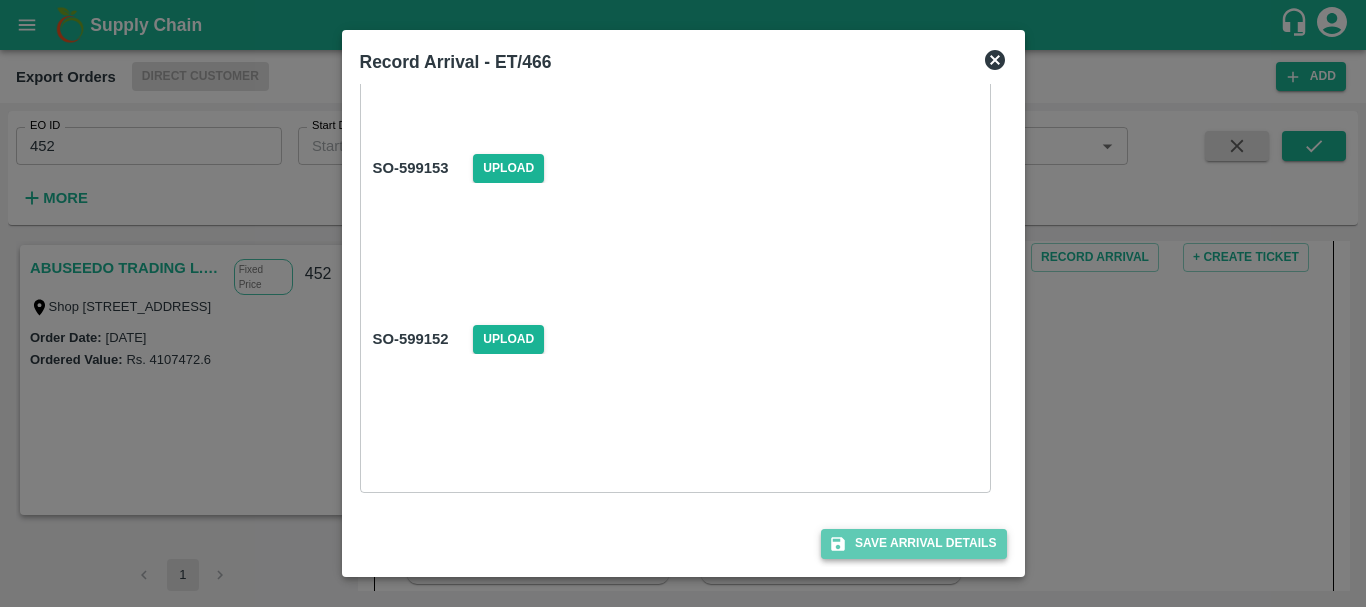 click on "Save Arrival Details" at bounding box center (913, 543) 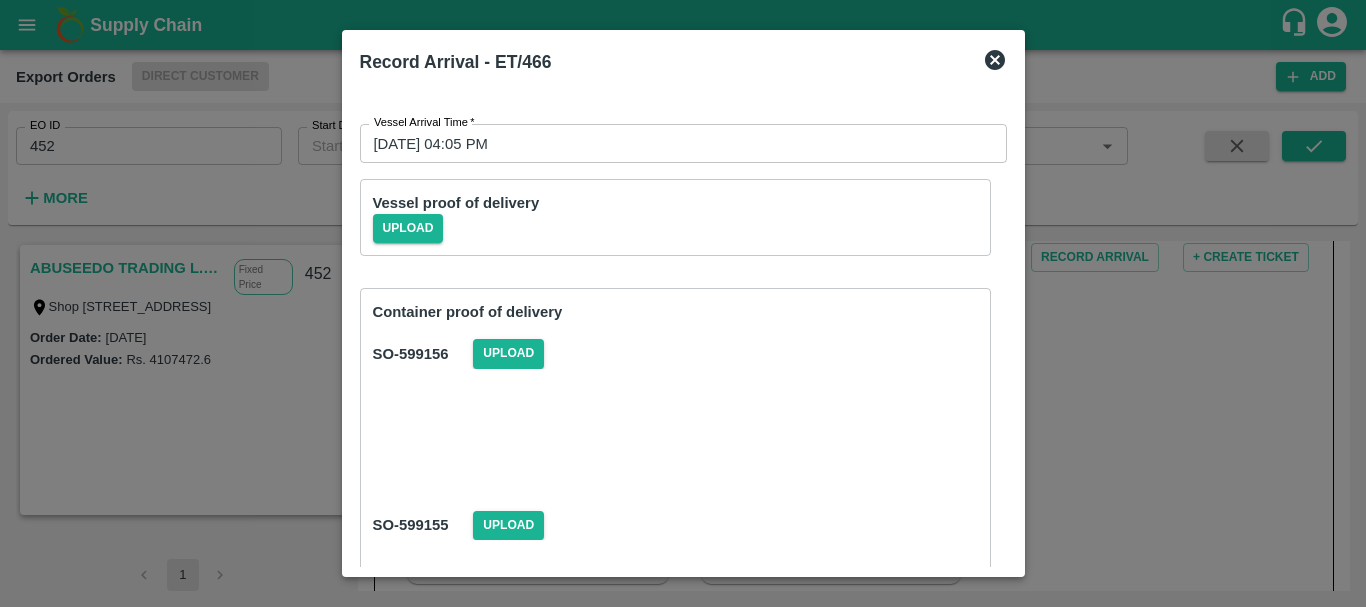 scroll, scrollTop: 700, scrollLeft: 0, axis: vertical 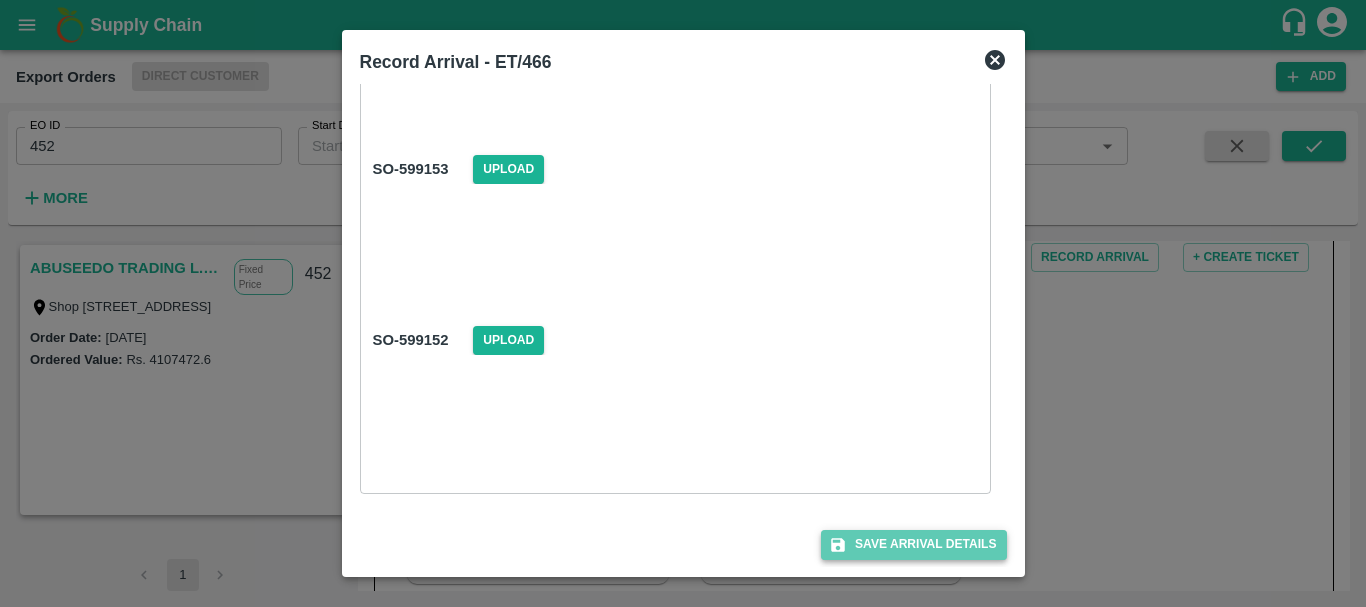 click on "Save Arrival Details" at bounding box center [913, 544] 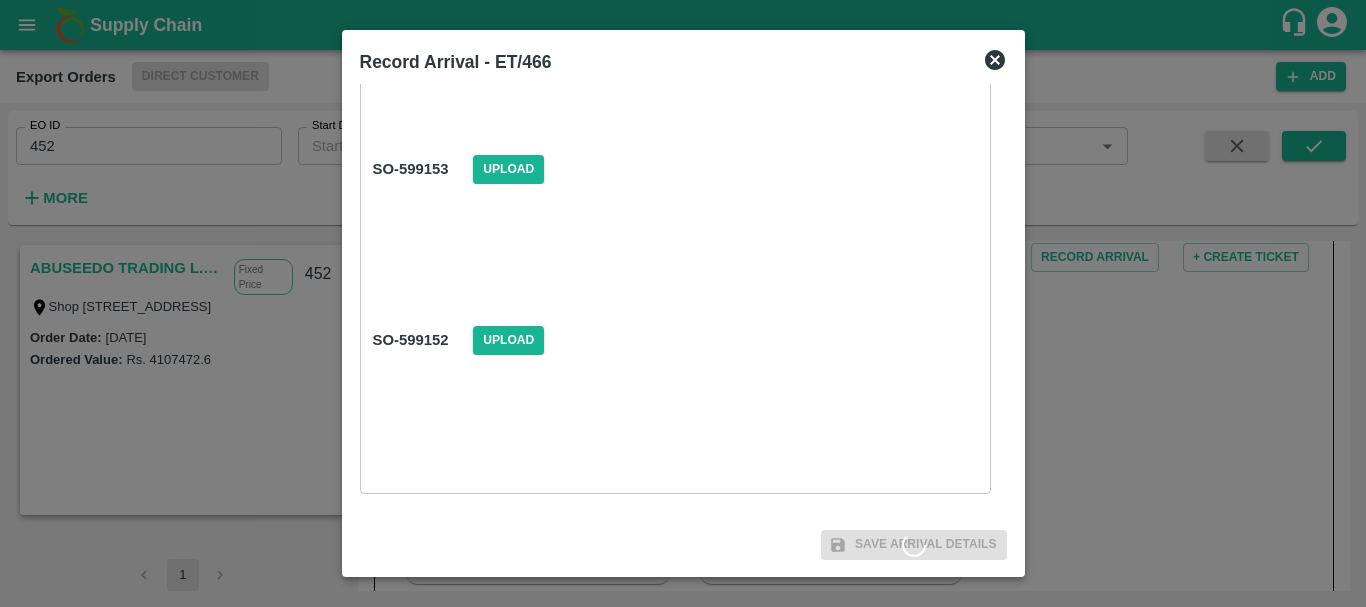 scroll, scrollTop: 0, scrollLeft: 0, axis: both 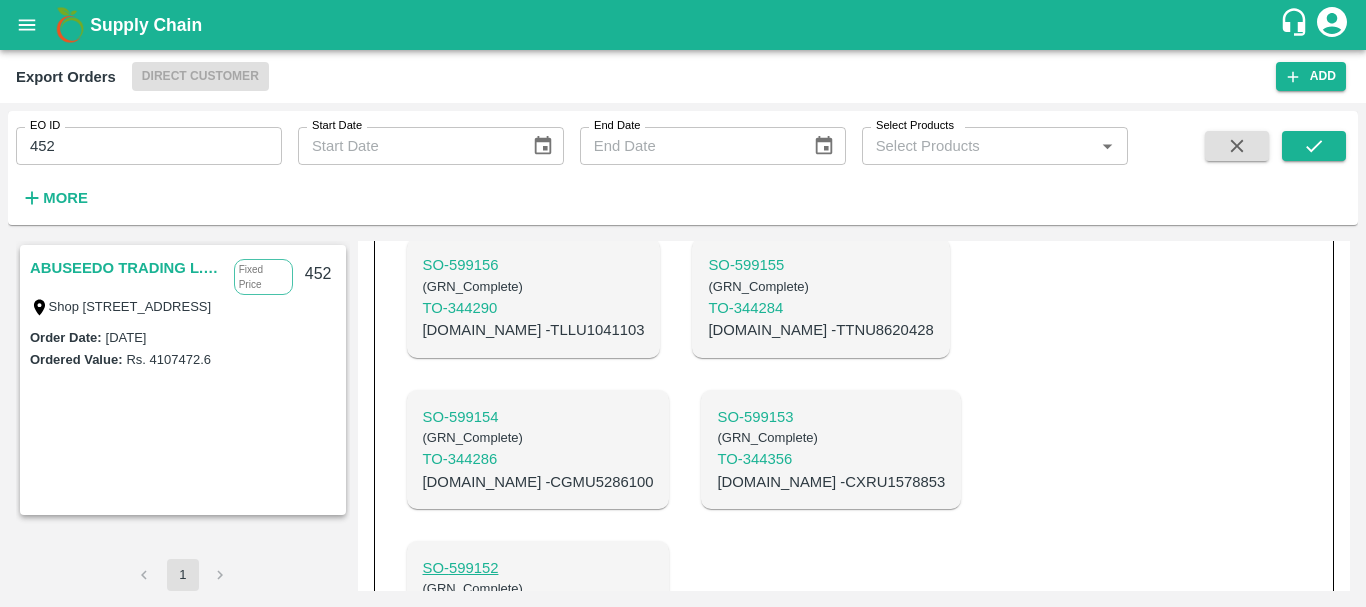 click on "SO- 599152" at bounding box center (538, 568) 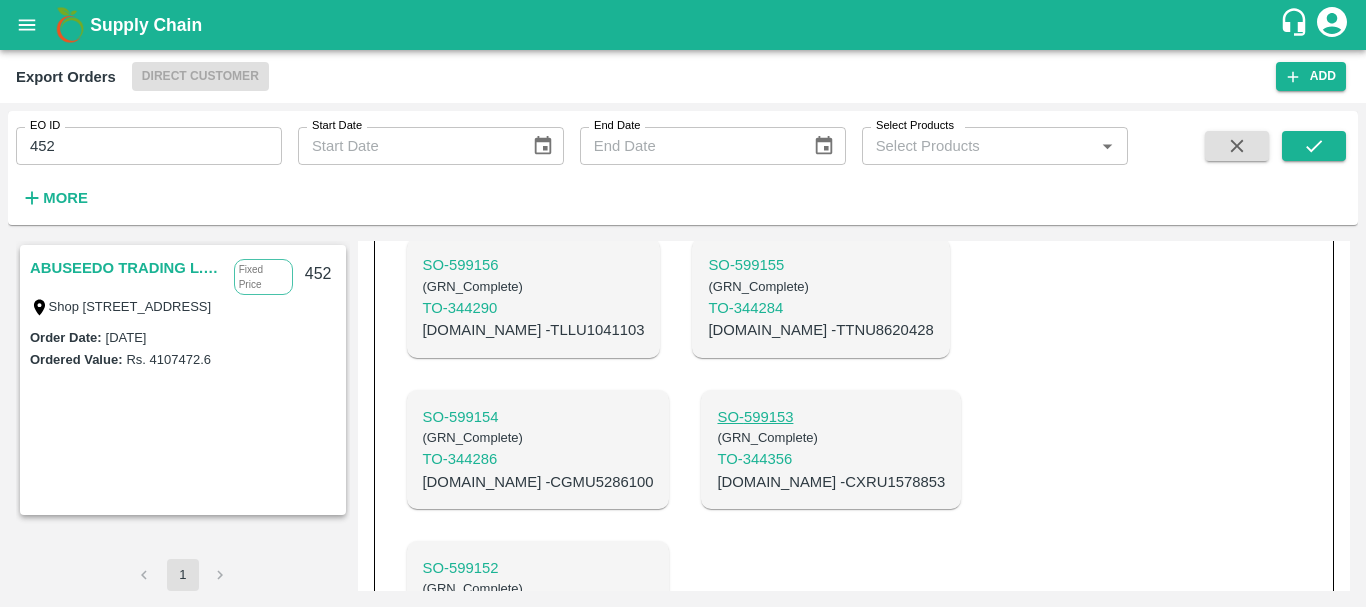 click on "SO- 599153" at bounding box center (831, 417) 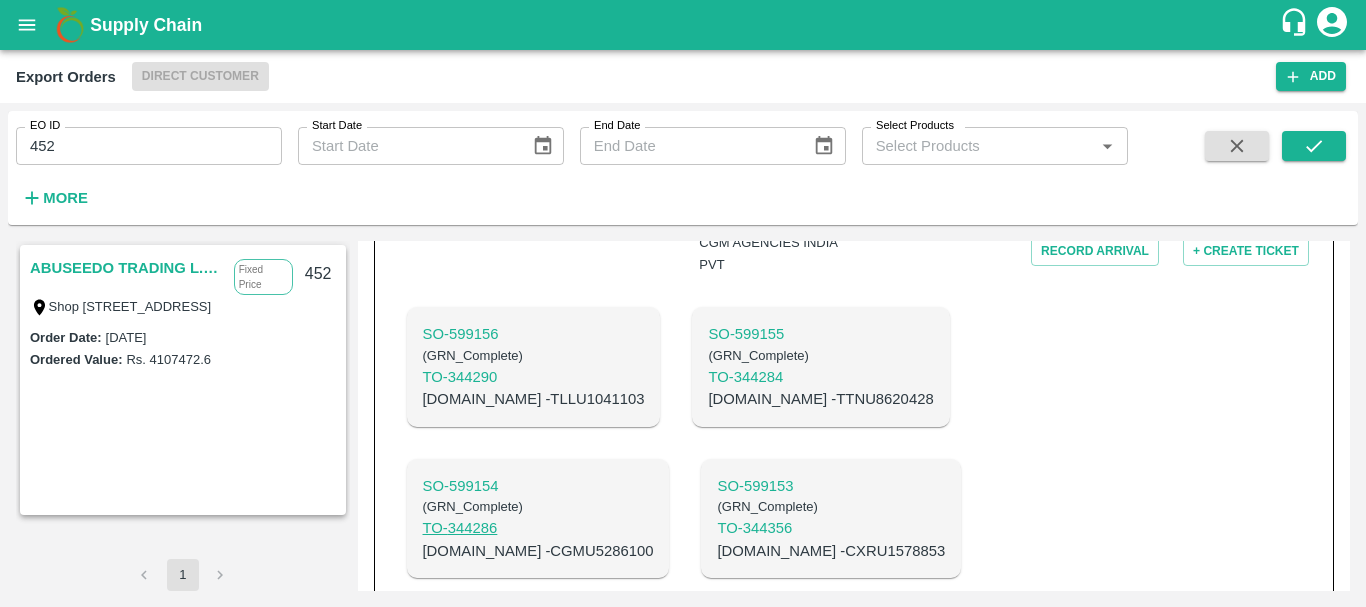 scroll, scrollTop: 658, scrollLeft: 0, axis: vertical 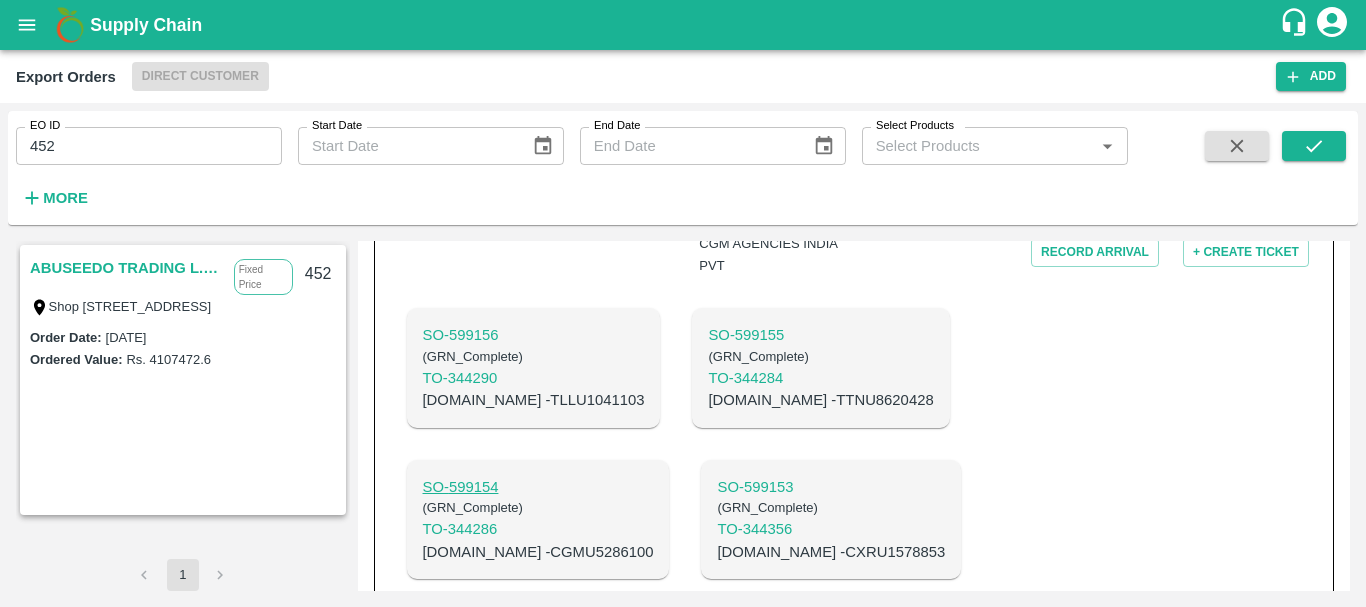 click on "SO- 599154" at bounding box center (538, 487) 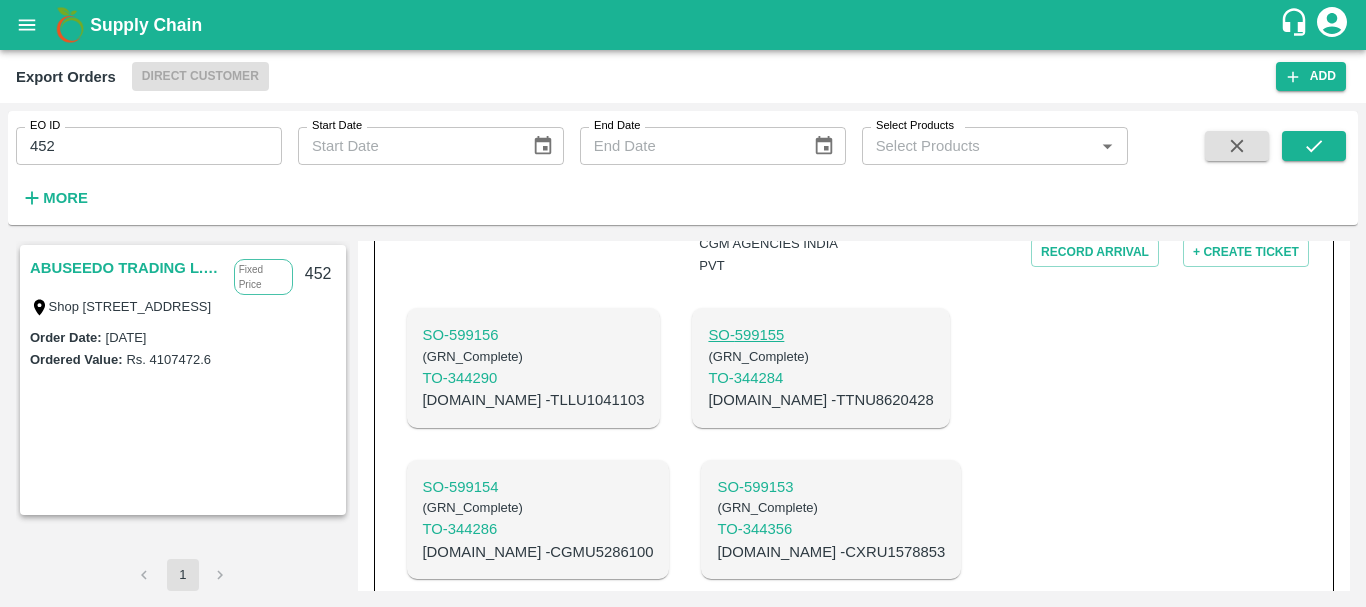 click on "SO- 599155" at bounding box center (820, 335) 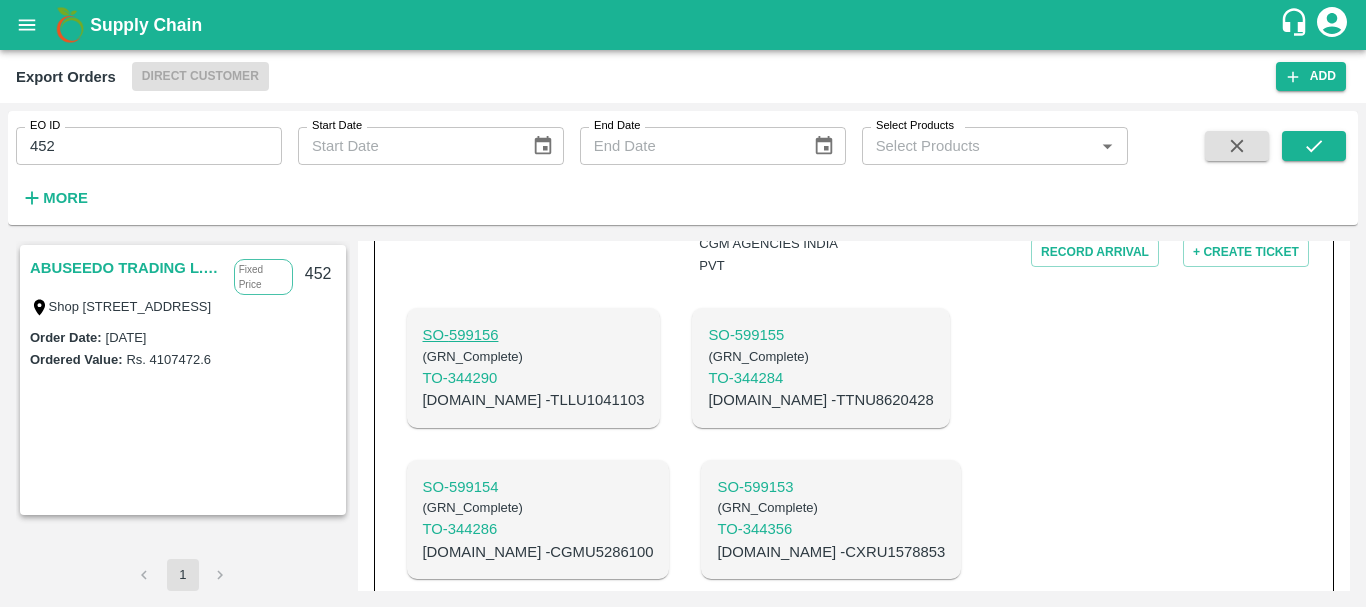 click on "SO- 599156" at bounding box center [534, 335] 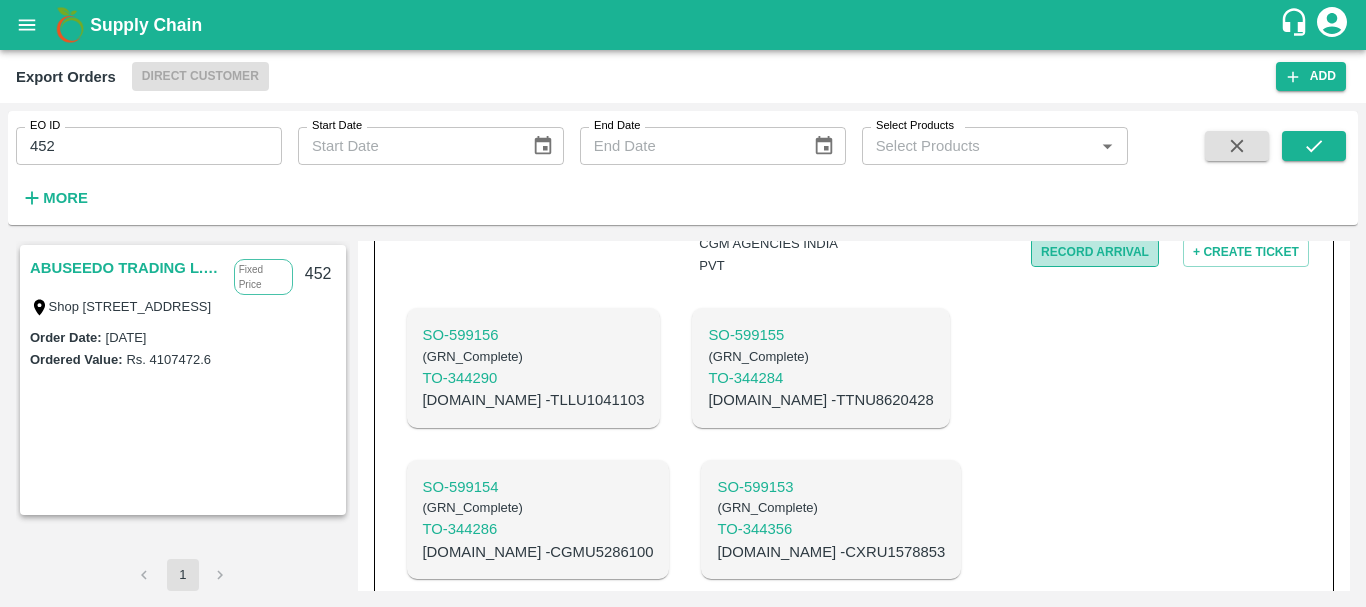 click on "Record Arrival" at bounding box center [1095, 252] 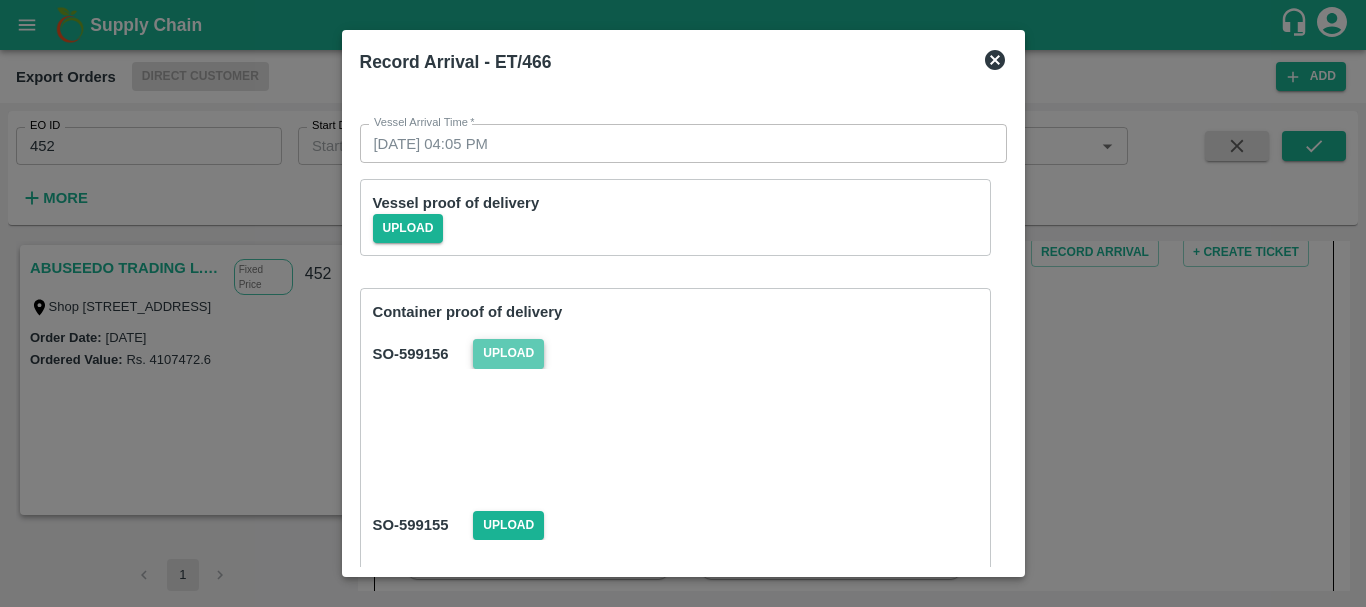 click on "Upload" at bounding box center (508, 353) 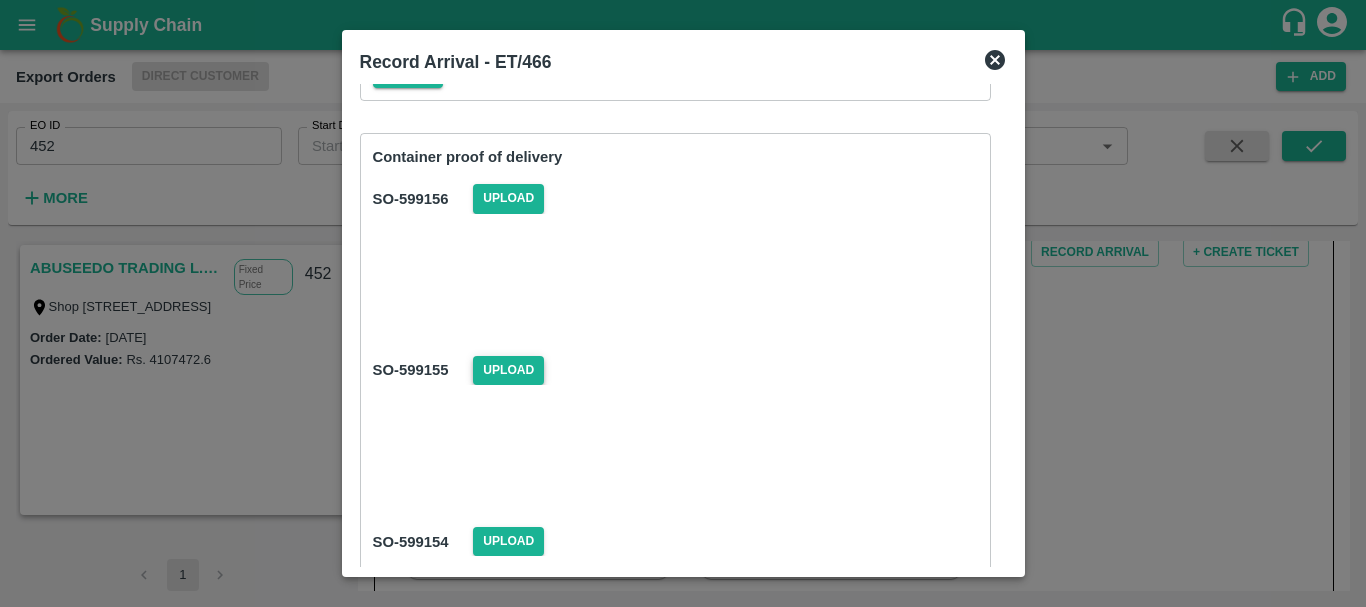 scroll, scrollTop: 156, scrollLeft: 0, axis: vertical 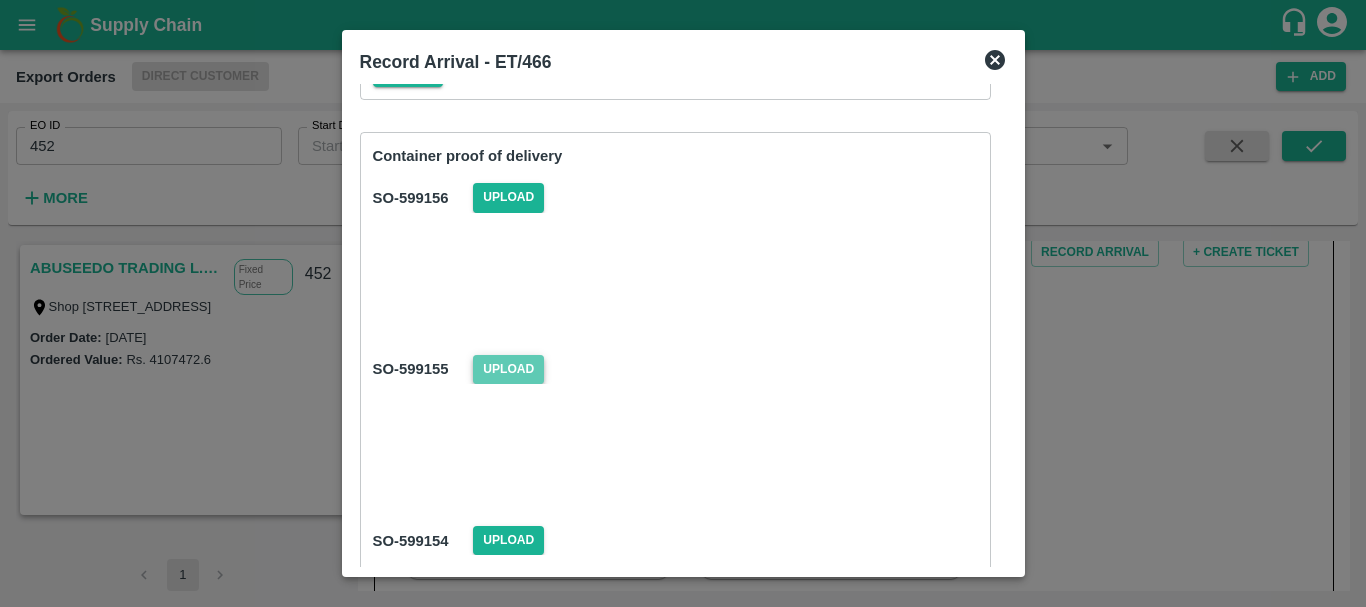 click on "Upload" at bounding box center [508, 369] 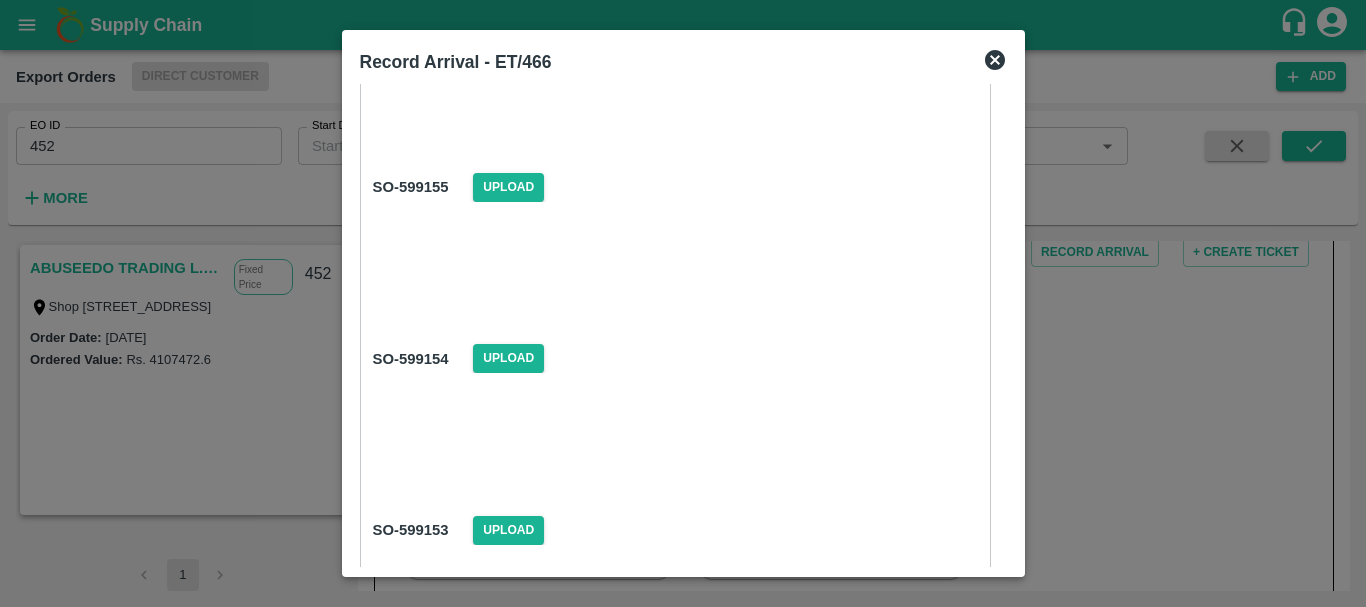 scroll, scrollTop: 341, scrollLeft: 0, axis: vertical 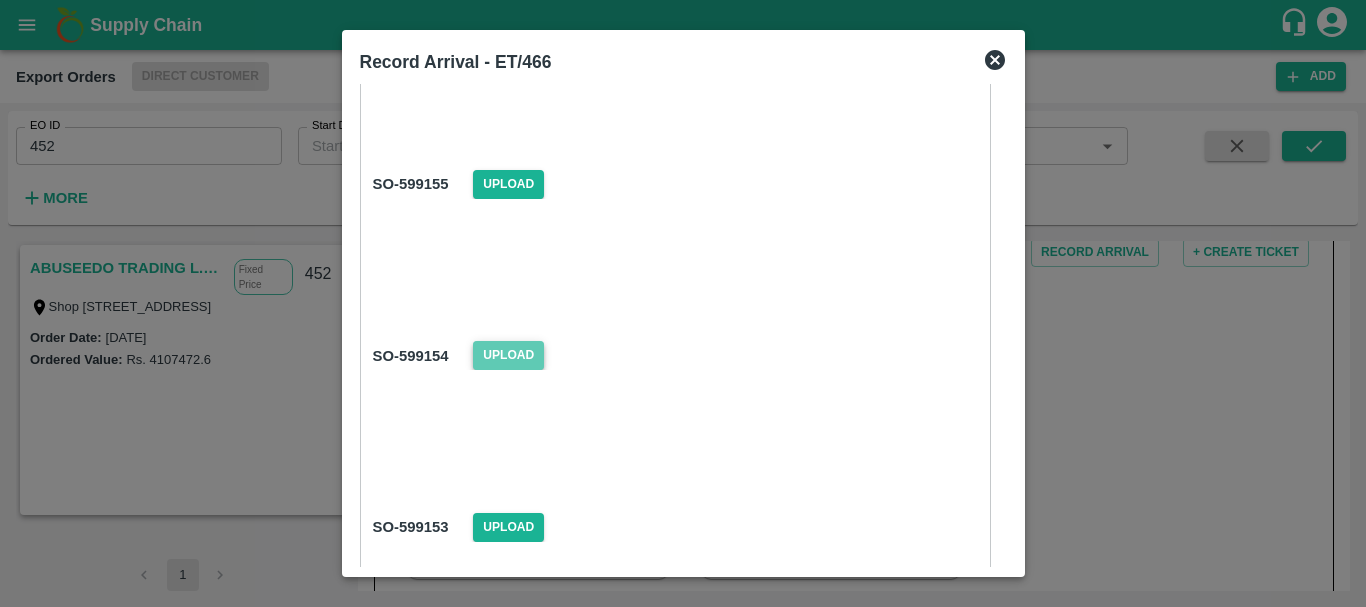 click on "Upload" at bounding box center (508, 355) 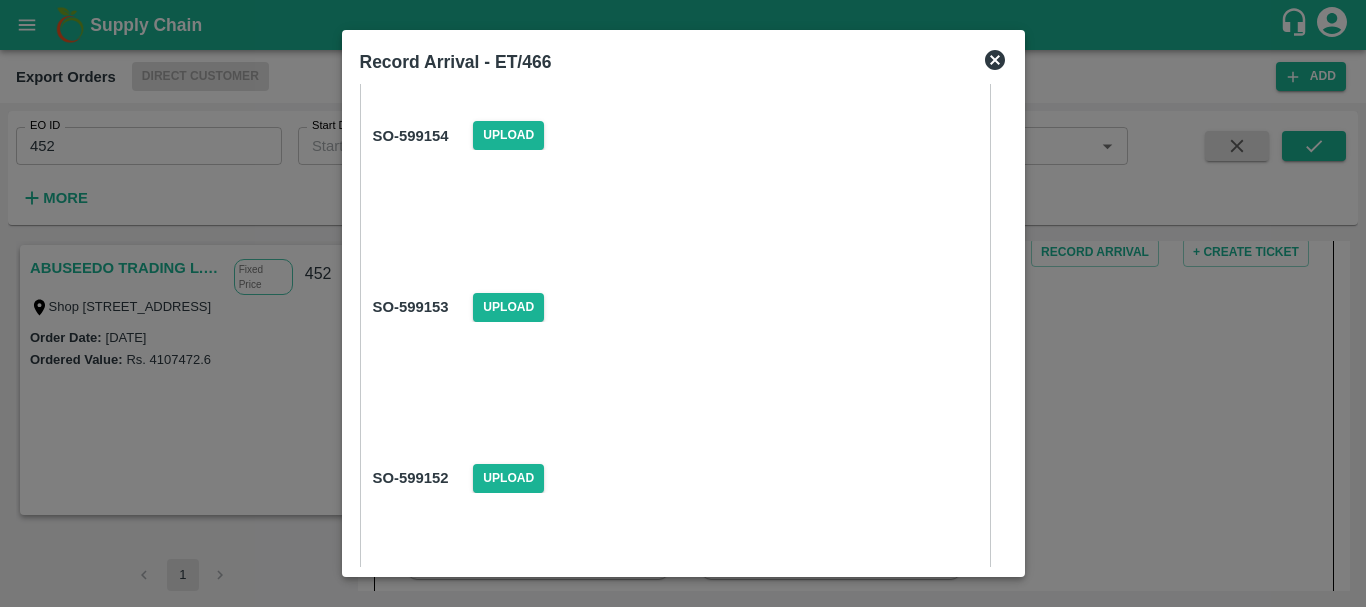 scroll, scrollTop: 563, scrollLeft: 0, axis: vertical 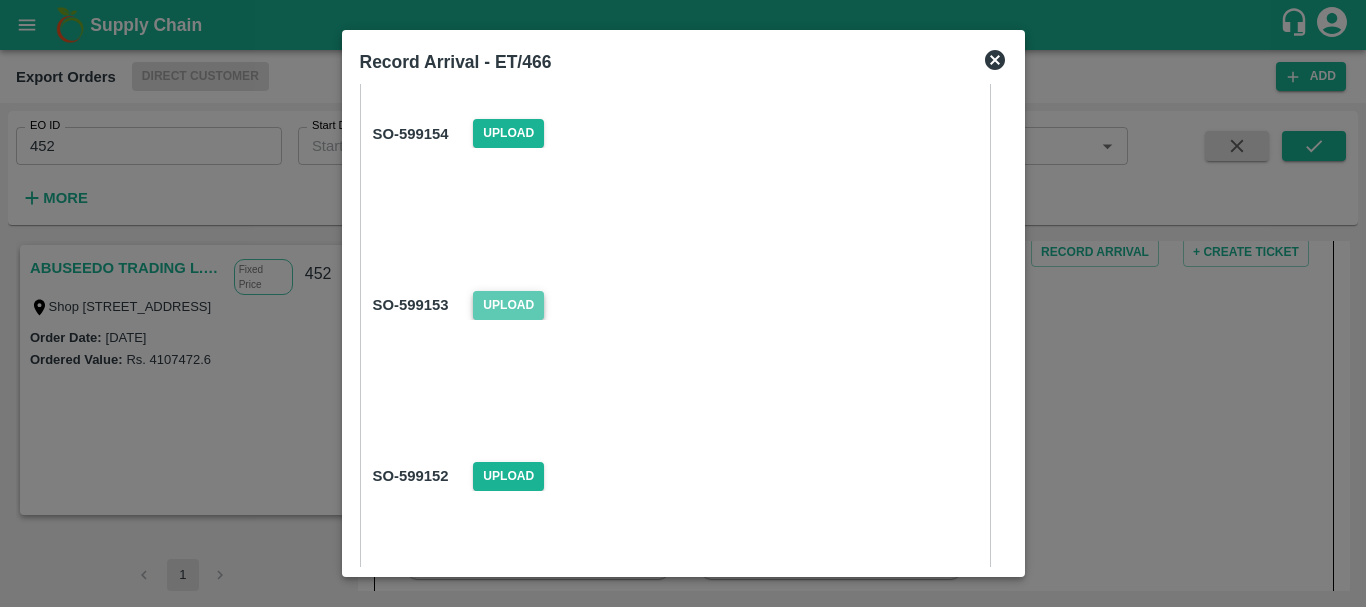 click on "Upload" at bounding box center [508, 305] 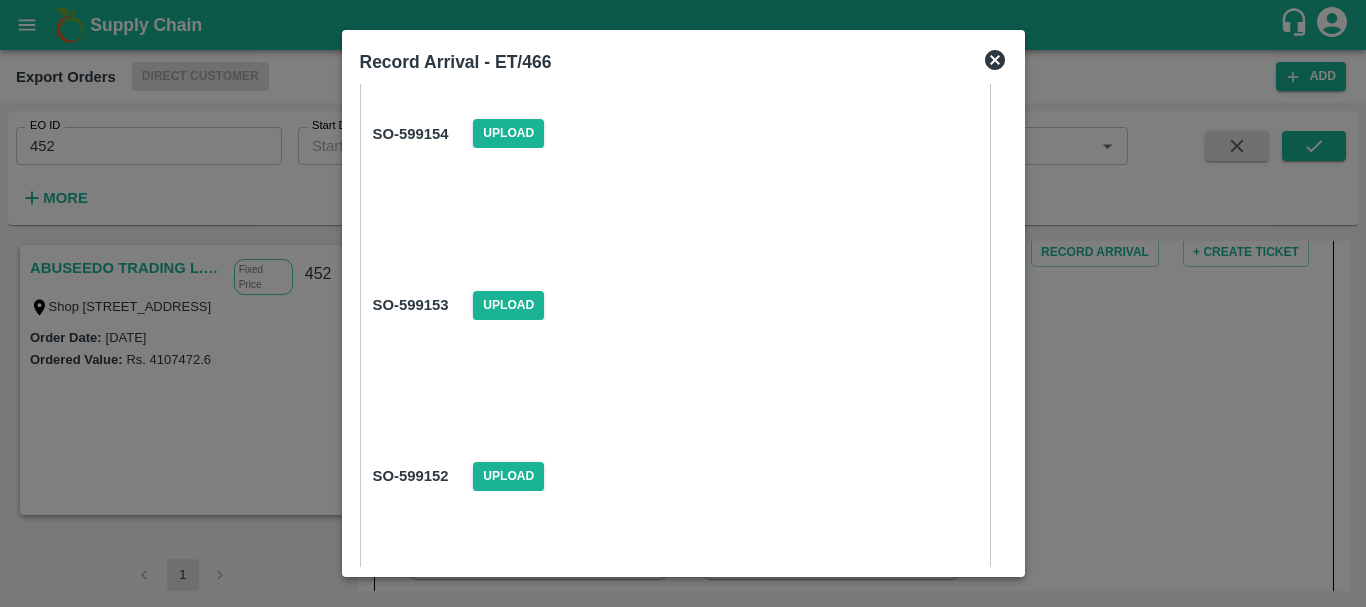 scroll, scrollTop: 700, scrollLeft: 0, axis: vertical 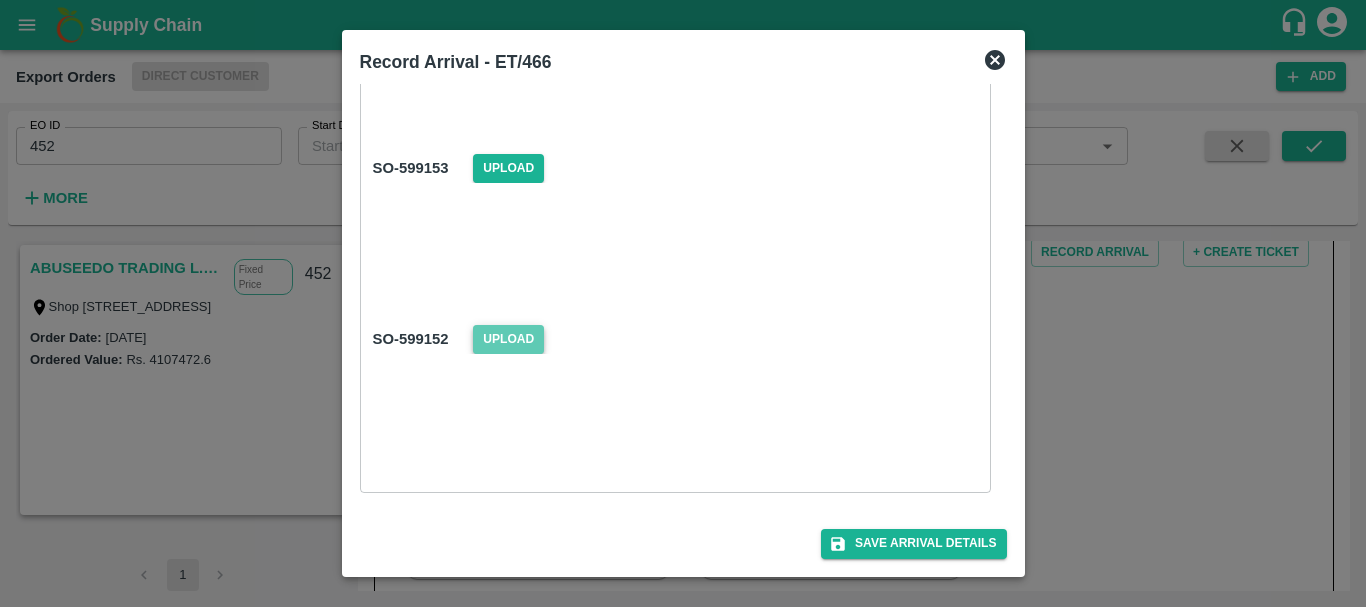 click on "Upload" at bounding box center (508, 339) 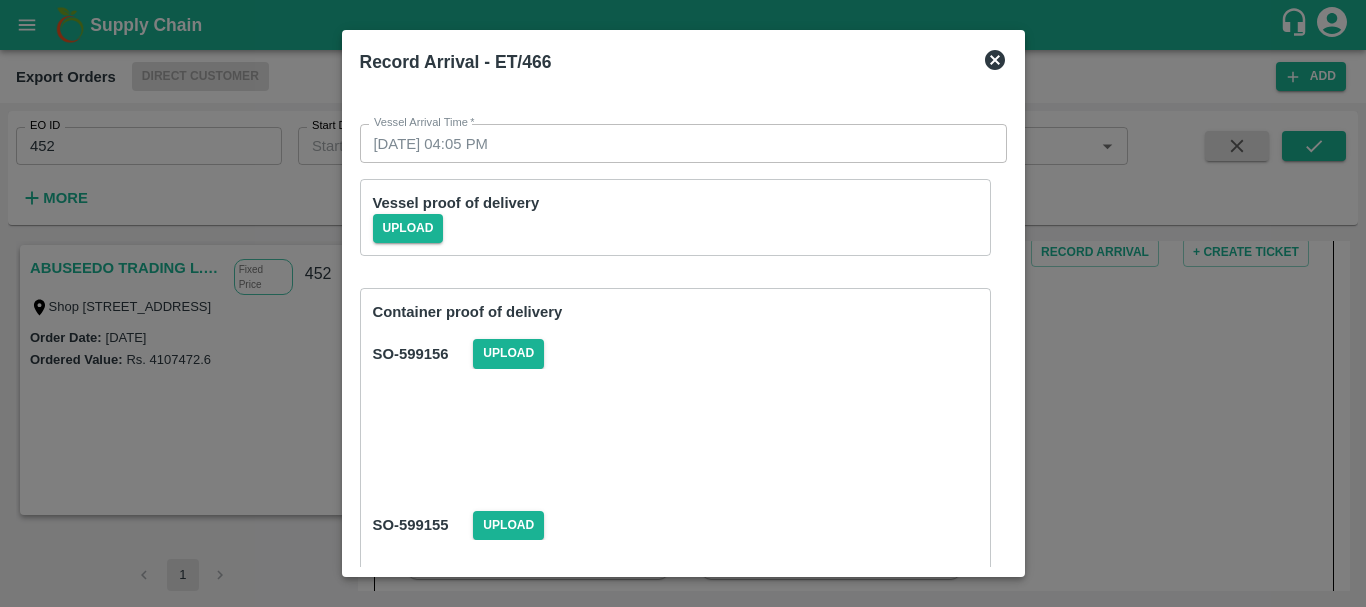 scroll, scrollTop: 700, scrollLeft: 0, axis: vertical 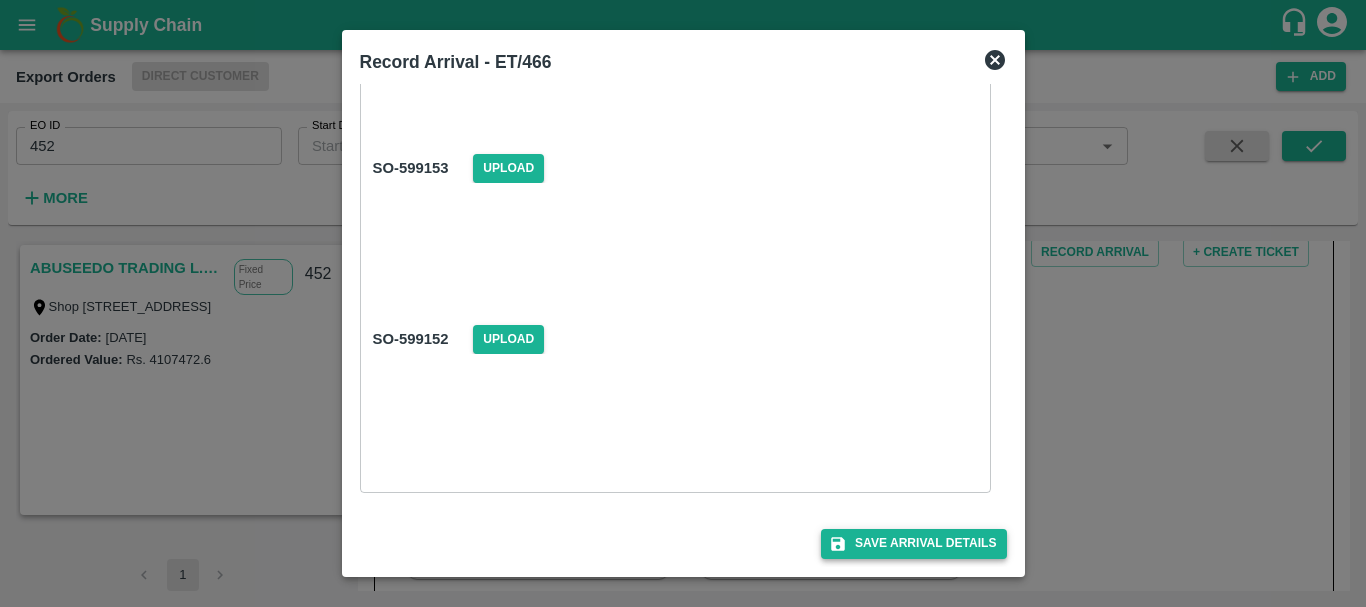 click on "Save Arrival Details" at bounding box center (913, 543) 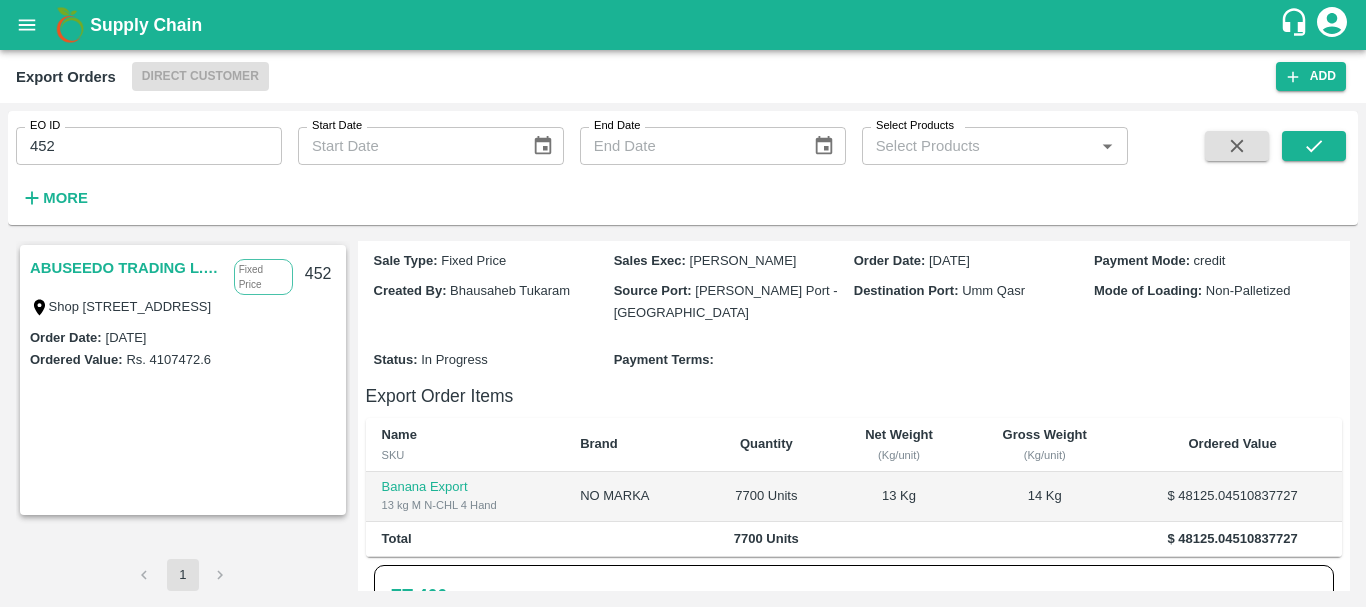 scroll, scrollTop: 0, scrollLeft: 0, axis: both 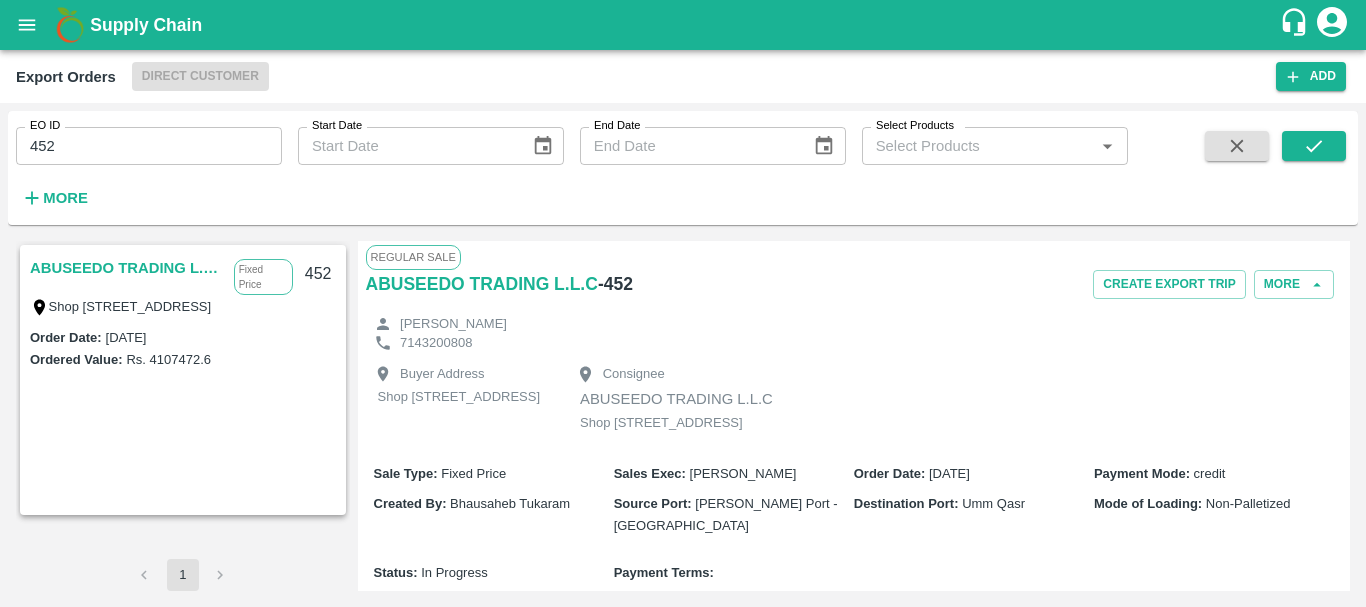 type 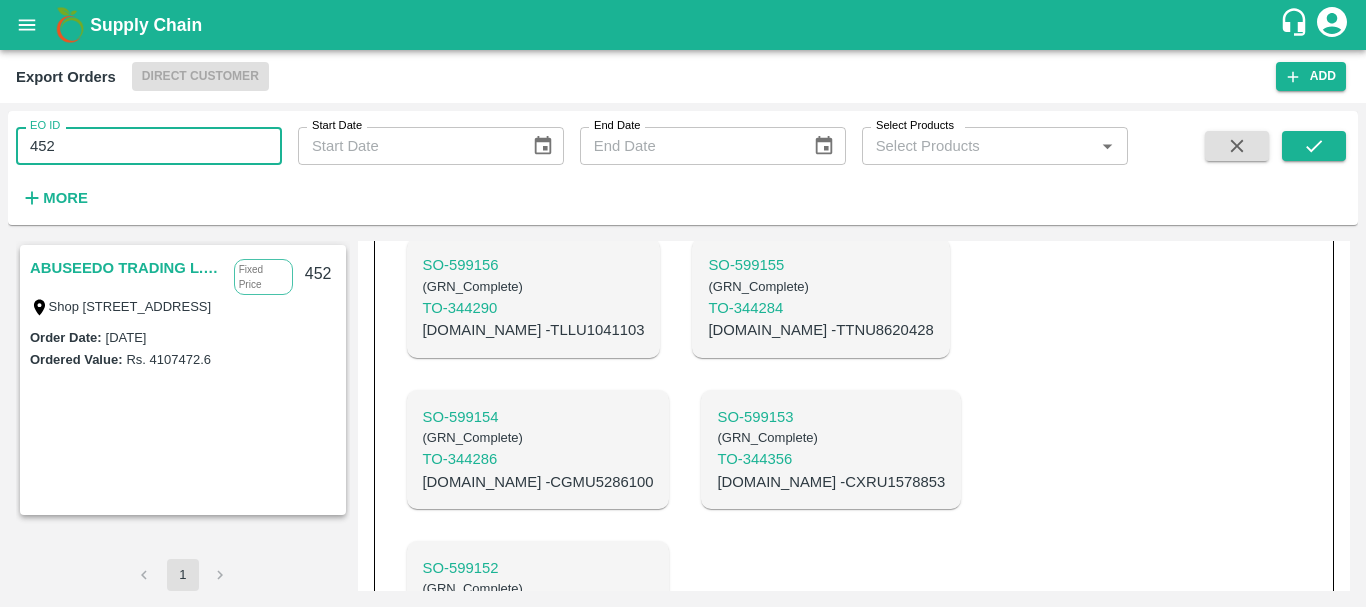 click on "452" at bounding box center [149, 146] 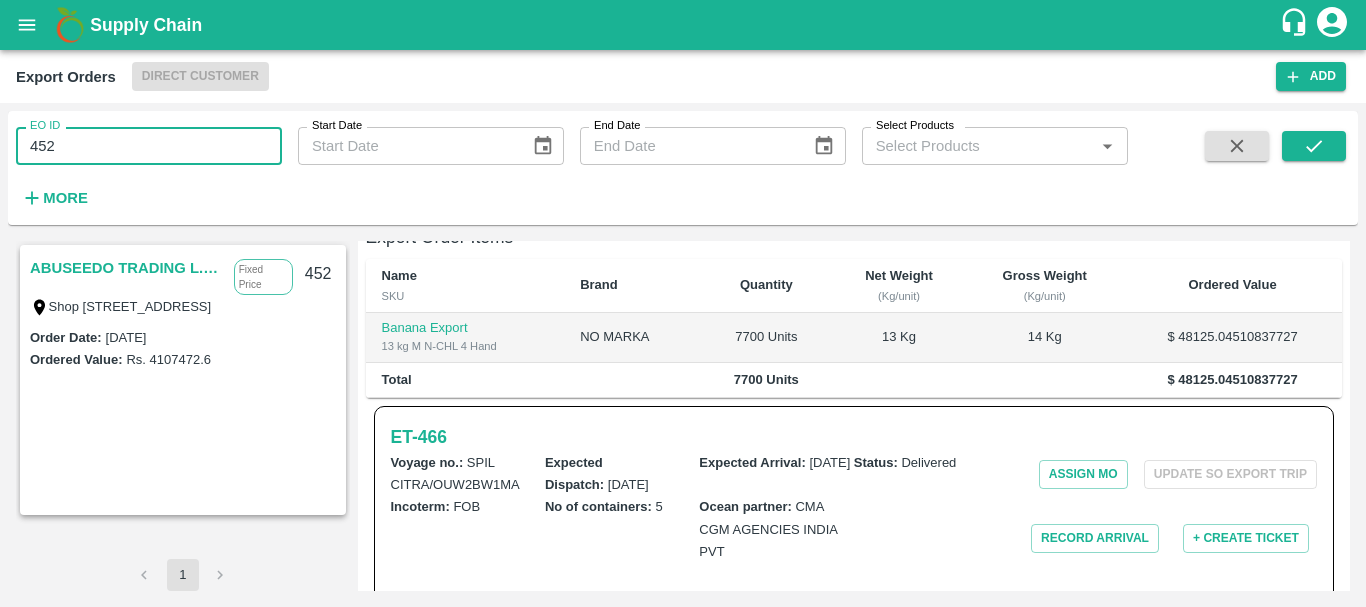 scroll, scrollTop: 0, scrollLeft: 0, axis: both 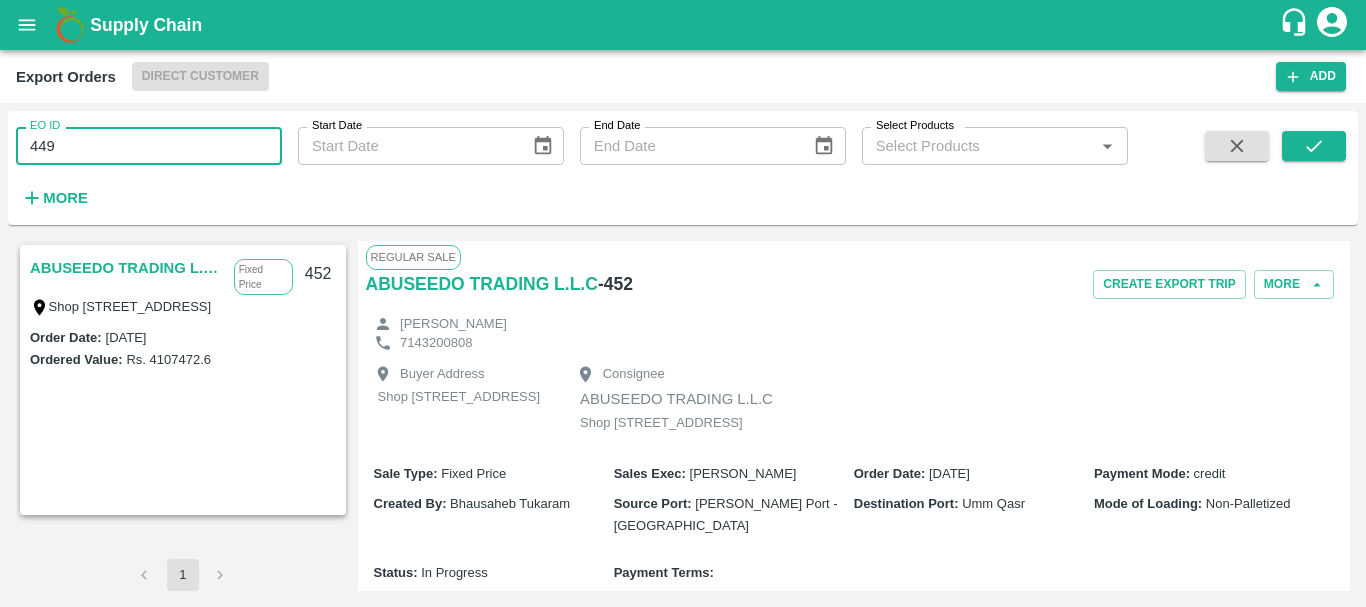 type on "449" 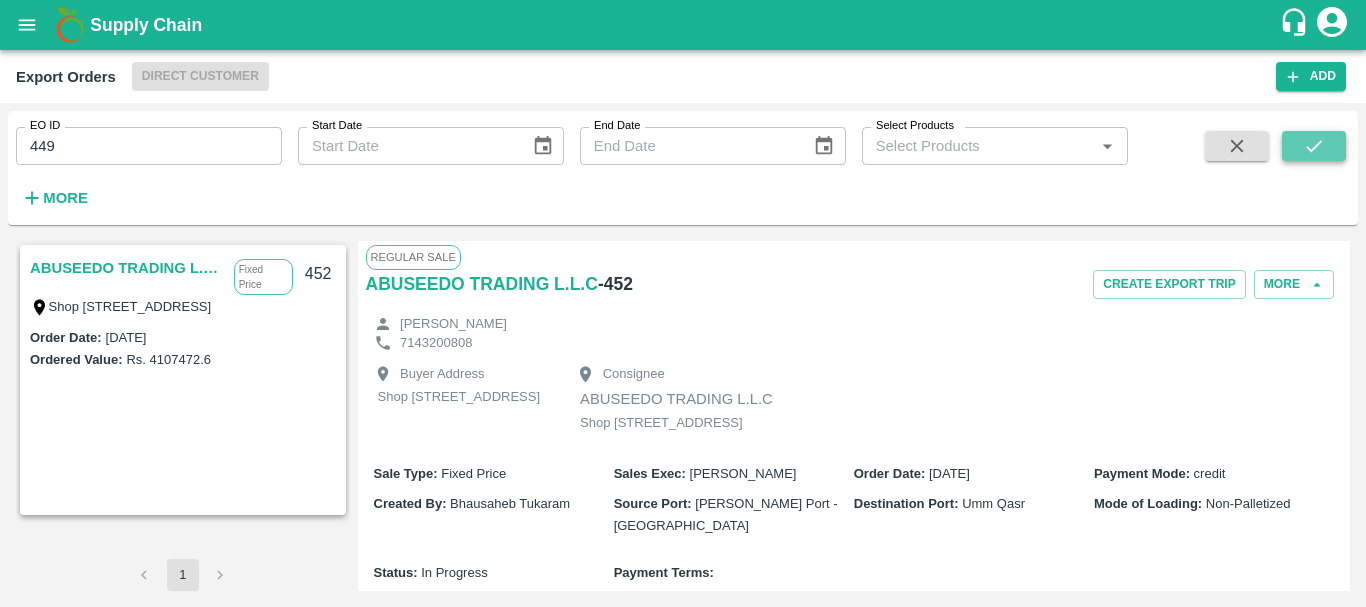 click at bounding box center [1314, 146] 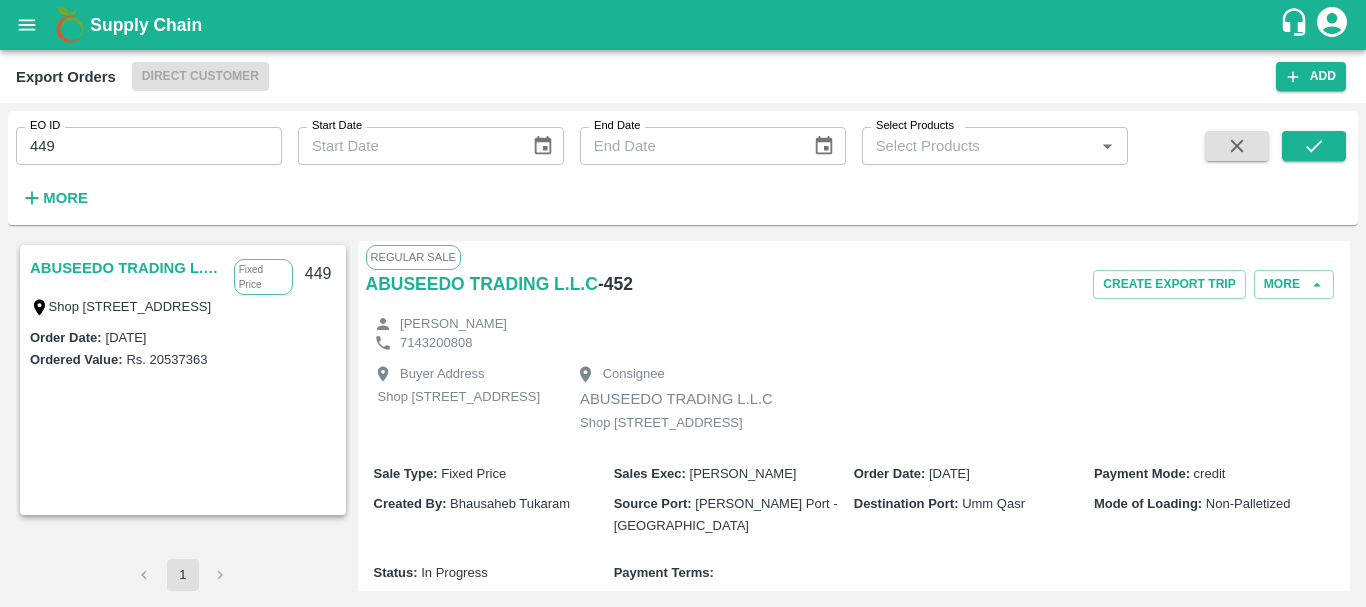 scroll, scrollTop: 728, scrollLeft: 0, axis: vertical 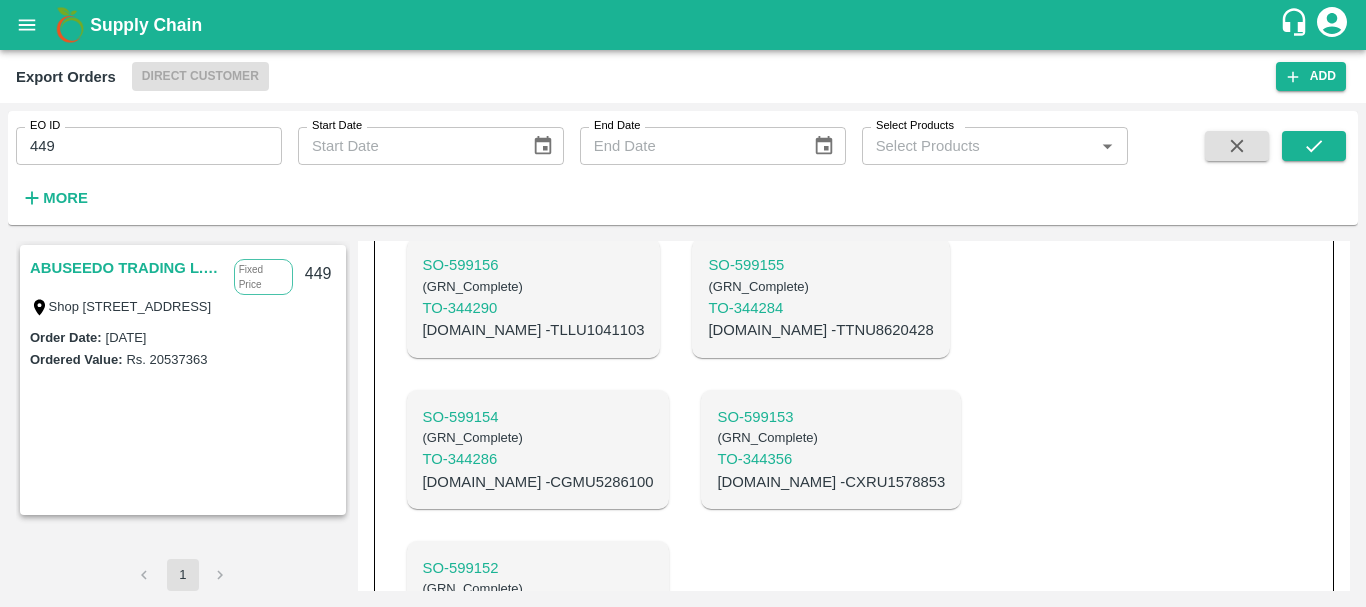 click on "ABUSEEDO TRADING L.L.C" at bounding box center (127, 268) 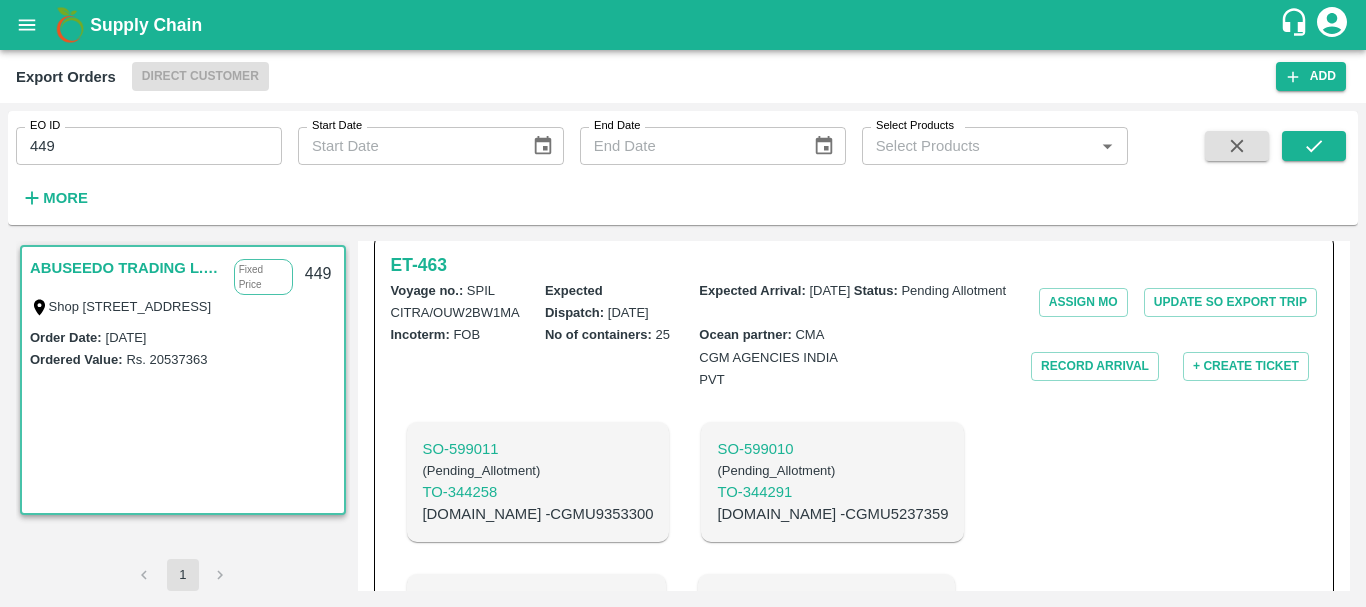scroll, scrollTop: 558, scrollLeft: 0, axis: vertical 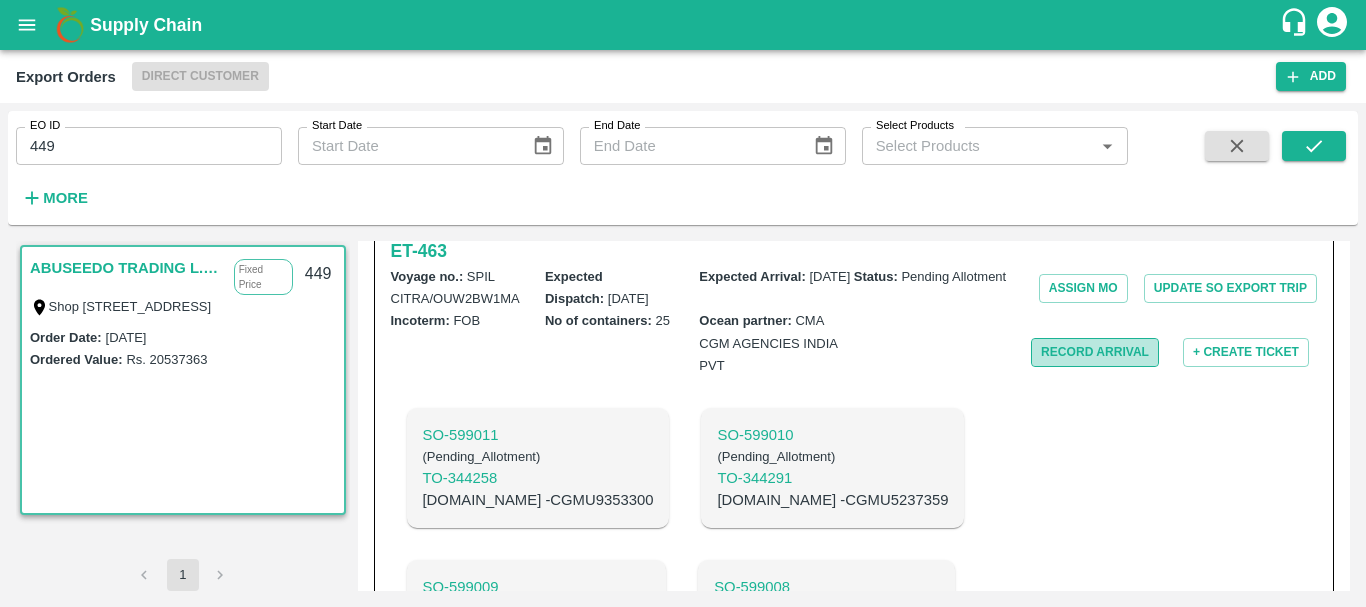 click on "Record Arrival" at bounding box center (1095, 352) 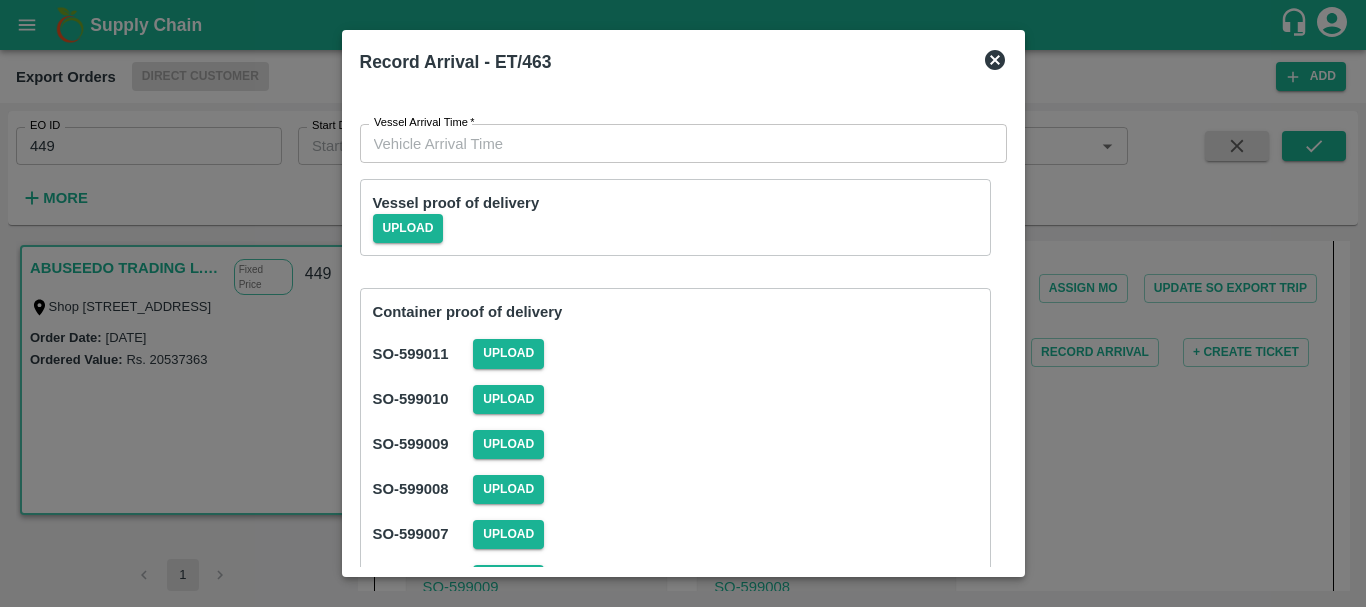 click at bounding box center [683, 303] 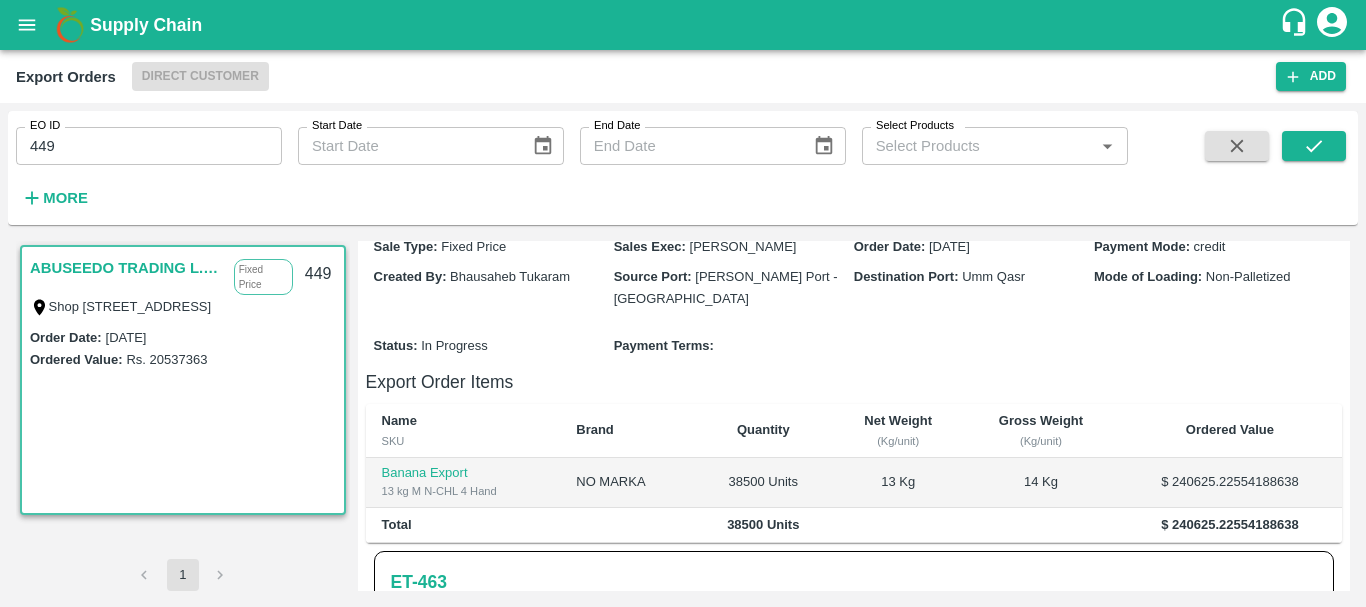scroll, scrollTop: 345, scrollLeft: 0, axis: vertical 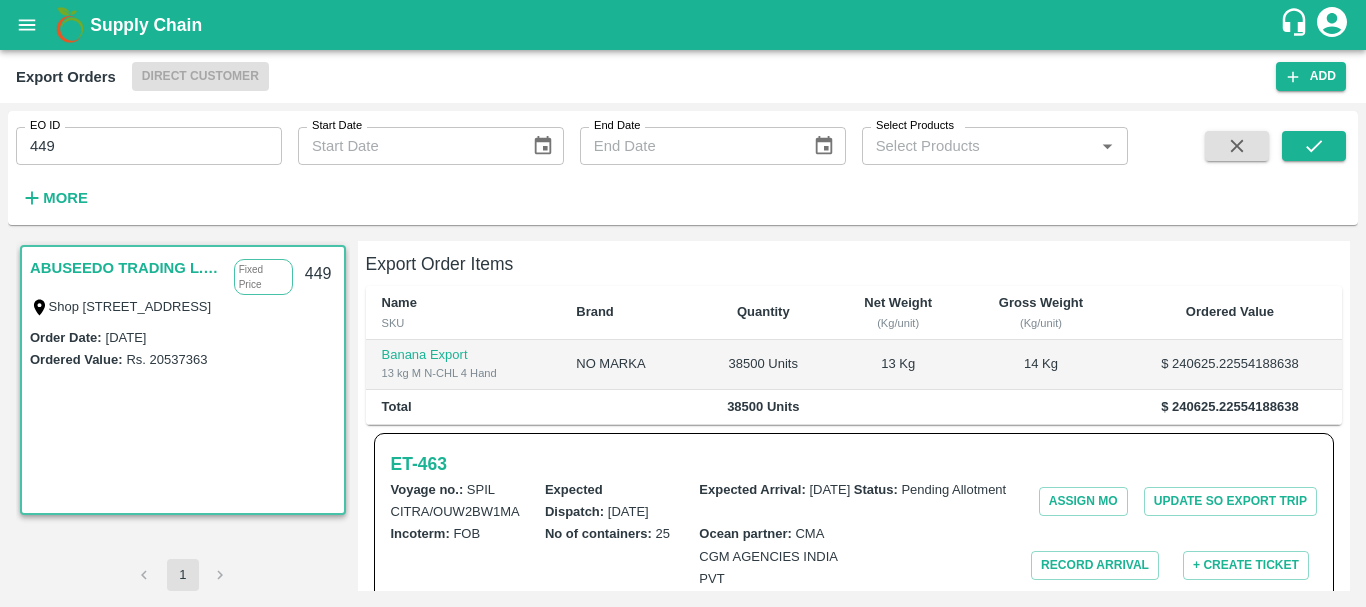 type 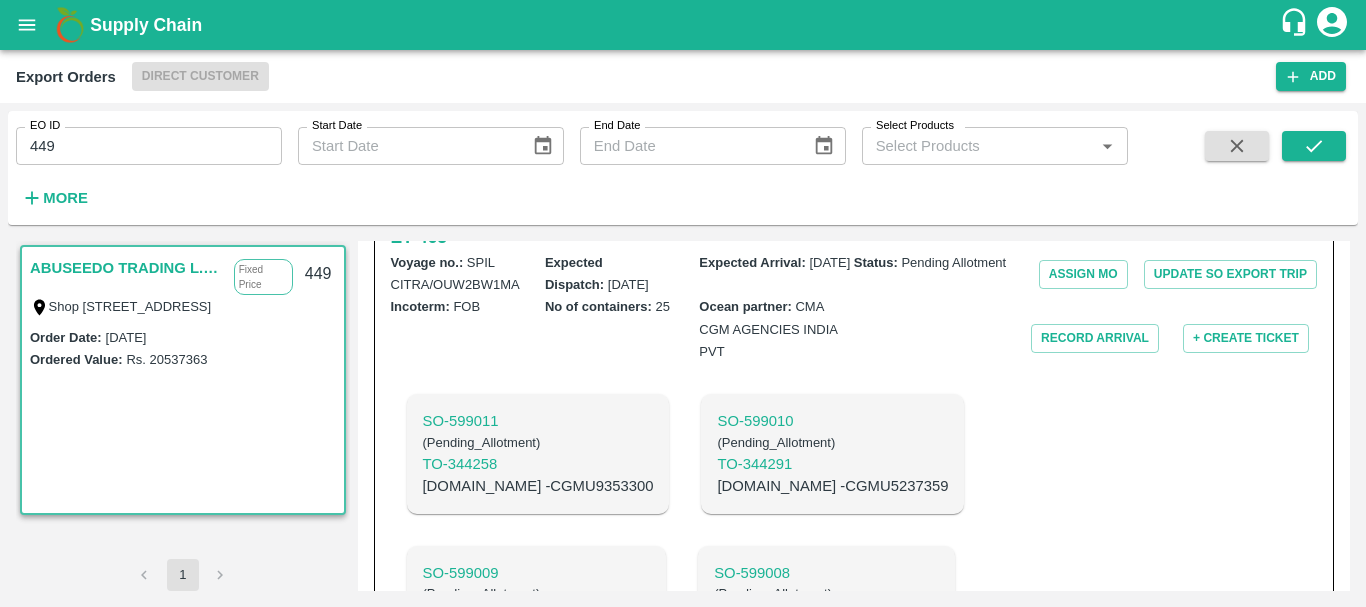 scroll, scrollTop: 588, scrollLeft: 0, axis: vertical 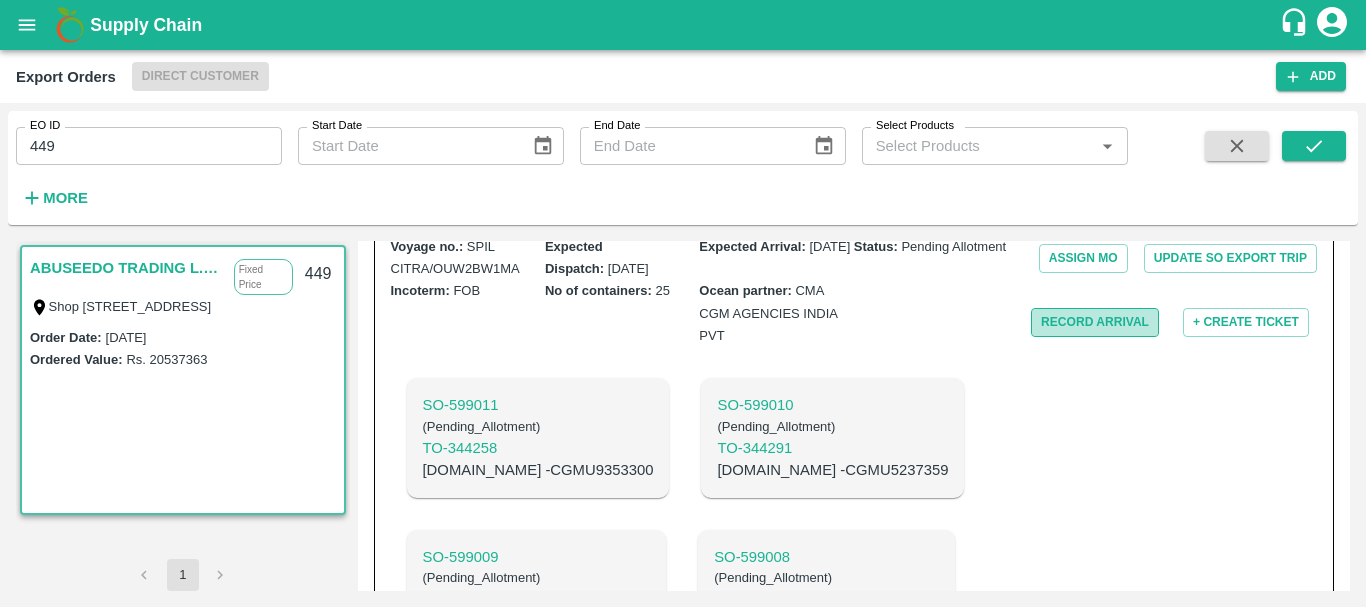 click on "Record Arrival" at bounding box center [1095, 322] 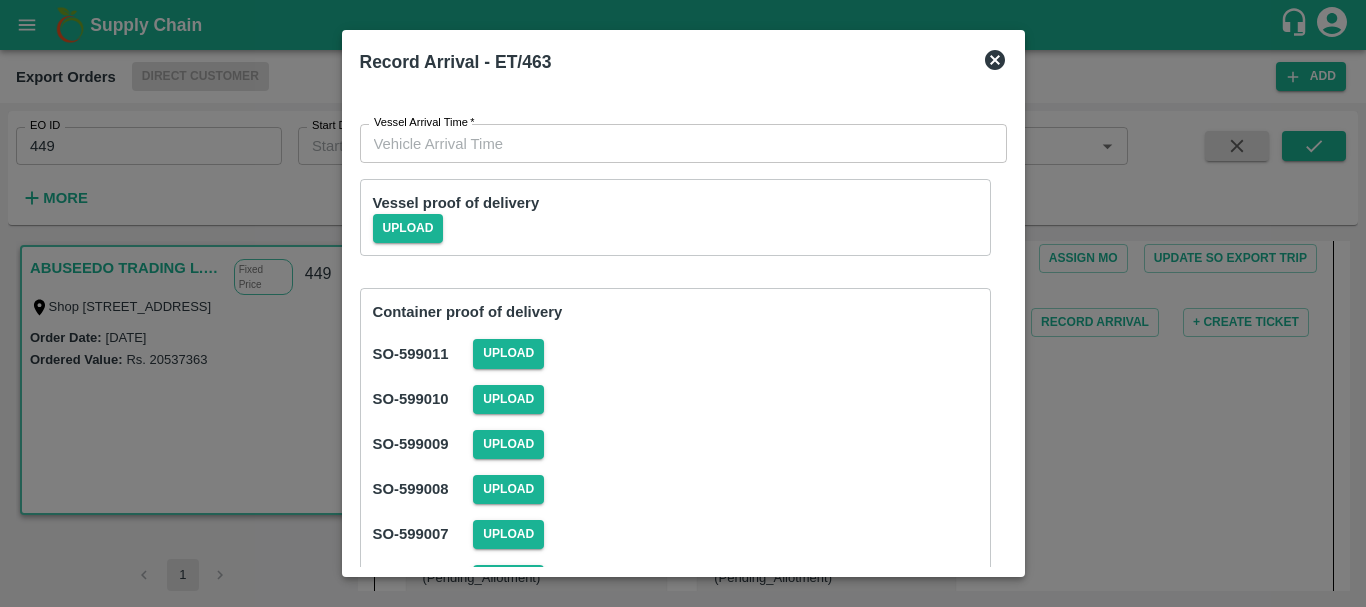 type on "DD/MM/YYYY hh:mm aa" 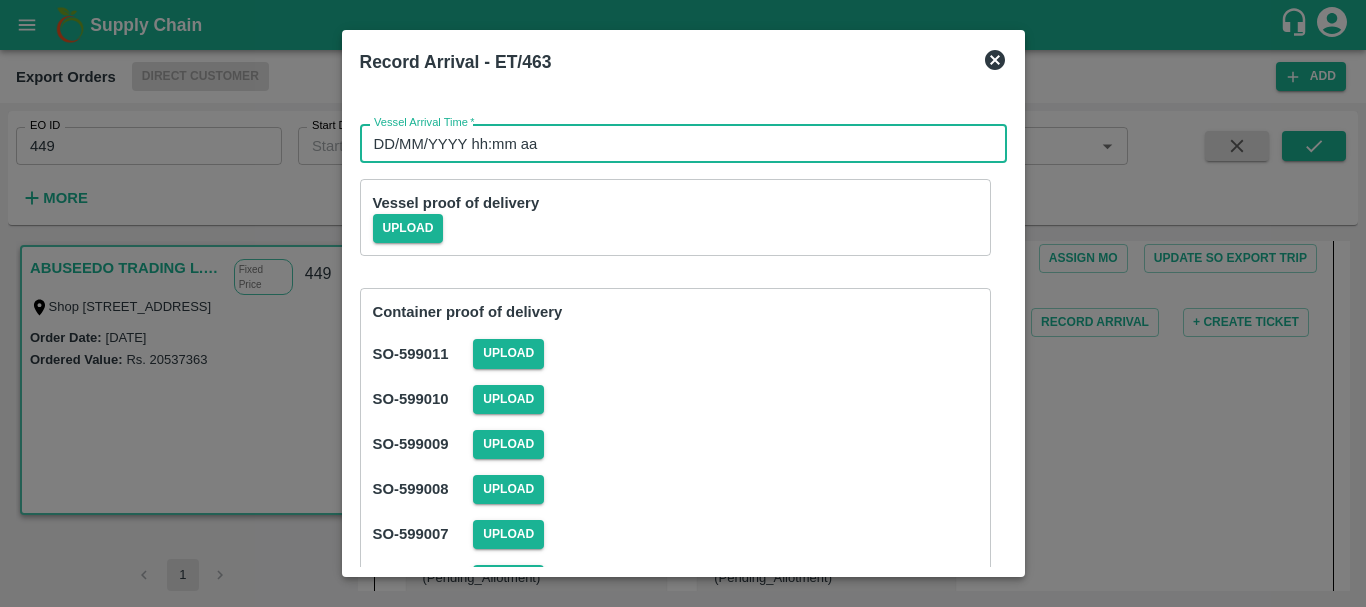 click on "DD/MM/YYYY hh:mm aa" at bounding box center (676, 143) 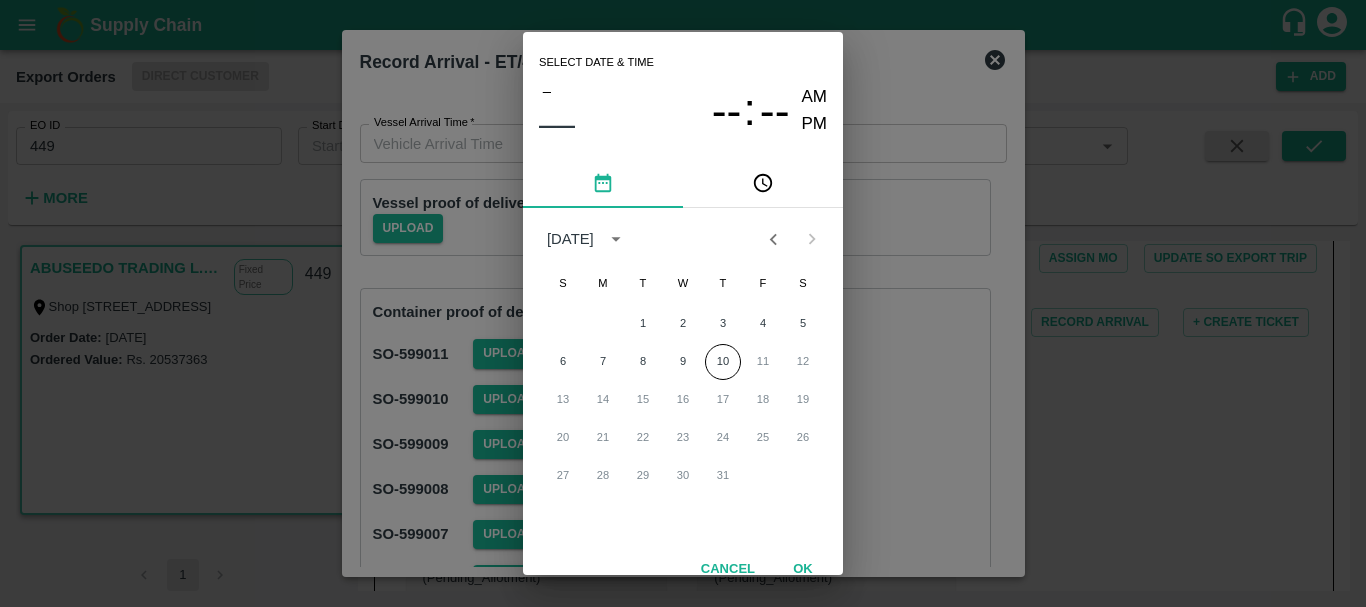type 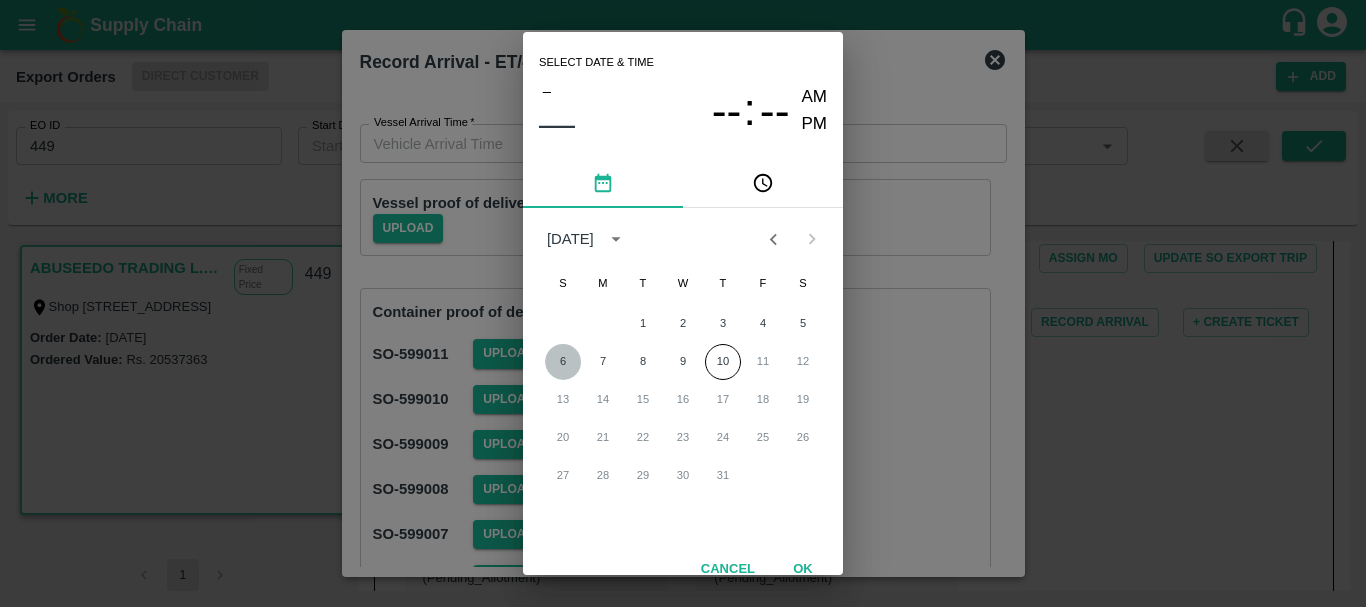 click on "6" at bounding box center [563, 362] 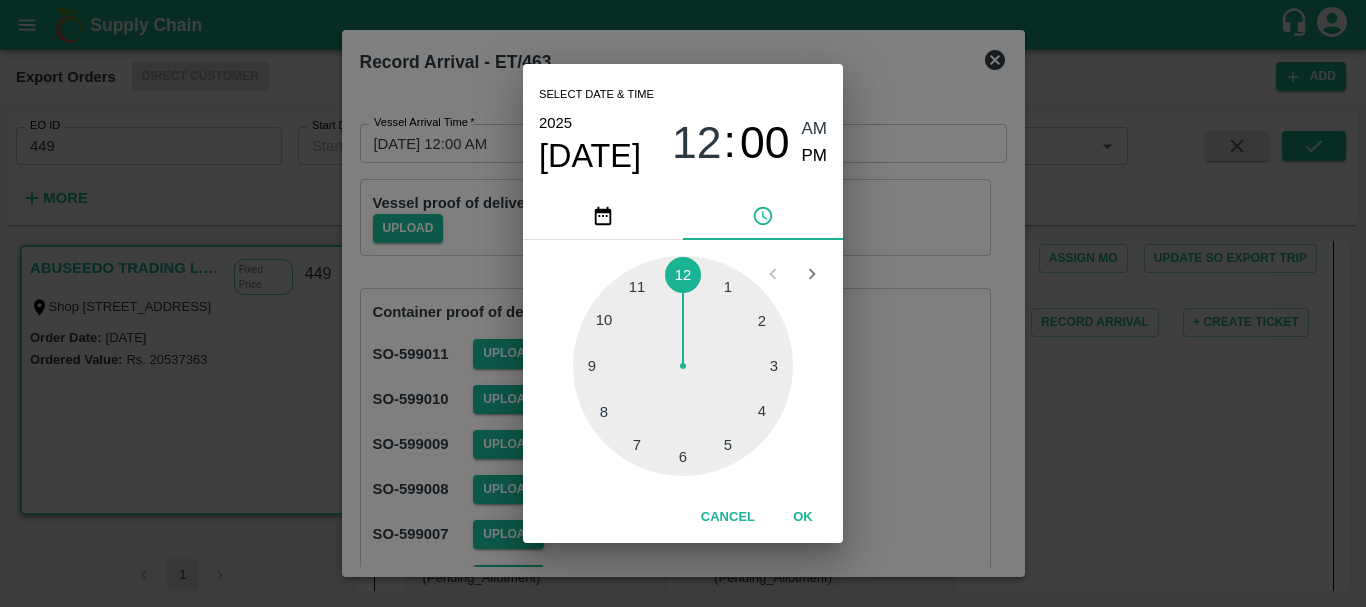 click at bounding box center (683, 366) 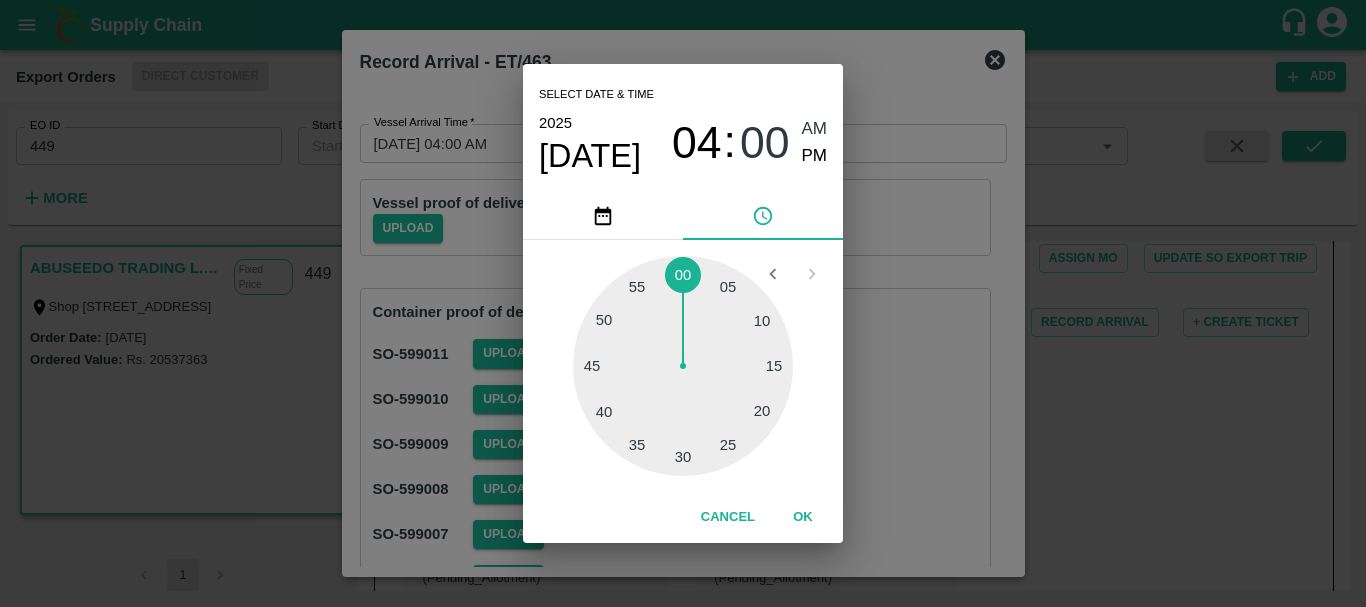 click at bounding box center (683, 366) 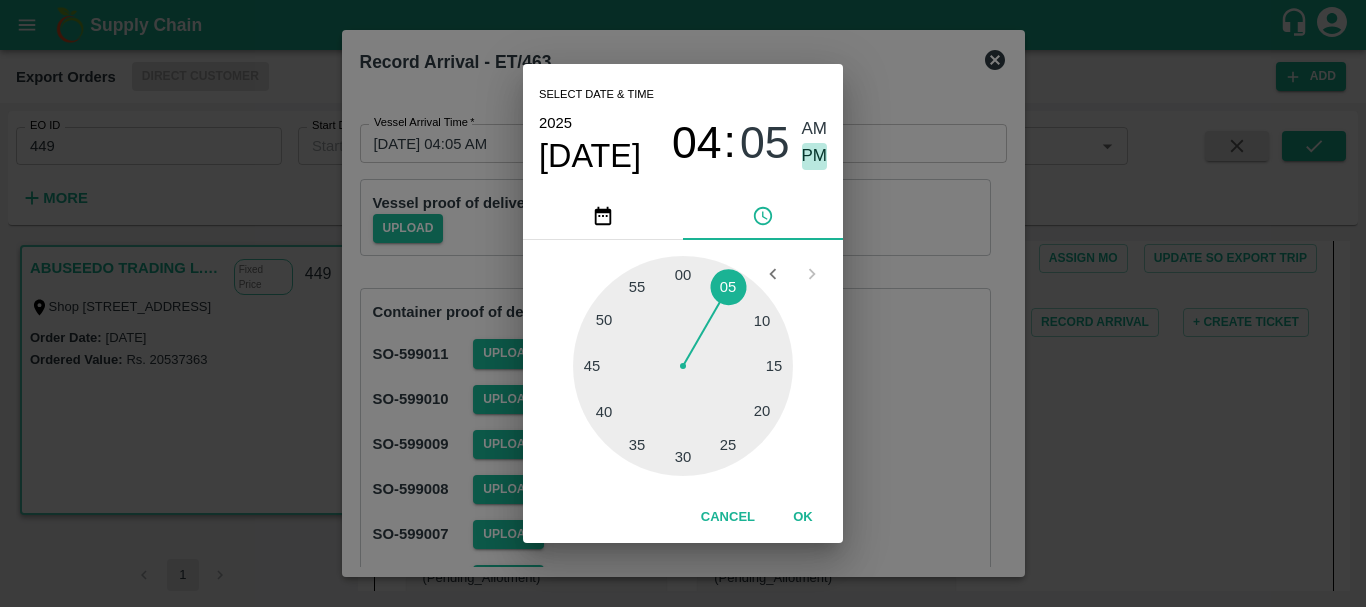 click on "PM" at bounding box center (815, 156) 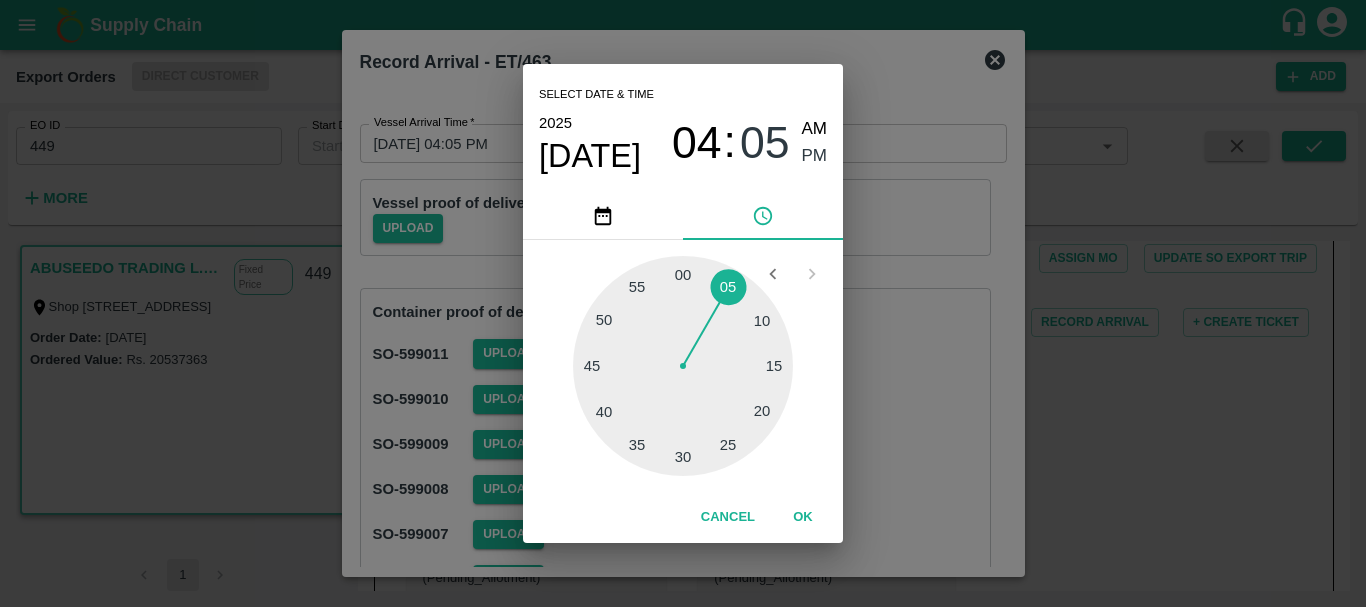 click on "Select date & time 2025 Jul 6 04 : 05 AM PM 05 10 15 20 25 30 35 40 45 50 55 00 Cancel OK" at bounding box center [683, 303] 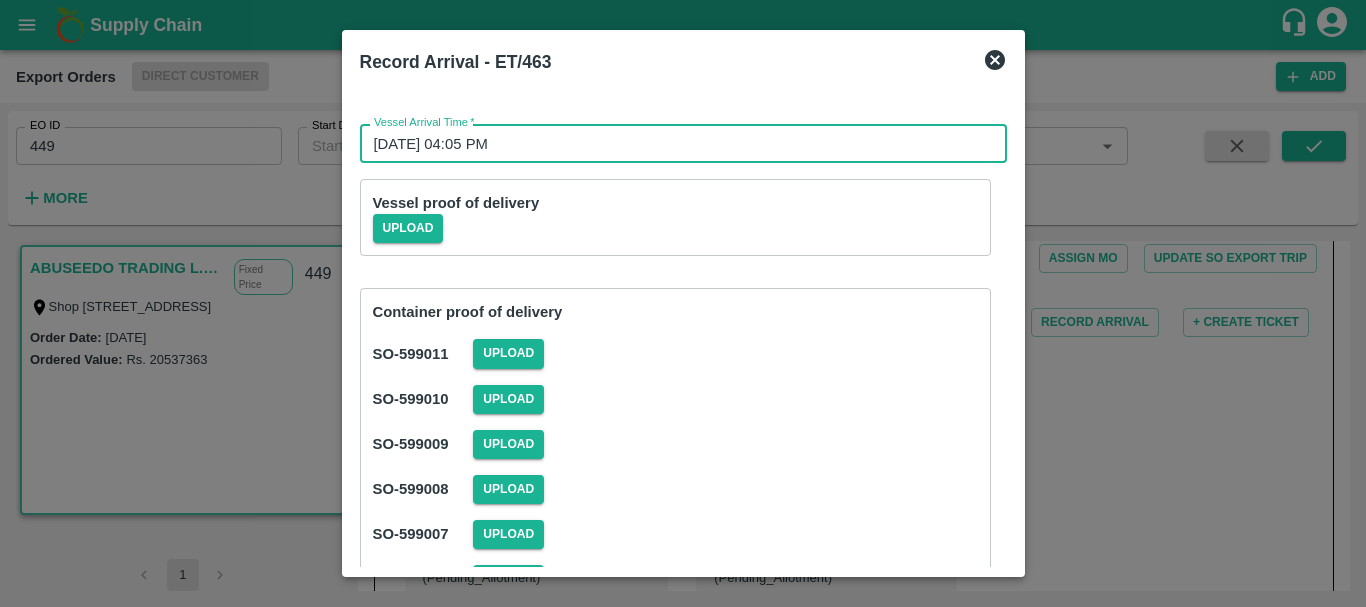 click on "Upload" at bounding box center (725, 353) 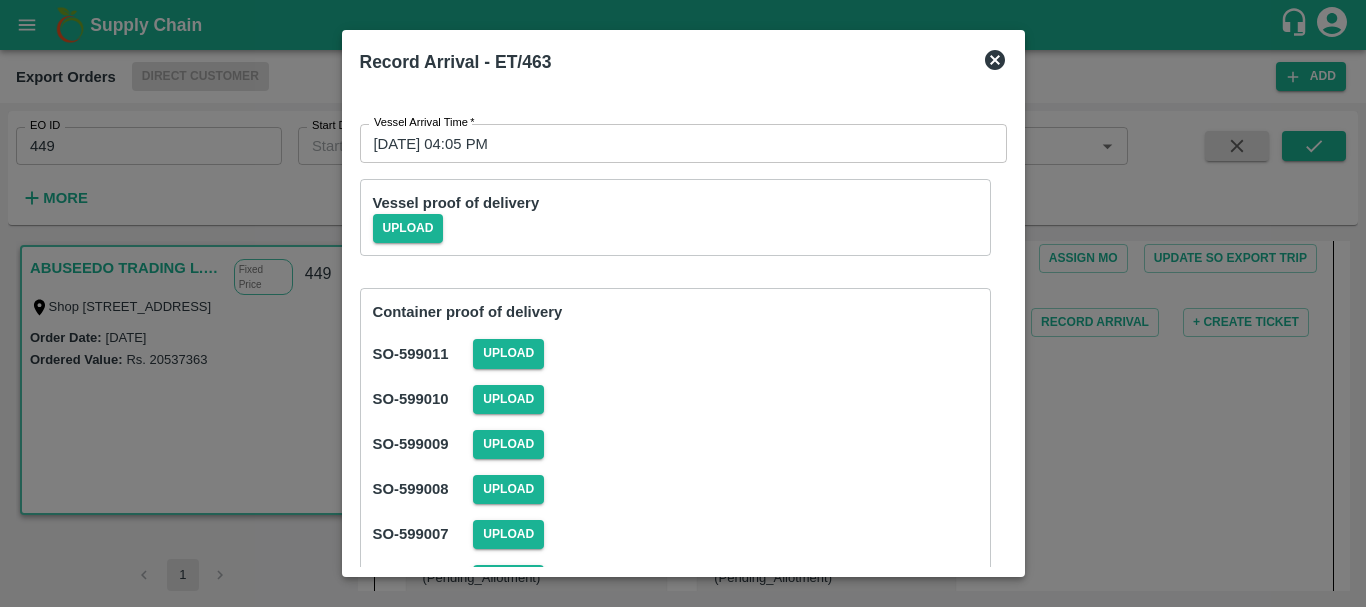 scroll, scrollTop: 971, scrollLeft: 0, axis: vertical 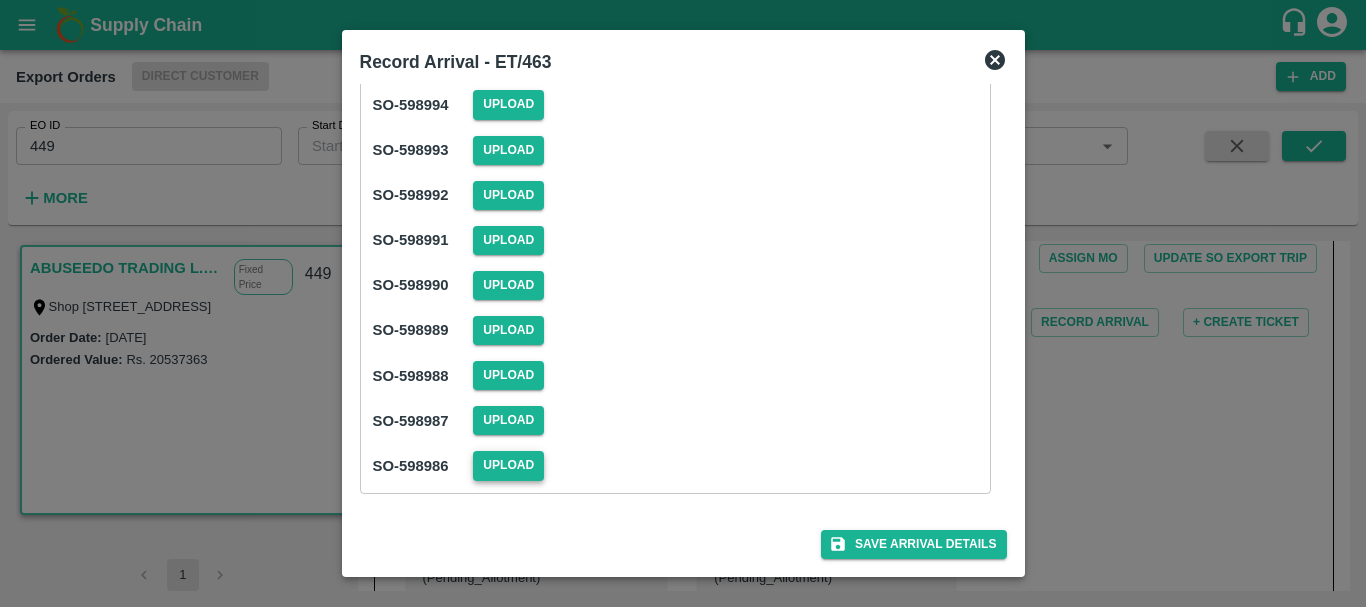 click on "Upload" at bounding box center [508, 465] 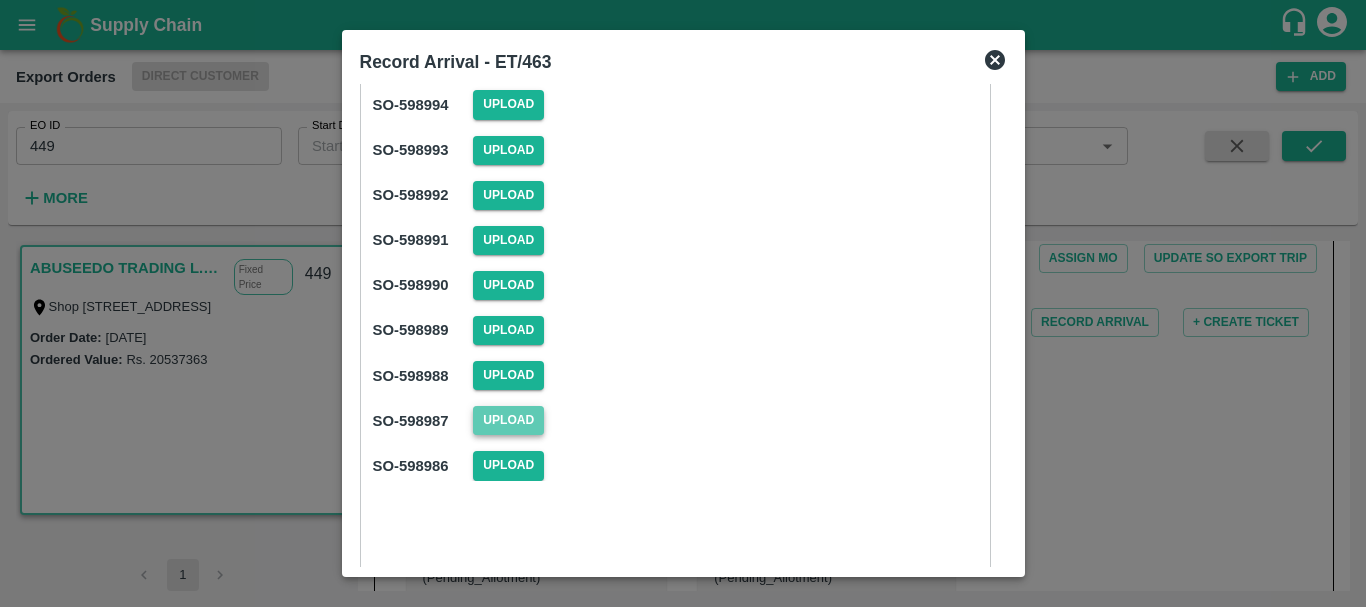 click on "Upload" at bounding box center [508, 420] 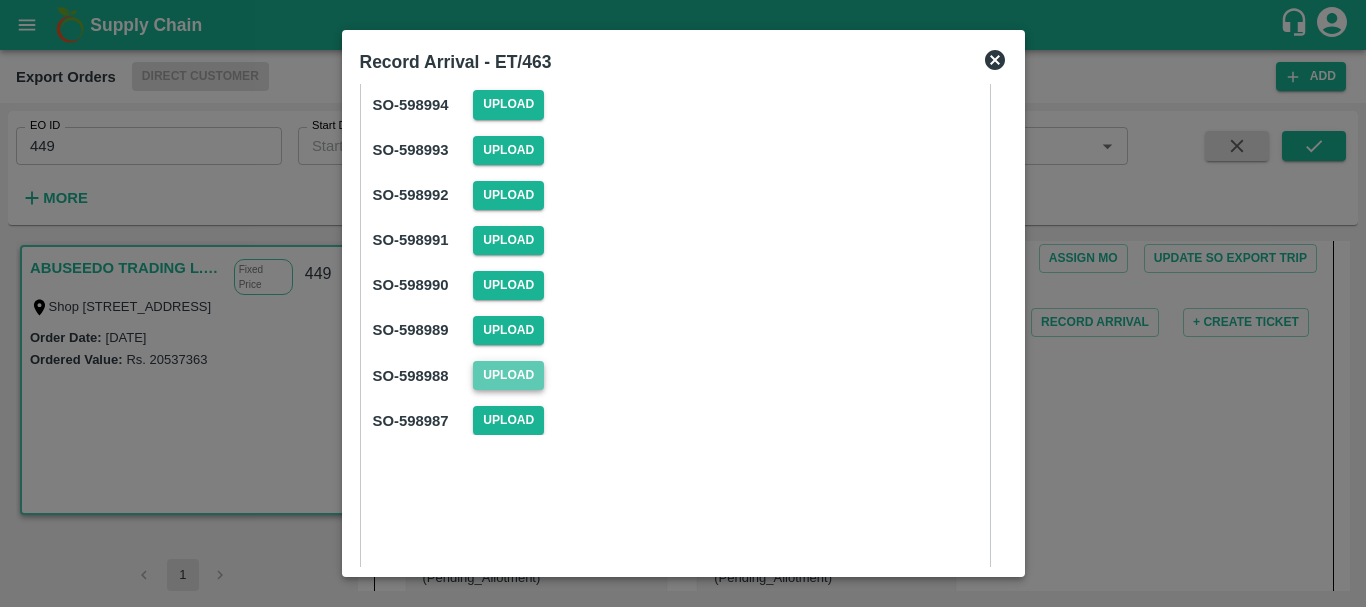 click on "Upload" at bounding box center [508, 375] 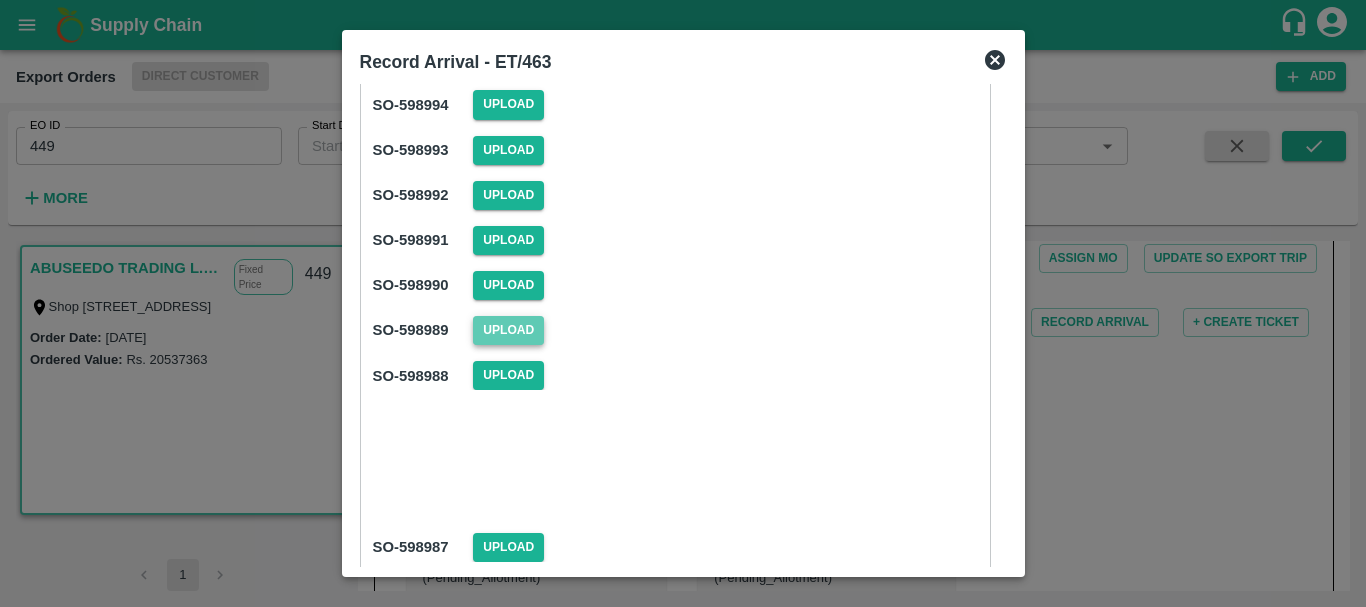 click on "Upload" at bounding box center [508, 330] 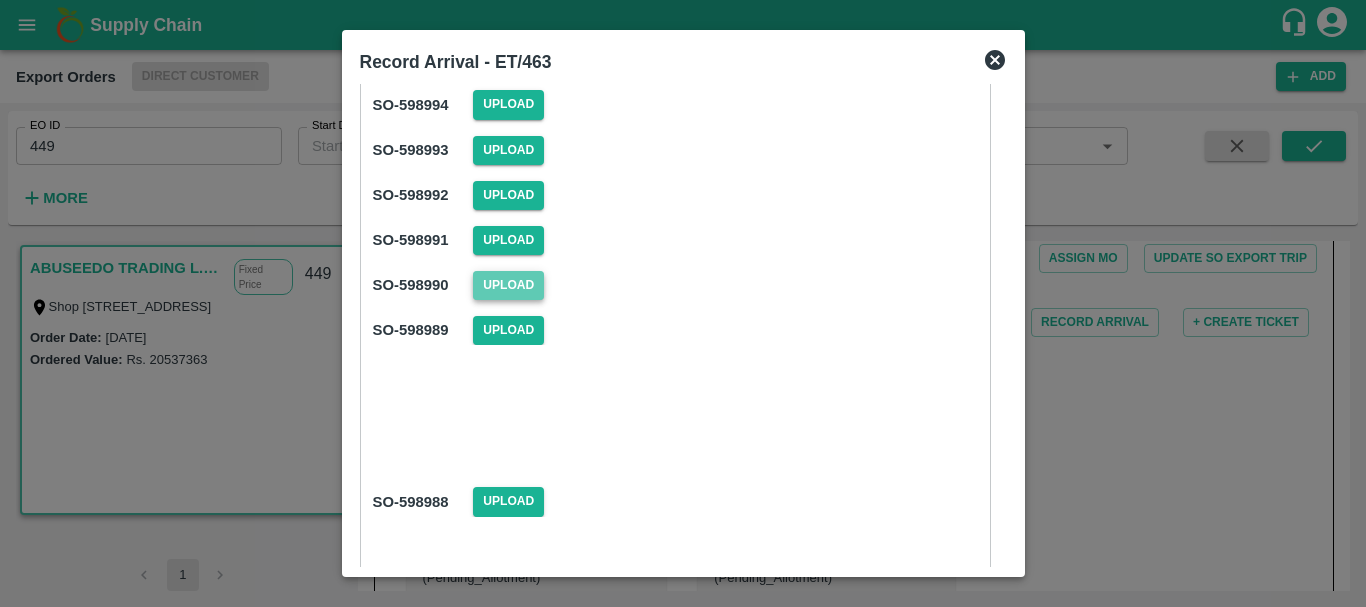 click on "Upload" at bounding box center (508, 285) 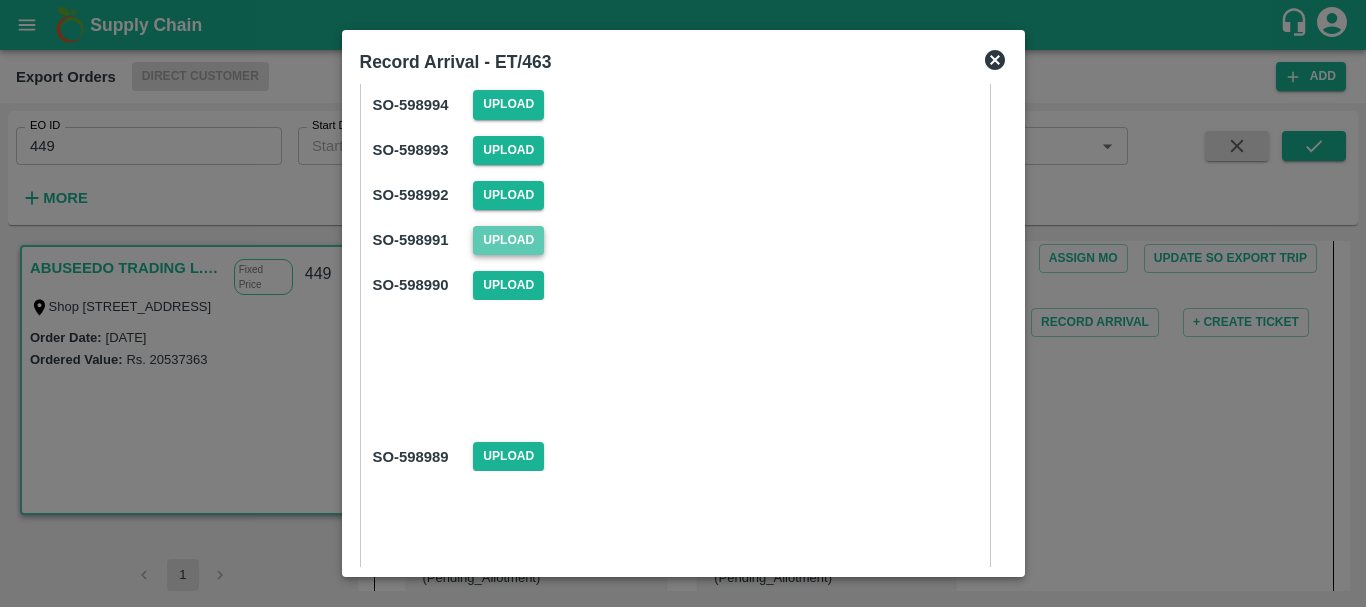 click on "Upload" at bounding box center [508, 240] 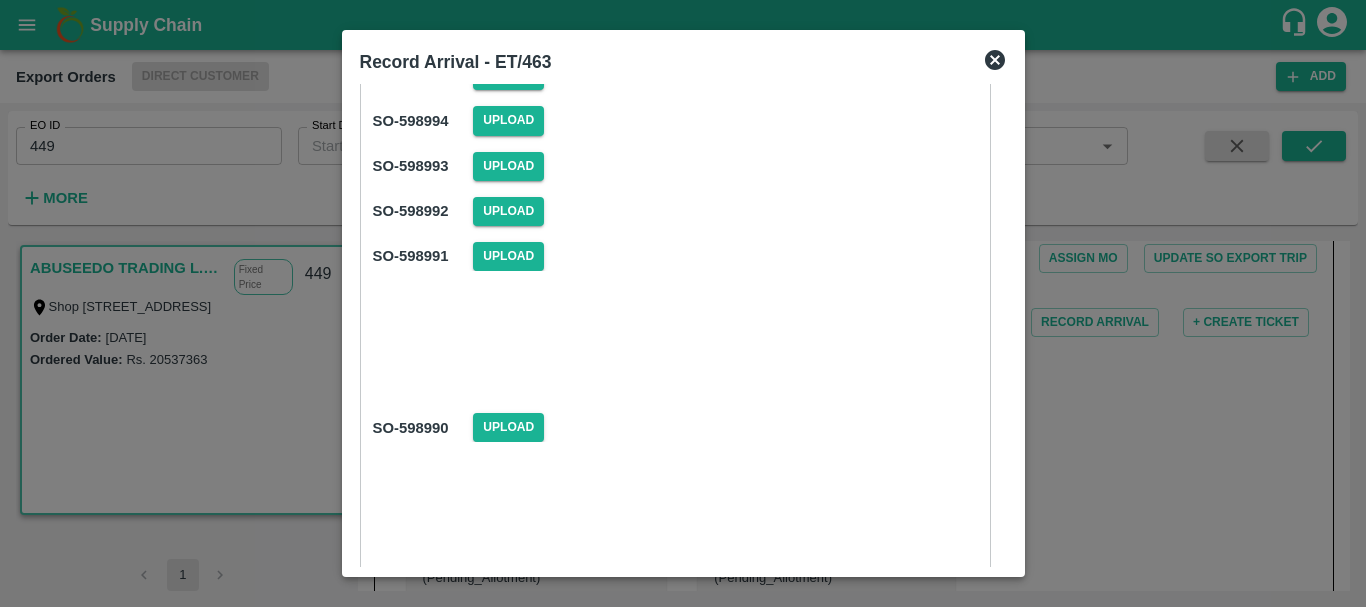 scroll, scrollTop: 954, scrollLeft: 0, axis: vertical 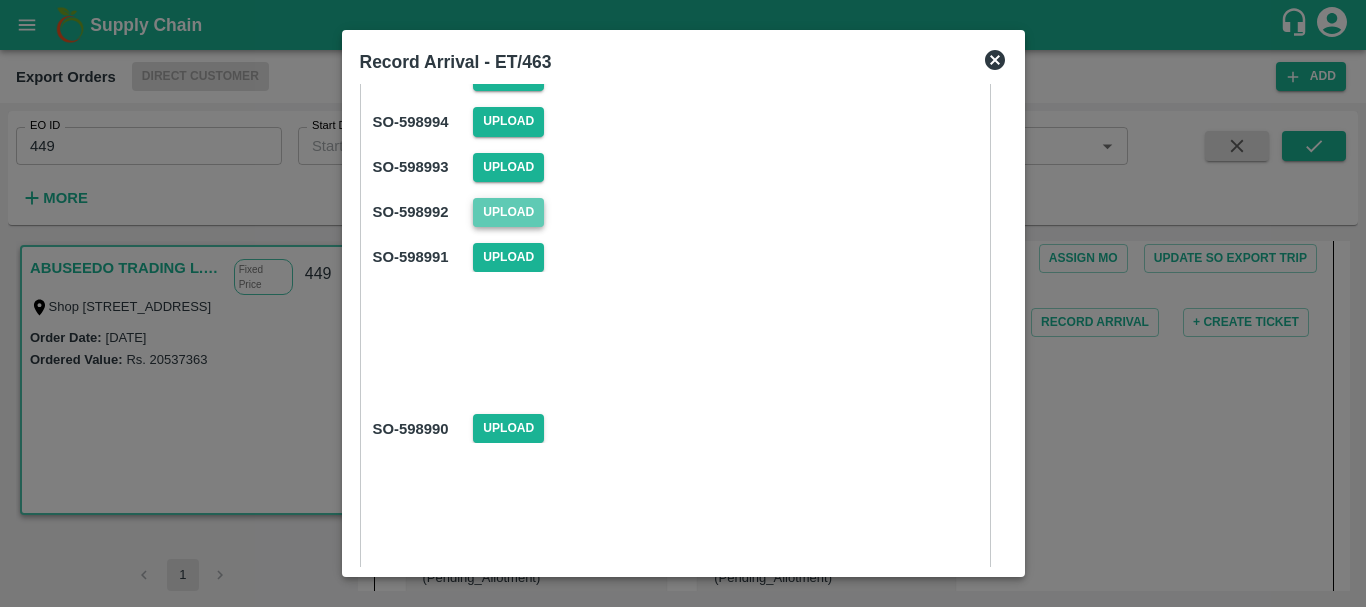 click on "Upload" at bounding box center [508, 212] 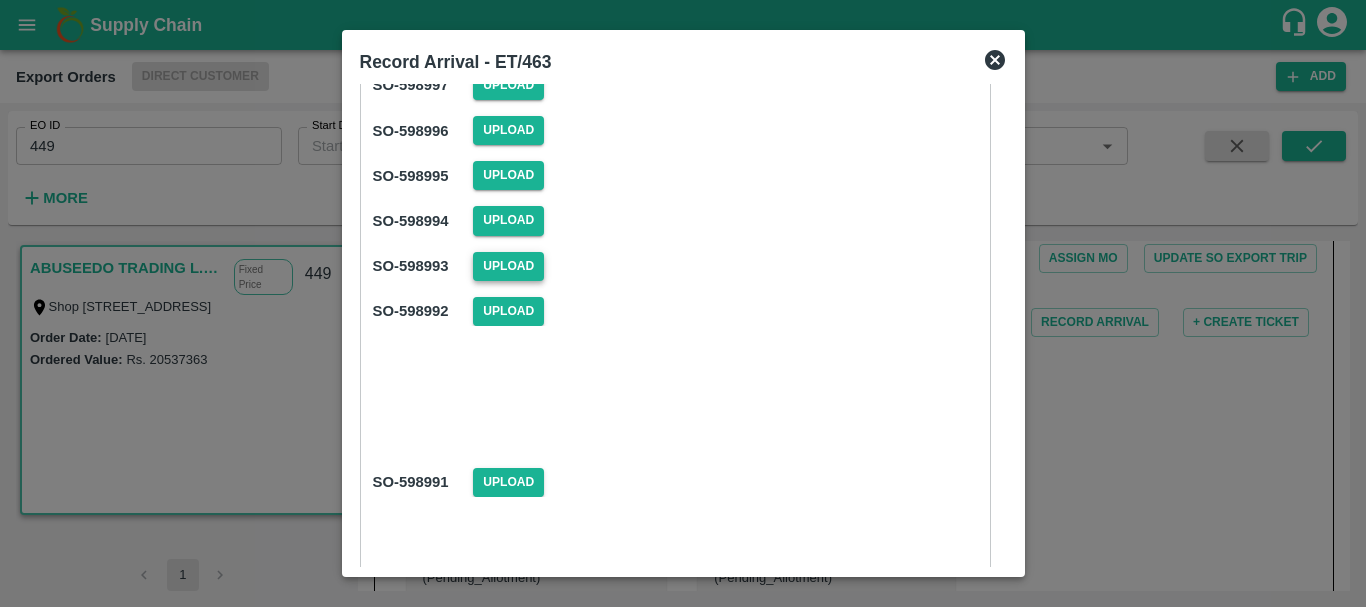 scroll, scrollTop: 854, scrollLeft: 0, axis: vertical 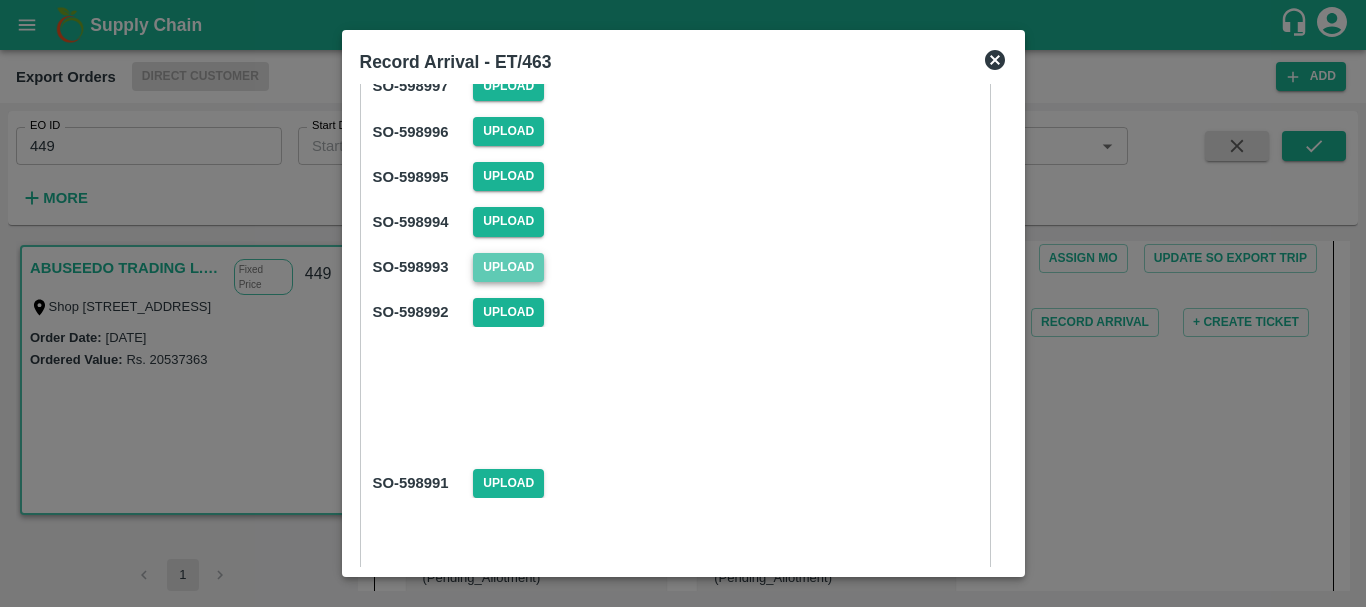 click on "Upload" at bounding box center (508, 267) 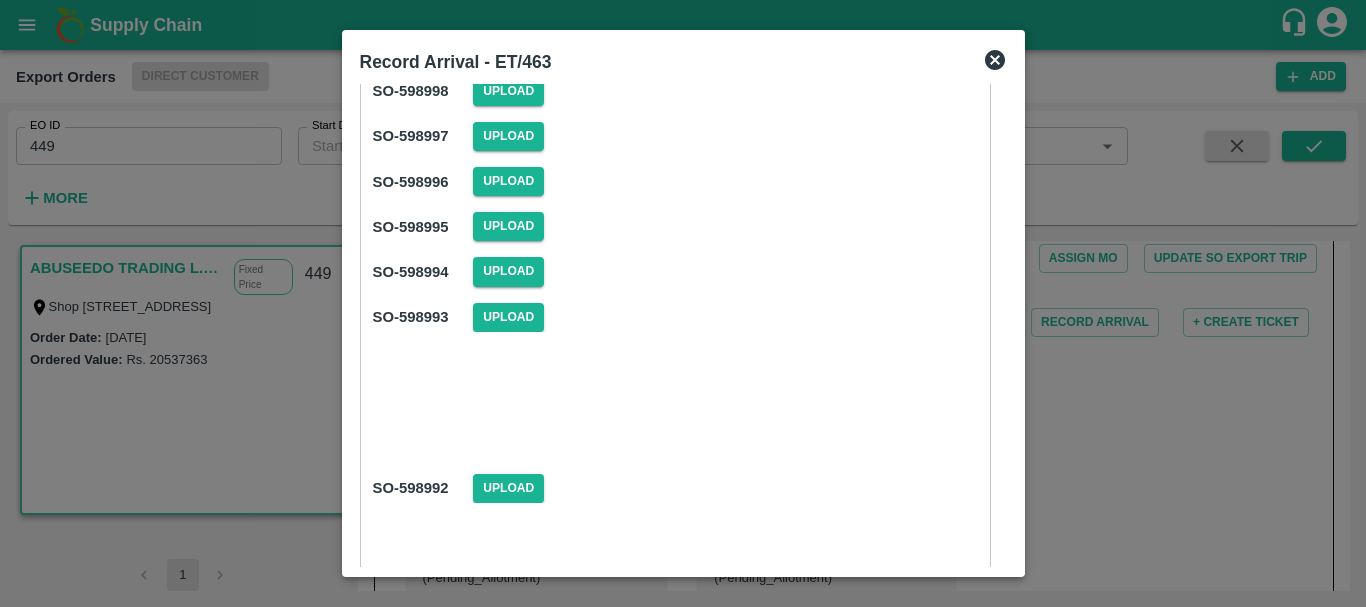scroll, scrollTop: 803, scrollLeft: 0, axis: vertical 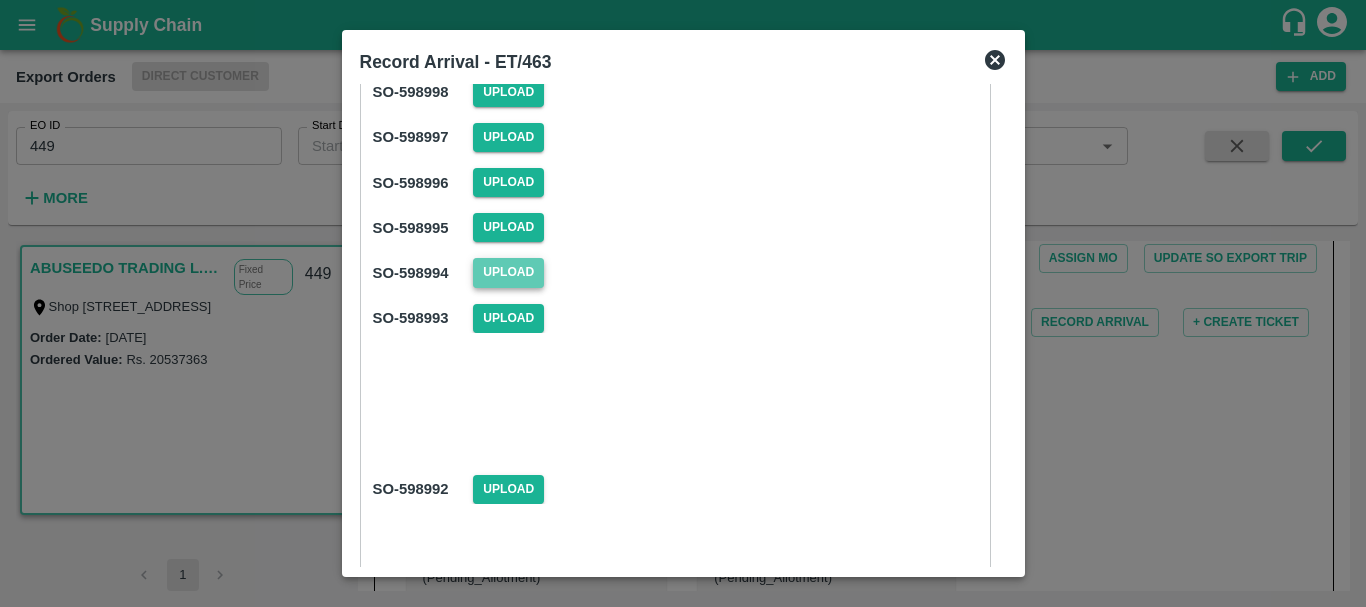 click on "Upload" at bounding box center [508, 272] 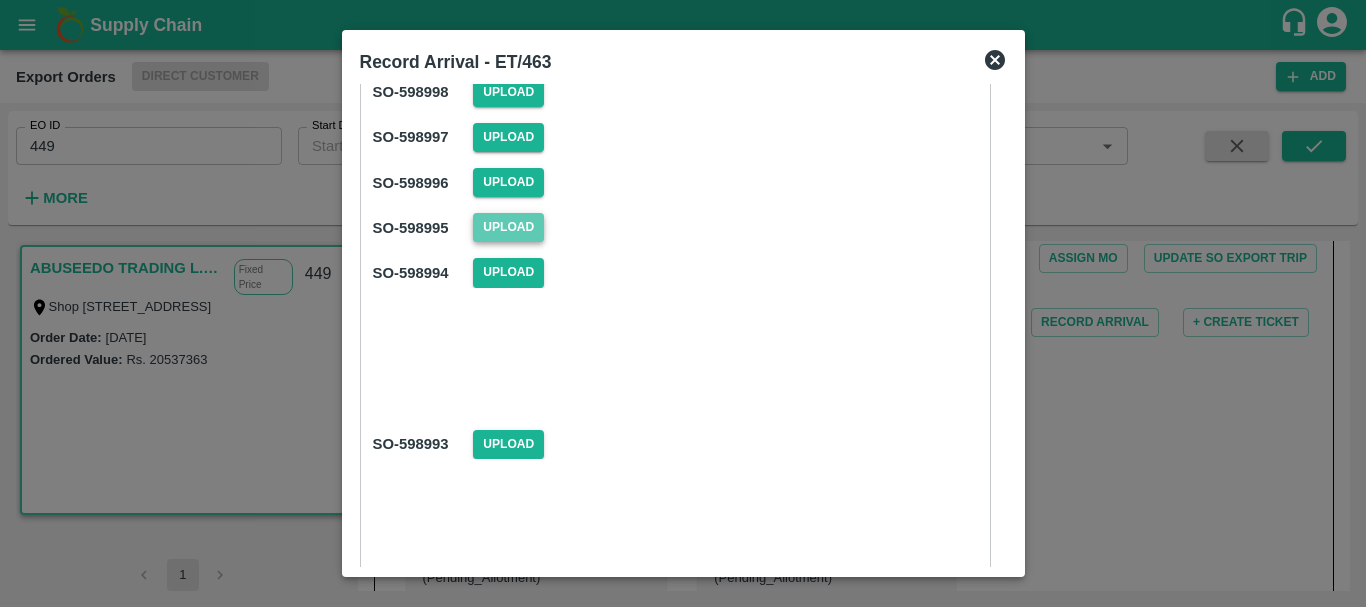 click on "Upload" at bounding box center [508, 227] 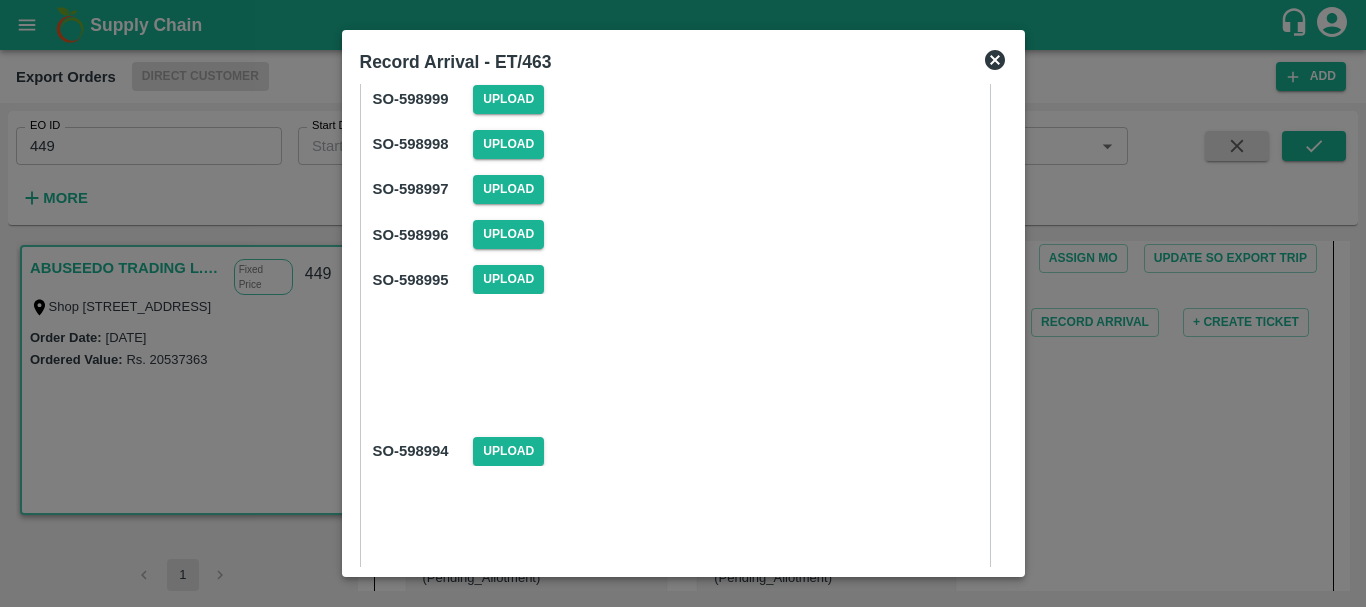 scroll, scrollTop: 752, scrollLeft: 0, axis: vertical 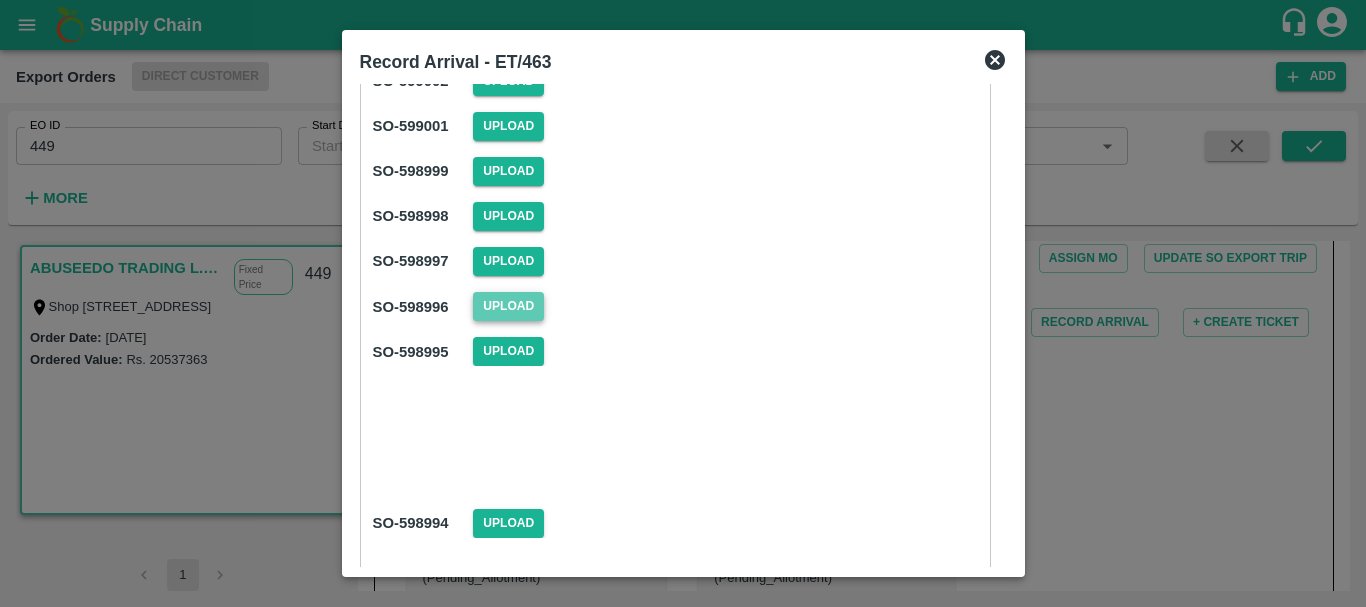 click on "Upload" at bounding box center [508, 306] 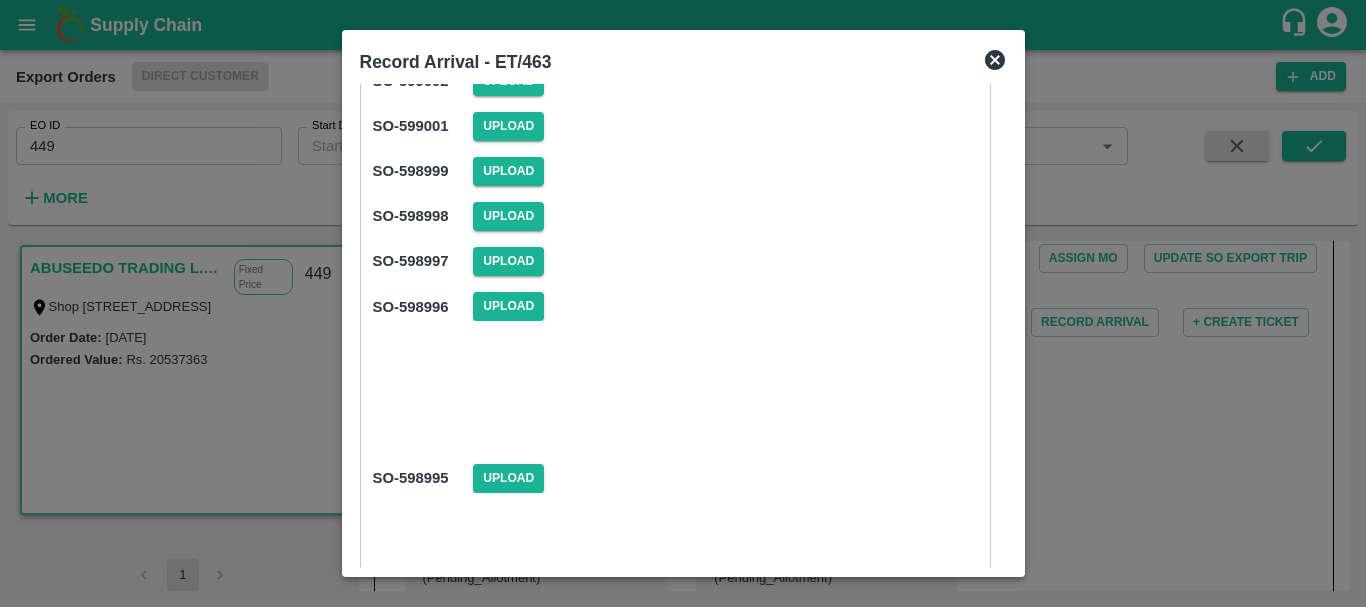 click on "Upload" at bounding box center (725, 261) 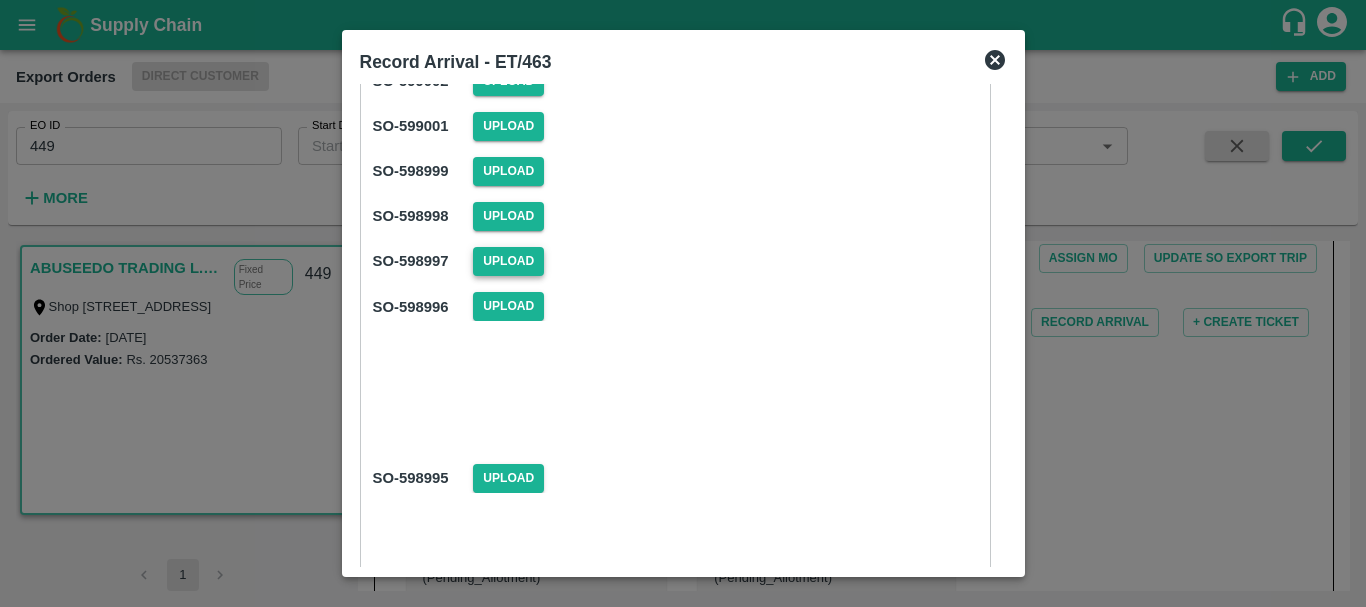 click on "Upload" at bounding box center [508, 261] 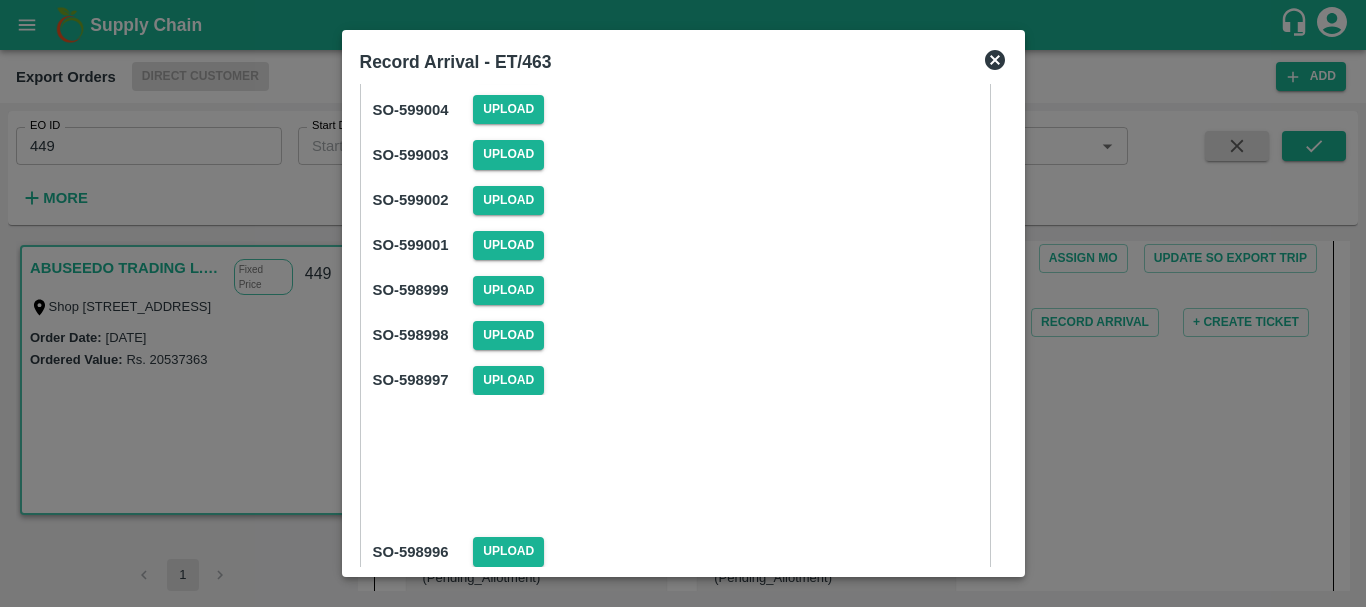 scroll, scrollTop: 559, scrollLeft: 0, axis: vertical 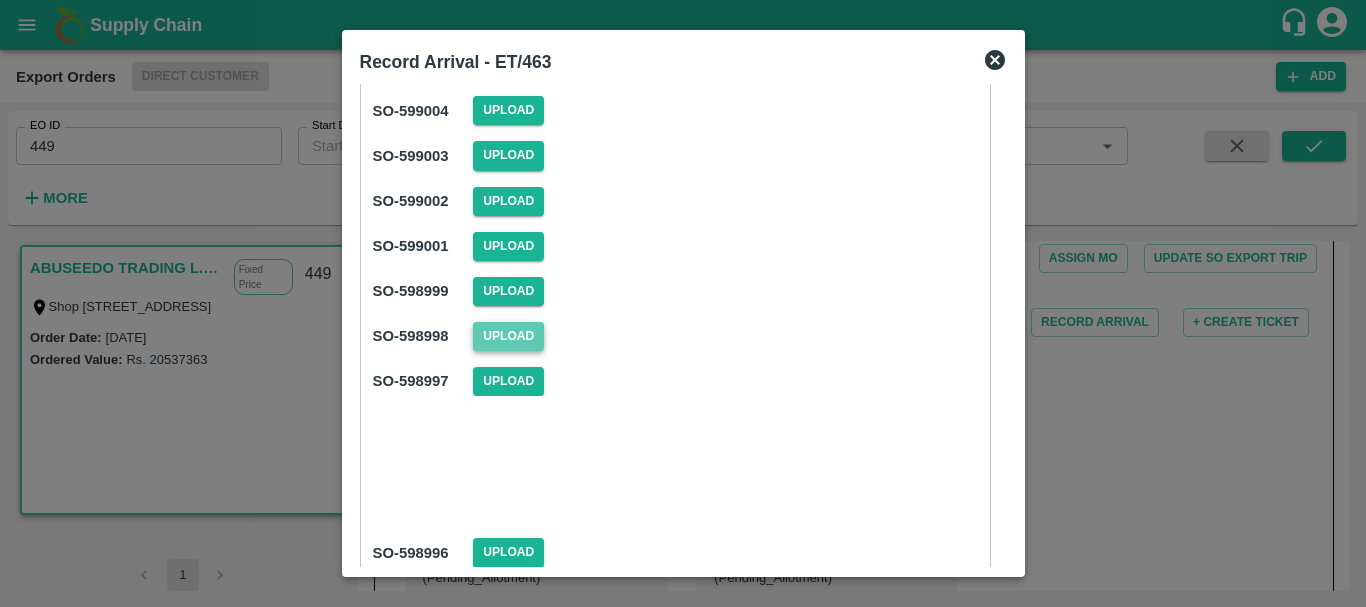 click on "Upload" at bounding box center [508, 336] 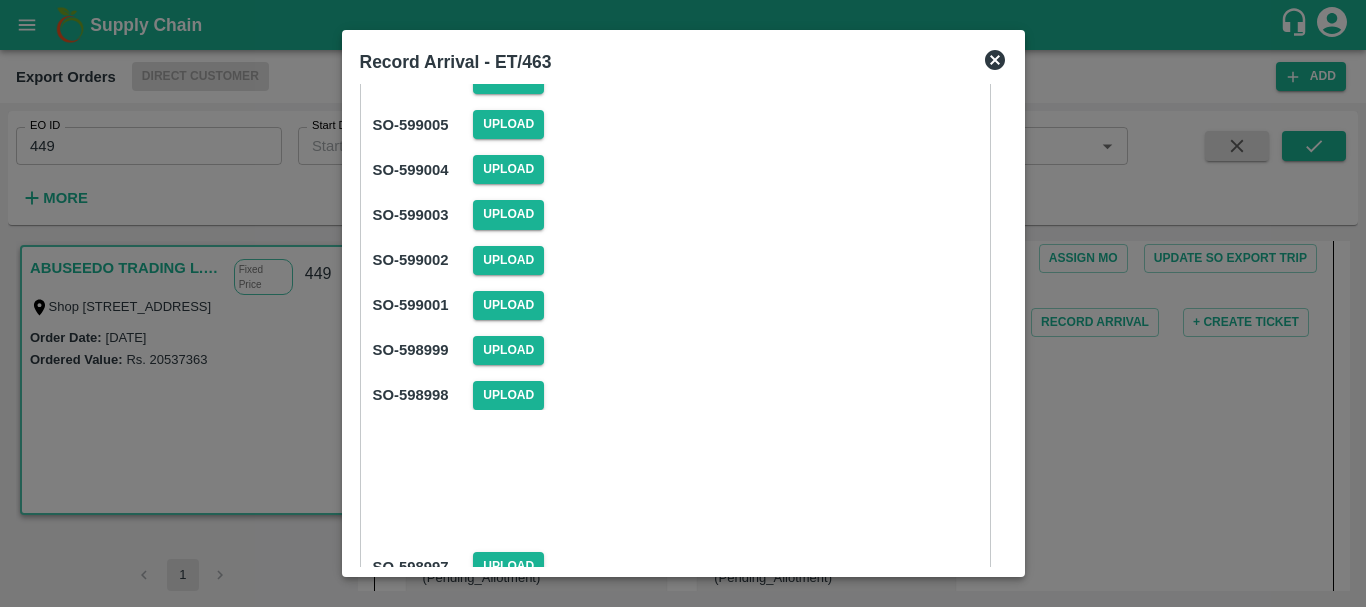 scroll, scrollTop: 497, scrollLeft: 0, axis: vertical 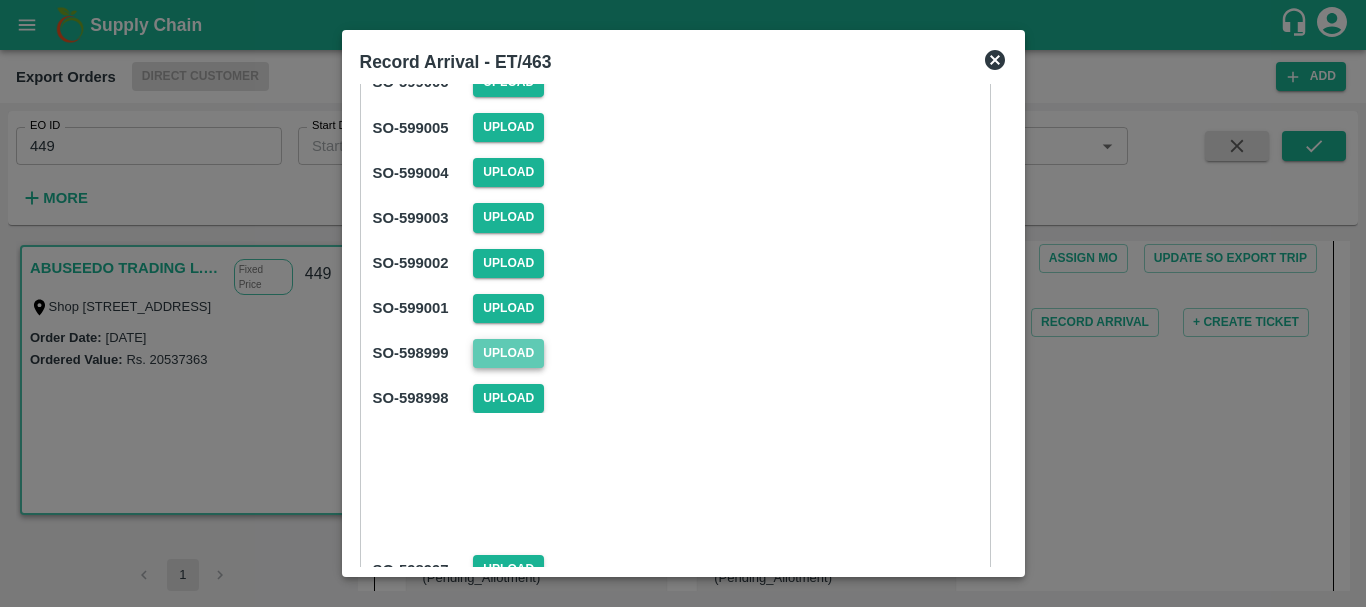 click on "Upload" at bounding box center (508, 353) 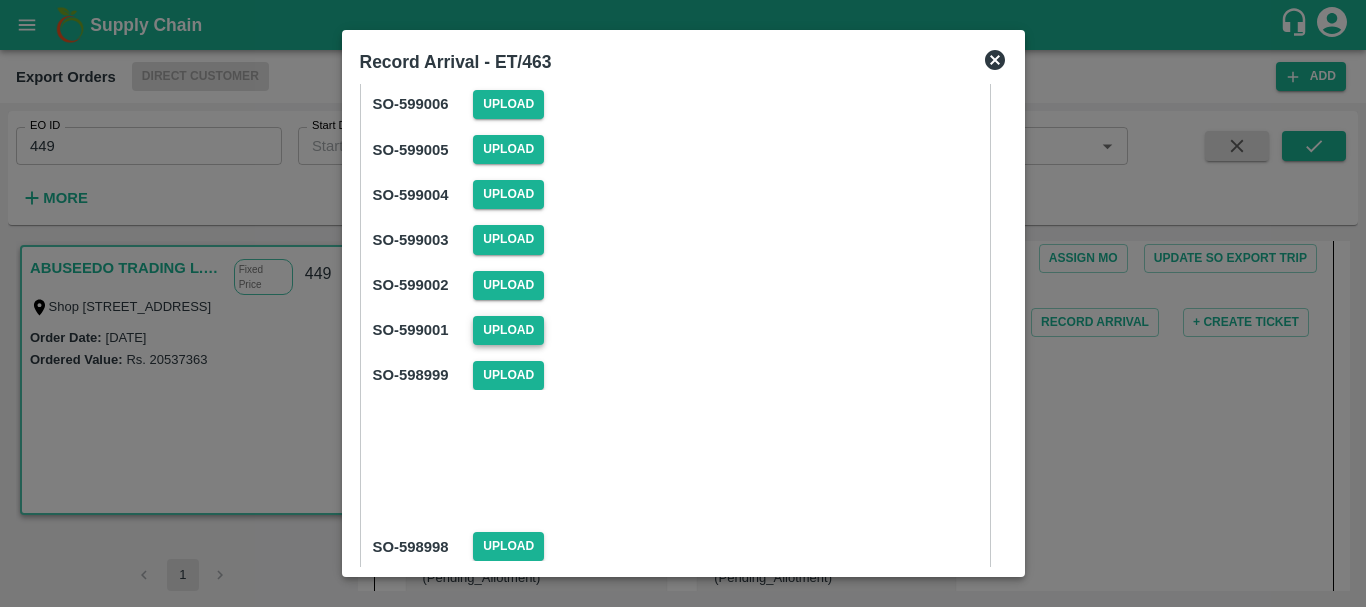 scroll, scrollTop: 478, scrollLeft: 0, axis: vertical 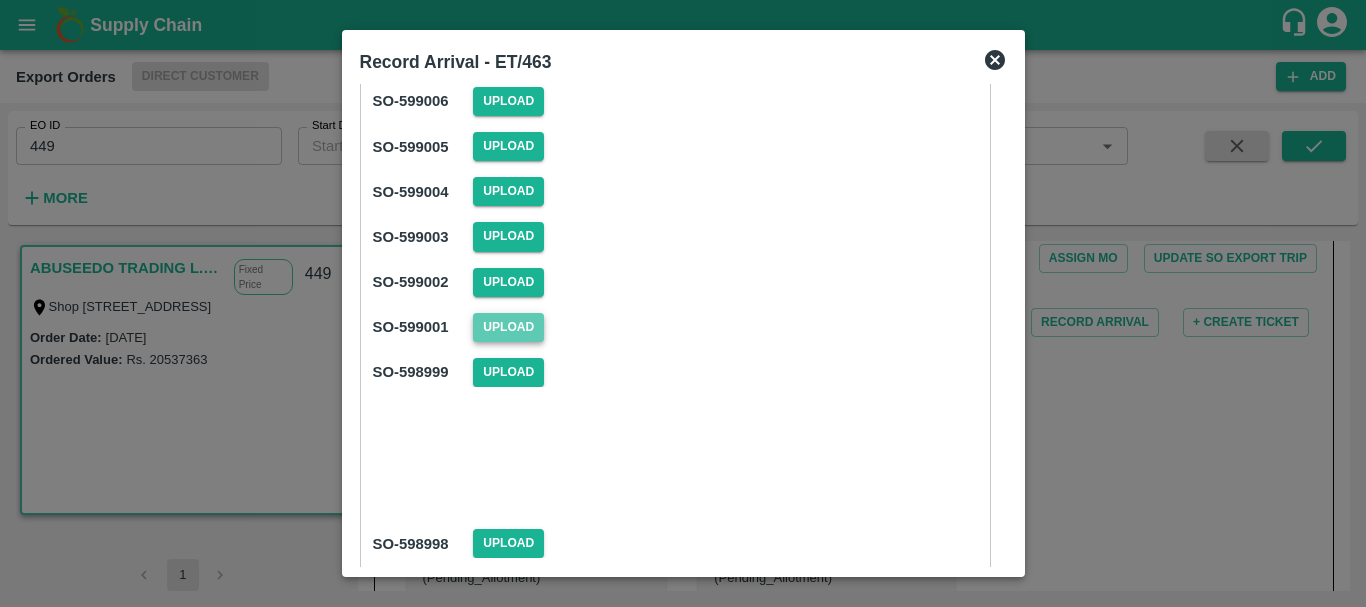 click on "Upload" at bounding box center (508, 327) 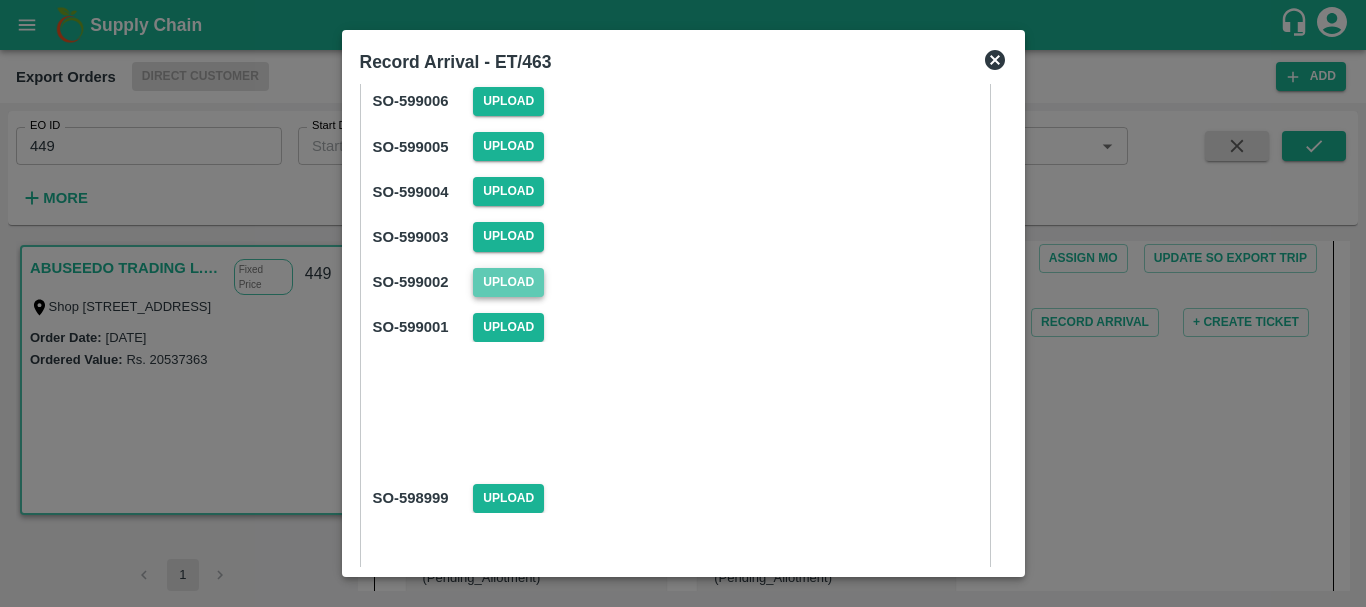 click on "Upload" at bounding box center (508, 282) 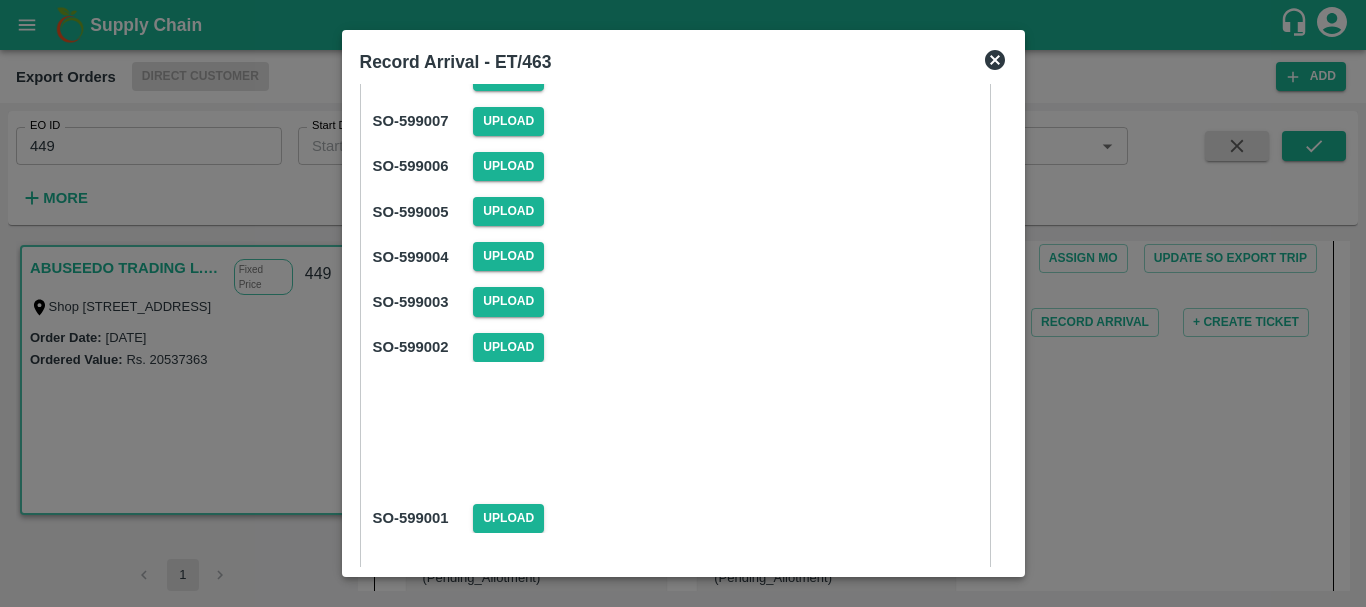 scroll, scrollTop: 412, scrollLeft: 0, axis: vertical 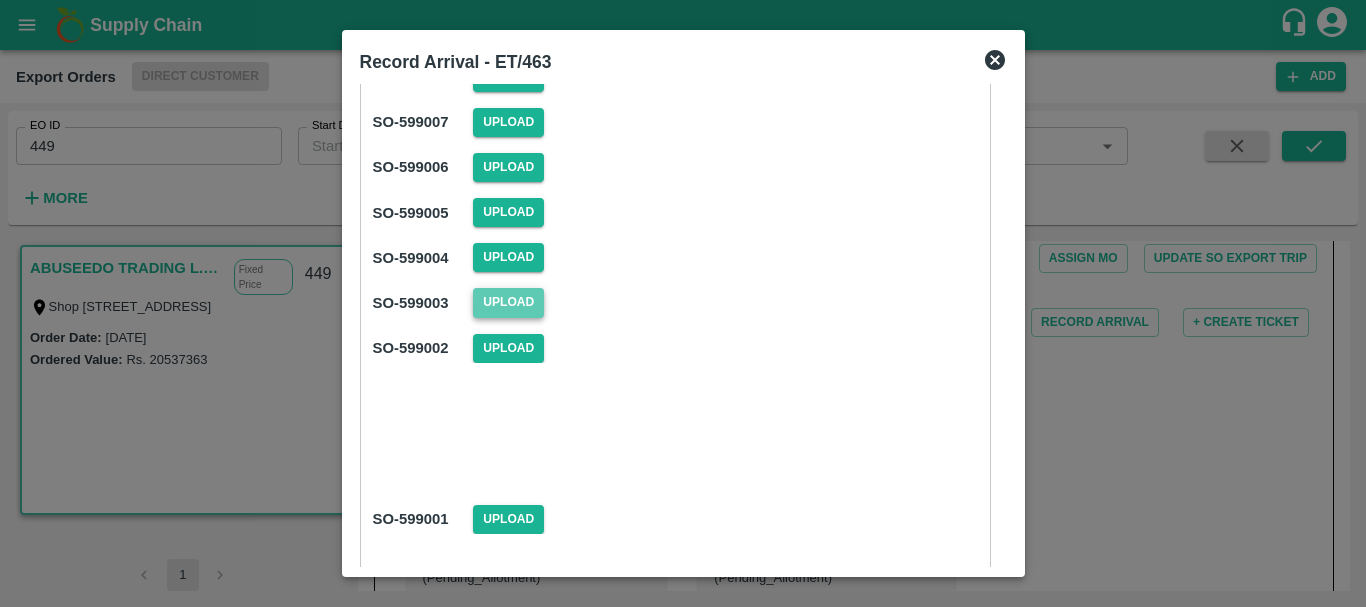click on "Upload" at bounding box center (508, 302) 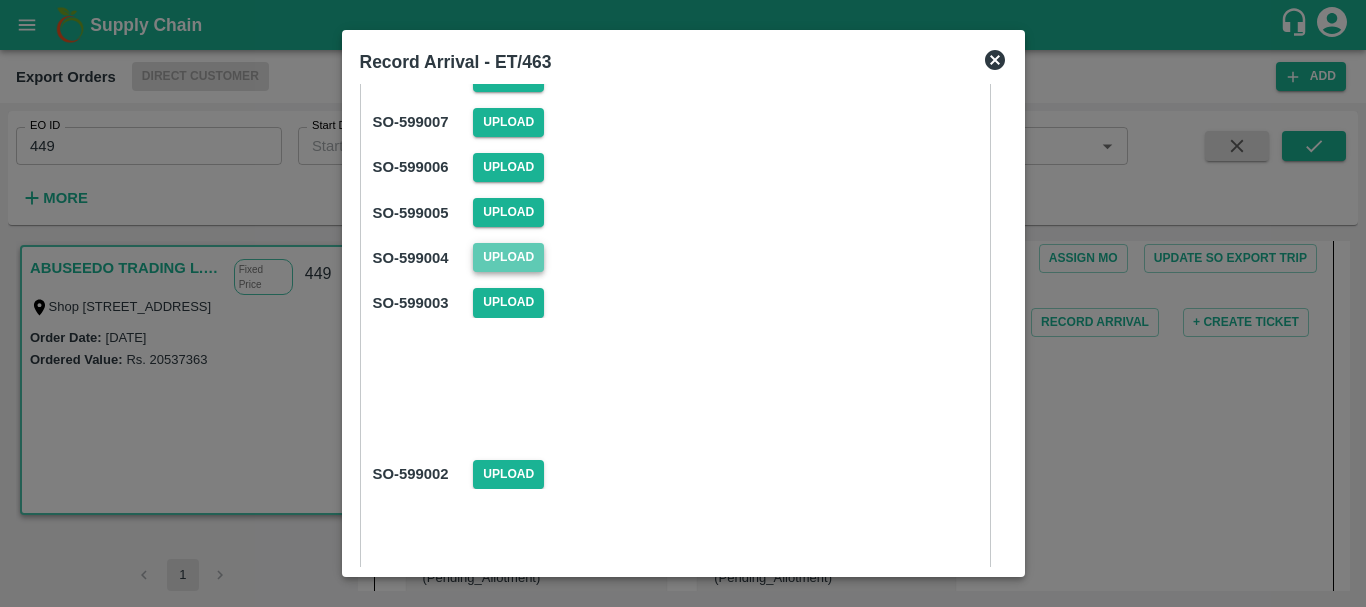 click on "Upload" at bounding box center [508, 257] 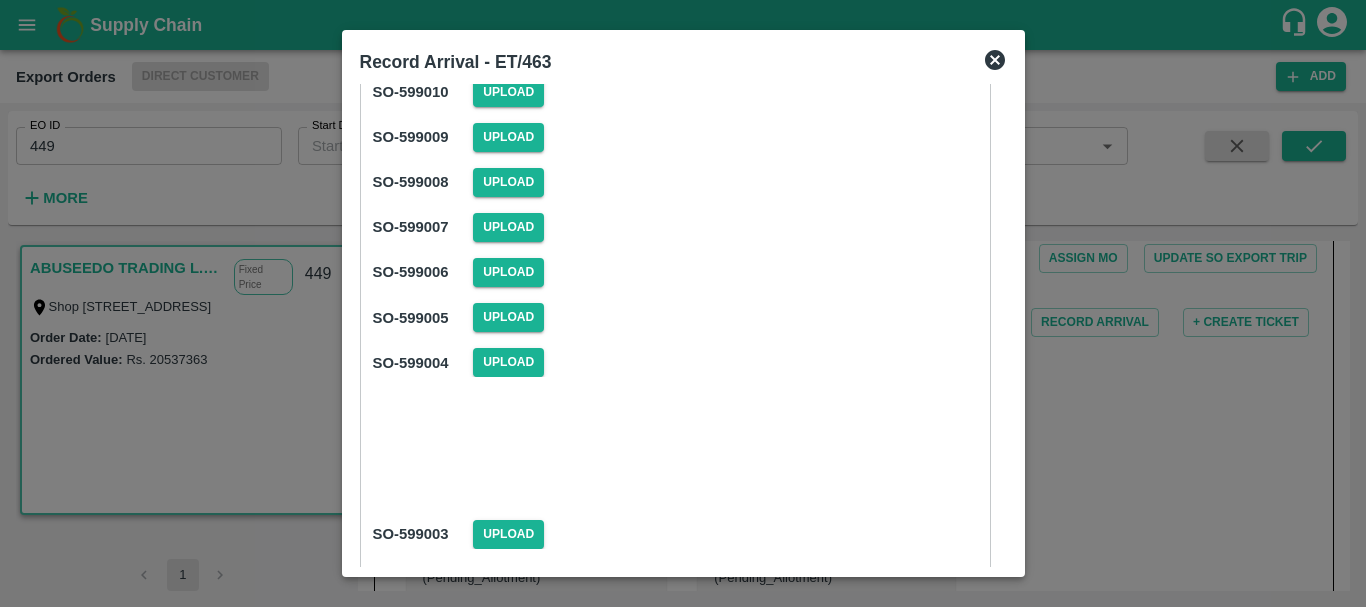 scroll, scrollTop: 307, scrollLeft: 0, axis: vertical 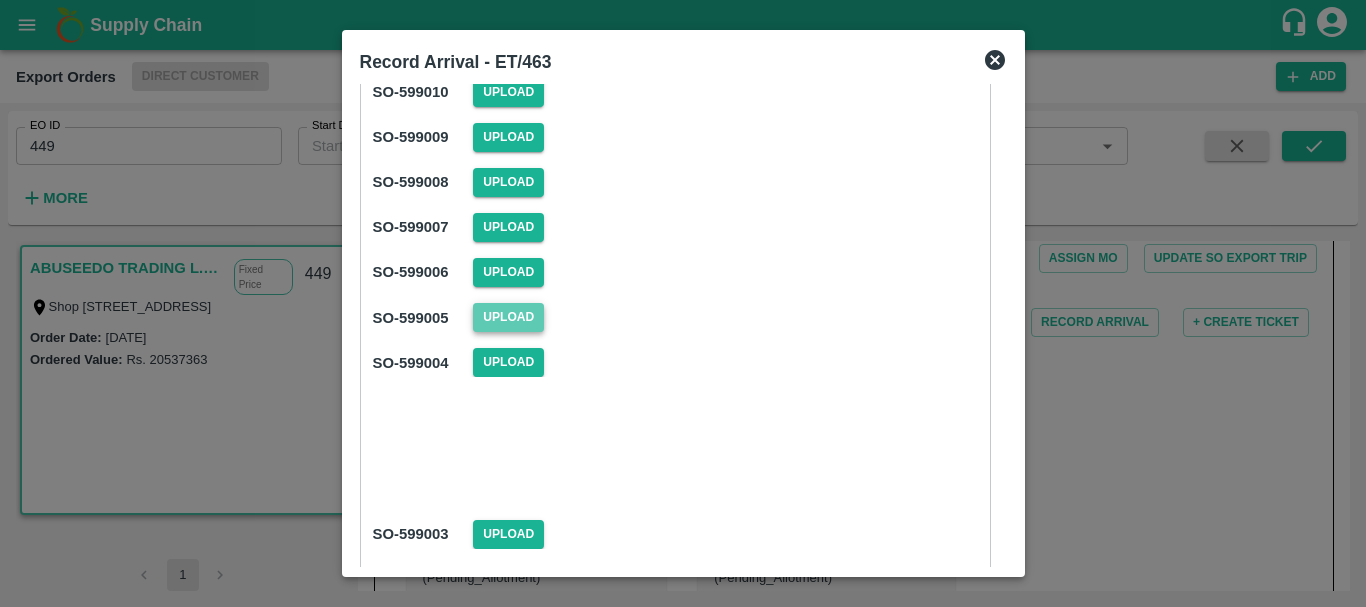 click on "Upload" at bounding box center [508, 317] 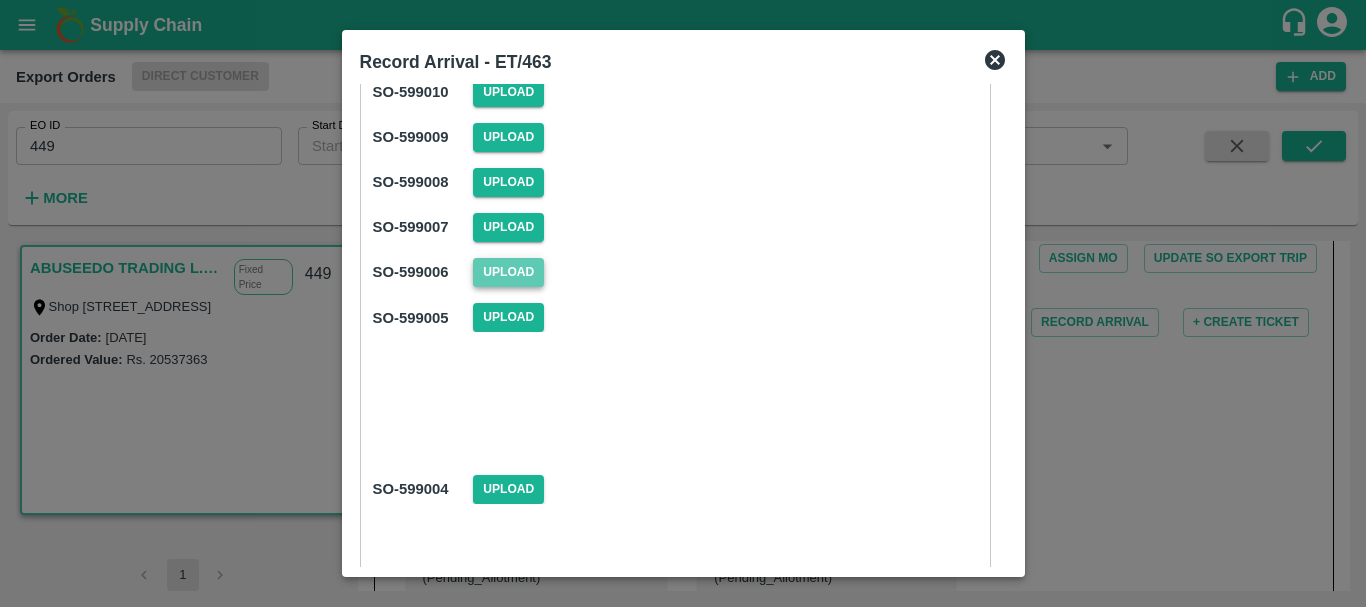 click on "Upload" at bounding box center [508, 272] 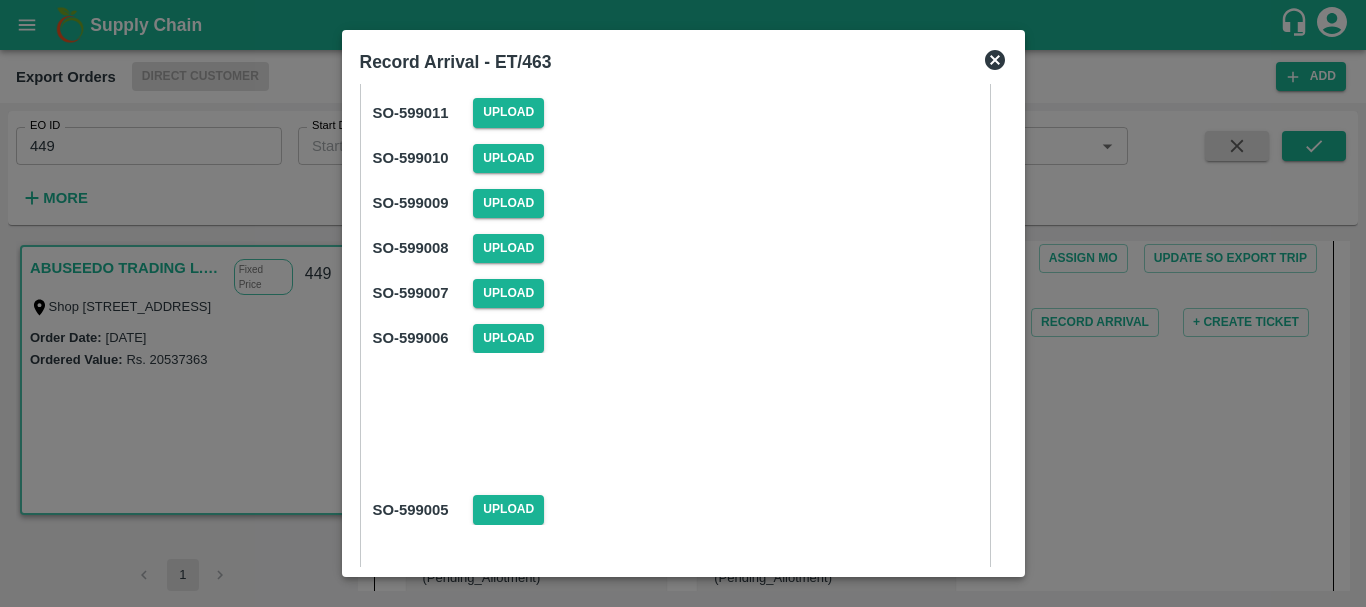 scroll, scrollTop: 247, scrollLeft: 0, axis: vertical 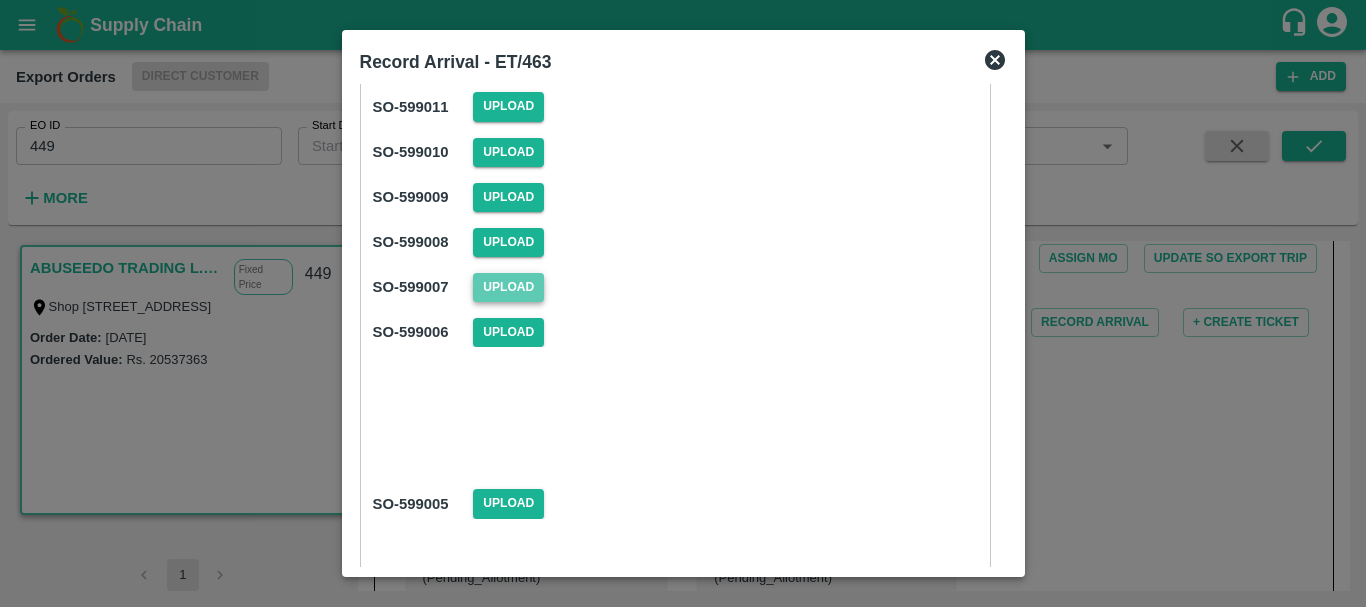 click on "Upload" at bounding box center [508, 287] 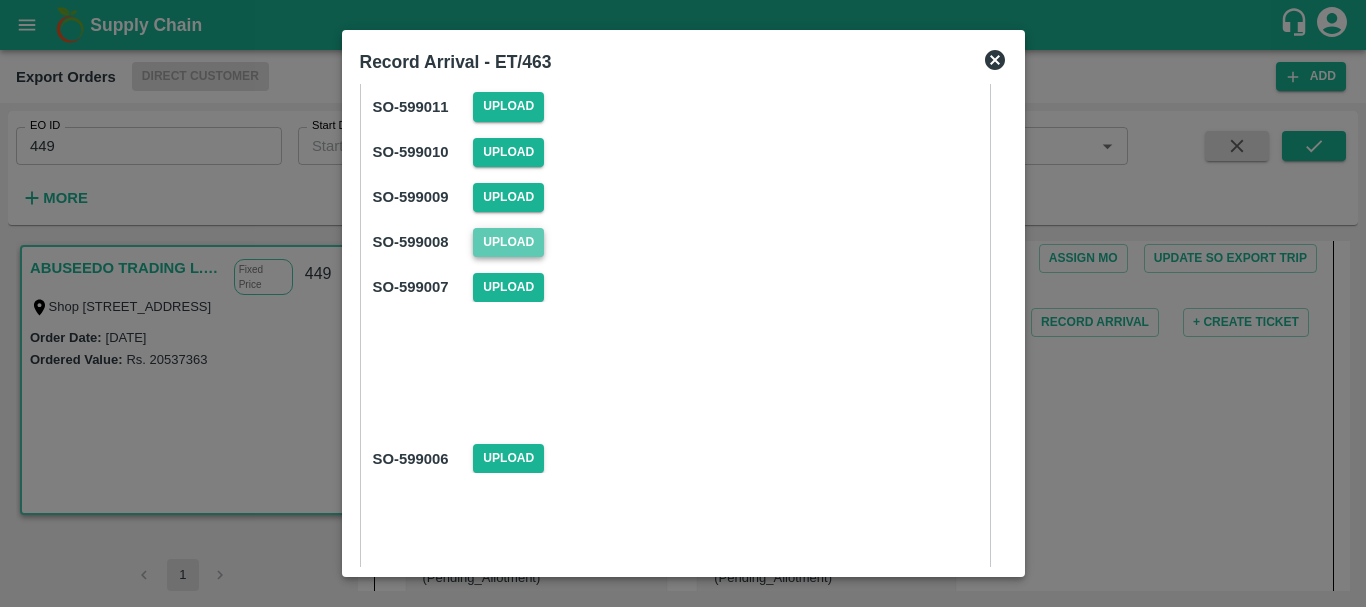 click on "Upload" at bounding box center [508, 242] 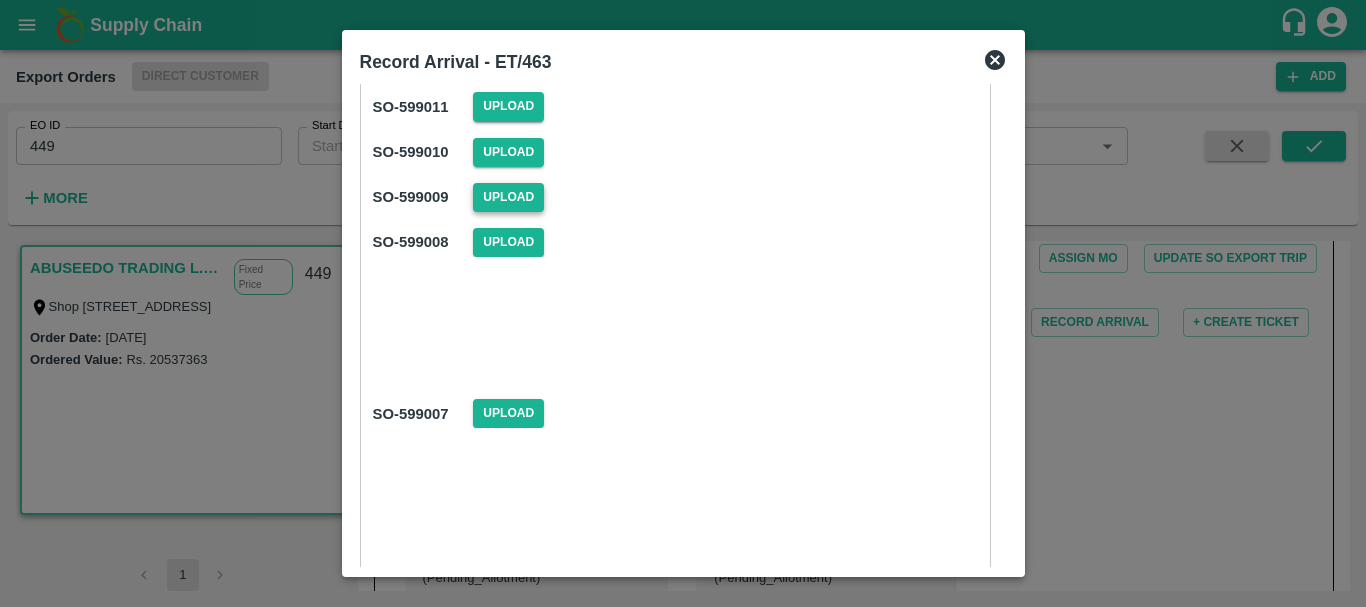 scroll, scrollTop: 243, scrollLeft: 0, axis: vertical 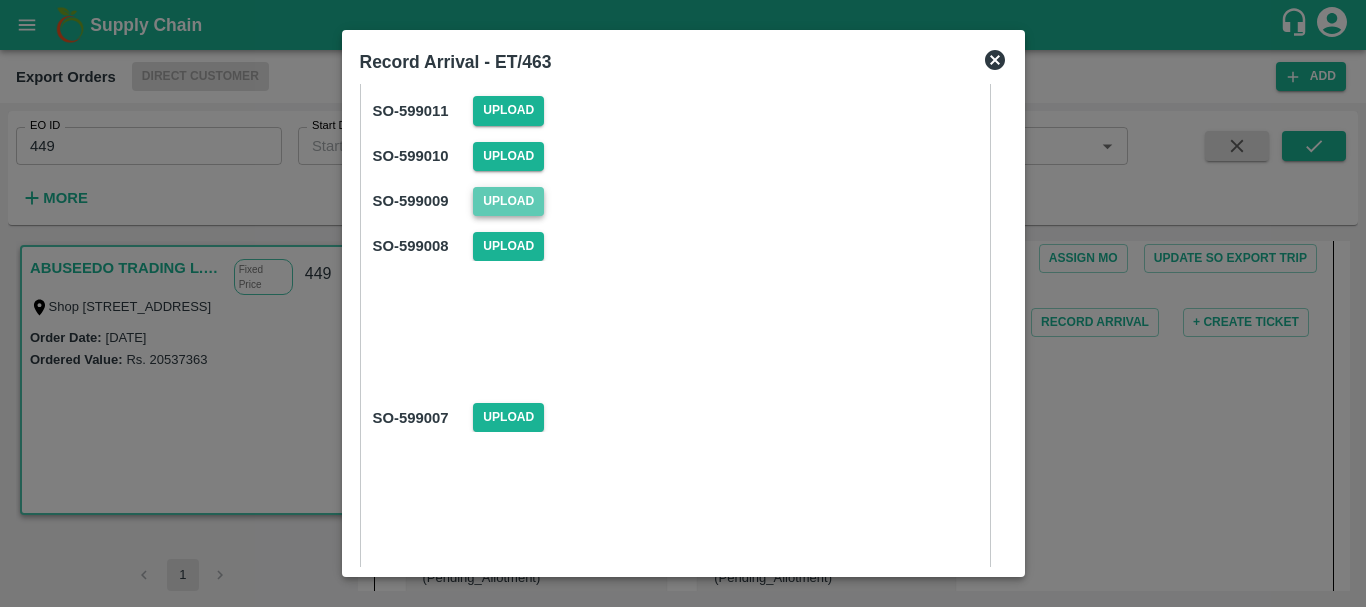 click on "Upload" at bounding box center (508, 201) 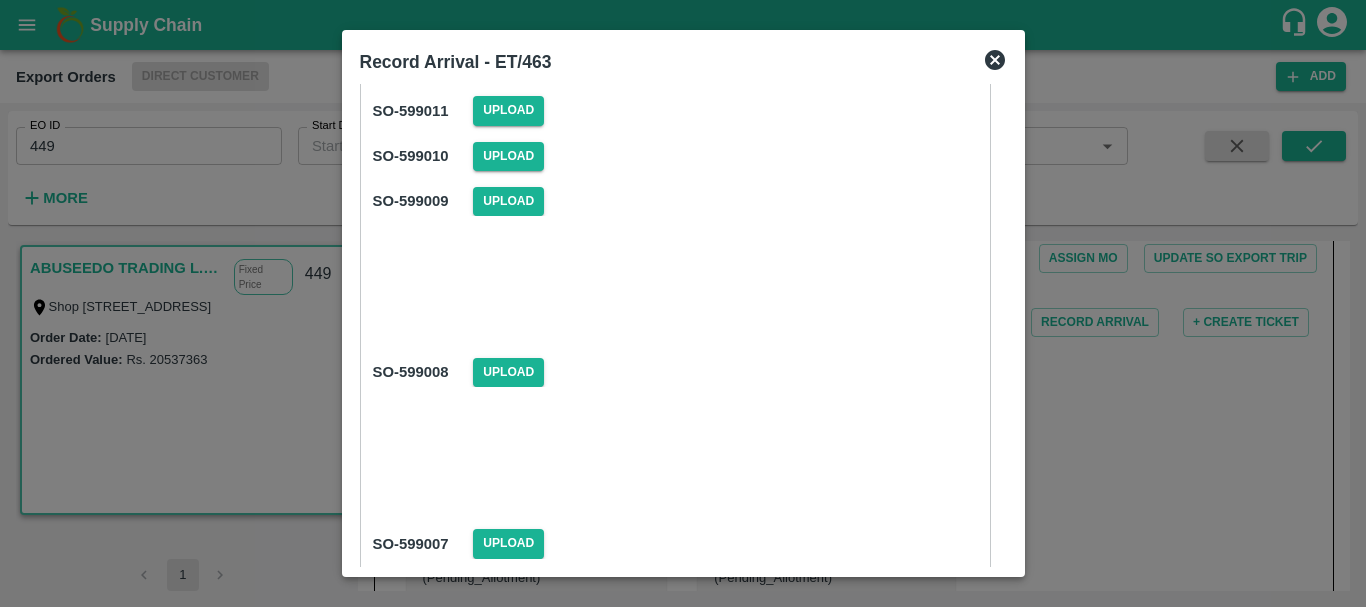 scroll, scrollTop: 205, scrollLeft: 0, axis: vertical 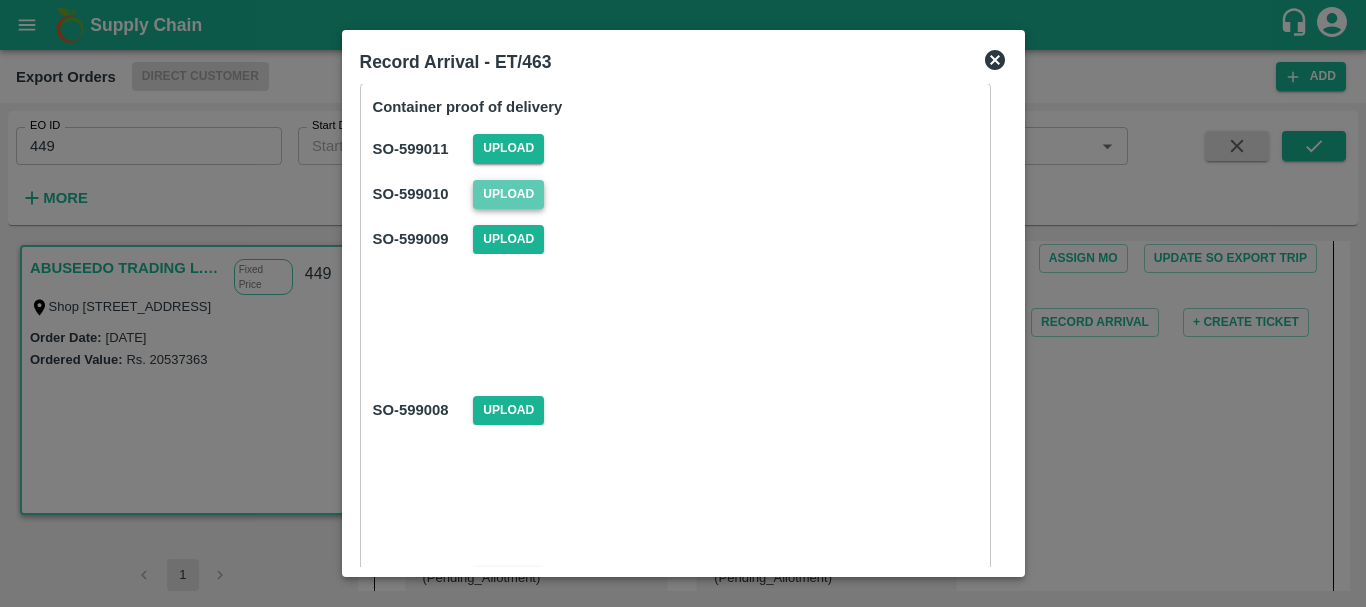 click on "Upload" at bounding box center [508, 194] 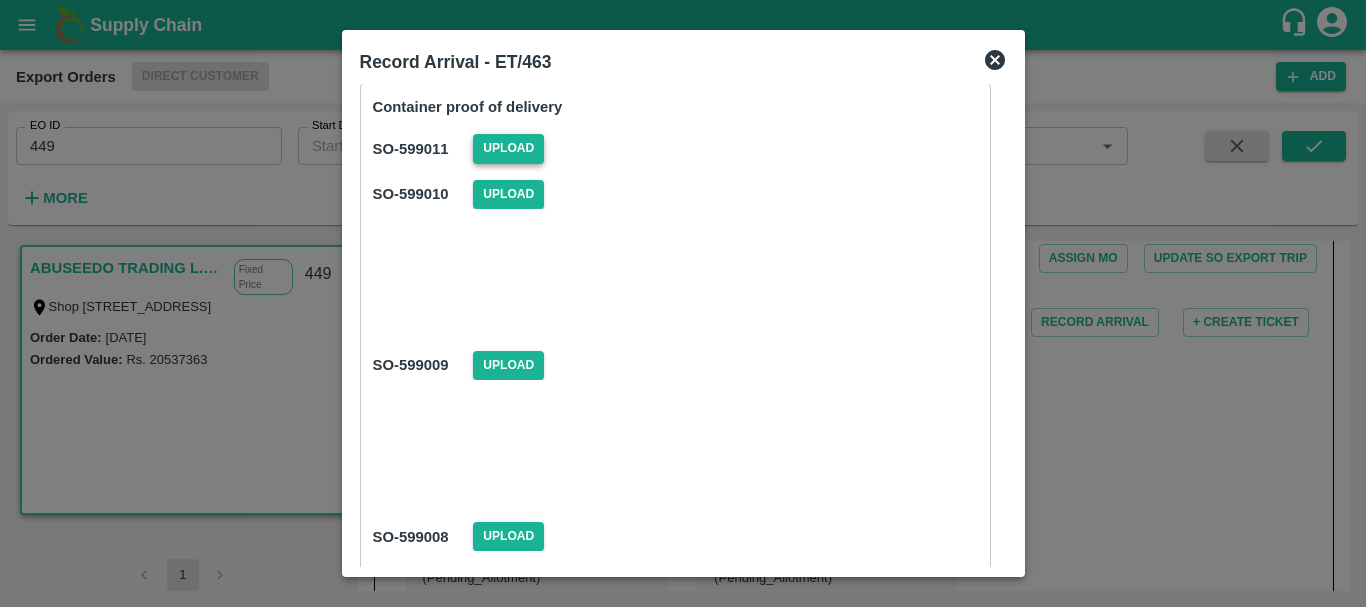 click on "Upload" at bounding box center [508, 148] 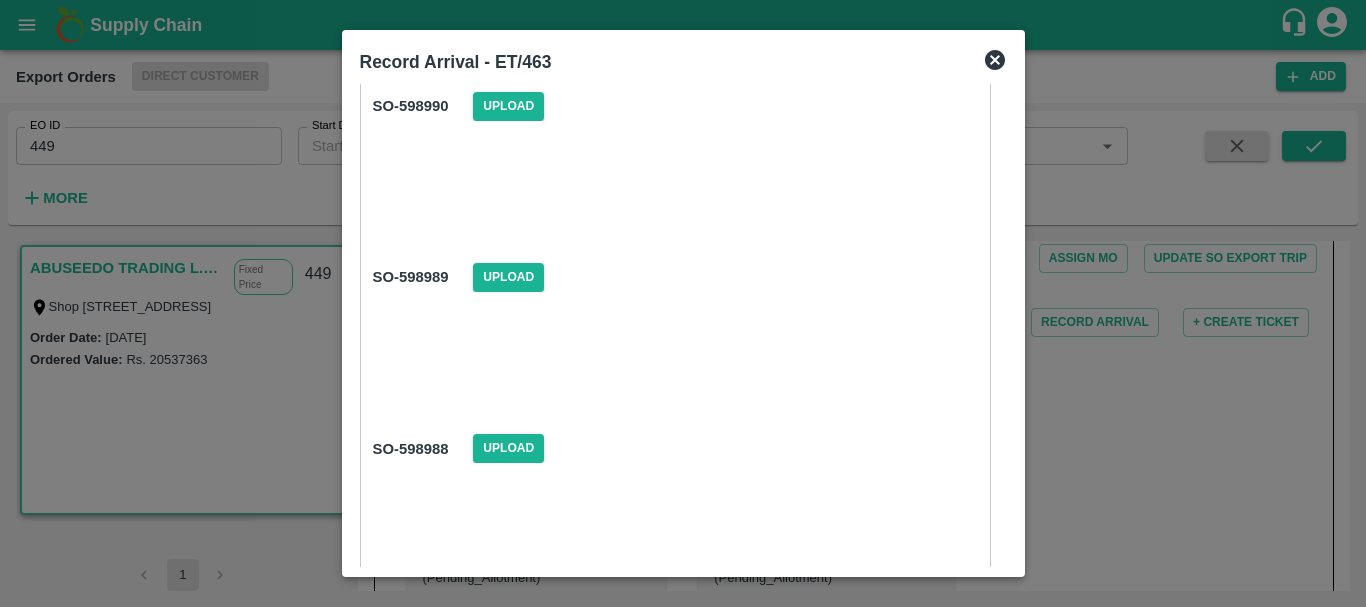 scroll, scrollTop: 4128, scrollLeft: 0, axis: vertical 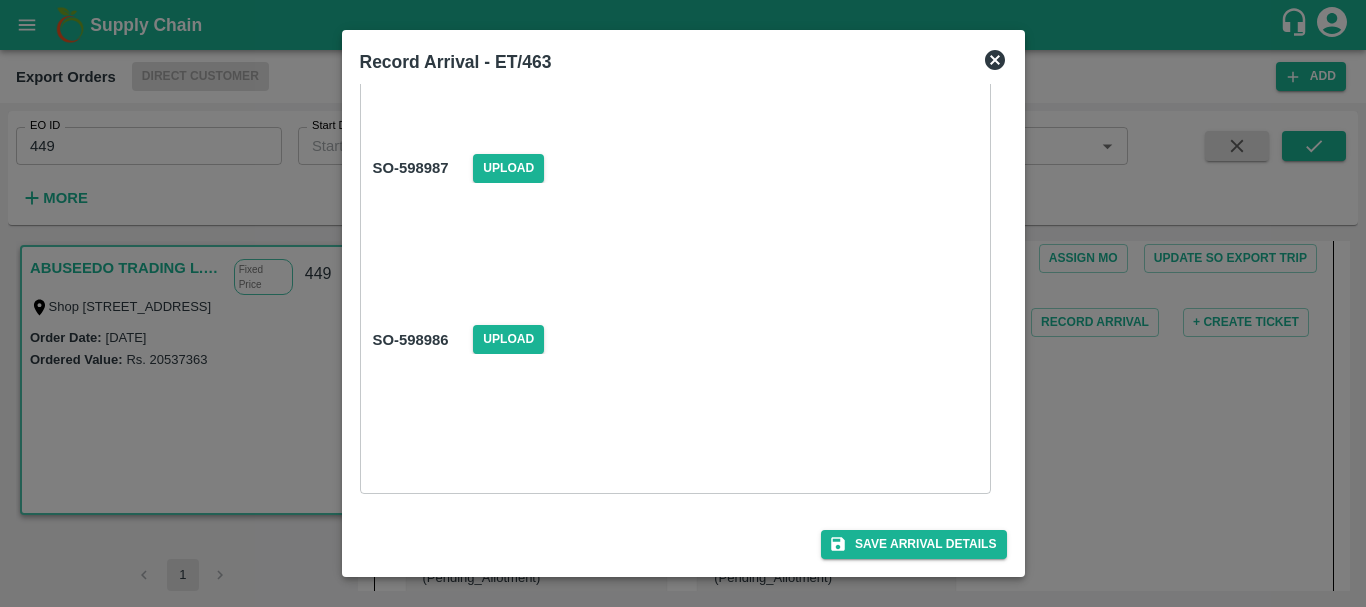 click at bounding box center [675, 417] 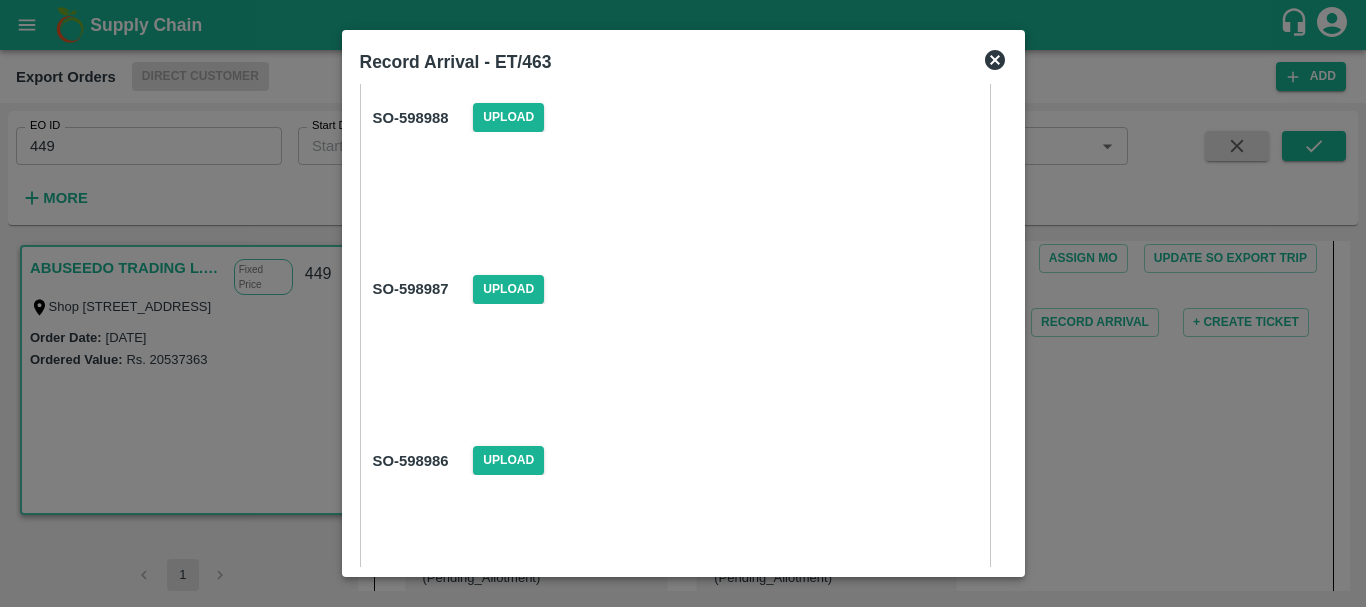 scroll, scrollTop: 4128, scrollLeft: 0, axis: vertical 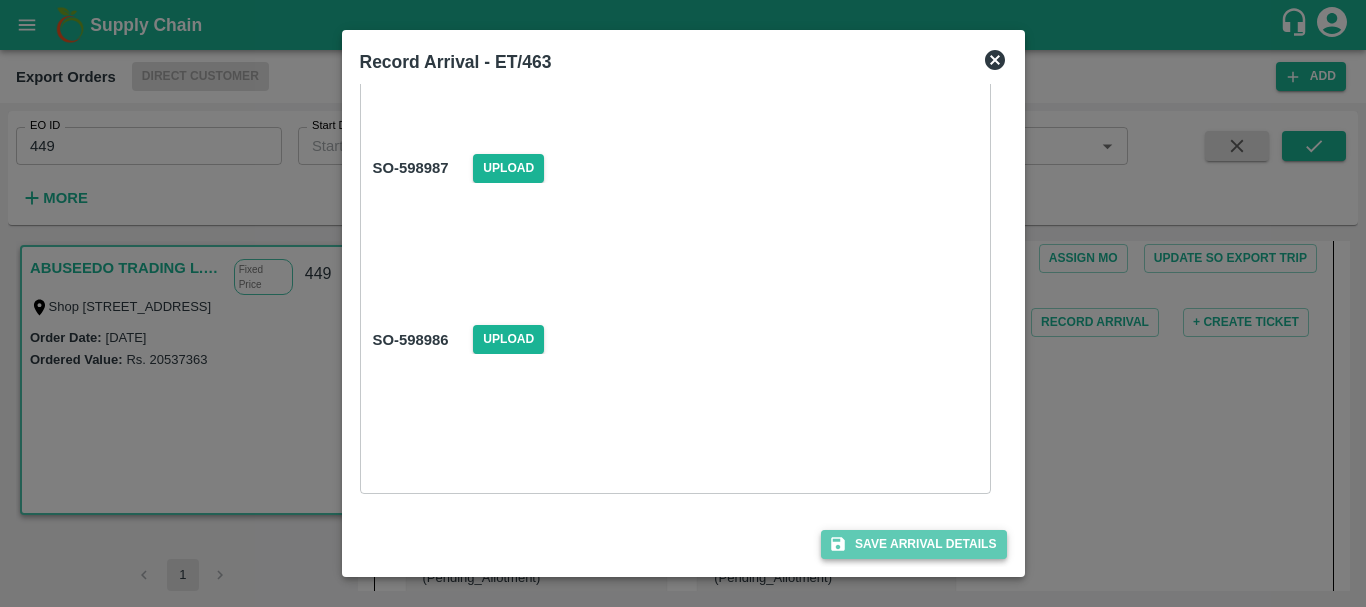 click on "Save Arrival Details" at bounding box center [913, 544] 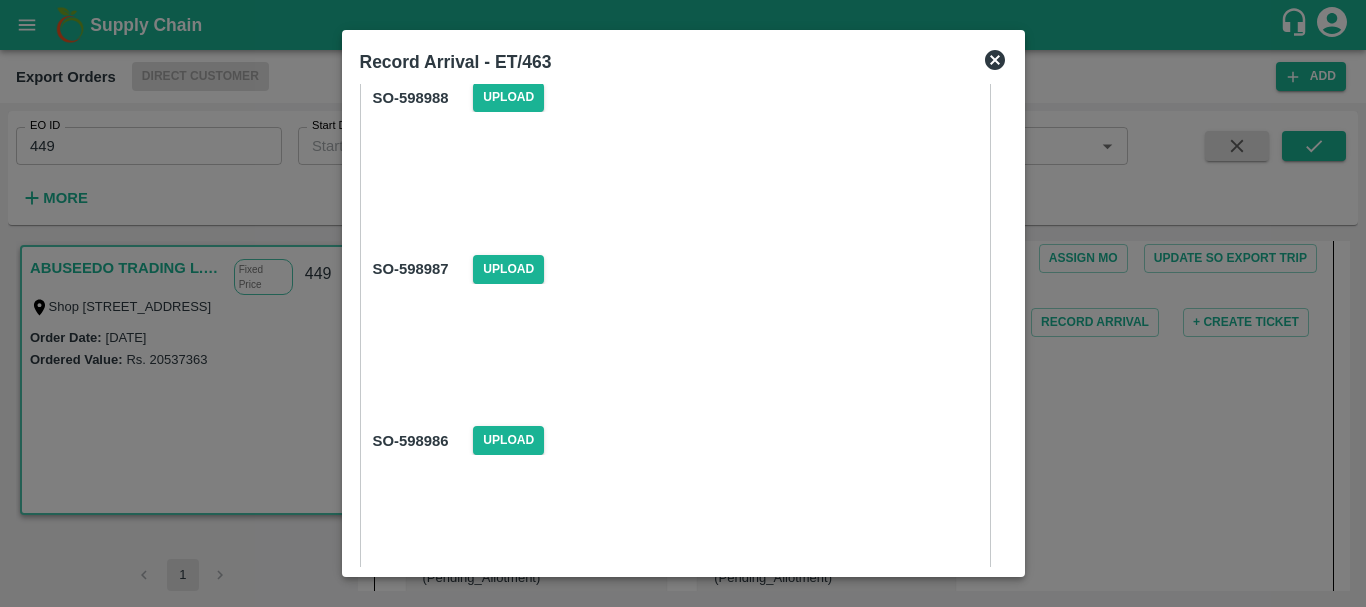 scroll, scrollTop: 4128, scrollLeft: 0, axis: vertical 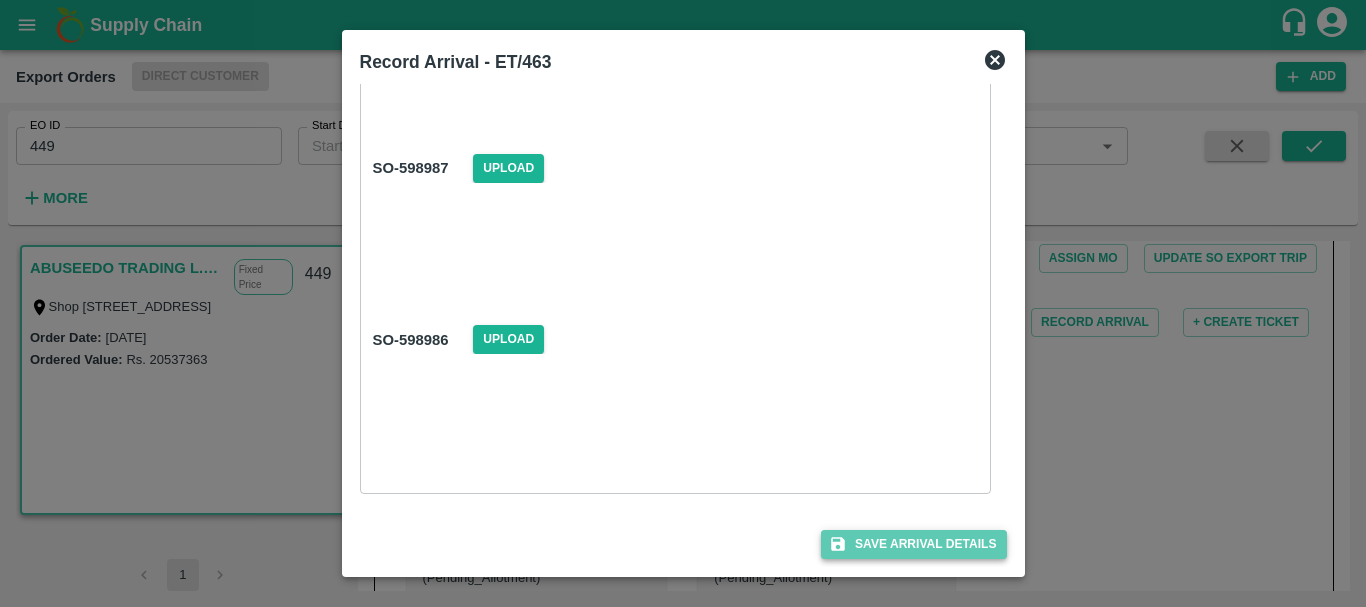 click on "Save Arrival Details" at bounding box center [913, 544] 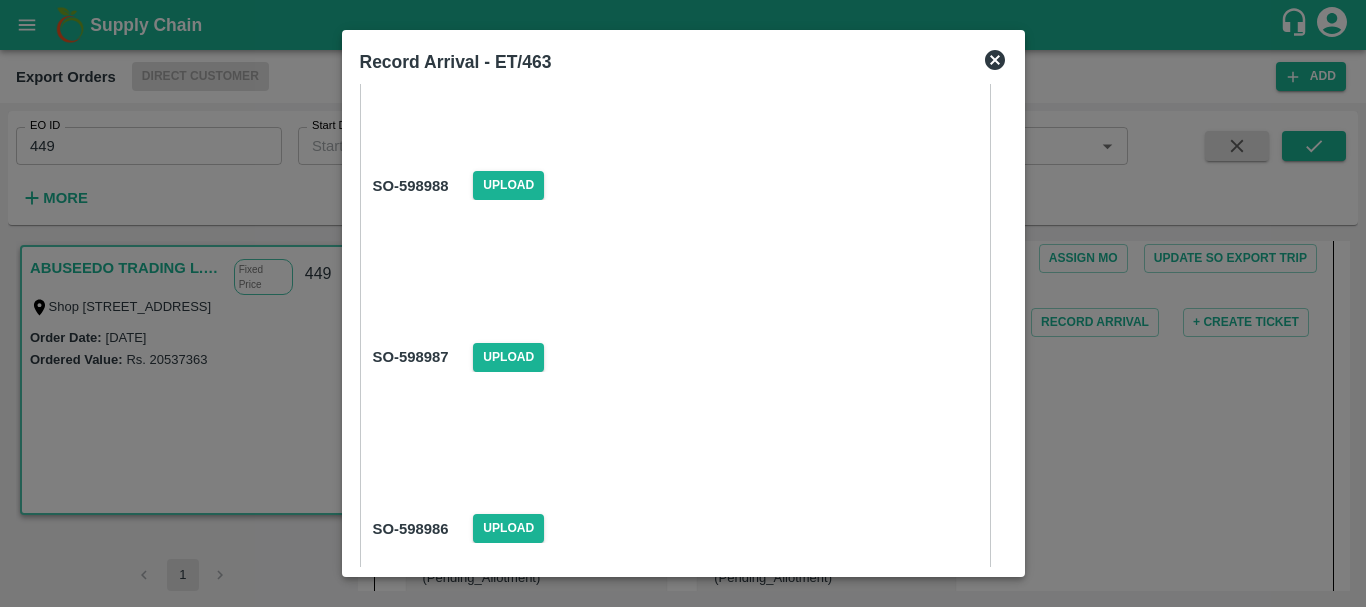 scroll, scrollTop: 4128, scrollLeft: 0, axis: vertical 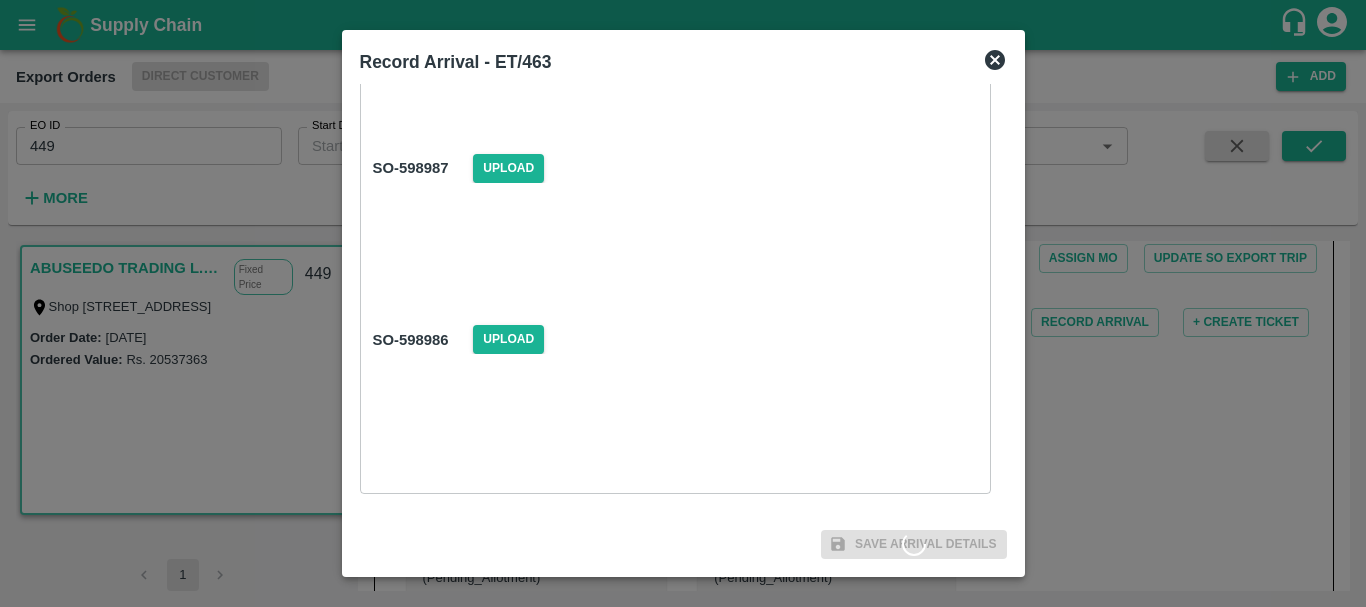 click on "SO- 598987 Upload" at bounding box center [675, 231] 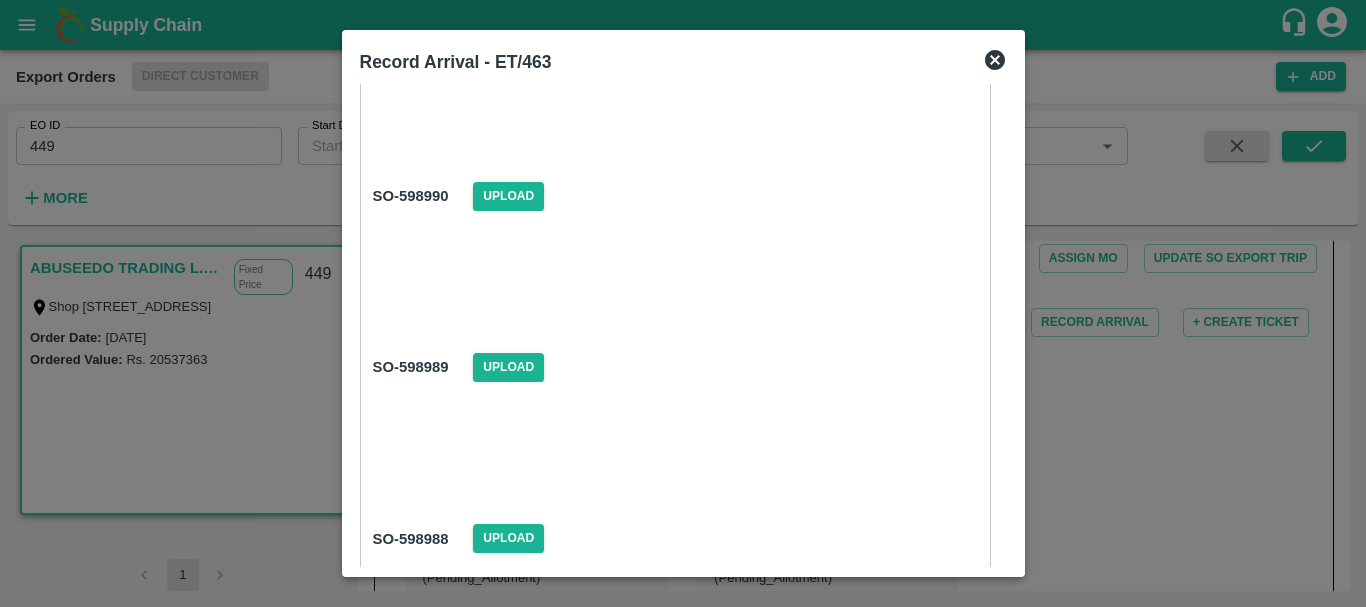 scroll, scrollTop: 4128, scrollLeft: 0, axis: vertical 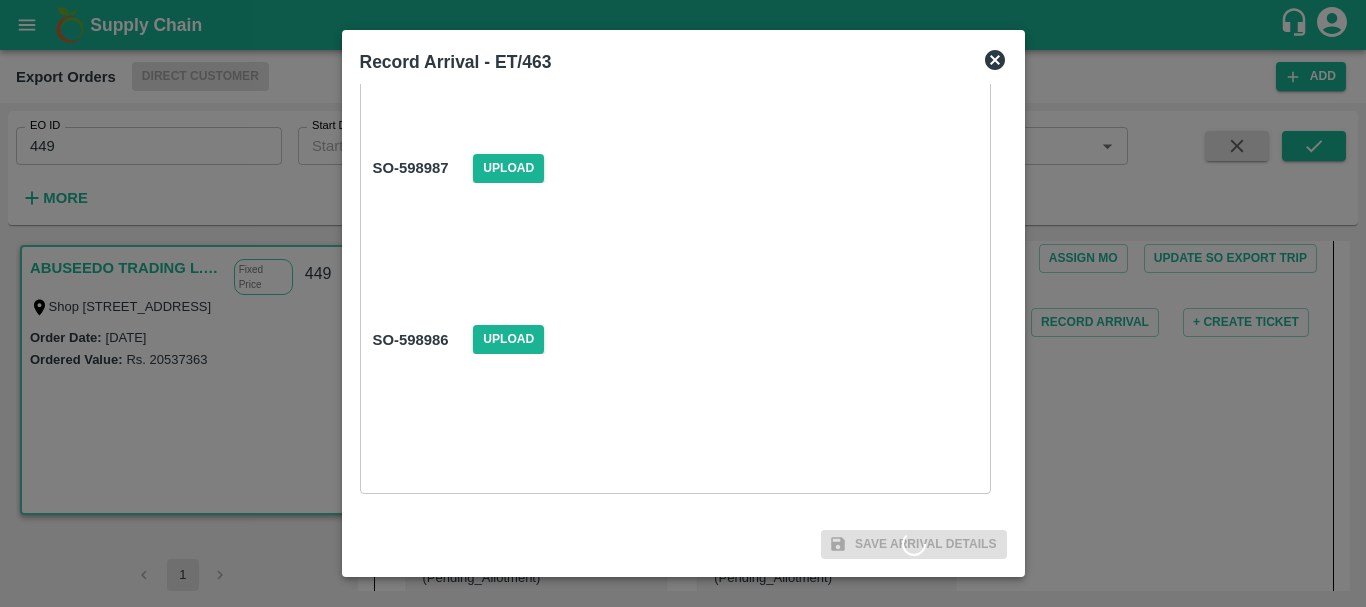 click at bounding box center (675, 417) 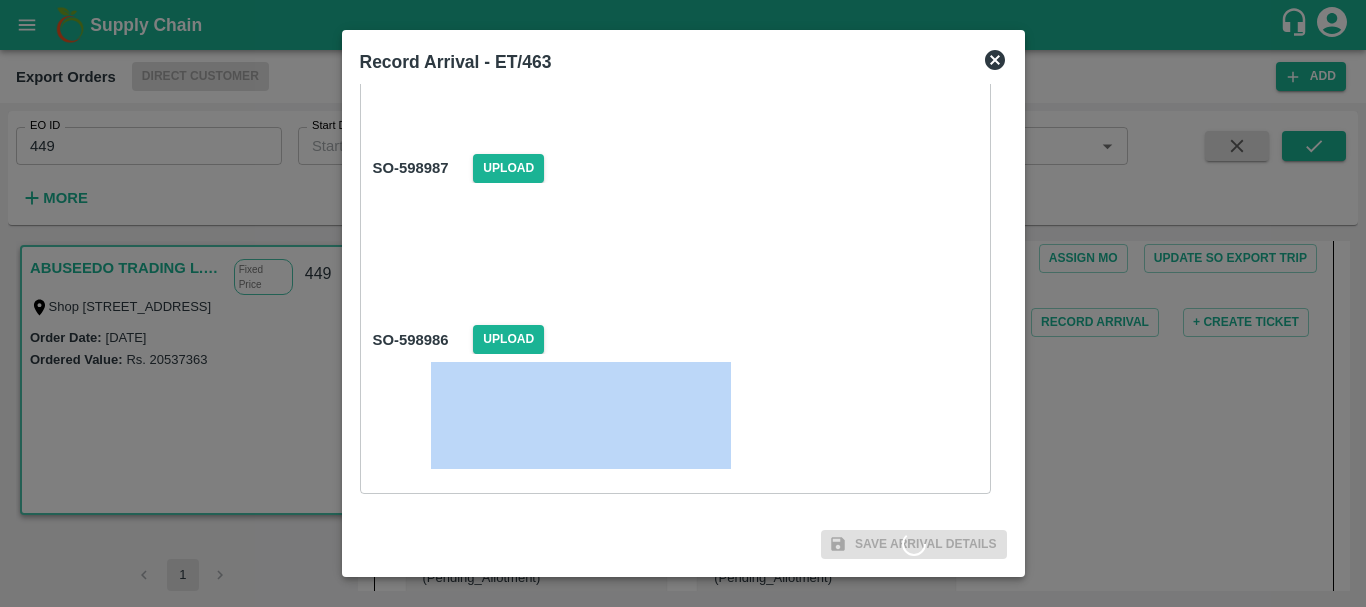 click on "Save Arrival Details" at bounding box center [913, 544] 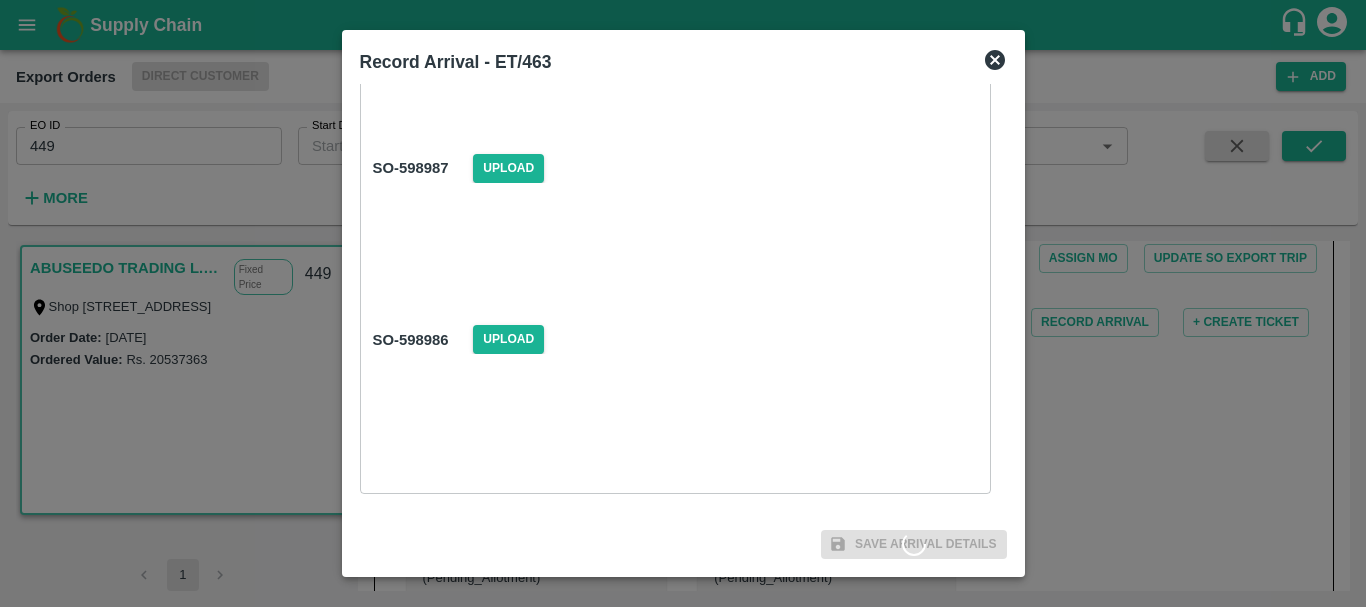 click on "Save Arrival Details" at bounding box center (913, 544) 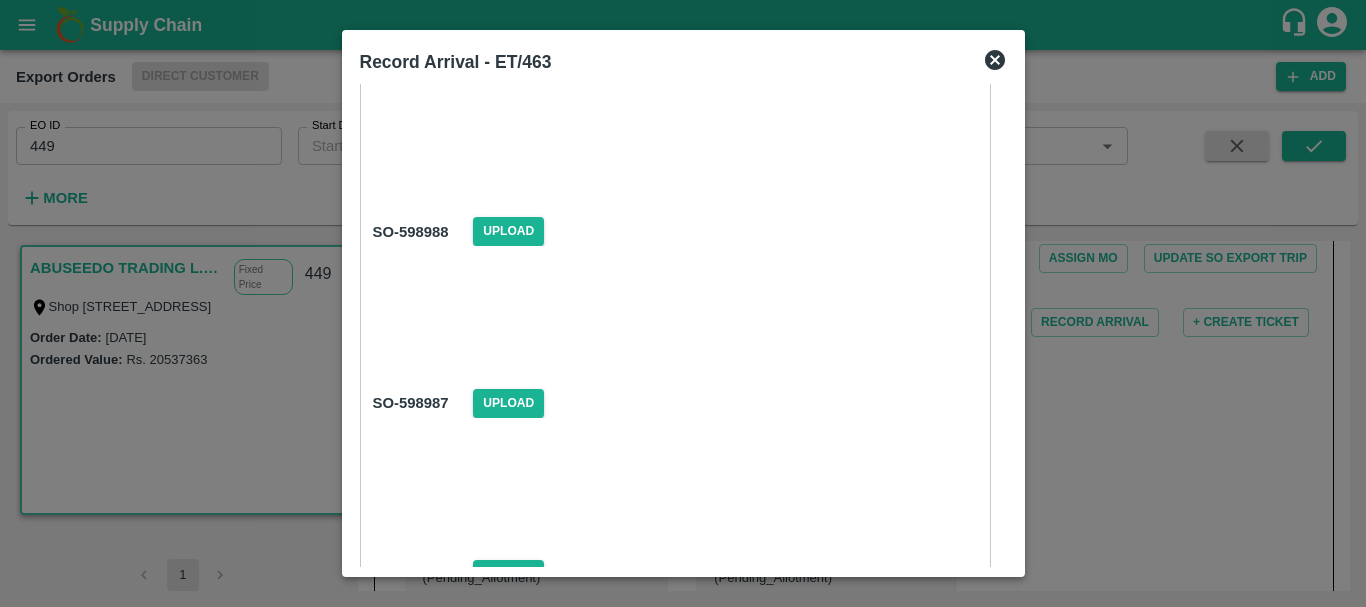 scroll, scrollTop: 4128, scrollLeft: 0, axis: vertical 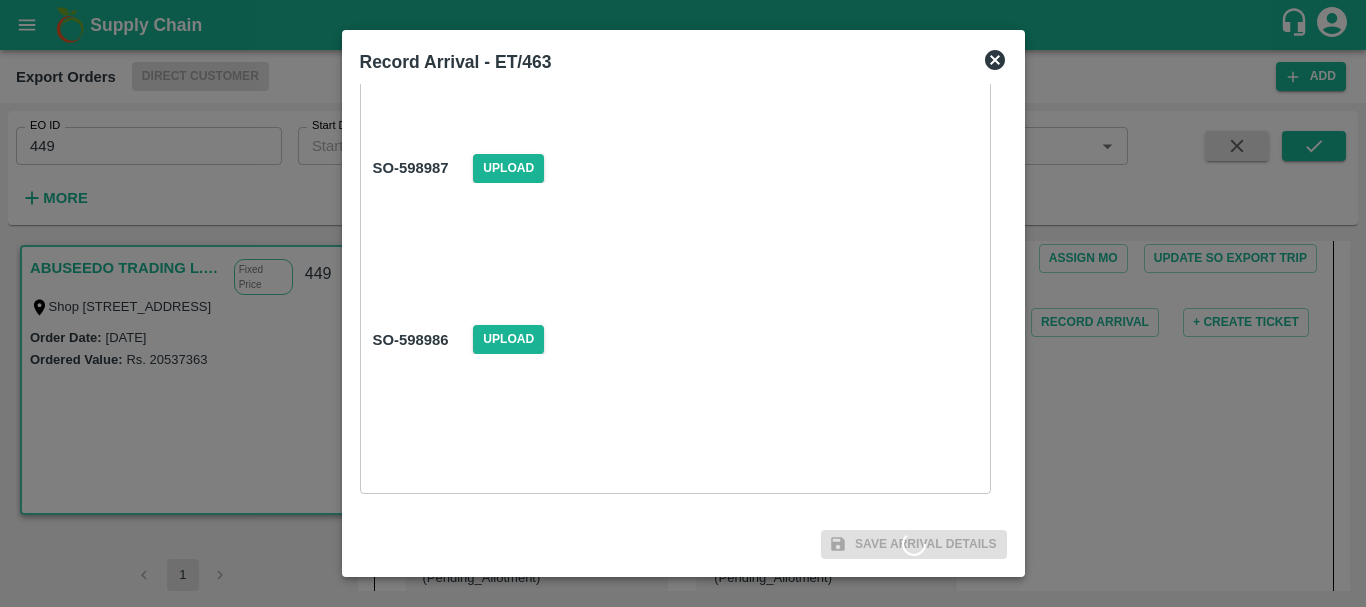 click on "Save Arrival Details" at bounding box center (913, 544) 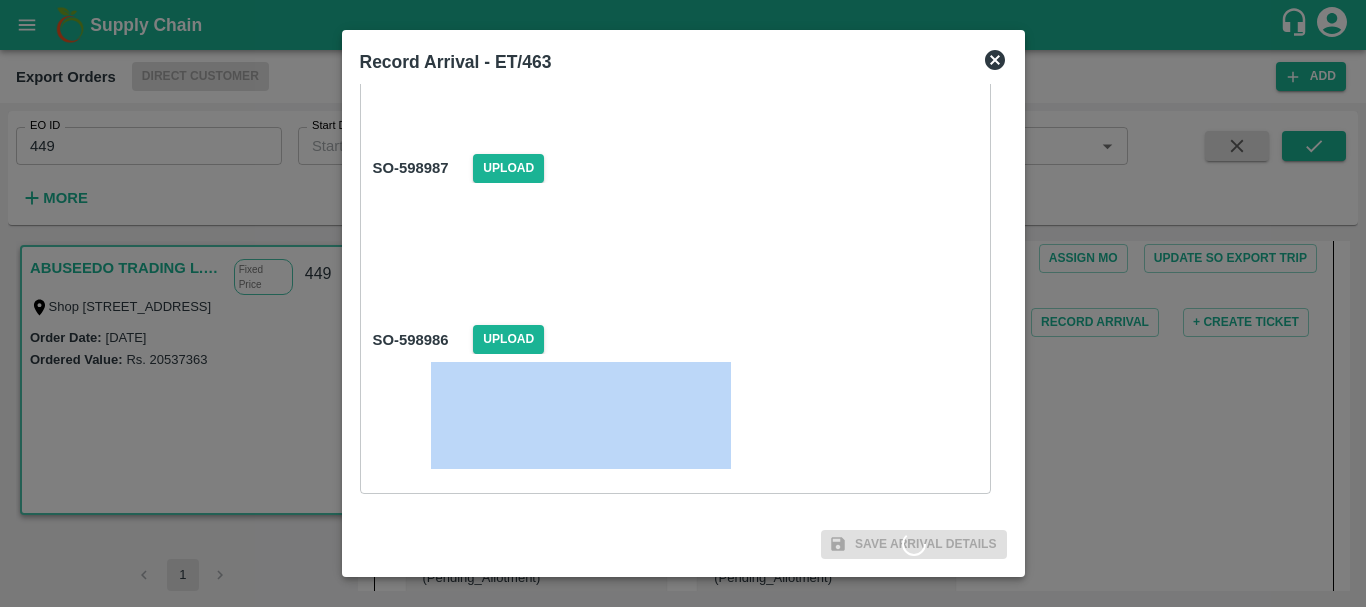 click on "Save Arrival Details" at bounding box center (913, 544) 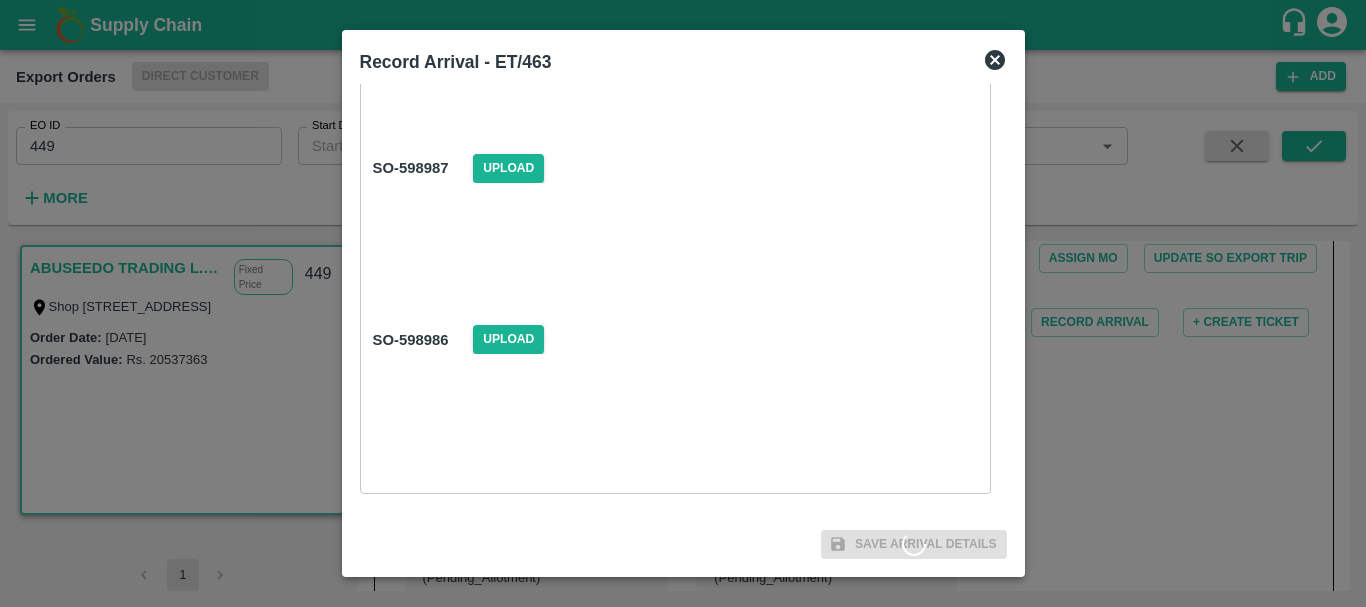 click on "Save Arrival Details" at bounding box center [913, 544] 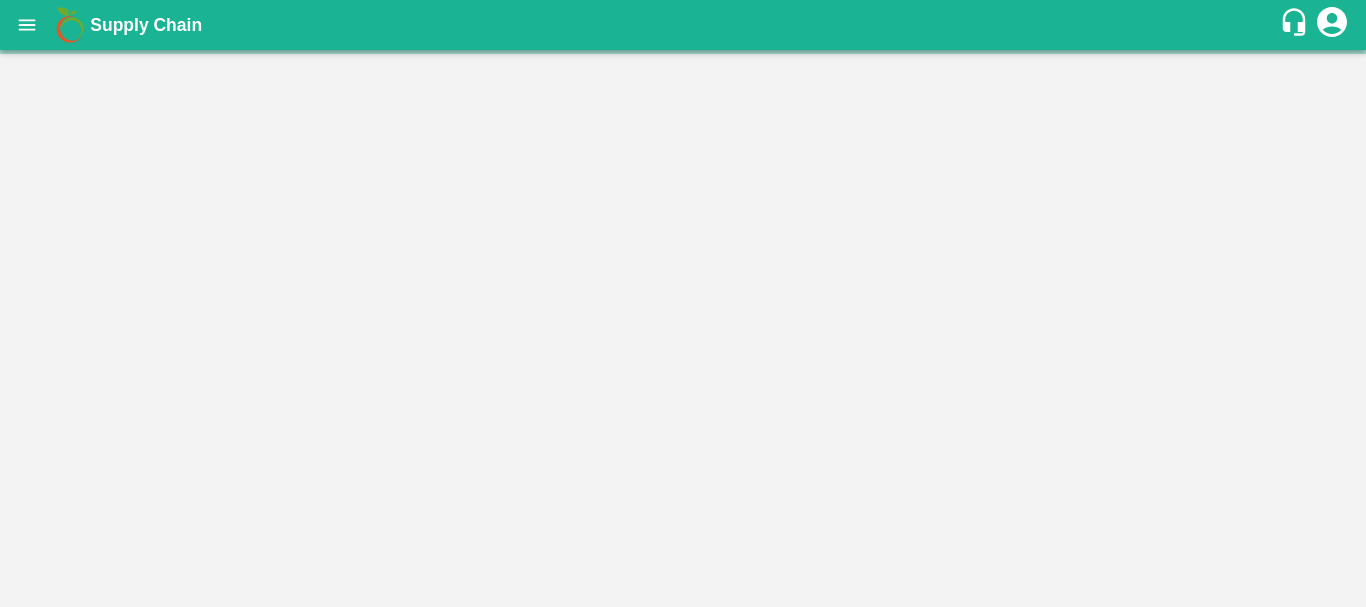 scroll, scrollTop: 0, scrollLeft: 0, axis: both 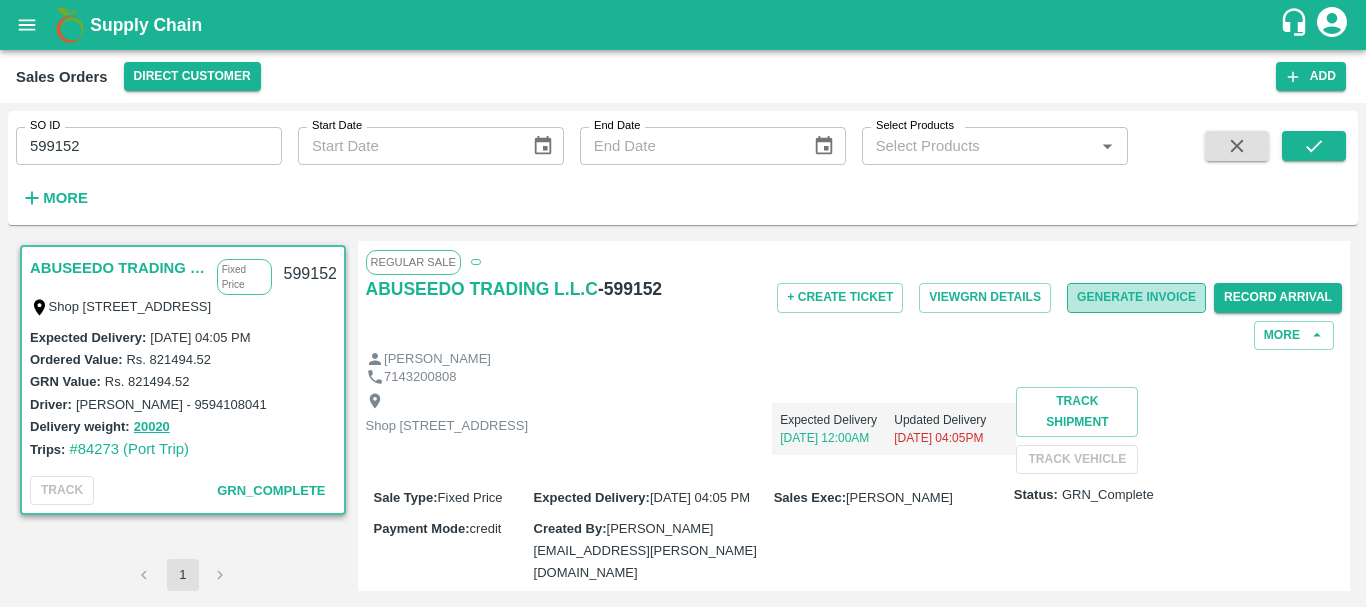 click on "Generate Invoice" at bounding box center [1136, 297] 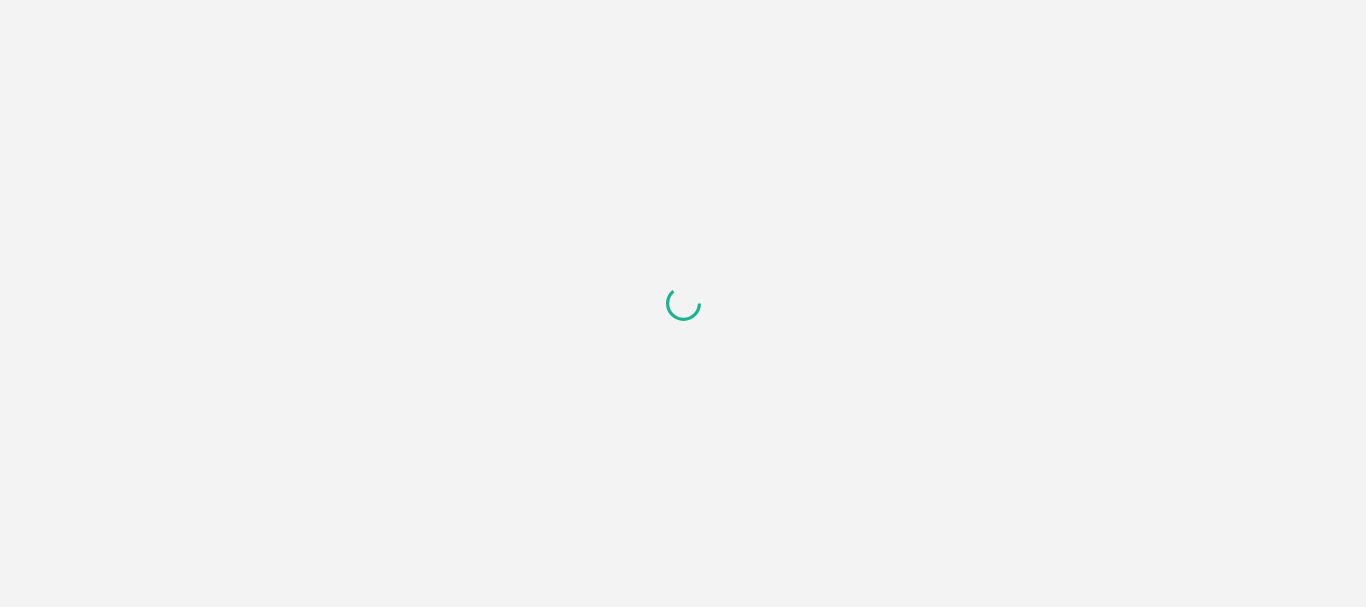 scroll, scrollTop: 0, scrollLeft: 0, axis: both 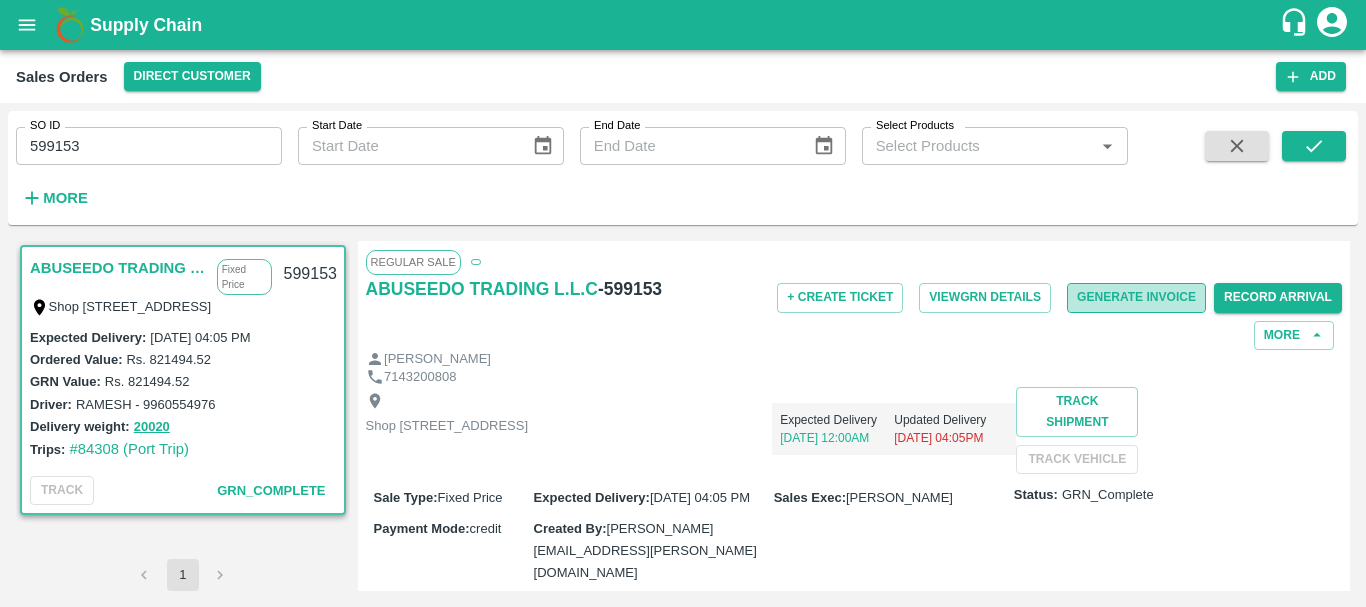 click on "Generate Invoice" at bounding box center [1136, 297] 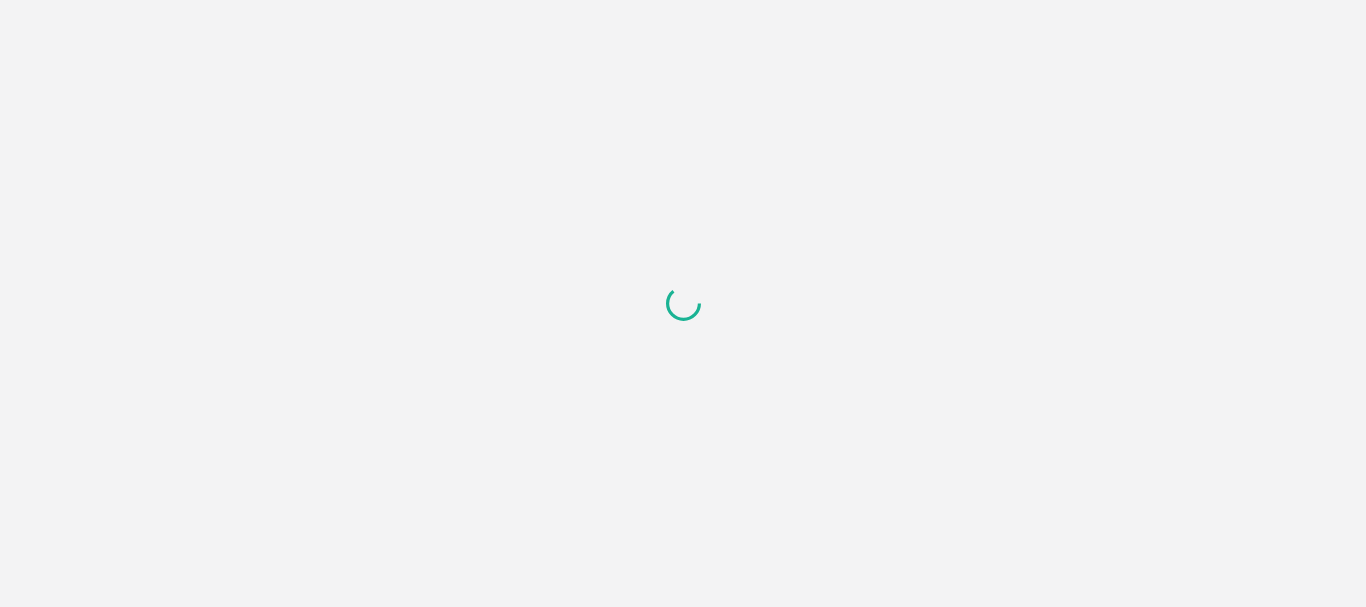 scroll, scrollTop: 0, scrollLeft: 0, axis: both 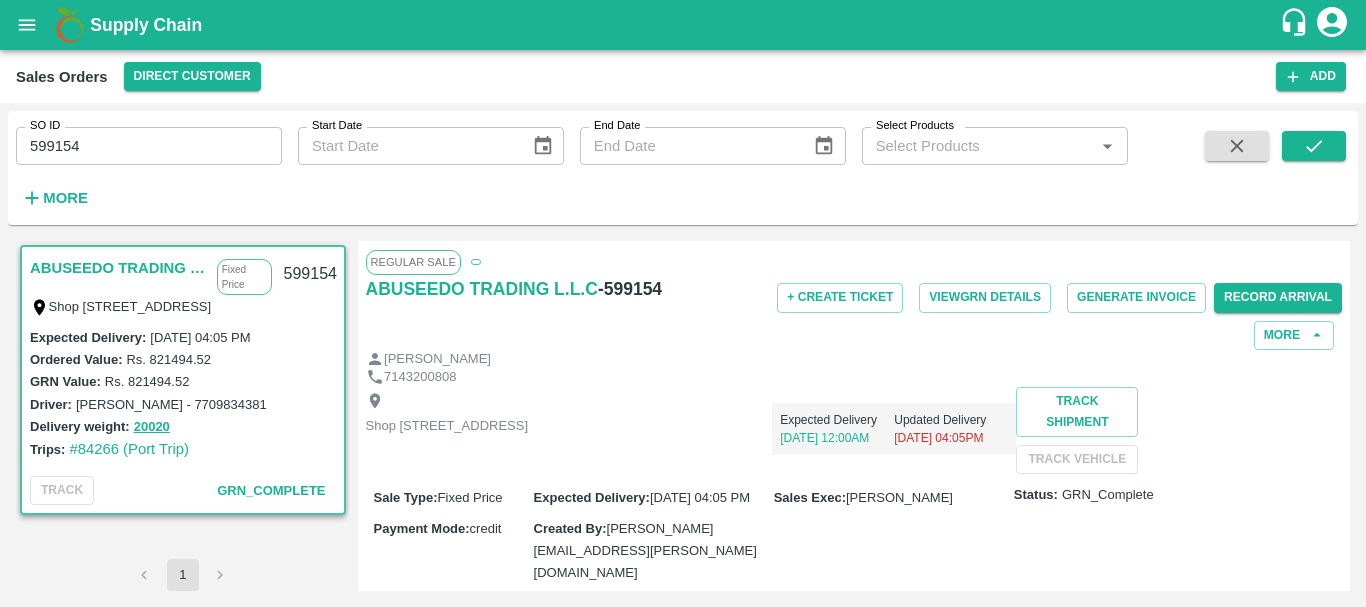click on "+ Create Ticket View  GRN Details Generate Invoice Record Arrival More" at bounding box center [1016, 312] 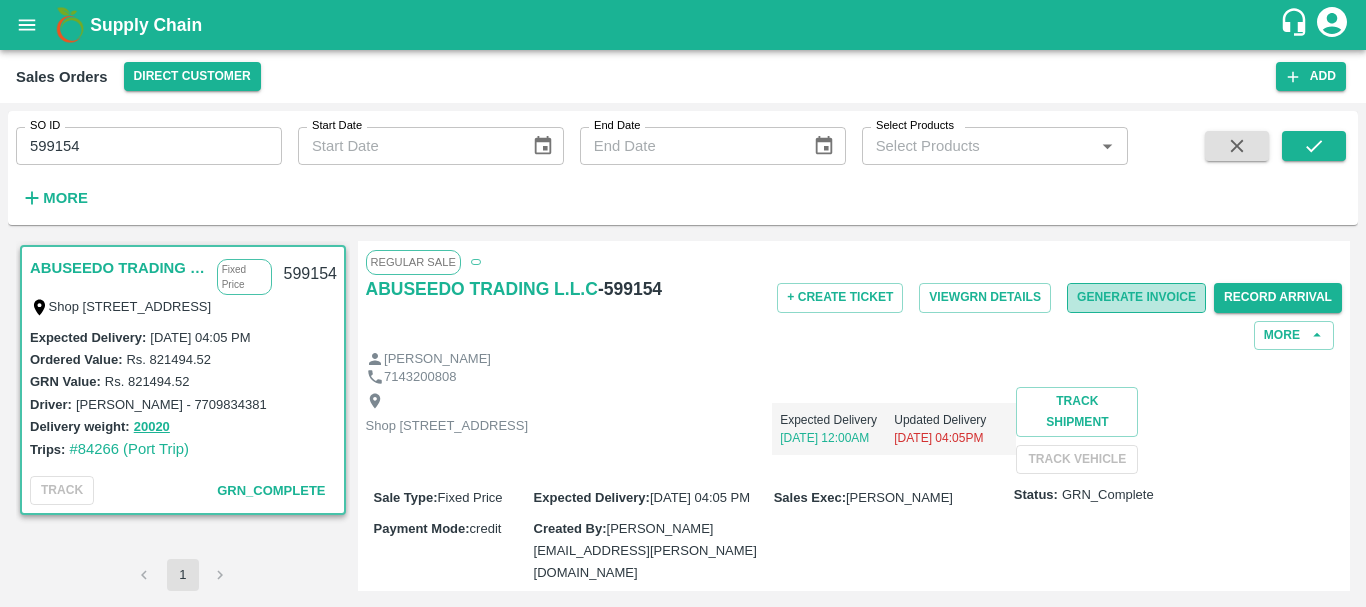 click on "Generate Invoice" at bounding box center [1136, 297] 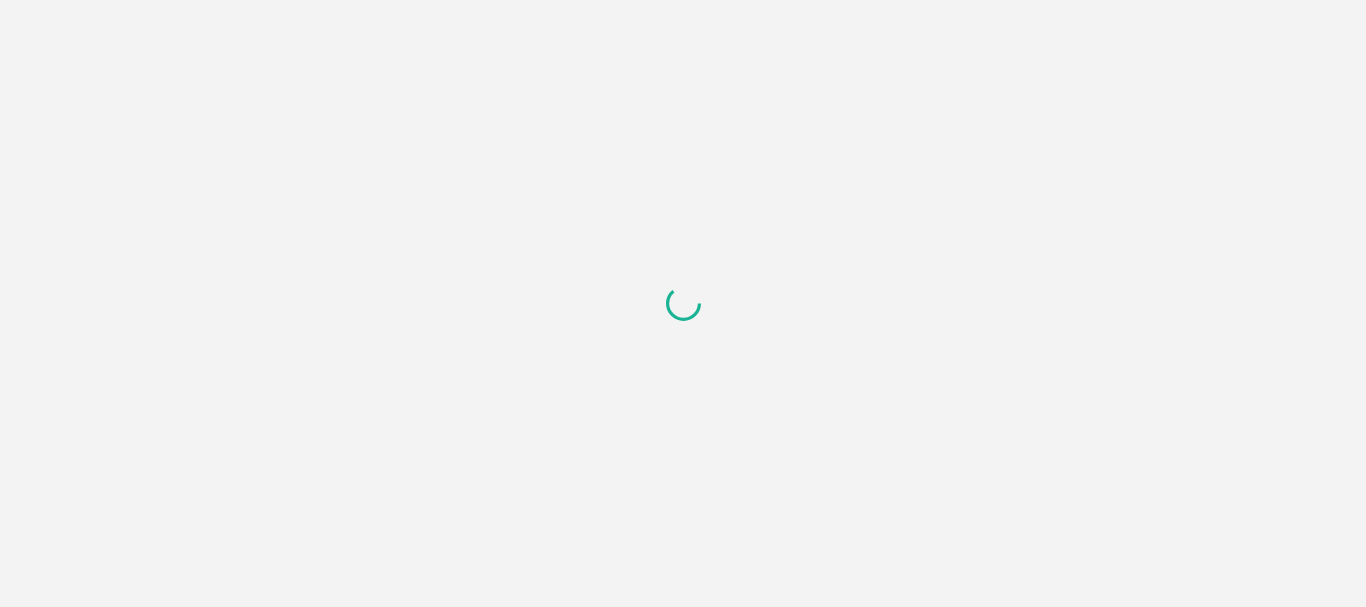 scroll, scrollTop: 0, scrollLeft: 0, axis: both 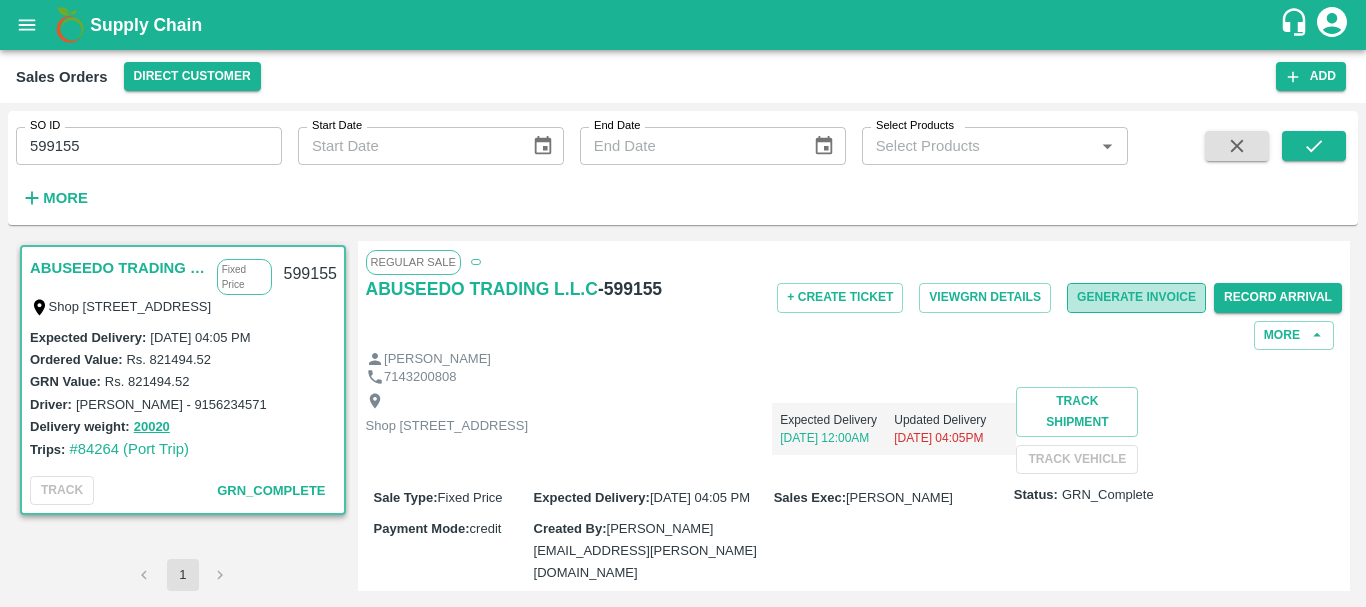 click on "Generate Invoice" at bounding box center [1136, 297] 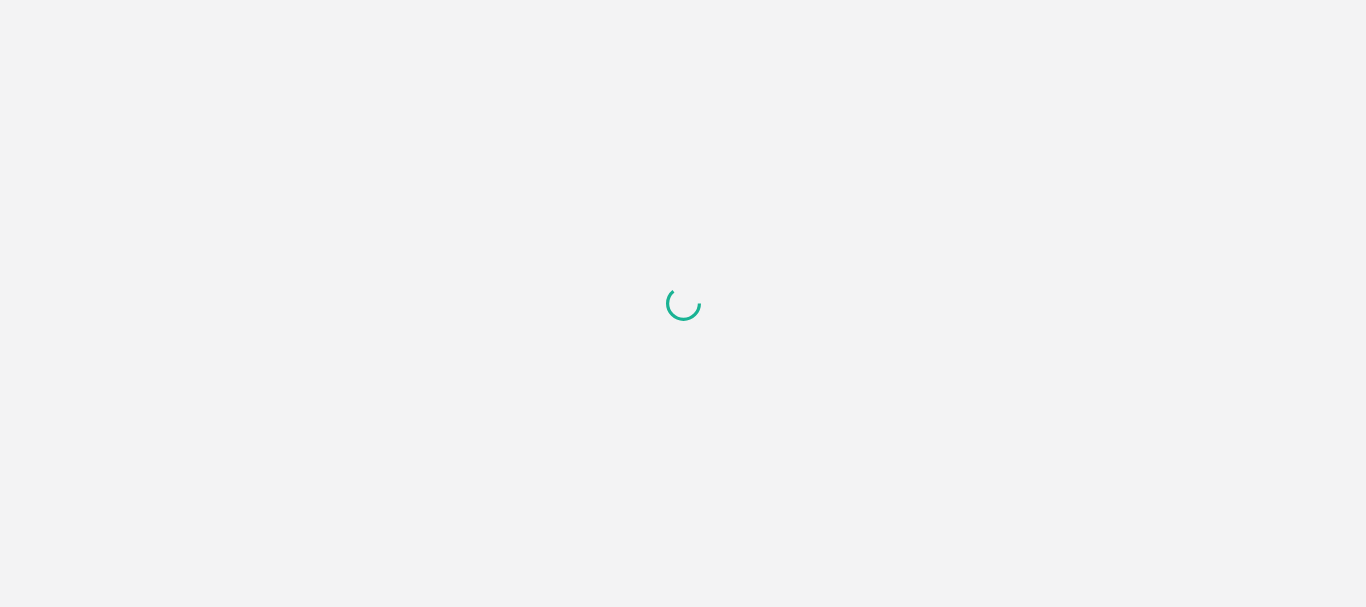 scroll, scrollTop: 0, scrollLeft: 0, axis: both 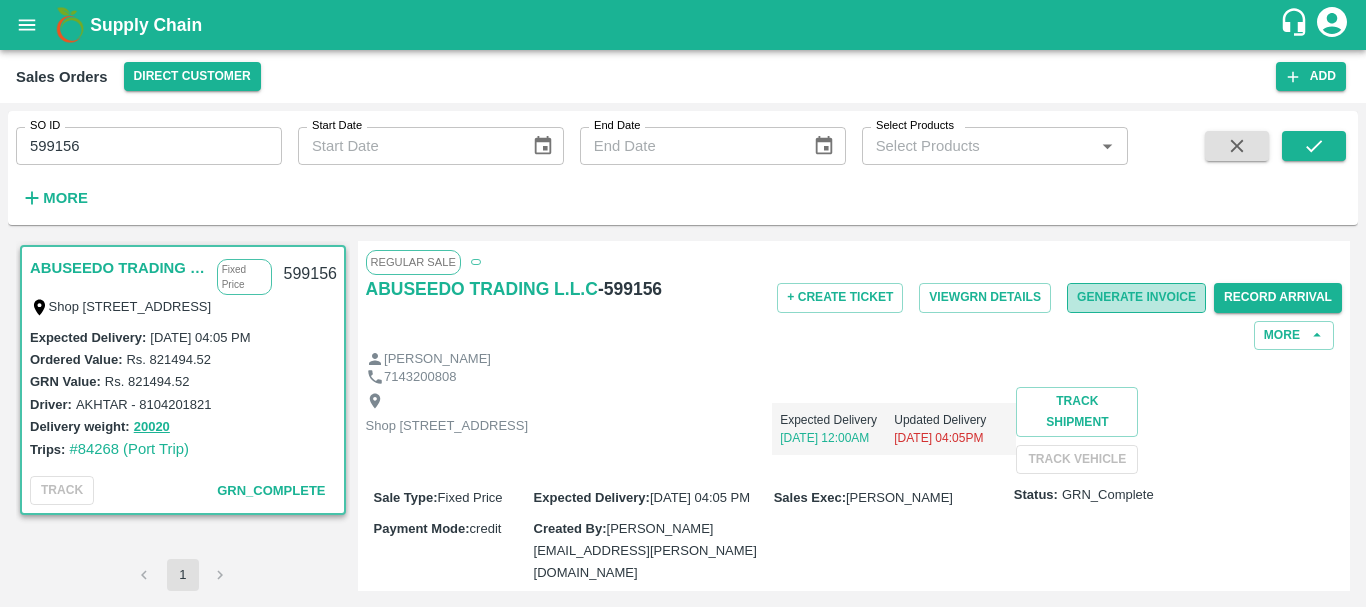 click on "Generate Invoice" at bounding box center [1136, 297] 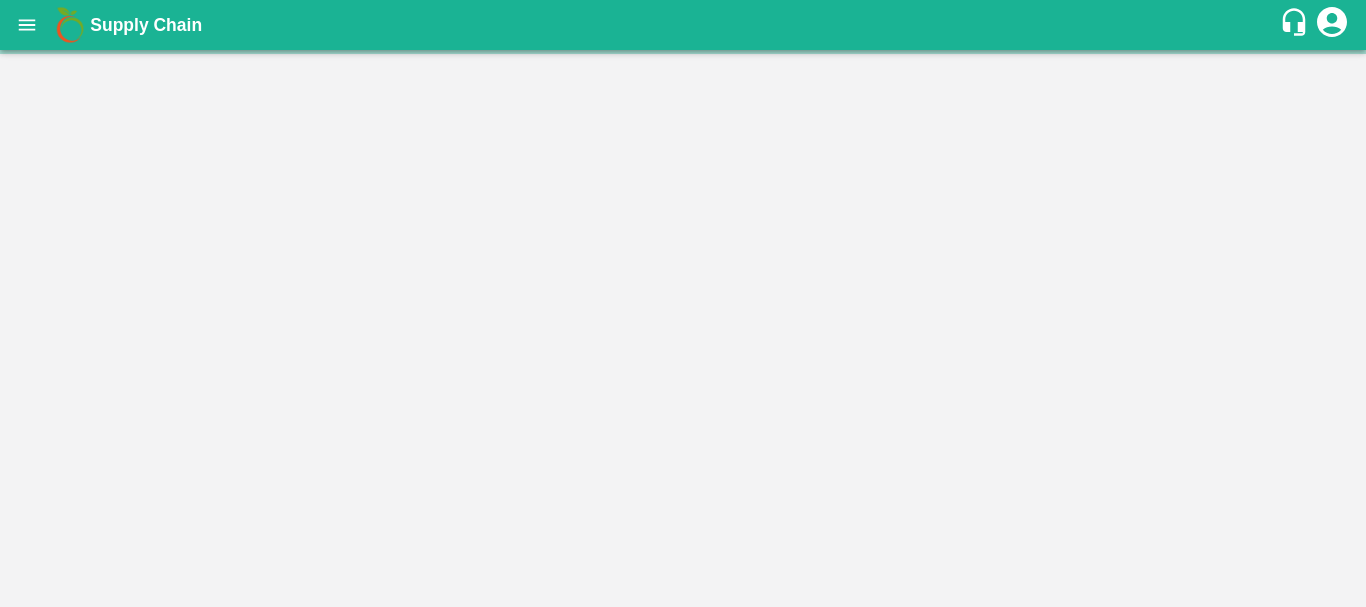 scroll, scrollTop: 0, scrollLeft: 0, axis: both 